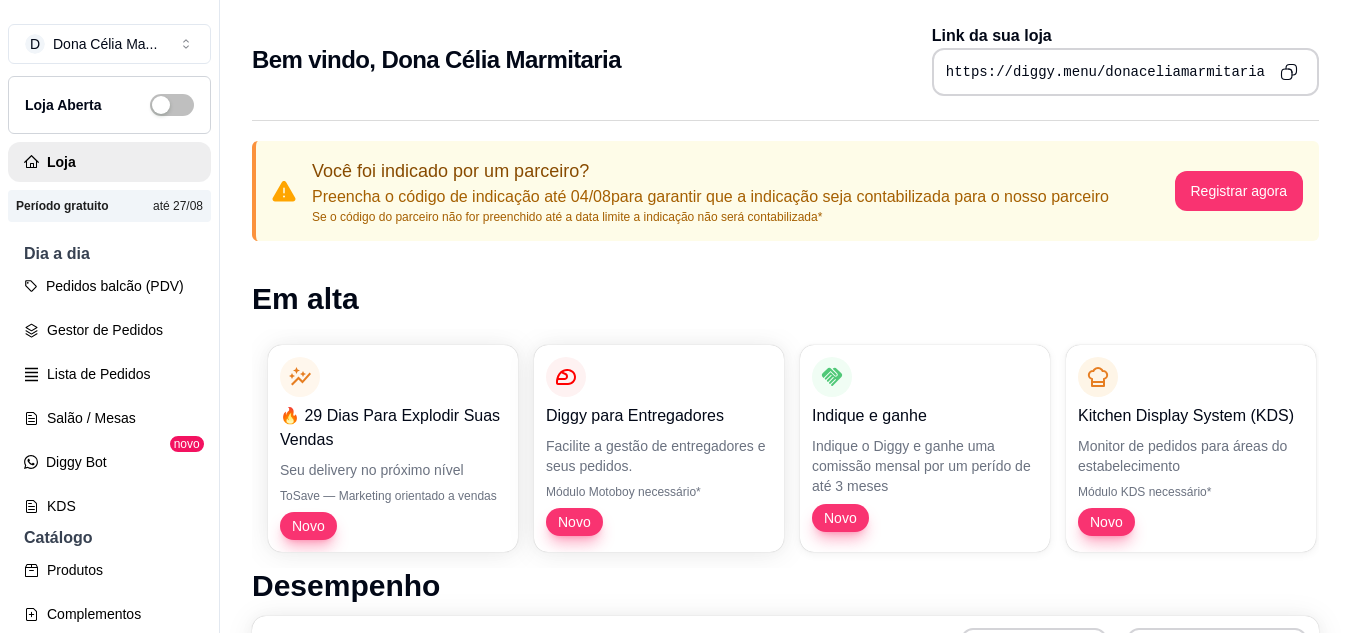 scroll, scrollTop: 0, scrollLeft: 0, axis: both 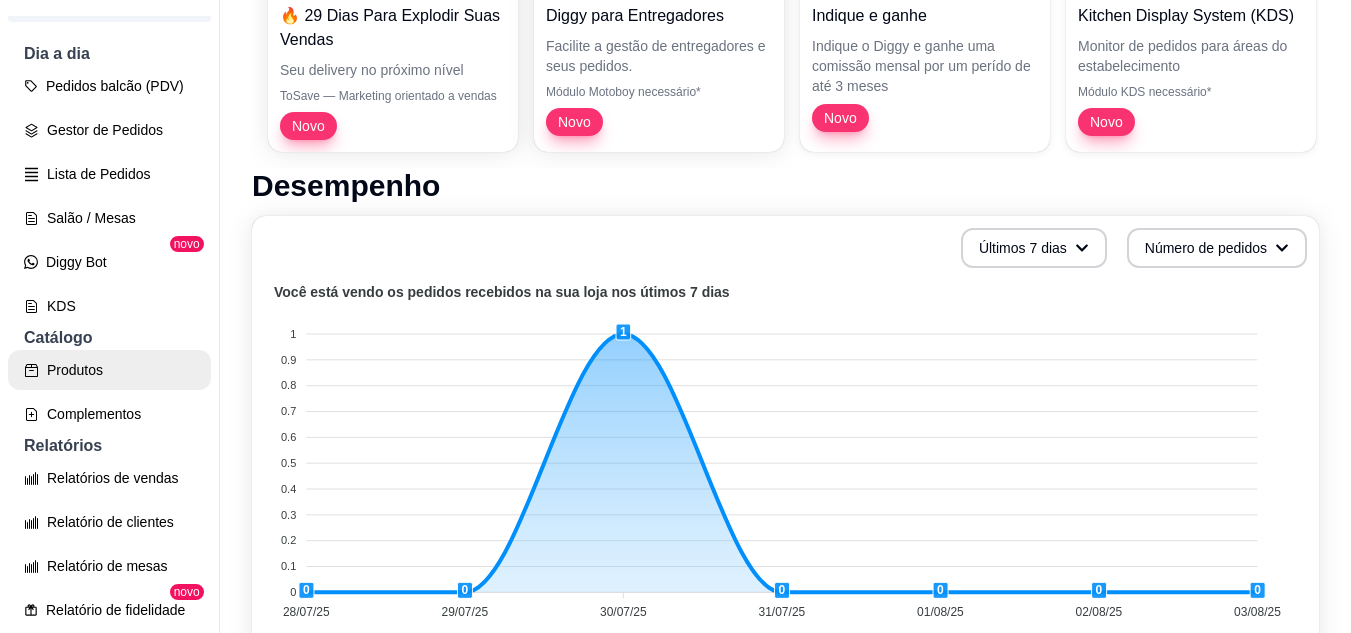 click on "Produtos" at bounding box center (109, 370) 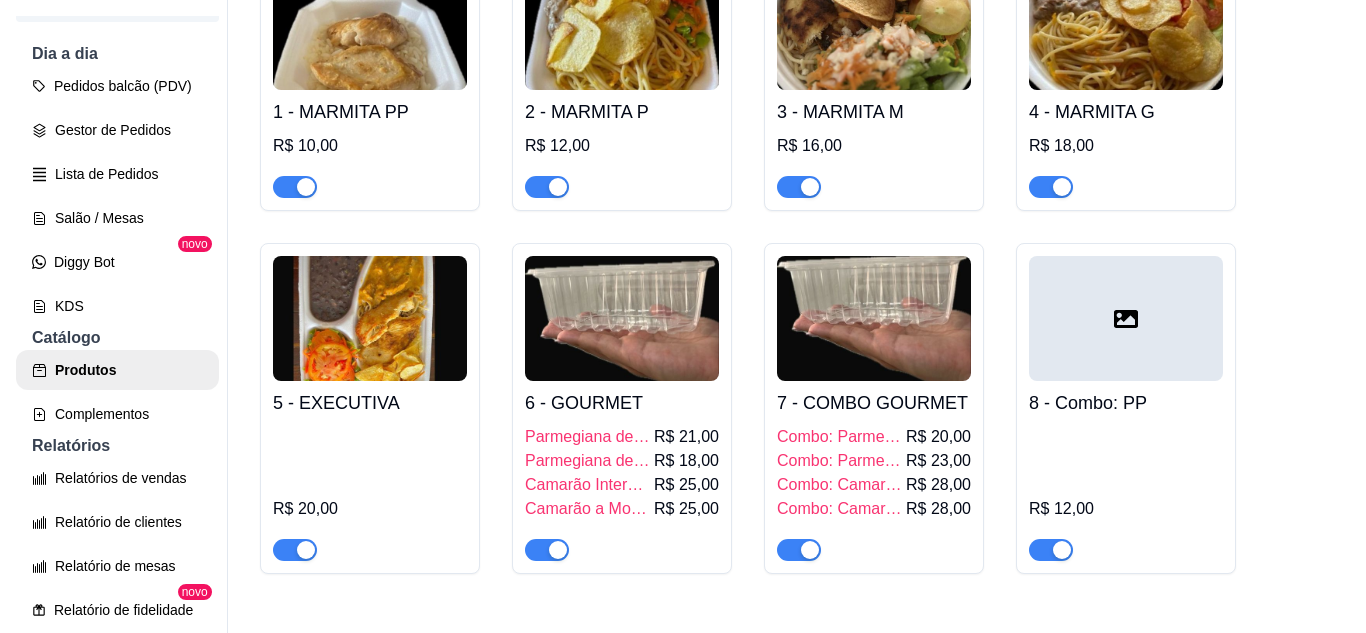 scroll, scrollTop: 400, scrollLeft: 0, axis: vertical 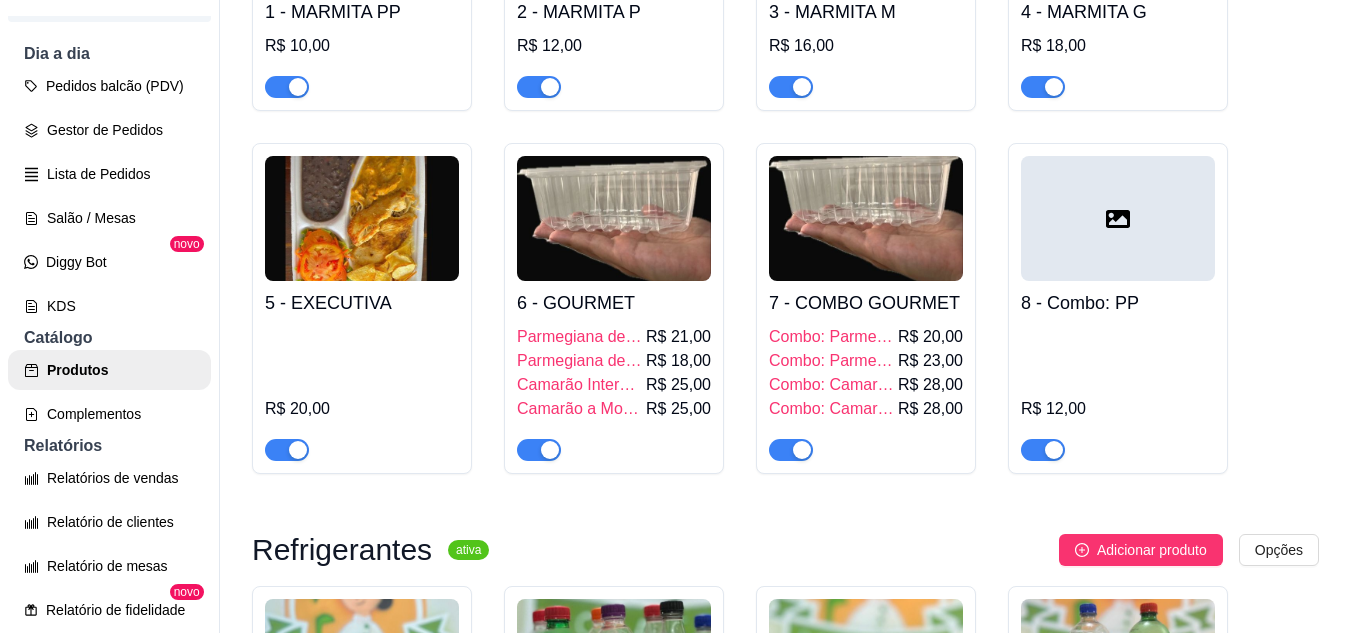 click on "6 - GOURMET" at bounding box center [614, 303] 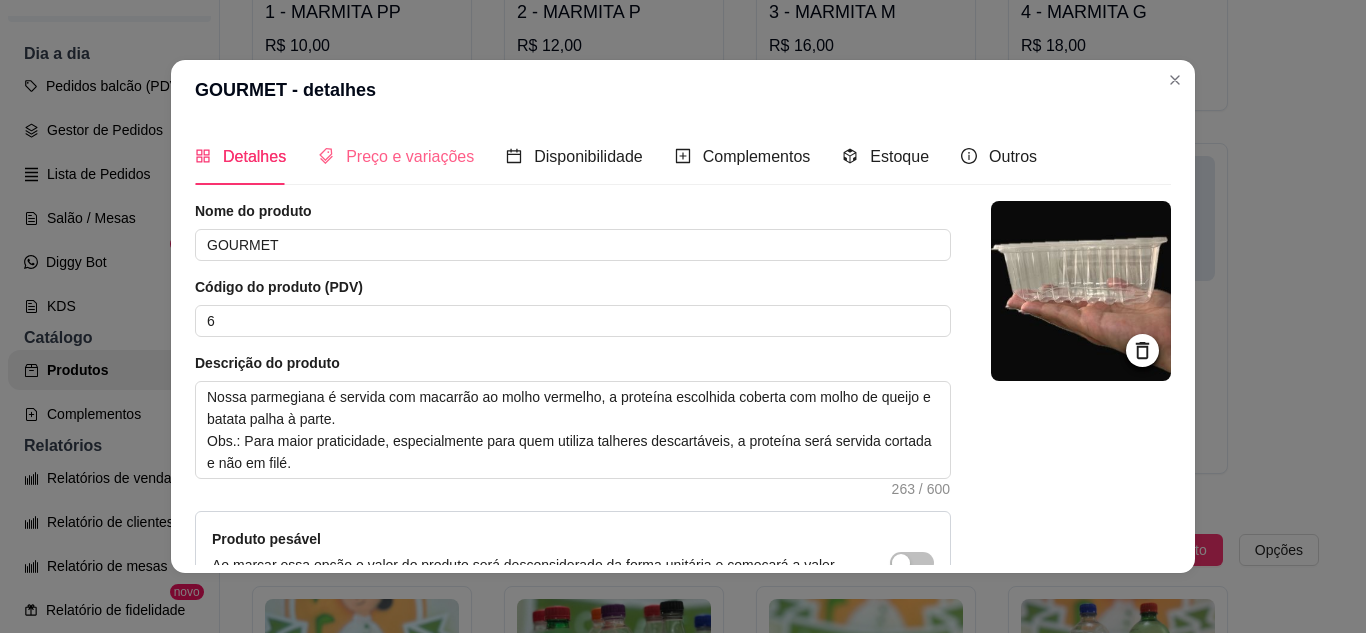 click on "Preço e variações" at bounding box center (396, 156) 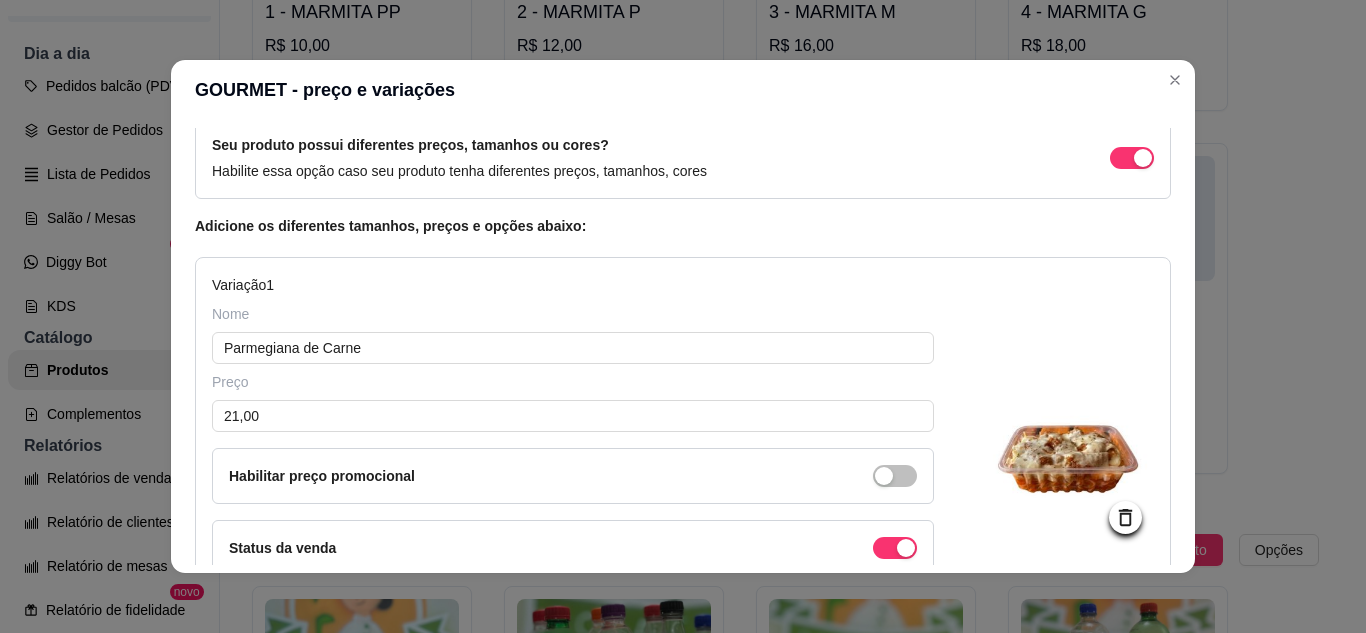 scroll, scrollTop: 0, scrollLeft: 0, axis: both 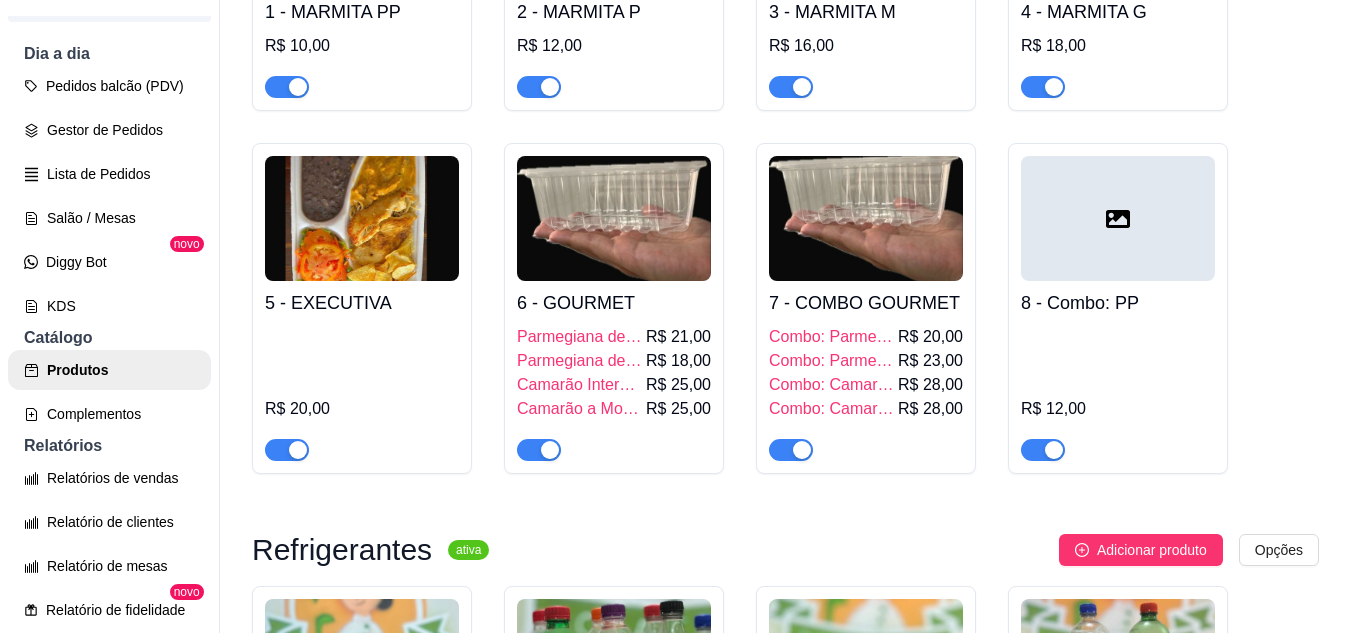 click on "6 - GOURMET   Parmegiana de Carne R$ 21,00 Parmegiana de Frango R$ 18,00 Camarão Internacional R$ 25,00 Camarão a Moranga R$ 25,00" at bounding box center (614, 371) 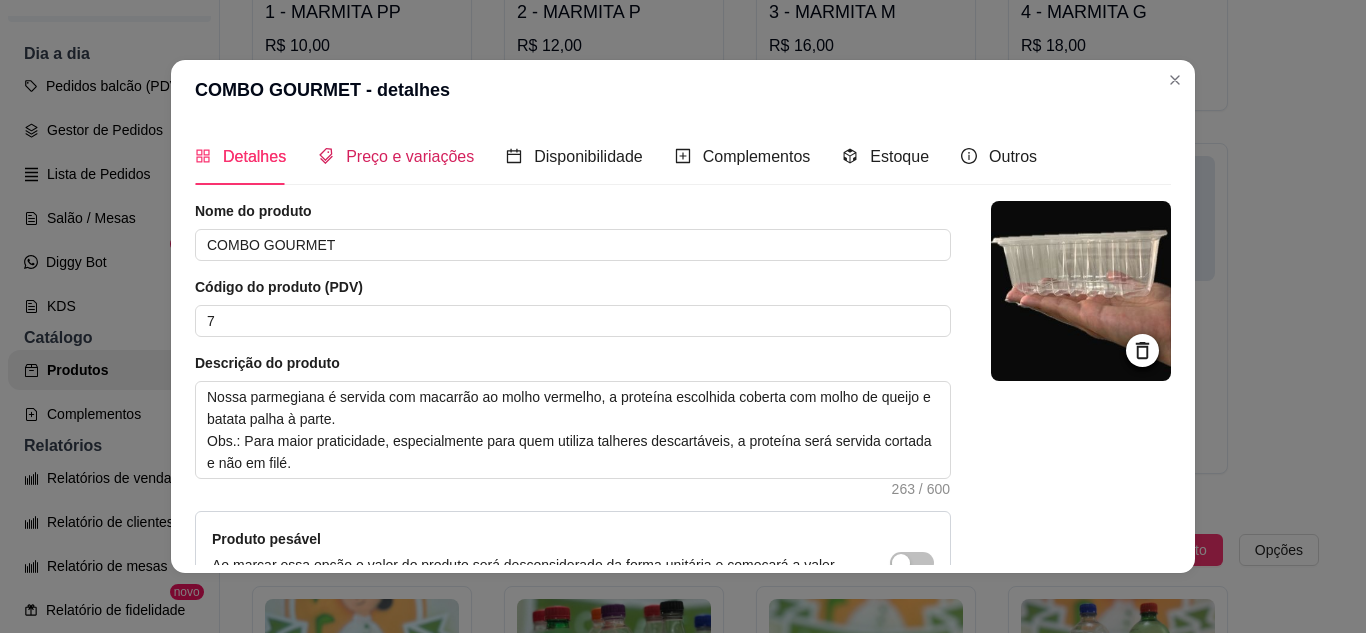 click on "Preço e variações" at bounding box center [410, 156] 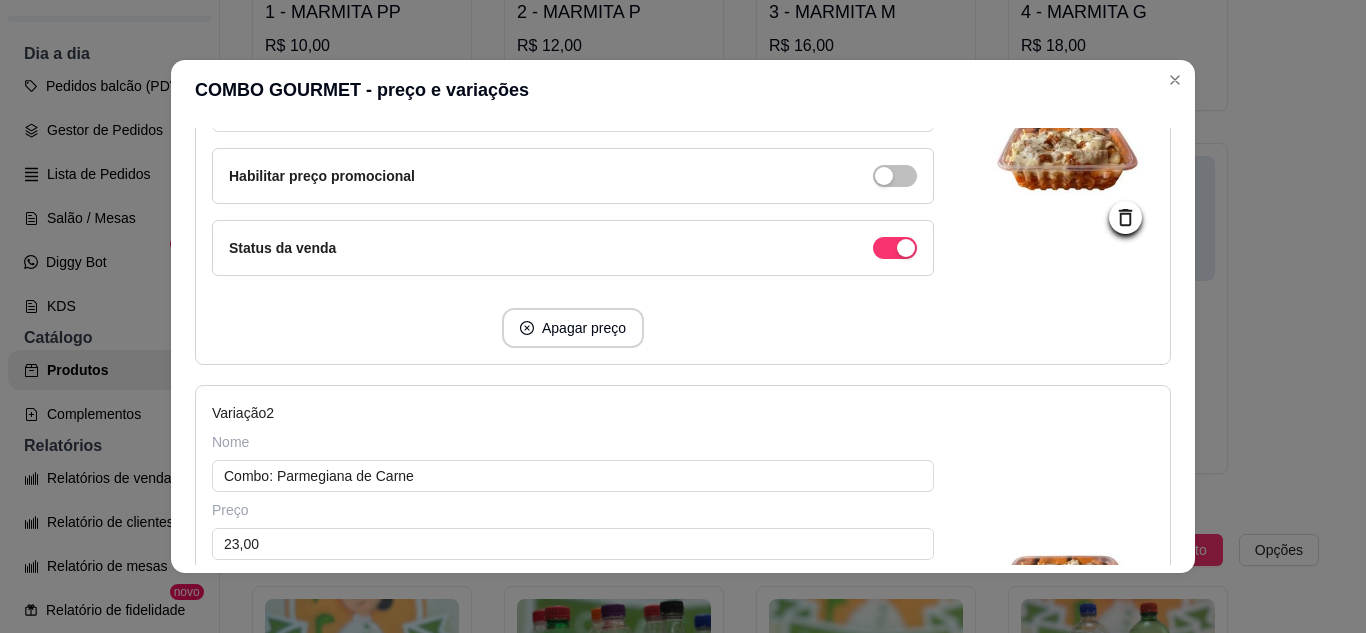 scroll, scrollTop: 500, scrollLeft: 0, axis: vertical 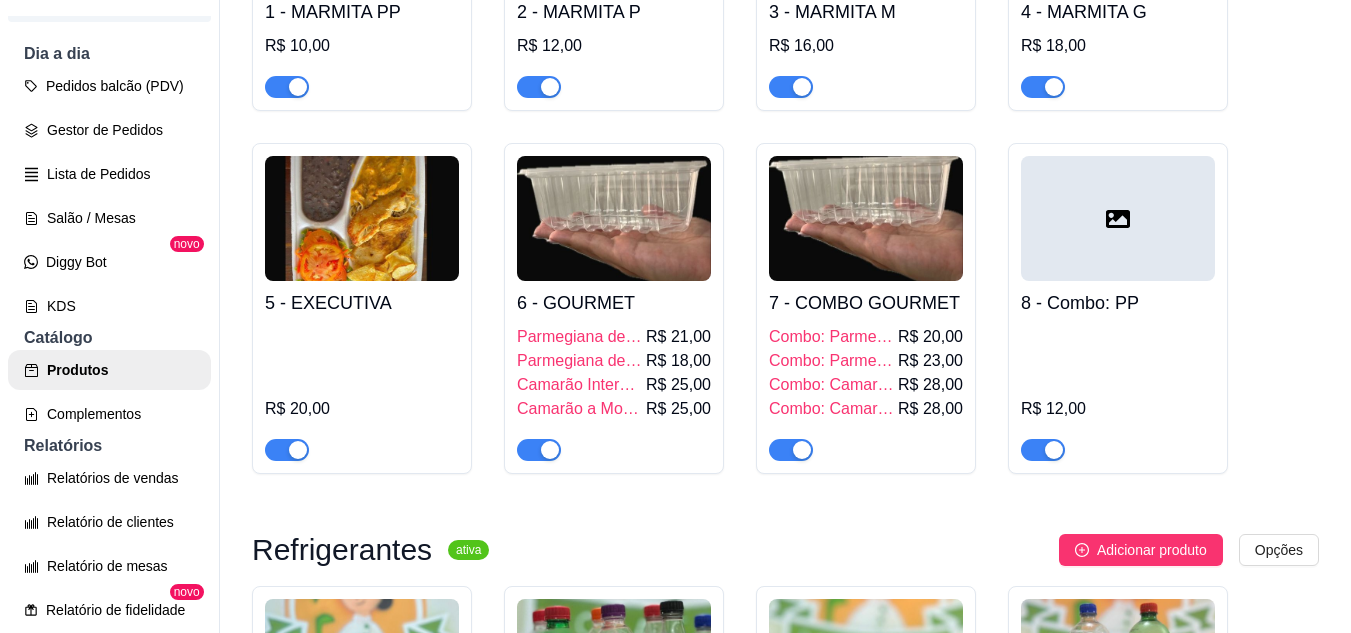 click on "3 - MARMITA M   R$ 16,00" at bounding box center [866, 44] 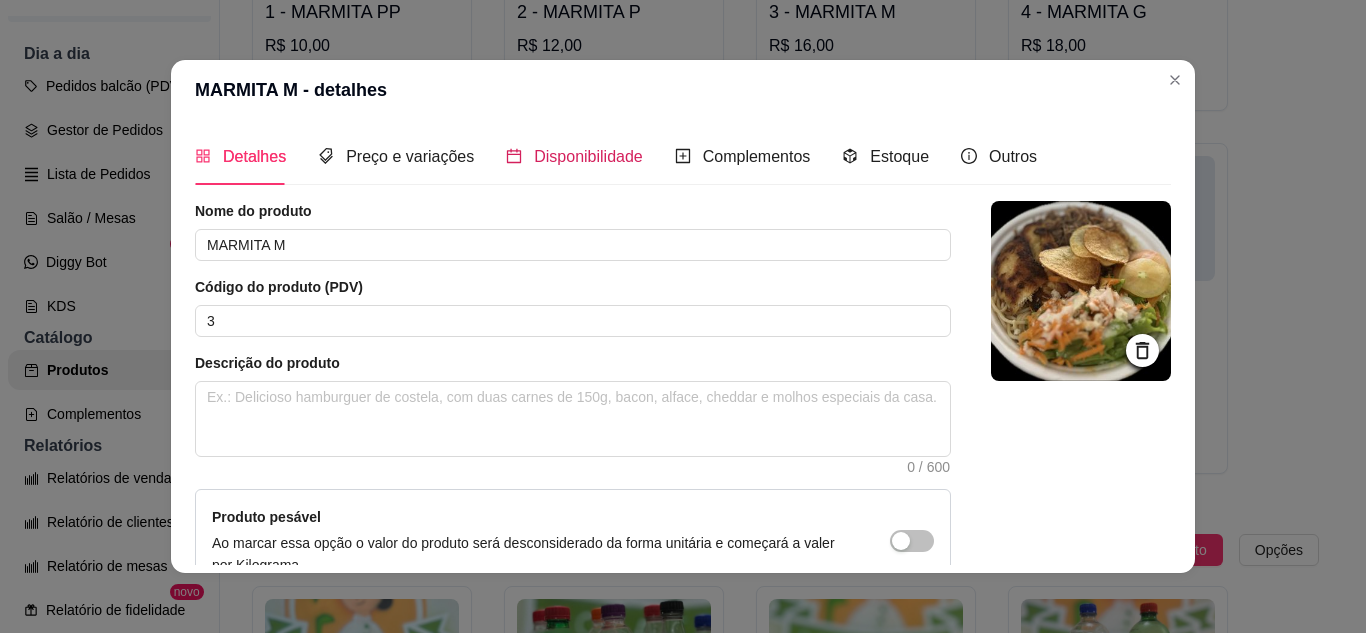 click on "Disponibilidade" at bounding box center [574, 156] 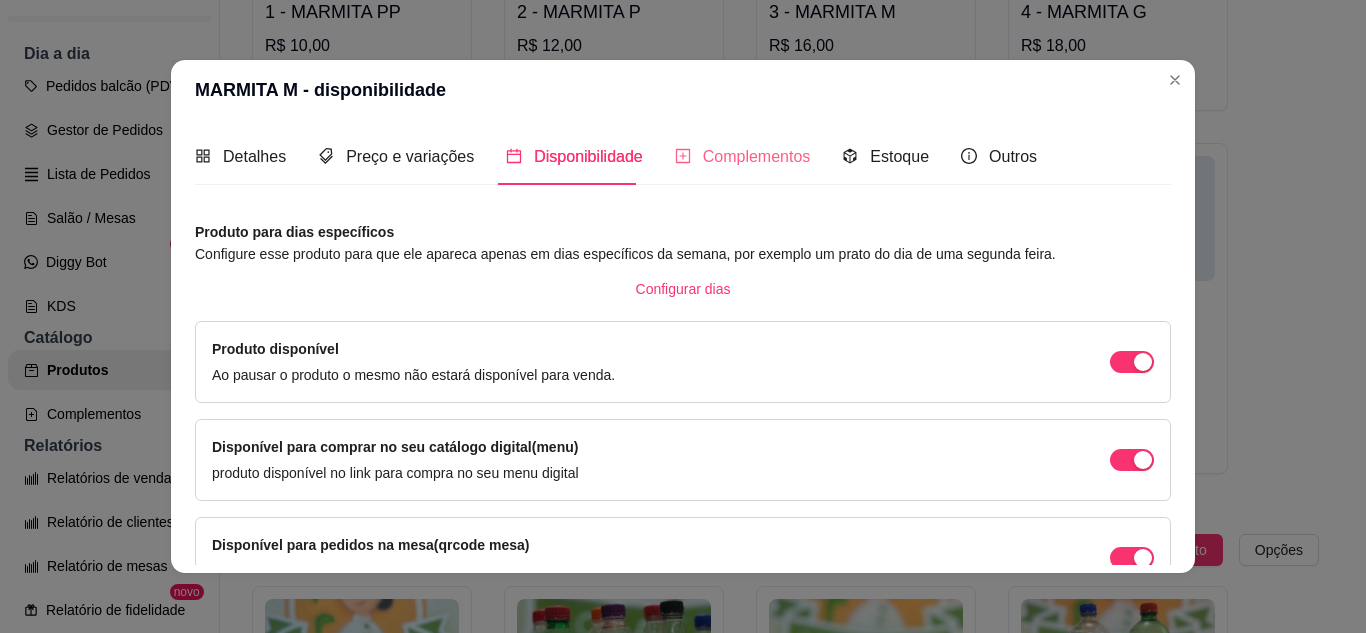 click on "Complementos" at bounding box center [743, 156] 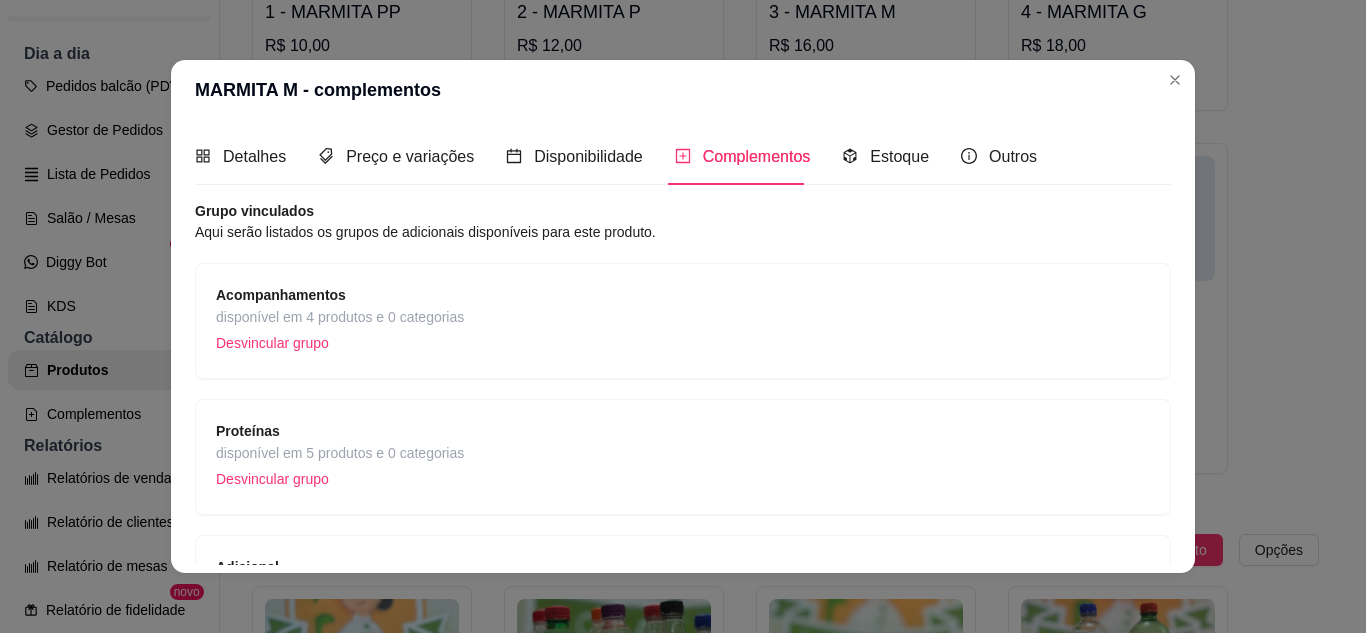 scroll, scrollTop: 100, scrollLeft: 0, axis: vertical 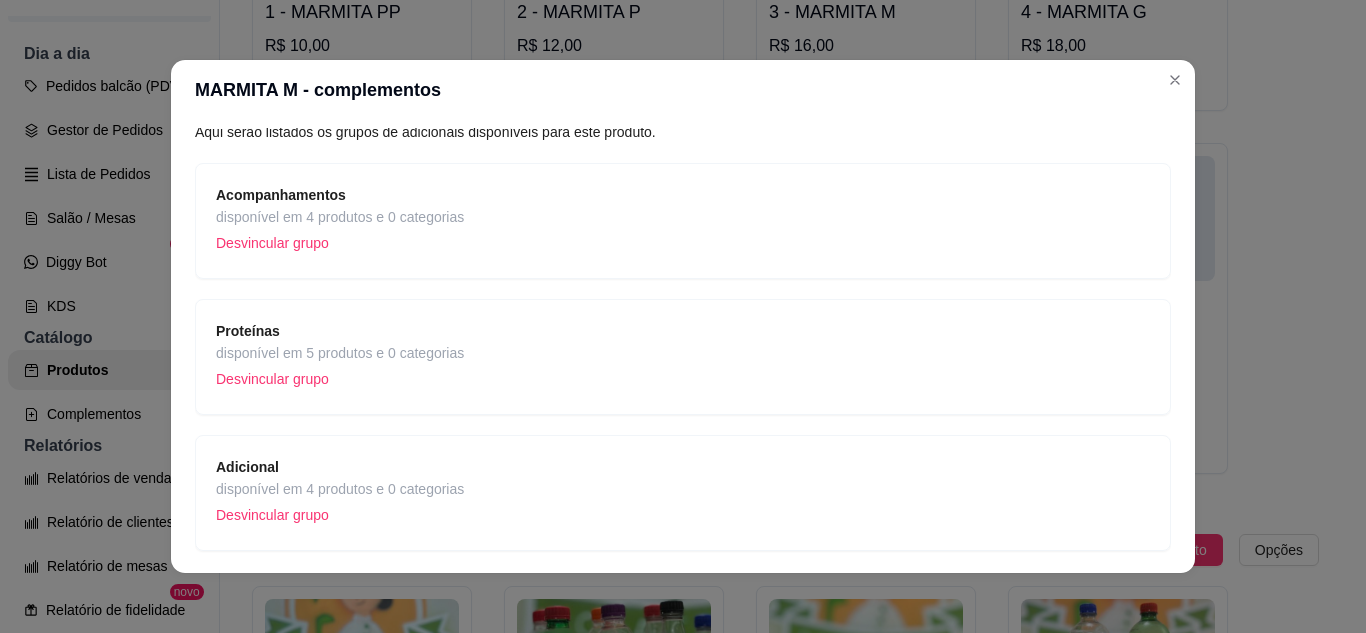 click on "disponível em 5 produtos e 0 categorias" at bounding box center [340, 353] 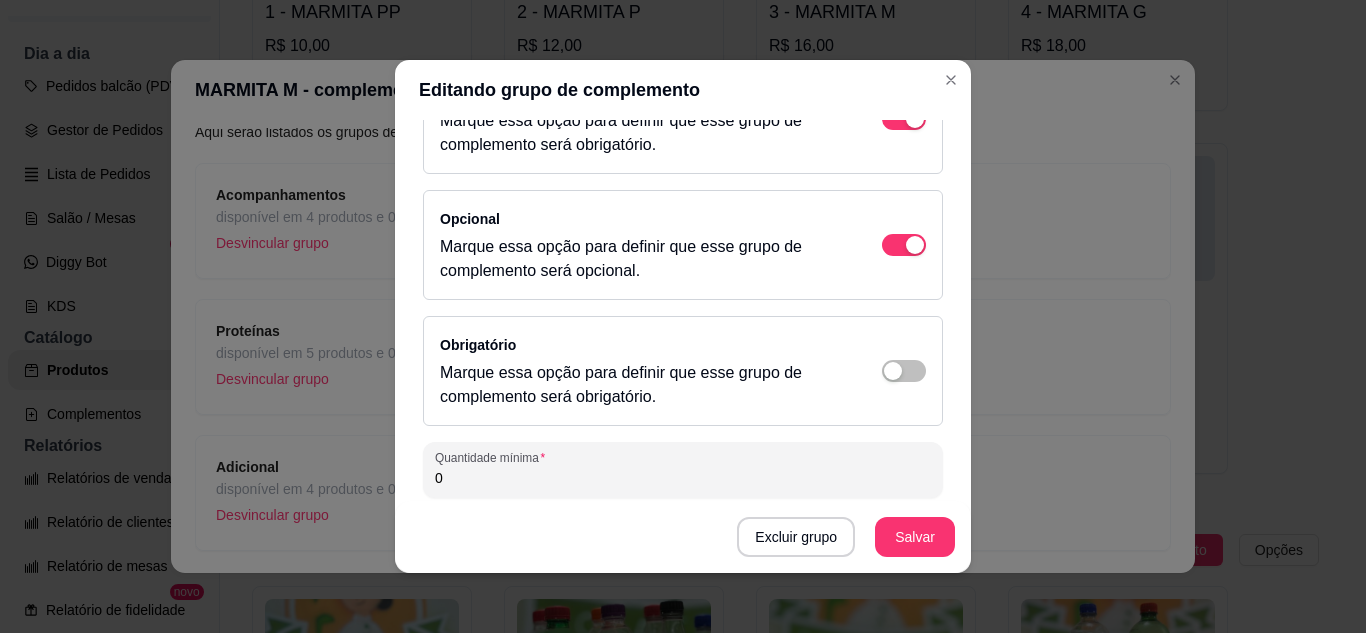 scroll, scrollTop: 300, scrollLeft: 0, axis: vertical 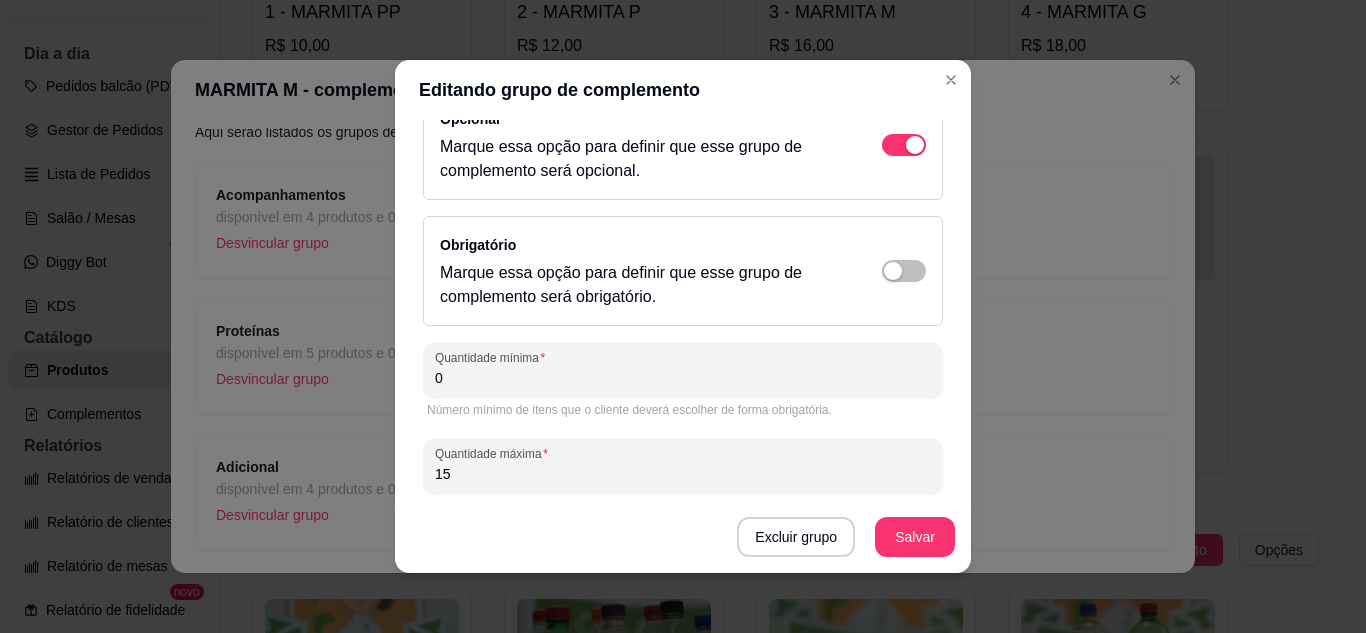 drag, startPoint x: 877, startPoint y: 269, endPoint x: 796, endPoint y: 290, distance: 83.677956 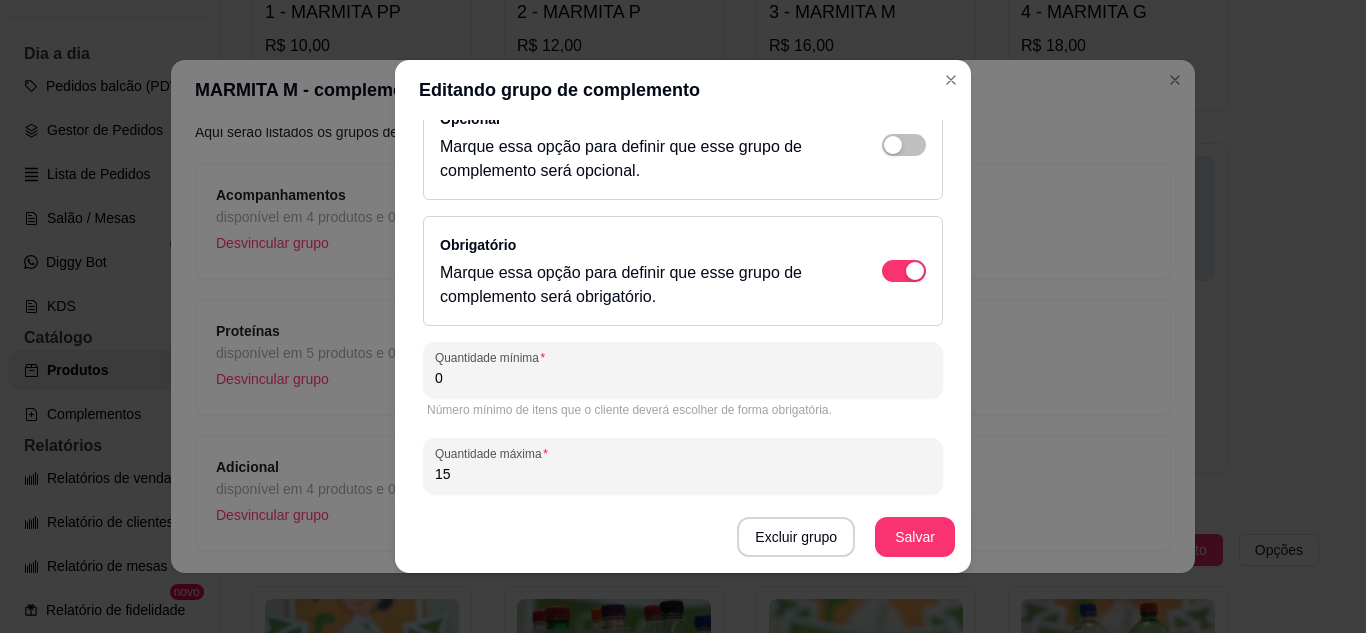 drag, startPoint x: 443, startPoint y: 386, endPoint x: 408, endPoint y: 390, distance: 35.22783 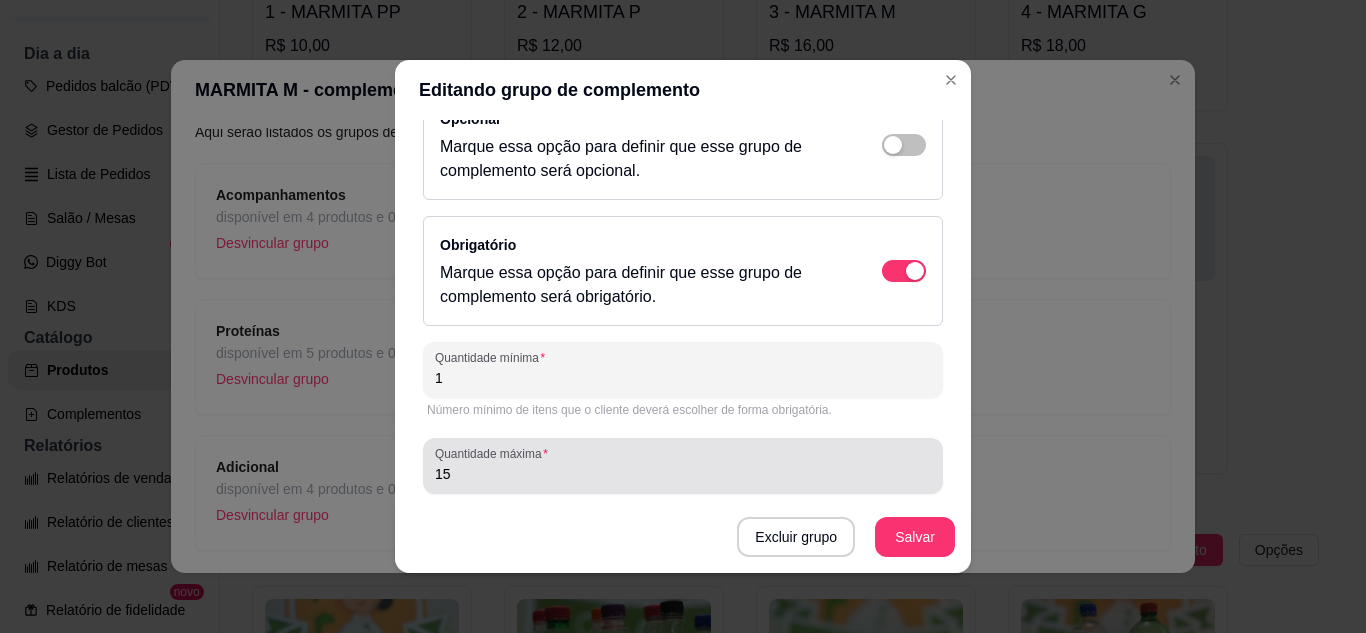type on "1" 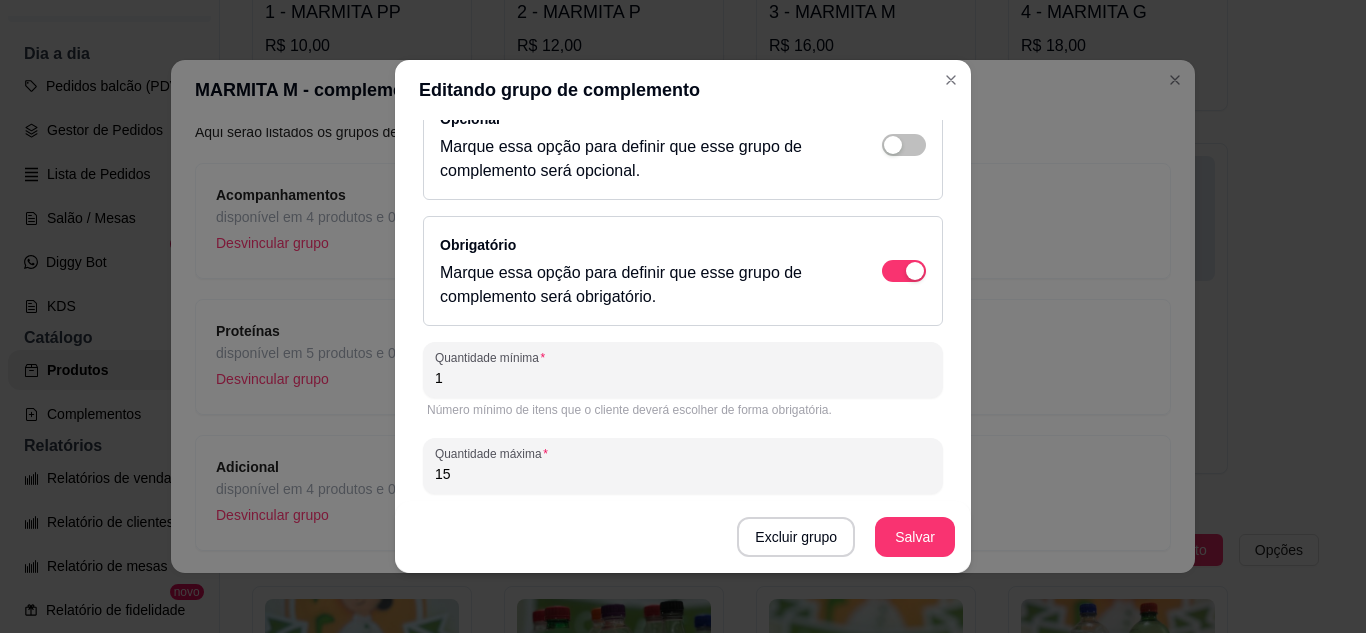 drag, startPoint x: 471, startPoint y: 472, endPoint x: 402, endPoint y: 492, distance: 71.8401 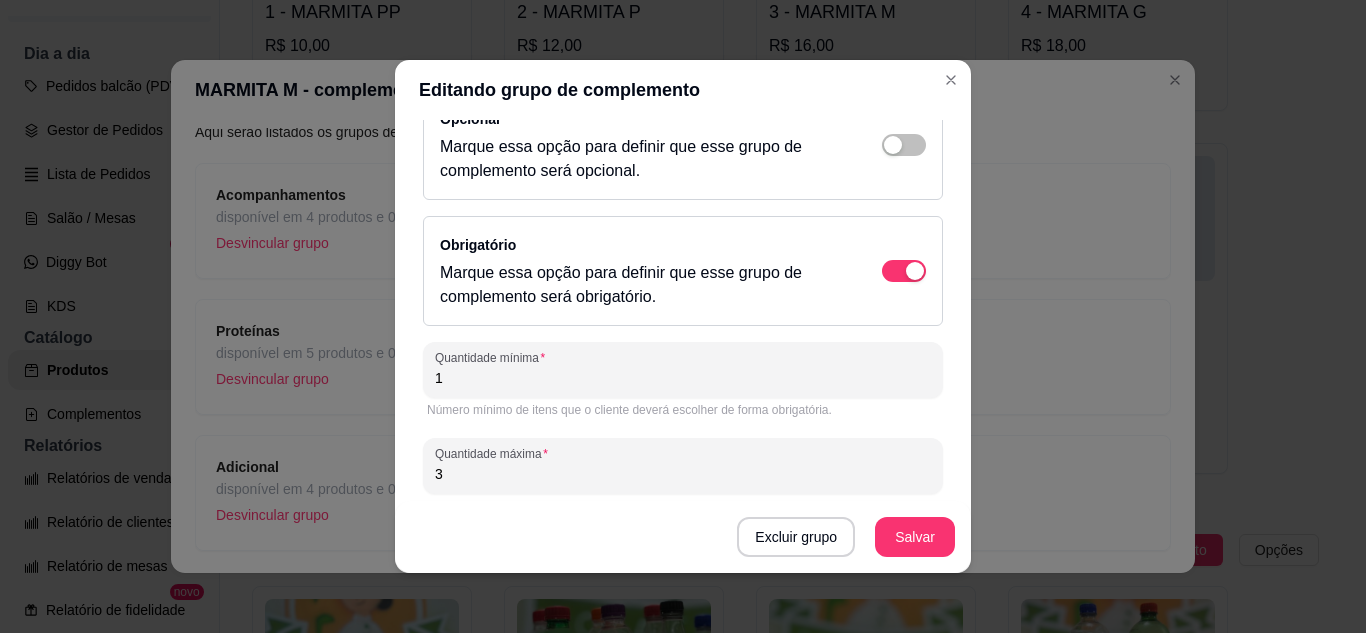 type on "3" 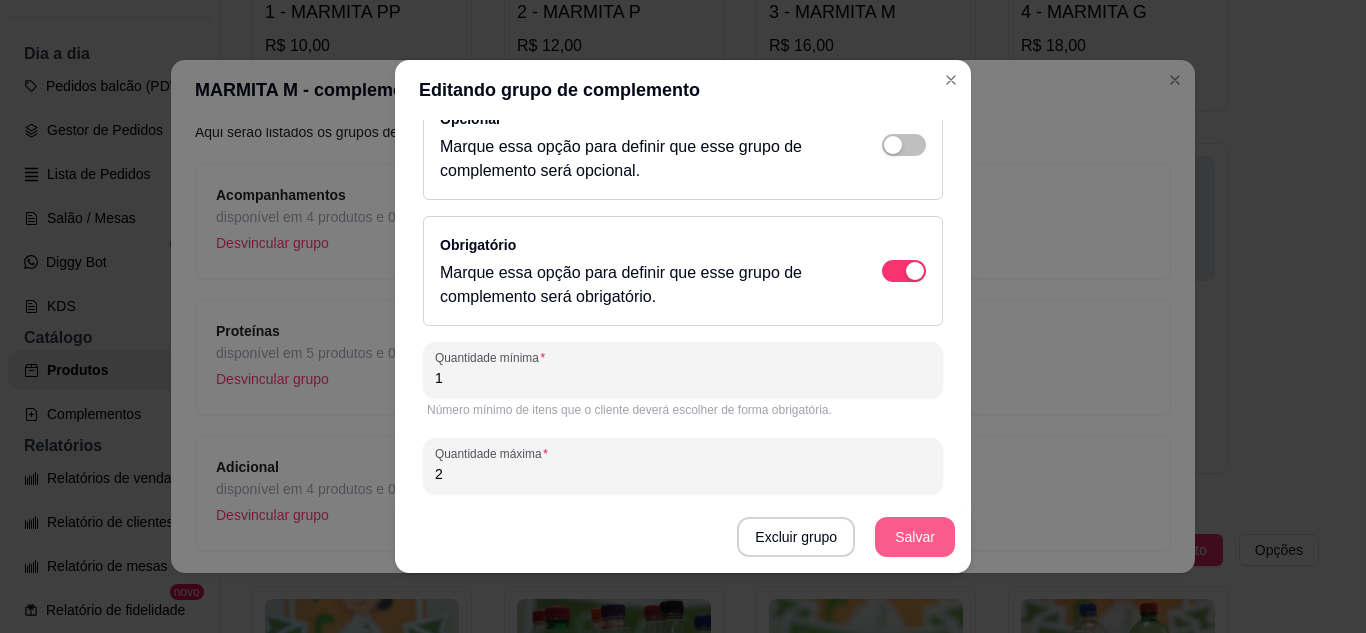 type on "2" 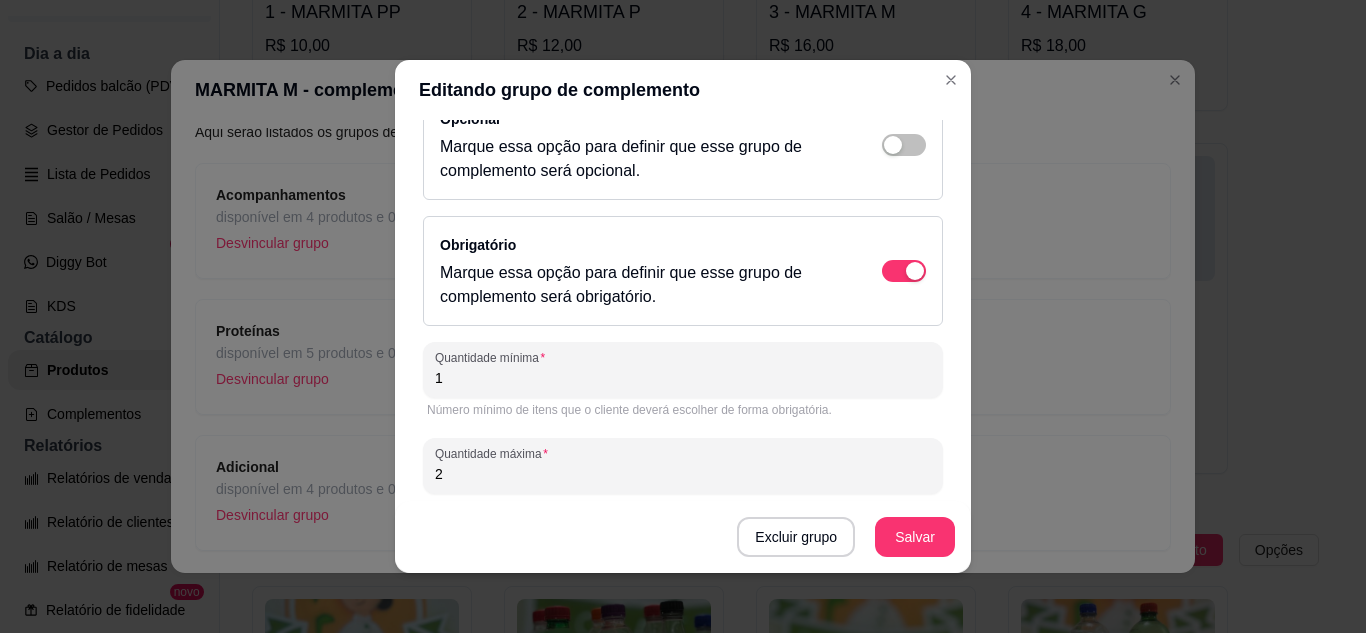 click on "Editando grupo de complemento" at bounding box center (683, 90) 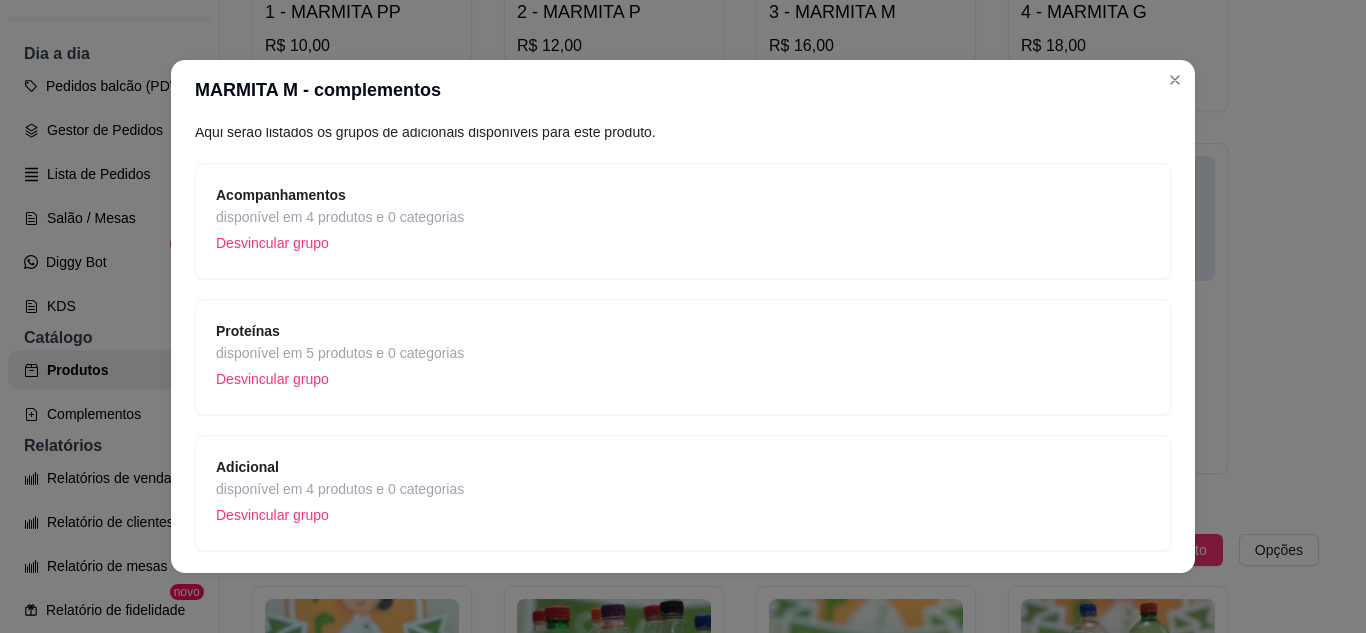 scroll, scrollTop: 166, scrollLeft: 0, axis: vertical 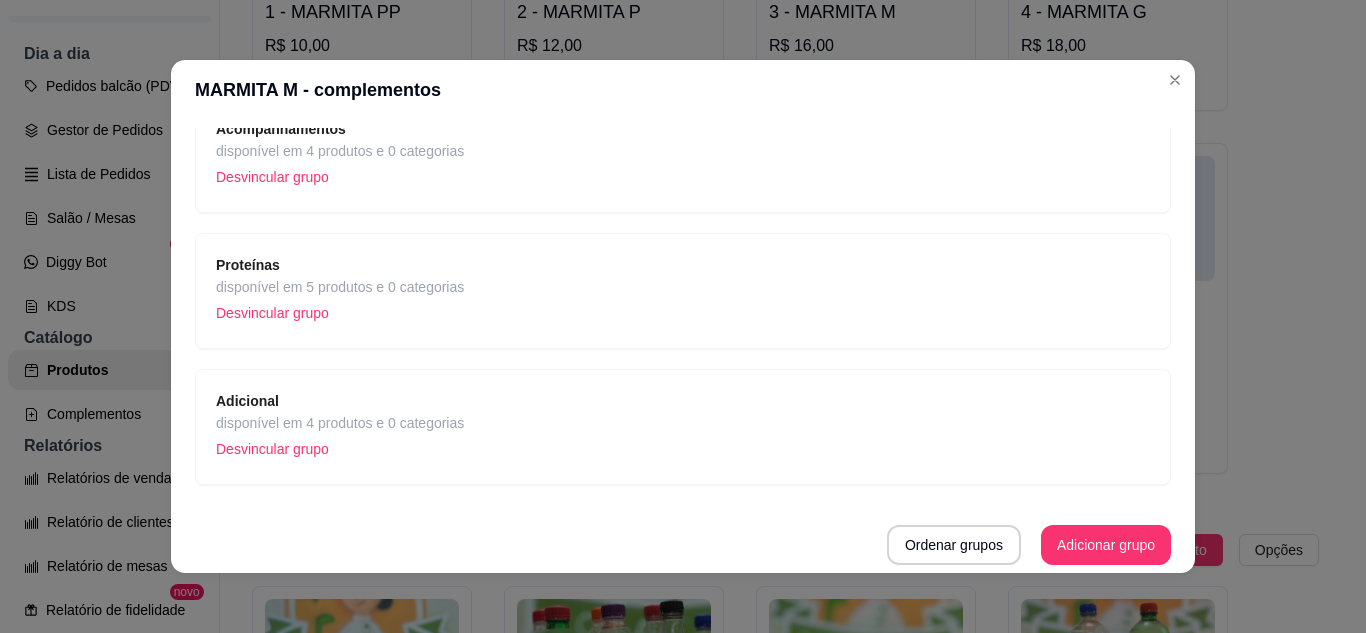 click on "MARMITA M - complementos" at bounding box center (683, 90) 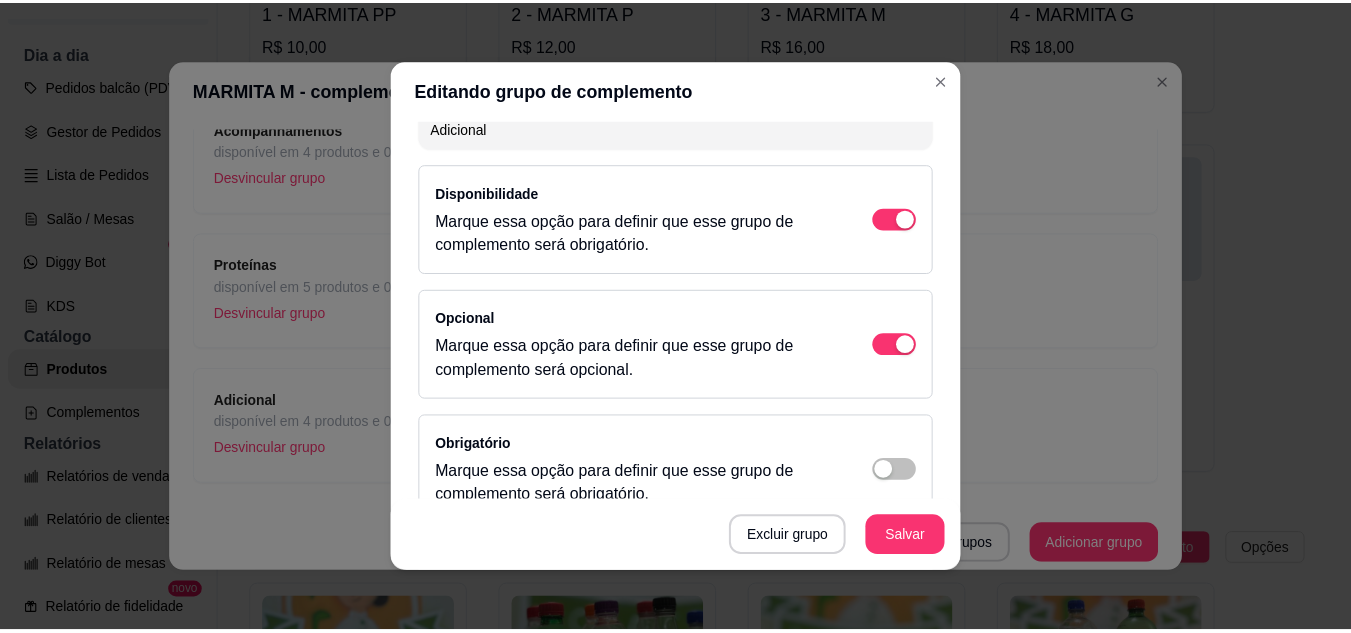 scroll, scrollTop: 200, scrollLeft: 0, axis: vertical 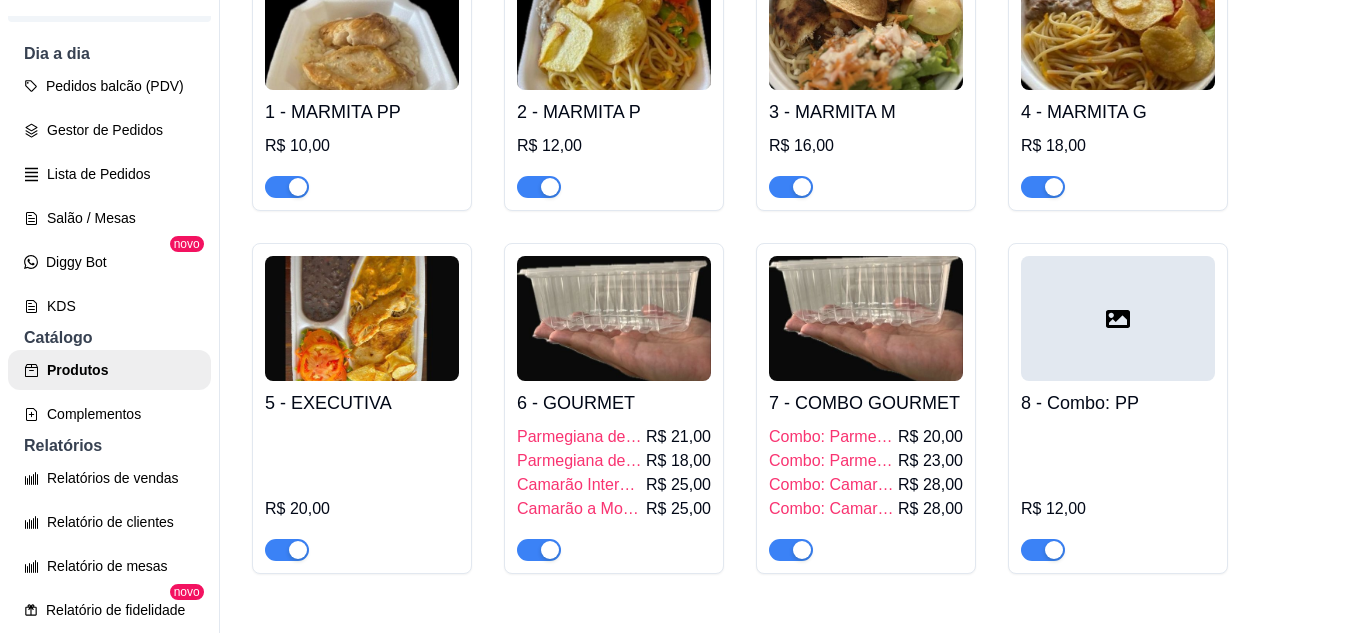 click at bounding box center (1118, 27) 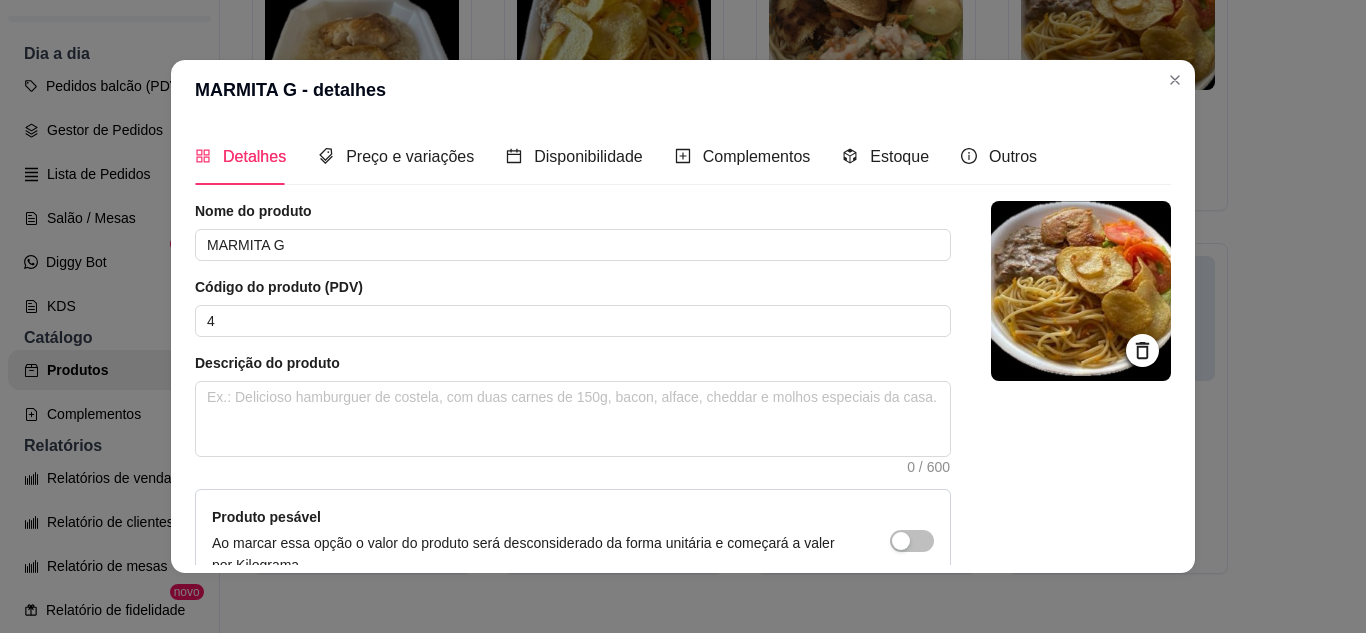 click on "Detalhes Preço e variações Disponibilidade Complementos Estoque Outros" at bounding box center [616, 156] 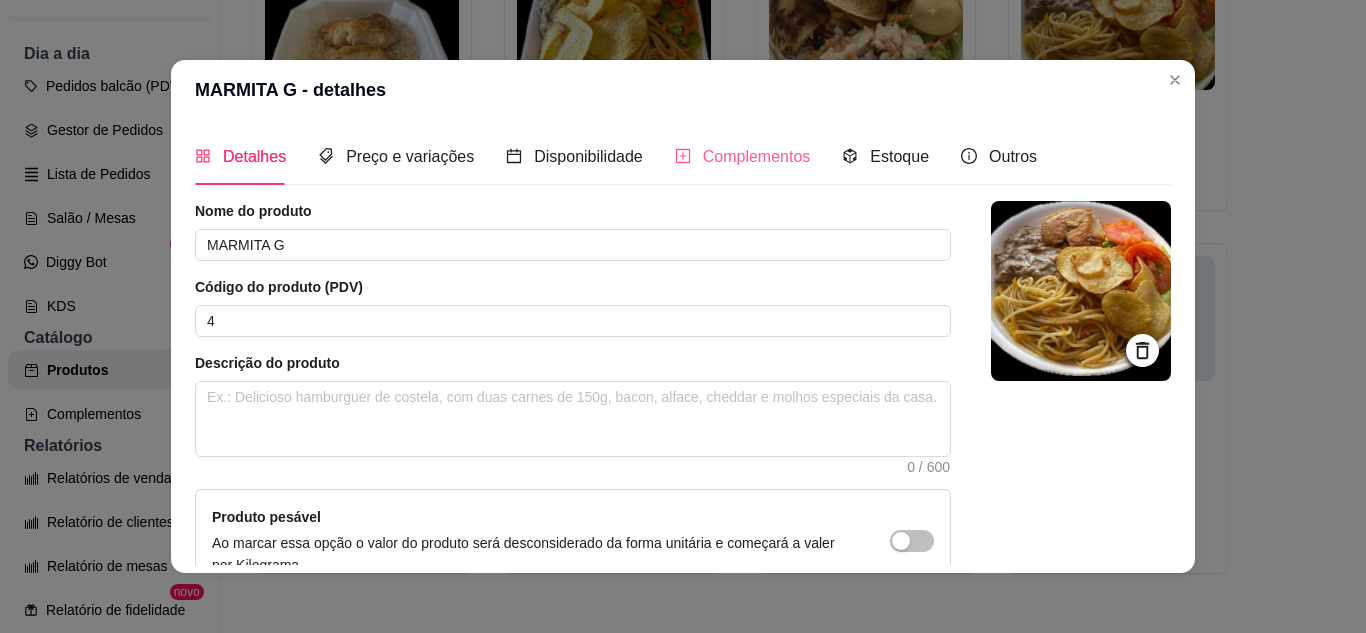 drag, startPoint x: 640, startPoint y: 150, endPoint x: 688, endPoint y: 155, distance: 48.259712 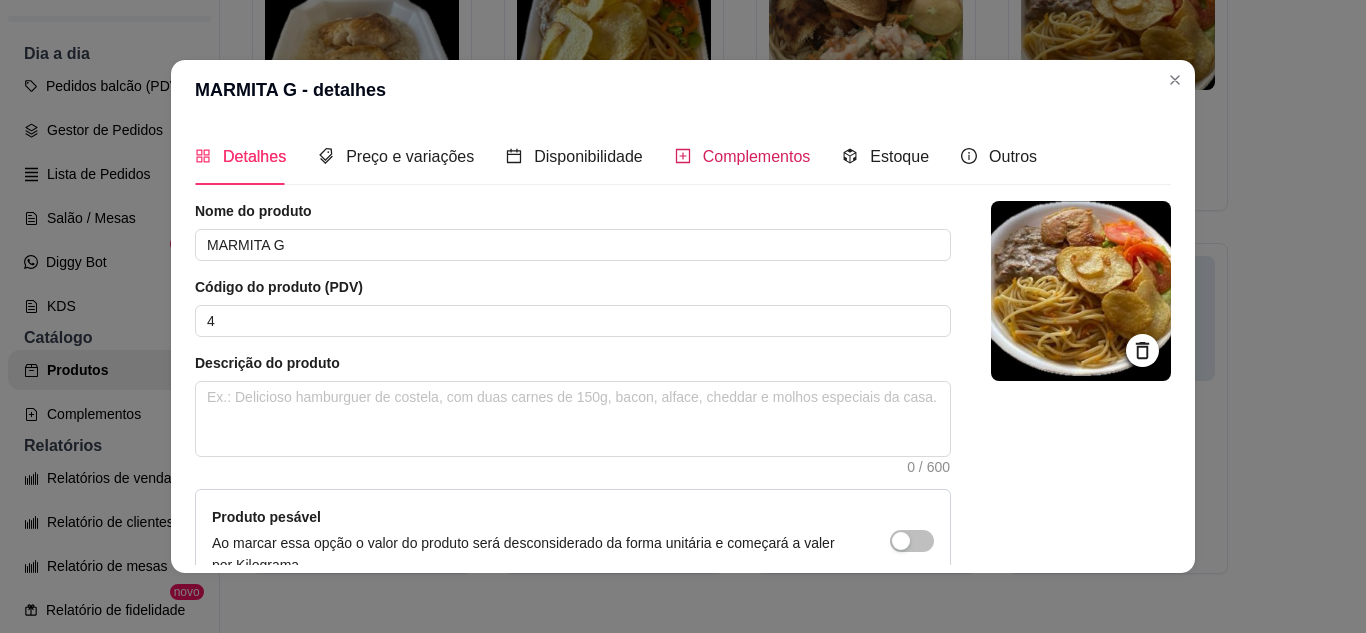 click on "Complementos" at bounding box center (757, 156) 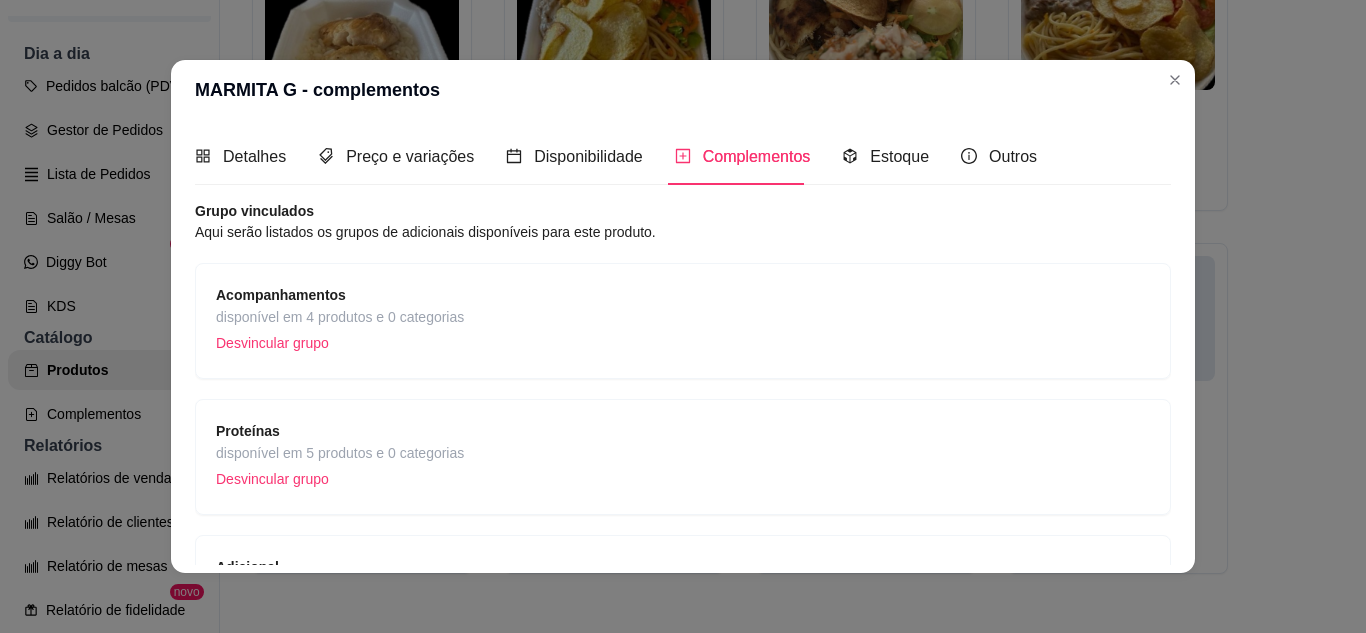 click on "Proteínas disponível em 5 produtos e 0 categorias  Desvincular grupo" at bounding box center (683, 457) 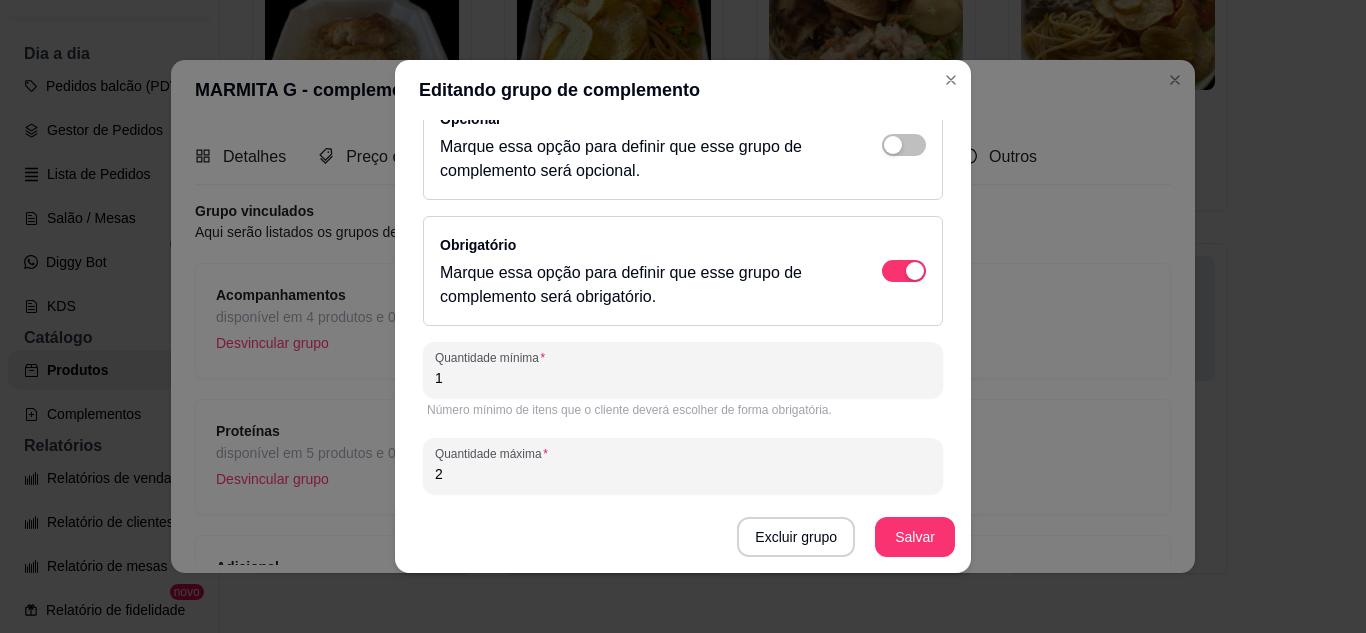 scroll, scrollTop: 329, scrollLeft: 0, axis: vertical 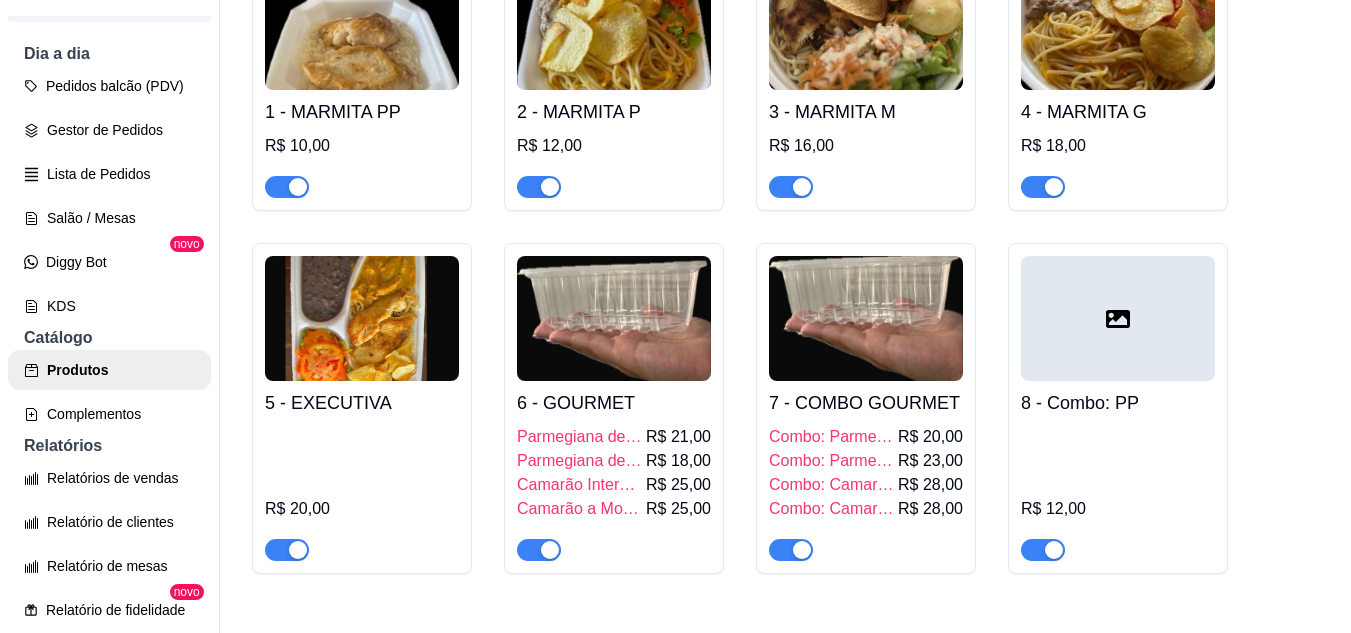 click on "2 - MARMITA P" at bounding box center [614, 112] 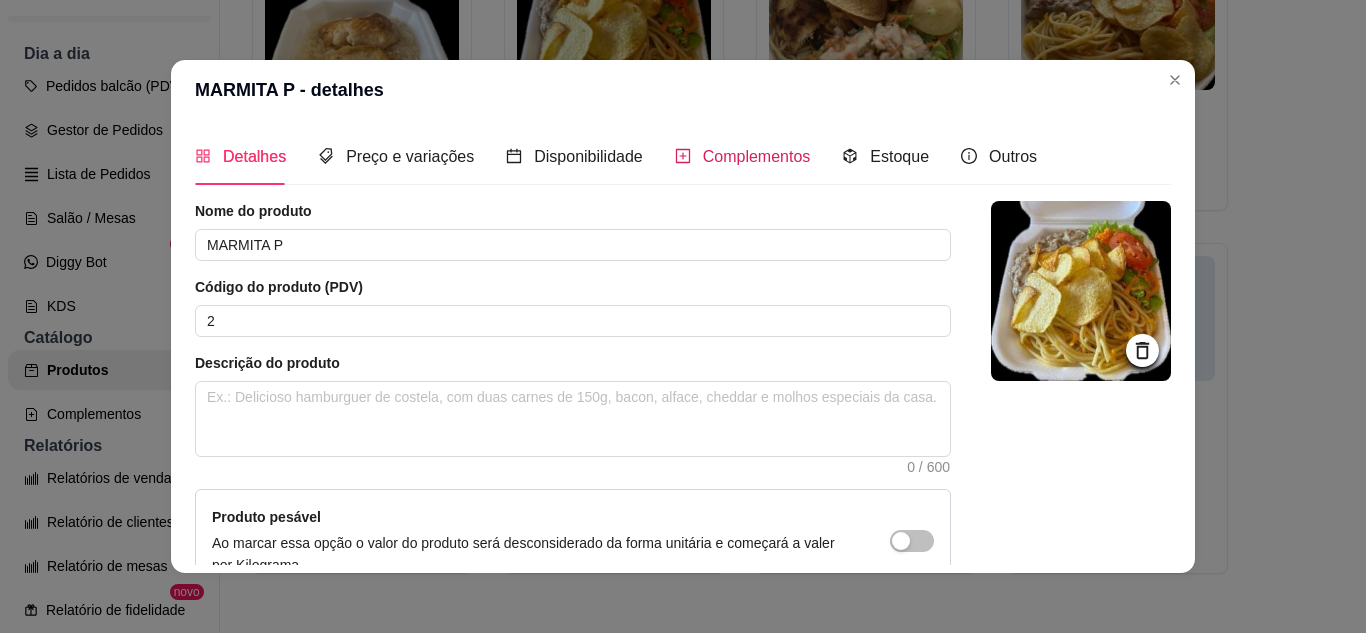 click on "Complementos" at bounding box center [757, 156] 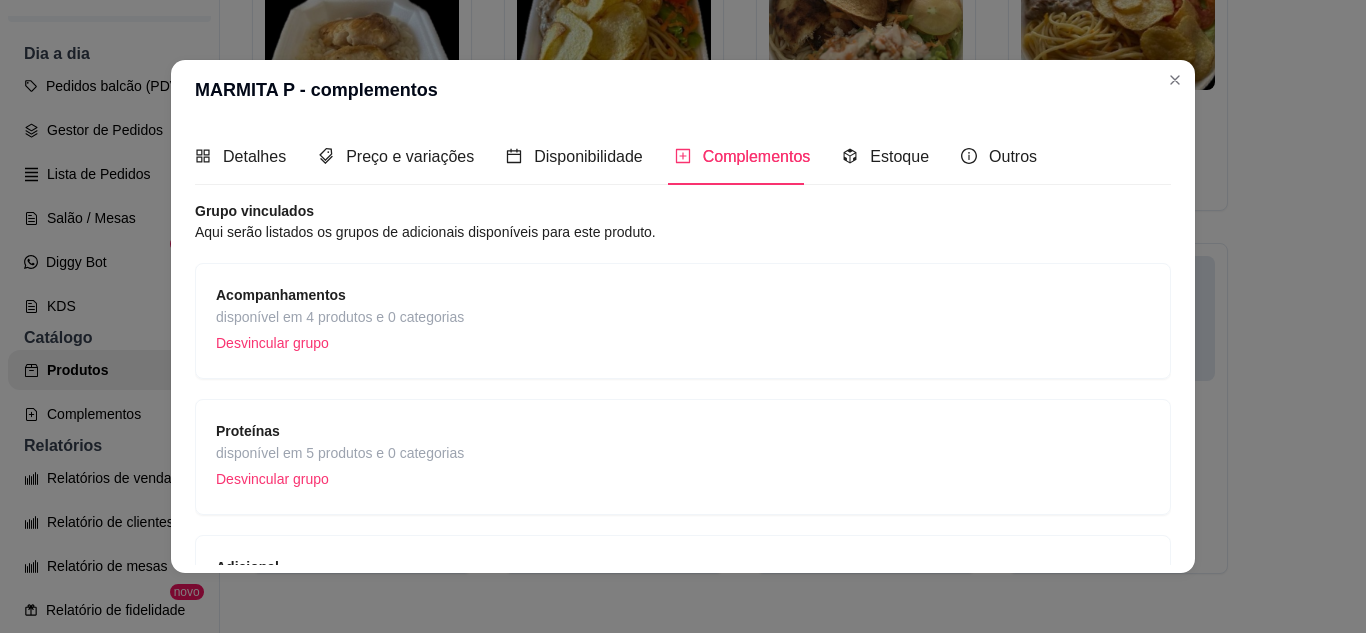 click on "Proteínas" at bounding box center [340, 431] 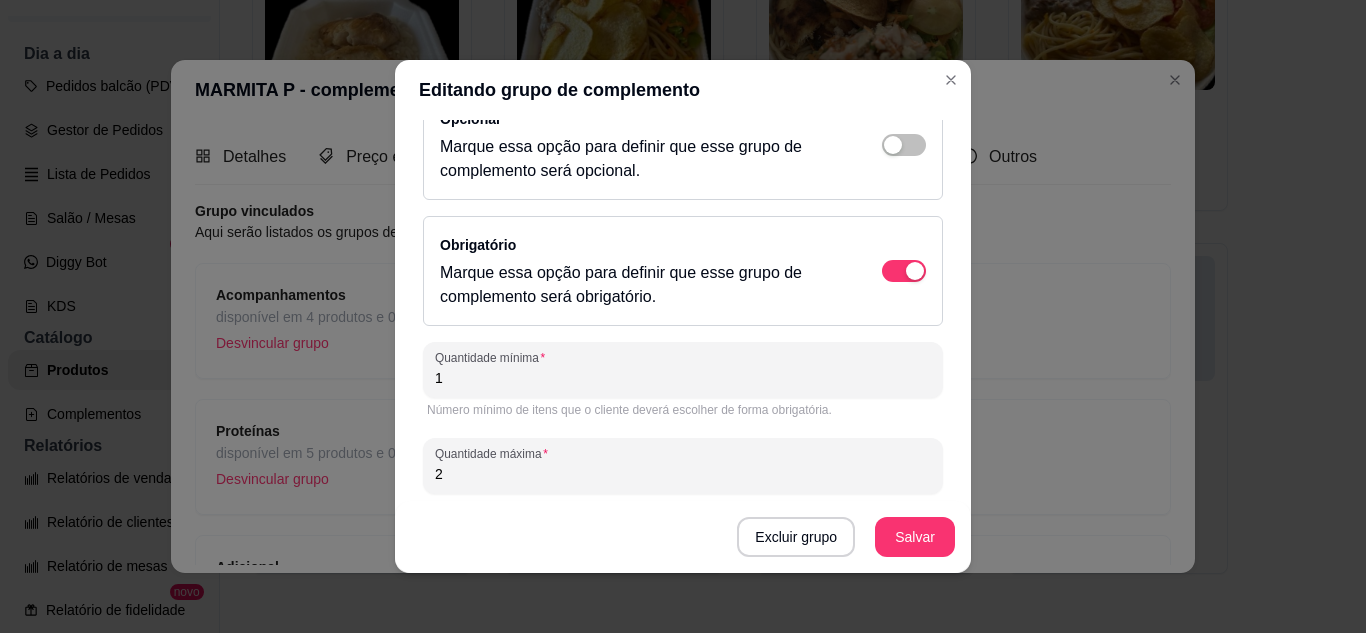 scroll, scrollTop: 329, scrollLeft: 0, axis: vertical 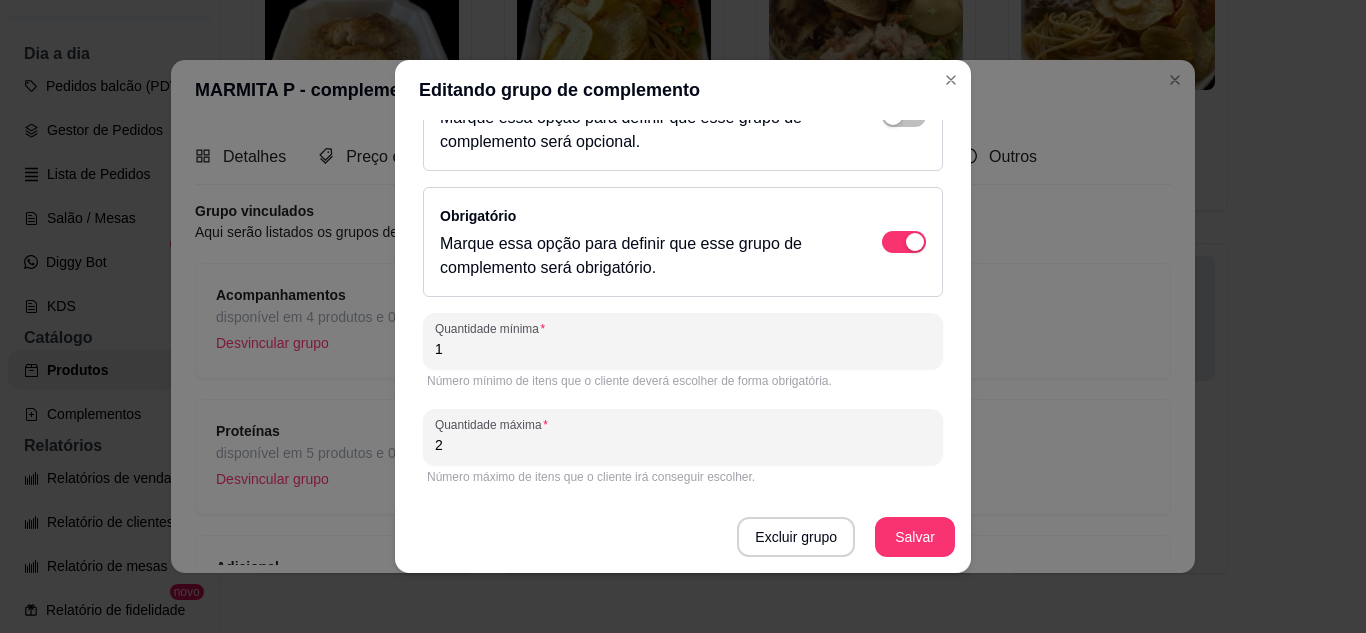 drag, startPoint x: 452, startPoint y: 441, endPoint x: 407, endPoint y: 443, distance: 45.044422 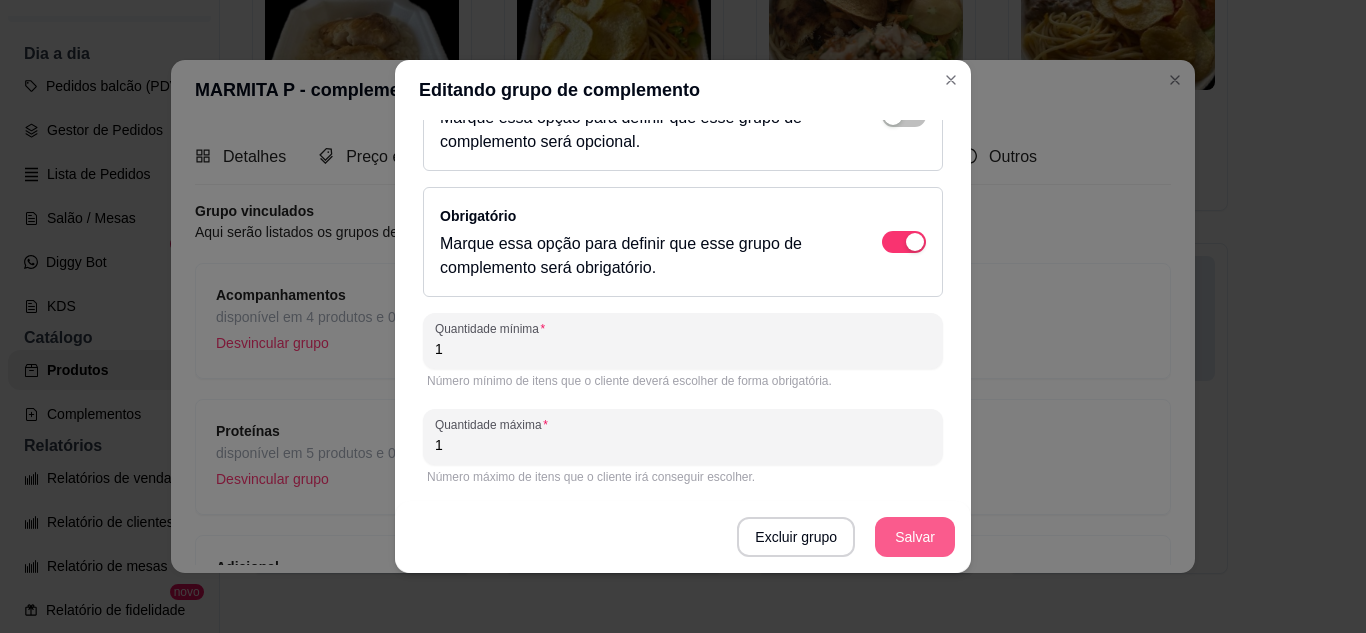 type on "1" 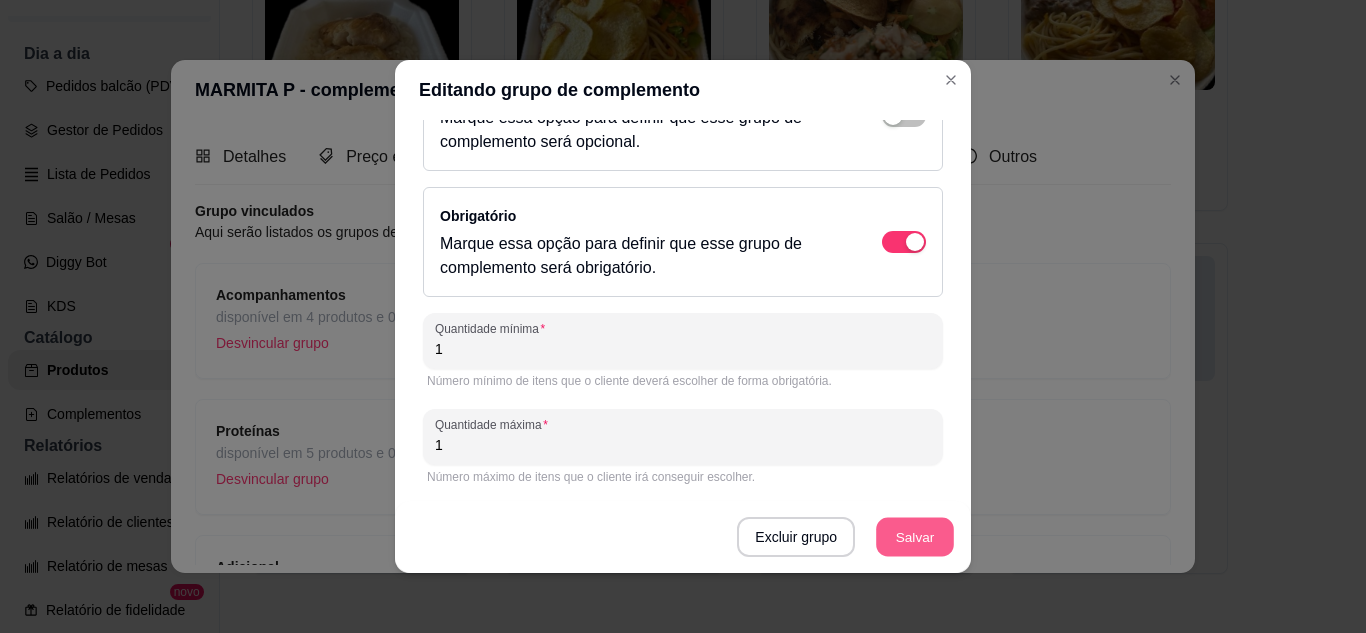 click on "Salvar" at bounding box center (915, 537) 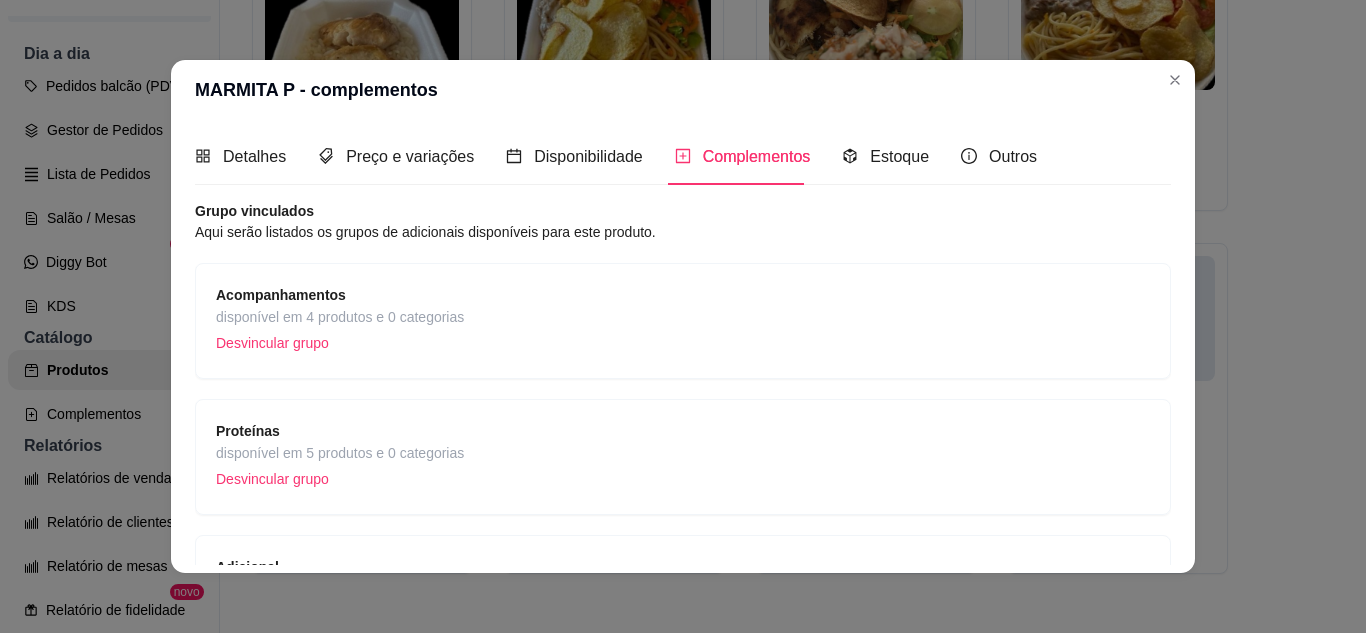 click on "MARMITA P - complementos" at bounding box center (683, 90) 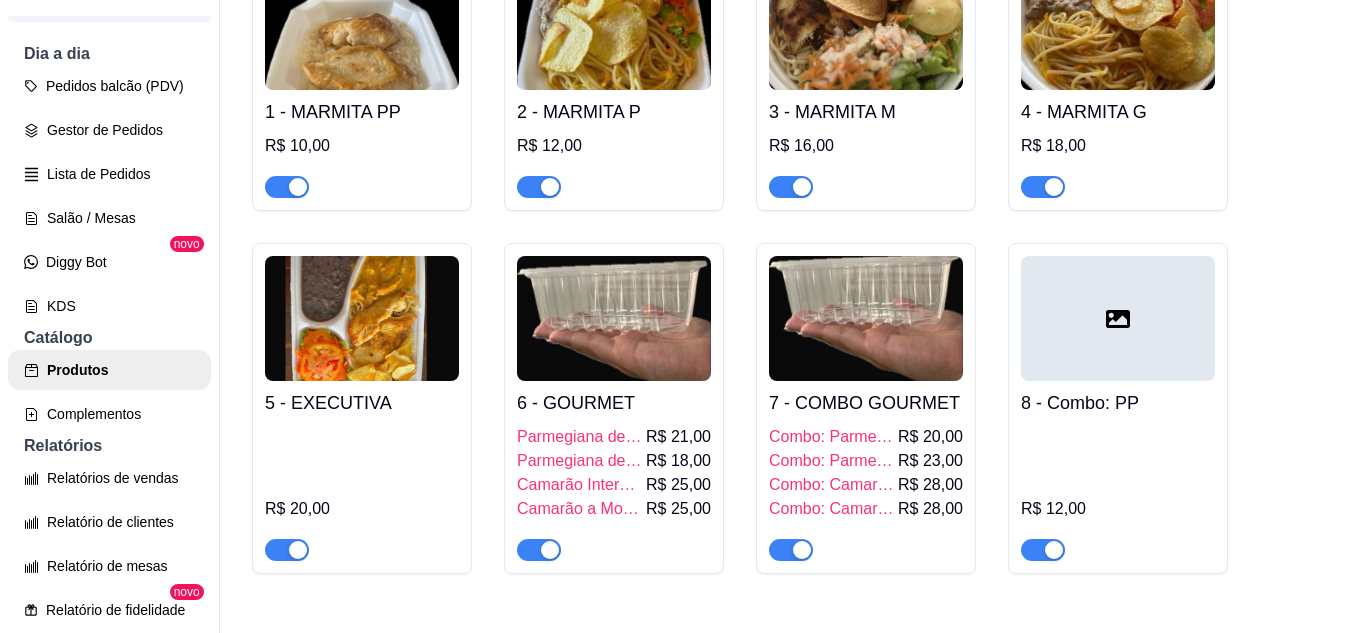 click on "R$ 16,00" at bounding box center [866, 146] 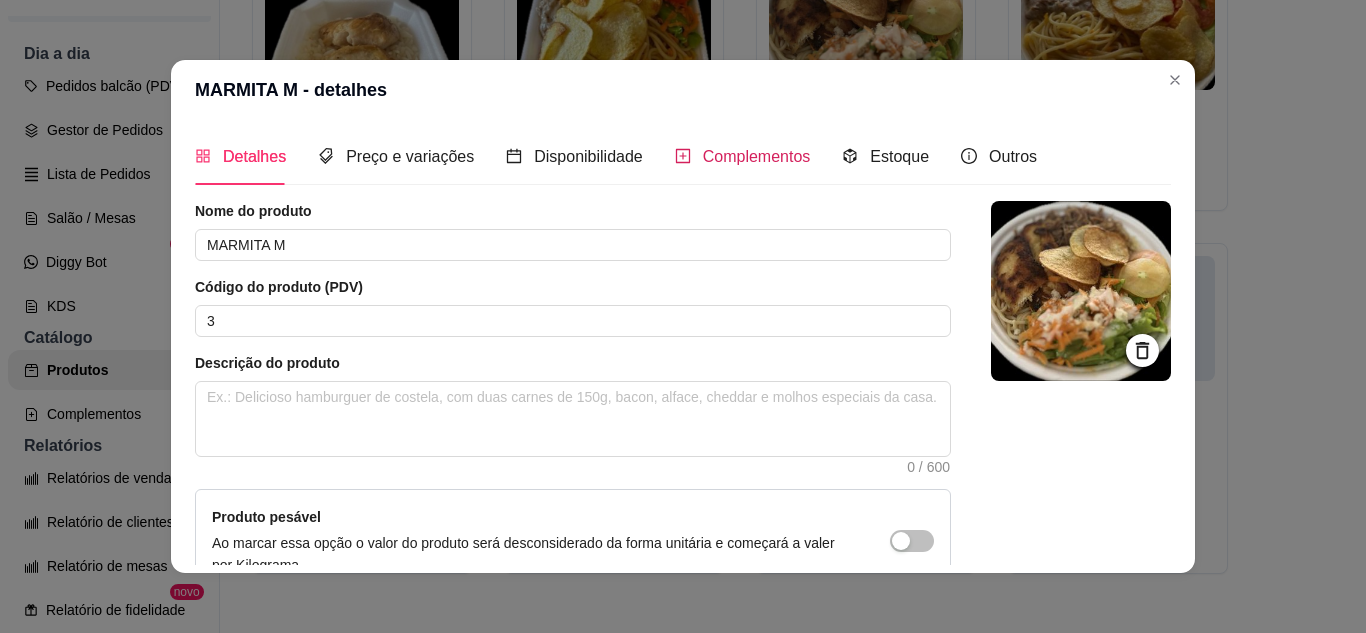 click on "Complementos" at bounding box center [743, 156] 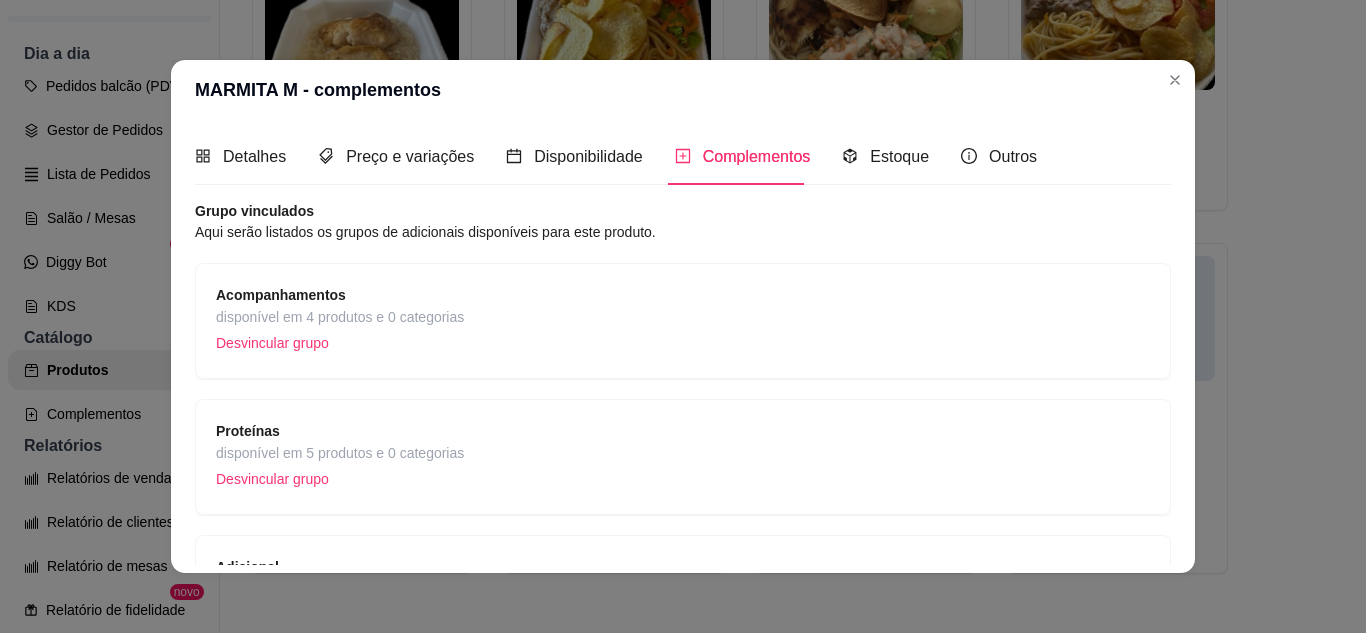 click on "disponível em 5 produtos e 0 categorias" at bounding box center (340, 453) 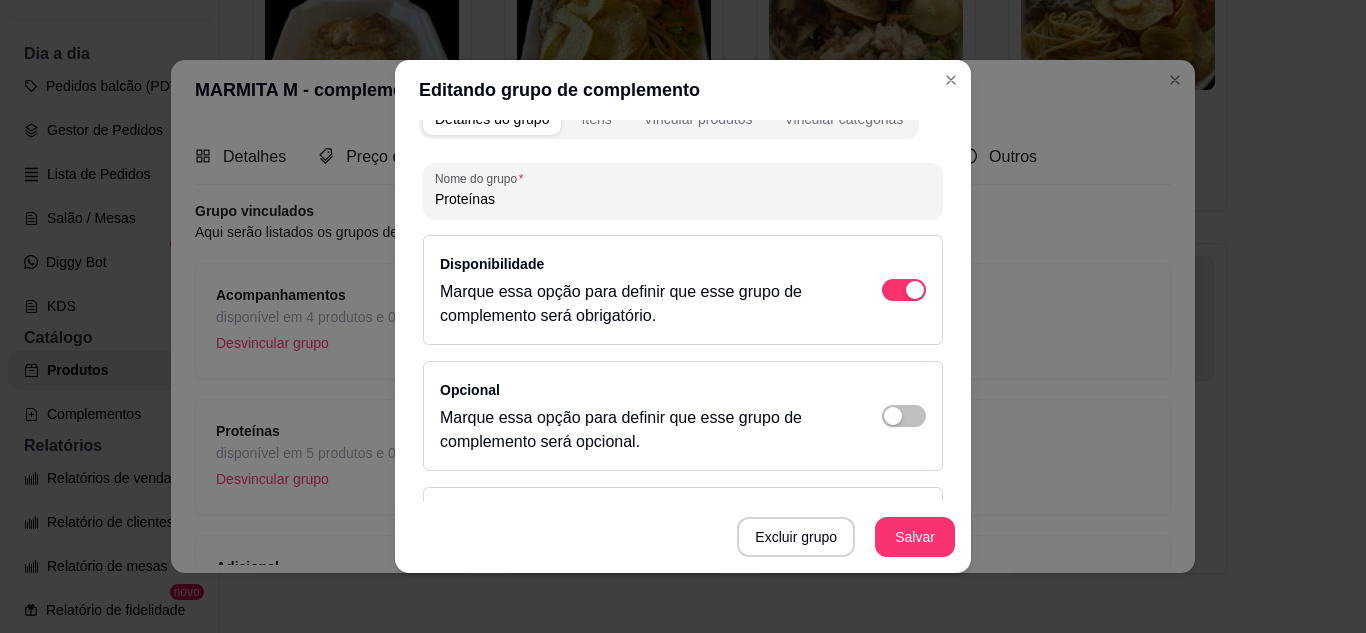 scroll, scrollTop: 0, scrollLeft: 0, axis: both 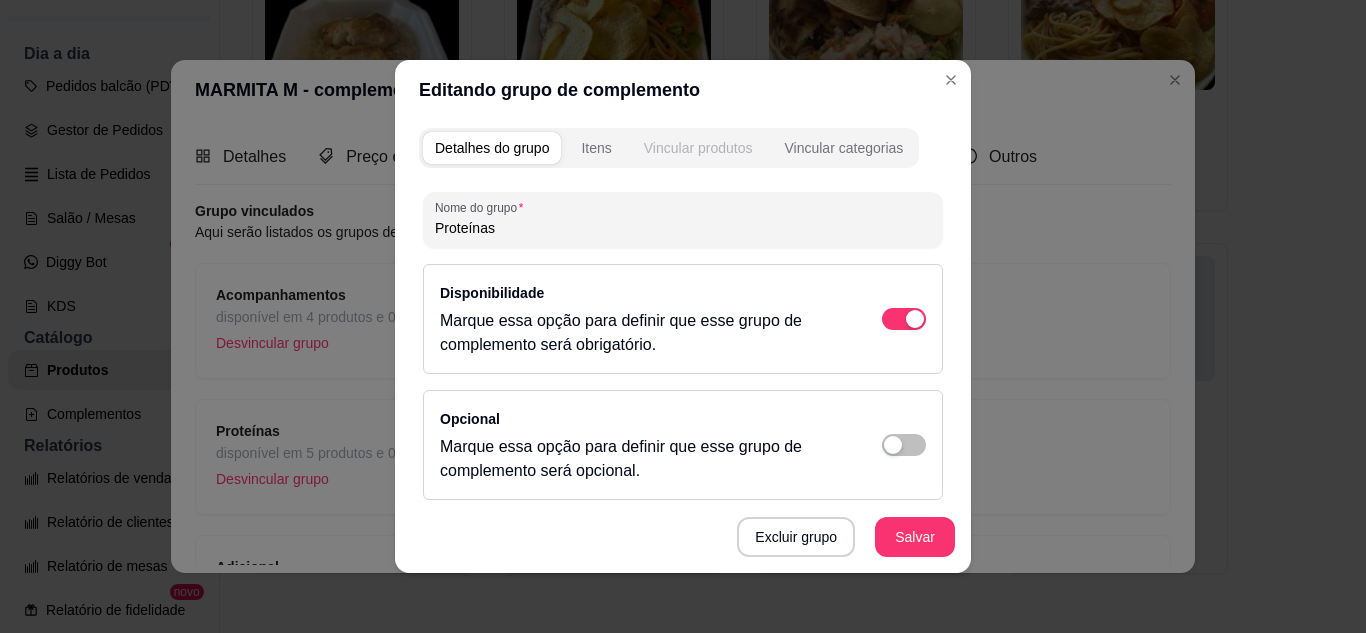 click on "Vincular produtos" at bounding box center [698, 148] 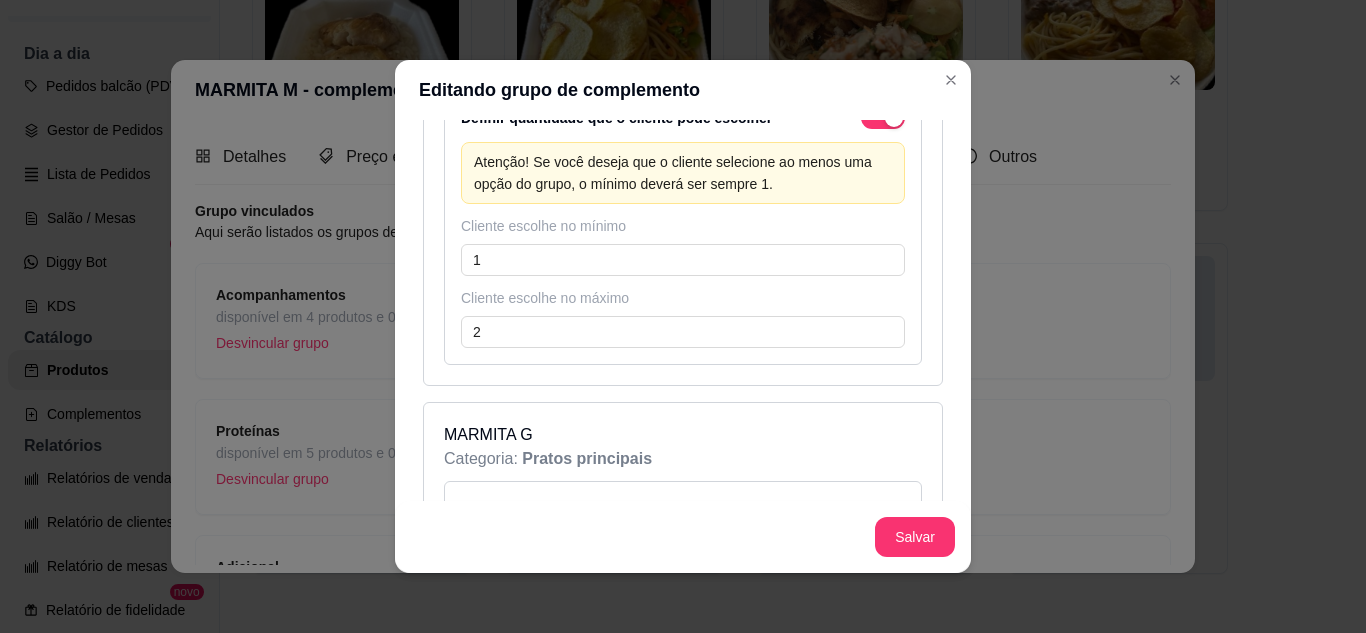 scroll, scrollTop: 1300, scrollLeft: 0, axis: vertical 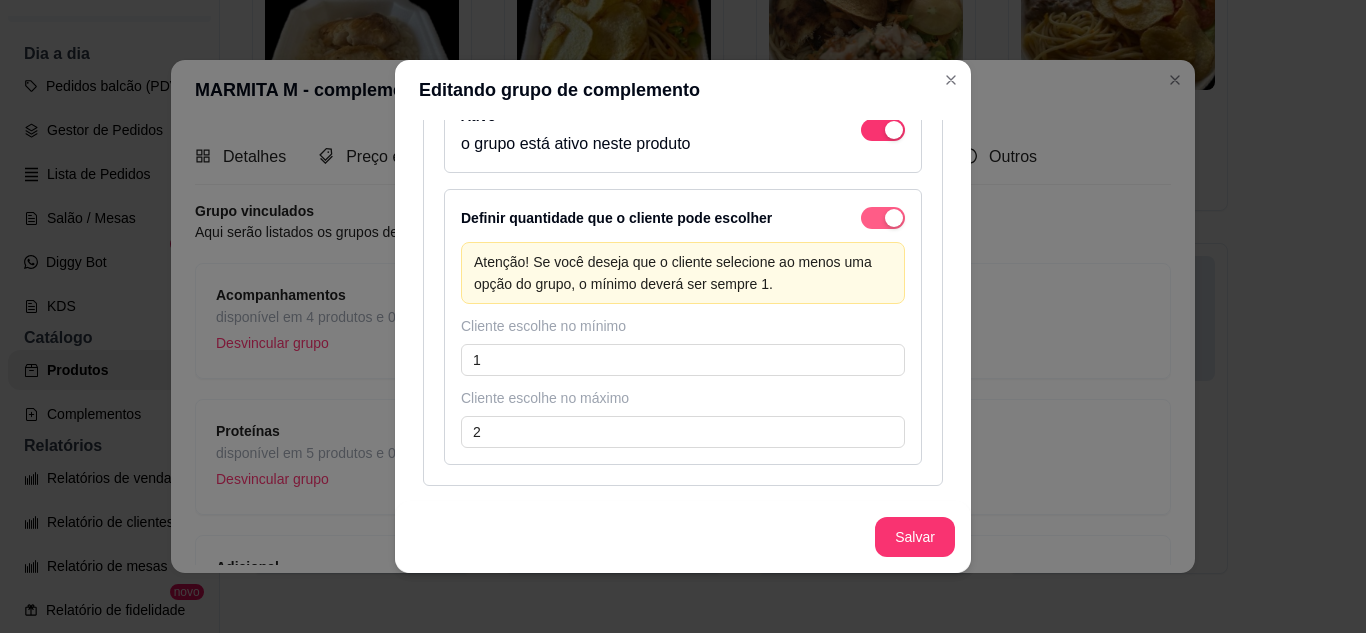 click at bounding box center (894, -770) 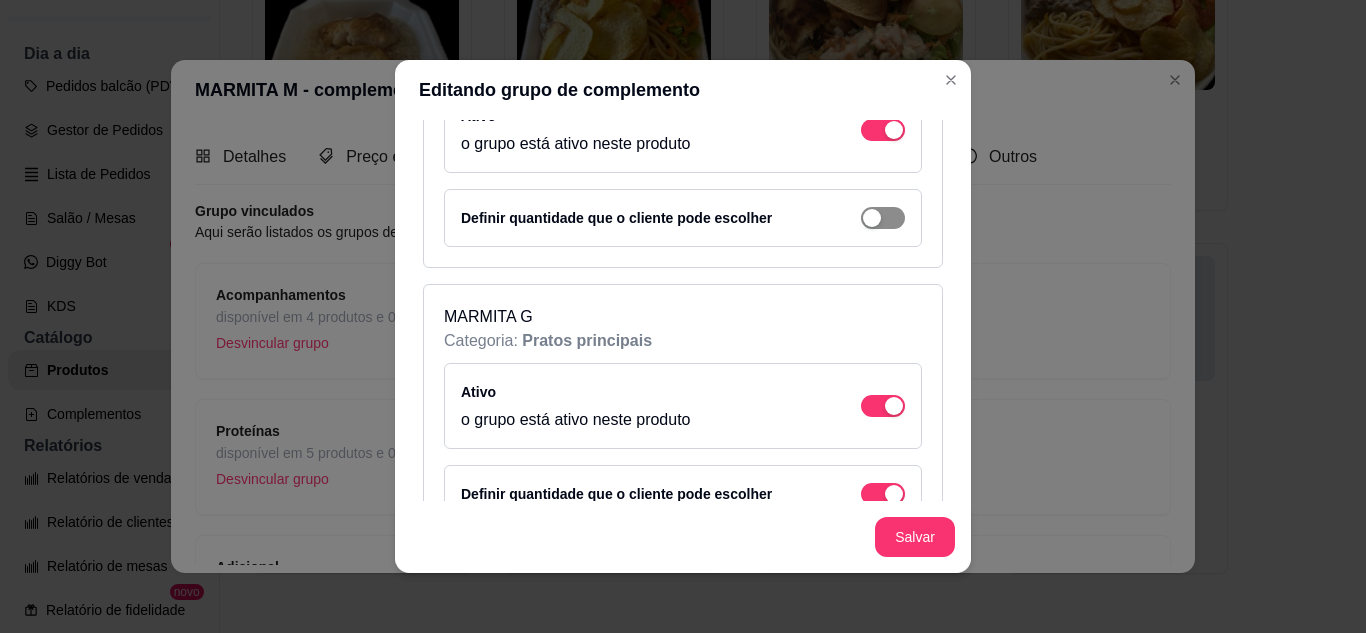 scroll, scrollTop: 1500, scrollLeft: 0, axis: vertical 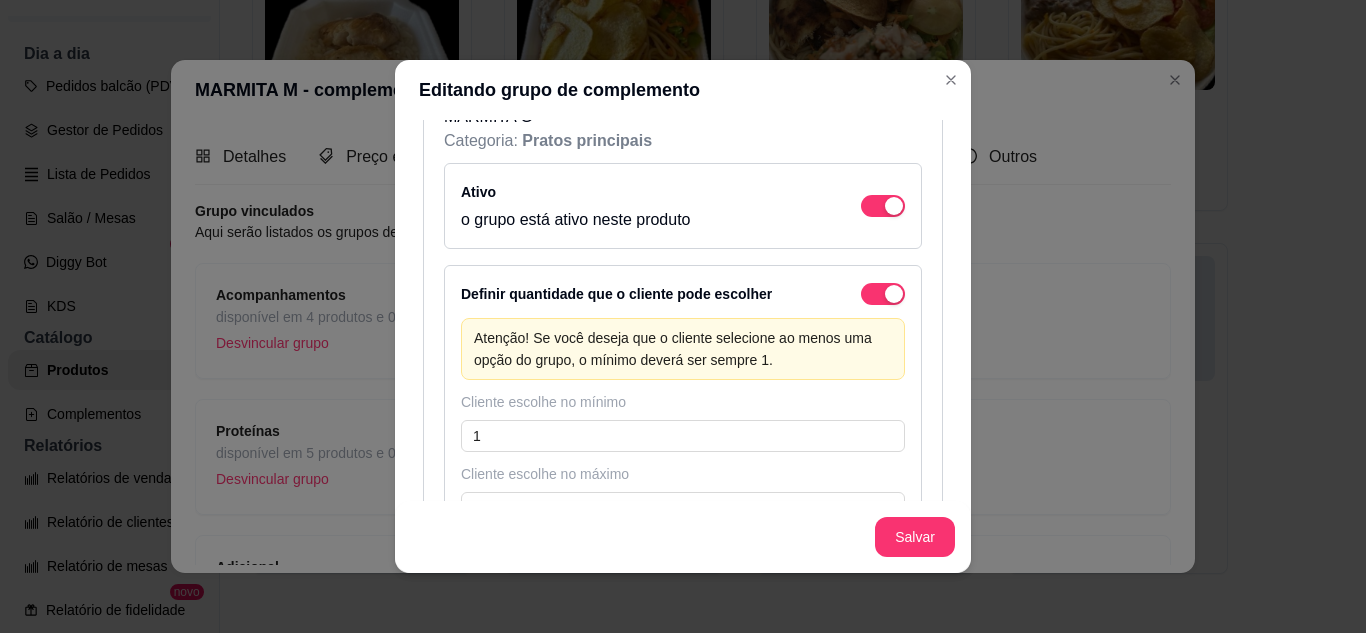 click on "Definir quantidade que o cliente pode escolher" at bounding box center [683, 294] 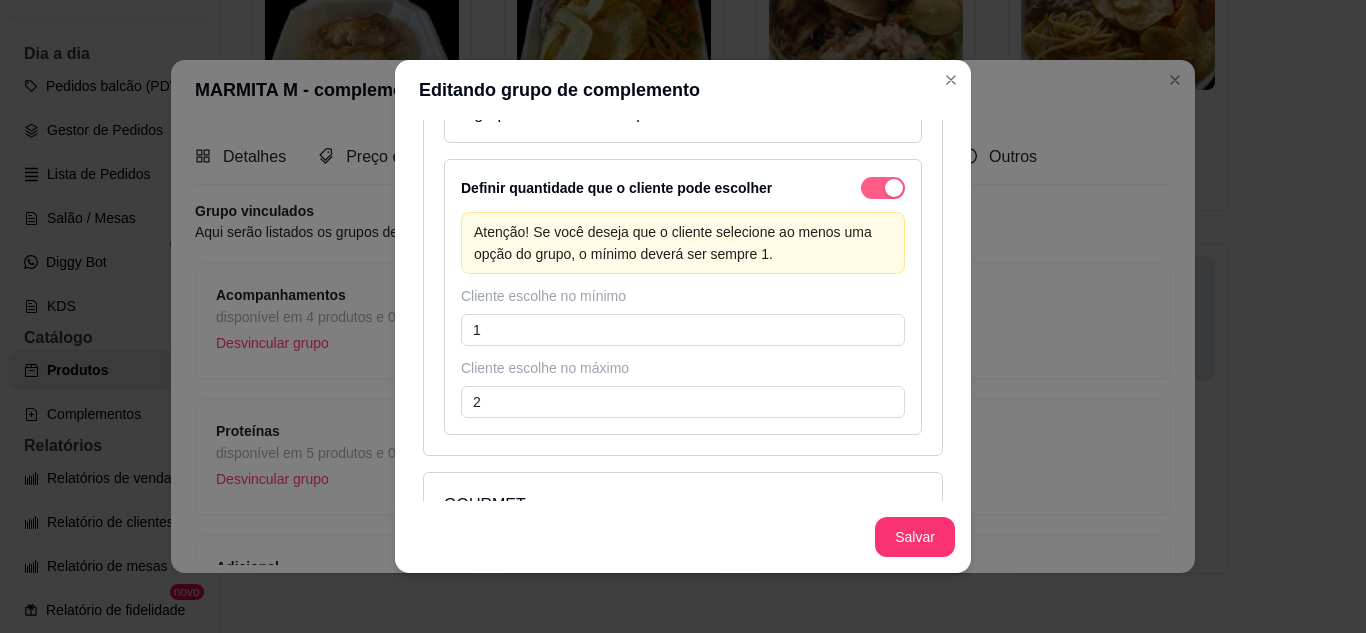 click at bounding box center (883, -1570) 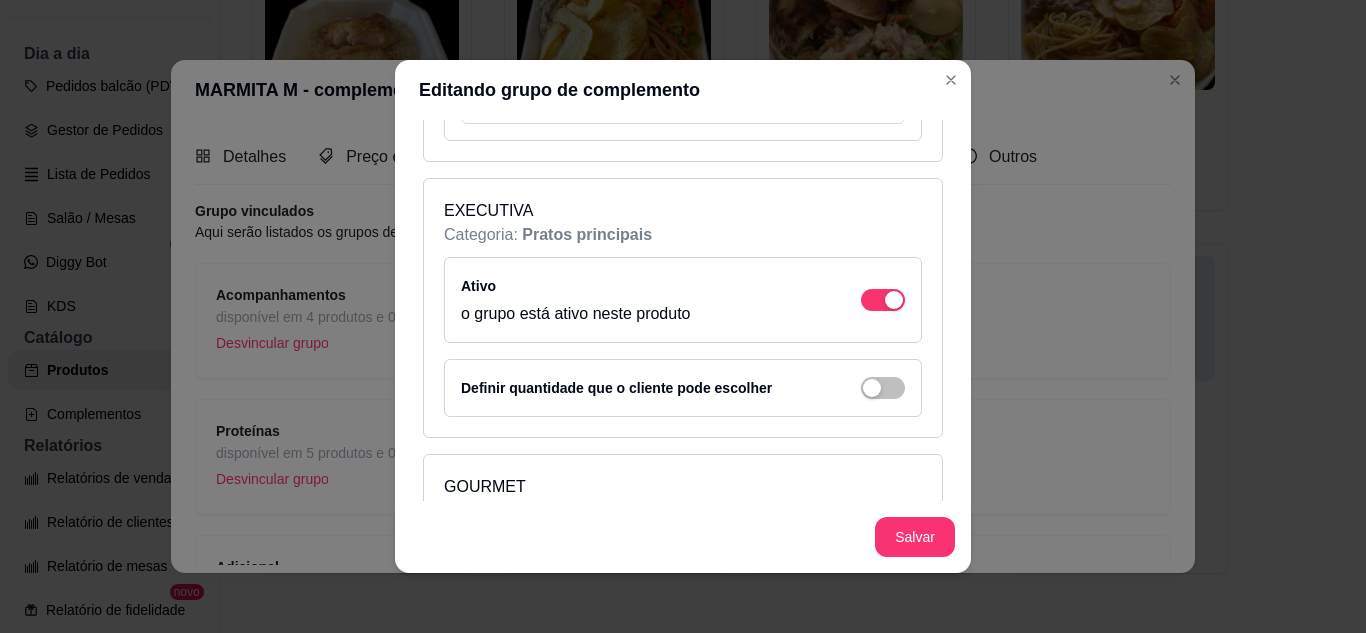 scroll, scrollTop: 1600, scrollLeft: 0, axis: vertical 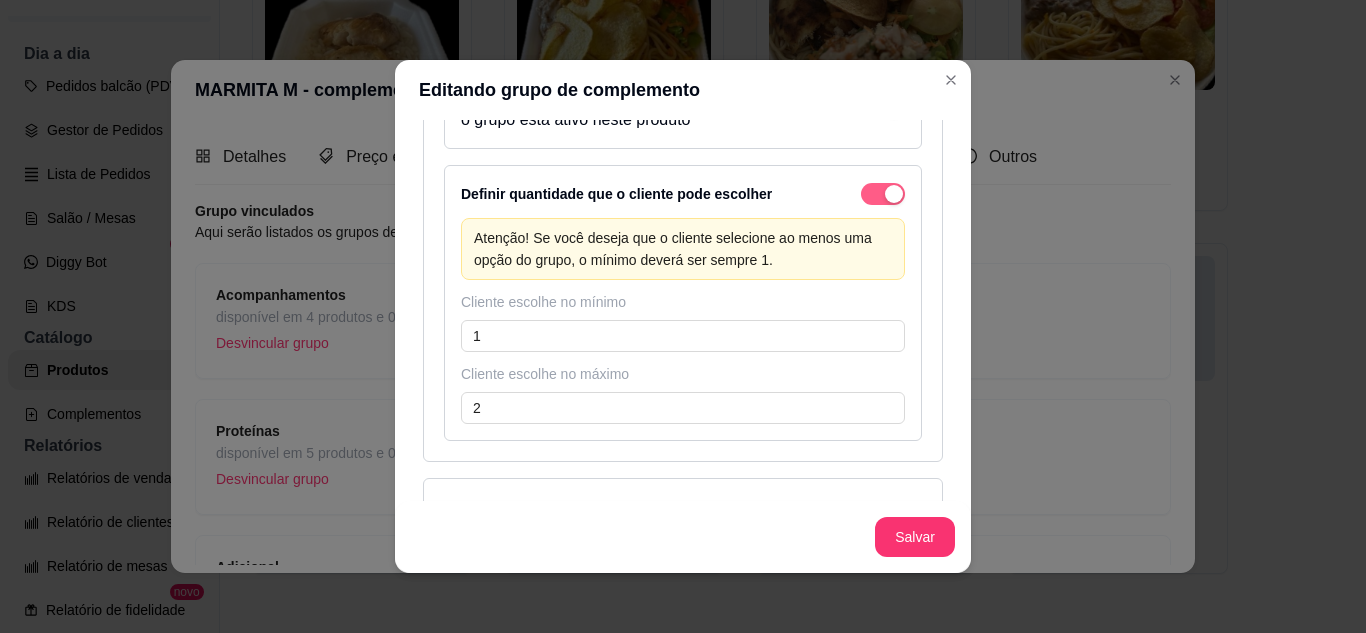 click at bounding box center [883, -1070] 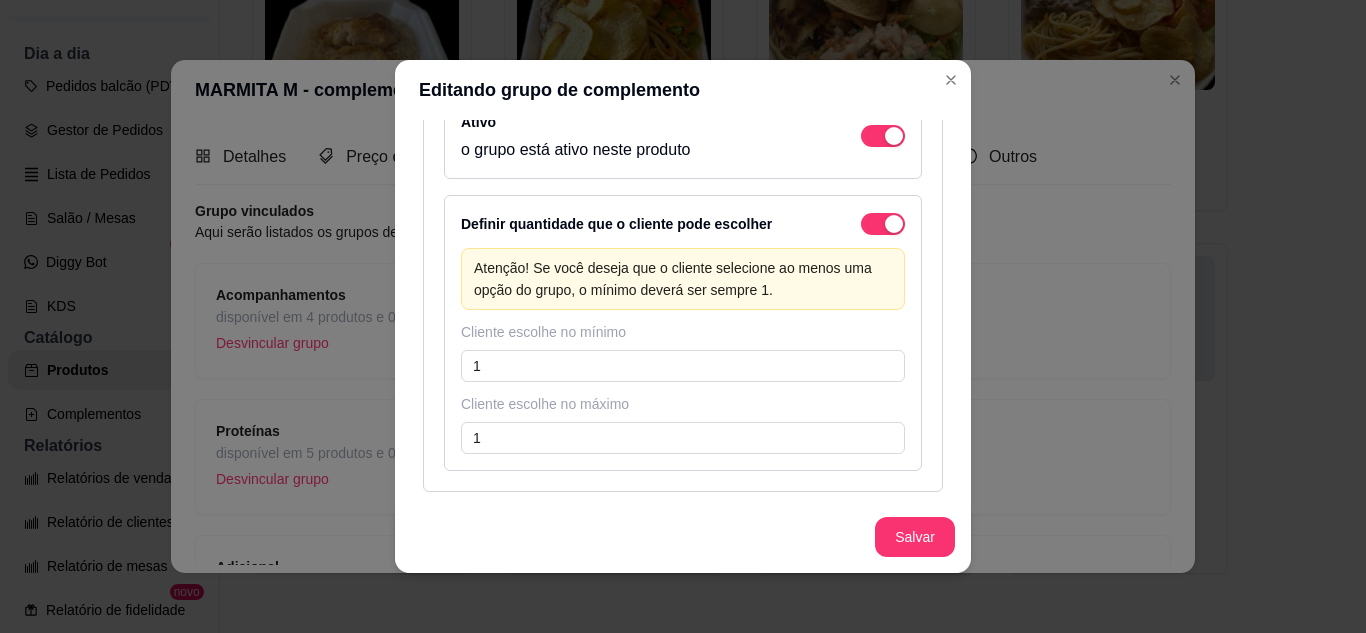 scroll, scrollTop: 700, scrollLeft: 0, axis: vertical 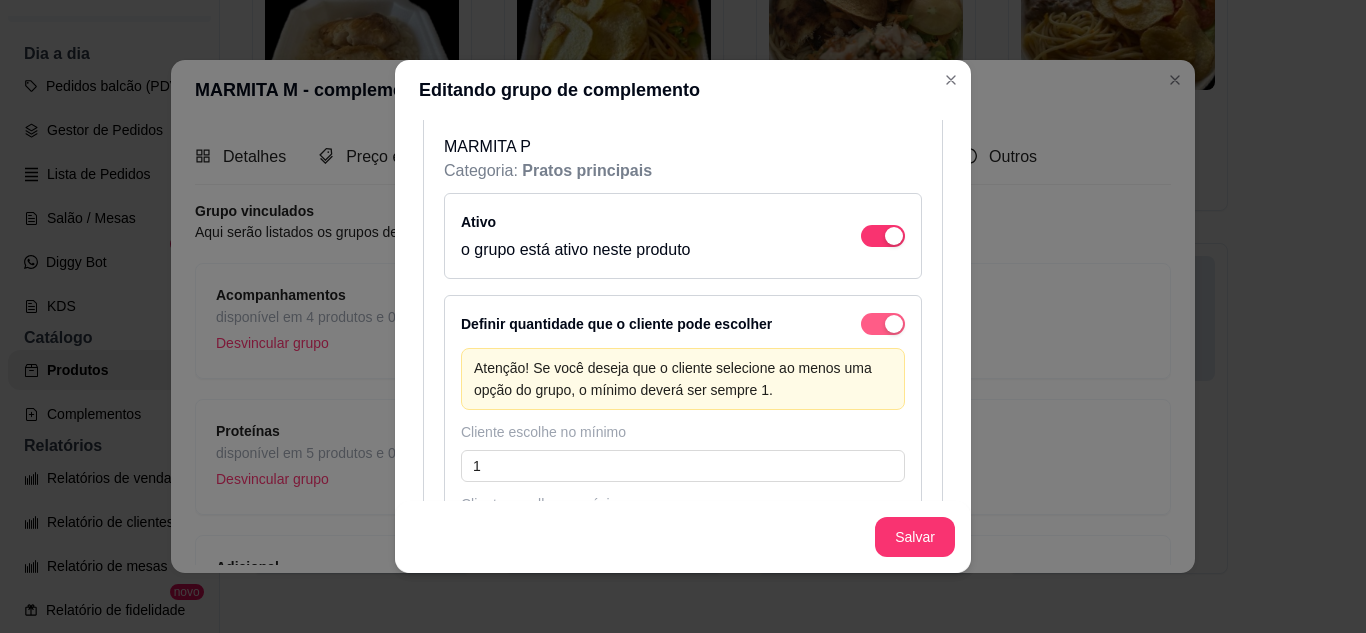 click at bounding box center (894, -170) 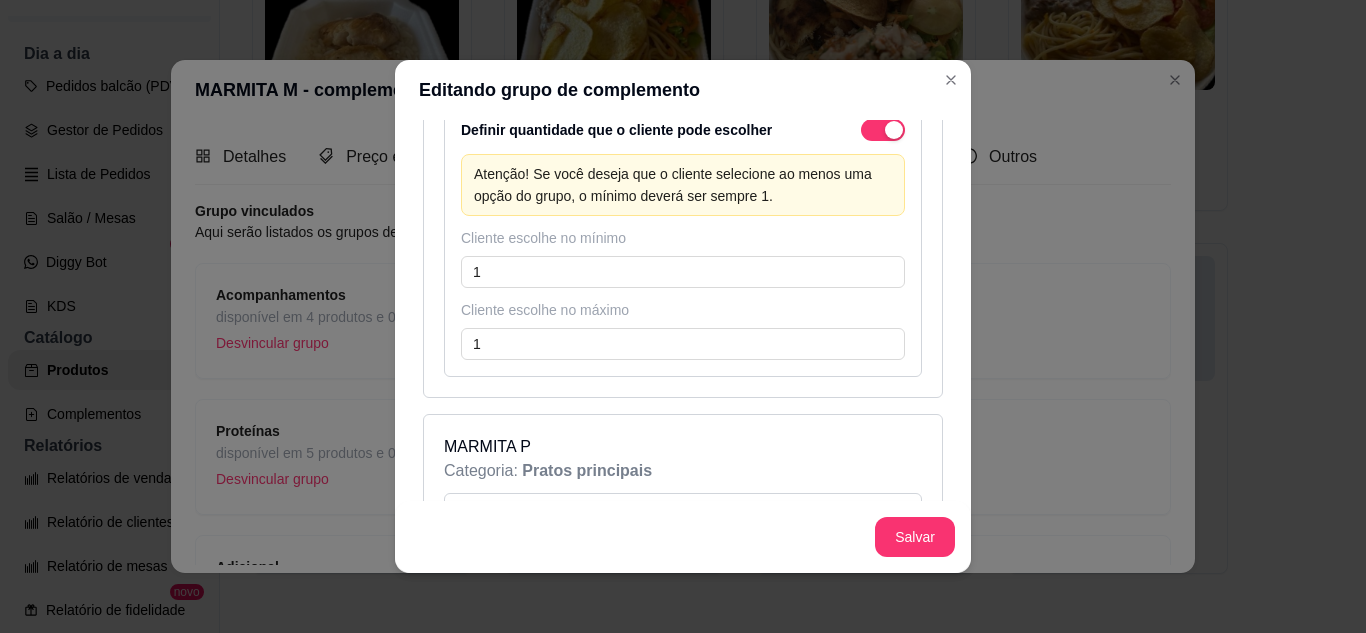 scroll, scrollTop: 200, scrollLeft: 0, axis: vertical 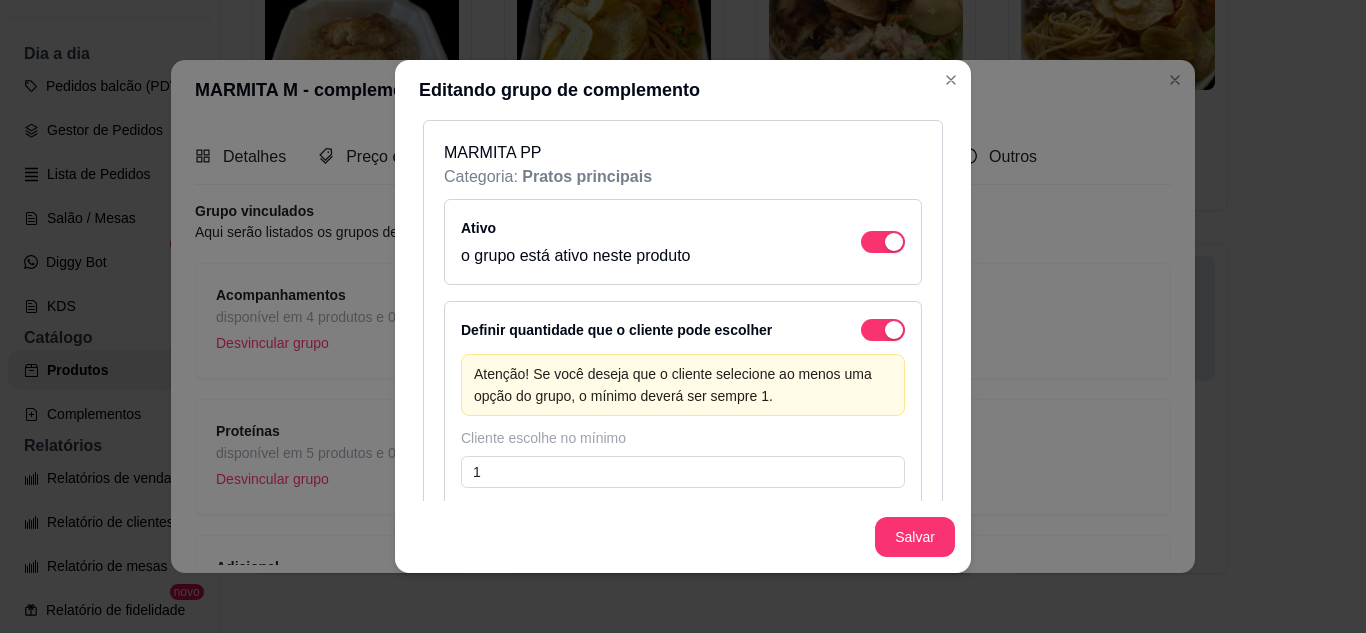 click at bounding box center [894, 330] 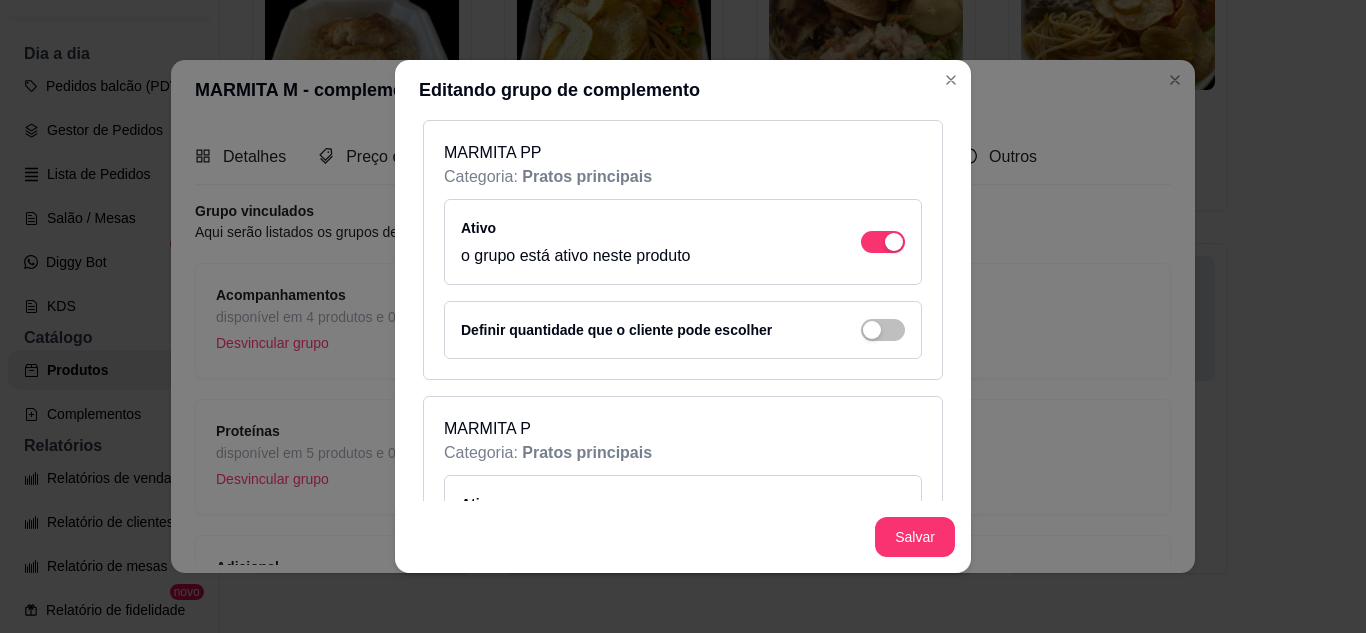 scroll, scrollTop: 0, scrollLeft: 0, axis: both 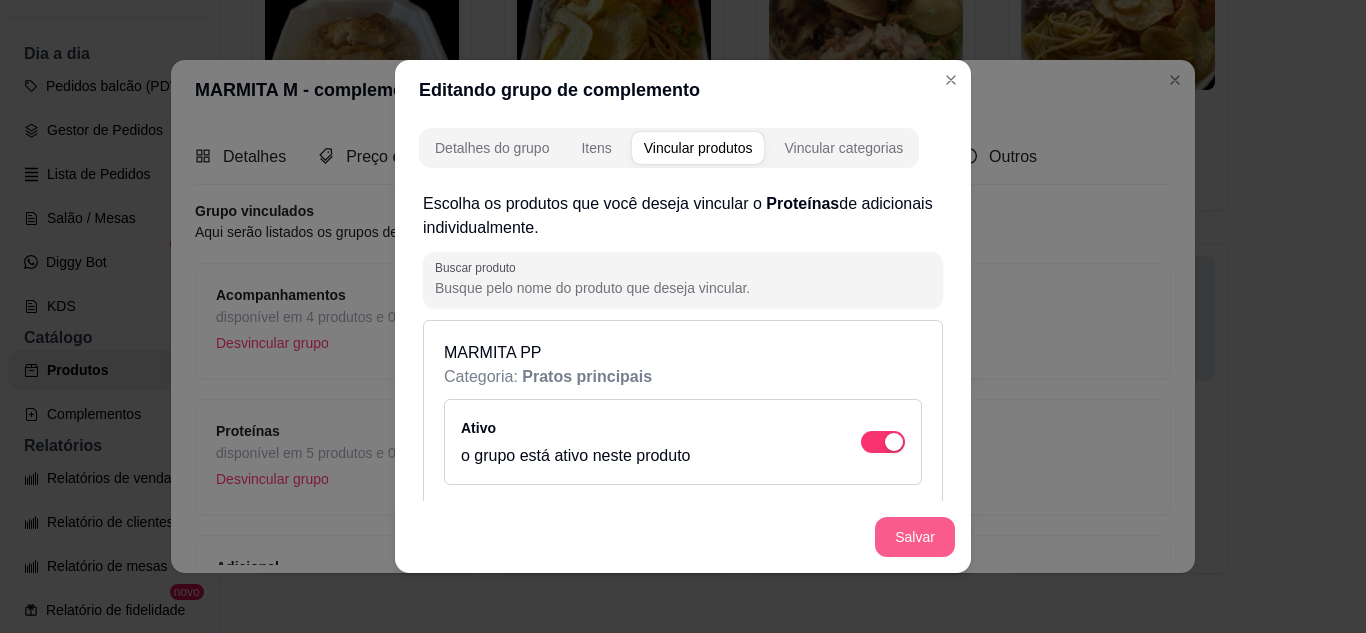 click on "Salvar" at bounding box center [915, 537] 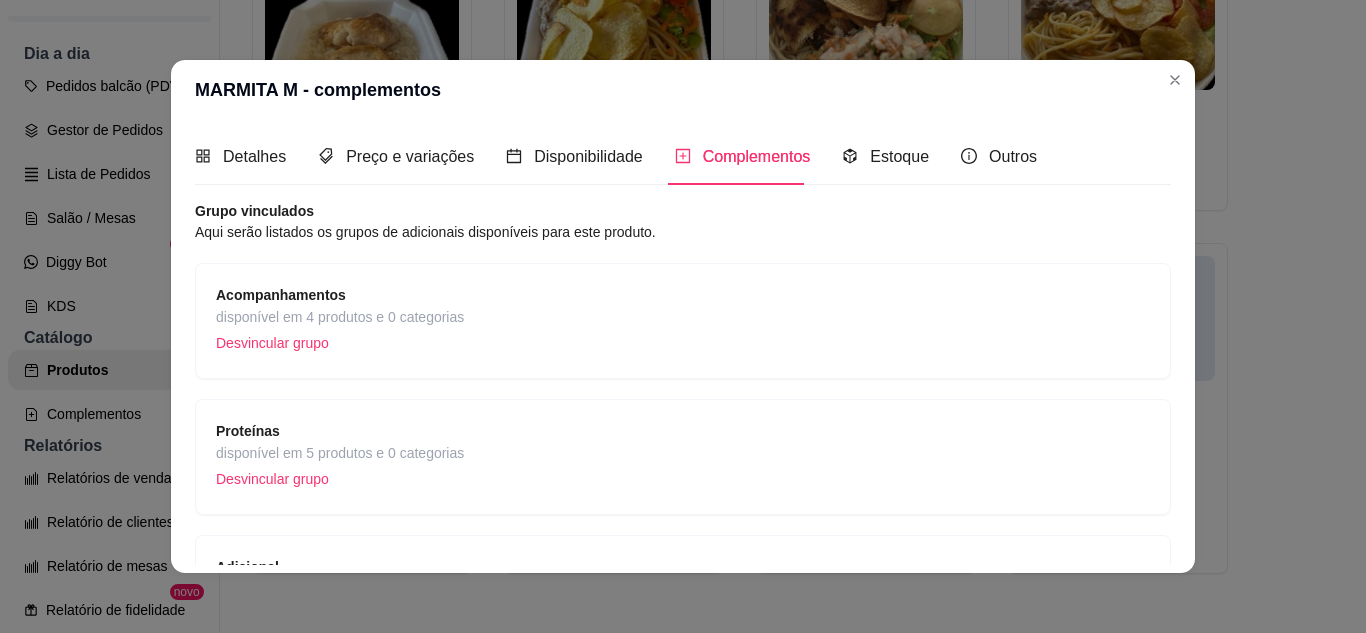 click on "disponível em 5 produtos e 0 categorias" at bounding box center [340, 453] 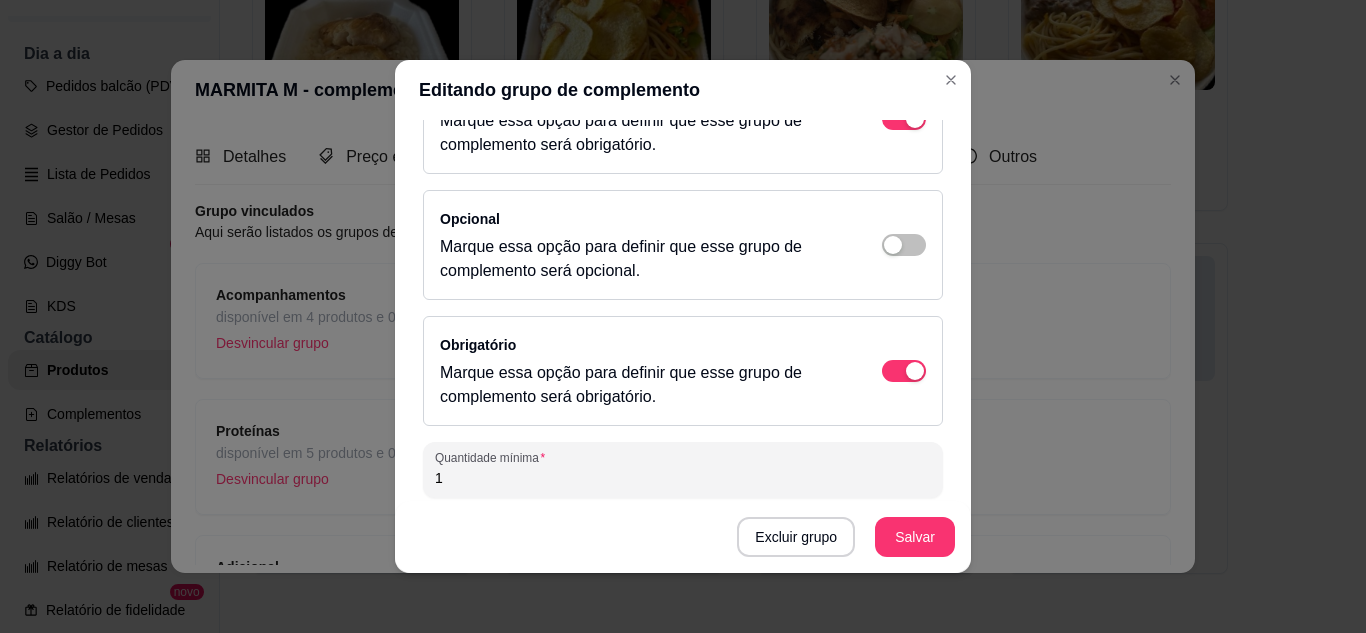 scroll, scrollTop: 329, scrollLeft: 0, axis: vertical 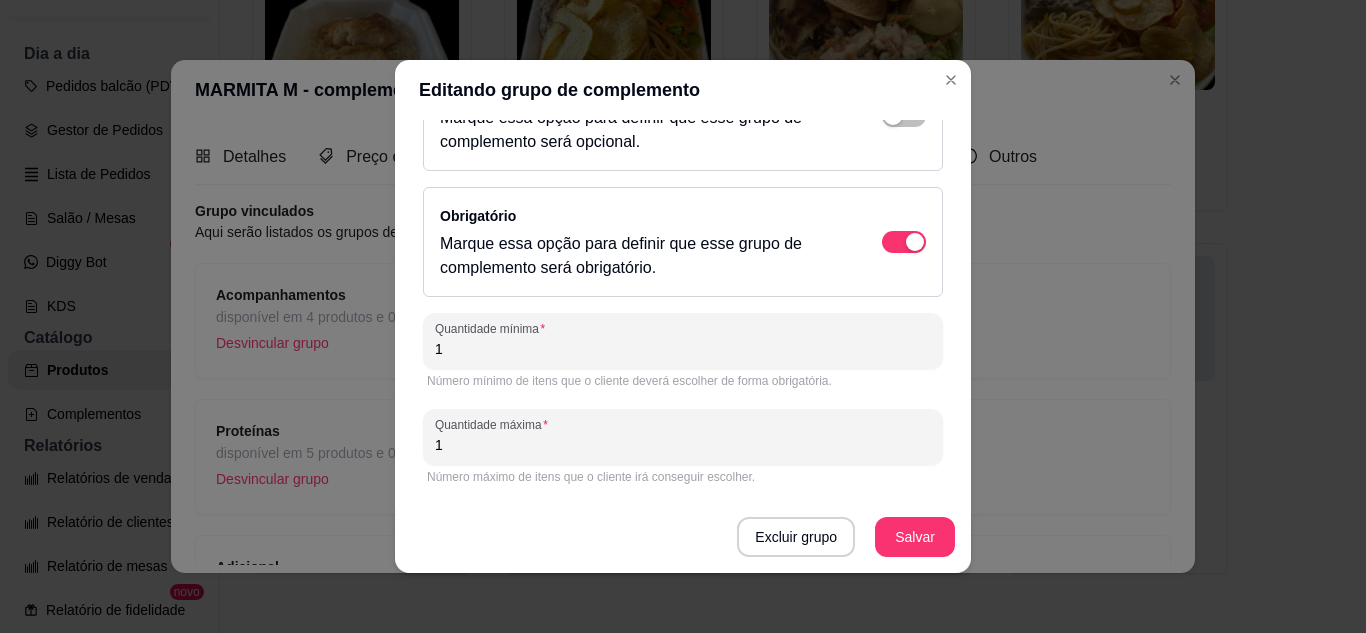 drag, startPoint x: 446, startPoint y: 450, endPoint x: 422, endPoint y: 451, distance: 24.020824 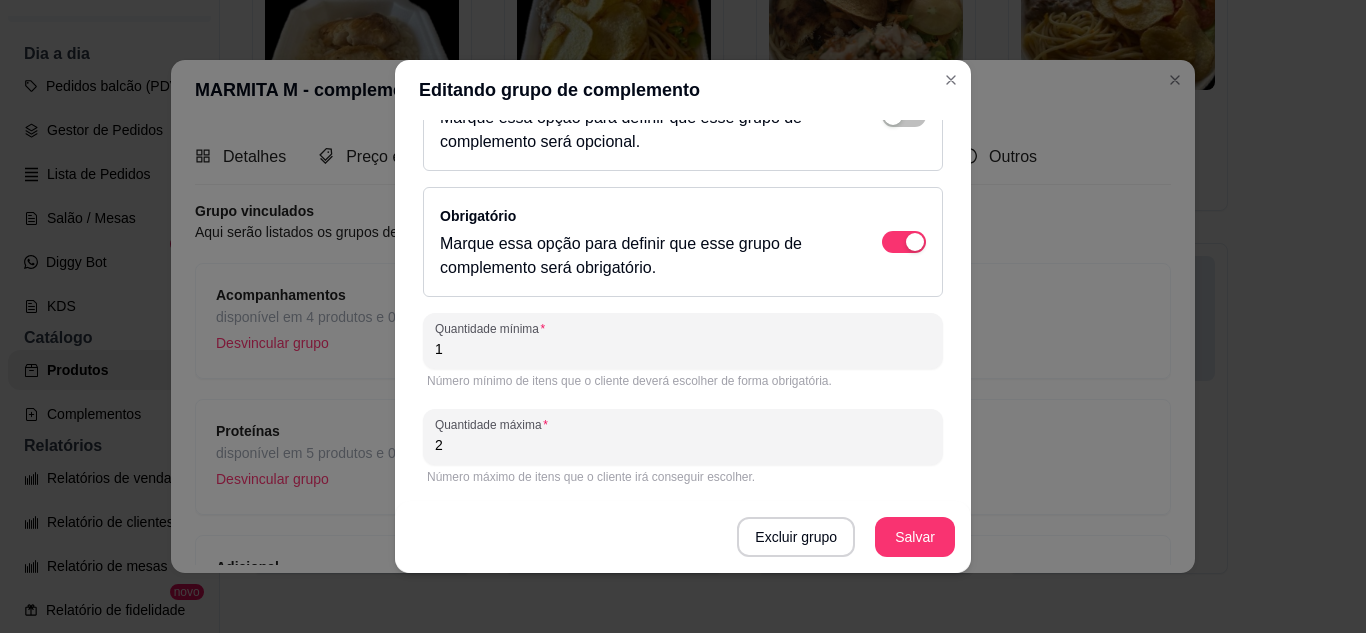 type on "2" 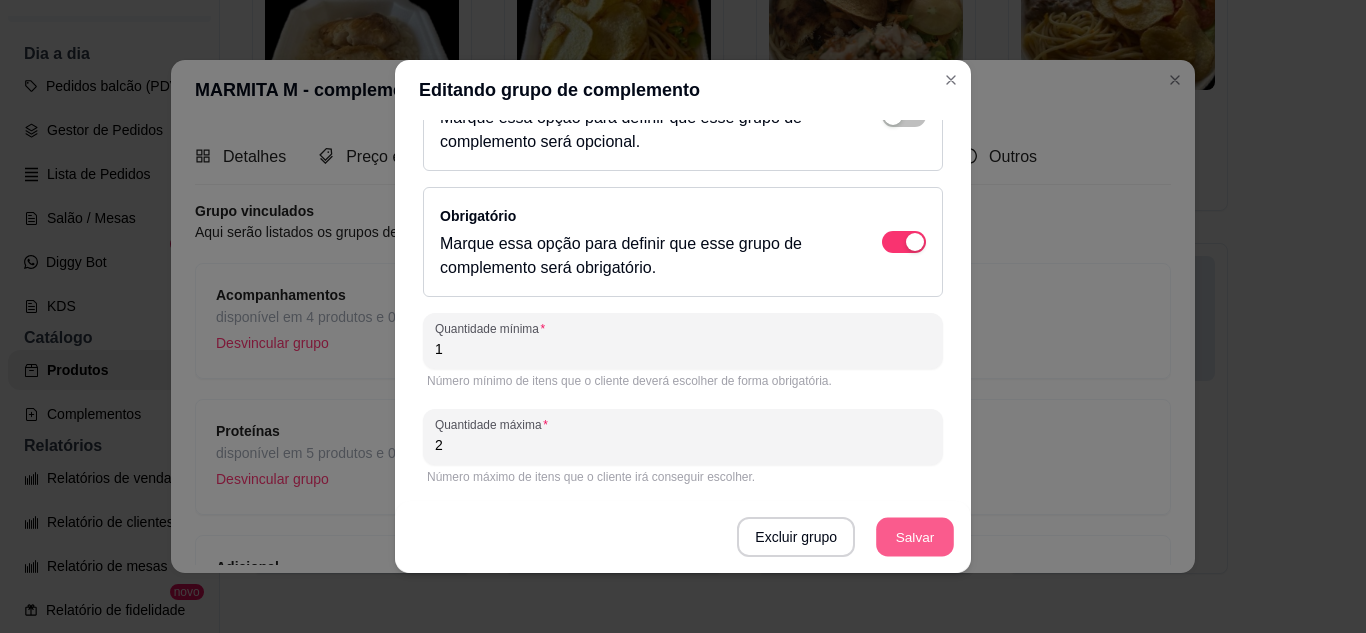 click on "Salvar" at bounding box center [915, 537] 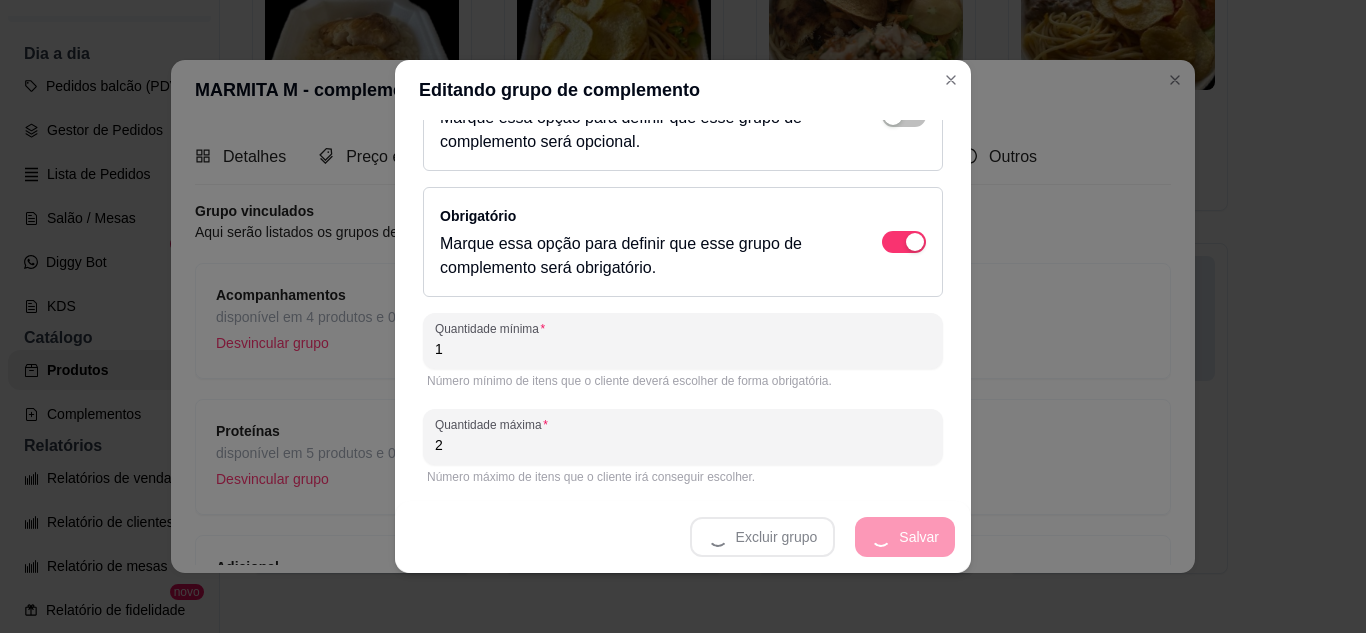 scroll, scrollTop: 4, scrollLeft: 0, axis: vertical 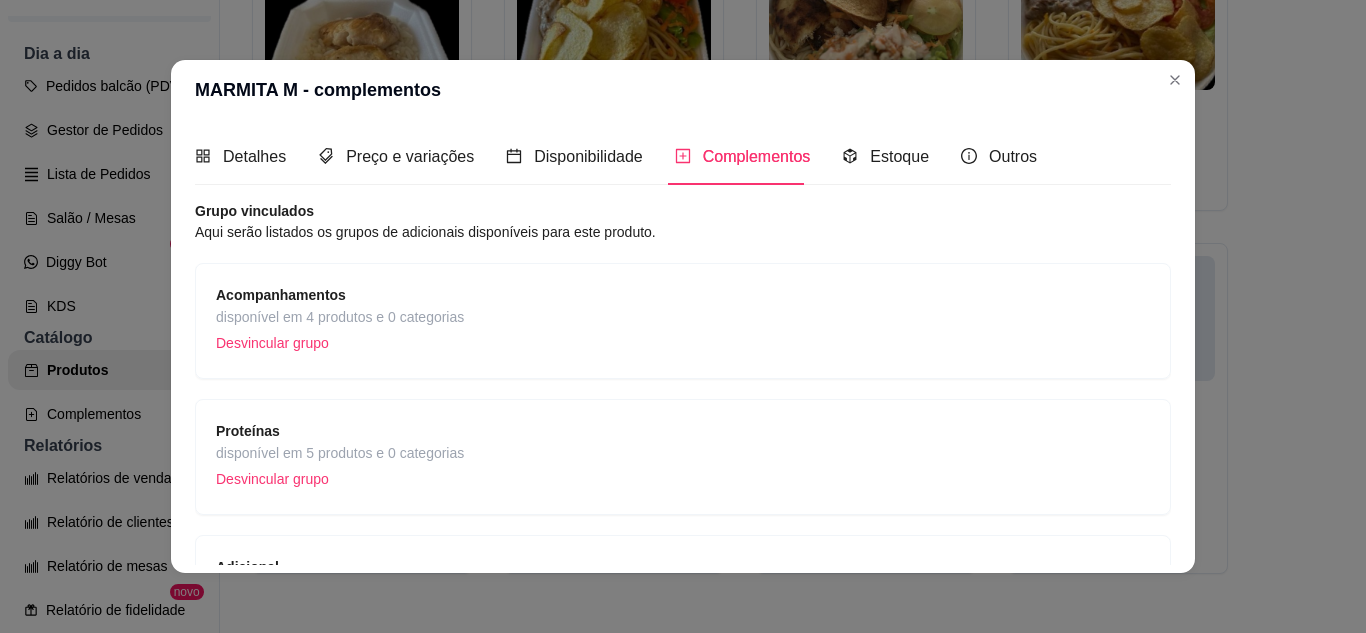click on "MARMITA M - complementos" at bounding box center (683, 90) 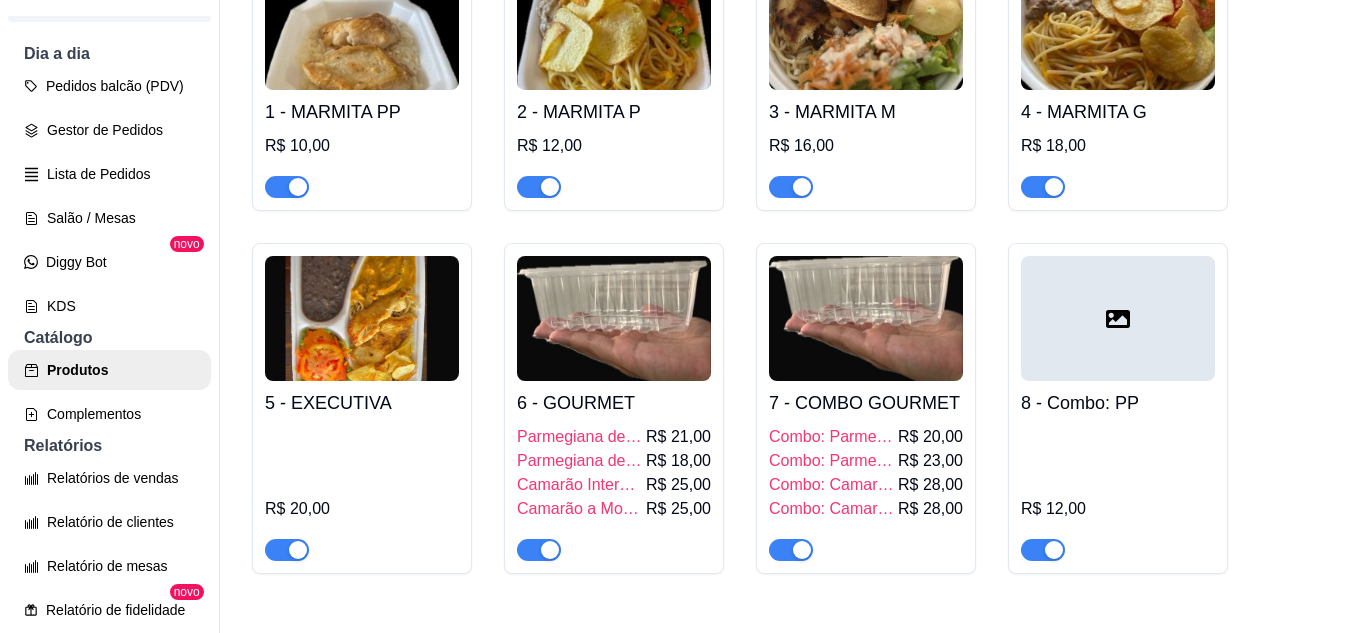 click on "2 - MARMITA P   R$ 12,00" at bounding box center [614, 144] 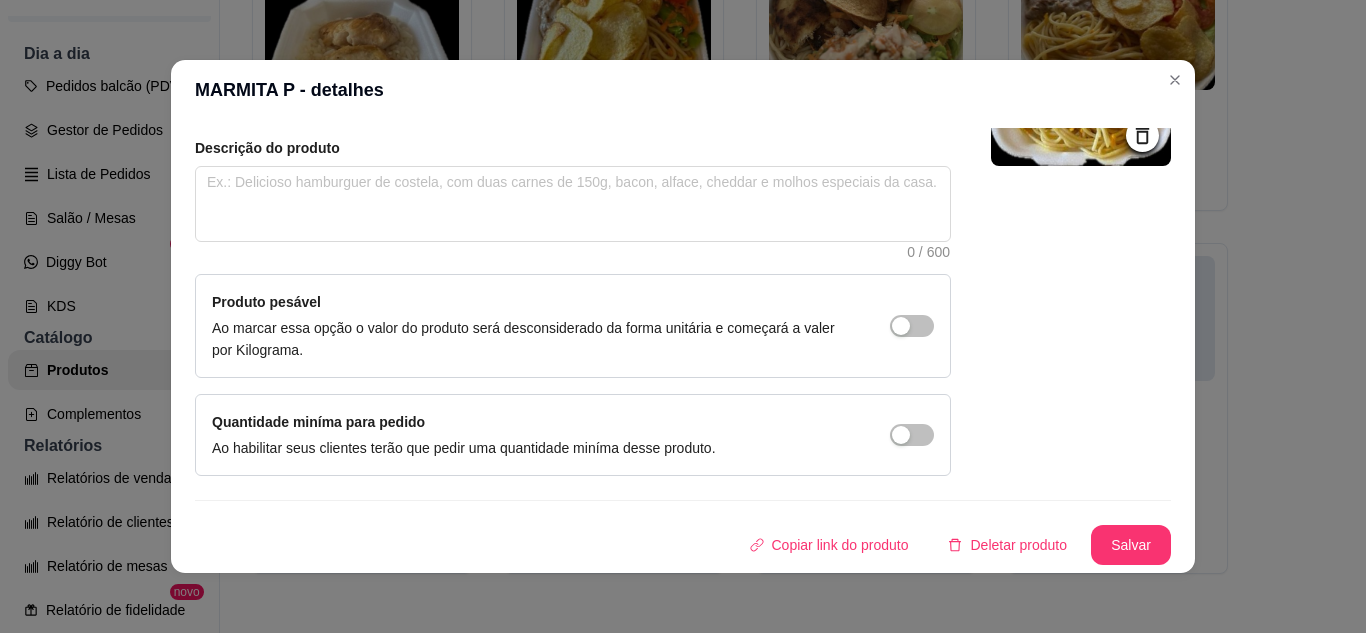 scroll, scrollTop: 0, scrollLeft: 0, axis: both 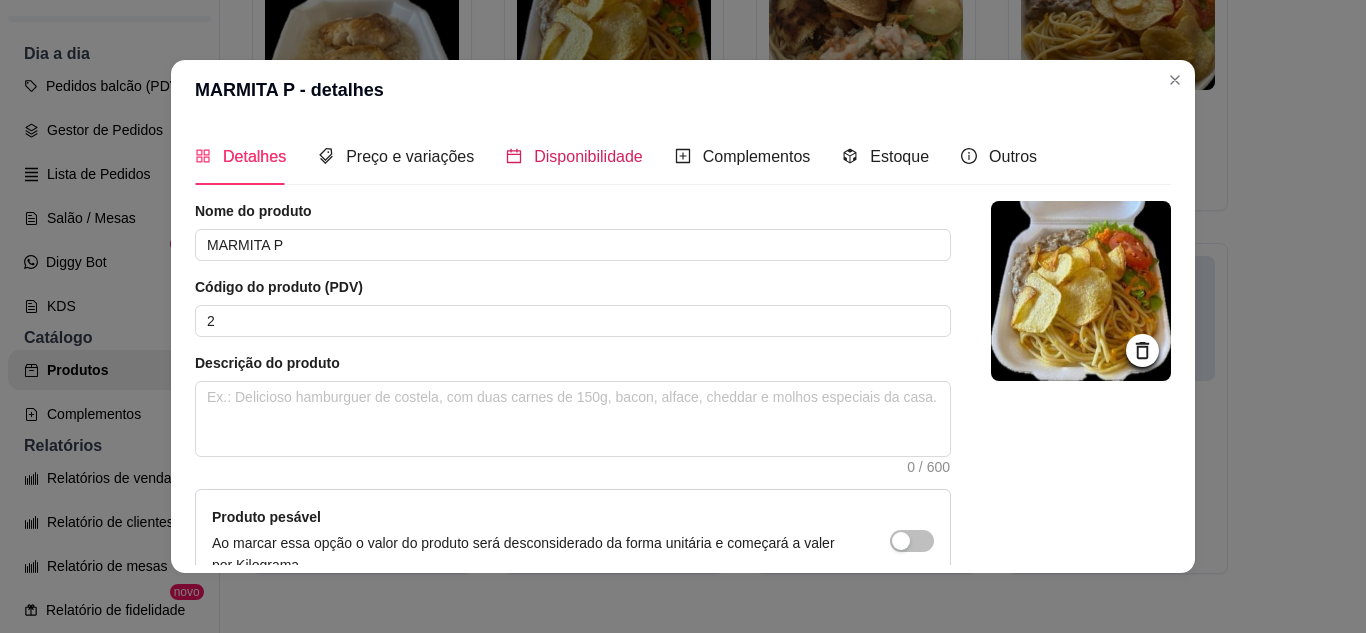 click on "Disponibilidade" at bounding box center (588, 156) 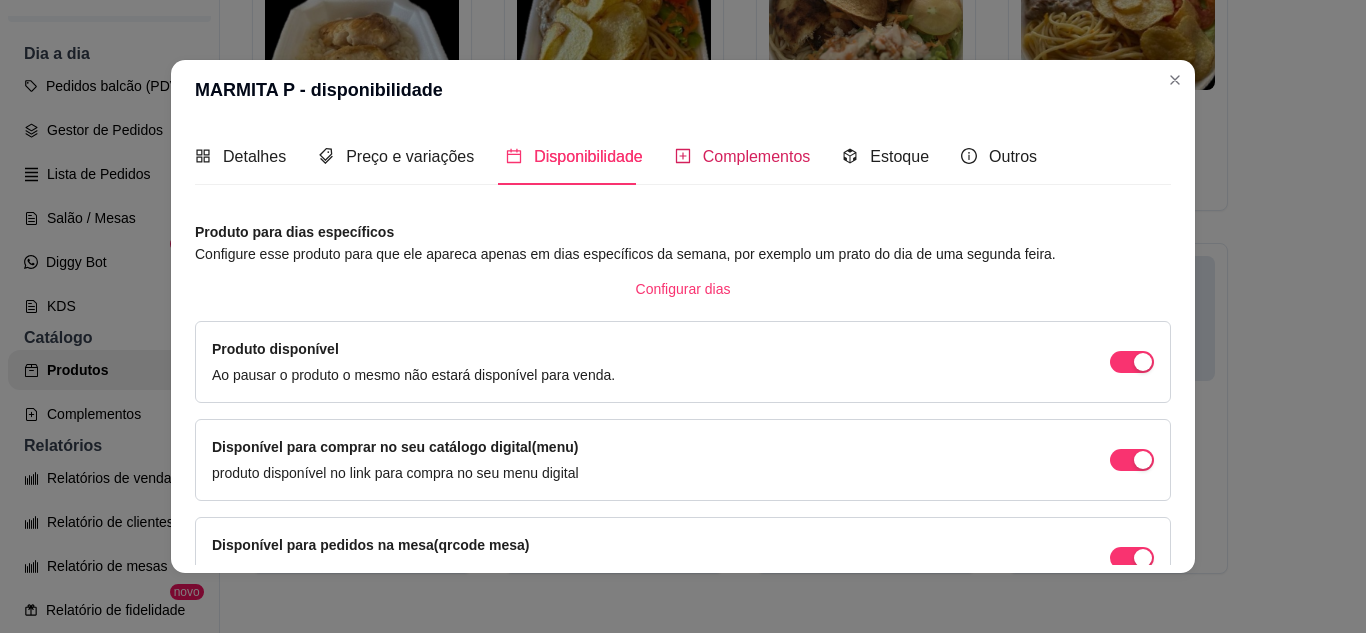 click on "Complementos" at bounding box center (757, 156) 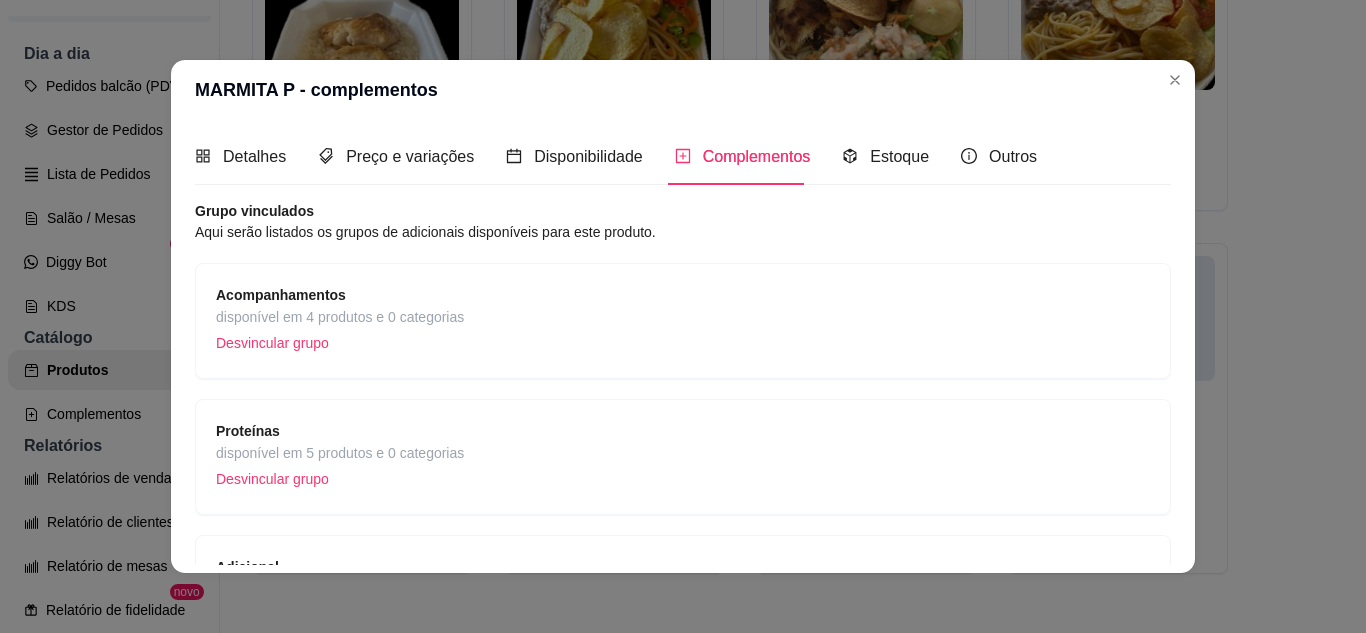 scroll, scrollTop: 166, scrollLeft: 0, axis: vertical 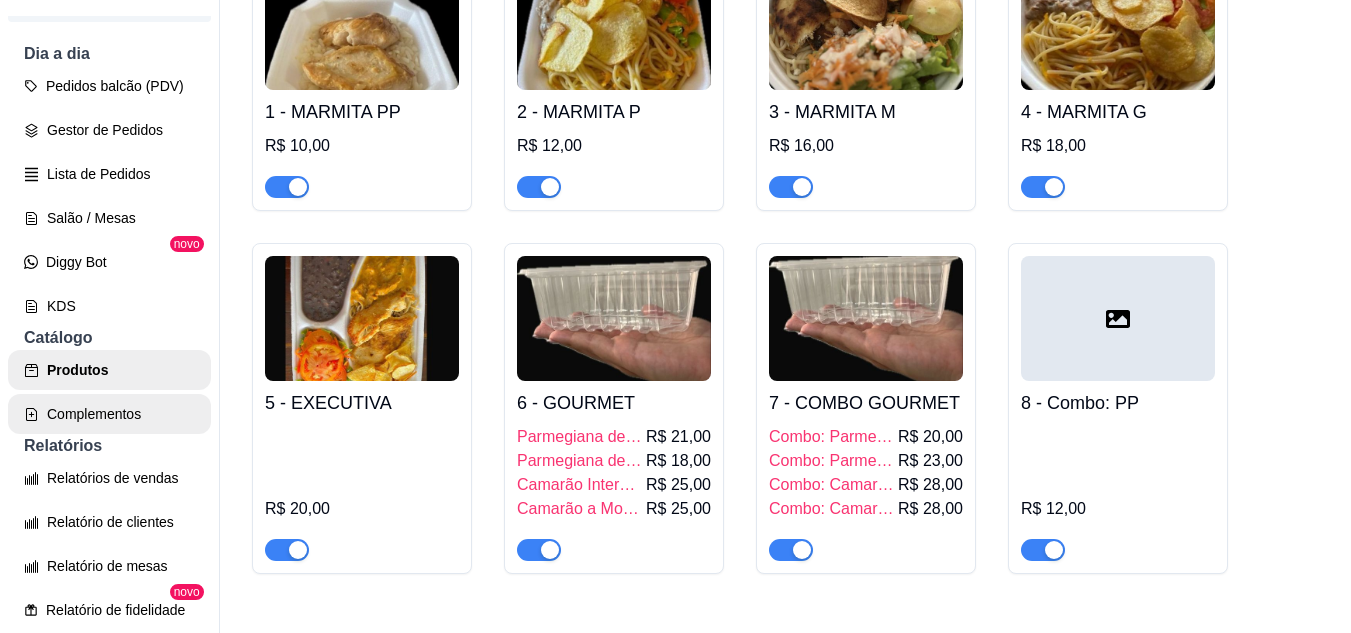 click on "Relatórios" at bounding box center [109, 446] 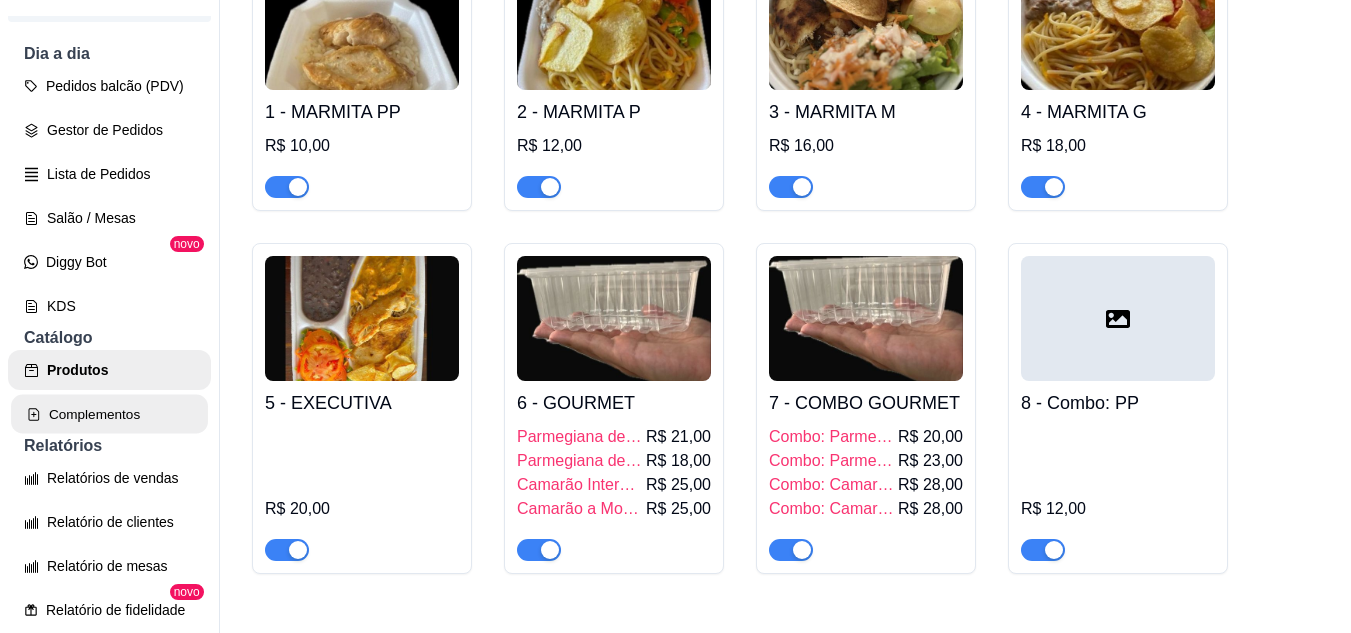 click on "Complementos" at bounding box center (109, 414) 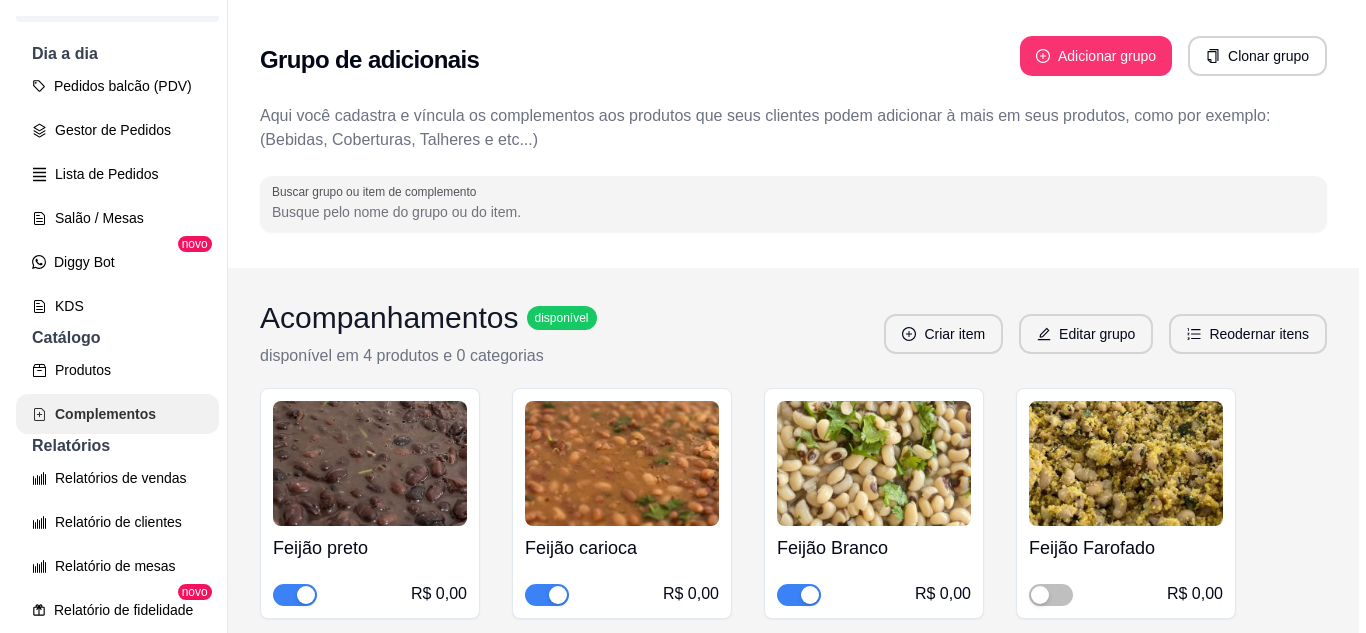 scroll, scrollTop: 100, scrollLeft: 0, axis: vertical 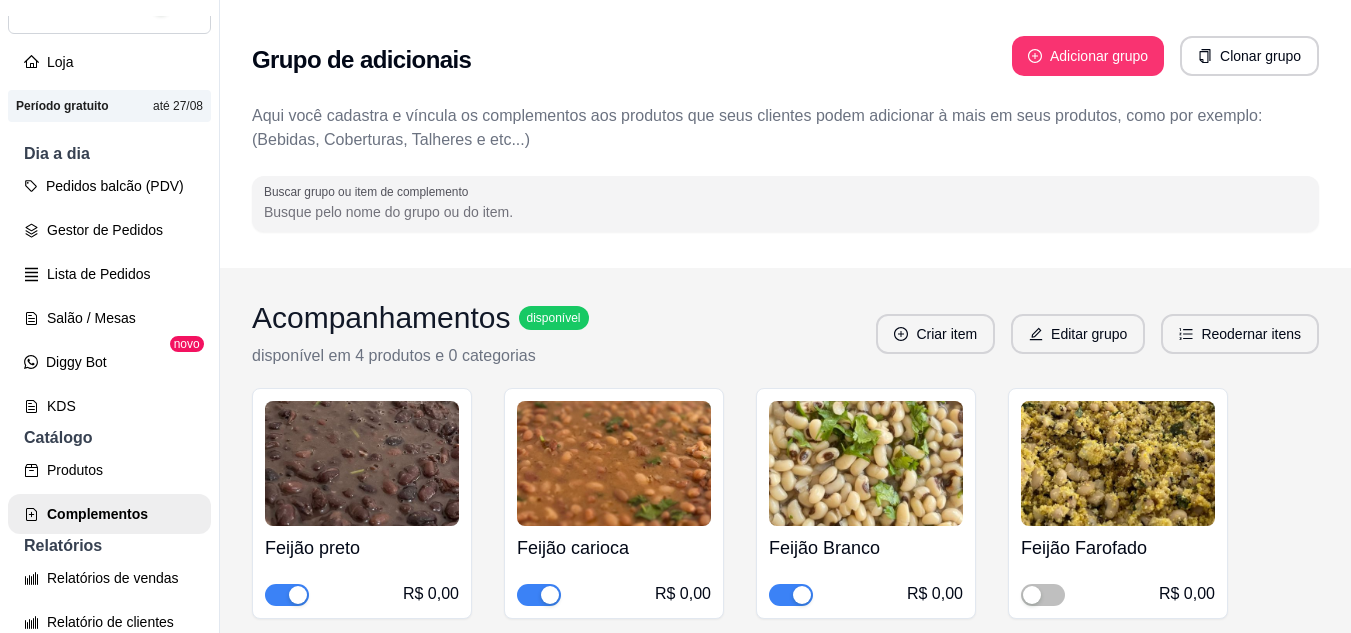 drag, startPoint x: 1223, startPoint y: 91, endPoint x: 1219, endPoint y: 68, distance: 23.345236 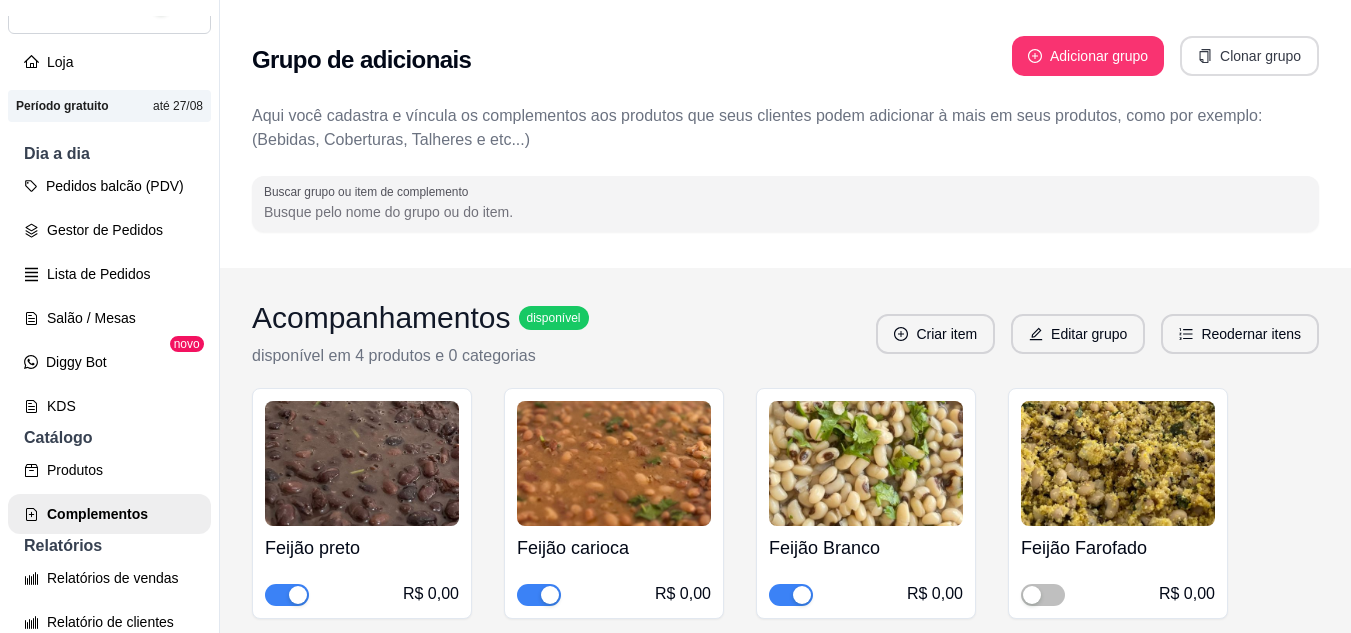 click on "Clonar grupo" at bounding box center (1249, 56) 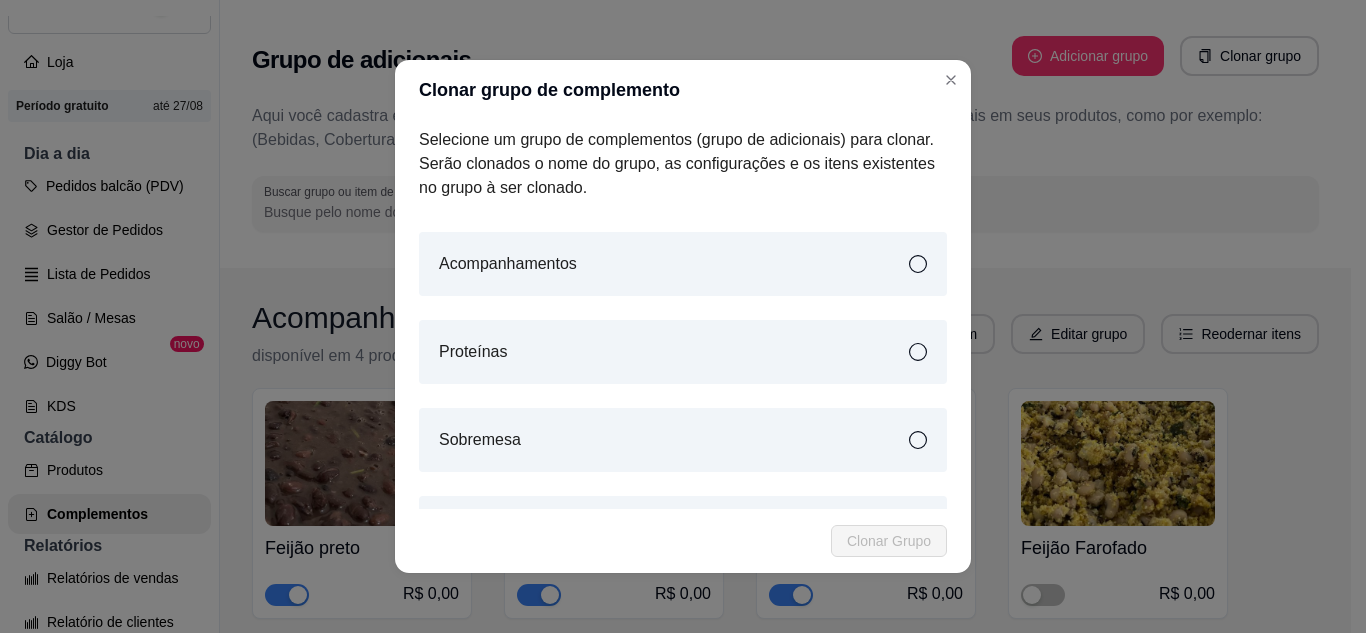 click on "Proteínas" at bounding box center (683, 352) 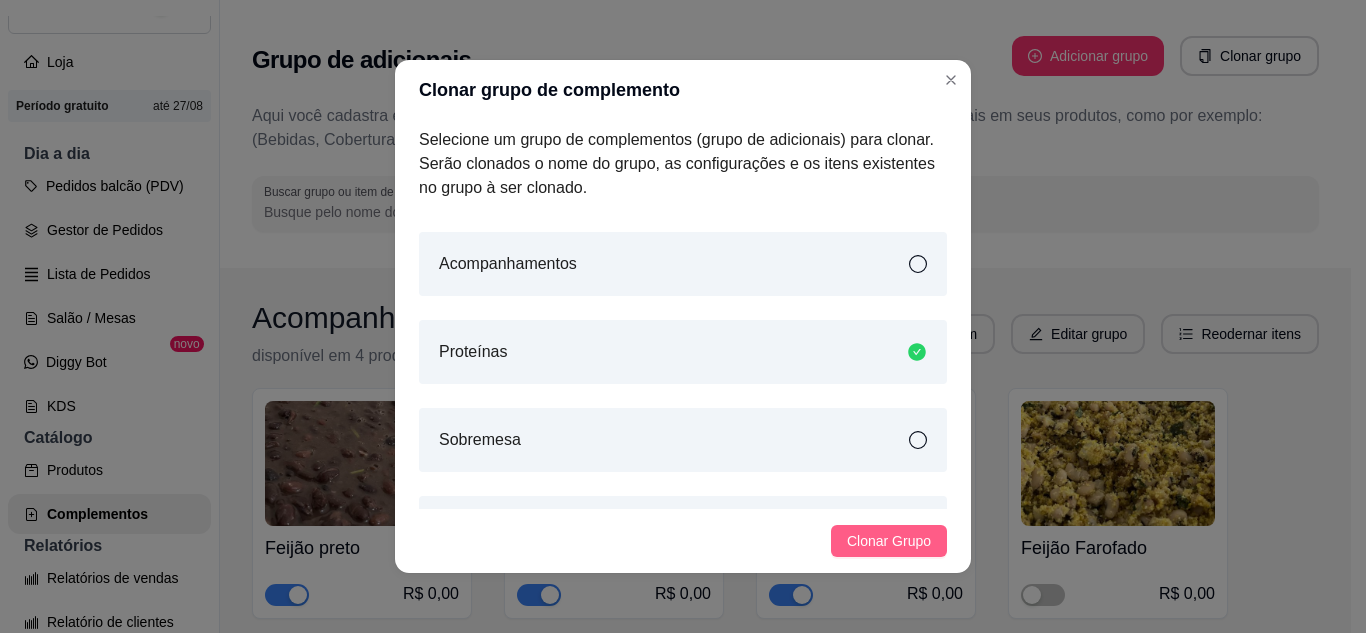 click on "Clonar Grupo" at bounding box center (889, 541) 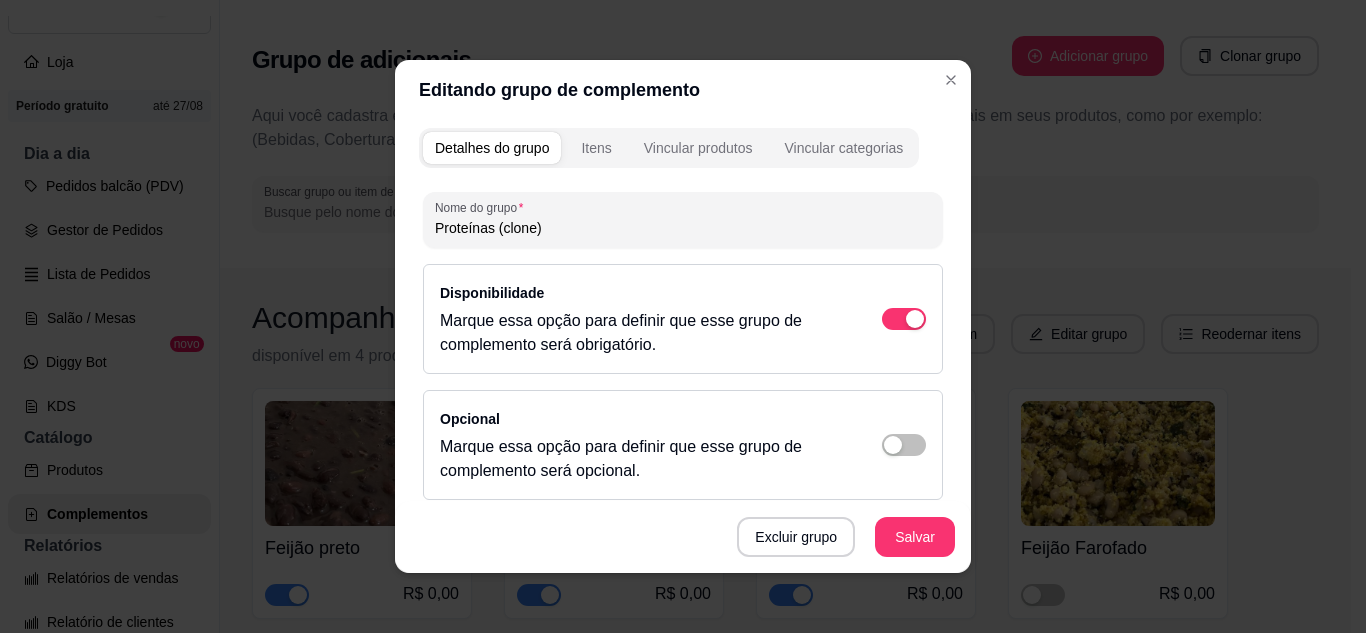 drag, startPoint x: 536, startPoint y: 223, endPoint x: 488, endPoint y: 232, distance: 48.83646 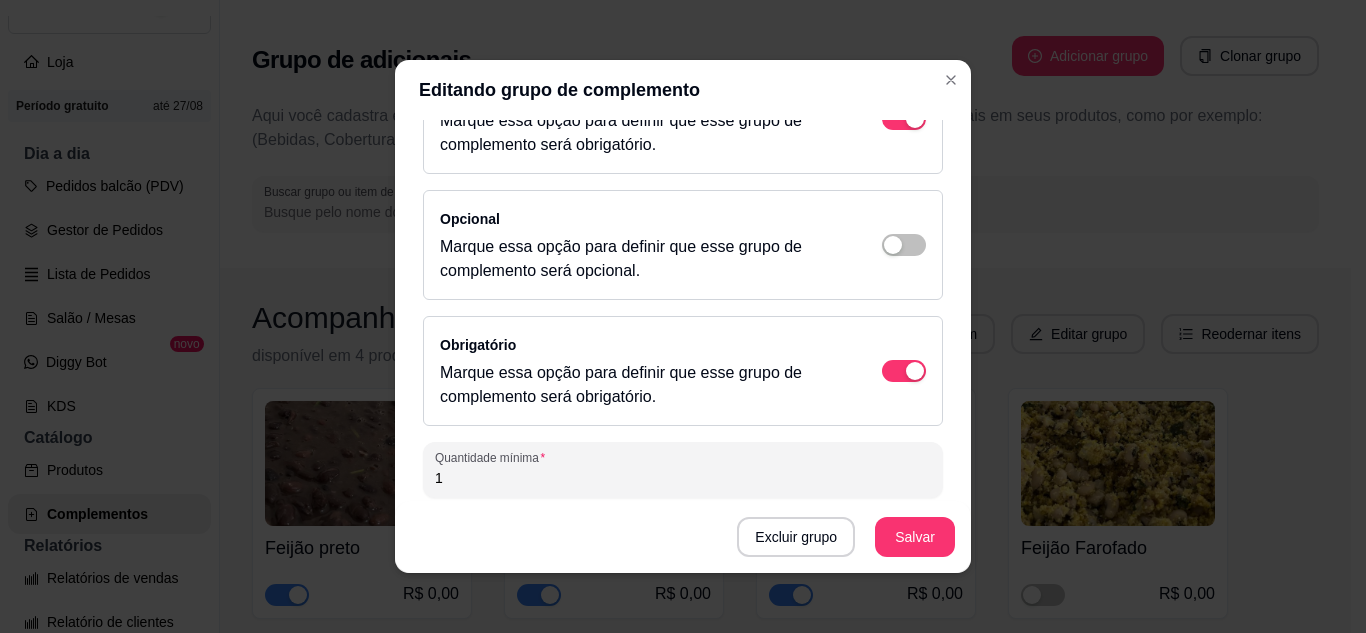 scroll, scrollTop: 329, scrollLeft: 0, axis: vertical 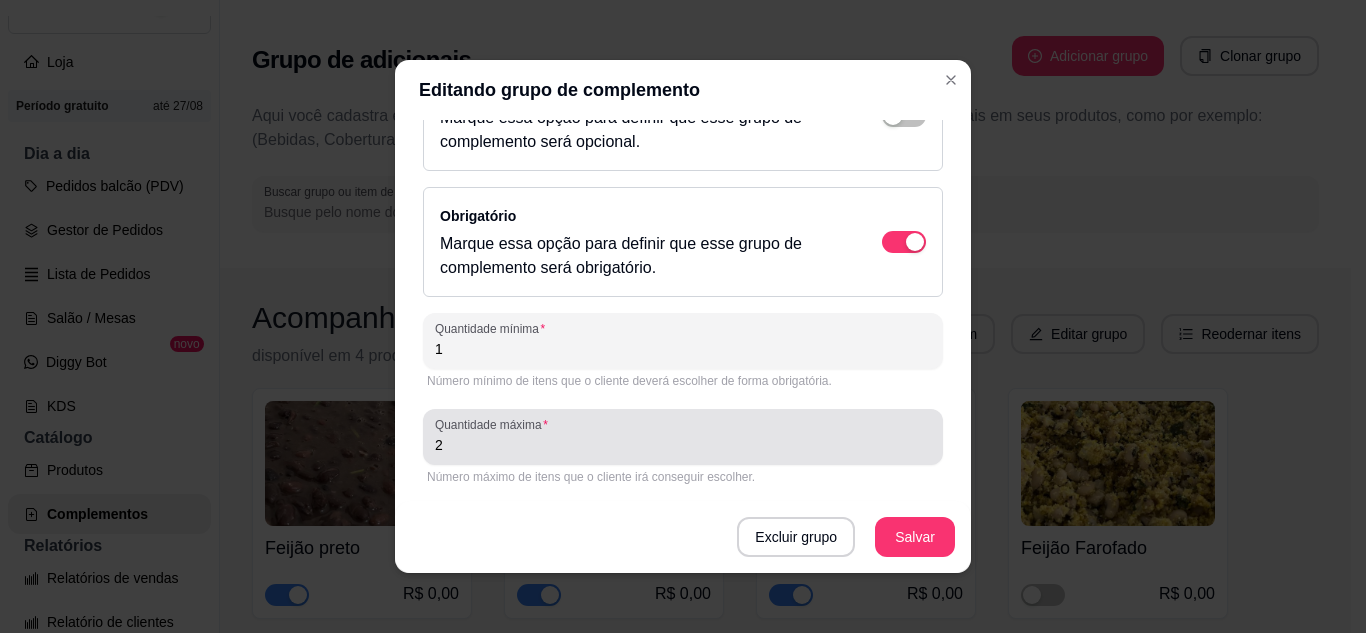 type on "Proteínas P" 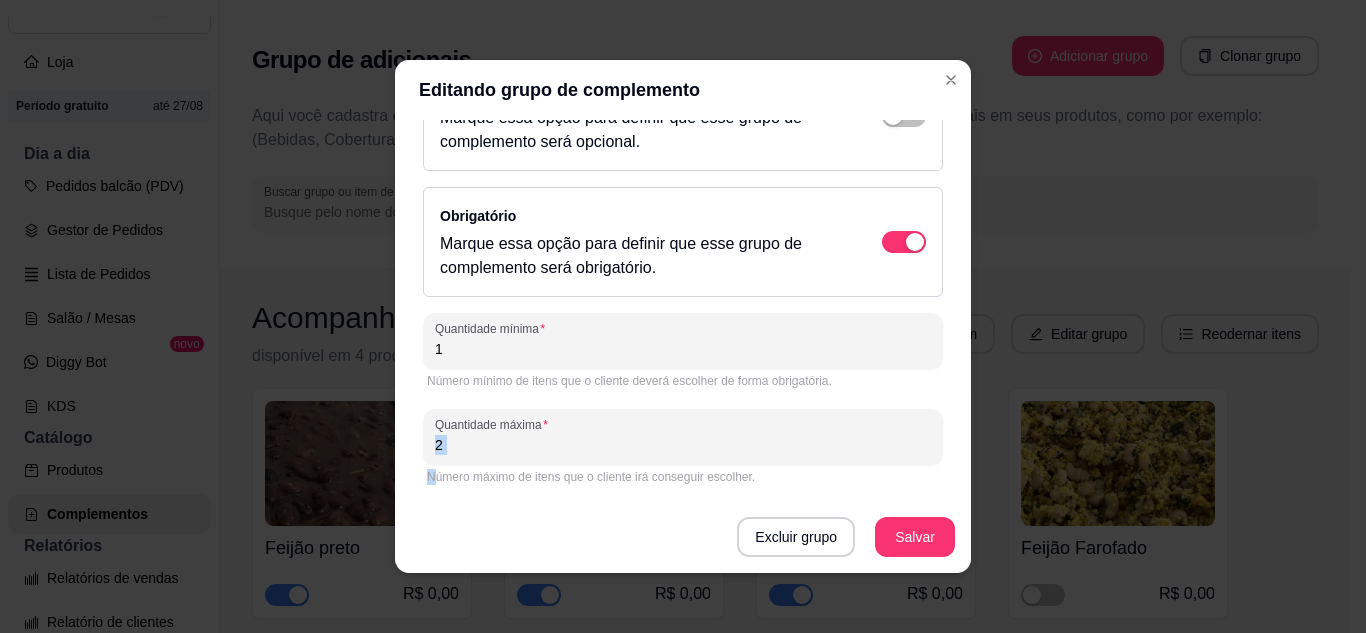 drag, startPoint x: 488, startPoint y: 475, endPoint x: 423, endPoint y: 487, distance: 66.09841 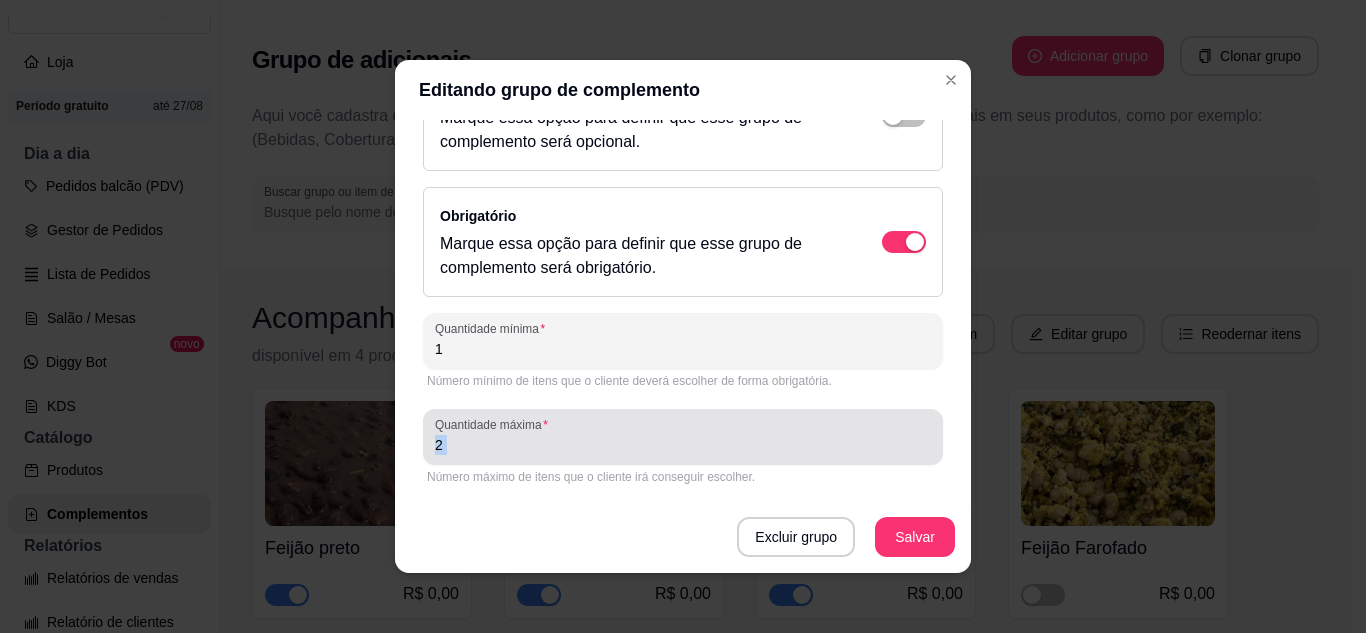 click on "2" at bounding box center [683, 445] 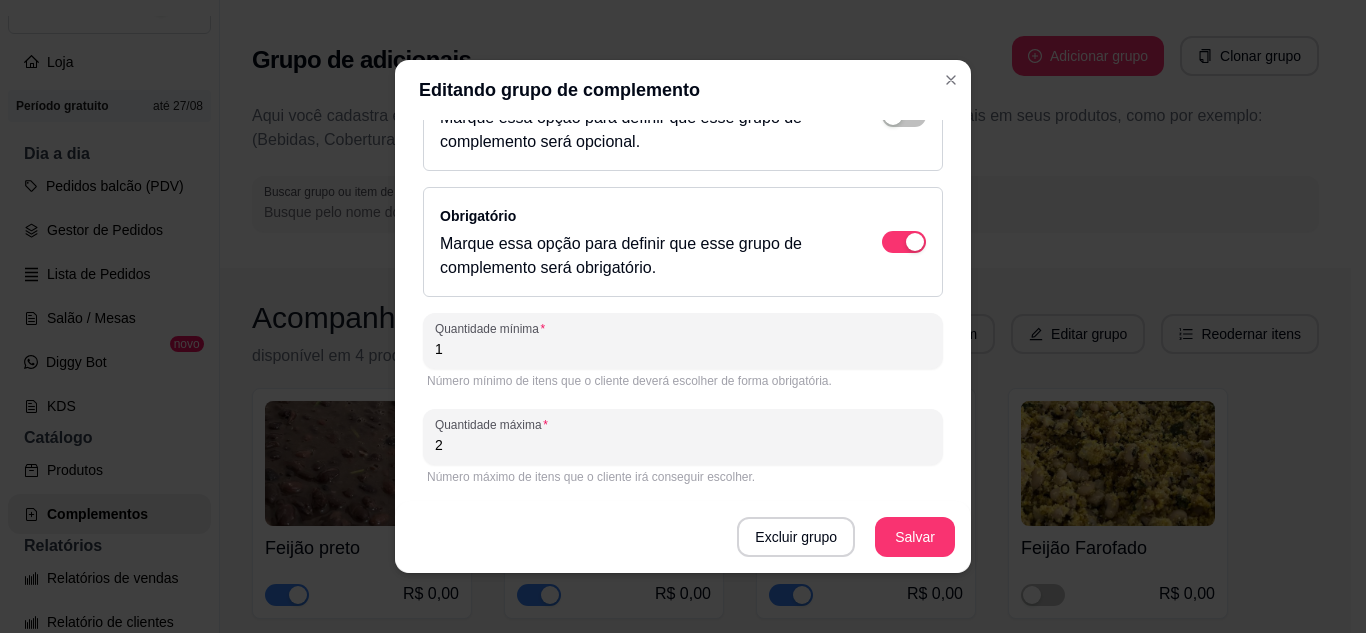drag, startPoint x: 444, startPoint y: 446, endPoint x: 383, endPoint y: 466, distance: 64.195015 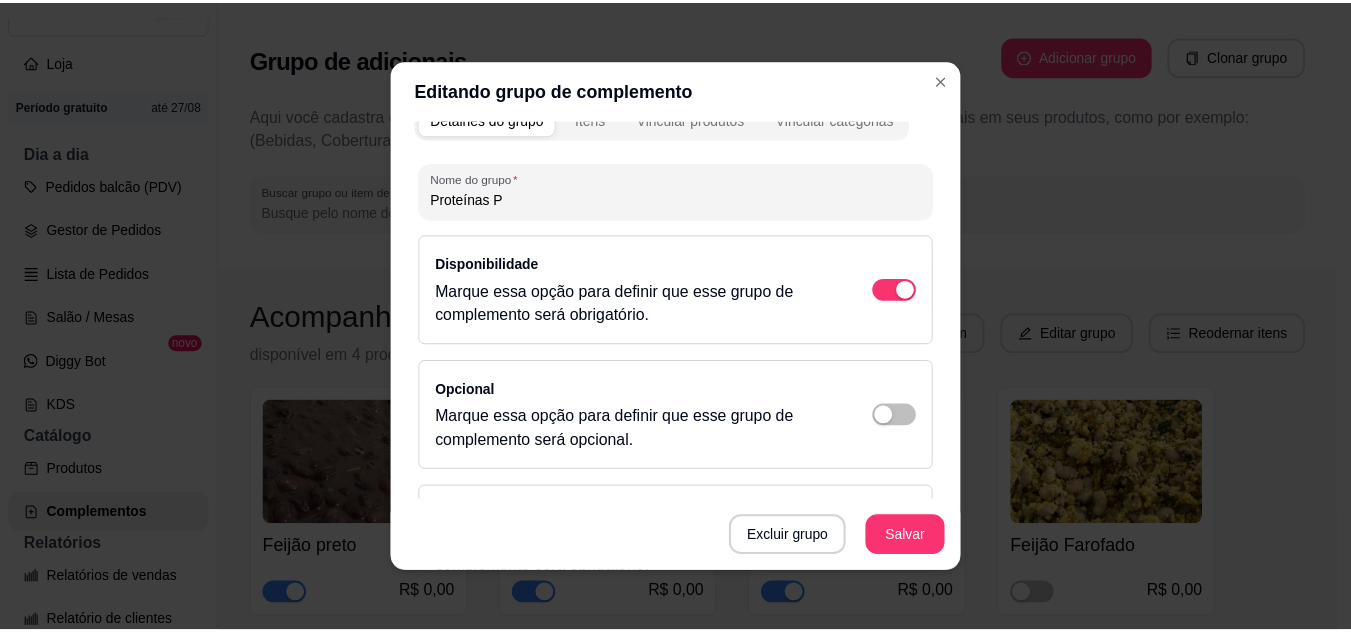 scroll, scrollTop: 0, scrollLeft: 0, axis: both 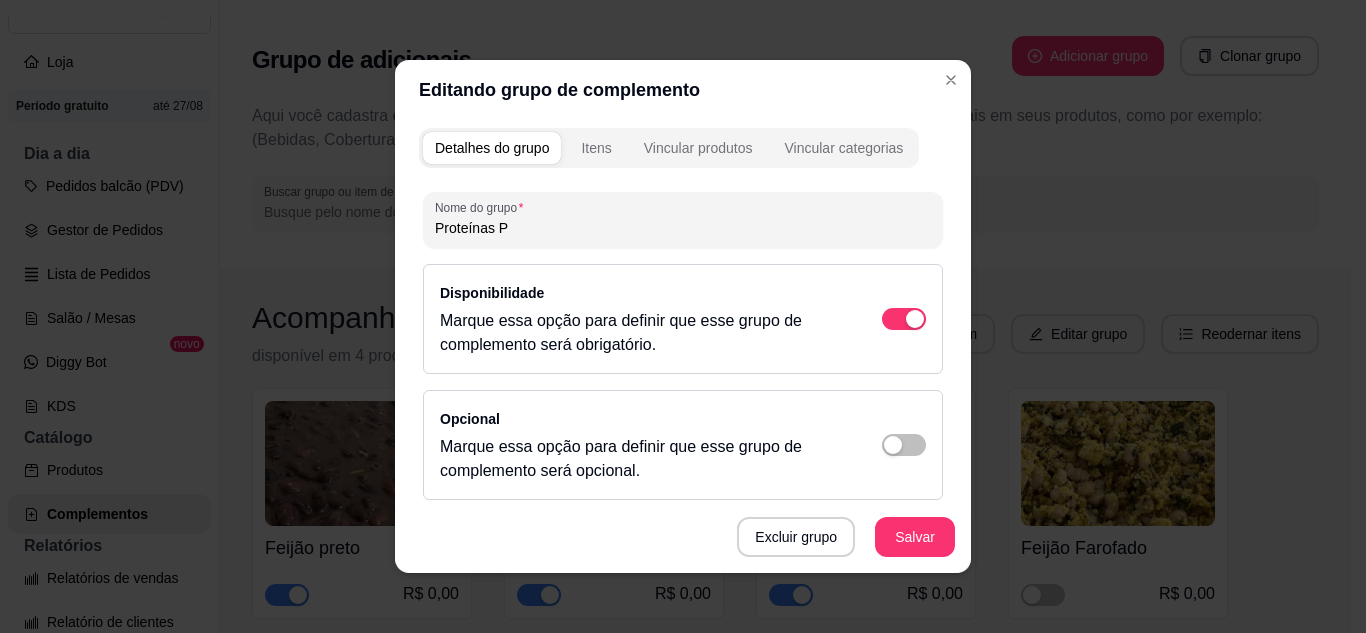 type on "1" 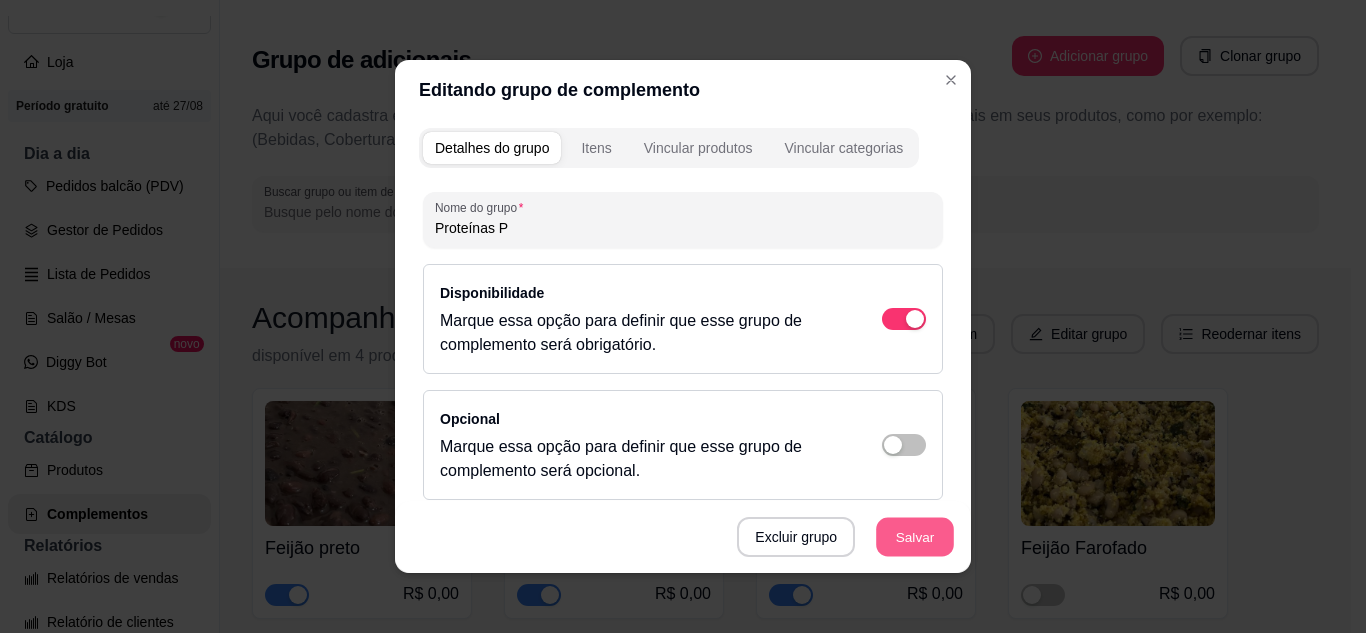 click on "Salvar" at bounding box center (915, 537) 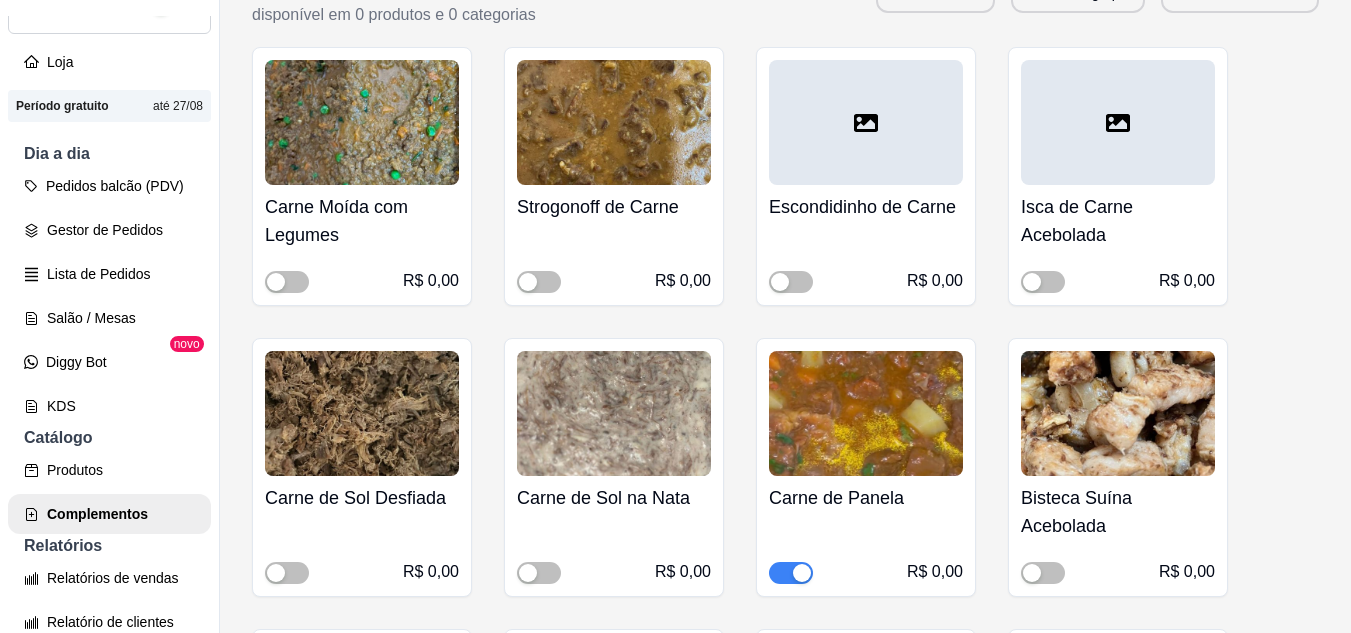 scroll, scrollTop: 14830, scrollLeft: 0, axis: vertical 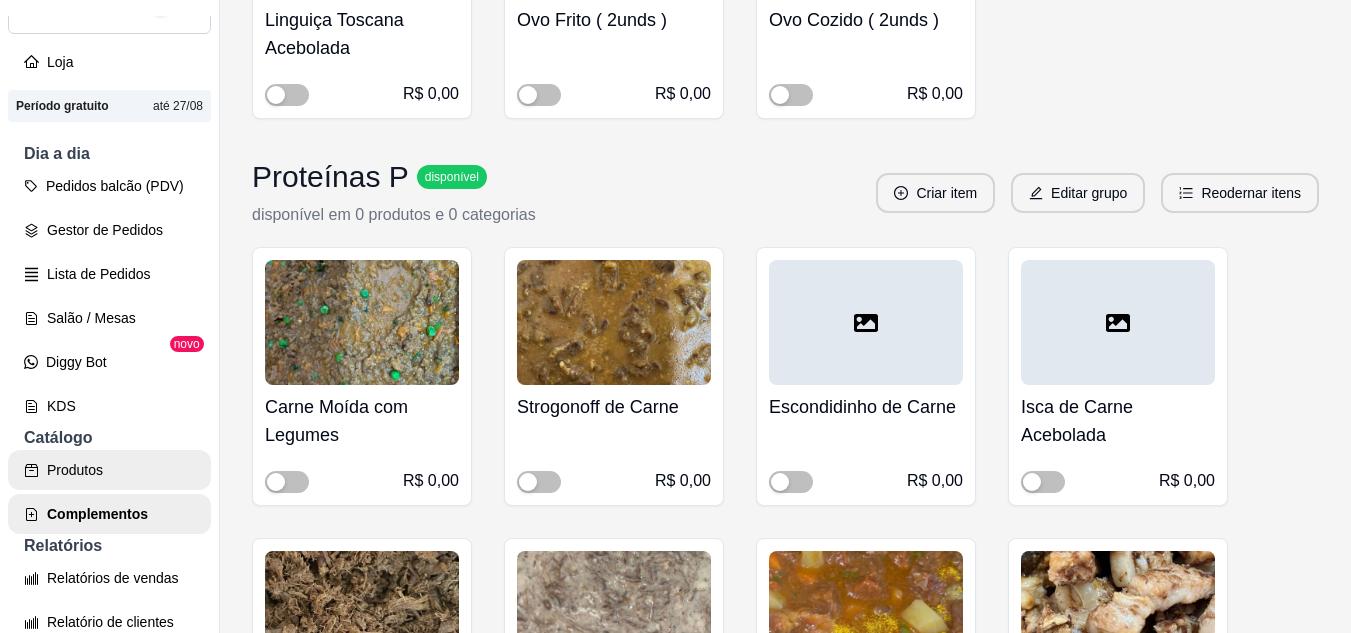 click on "Produtos" at bounding box center [109, 470] 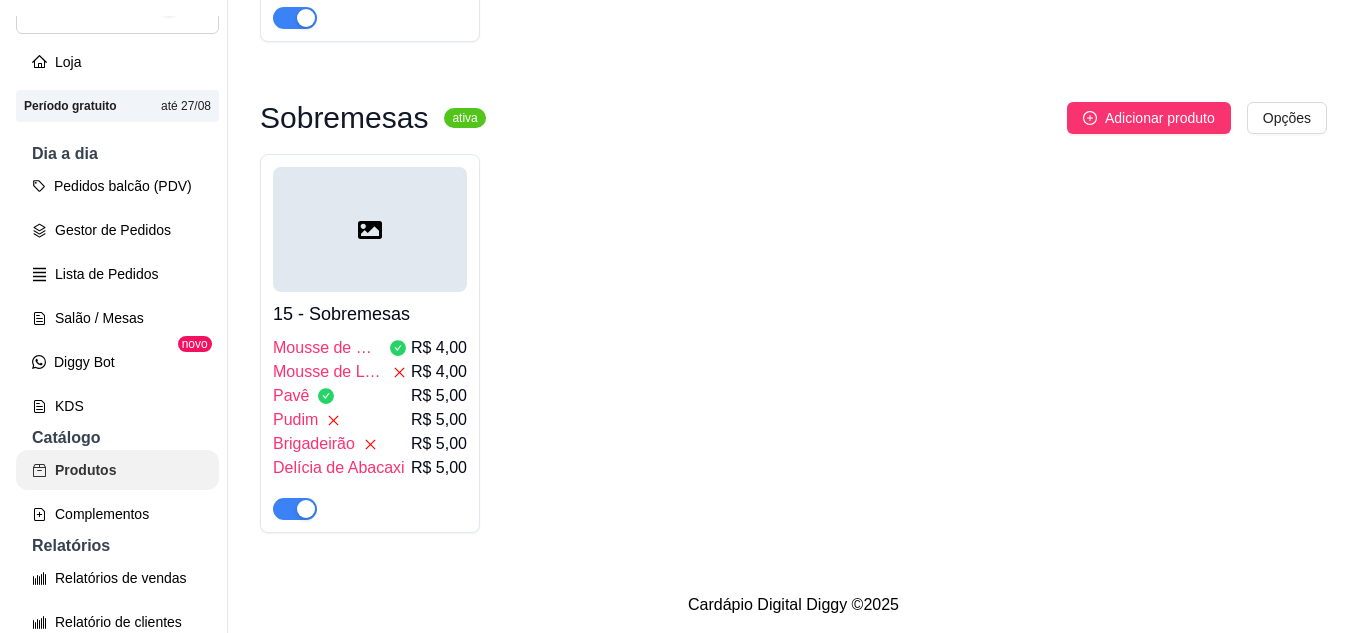 scroll, scrollTop: 0, scrollLeft: 0, axis: both 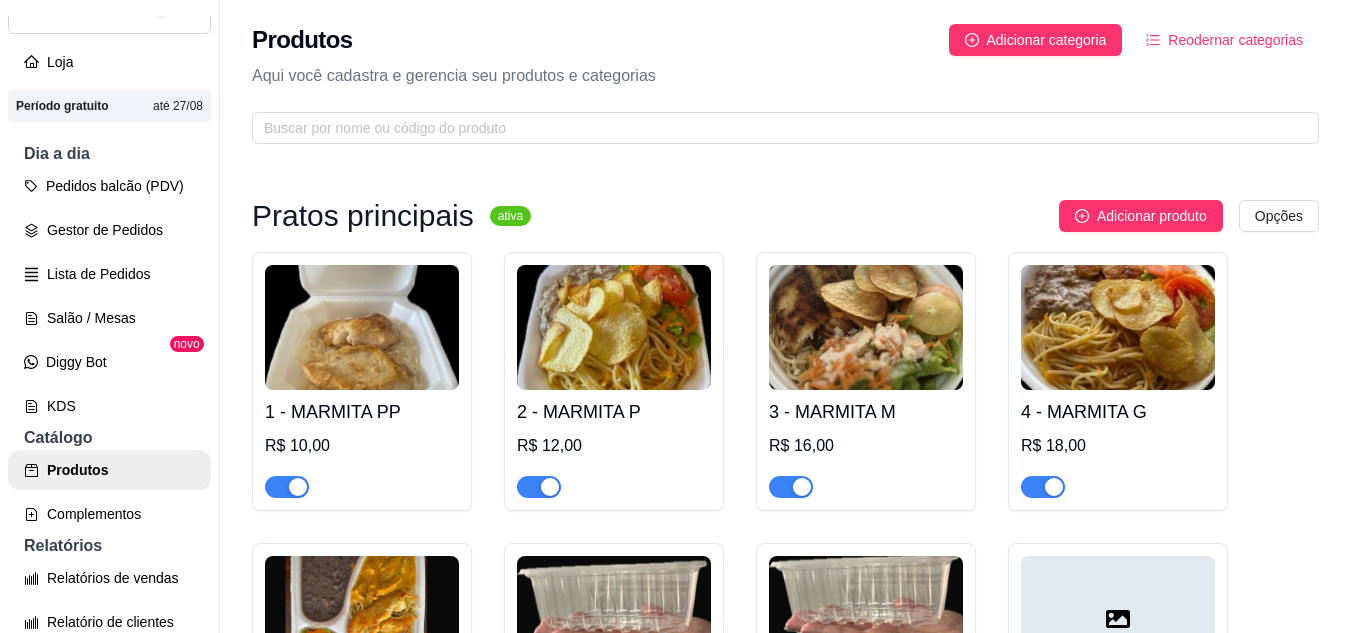 click at bounding box center [614, 327] 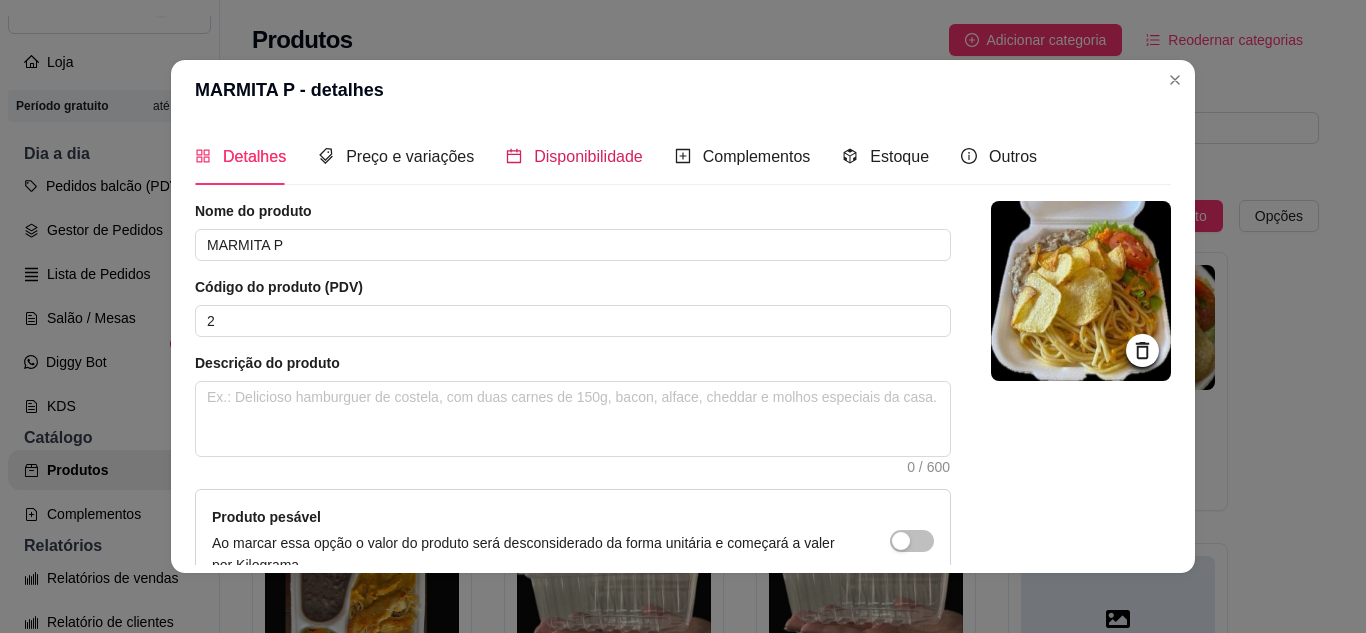 click on "Disponibilidade" at bounding box center (588, 156) 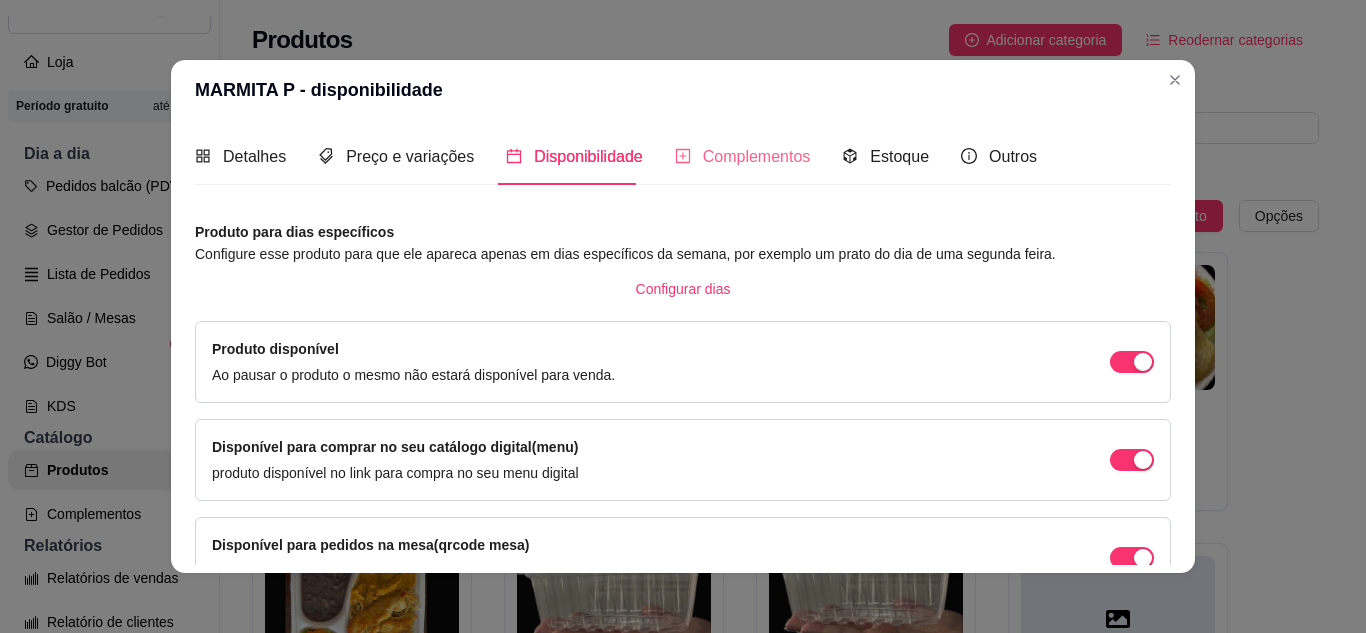 click on "Complementos" at bounding box center [743, 156] 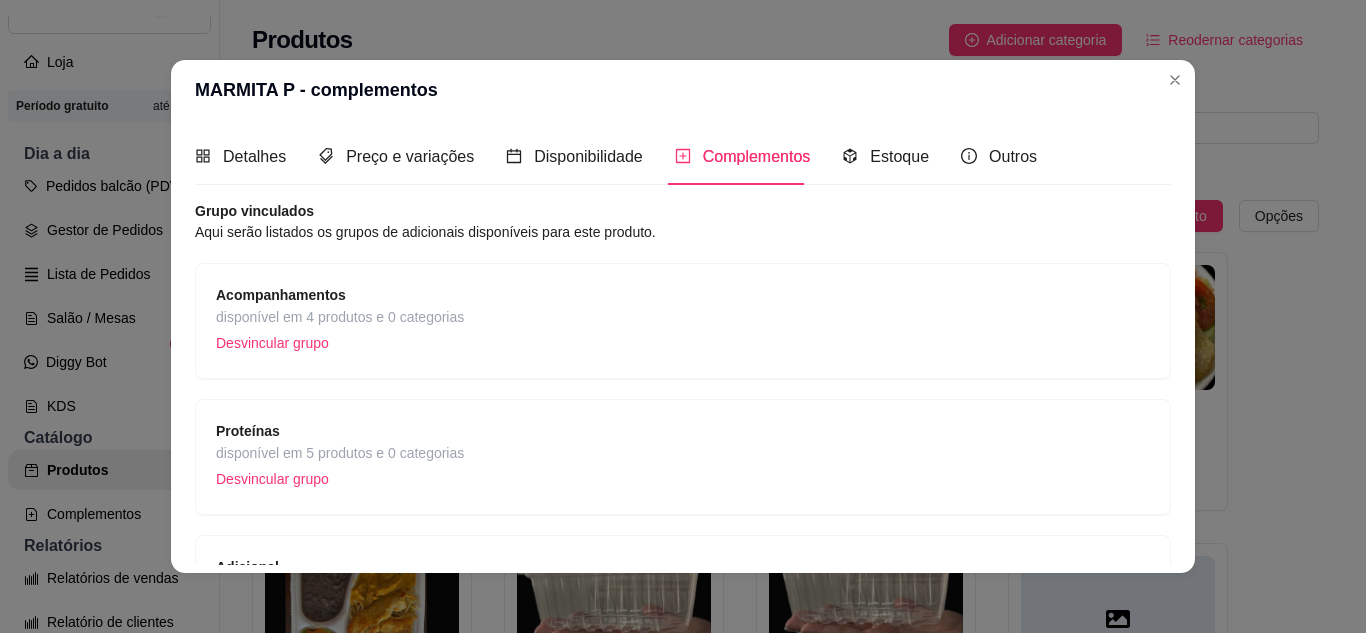 click on "Desvincular grupo" at bounding box center (340, 479) 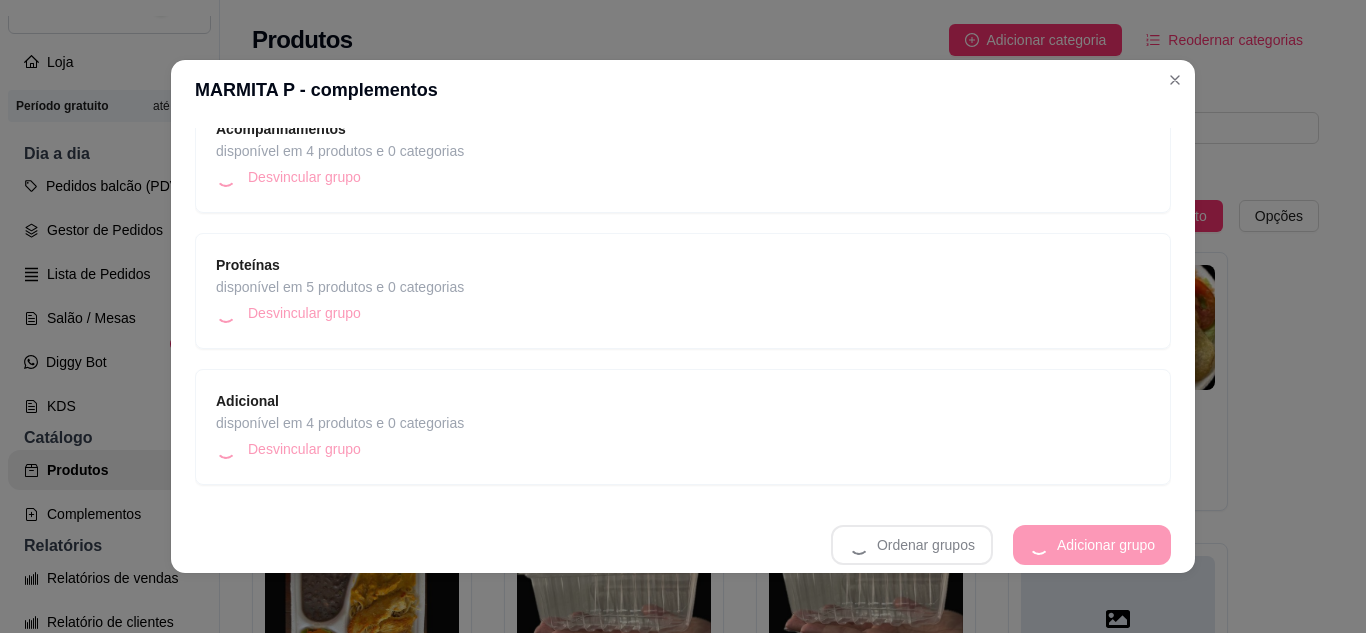 scroll, scrollTop: 30, scrollLeft: 0, axis: vertical 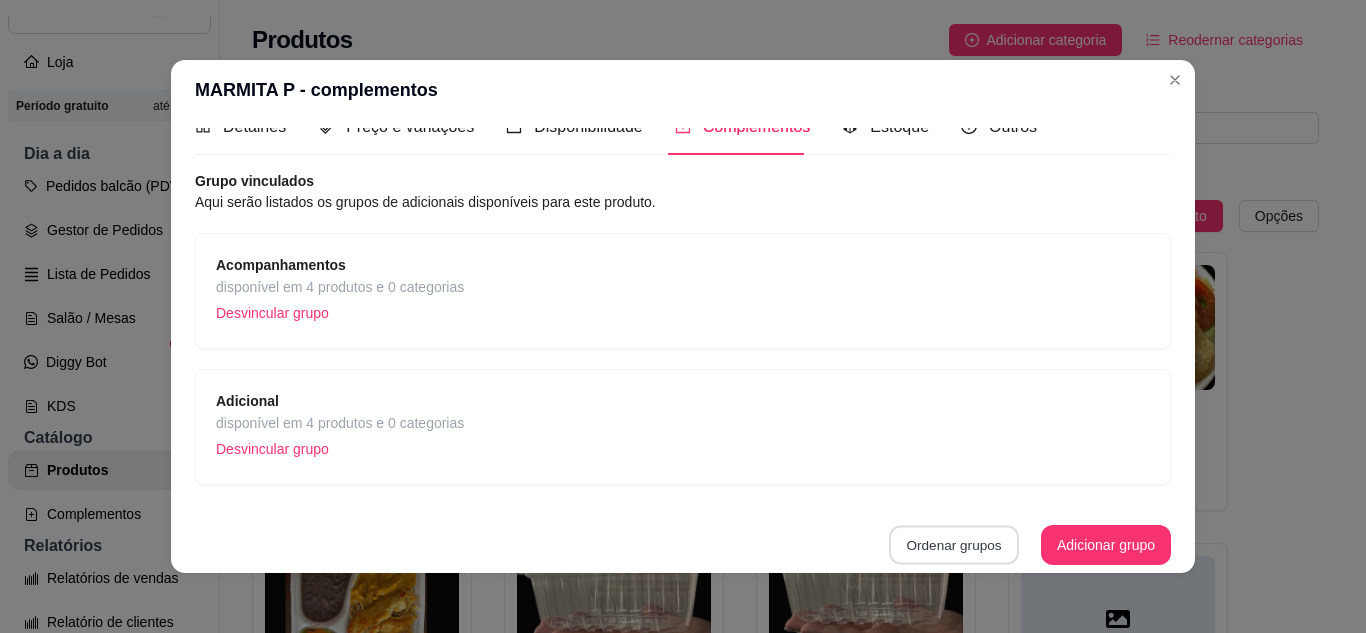 click on "Ordenar grupos" at bounding box center [954, 545] 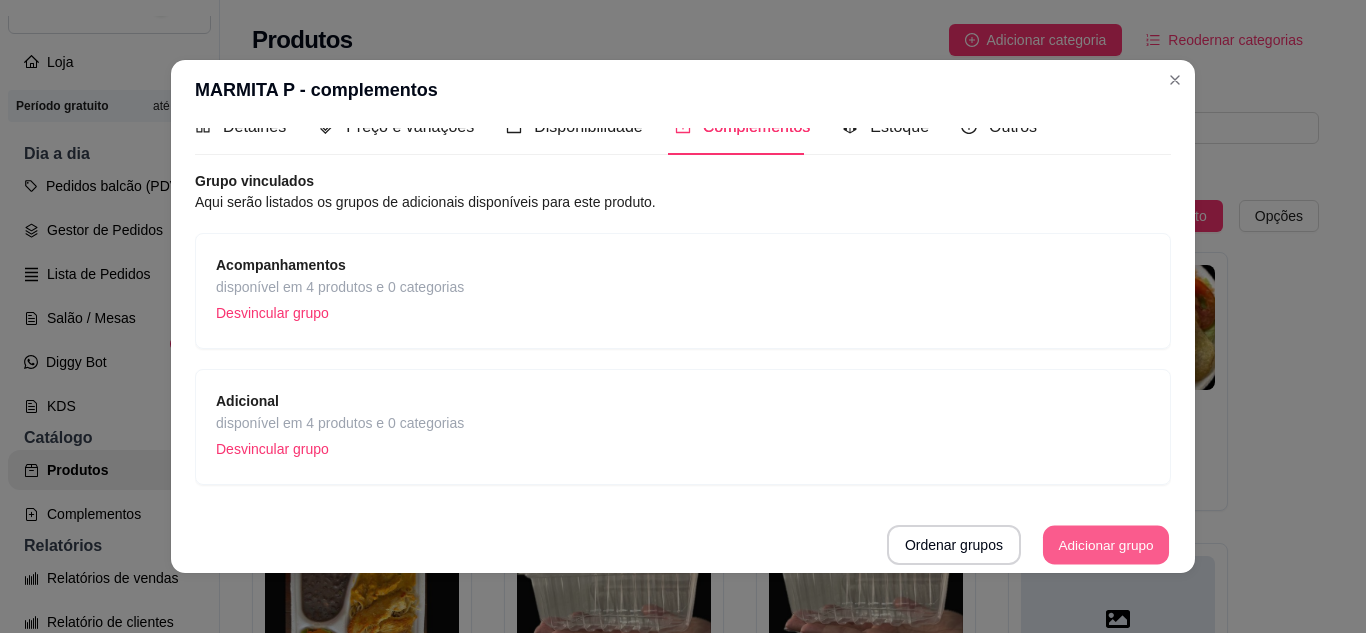click on "Adicionar grupo" at bounding box center (1106, 545) 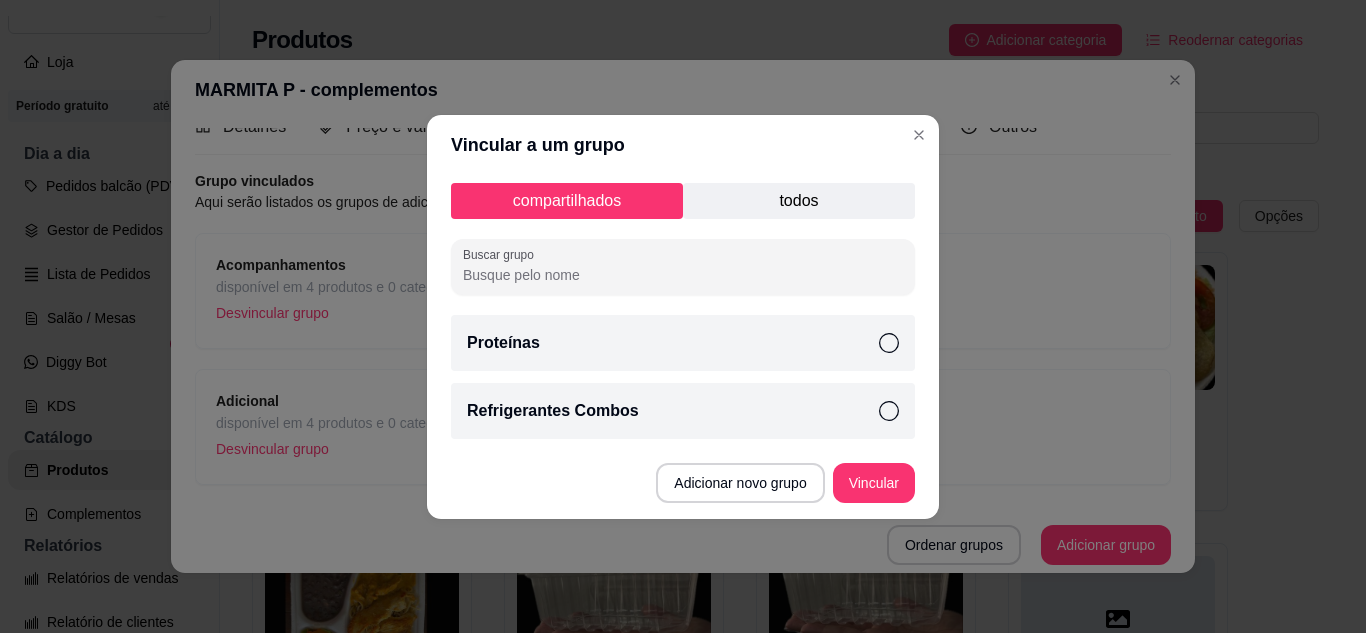 click on "todos" at bounding box center (799, 201) 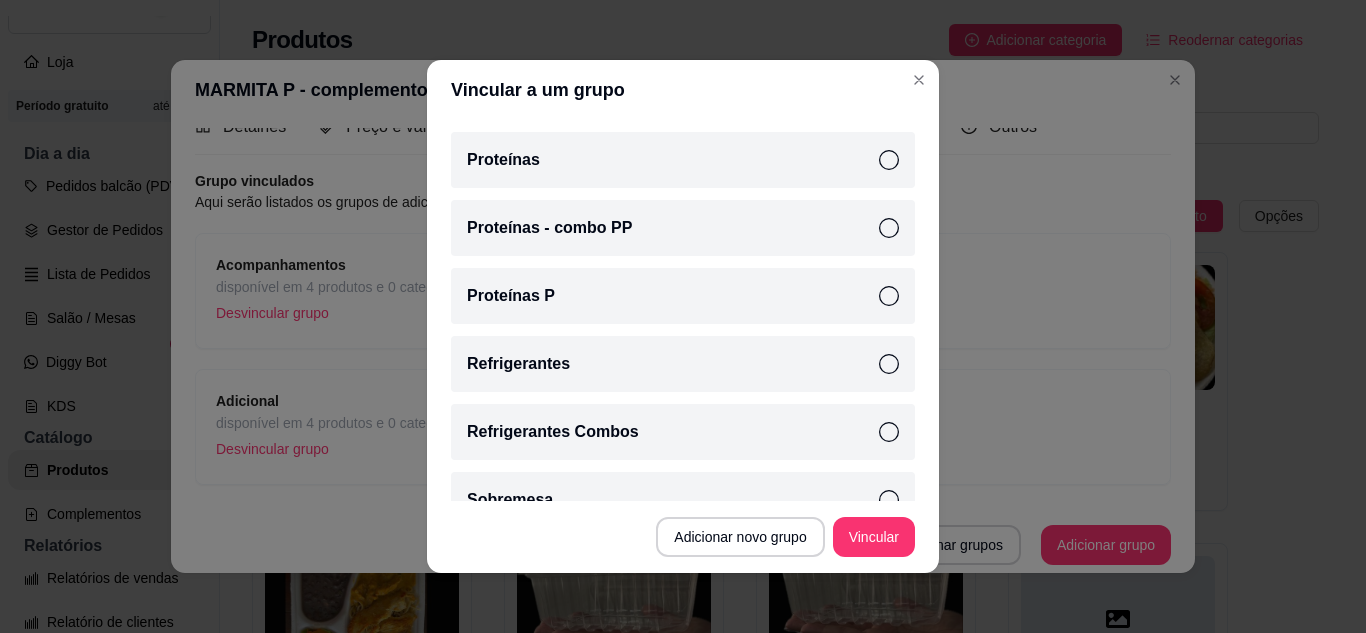scroll, scrollTop: 300, scrollLeft: 0, axis: vertical 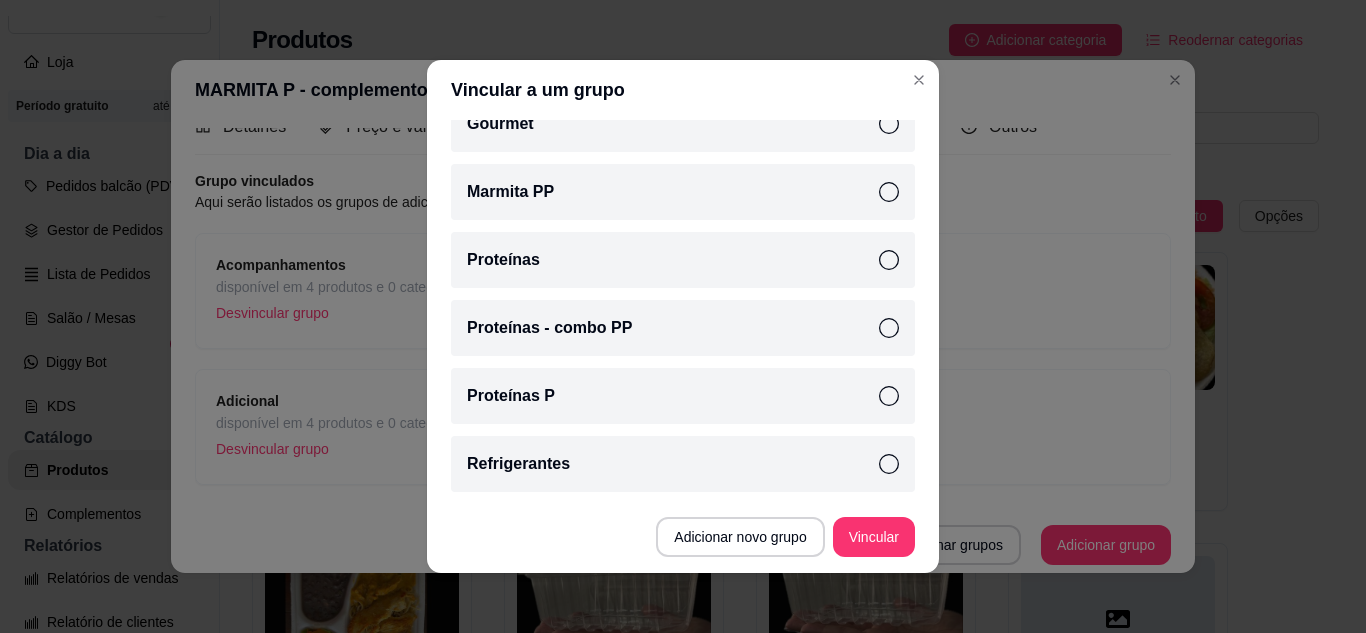 drag, startPoint x: 579, startPoint y: 397, endPoint x: 712, endPoint y: 480, distance: 156.77373 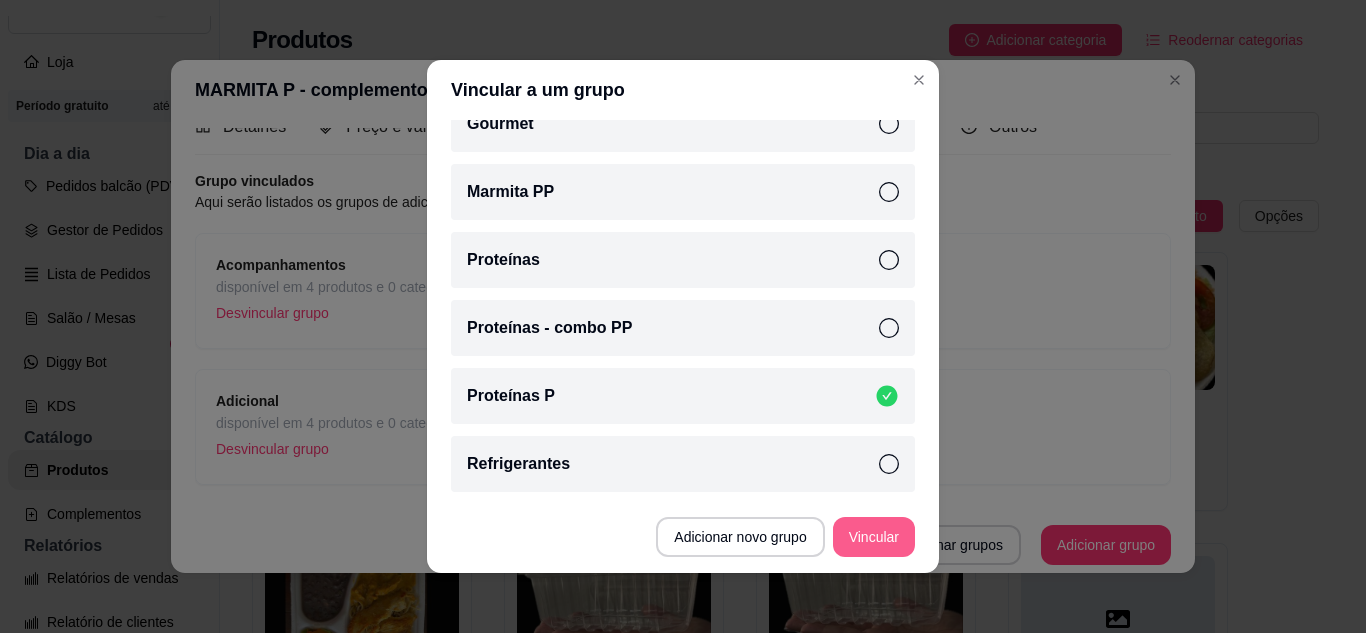 click on "Vincular" at bounding box center (874, 537) 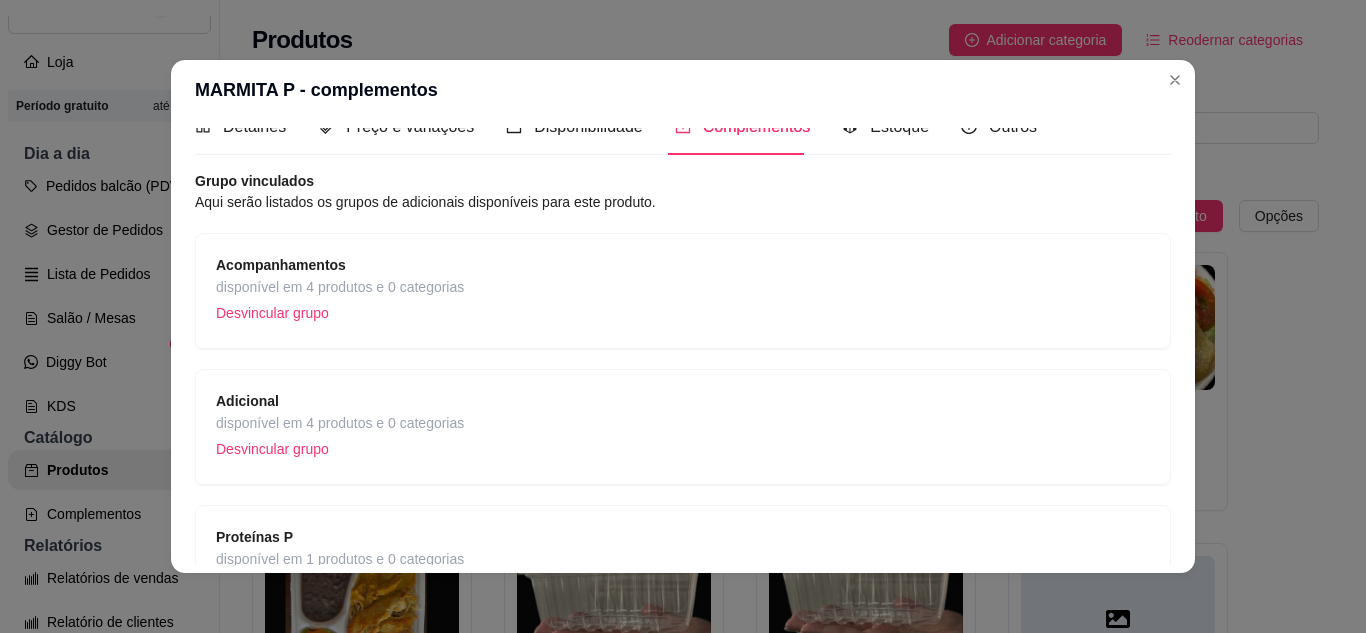scroll, scrollTop: 166, scrollLeft: 0, axis: vertical 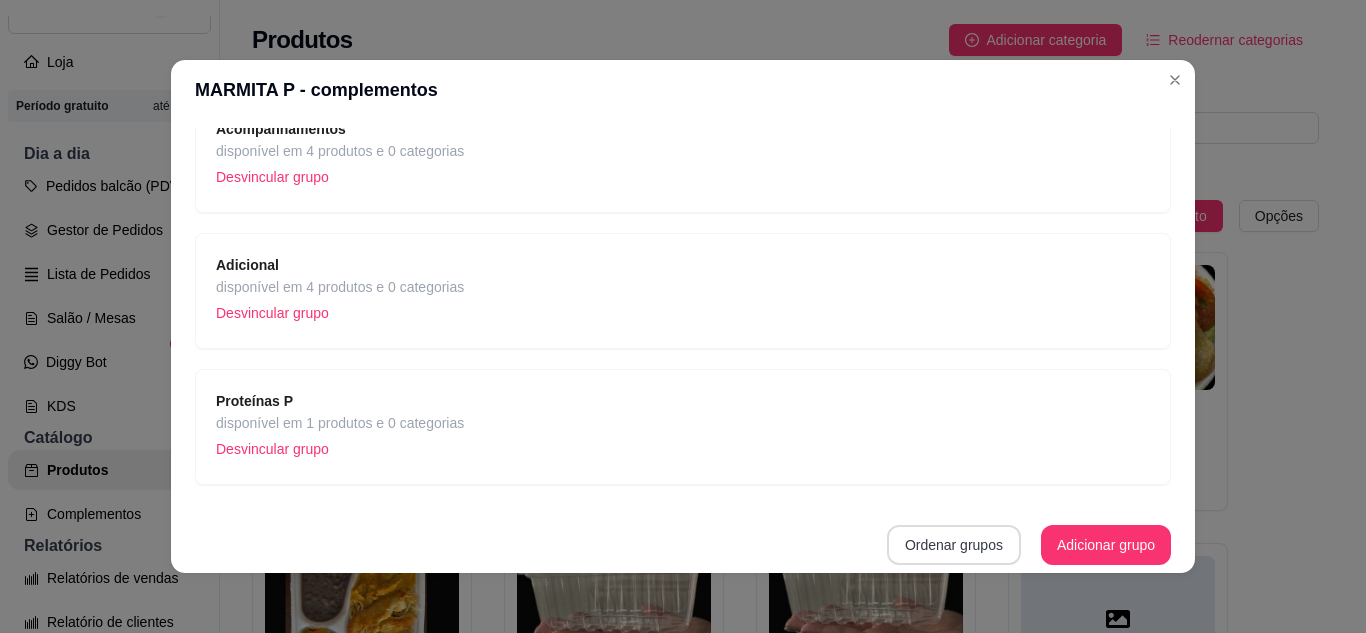 click on "Ordenar grupos" at bounding box center [954, 545] 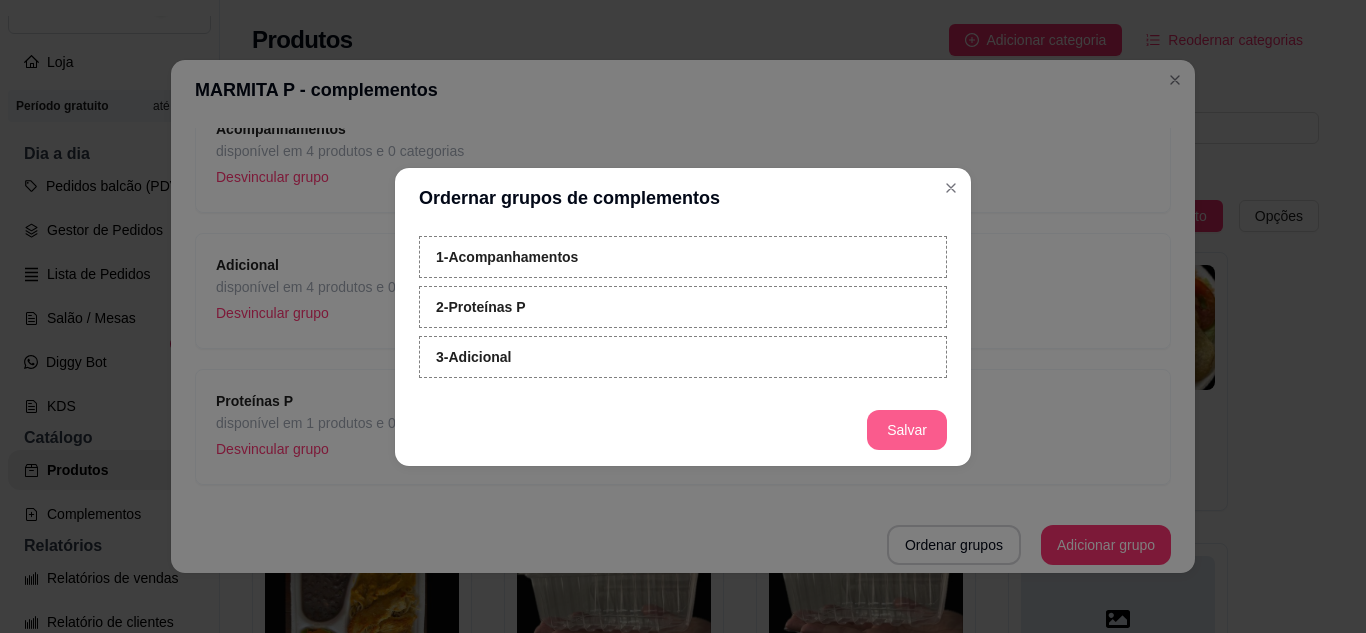 click on "Salvar" at bounding box center [907, 430] 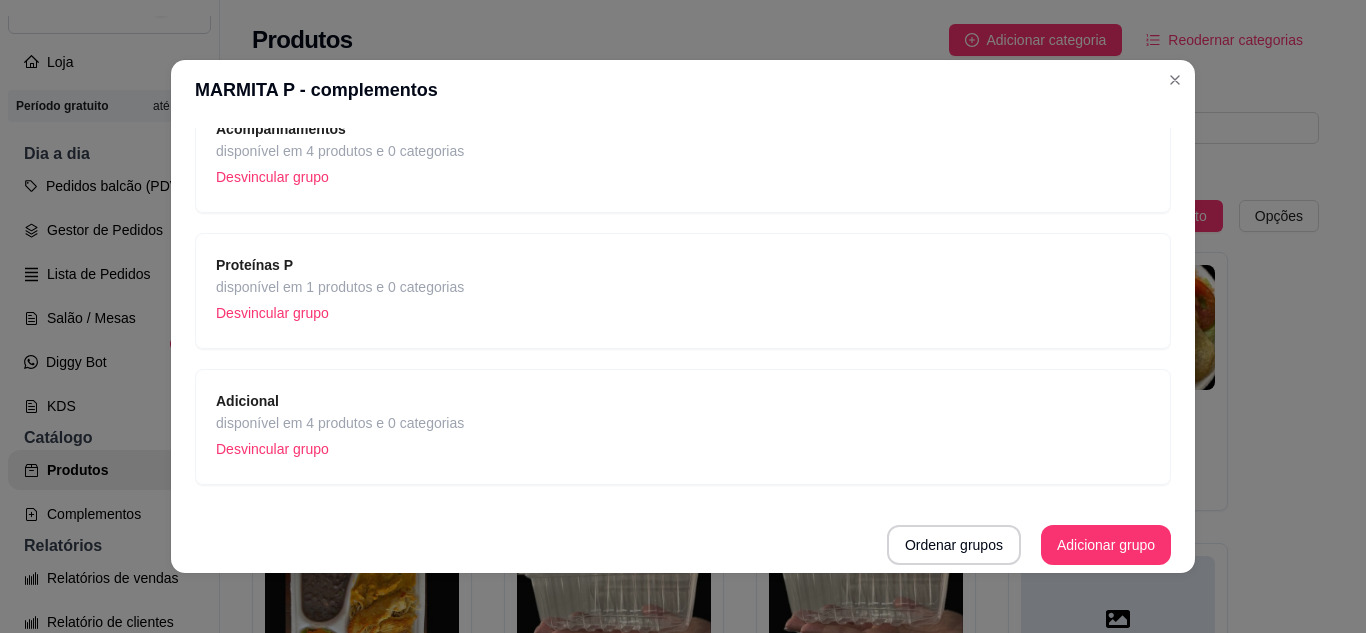 click on "Desvincular grupo" at bounding box center (340, 313) 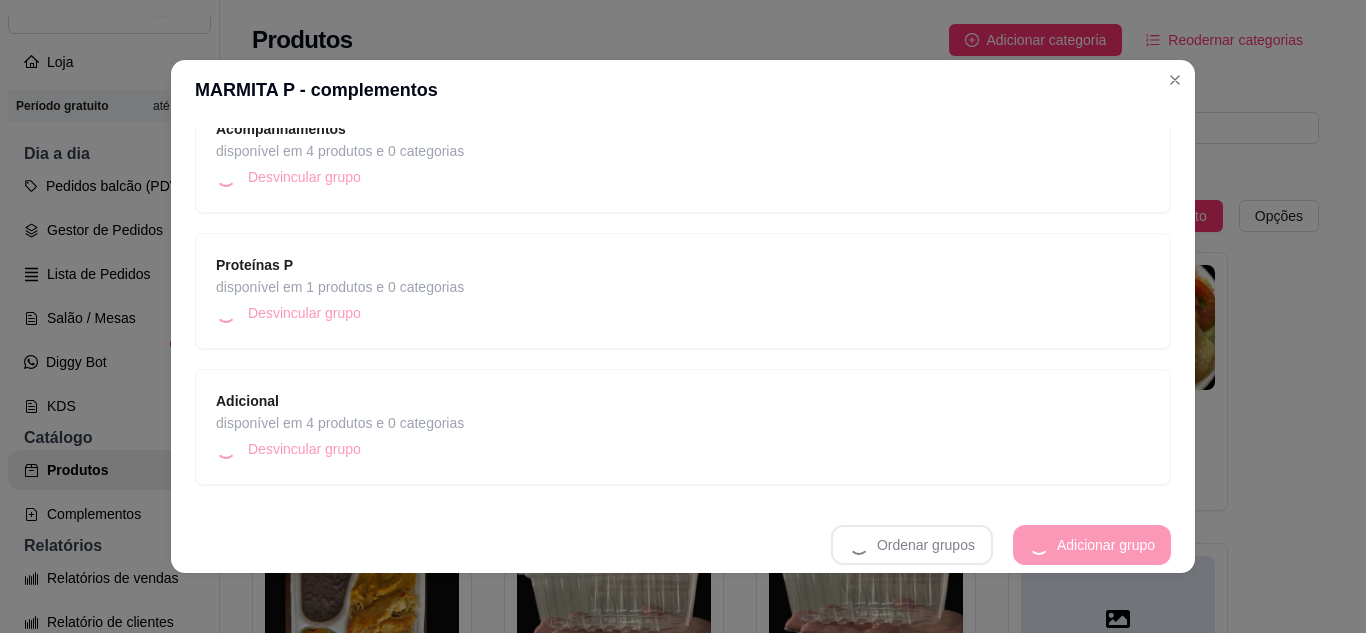 scroll, scrollTop: 30, scrollLeft: 0, axis: vertical 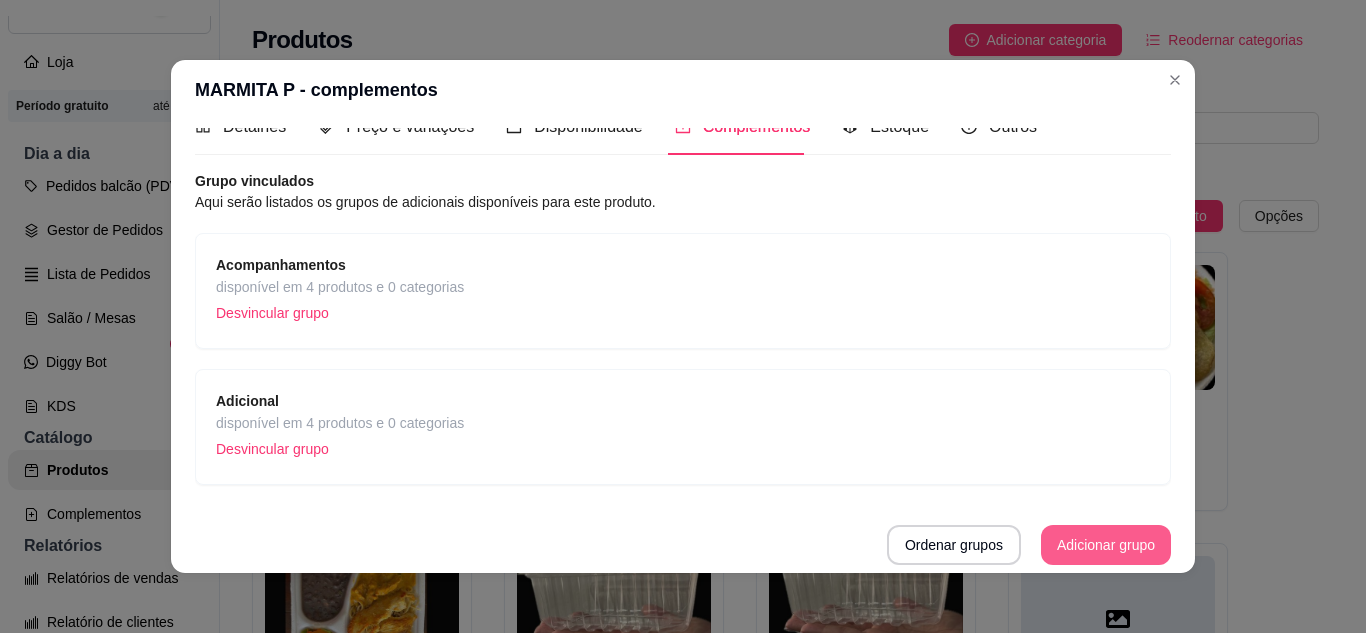 click on "Adicionar grupo" at bounding box center (1106, 545) 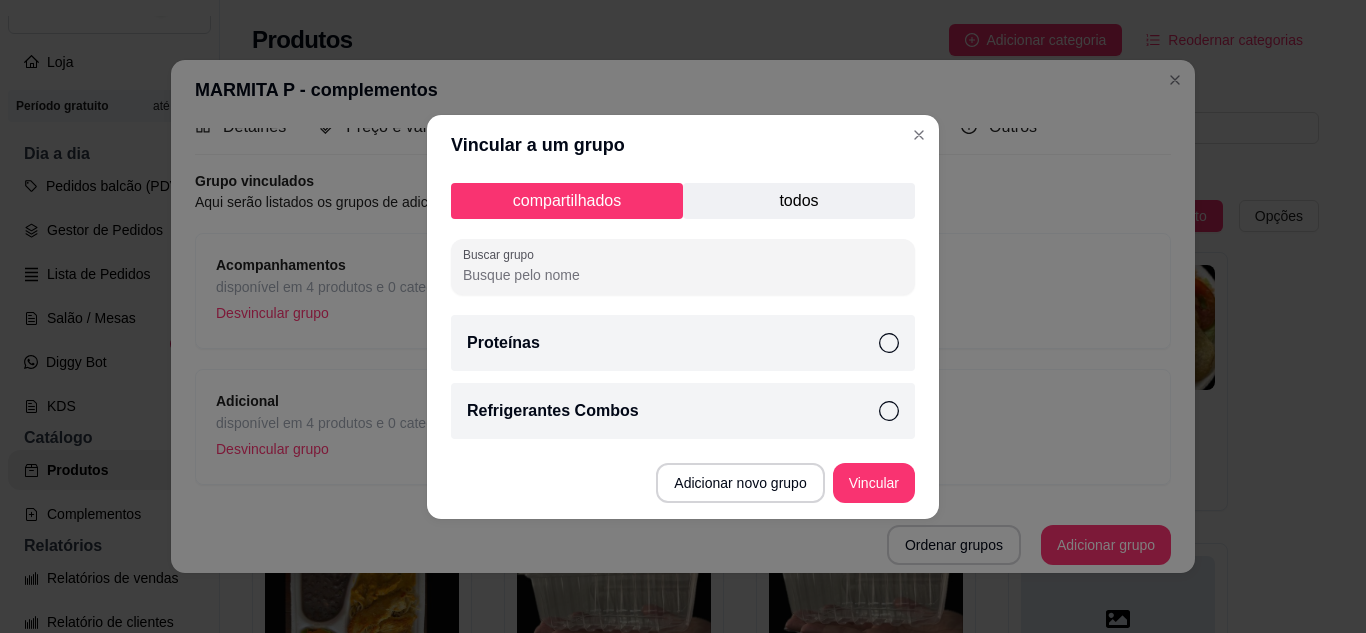 click on "todos" at bounding box center (799, 201) 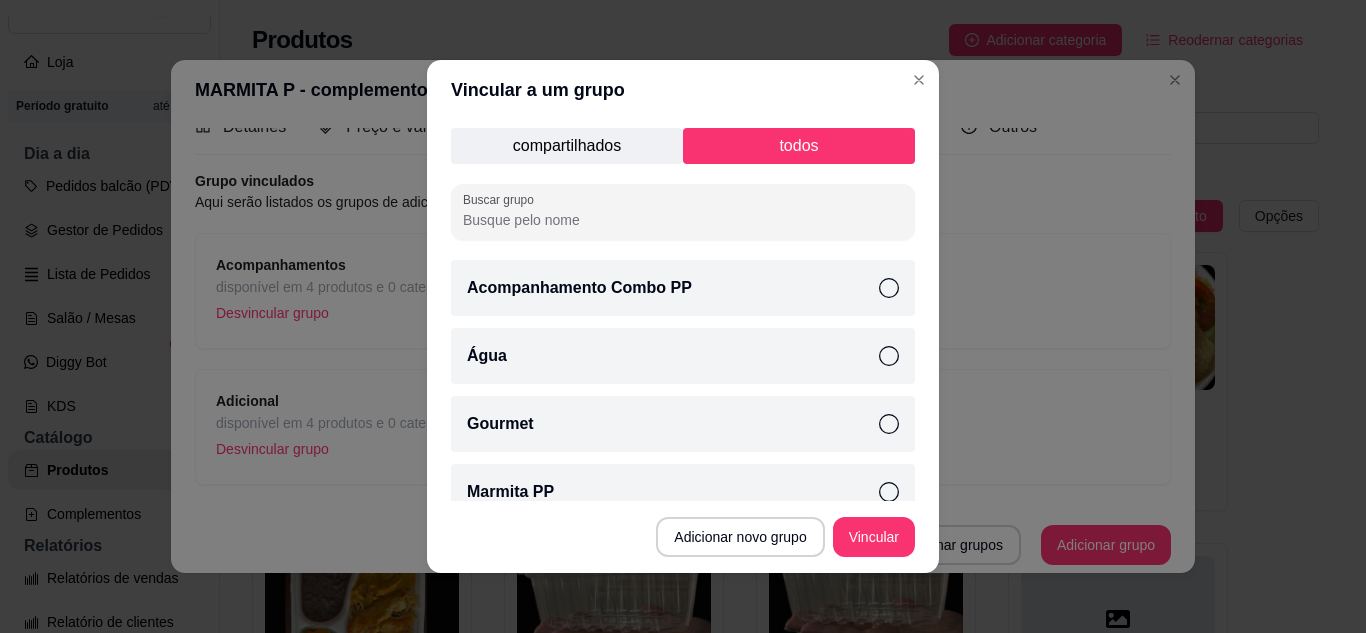 scroll, scrollTop: 300, scrollLeft: 0, axis: vertical 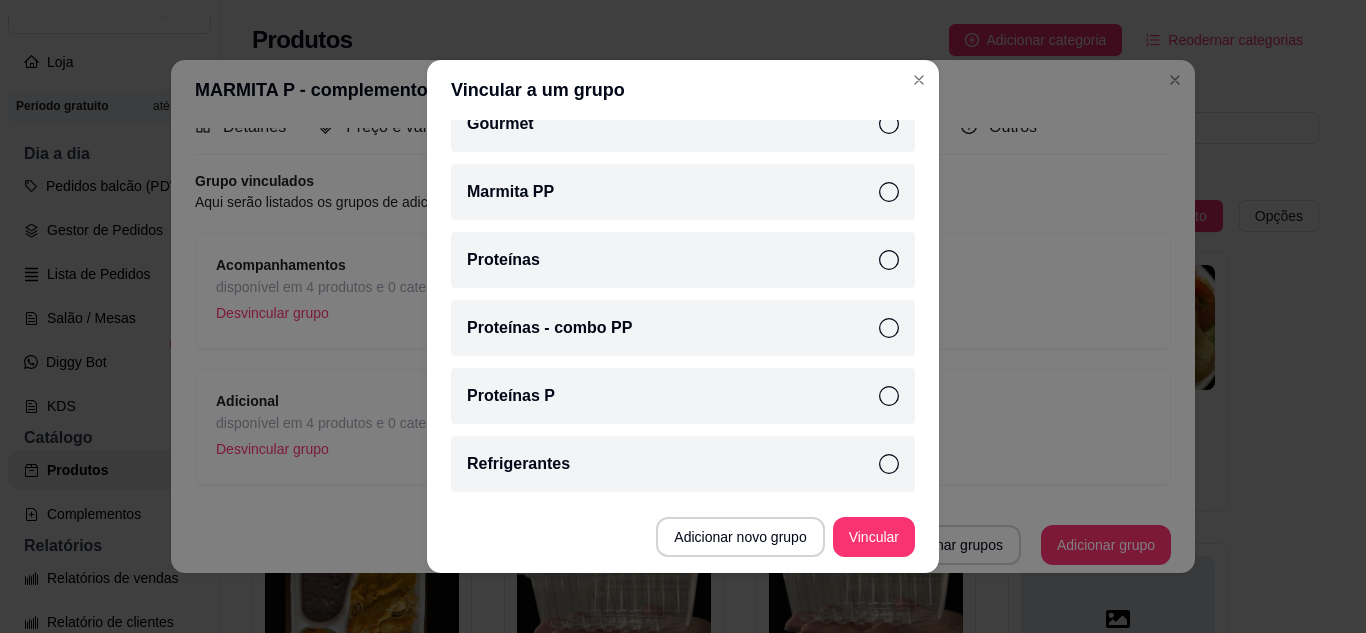 click on "Proteínas" at bounding box center (683, 260) 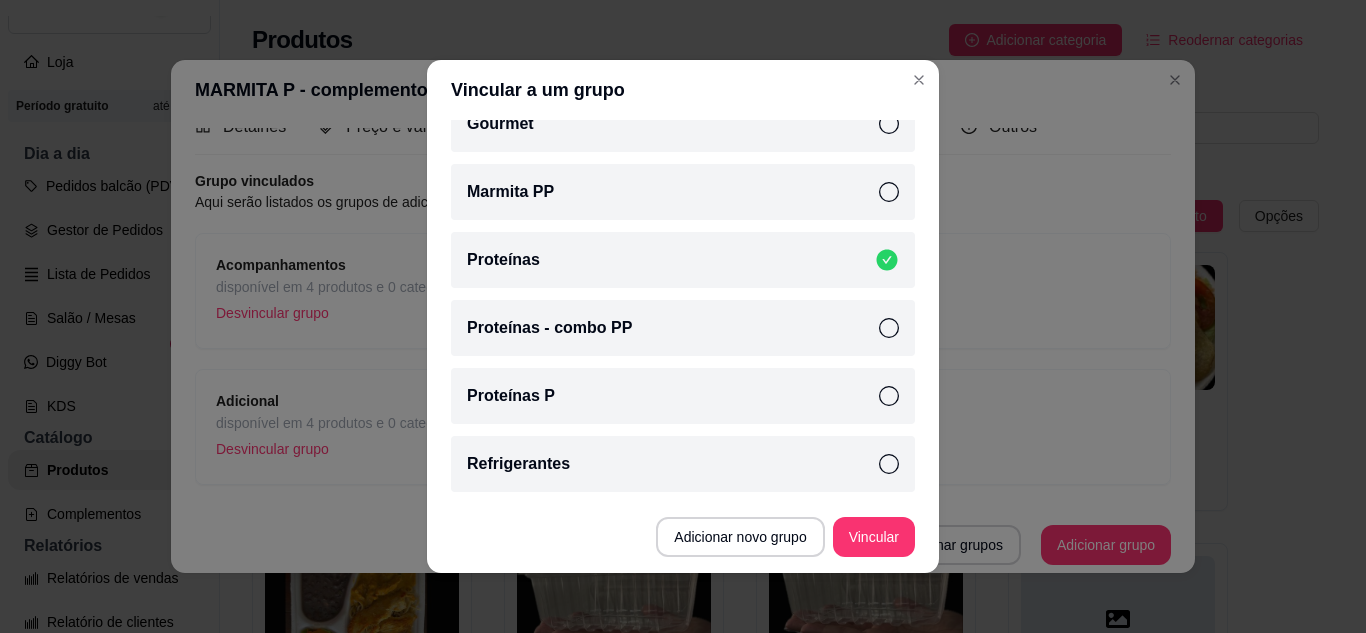 click on "Marmita PP" at bounding box center [683, 192] 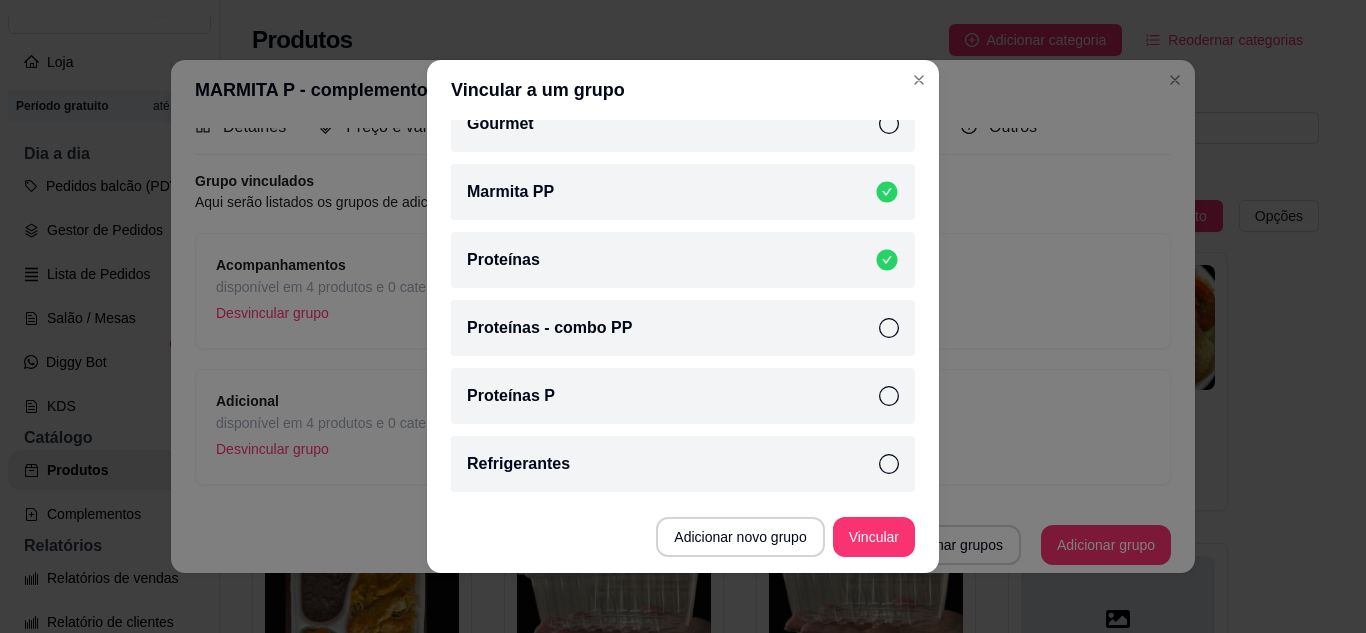 click on "Proteínas P" at bounding box center [683, 396] 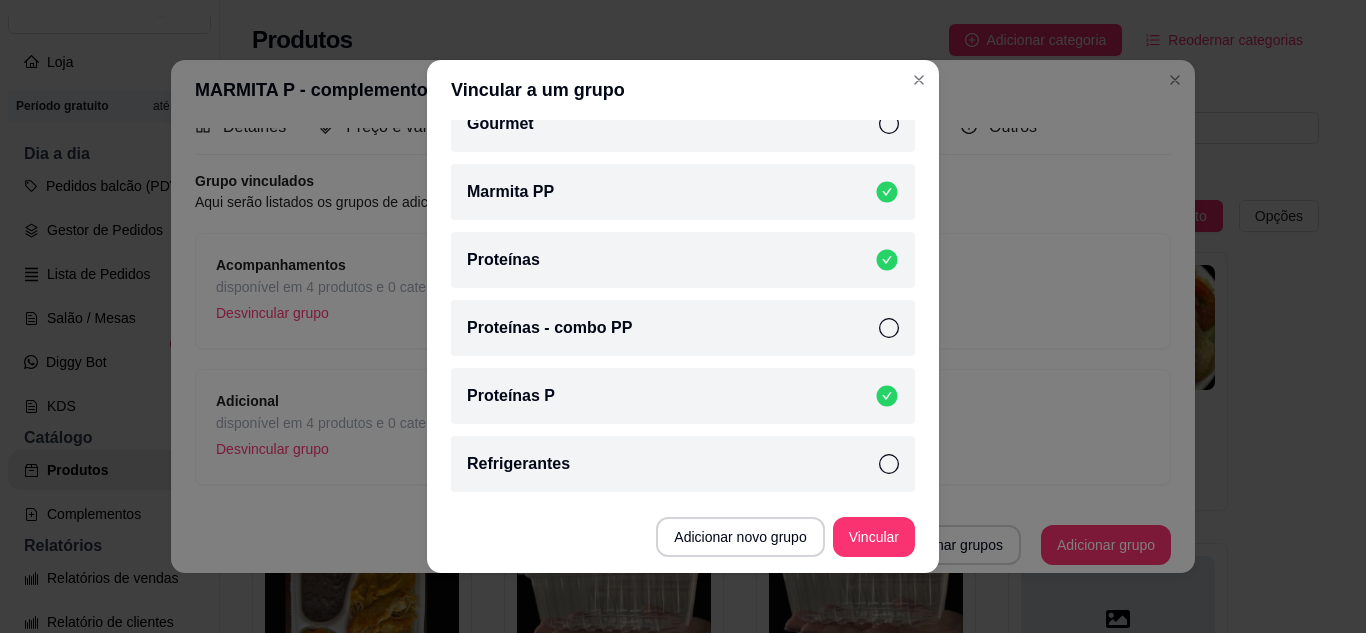 click on "compartilhados todos Buscar grupo Acompanhamento Combo PP Água Gourmet Marmita PP  Proteínas Proteínas - combo PP Proteínas P Refrigerantes Refrigerantes Combos Sobremesa Sucos" at bounding box center [683, 310] 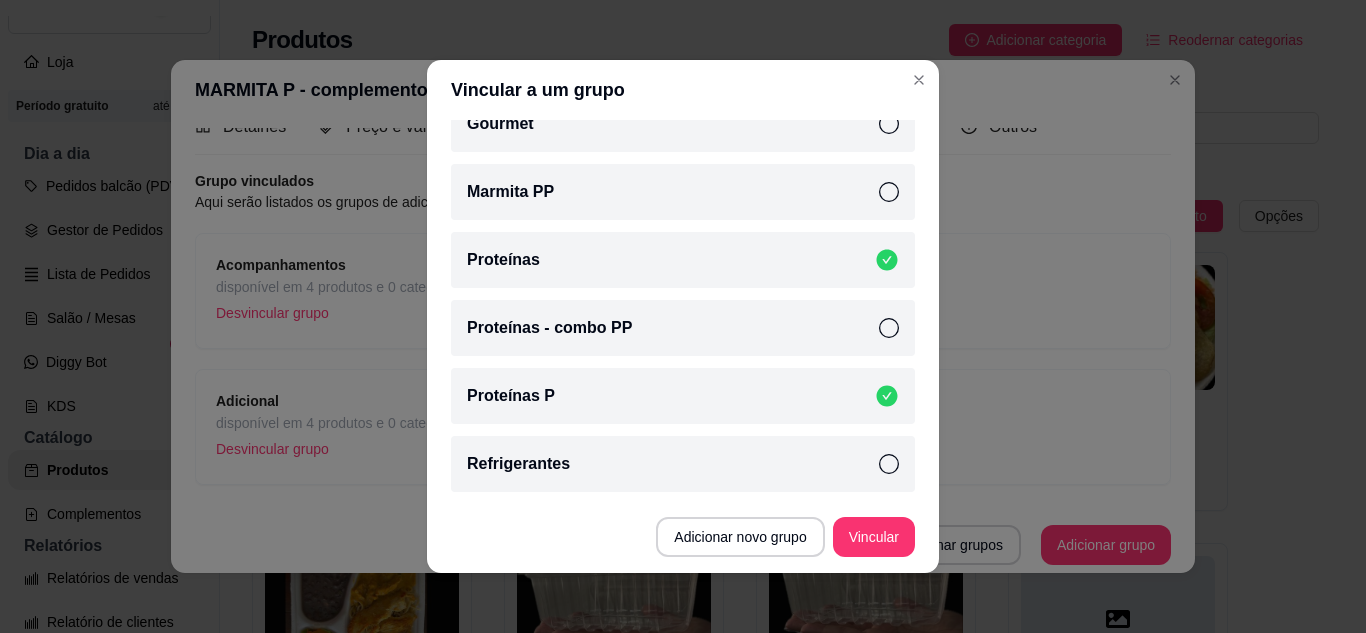 click 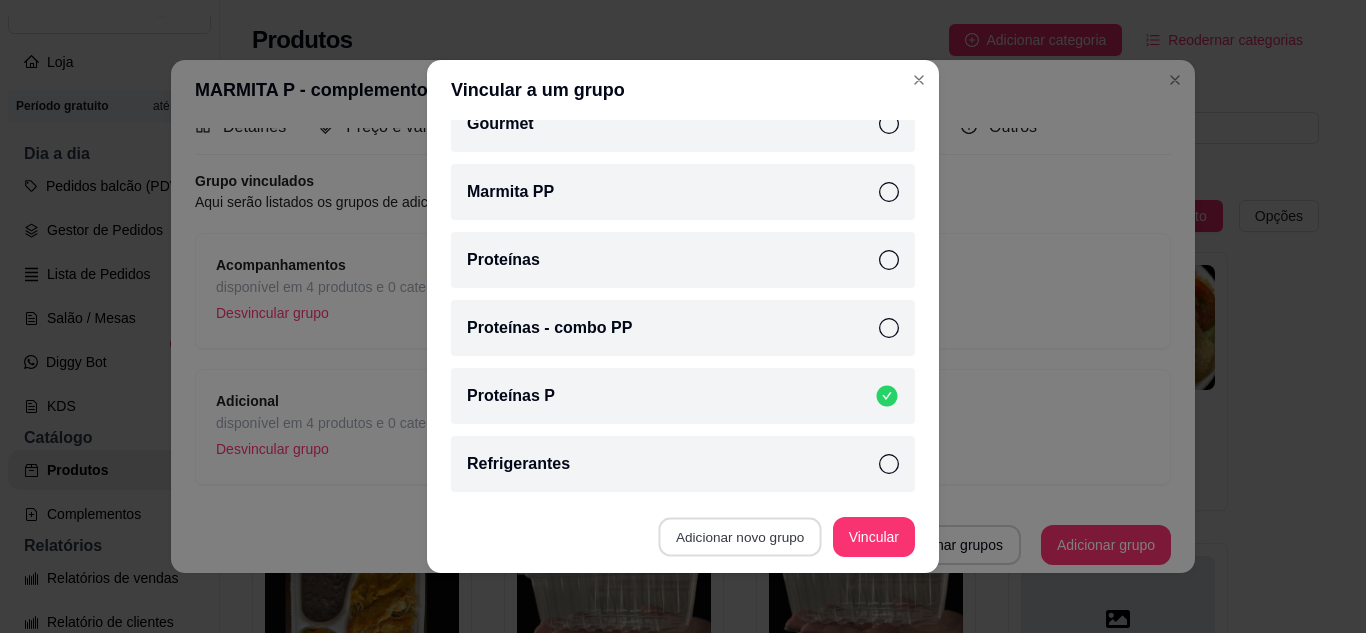click on "Adicionar novo grupo" at bounding box center [740, 537] 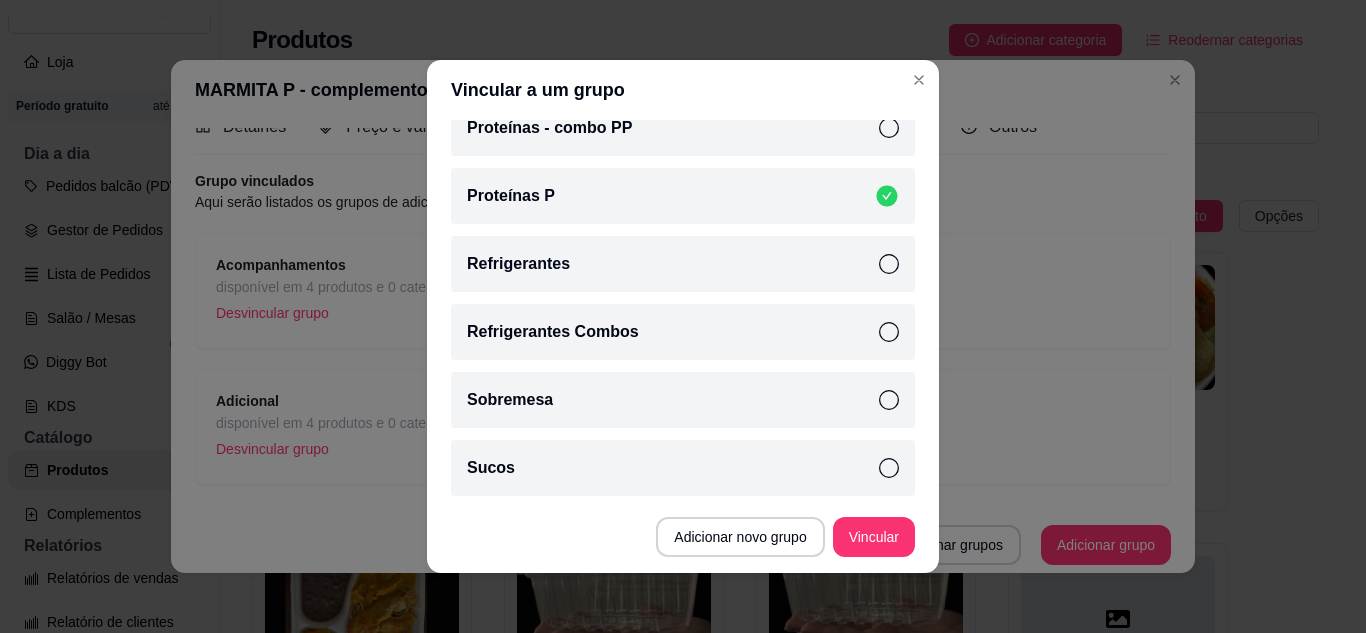 scroll, scrollTop: 503, scrollLeft: 0, axis: vertical 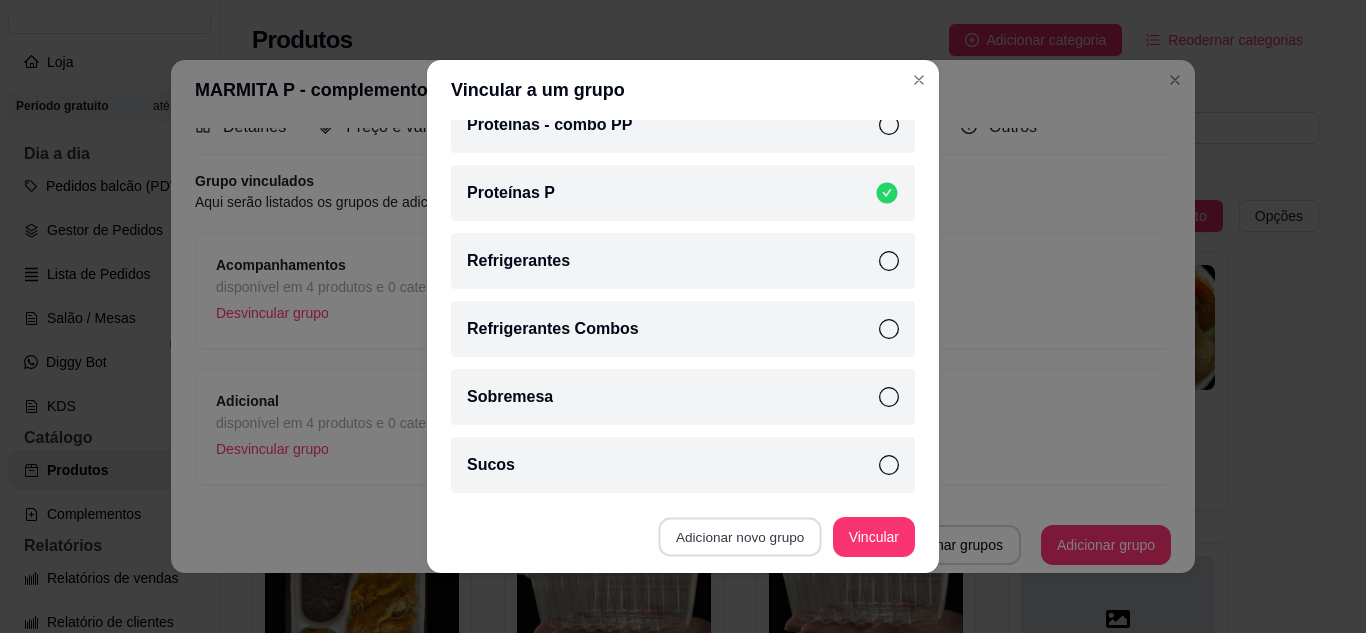 click on "Adicionar novo grupo" at bounding box center (740, 537) 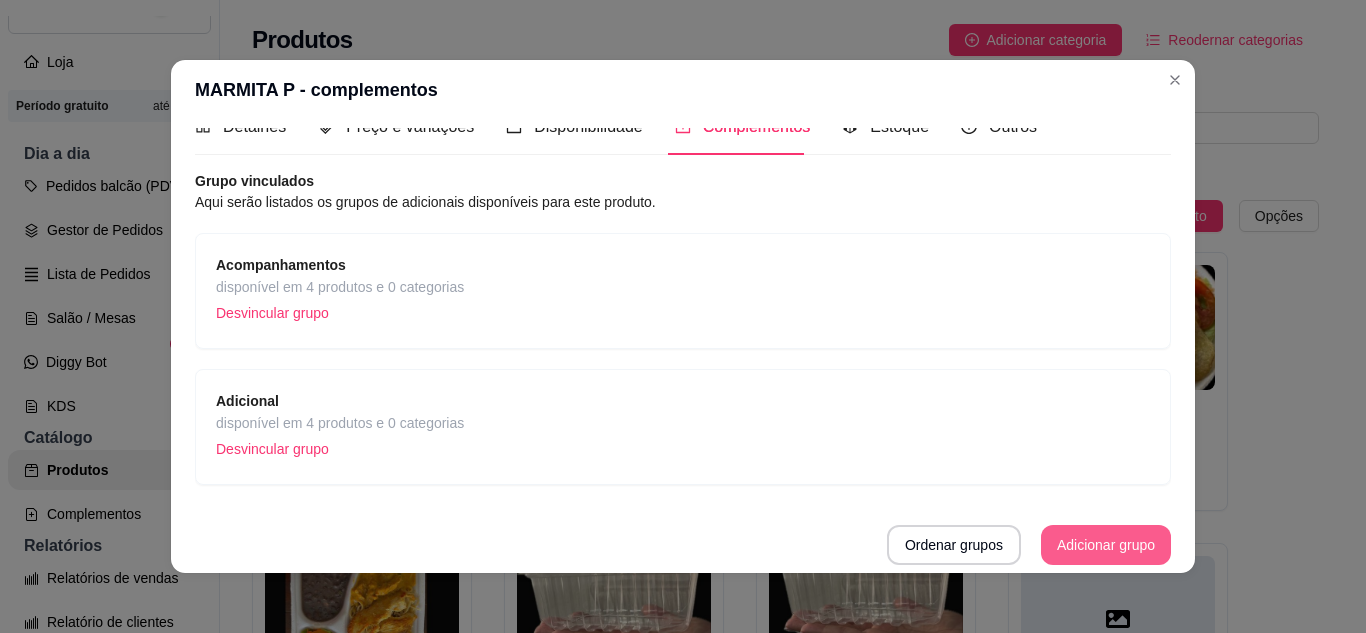click on "Adicionar grupo" at bounding box center [1106, 545] 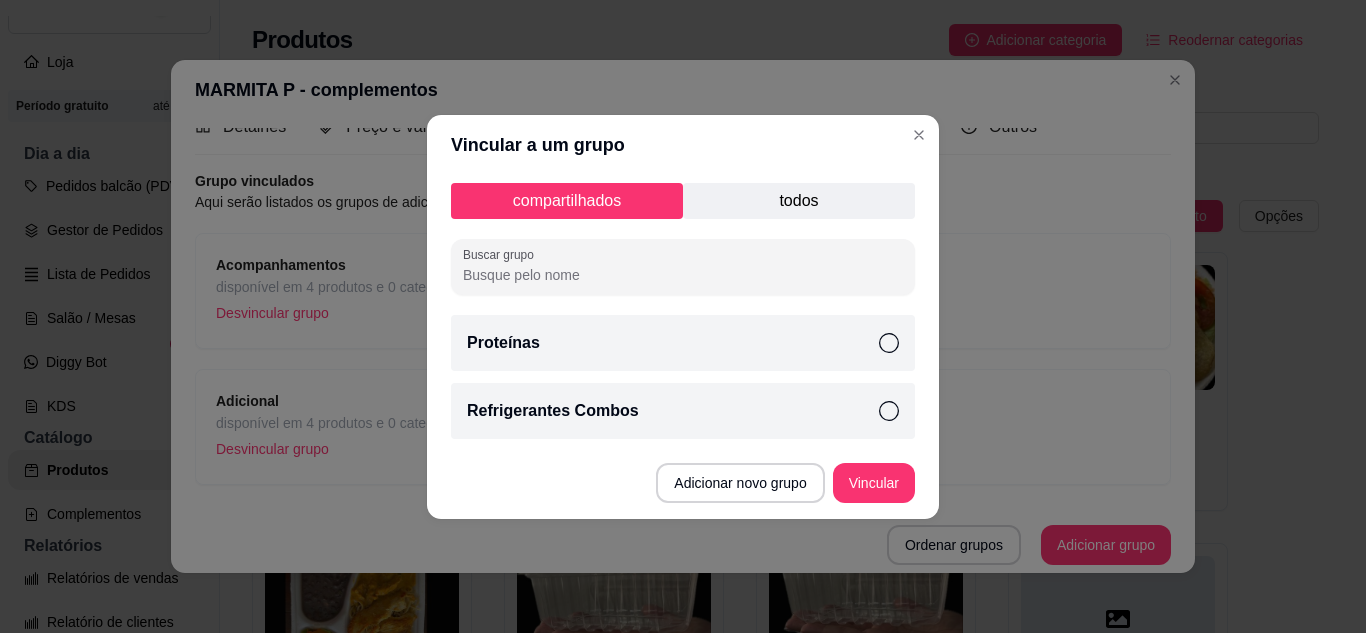 click on "todos" at bounding box center (799, 201) 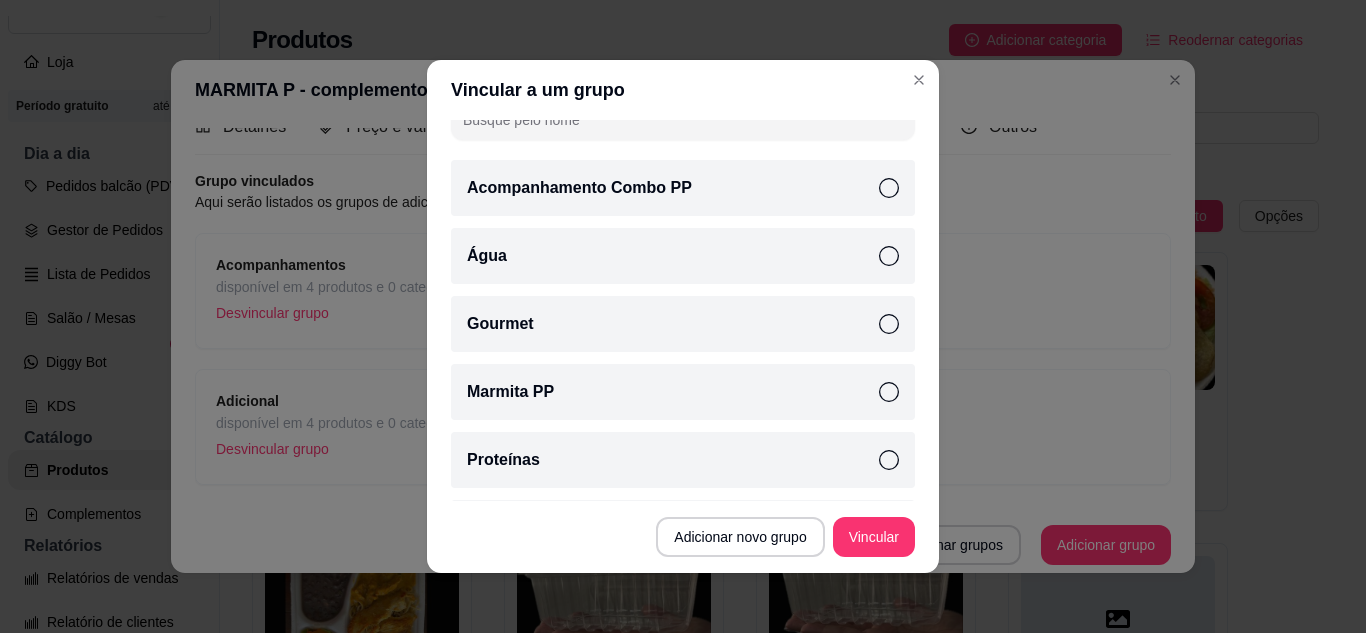 scroll, scrollTop: 200, scrollLeft: 0, axis: vertical 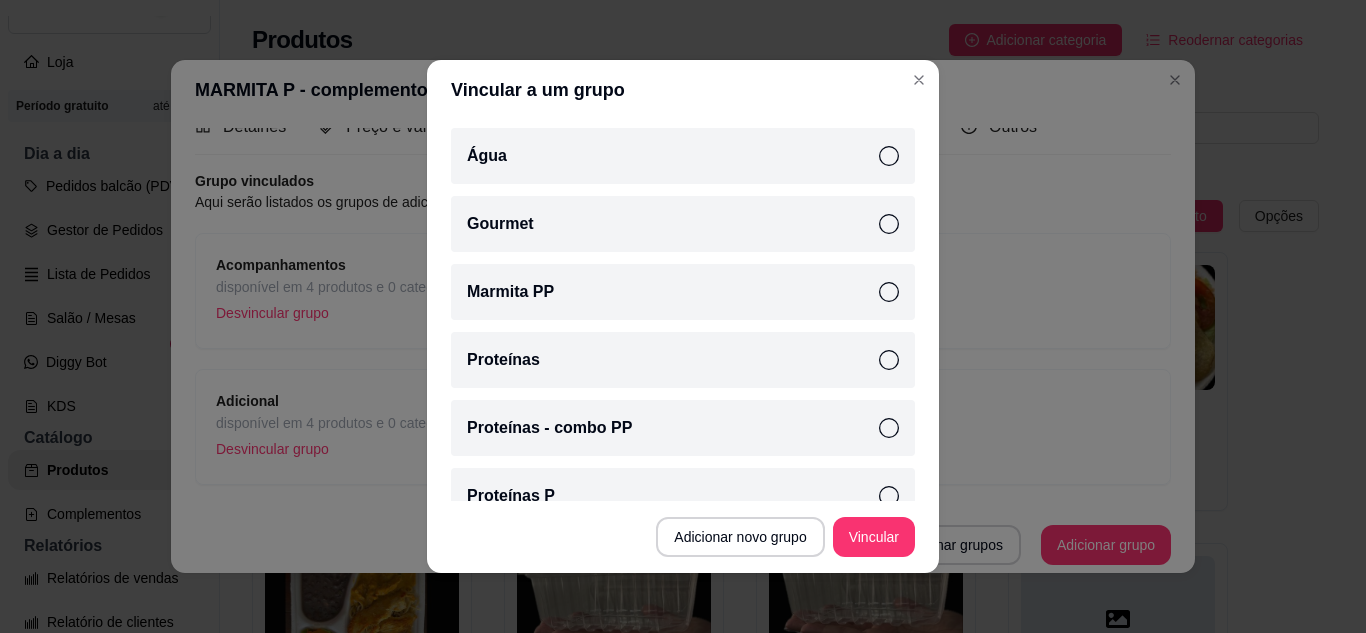 click on "Proteínas P" at bounding box center [683, 496] 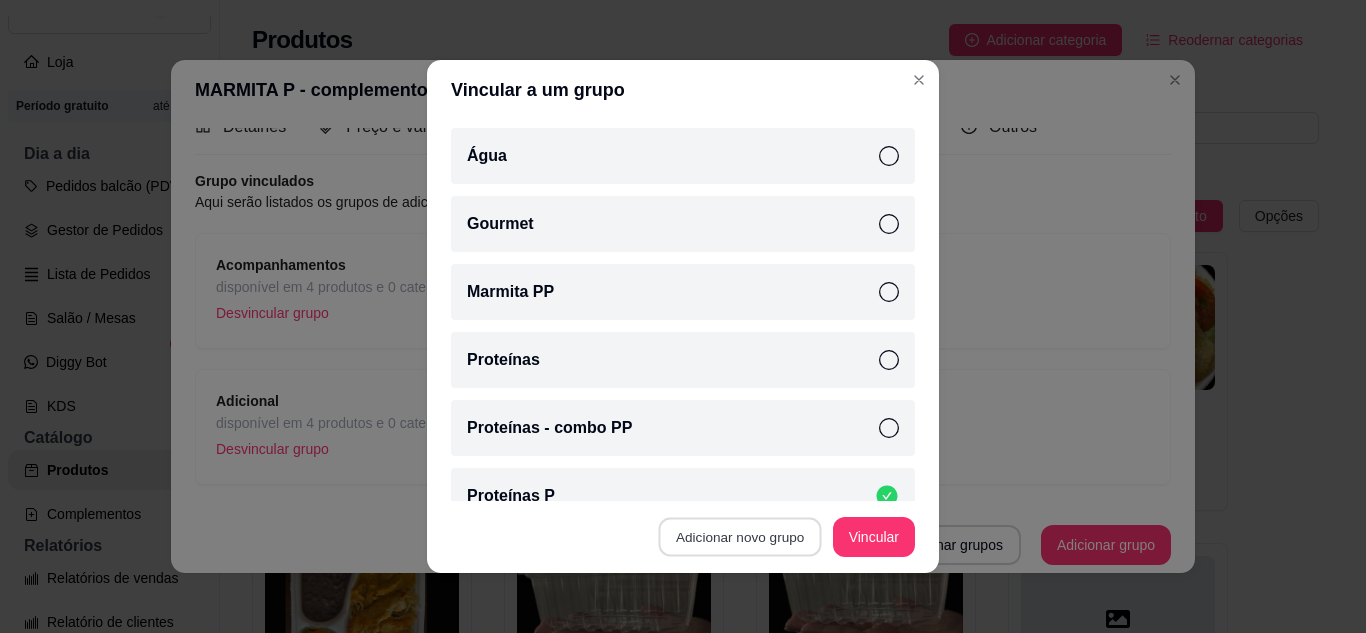 click on "Adicionar novo grupo" at bounding box center (740, 537) 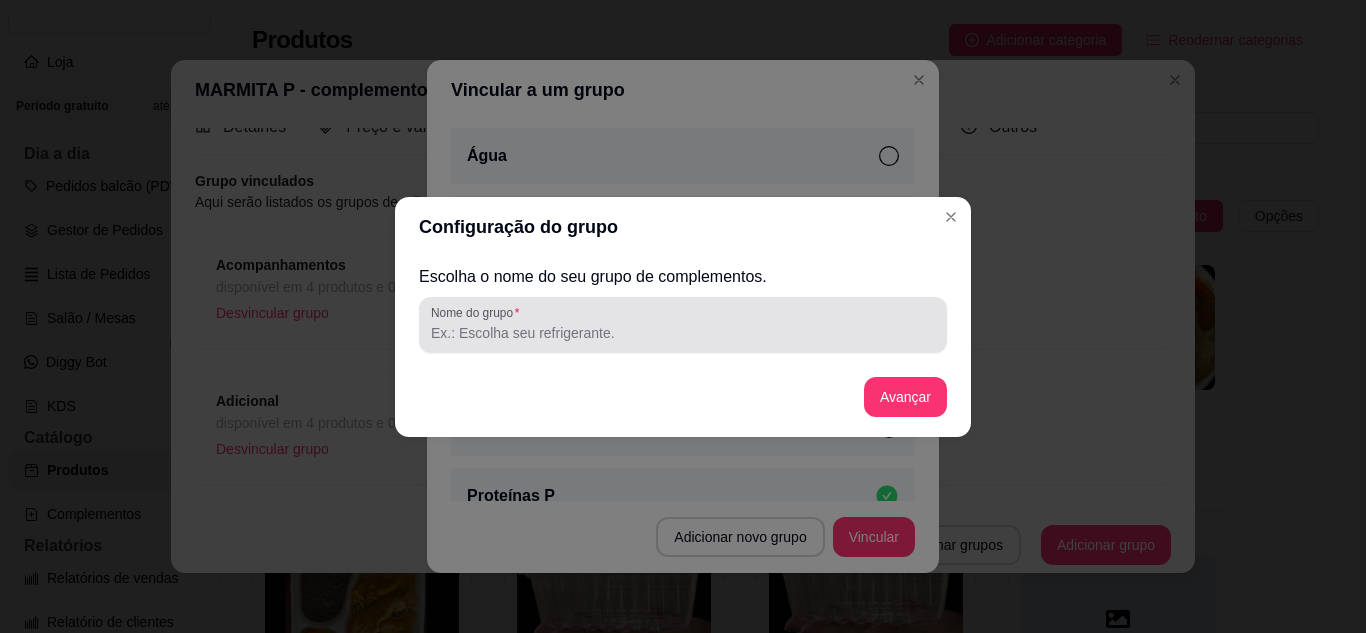 click on "Nome do grupo" at bounding box center (683, 333) 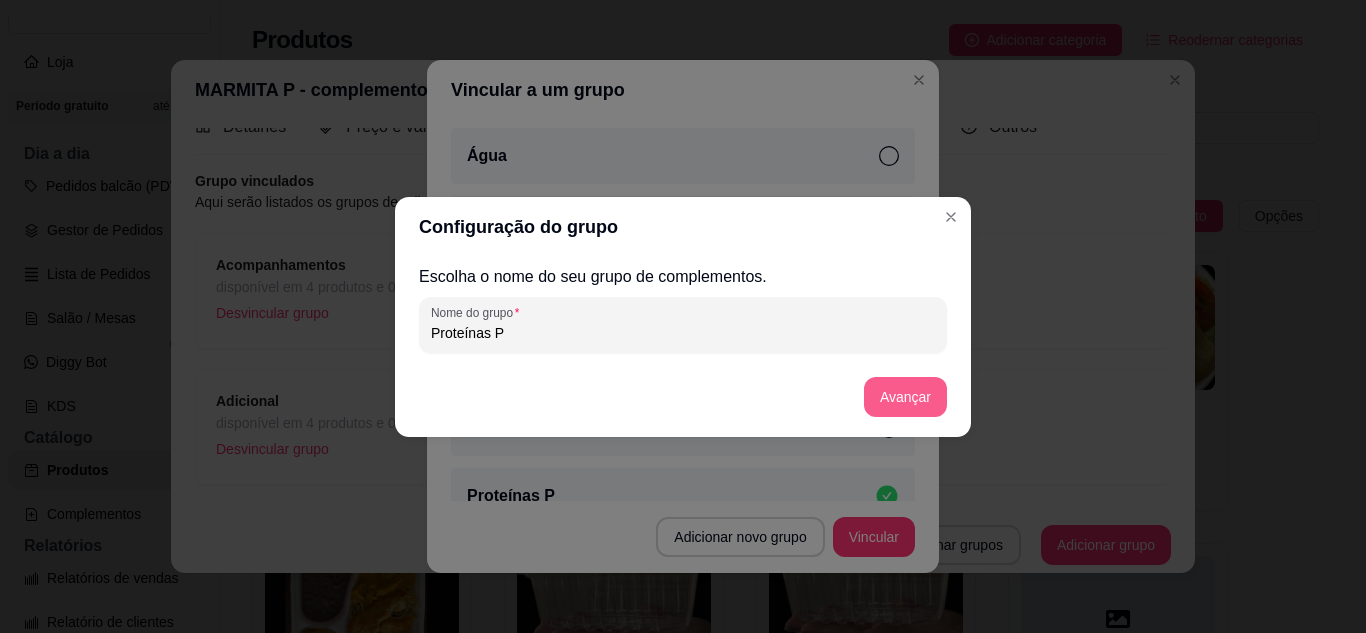 type on "Proteínas P" 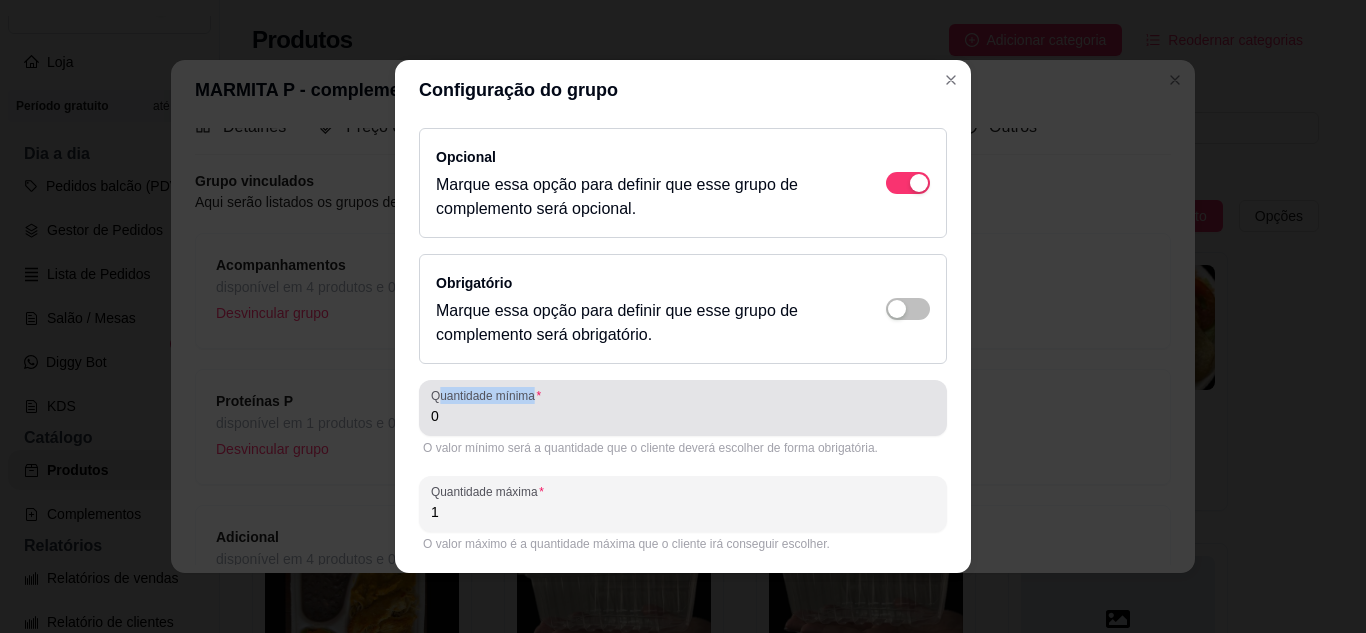 drag, startPoint x: 430, startPoint y: 403, endPoint x: 417, endPoint y: 409, distance: 14.3178215 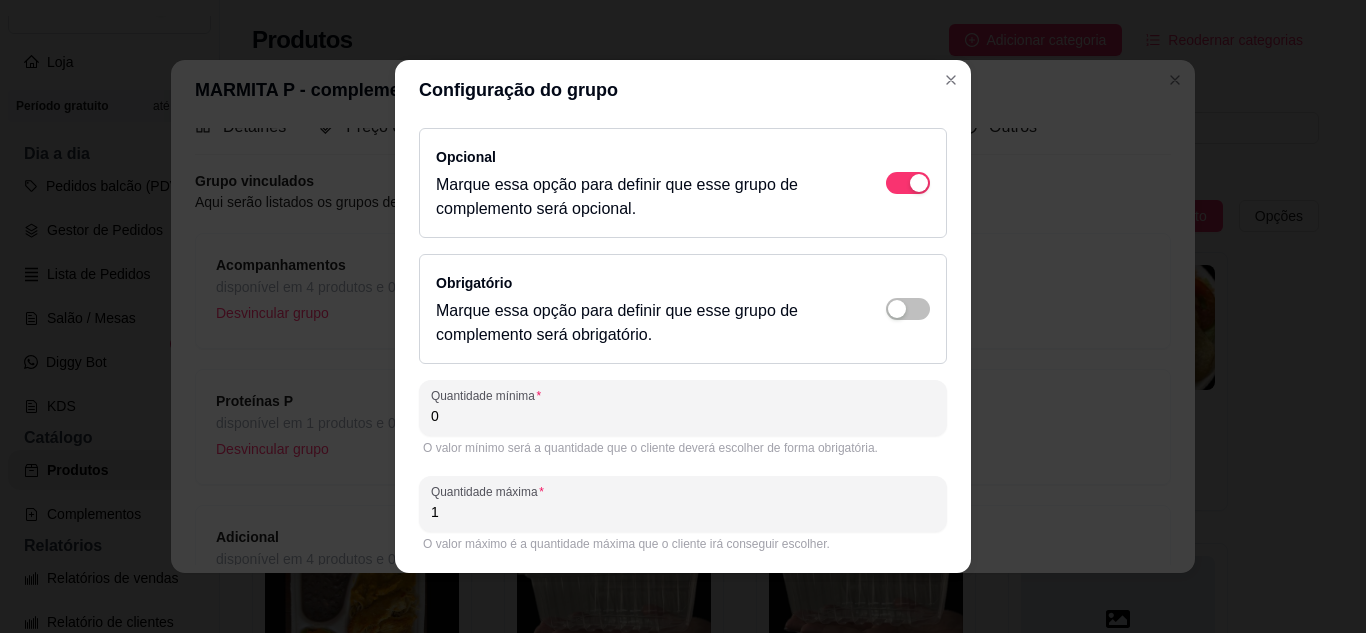 click on "0" at bounding box center (683, 416) 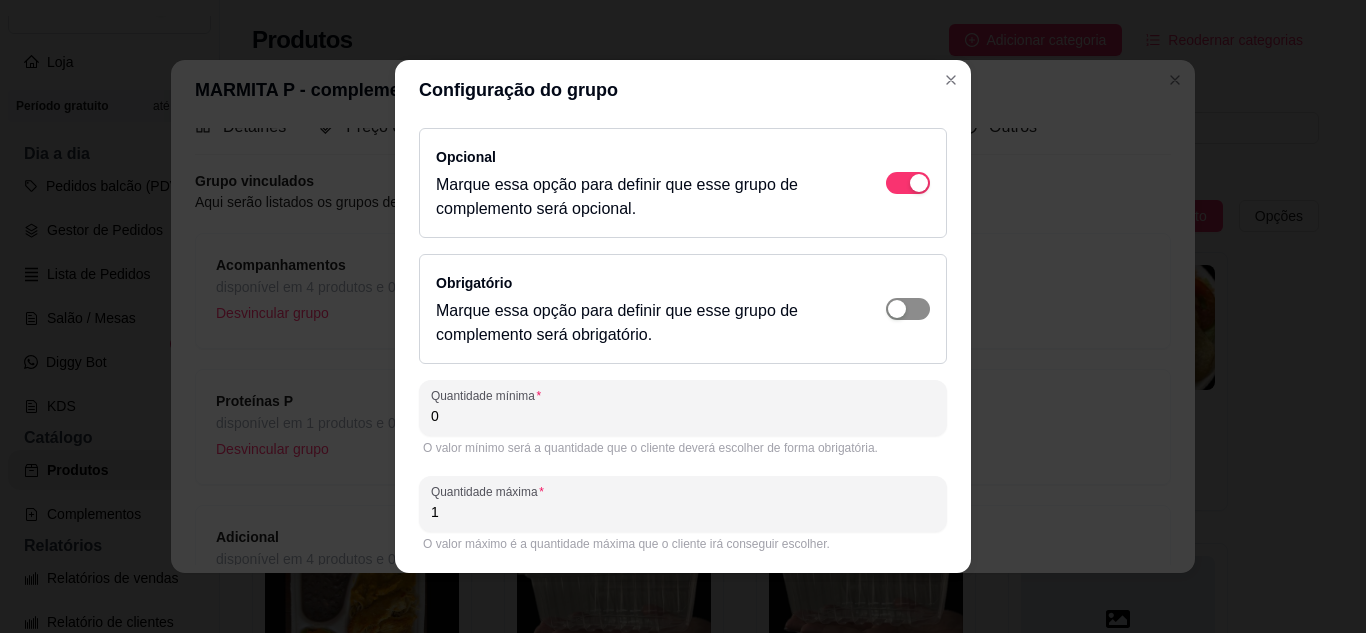 click at bounding box center (908, 183) 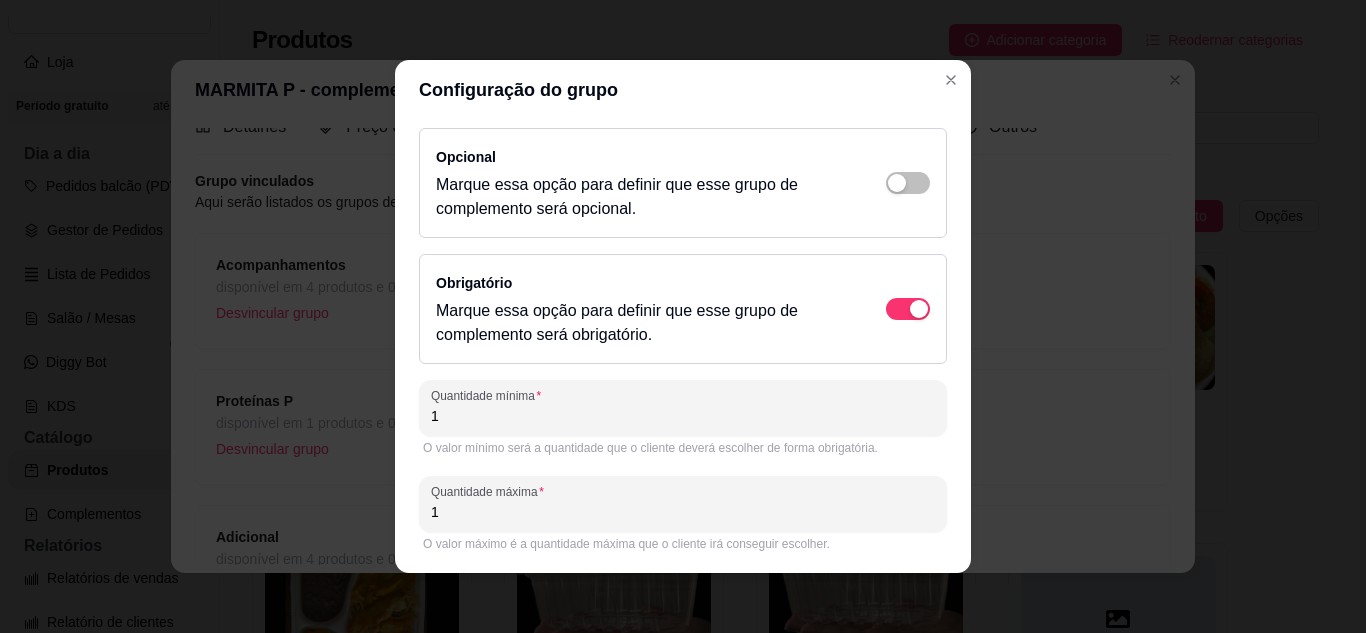scroll, scrollTop: 67, scrollLeft: 0, axis: vertical 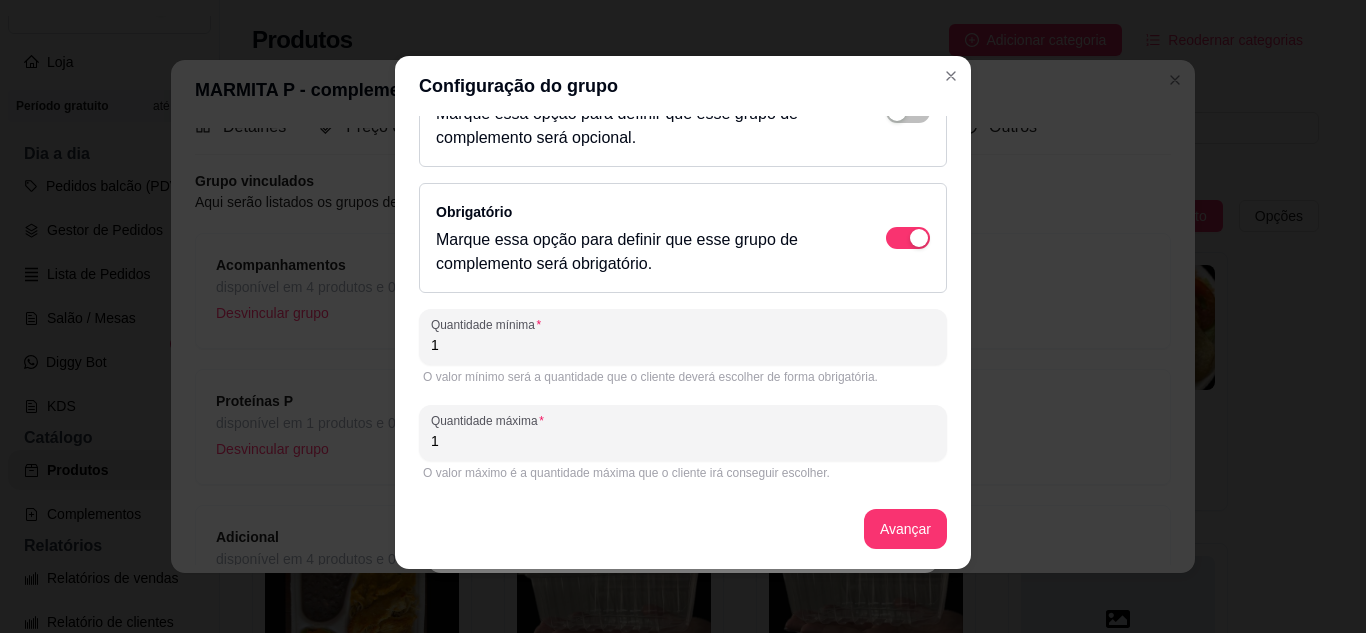 type on "1" 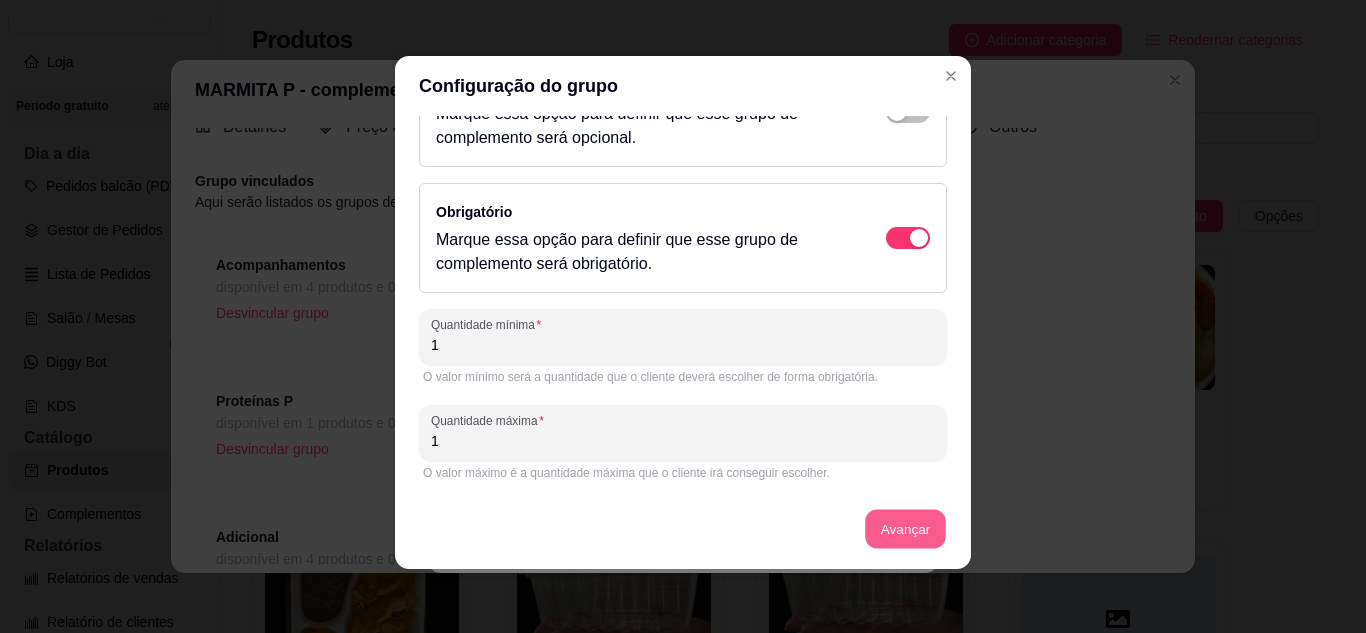 click on "Avançar" at bounding box center (905, 529) 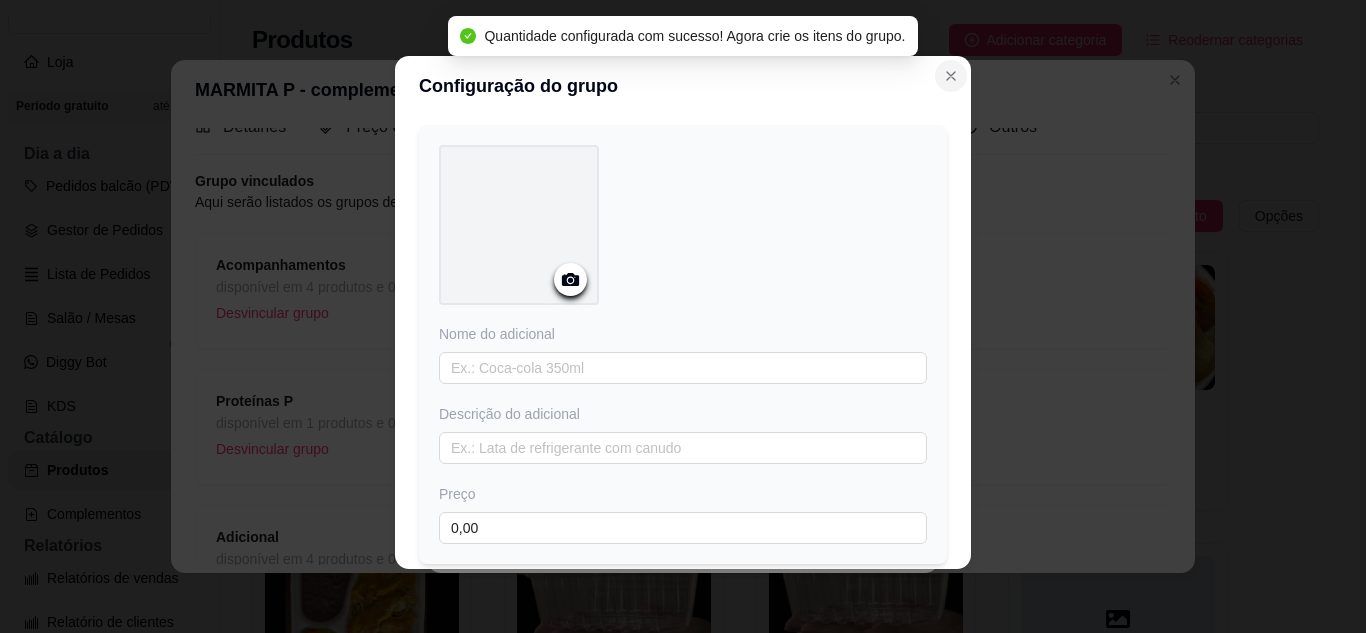 click 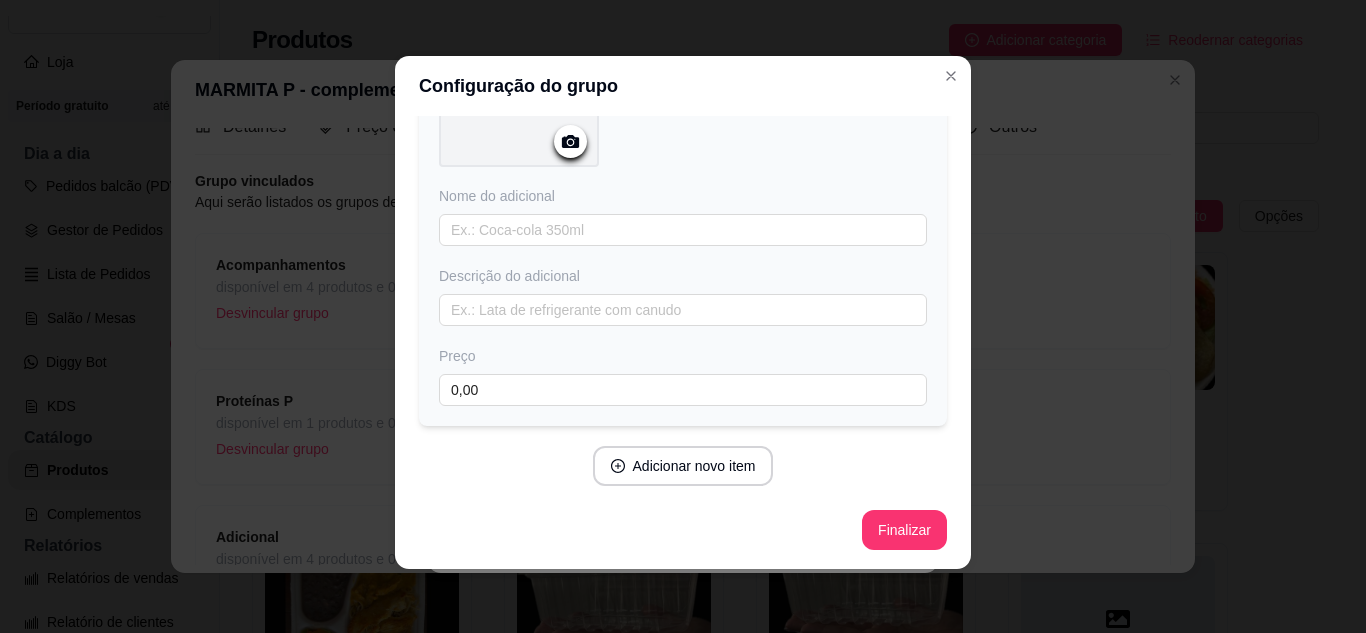 scroll, scrollTop: 0, scrollLeft: 0, axis: both 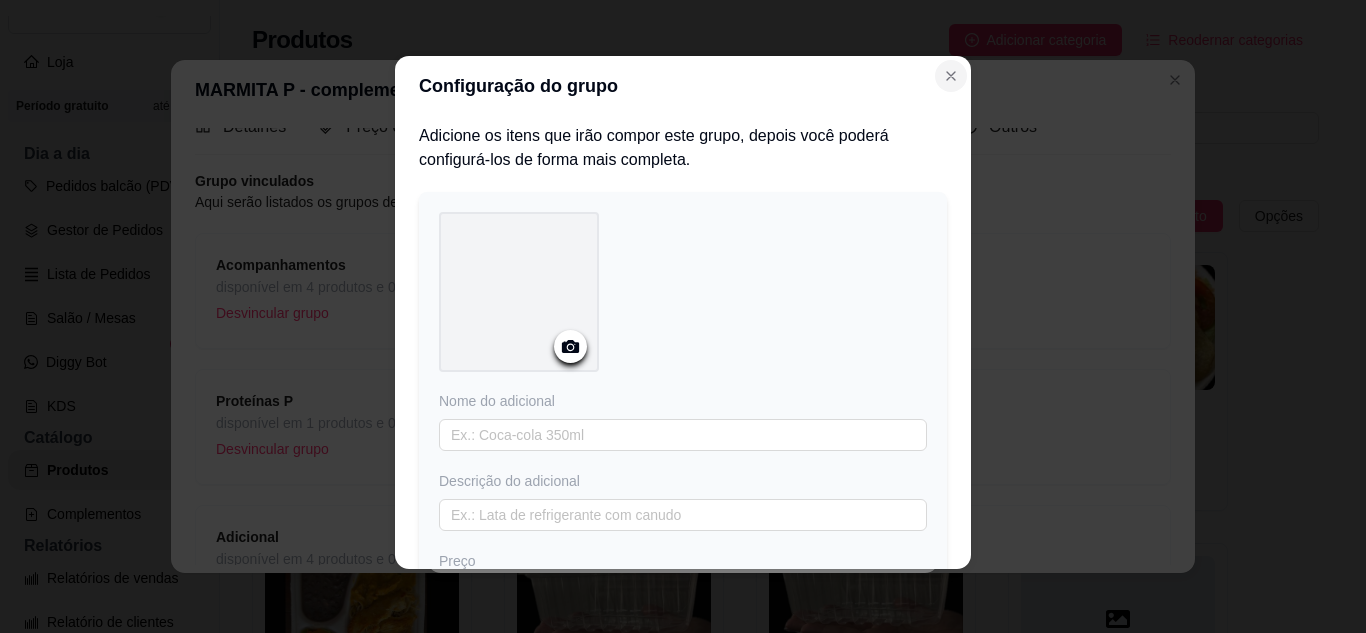 click 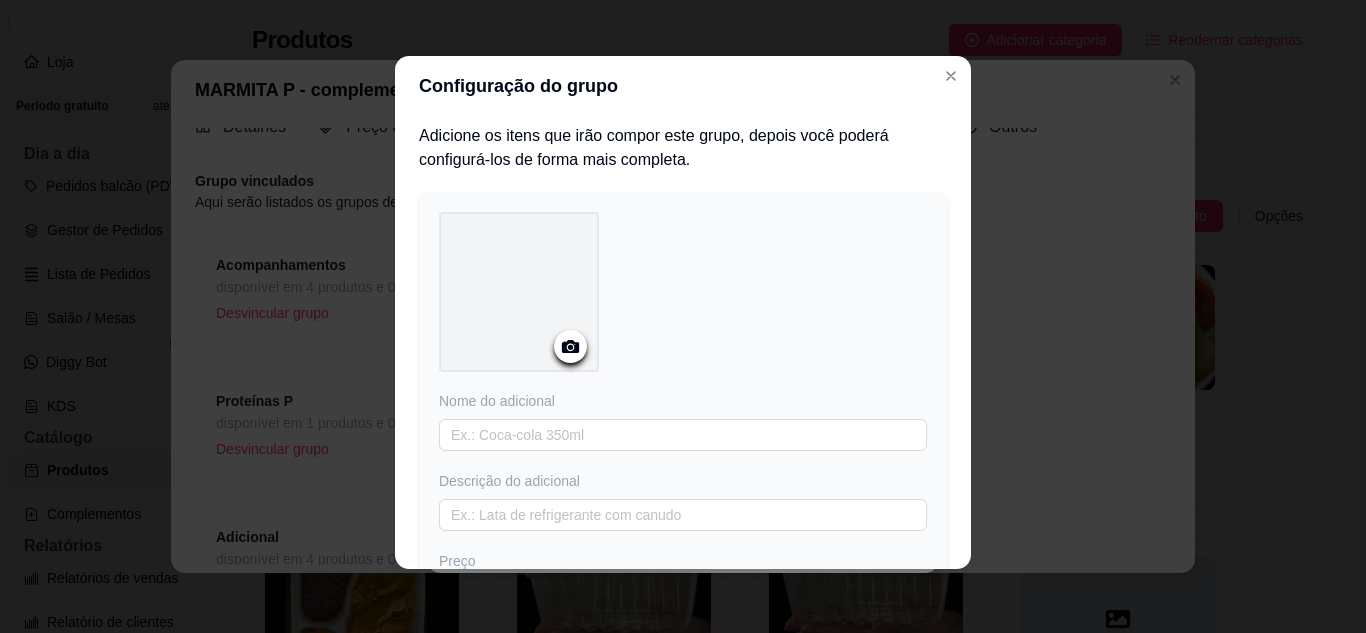 click on "Configuração do grupo Adicione os itens que irão compor este grupo, depois você poderá configurá-los de forma mais completa. Nome do adicional Descrição do adicional Preço 0,00 Adicionar novo item Finalizar" at bounding box center (683, 316) 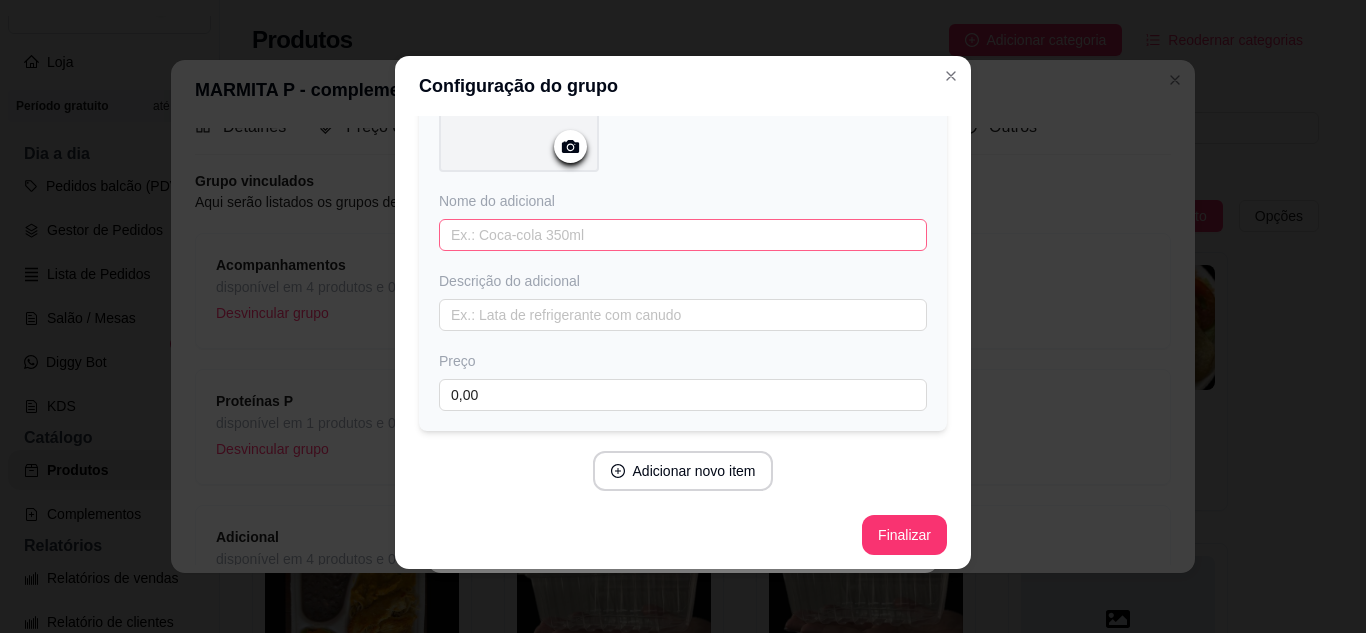 scroll, scrollTop: 205, scrollLeft: 0, axis: vertical 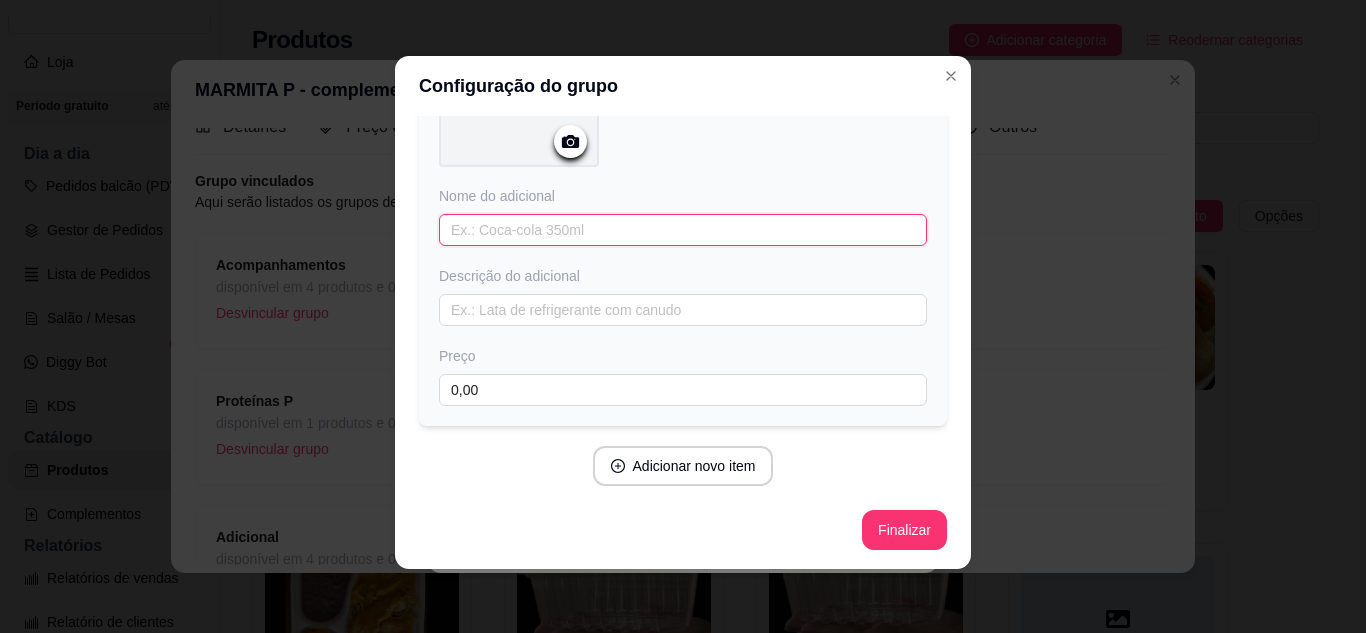 click at bounding box center [683, 230] 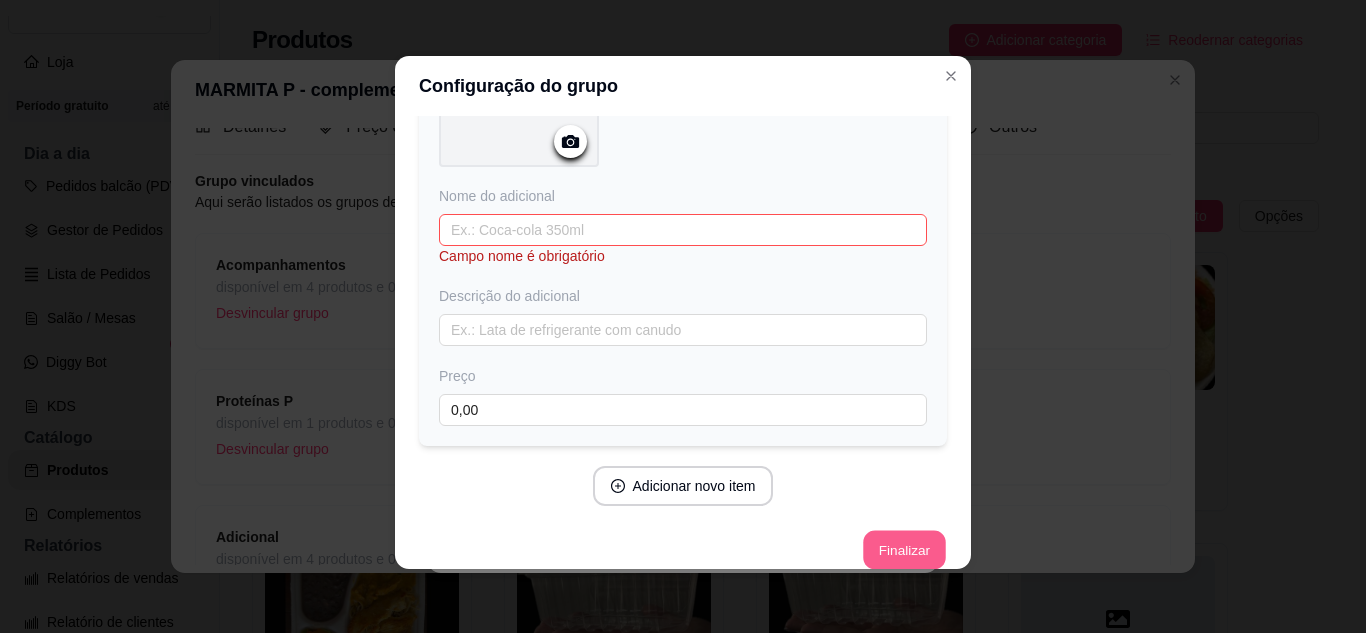 click on "Finalizar" at bounding box center [904, 550] 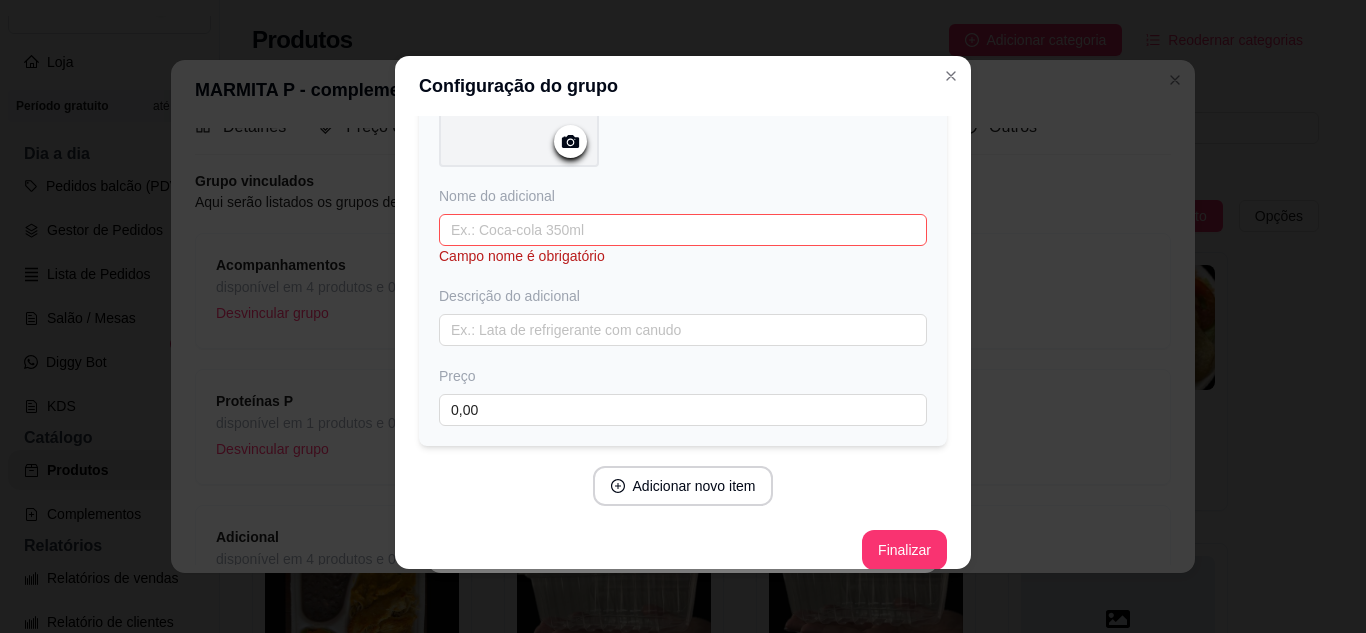 drag, startPoint x: 418, startPoint y: 215, endPoint x: 466, endPoint y: 227, distance: 49.47727 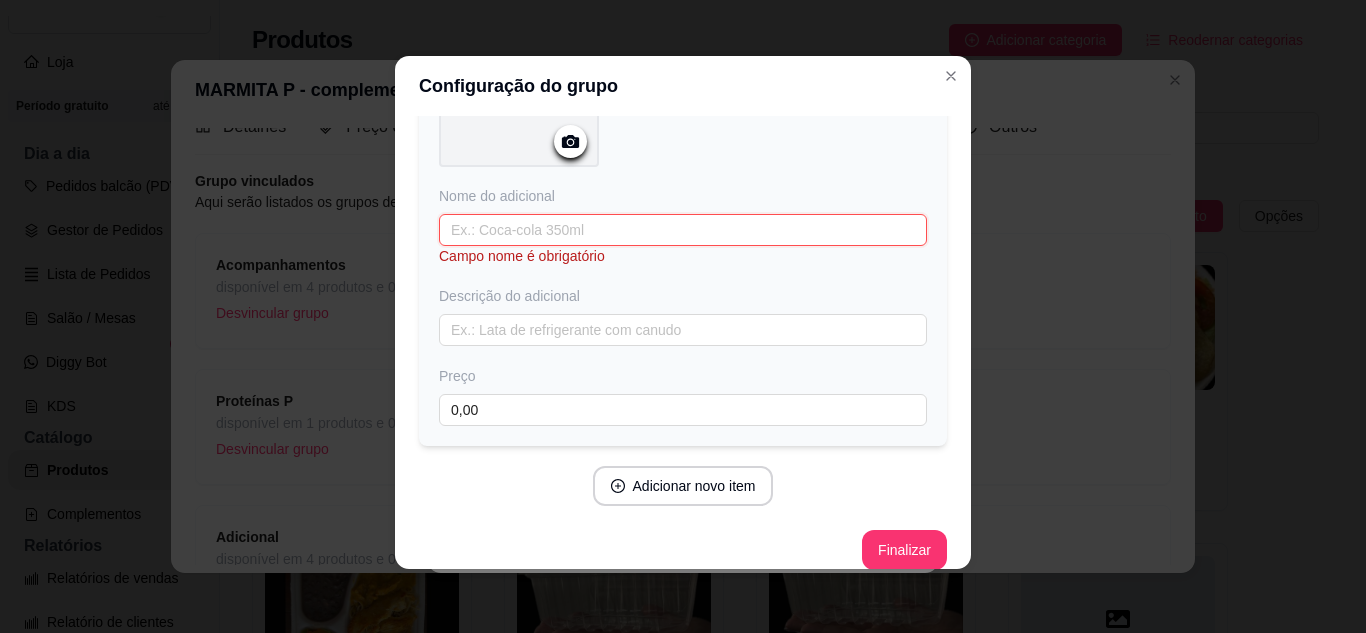 click at bounding box center (683, 230) 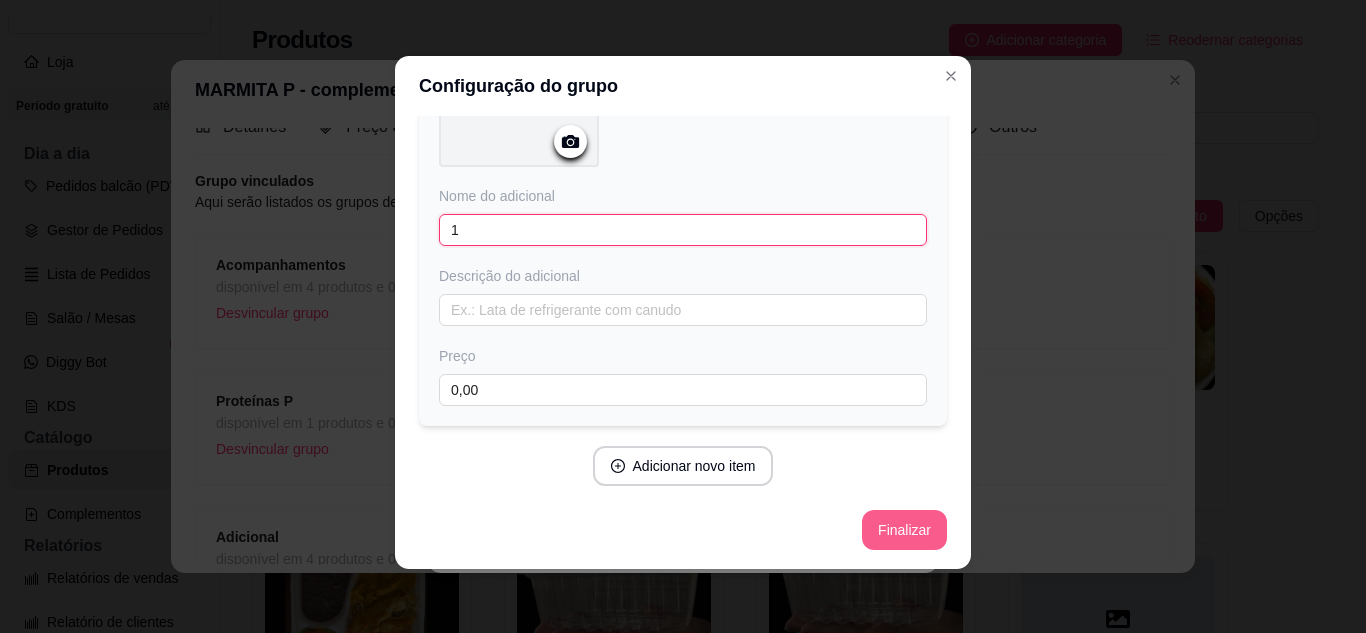 type on "1" 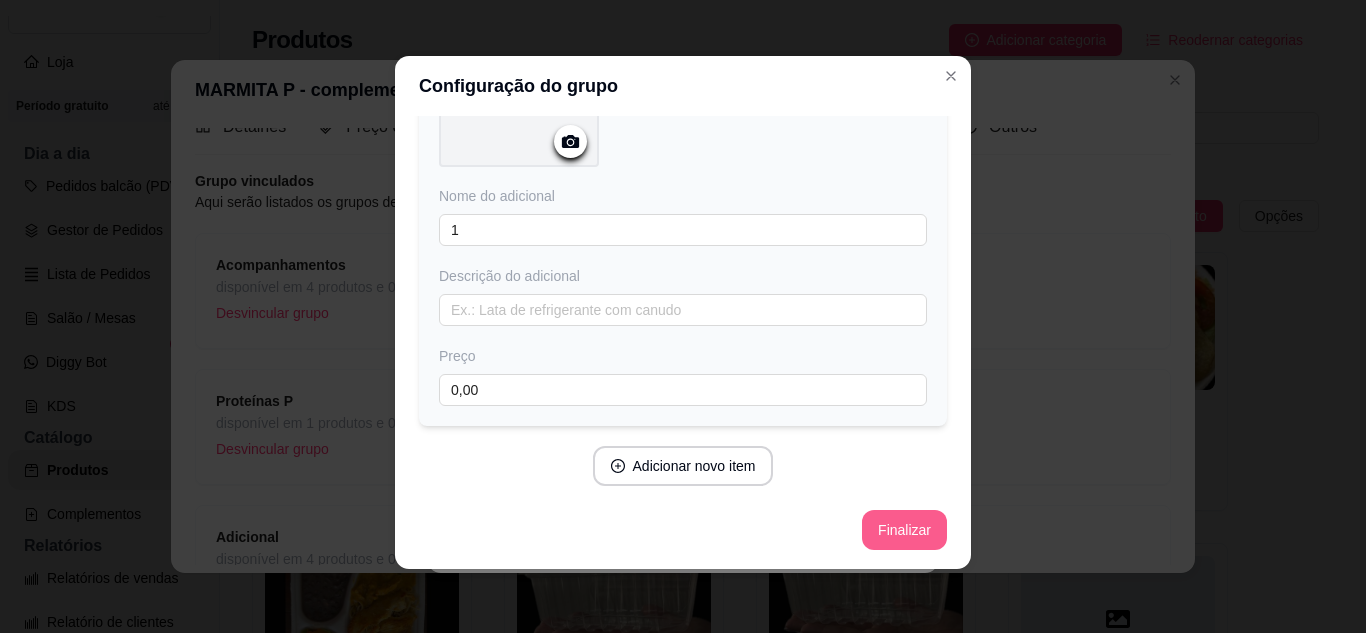click on "Finalizar" at bounding box center [904, 530] 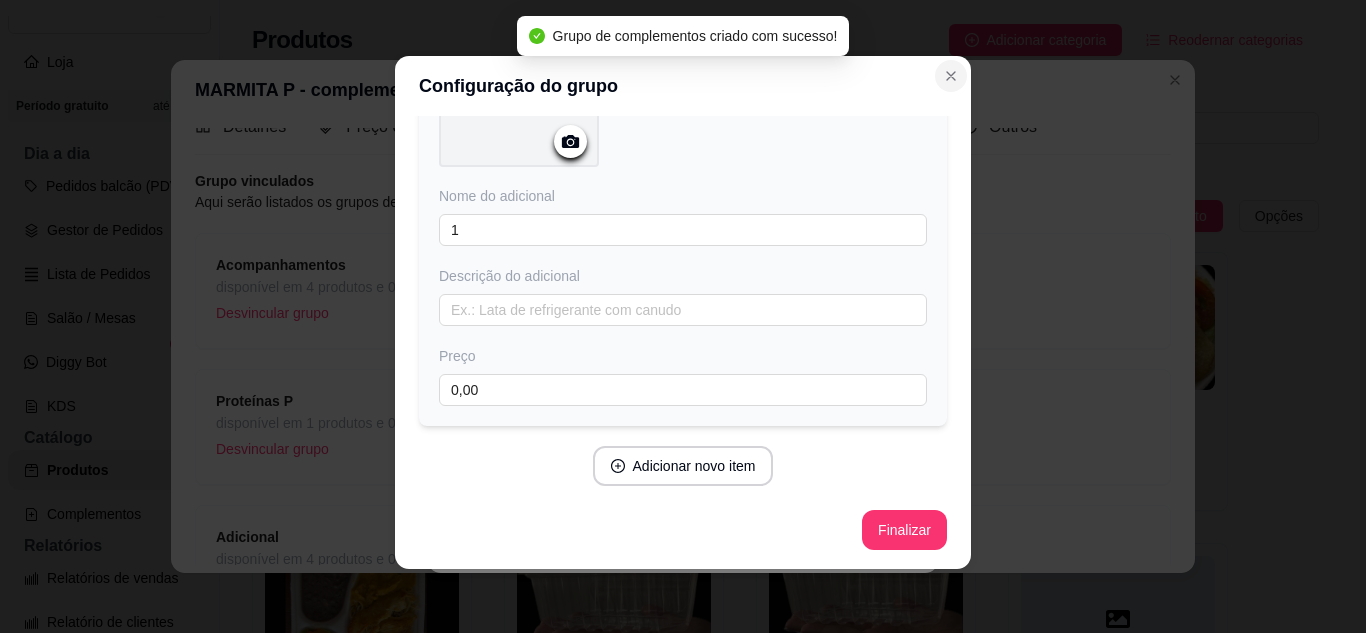 click 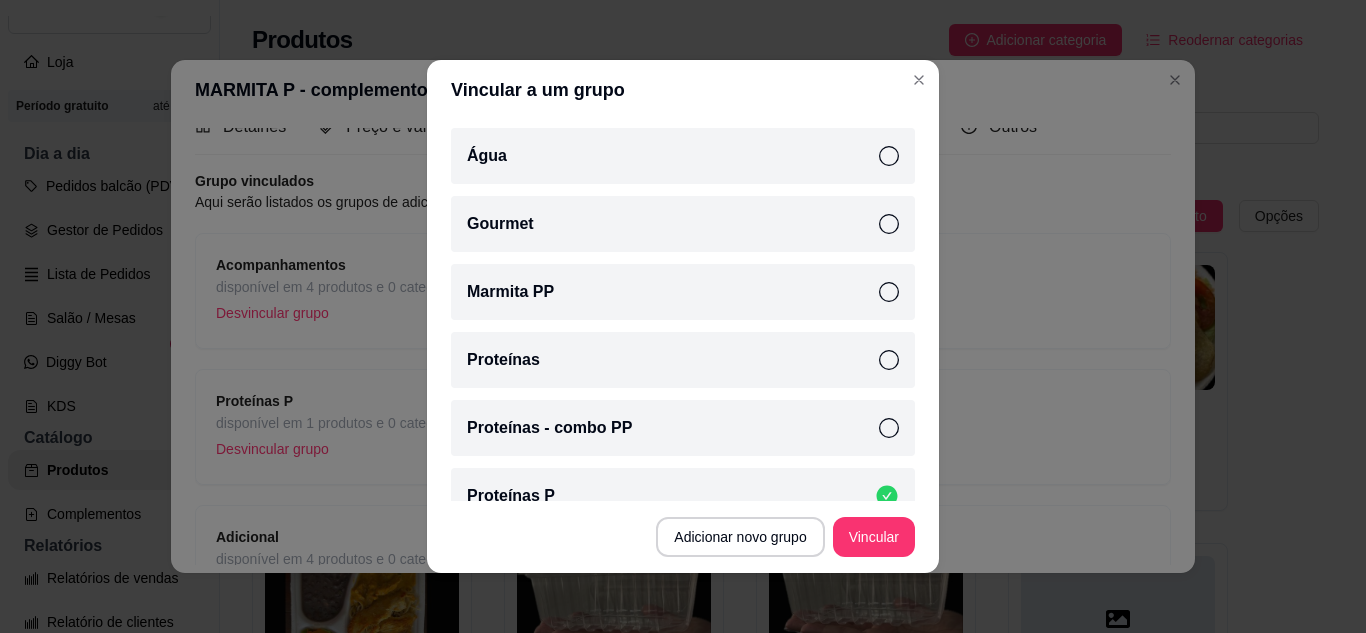 scroll, scrollTop: 4, scrollLeft: 0, axis: vertical 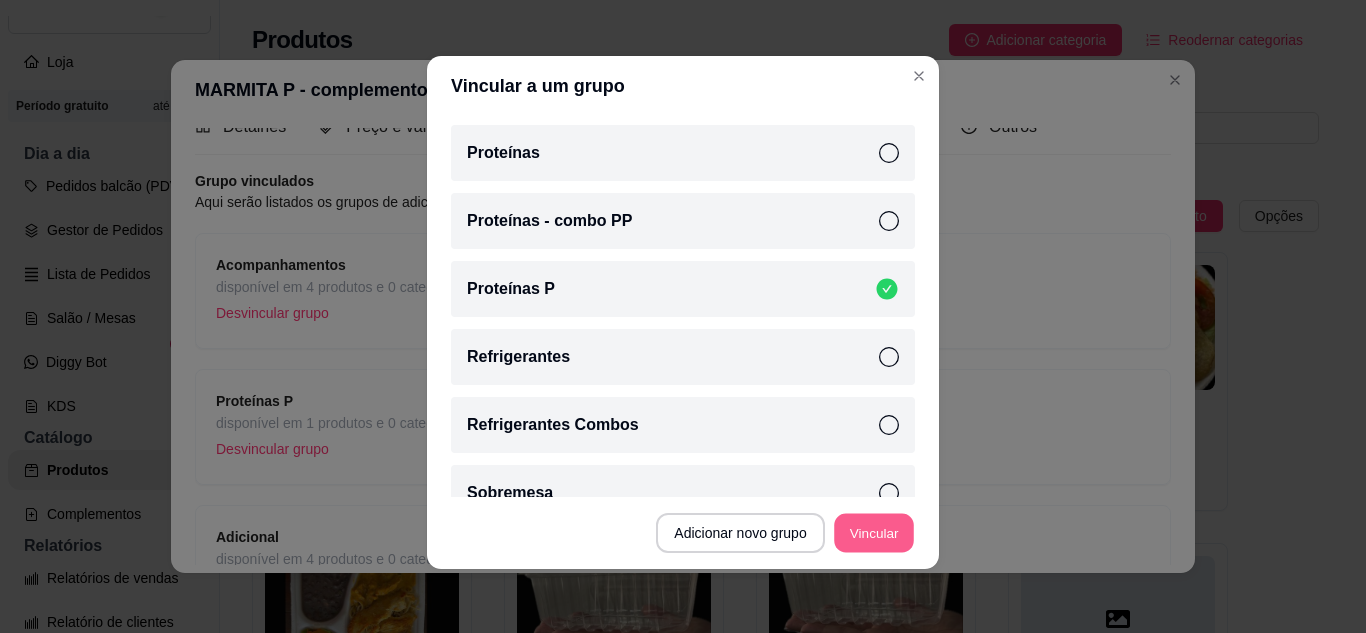 click on "Vincular" at bounding box center [874, 533] 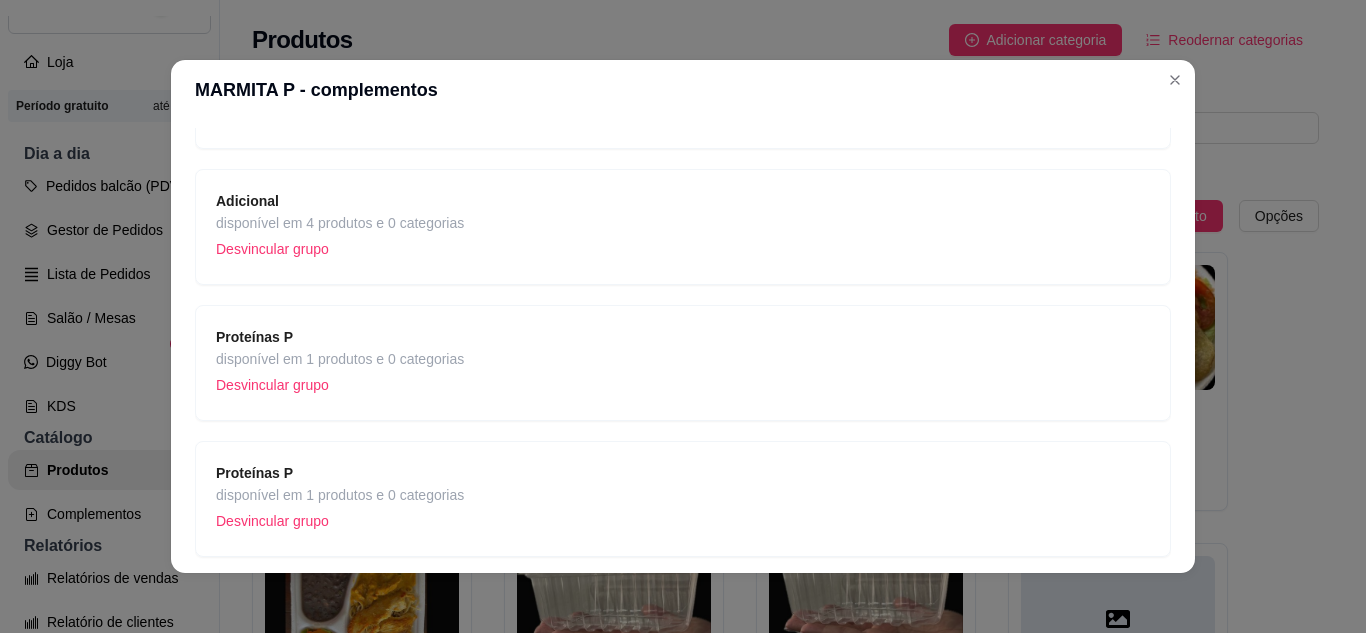 scroll, scrollTop: 302, scrollLeft: 0, axis: vertical 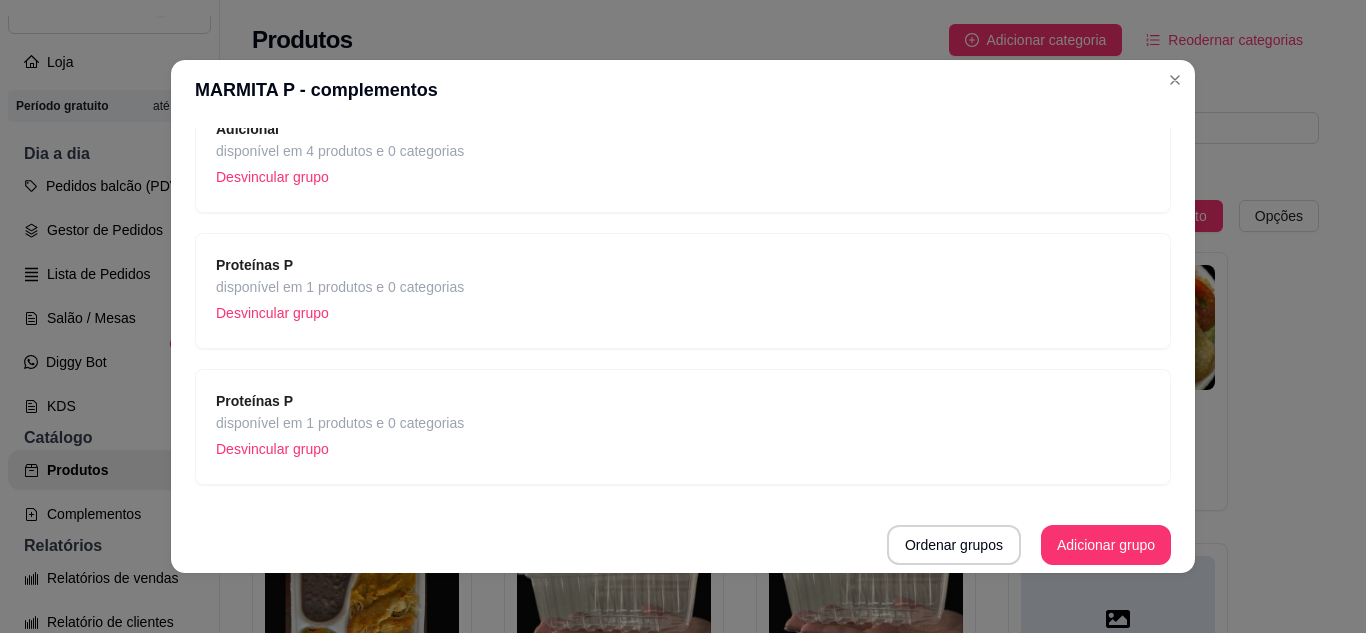 click on "Desvincular grupo" at bounding box center (340, 313) 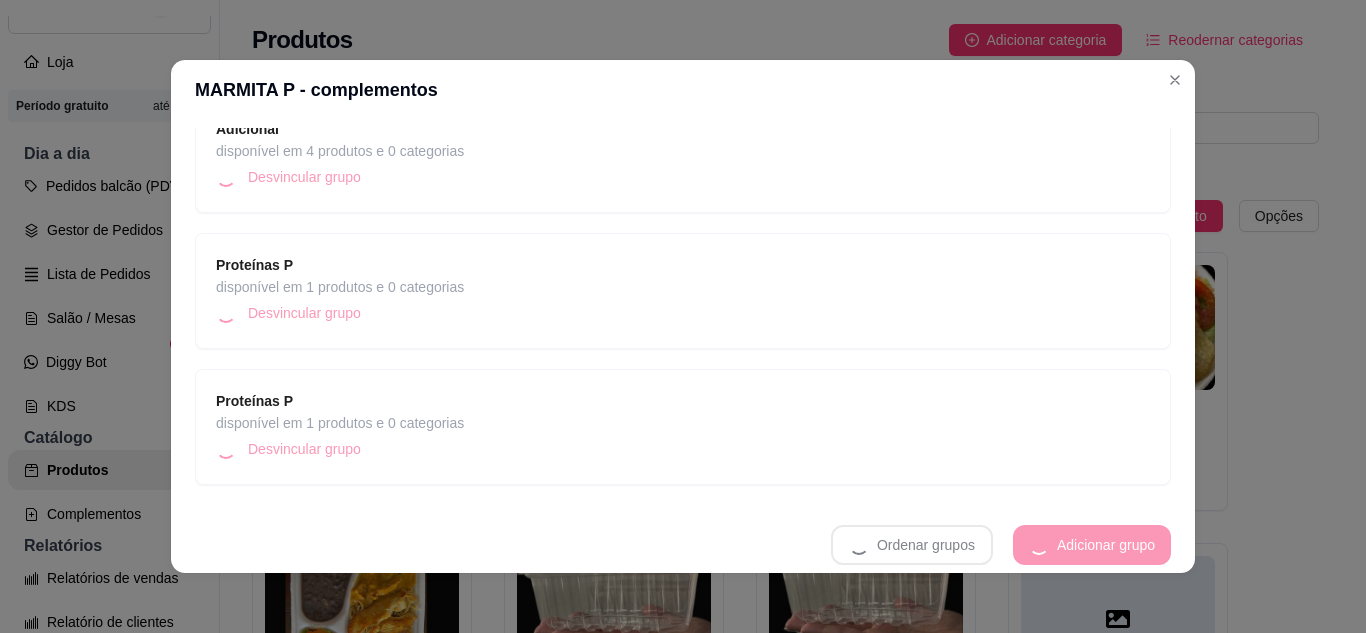 scroll, scrollTop: 30, scrollLeft: 0, axis: vertical 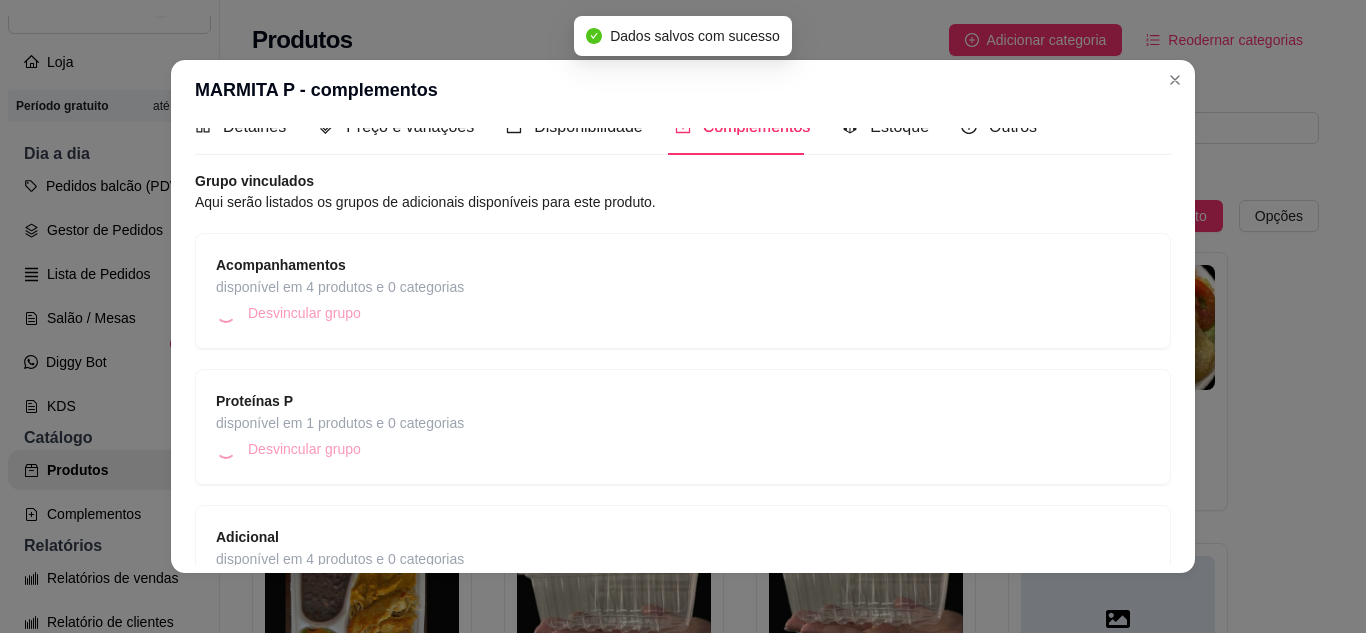 click on "Desvincular grupo" at bounding box center [340, 449] 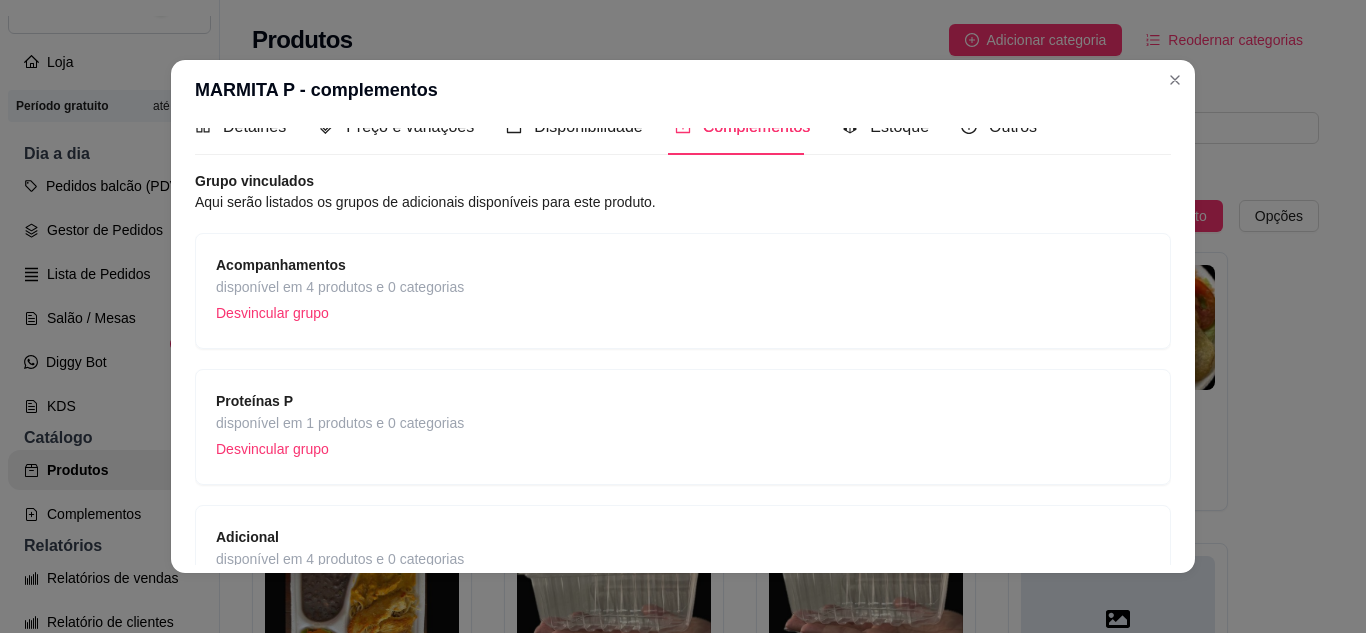 click on "disponível em 1 produtos e 0 categorias" at bounding box center (340, 423) 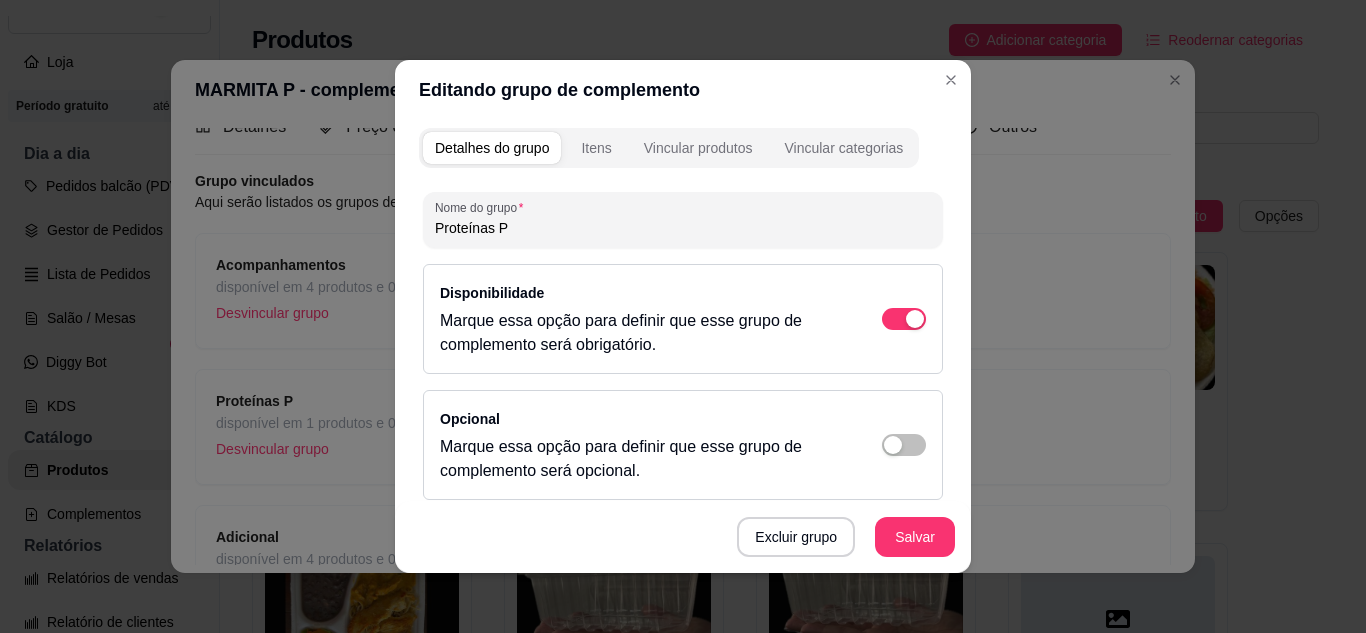 click on "Detalhes do grupo Itens Vincular produtos Vincular categorias Nome do grupo Proteínas P Disponibilidade Marque essa opção para definir que esse grupo de complemento será obrigatório. Opcional Marque essa opção para definir que esse grupo de complemento será opcional. Obrigatório Marque essa opção para definir que esse grupo de complemento será obrigatório. Quantidade mínima 1 Número mínimo de itens que o cliente deverá escolher de forma obrigatória. Quantidade máxima 1 Número máximo de itens que o cliente irá conseguir escolher. Excluir grupo Salvar" at bounding box center (683, 346) 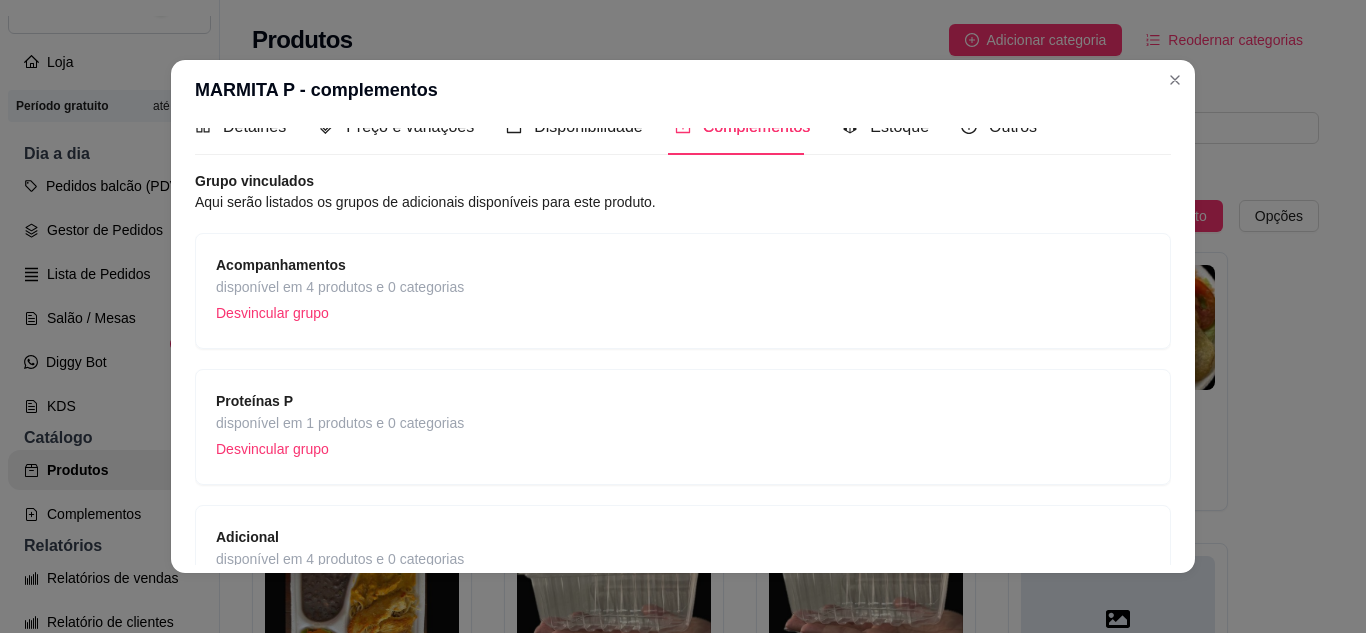 scroll, scrollTop: 166, scrollLeft: 0, axis: vertical 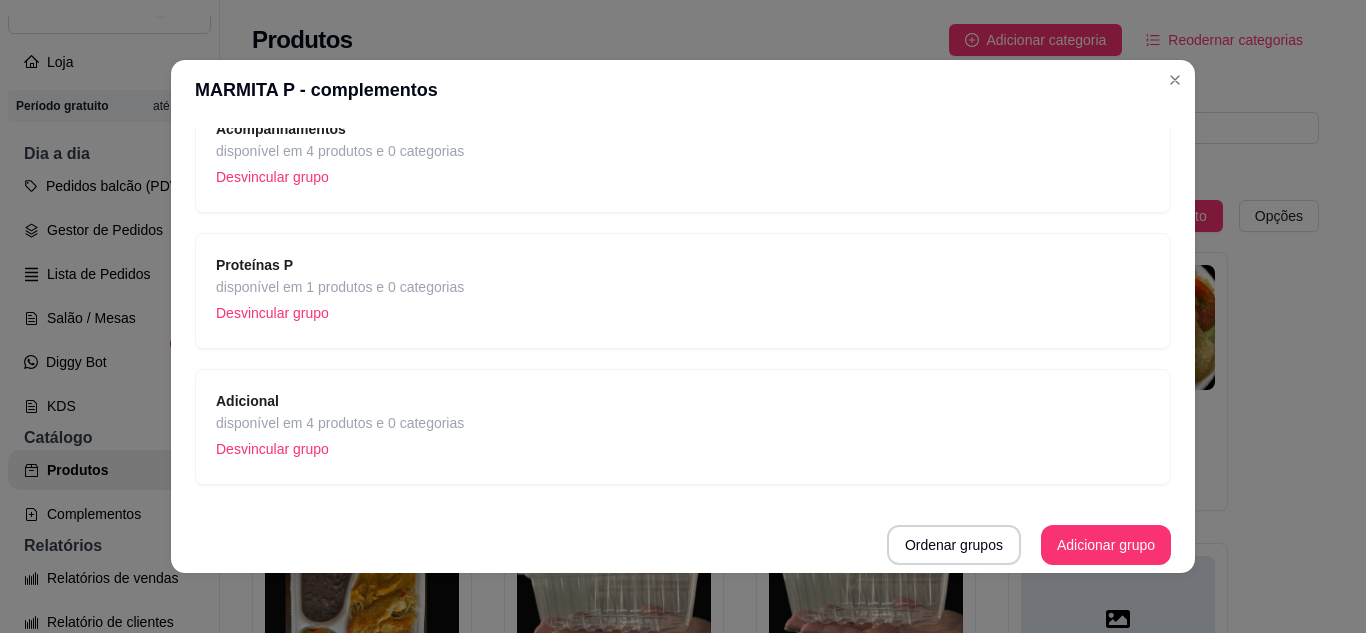 click on "Desvincular grupo" at bounding box center (340, 313) 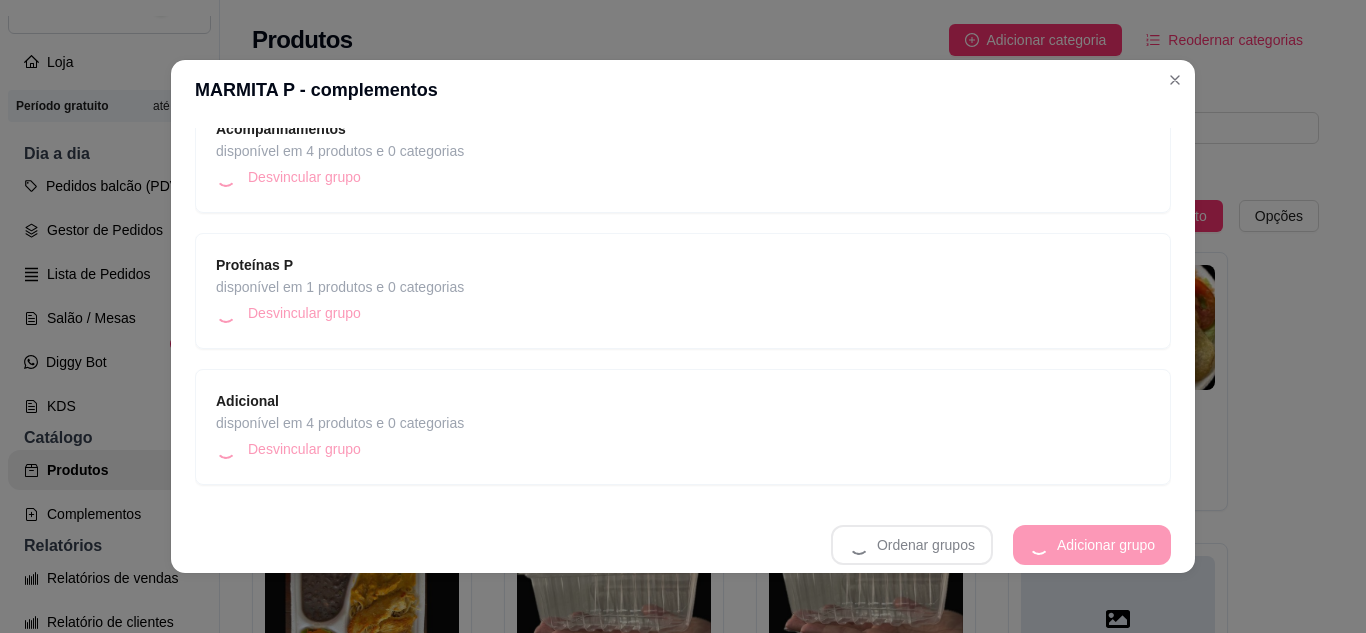 scroll, scrollTop: 30, scrollLeft: 0, axis: vertical 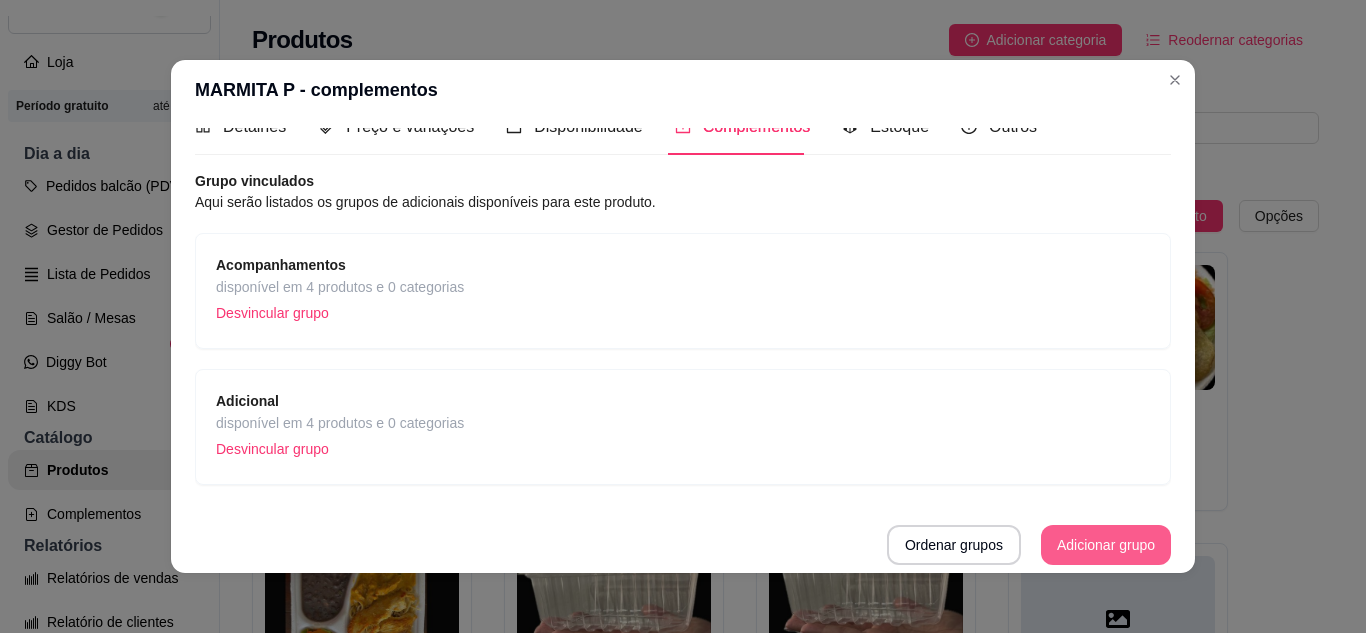 click on "Adicionar grupo" at bounding box center [1106, 545] 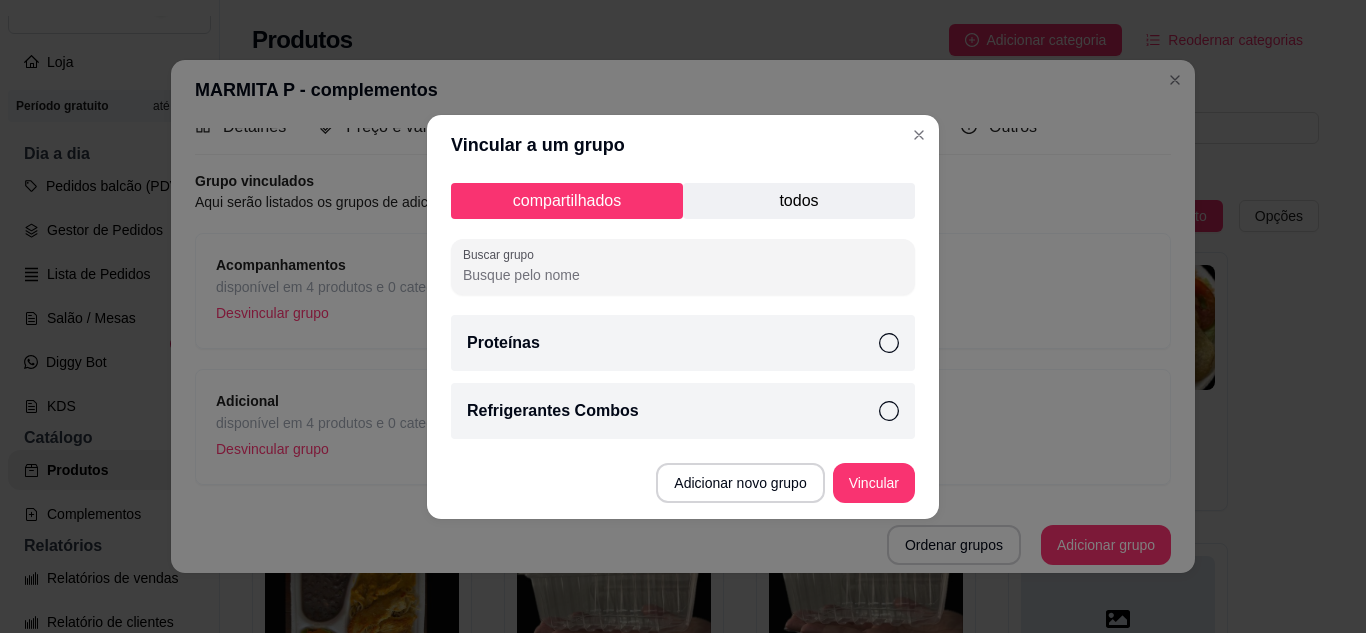 click on "todos" at bounding box center [799, 201] 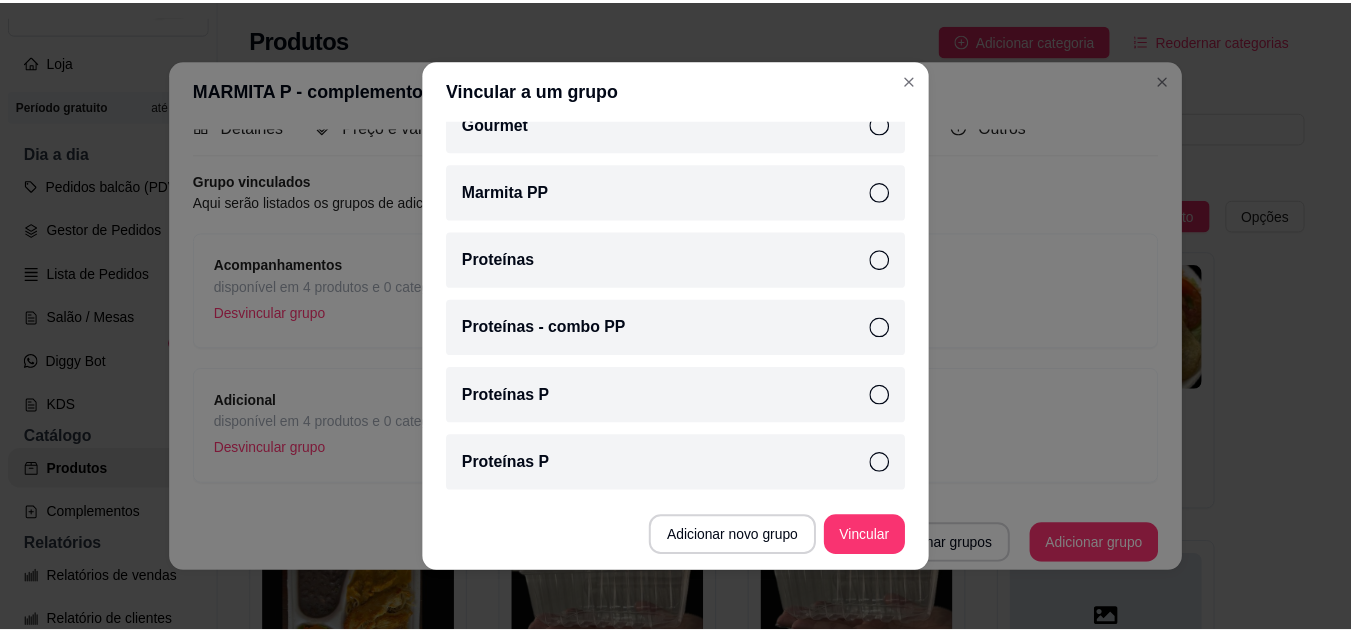 scroll, scrollTop: 400, scrollLeft: 0, axis: vertical 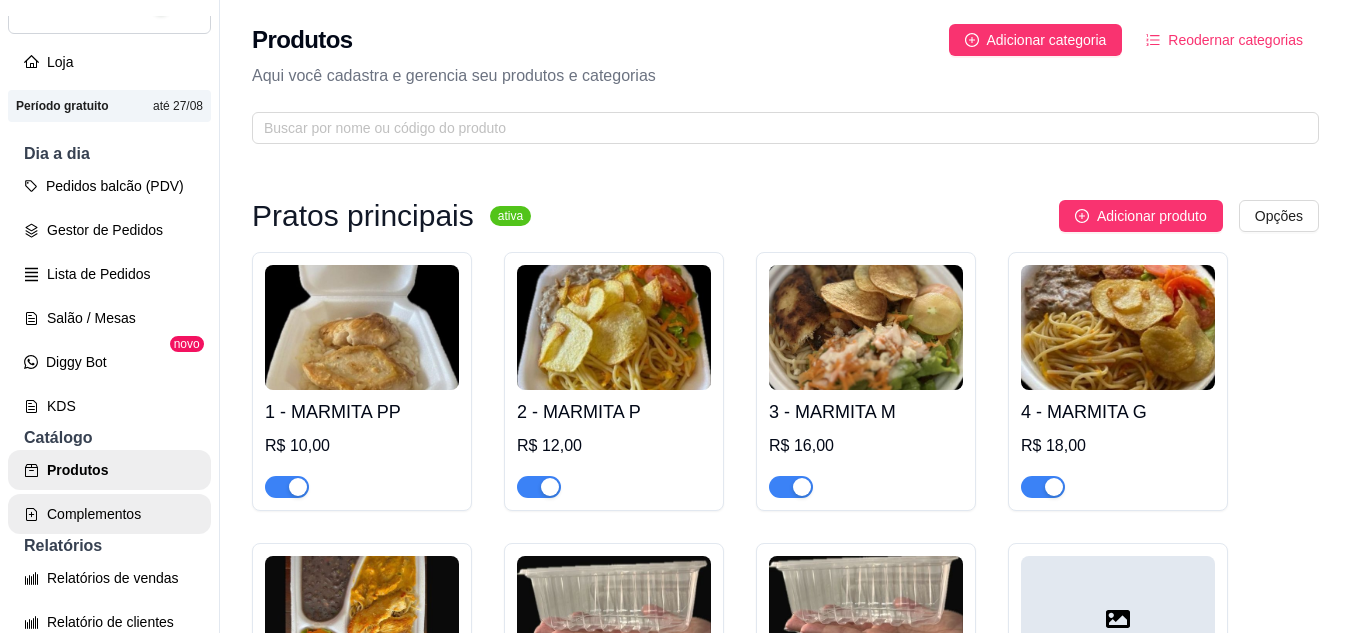 click on "Complementos" at bounding box center (109, 514) 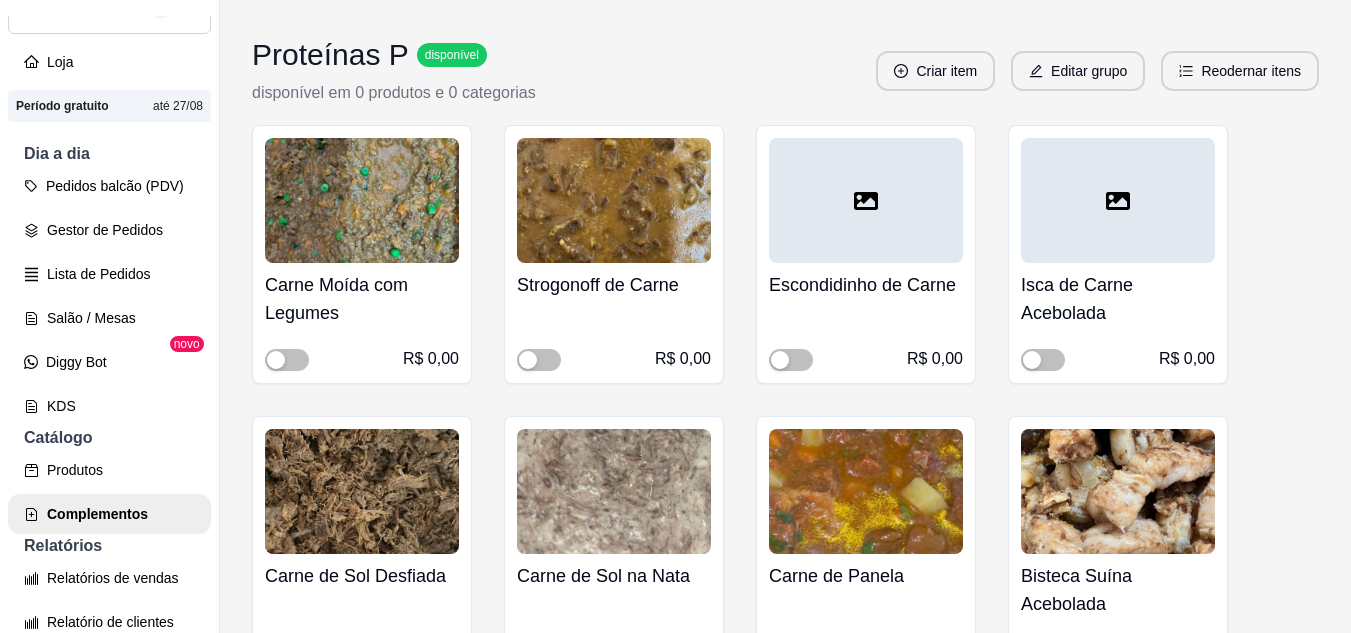 scroll, scrollTop: 17290, scrollLeft: 0, axis: vertical 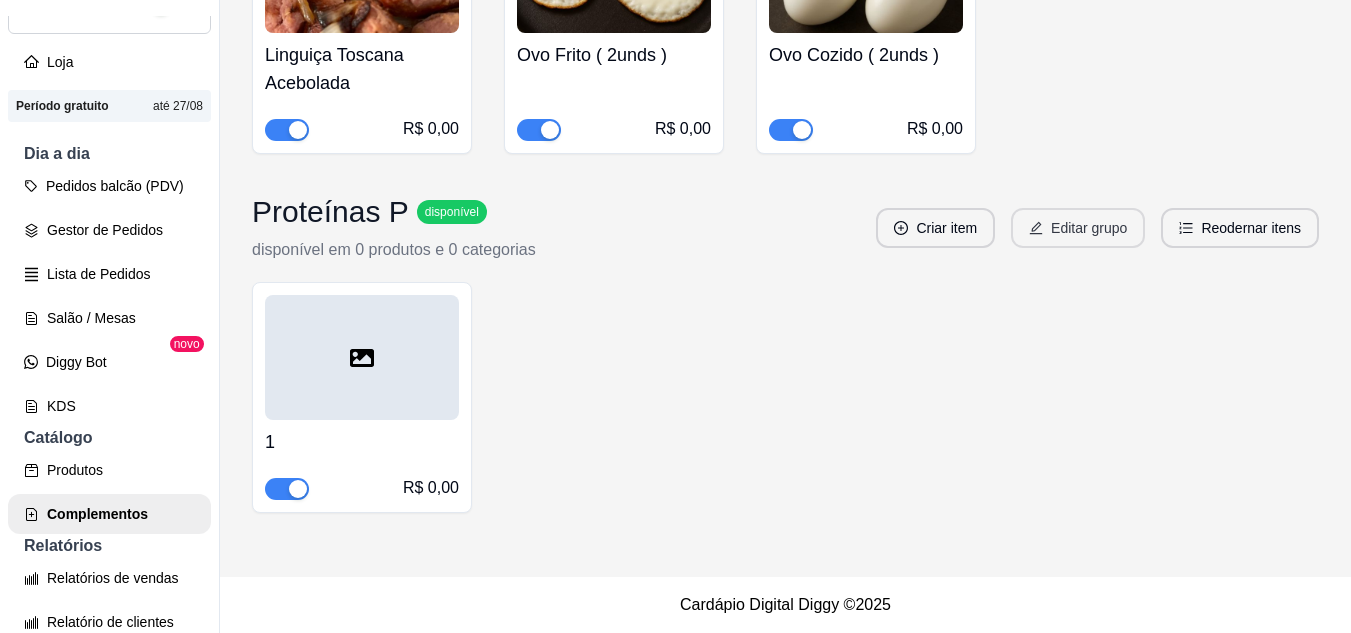 click on "Editar grupo" at bounding box center [1078, 228] 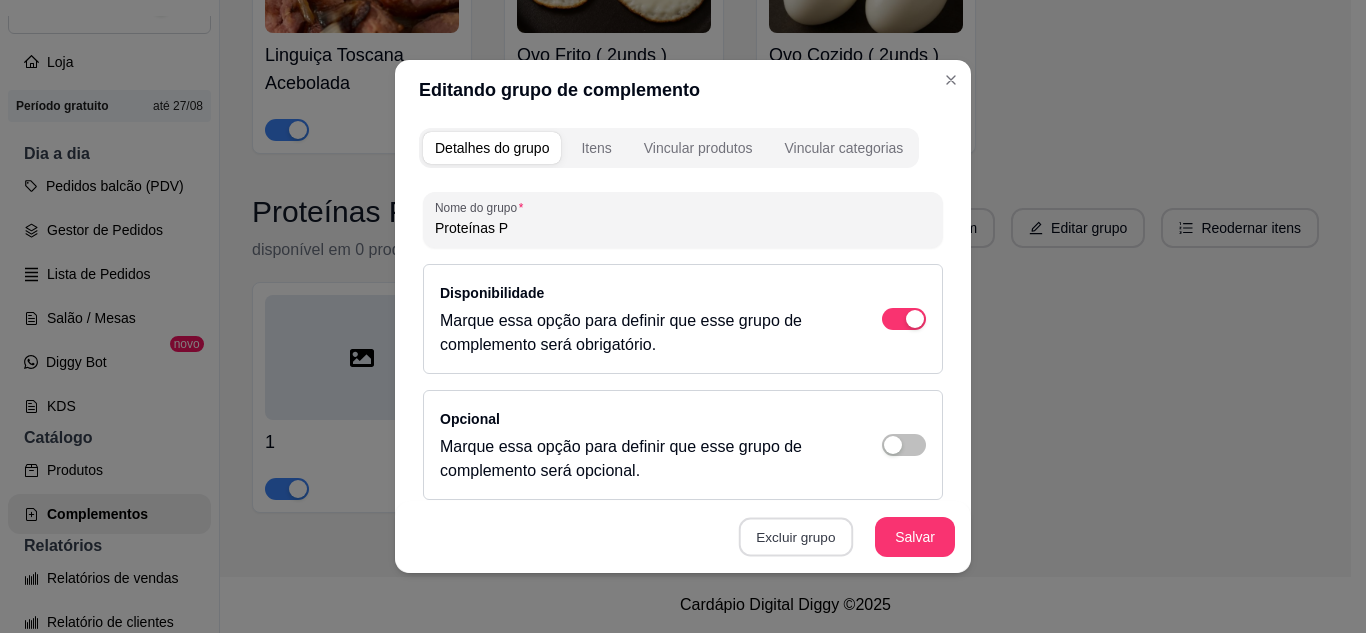 click on "Excluir grupo" at bounding box center (796, 537) 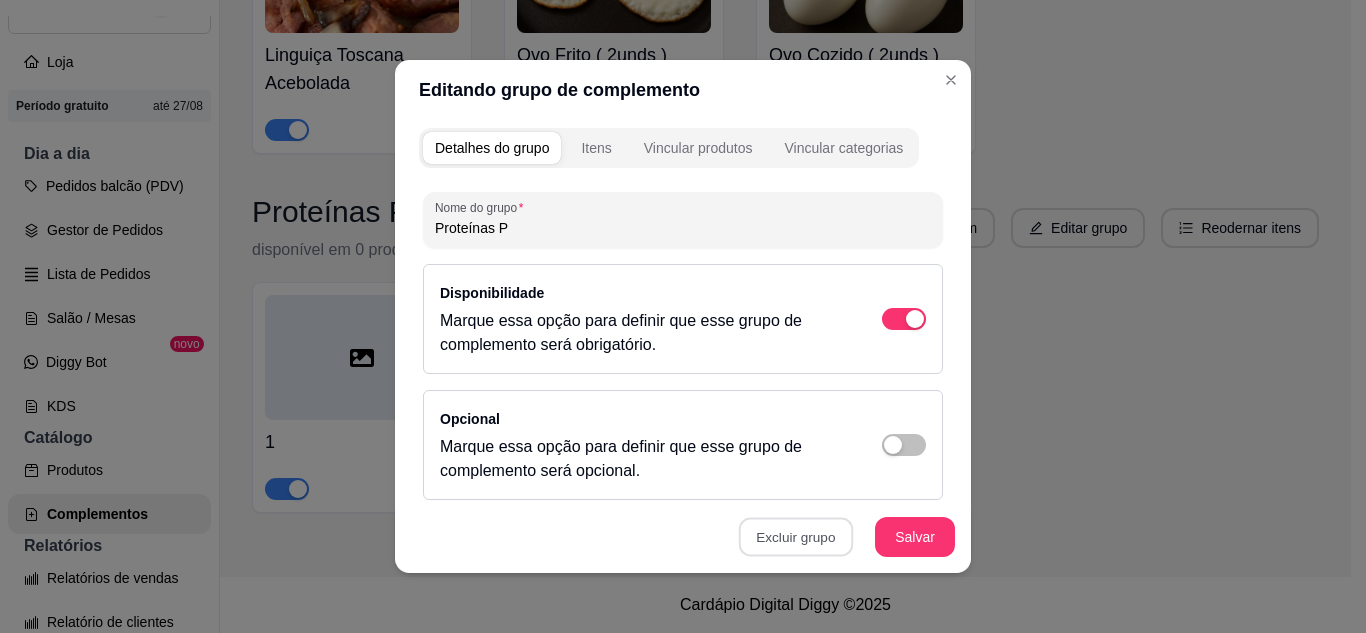 click on "Sim" at bounding box center [874, 491] 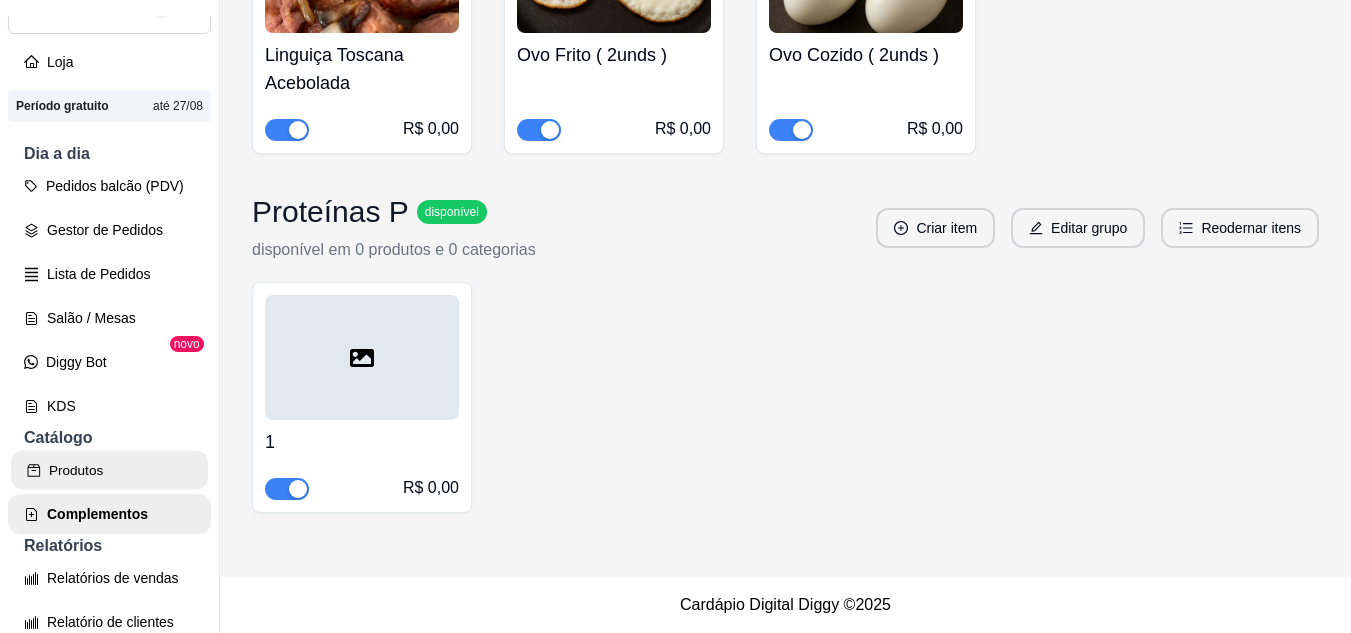 click on "Produtos" at bounding box center [109, 470] 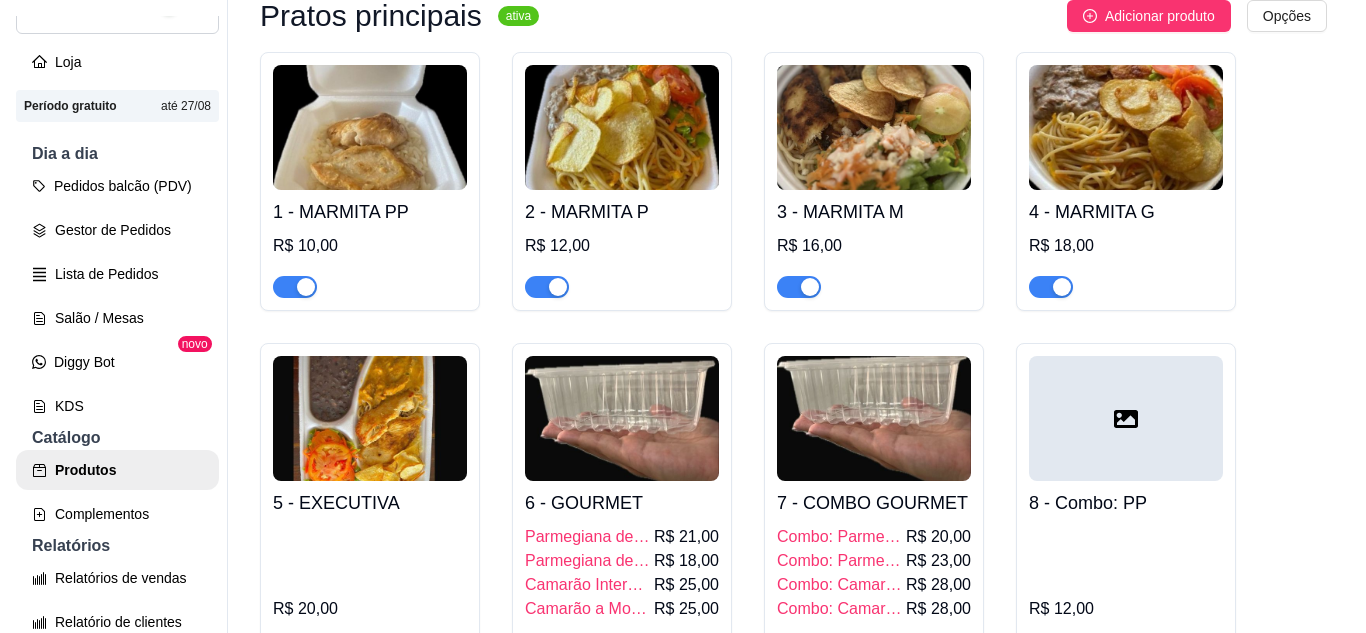 scroll, scrollTop: 300, scrollLeft: 0, axis: vertical 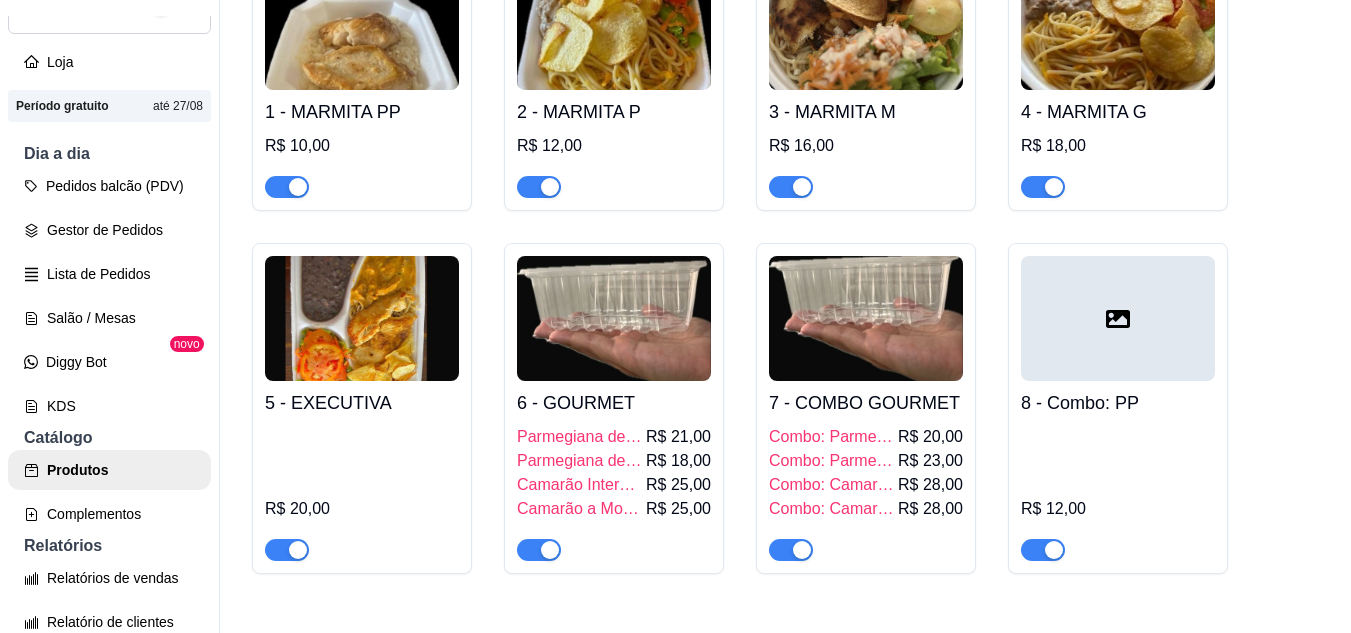 click on "2 - MARMITA P" at bounding box center (614, 112) 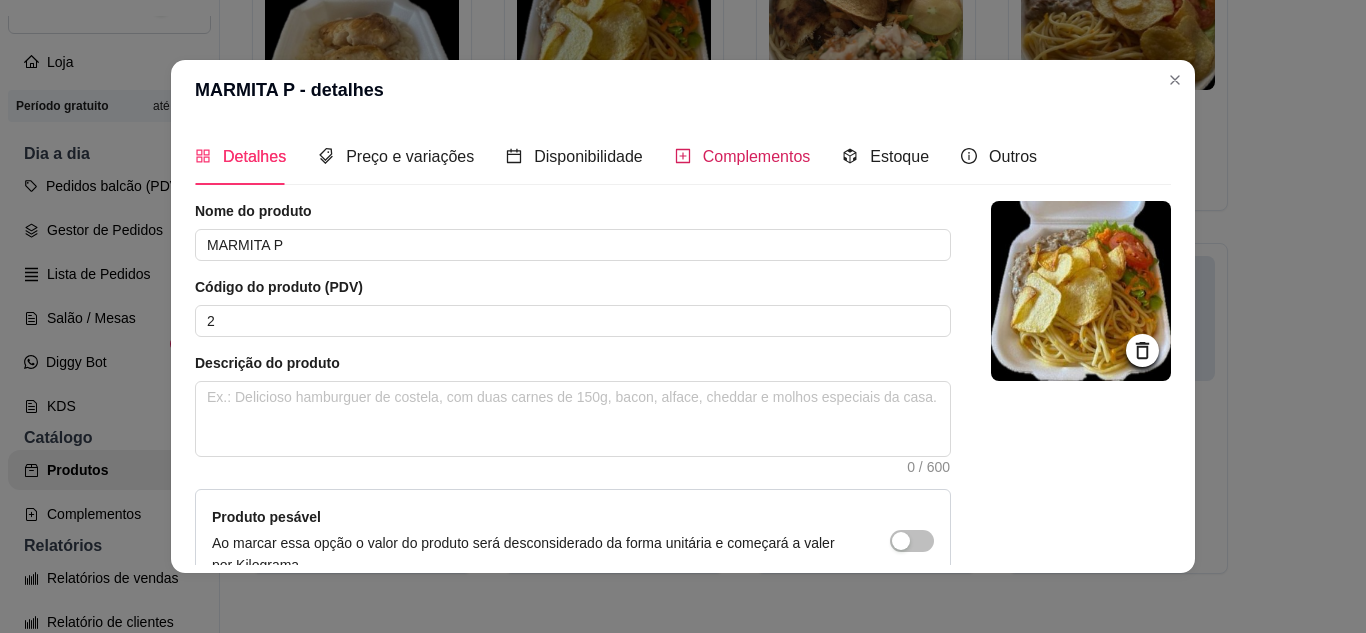 click on "Complementos" at bounding box center (757, 156) 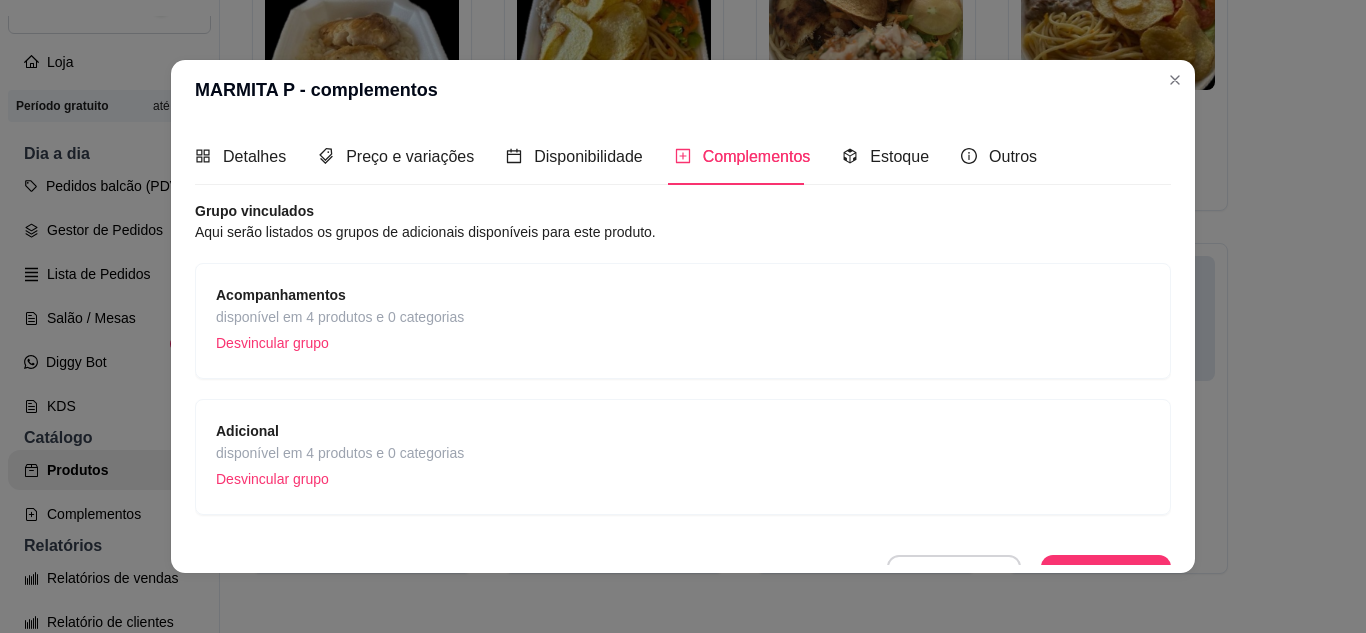 scroll, scrollTop: 30, scrollLeft: 0, axis: vertical 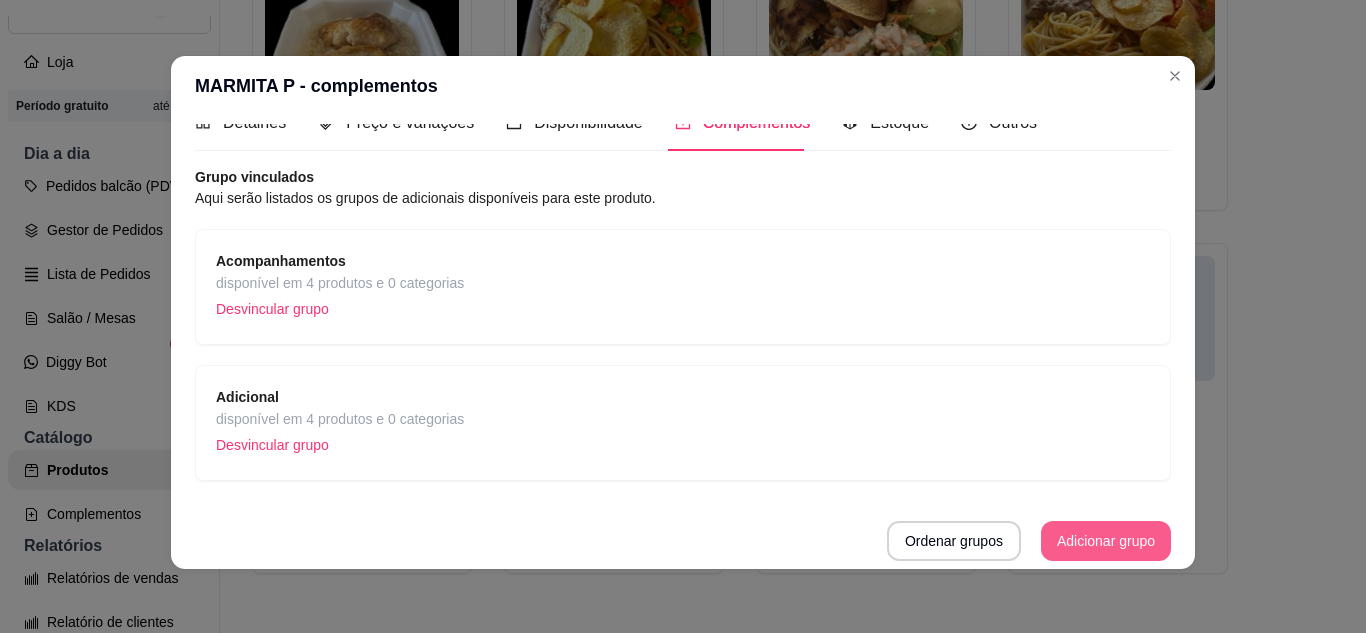 click on "Adicionar grupo" at bounding box center [1106, 541] 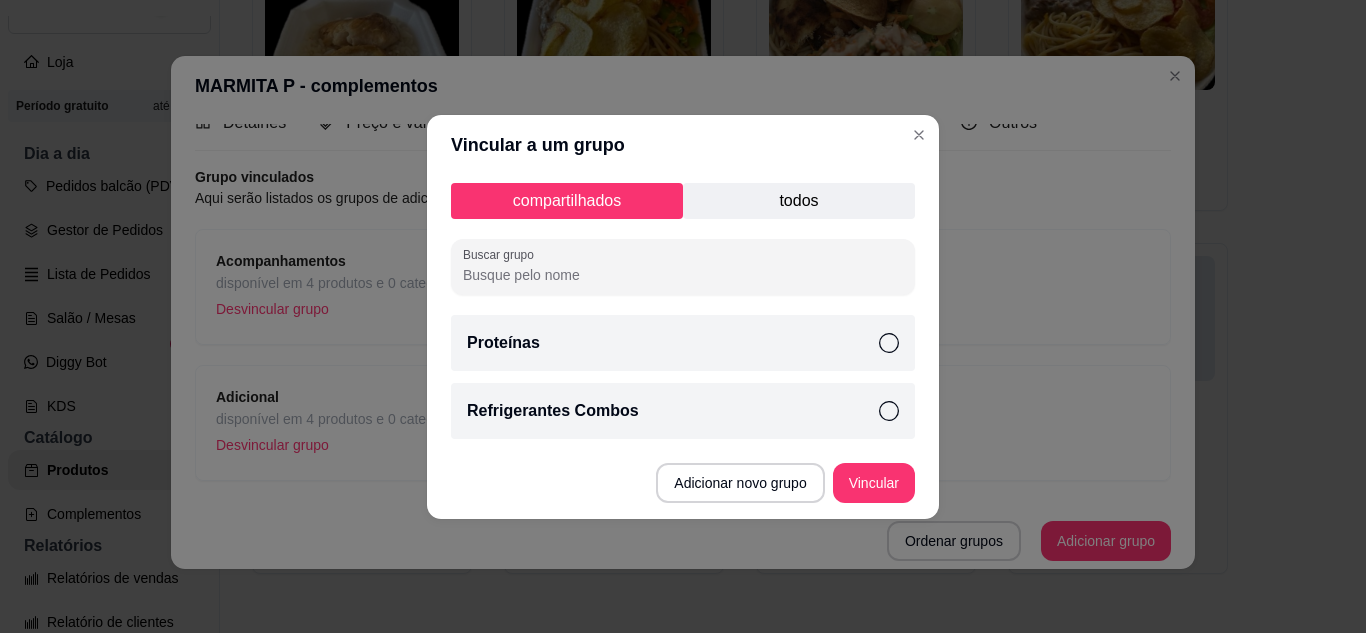 click on "compartilhados todos Buscar grupo Proteínas Refrigerantes Combos" at bounding box center (683, 311) 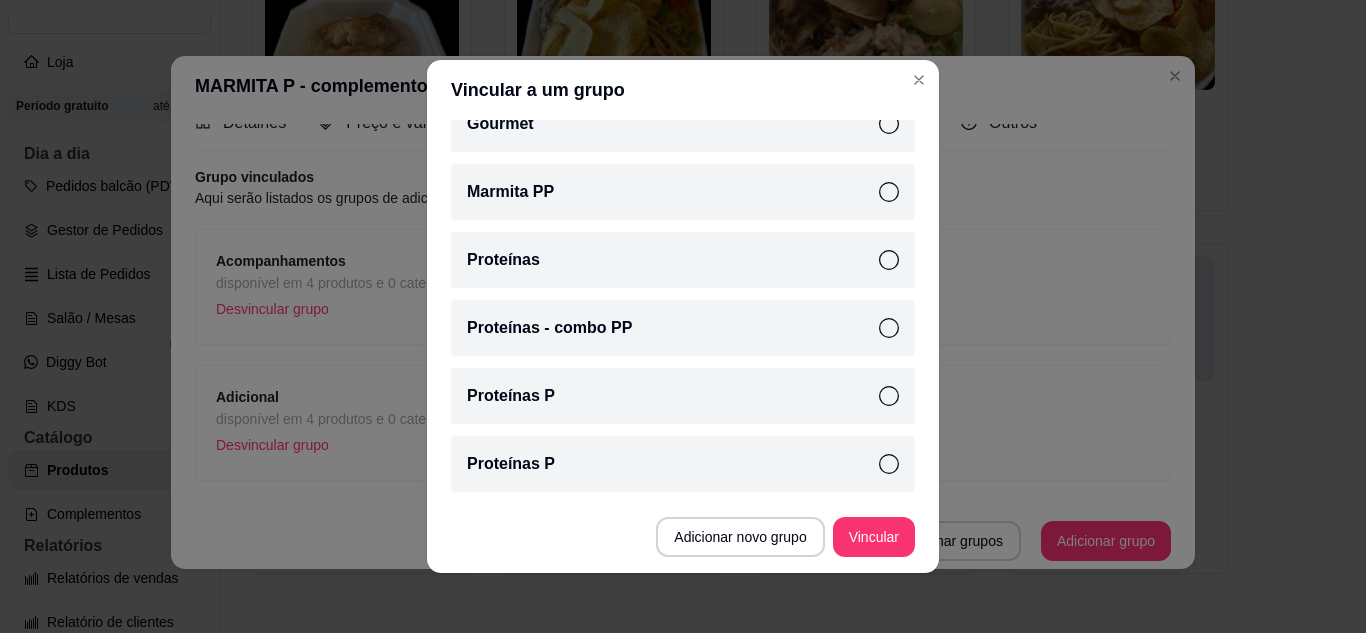 scroll, scrollTop: 400, scrollLeft: 0, axis: vertical 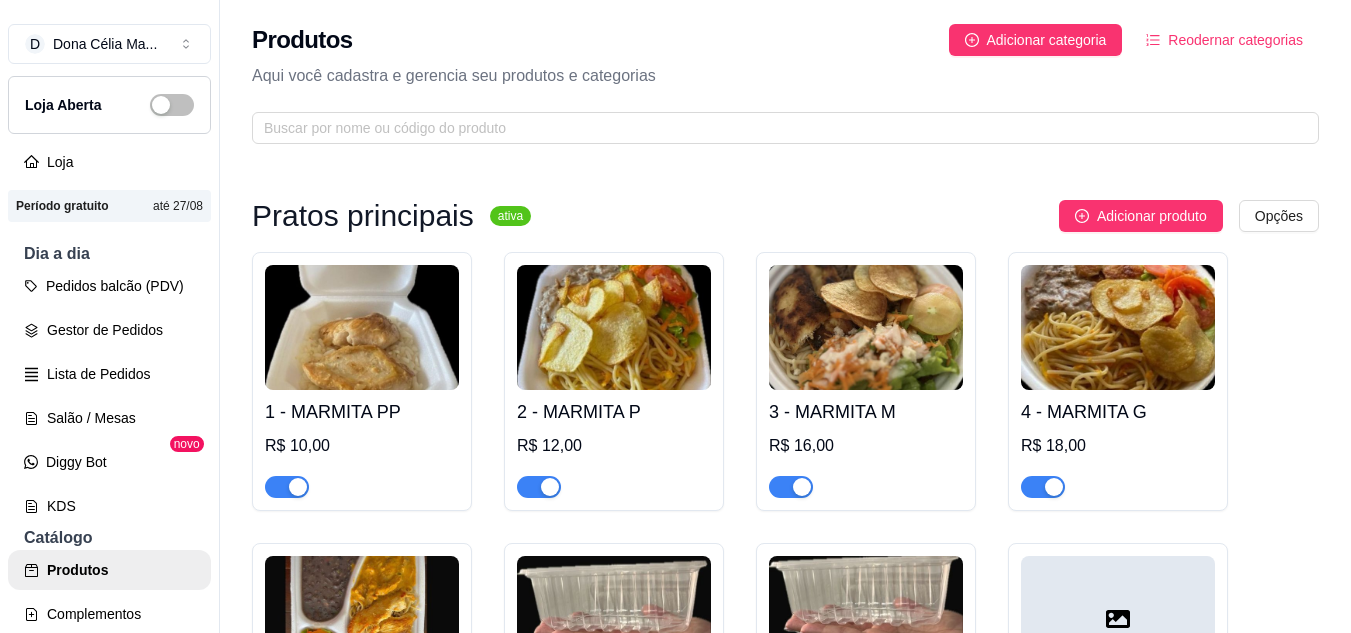 click on "2 - MARMITA P   R$ 12,00" at bounding box center [614, 444] 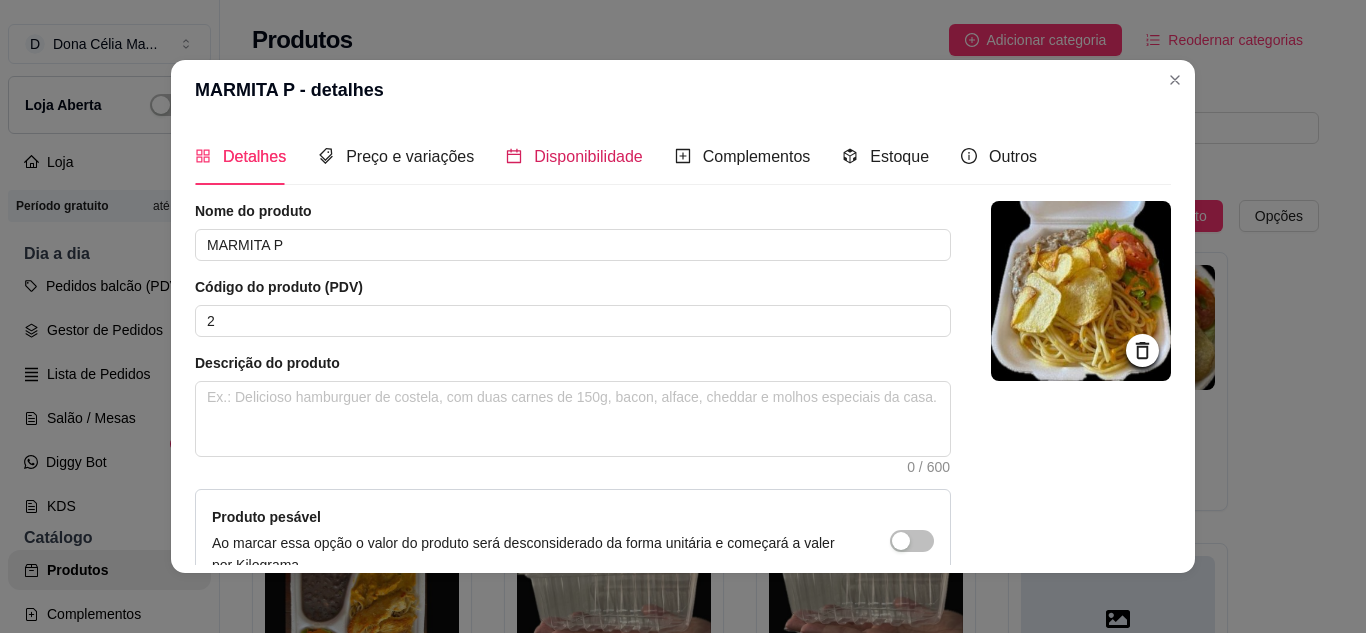click on "Disponibilidade" at bounding box center [588, 156] 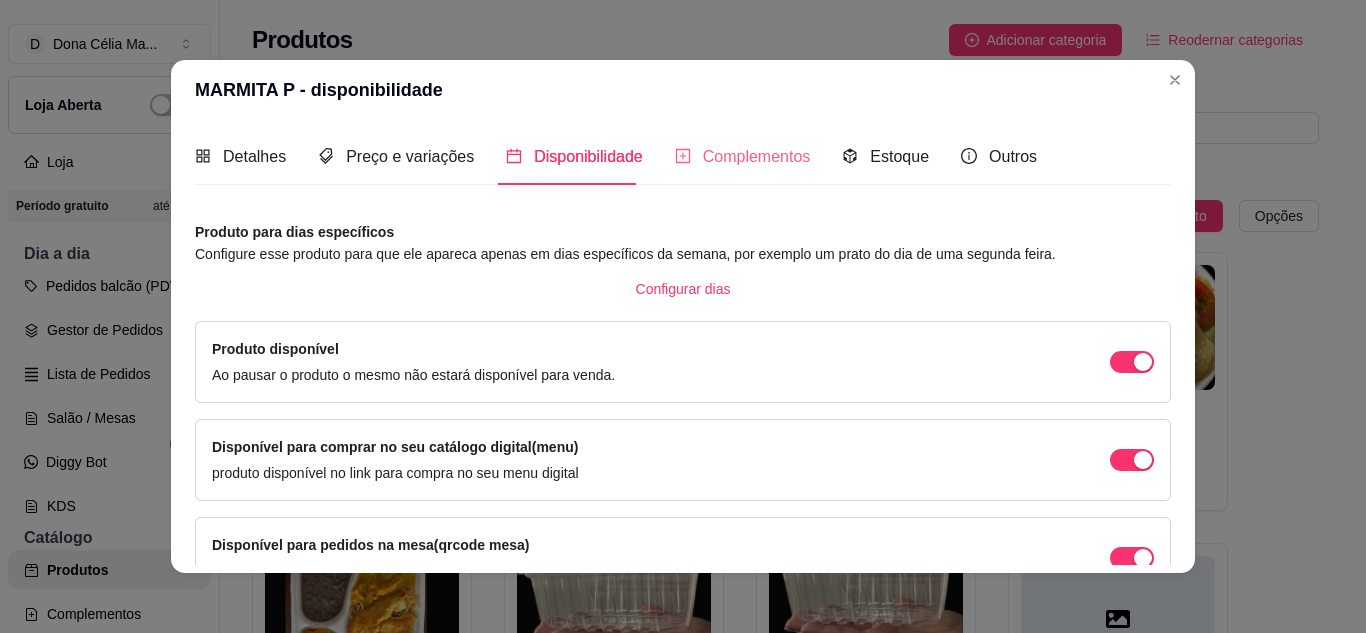 click on "Complementos" at bounding box center (743, 156) 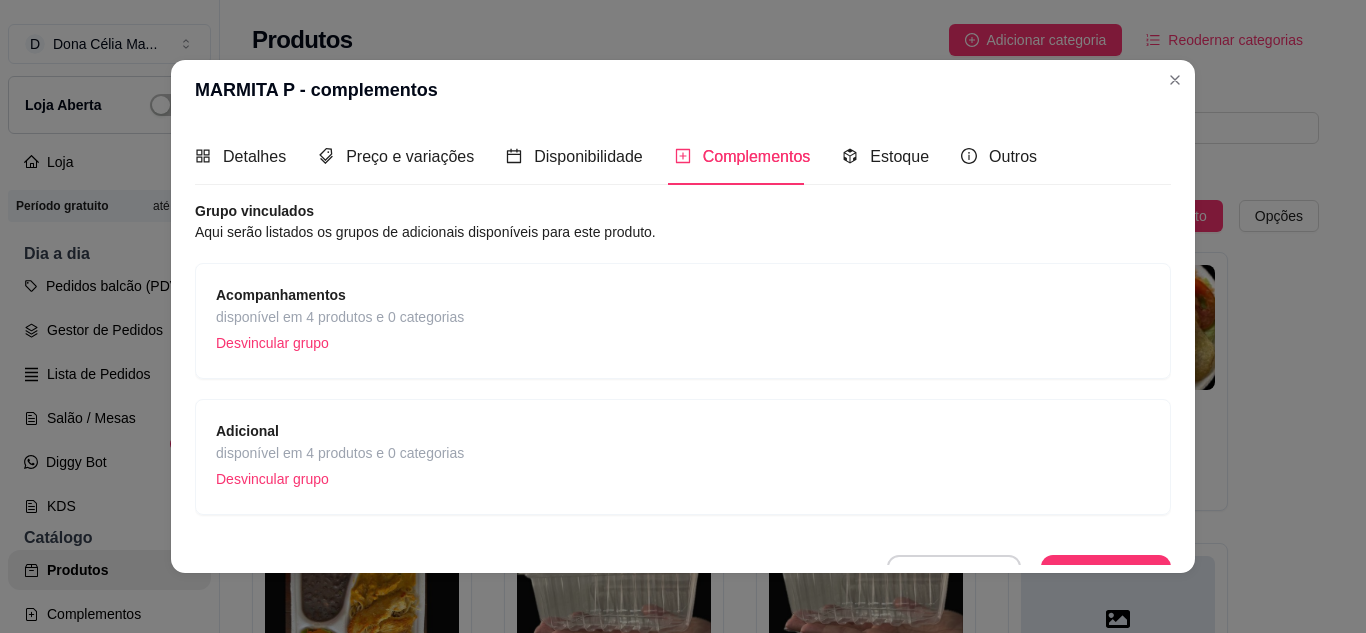 scroll, scrollTop: 30, scrollLeft: 0, axis: vertical 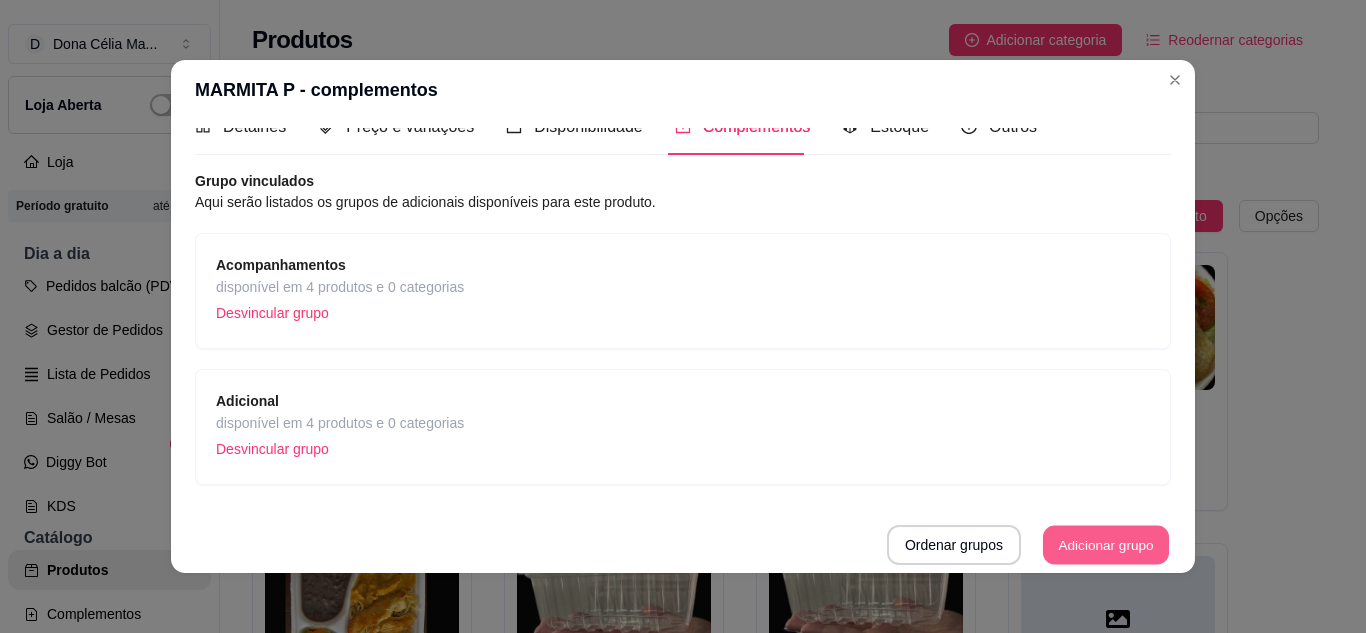click on "Adicionar grupo" at bounding box center [1106, 545] 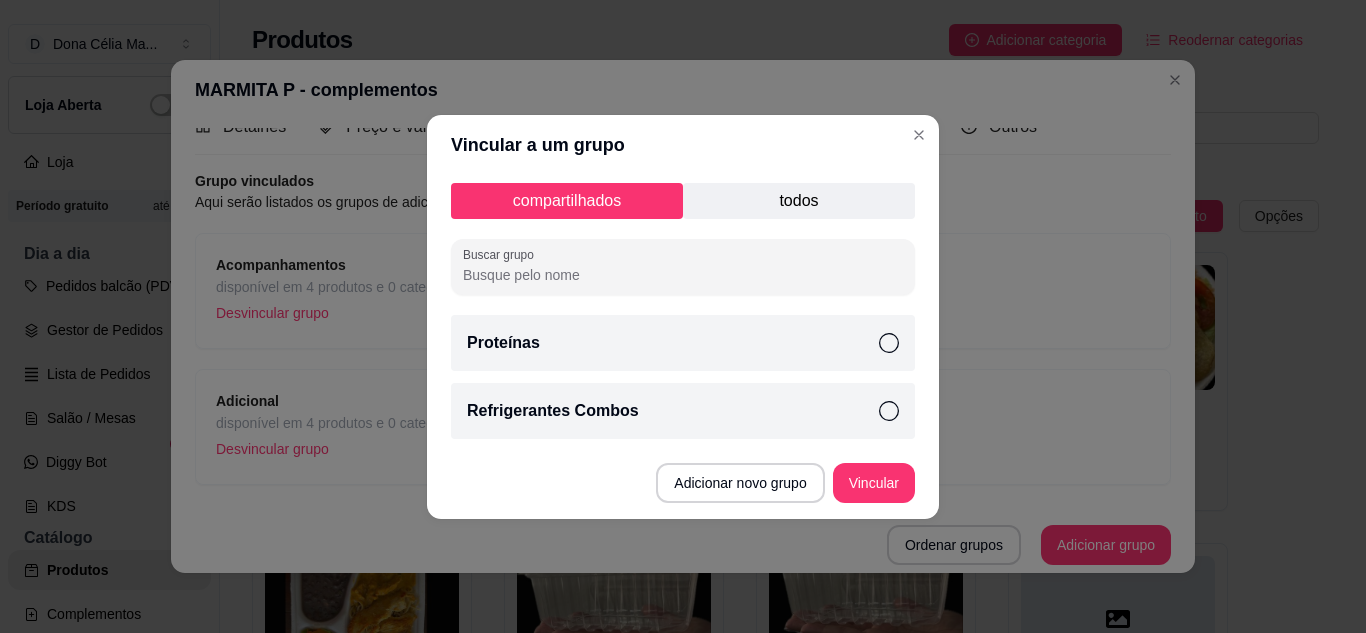 click on "todos" at bounding box center [799, 201] 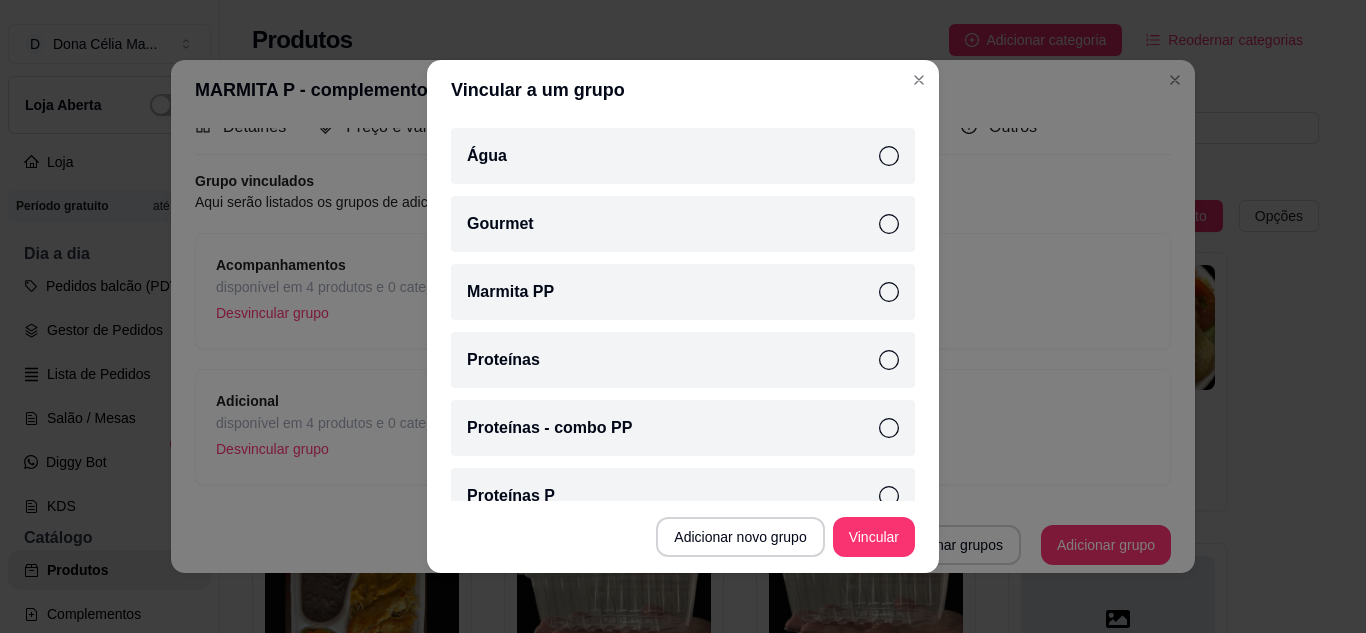 scroll, scrollTop: 300, scrollLeft: 0, axis: vertical 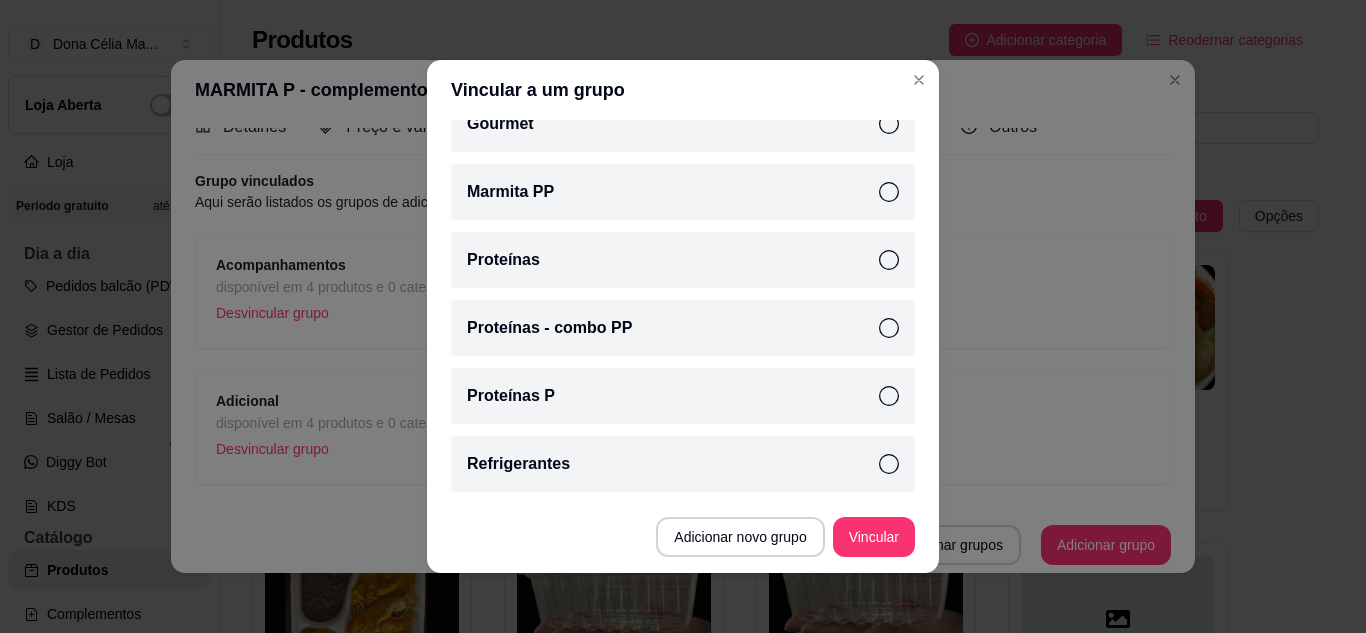 click on "Proteínas P" at bounding box center [683, 396] 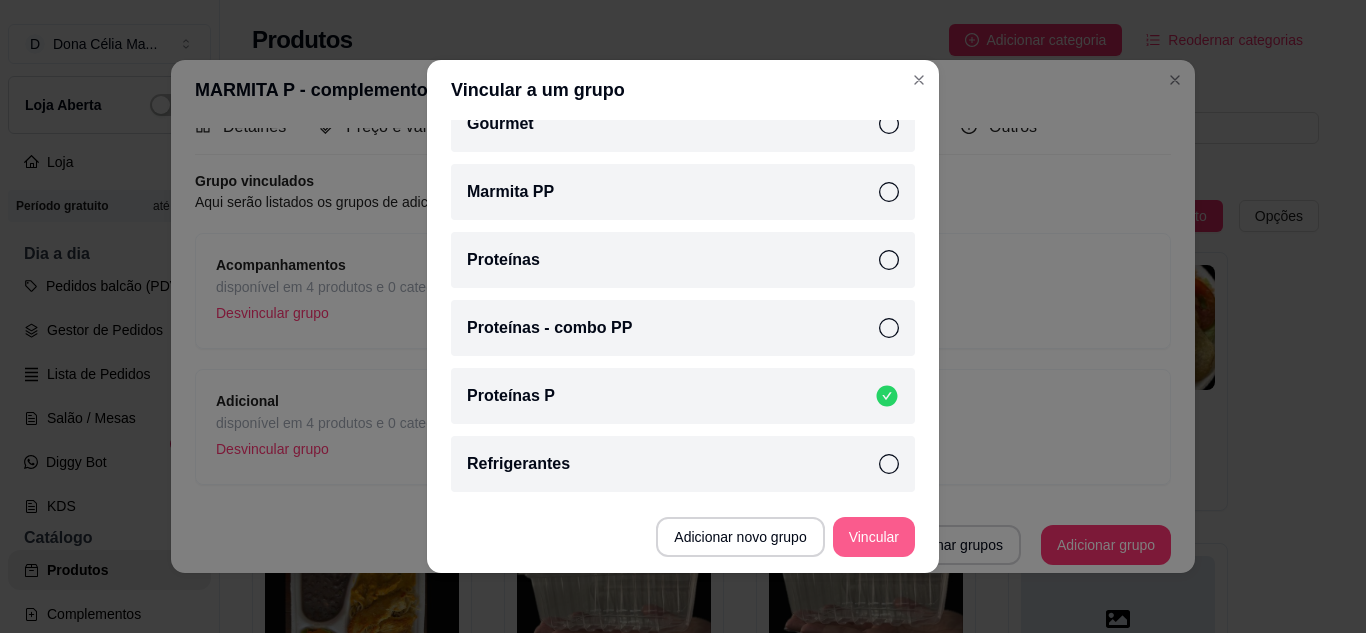 click on "Vincular" at bounding box center (874, 537) 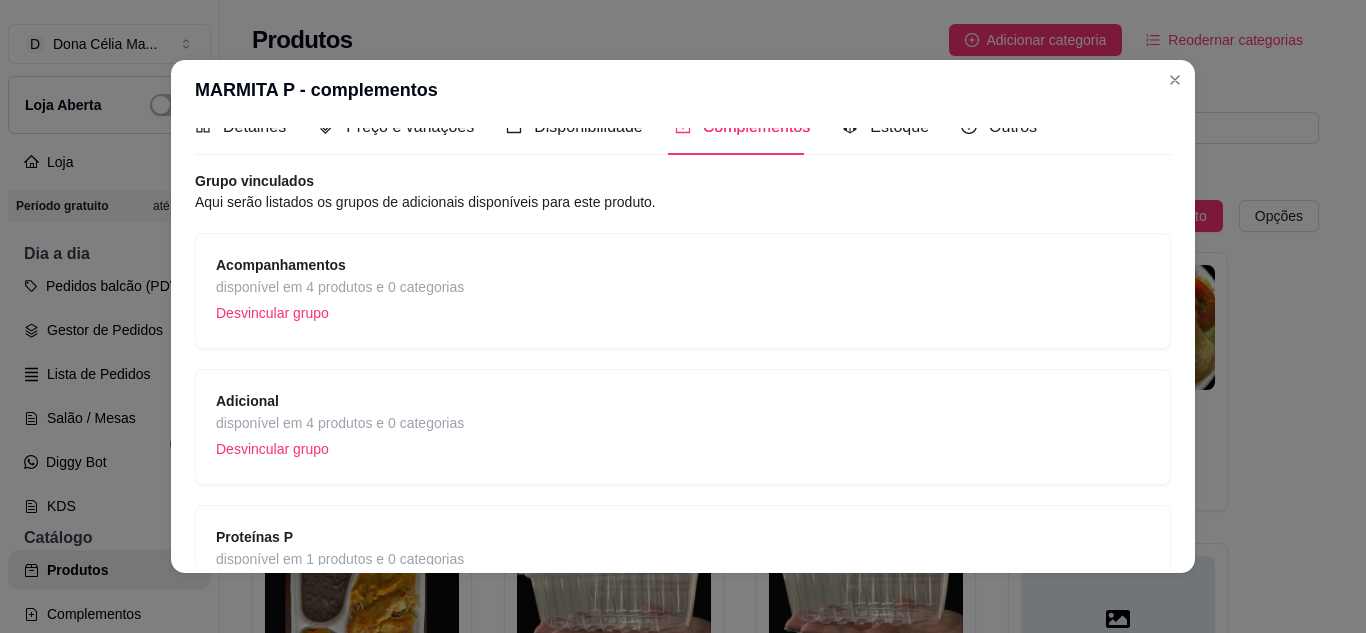 scroll, scrollTop: 166, scrollLeft: 0, axis: vertical 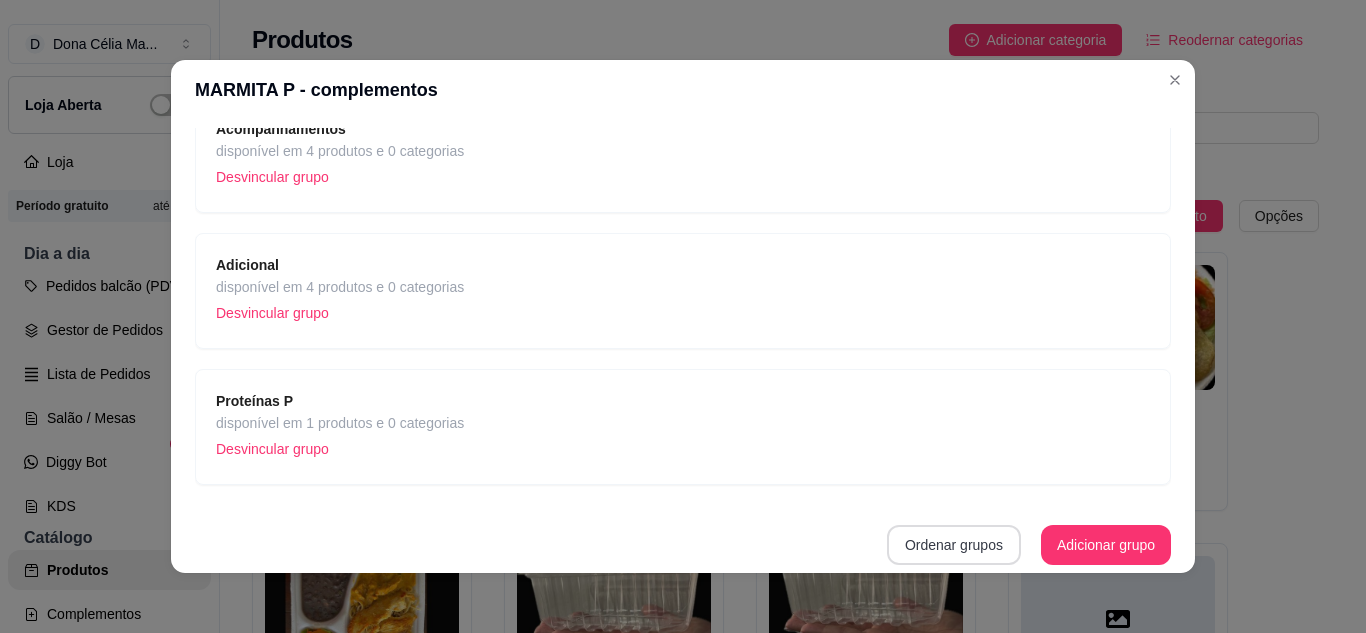 click on "Ordenar grupos" at bounding box center [954, 545] 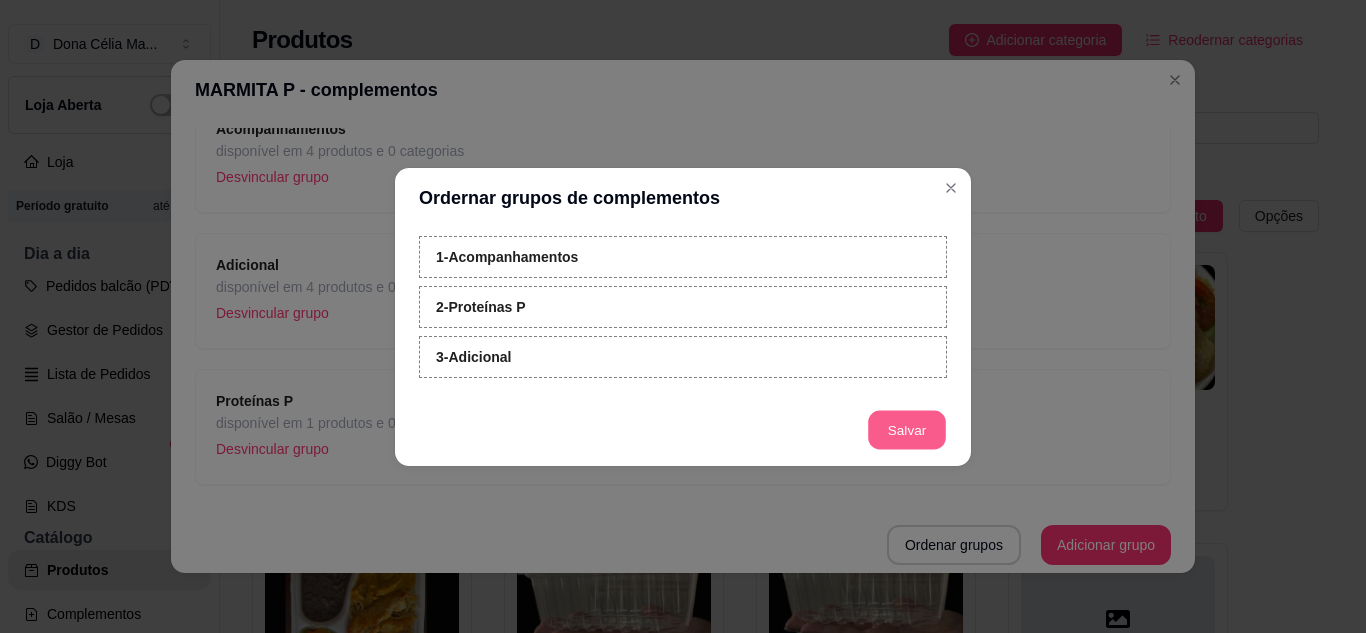 click on "Salvar" at bounding box center [907, 429] 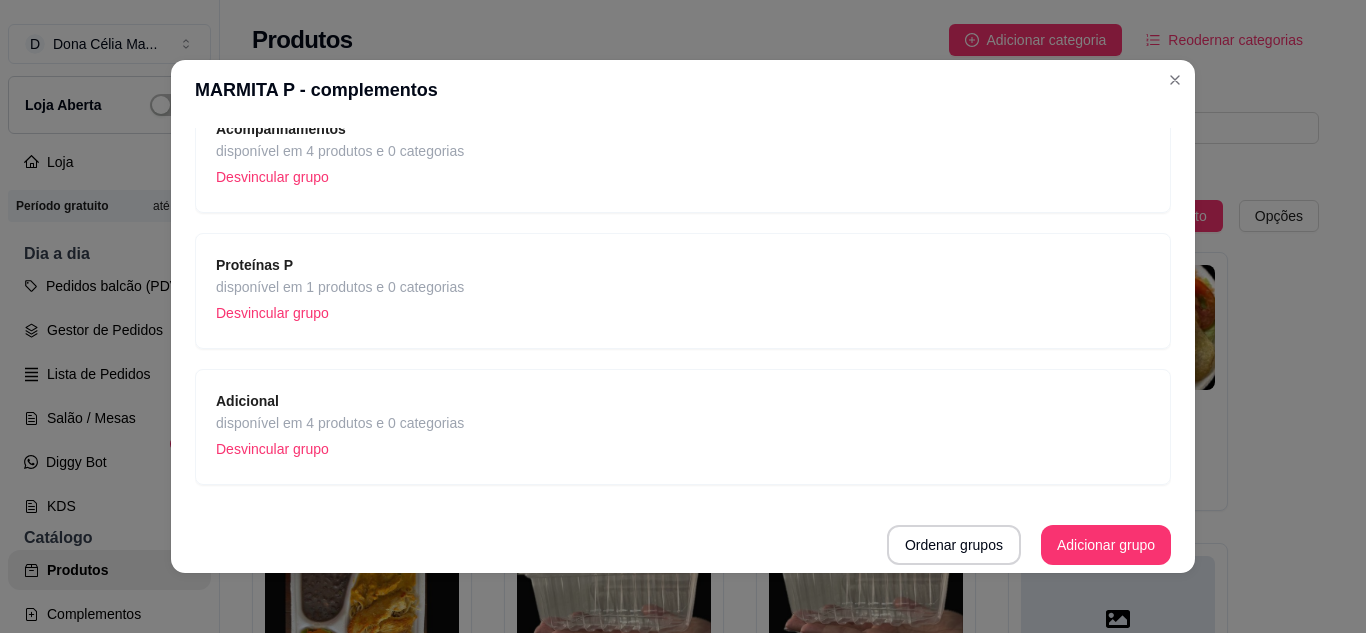 click on "Ordenar grupos Adicionar grupo" at bounding box center (683, 545) 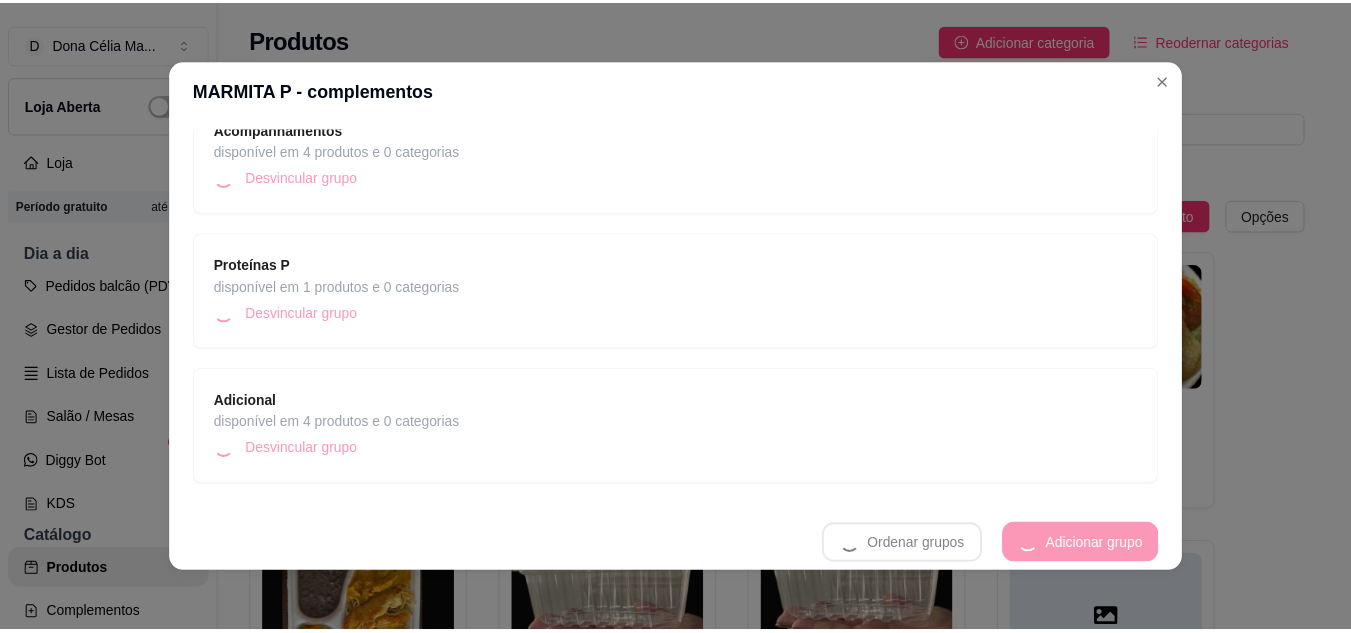 scroll, scrollTop: 30, scrollLeft: 0, axis: vertical 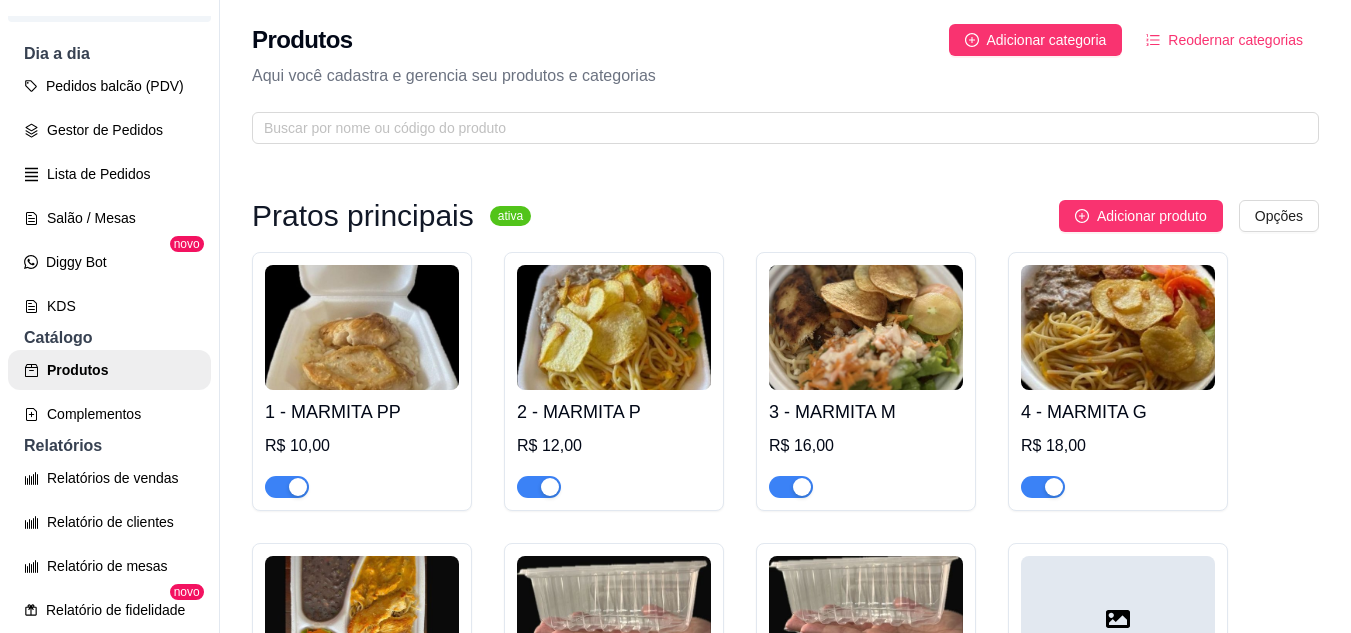 click on "Complementos" at bounding box center (109, 414) 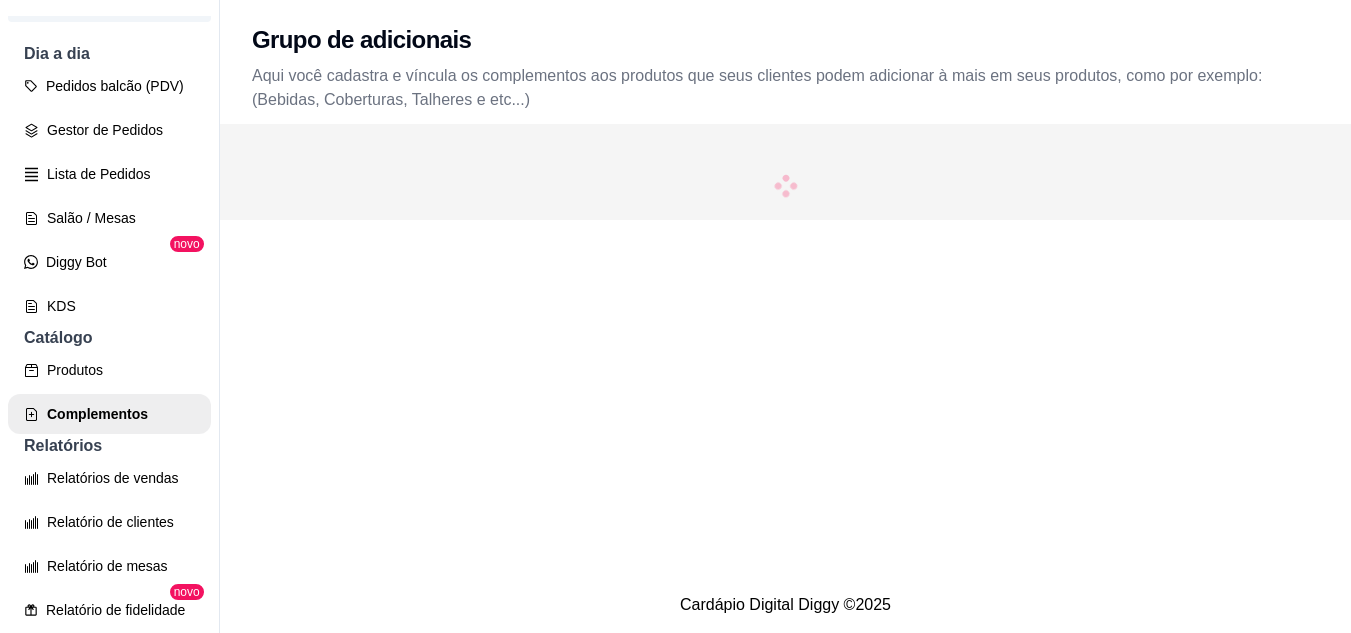 scroll, scrollTop: 32, scrollLeft: 0, axis: vertical 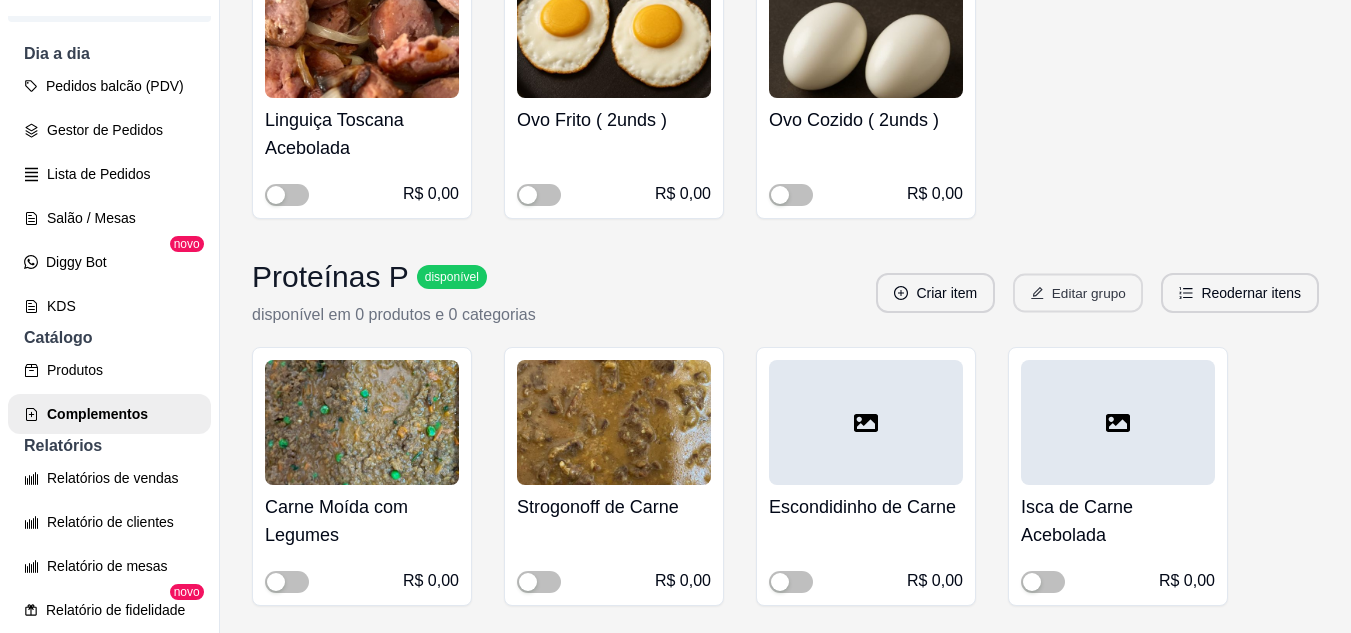 click 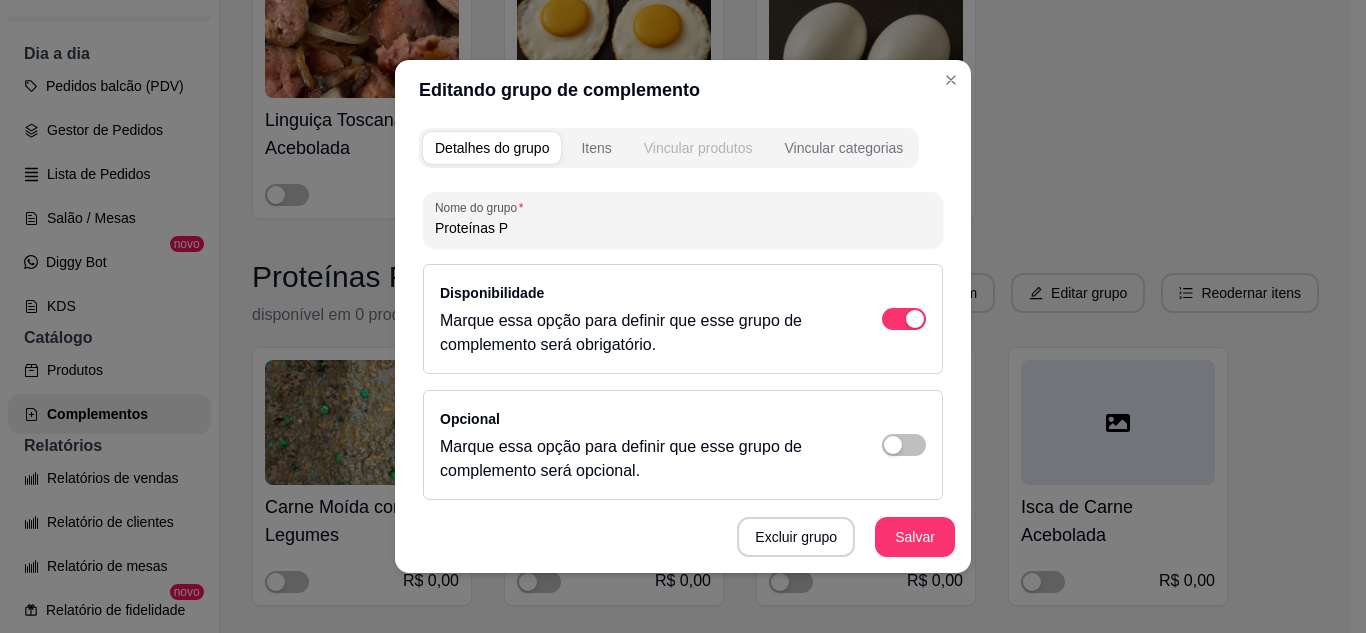 click on "Vincular produtos" at bounding box center [698, 148] 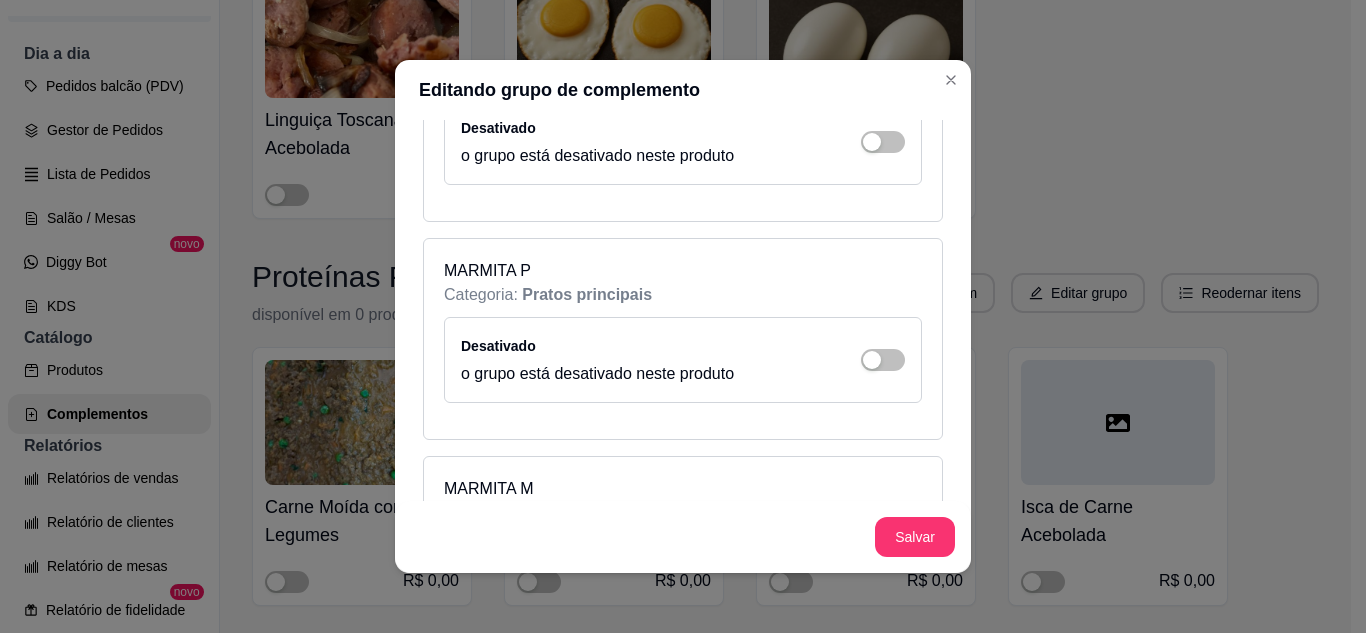 scroll, scrollTop: 400, scrollLeft: 0, axis: vertical 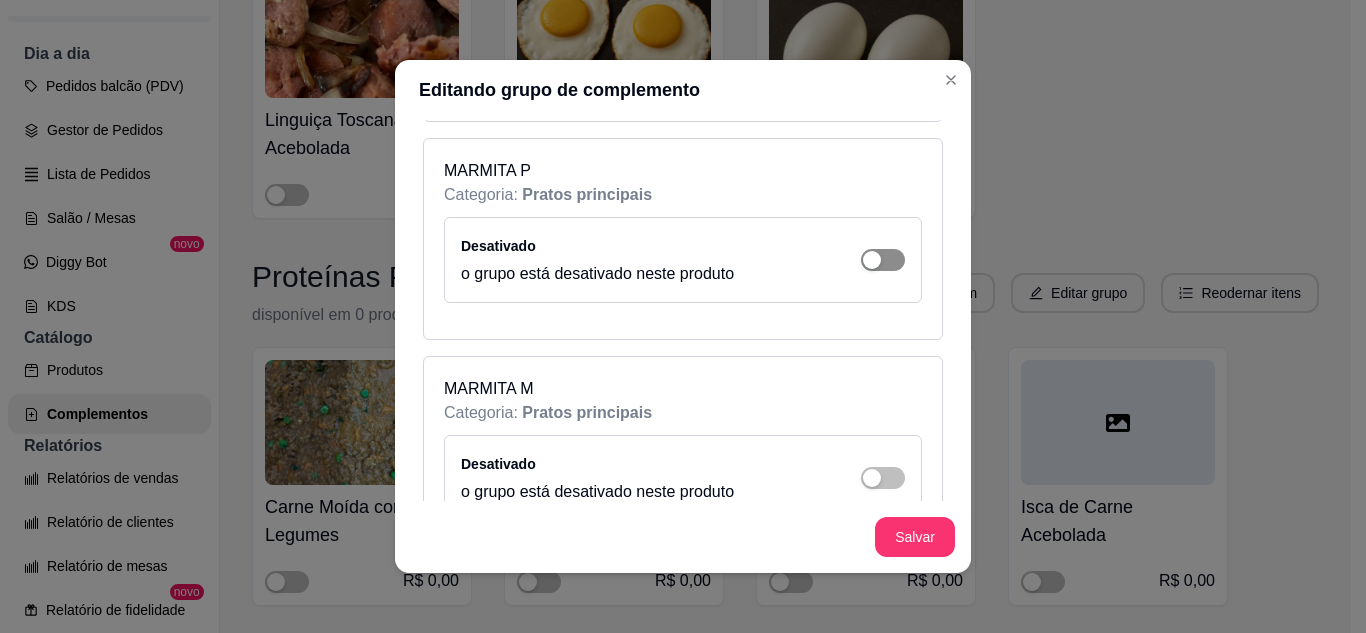 click at bounding box center (883, 42) 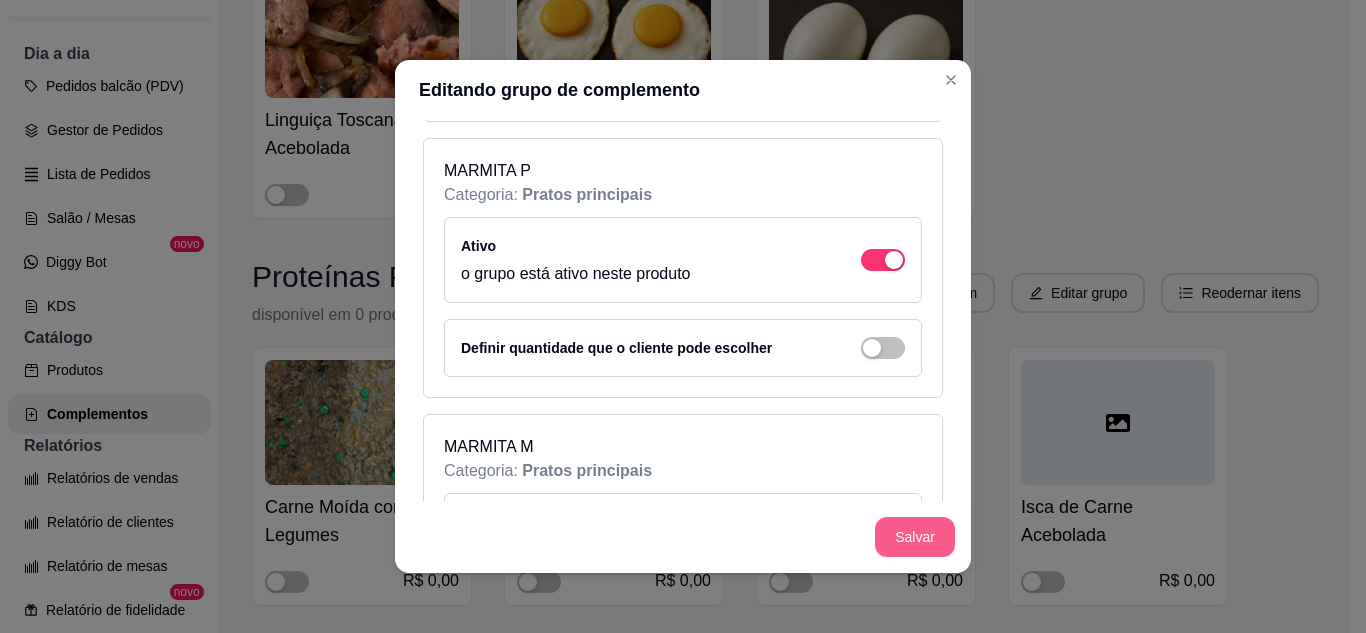 click on "Salvar" at bounding box center (915, 537) 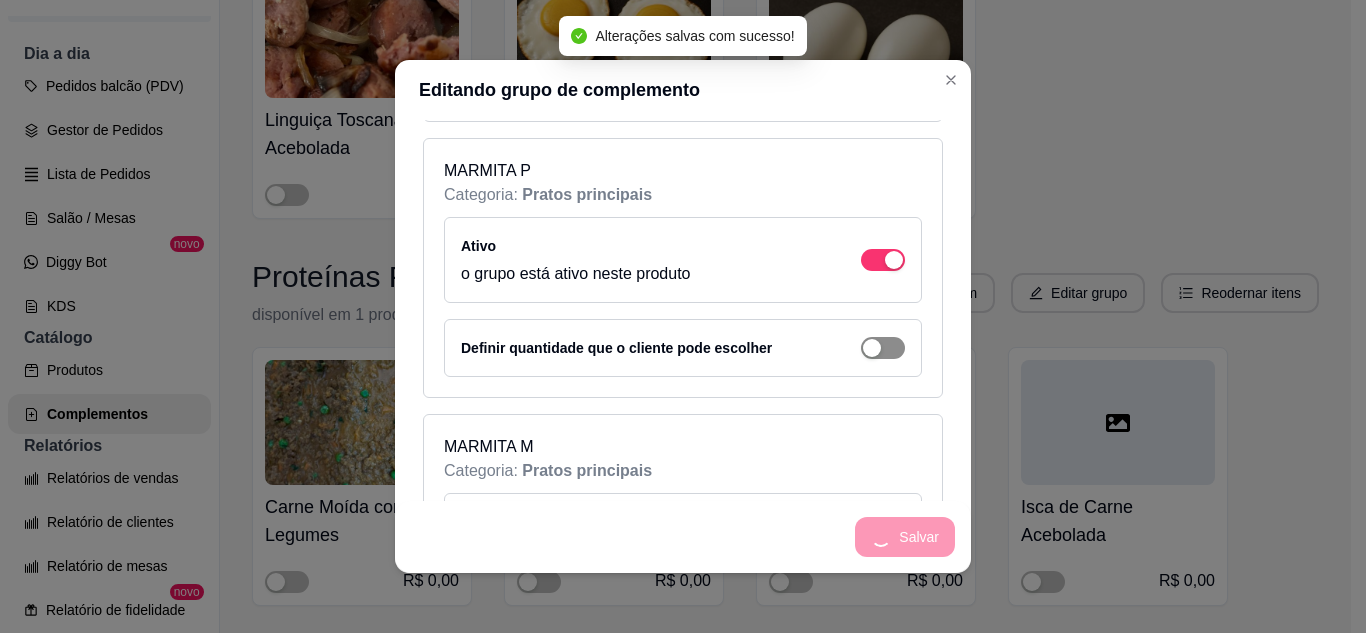 click at bounding box center (883, 348) 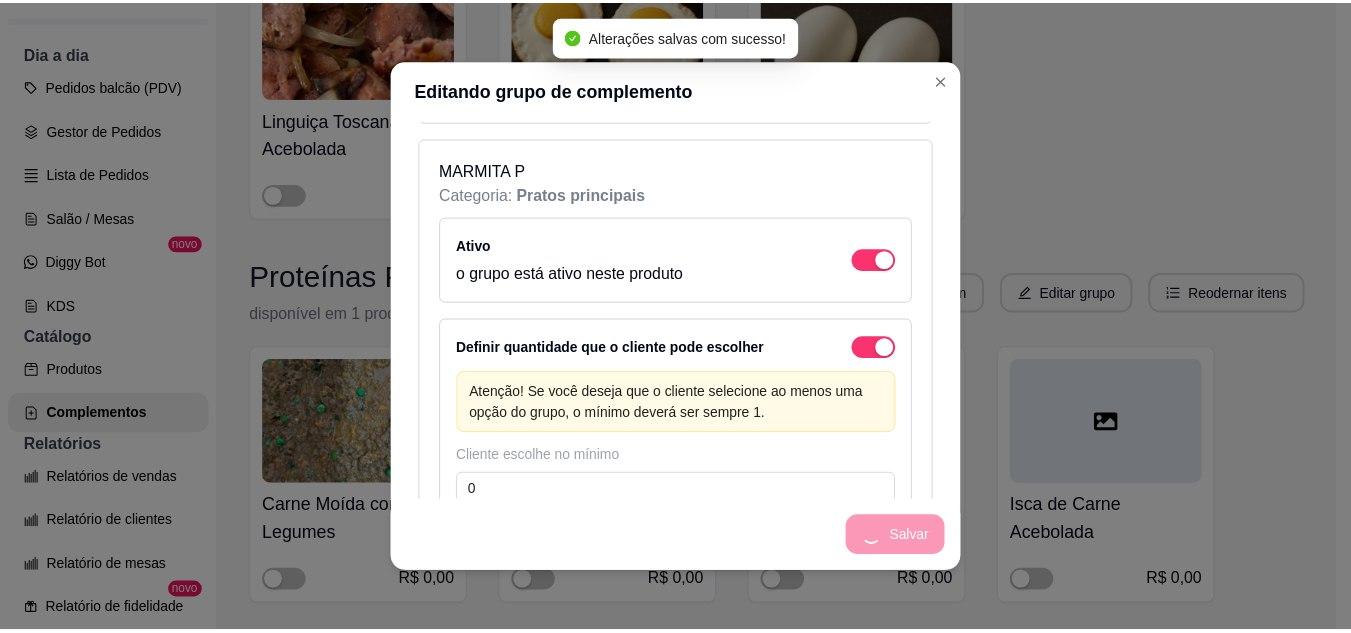 scroll, scrollTop: 600, scrollLeft: 0, axis: vertical 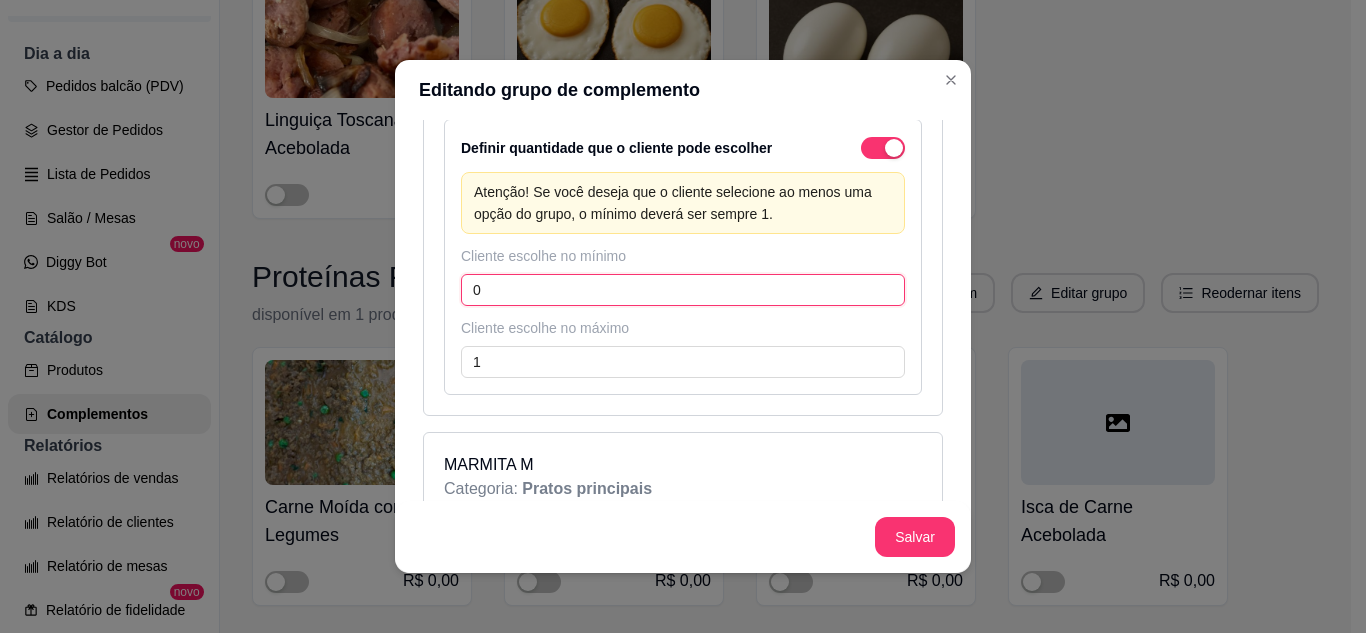 drag, startPoint x: 508, startPoint y: 287, endPoint x: 431, endPoint y: 299, distance: 77.92946 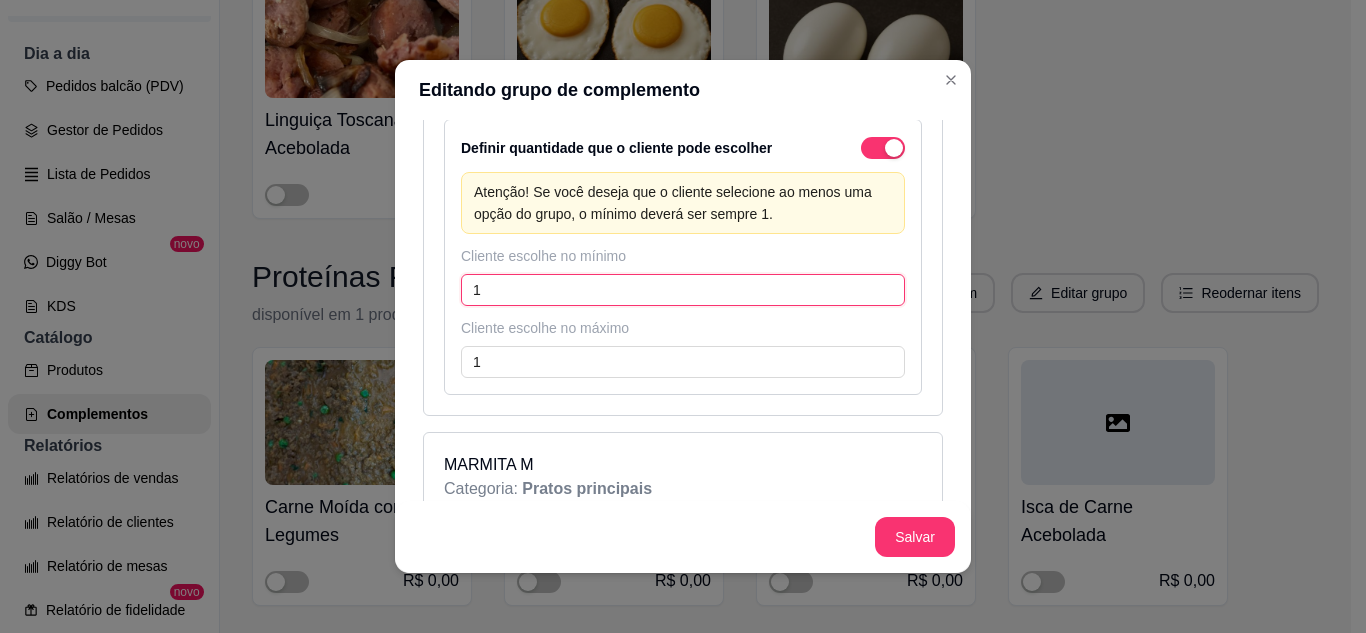 type on "1" 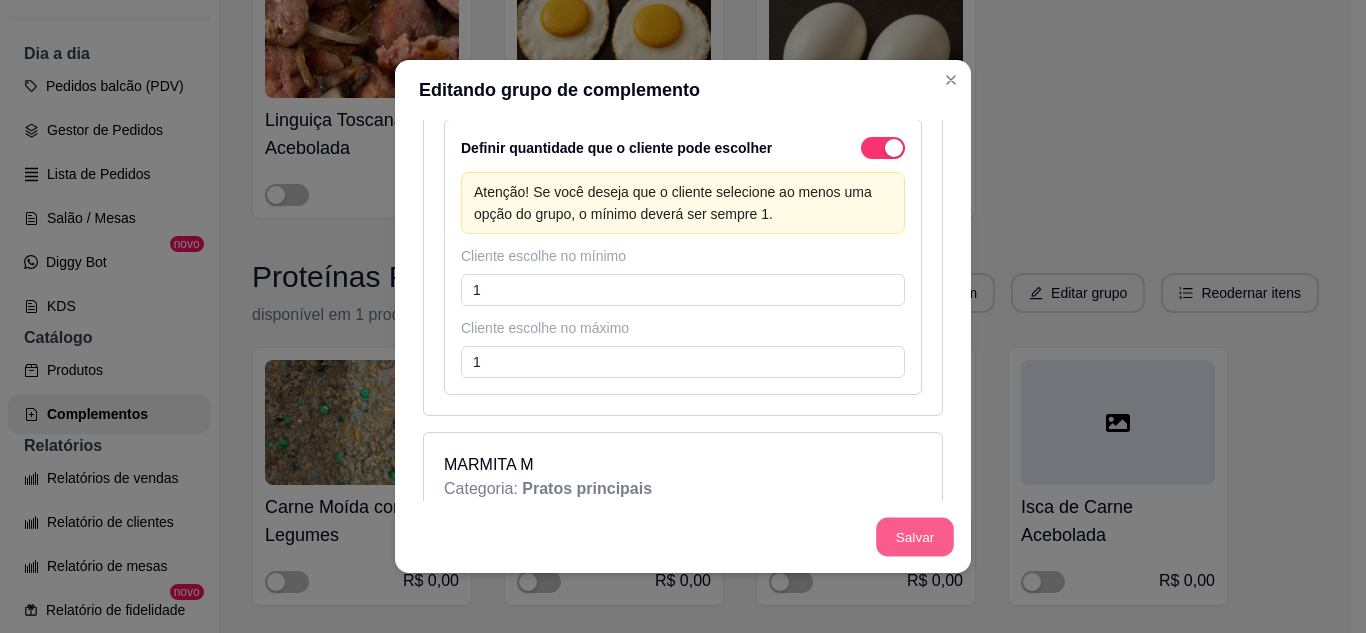 click on "Salvar" at bounding box center (915, 537) 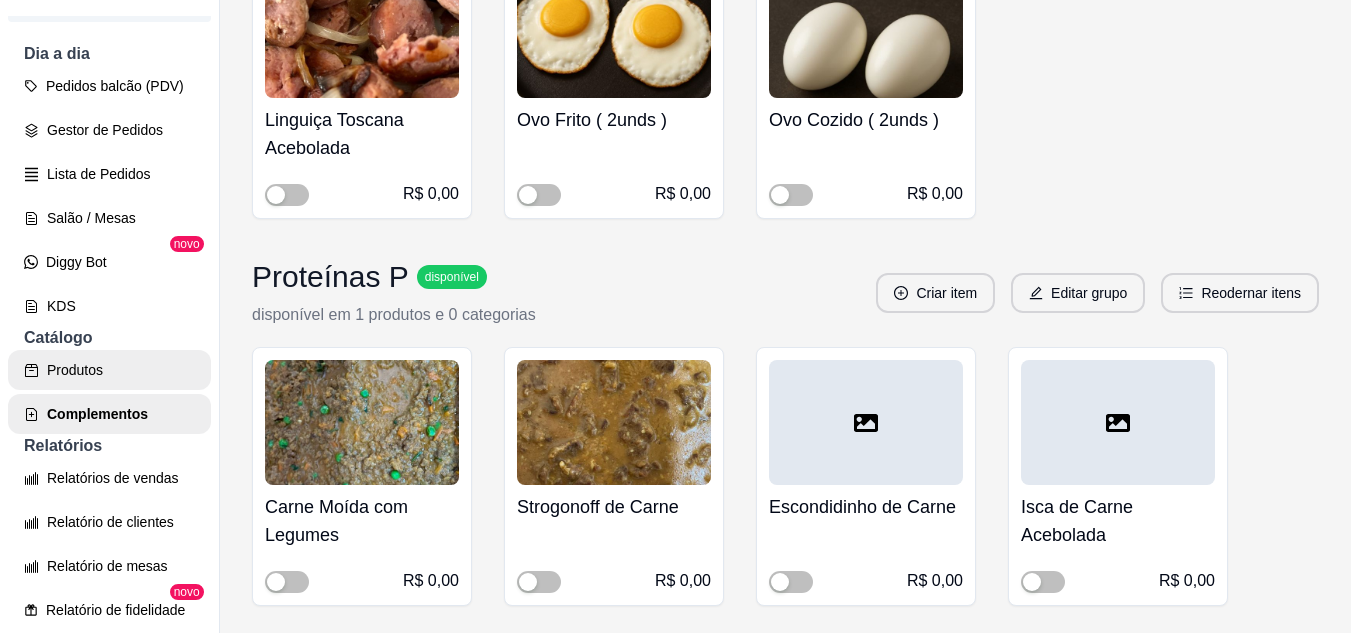 click on "Produtos" at bounding box center [109, 370] 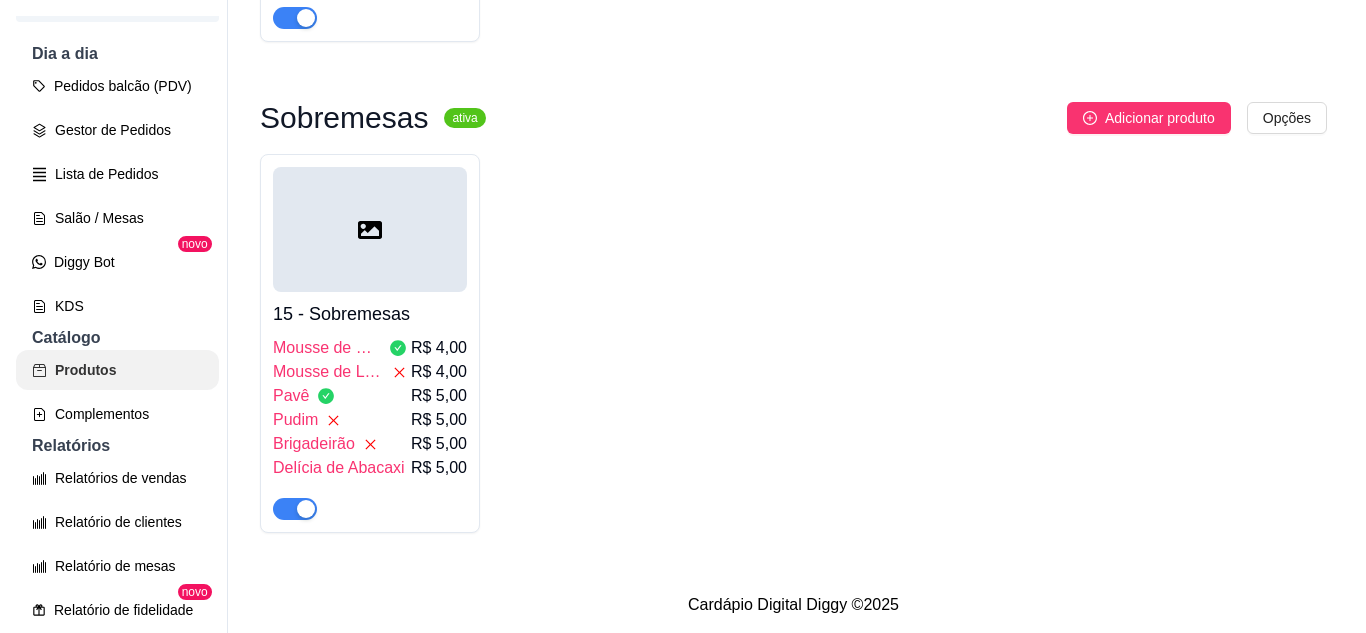 scroll, scrollTop: 0, scrollLeft: 0, axis: both 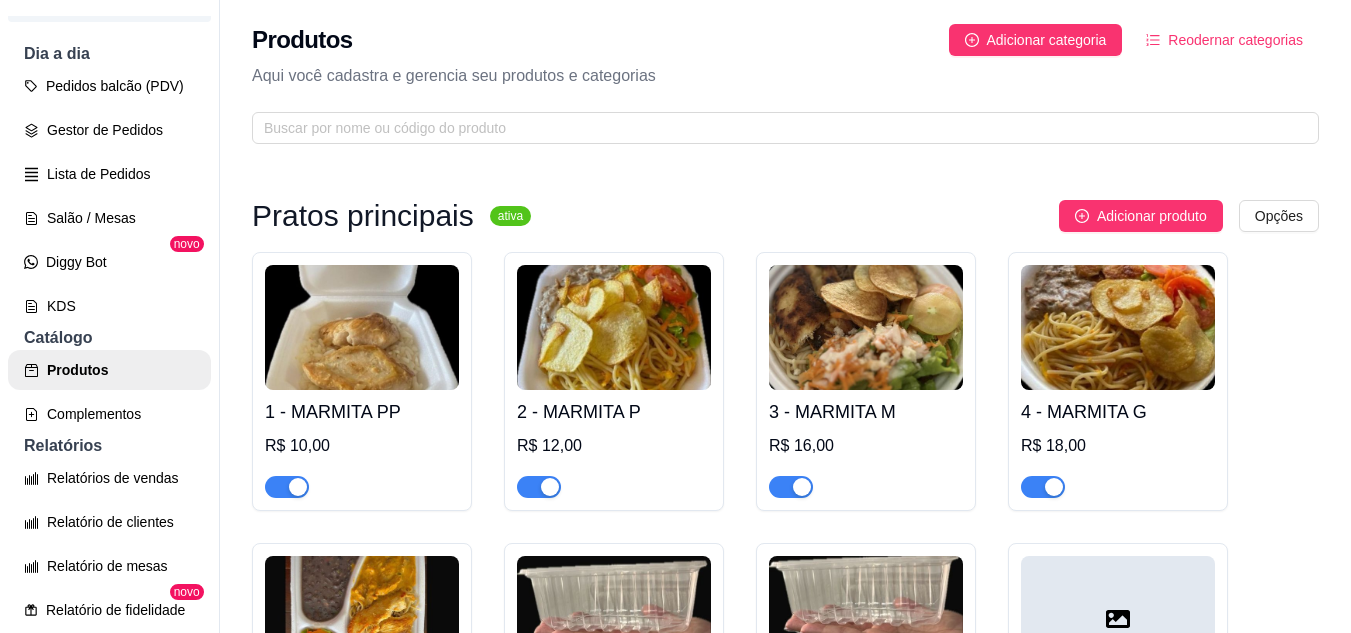click at bounding box center [614, 327] 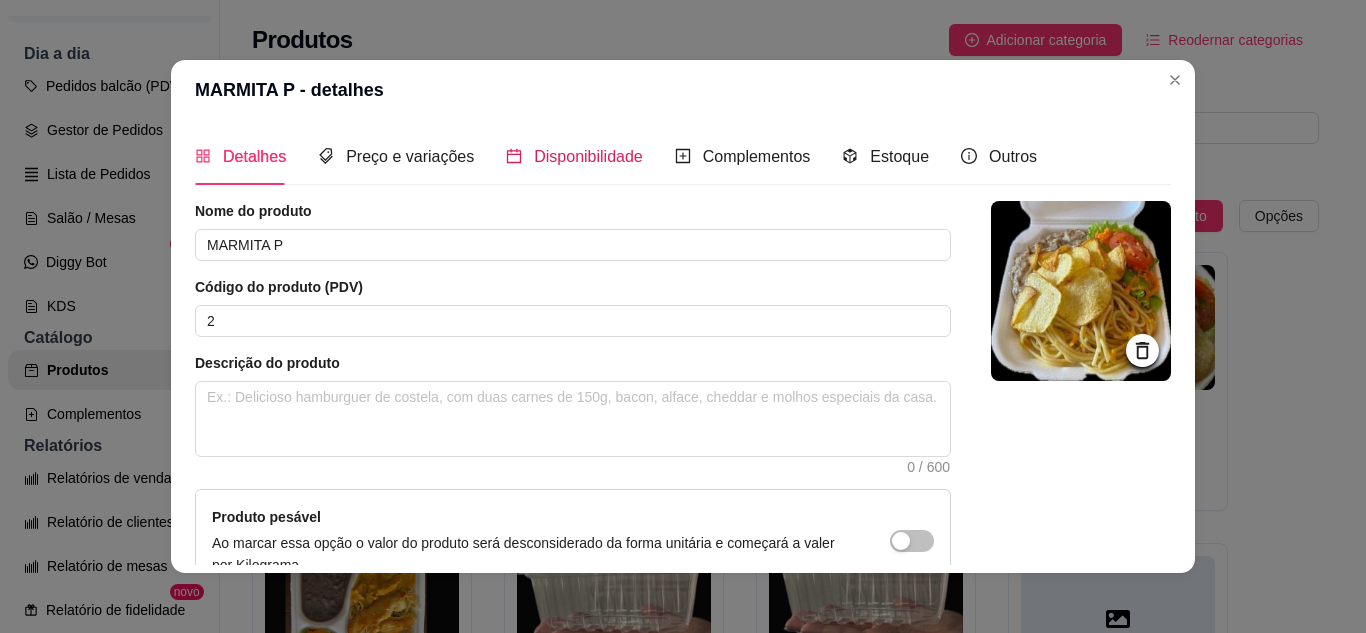 click on "Disponibilidade" at bounding box center [588, 156] 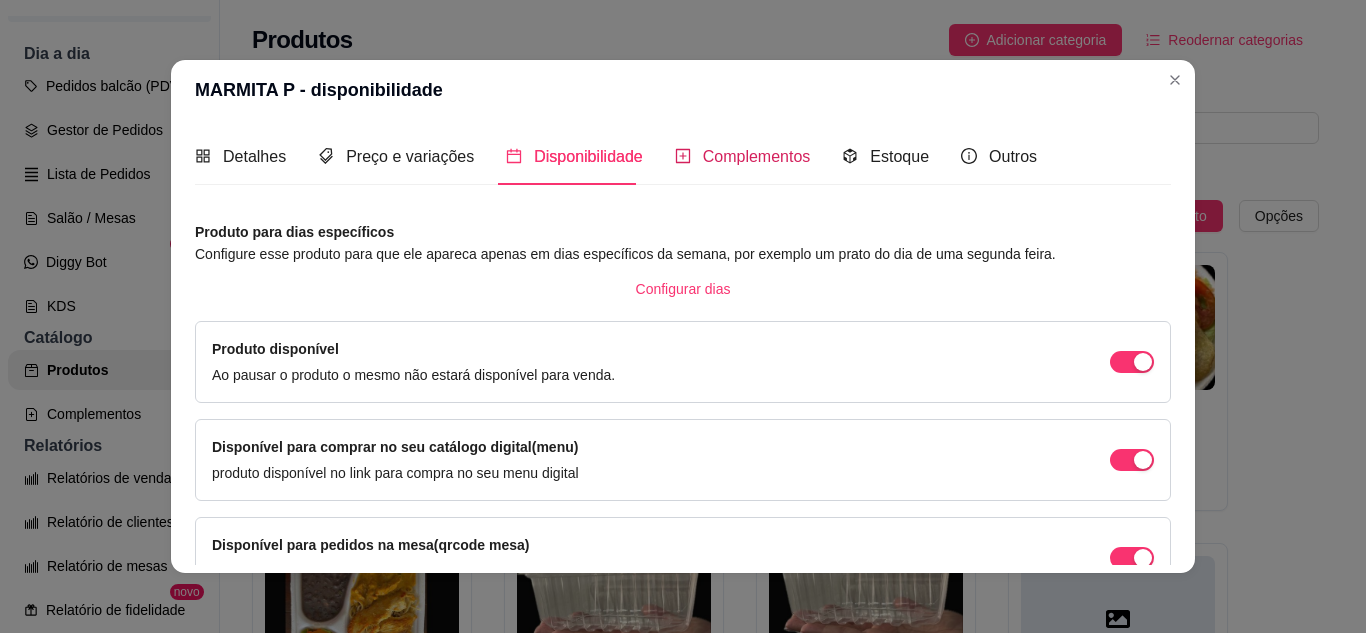click on "Complementos" at bounding box center (757, 156) 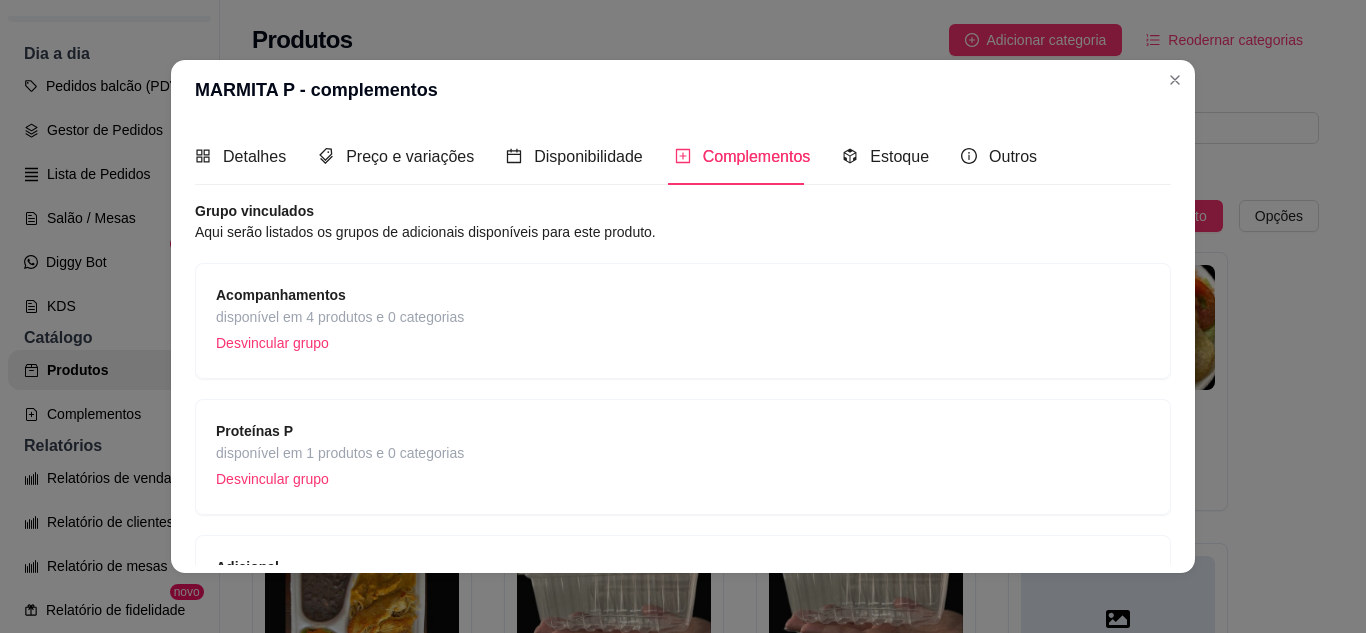 scroll, scrollTop: 166, scrollLeft: 0, axis: vertical 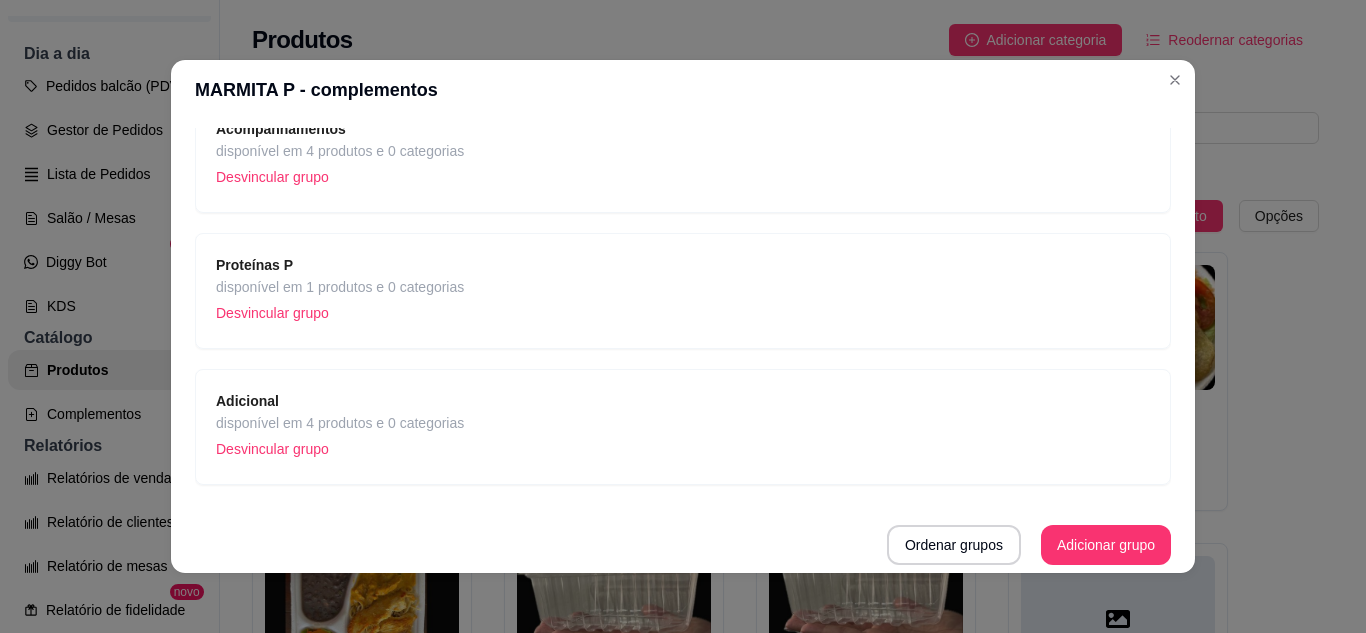 click on "Proteínas P disponível em 1 produtos e 0 categorias  Desvincular grupo" at bounding box center (683, 291) 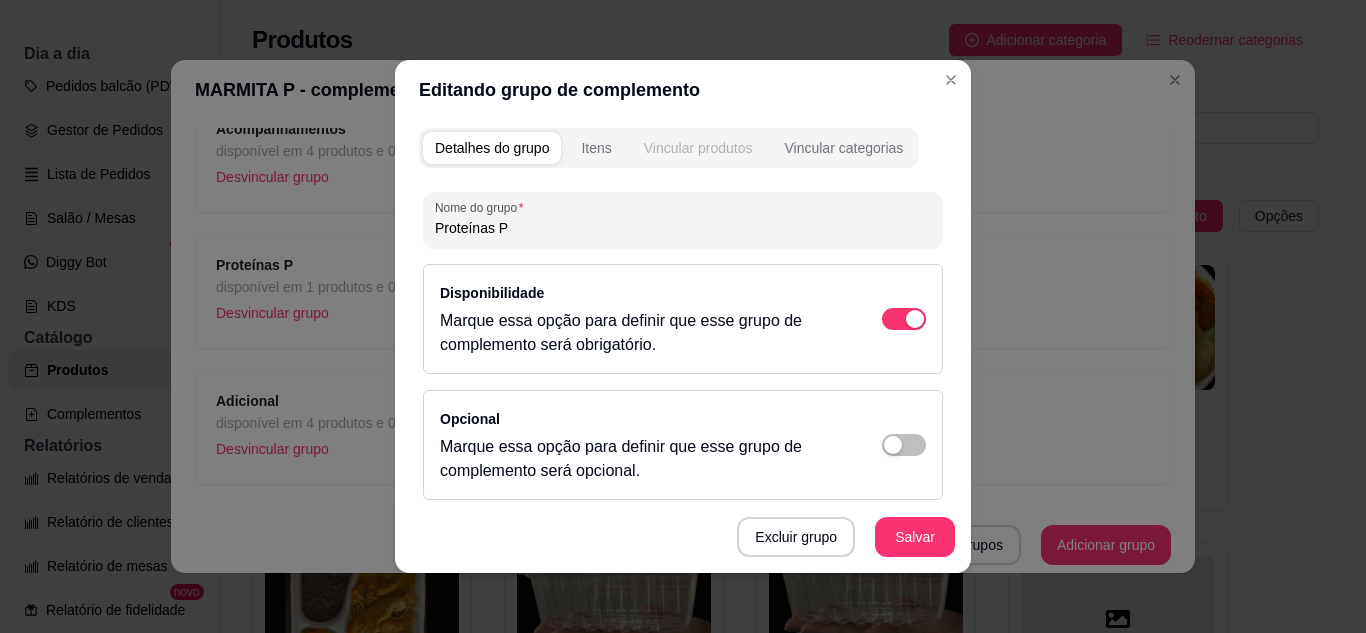 click on "Vincular produtos" at bounding box center [698, 148] 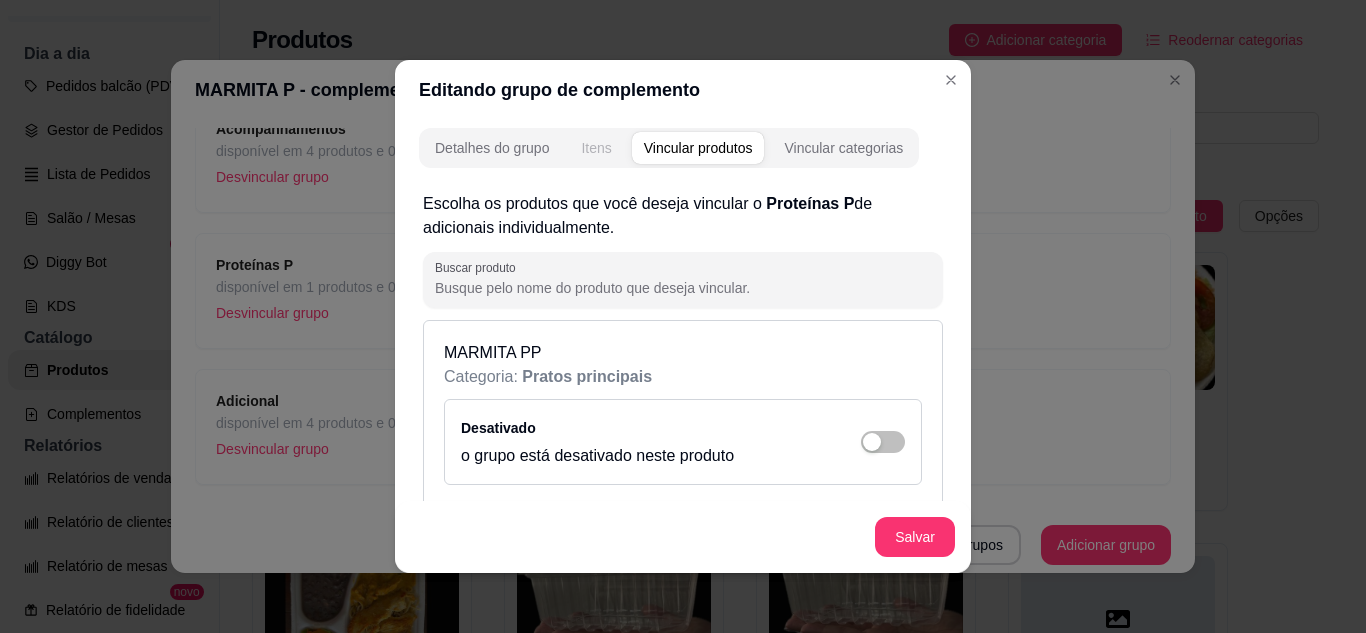 click on "Itens" at bounding box center [596, 148] 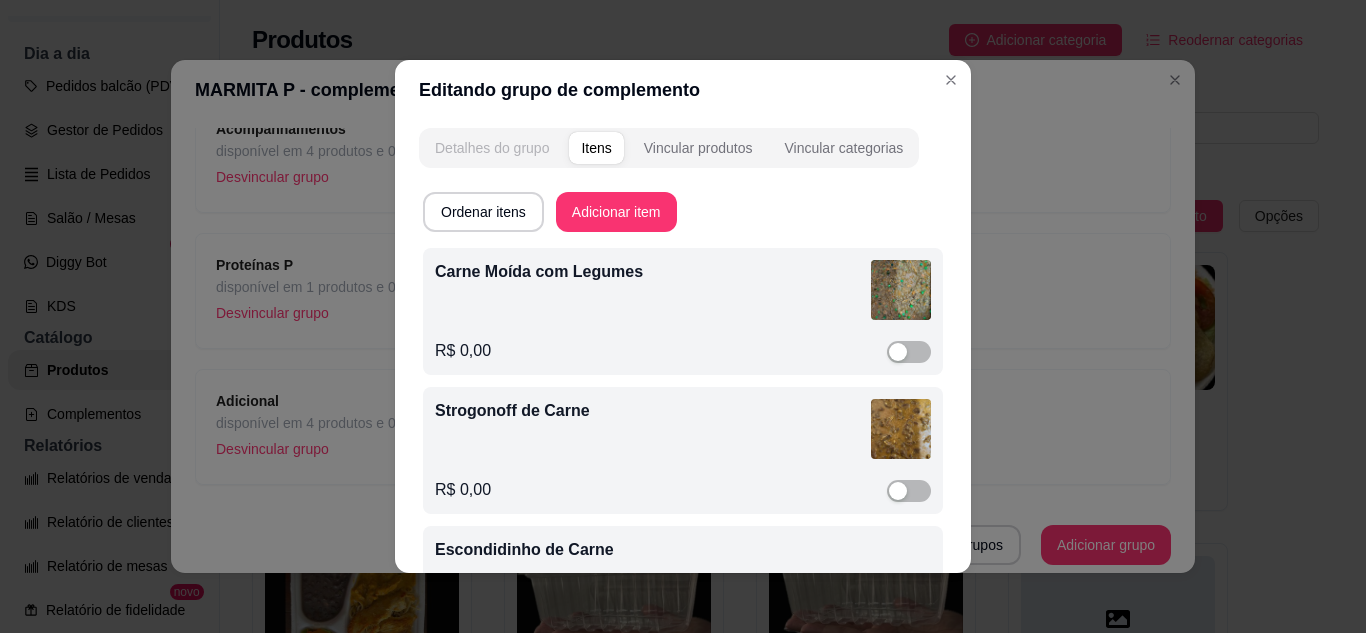 click on "Detalhes do grupo" at bounding box center (492, 148) 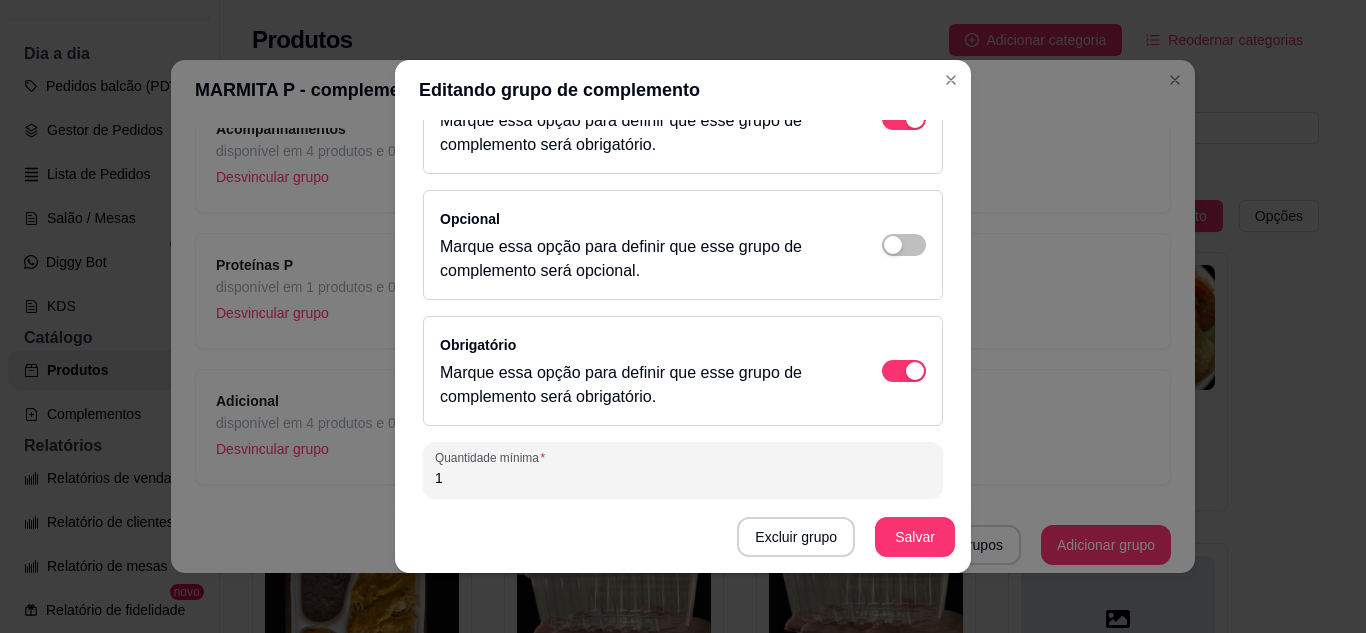 scroll, scrollTop: 329, scrollLeft: 0, axis: vertical 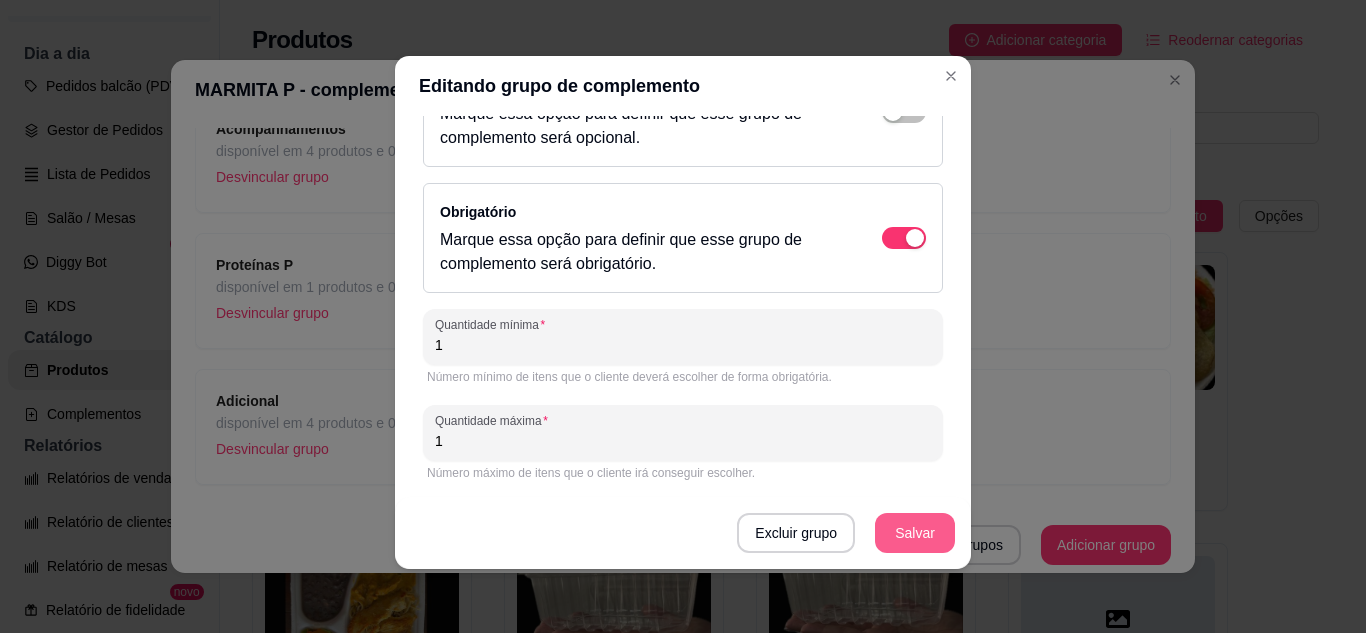 click on "Salvar" at bounding box center (915, 533) 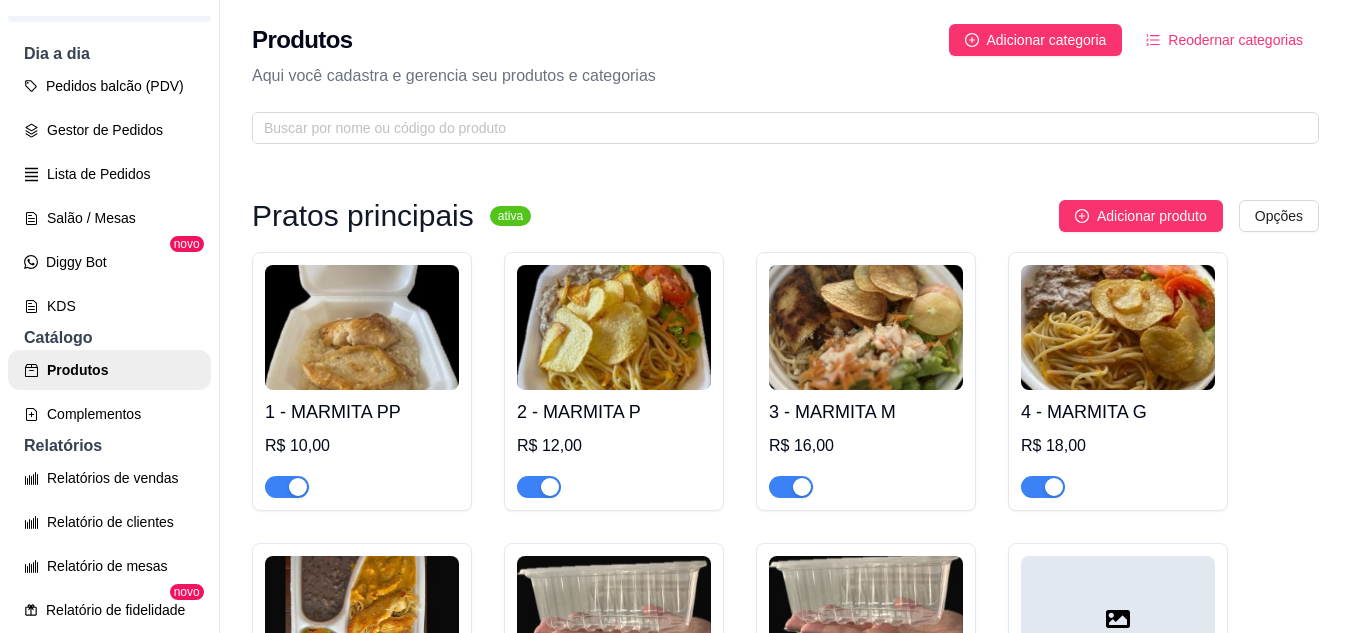 click at bounding box center [866, 327] 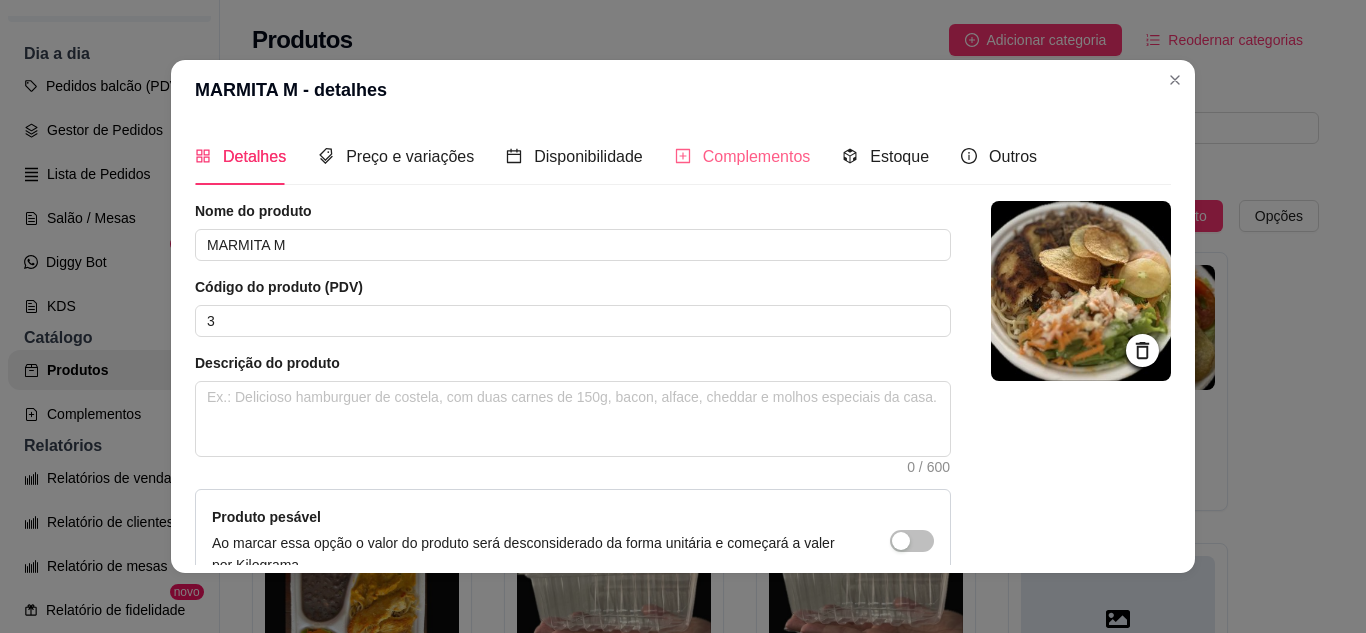 click on "Complementos" at bounding box center (743, 156) 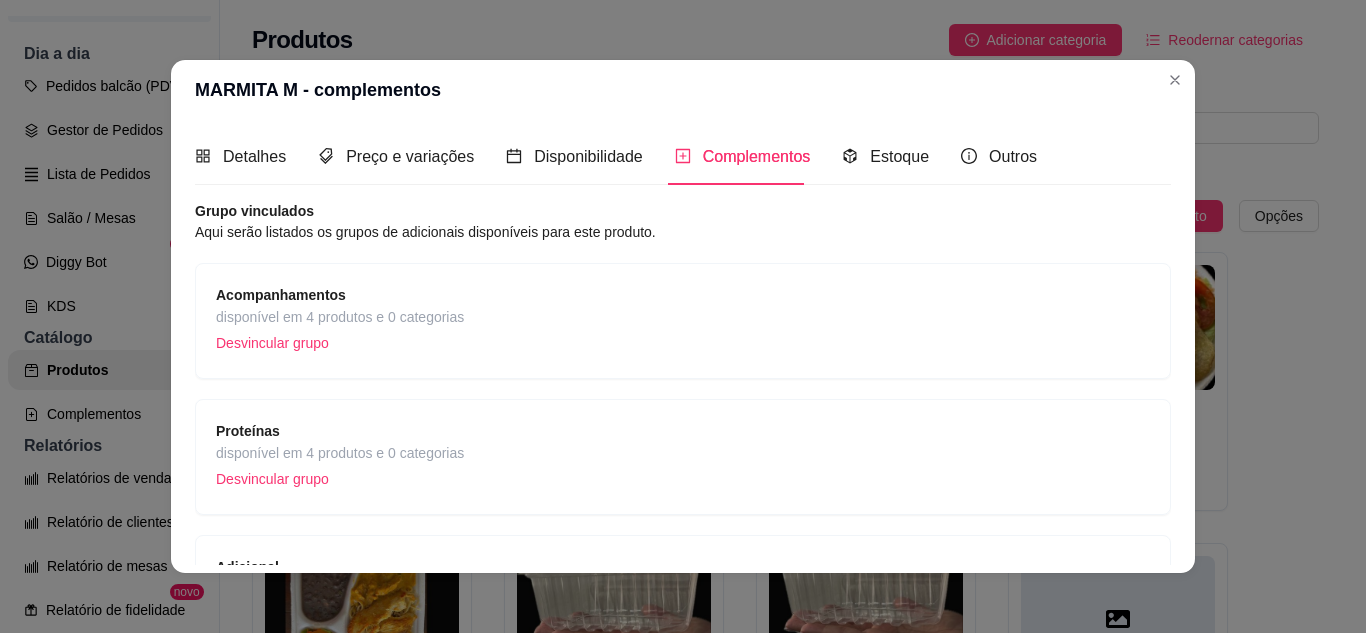 click on "Proteínas disponível em 4 produtos e 0 categorias  Desvincular grupo" at bounding box center [683, 457] 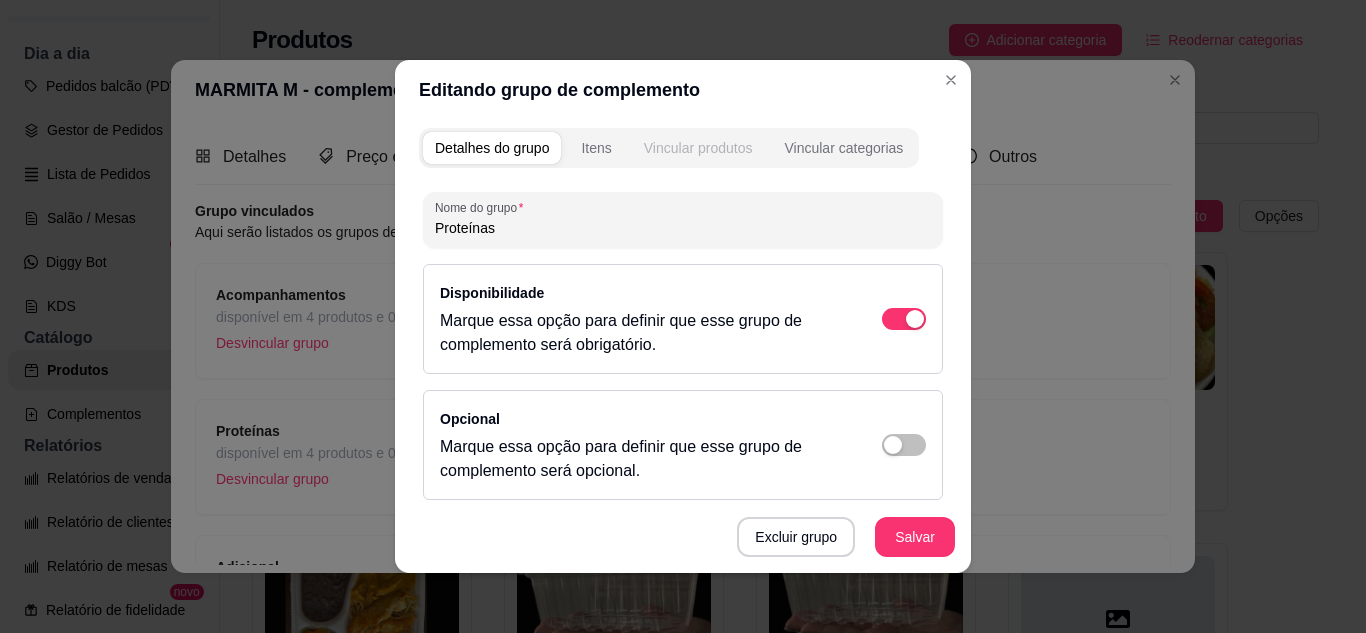 click on "Vincular produtos" at bounding box center [698, 148] 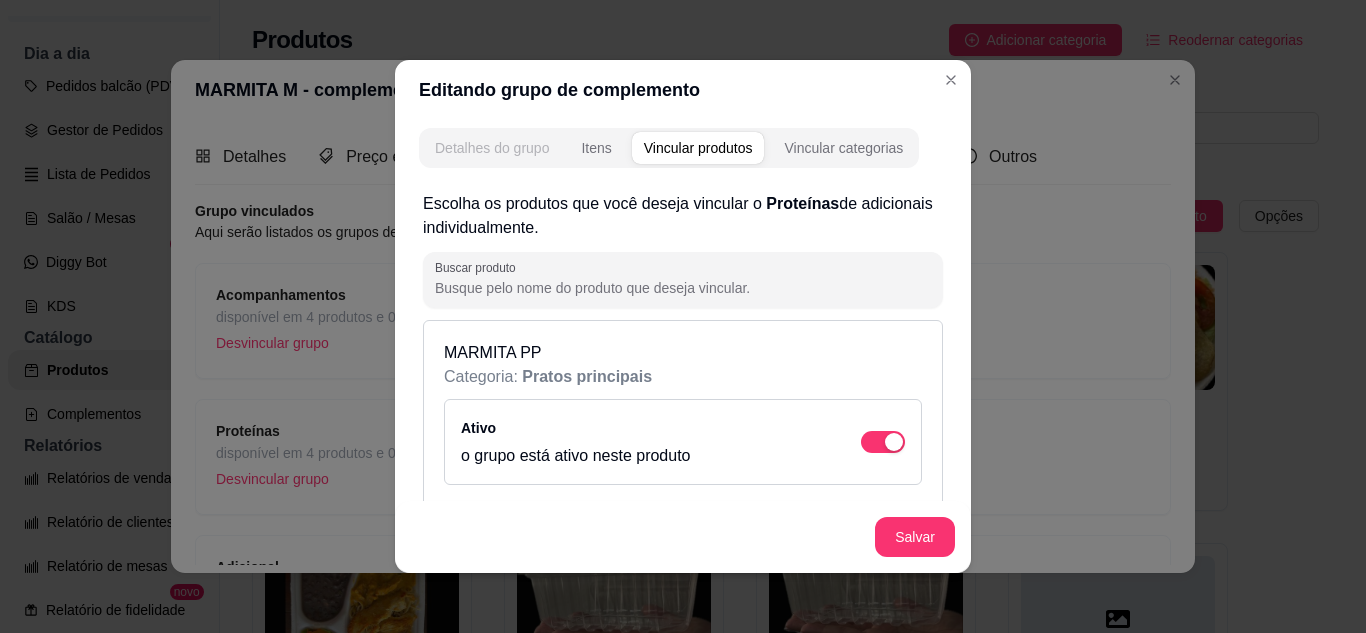 click on "Detalhes do grupo" at bounding box center (492, 148) 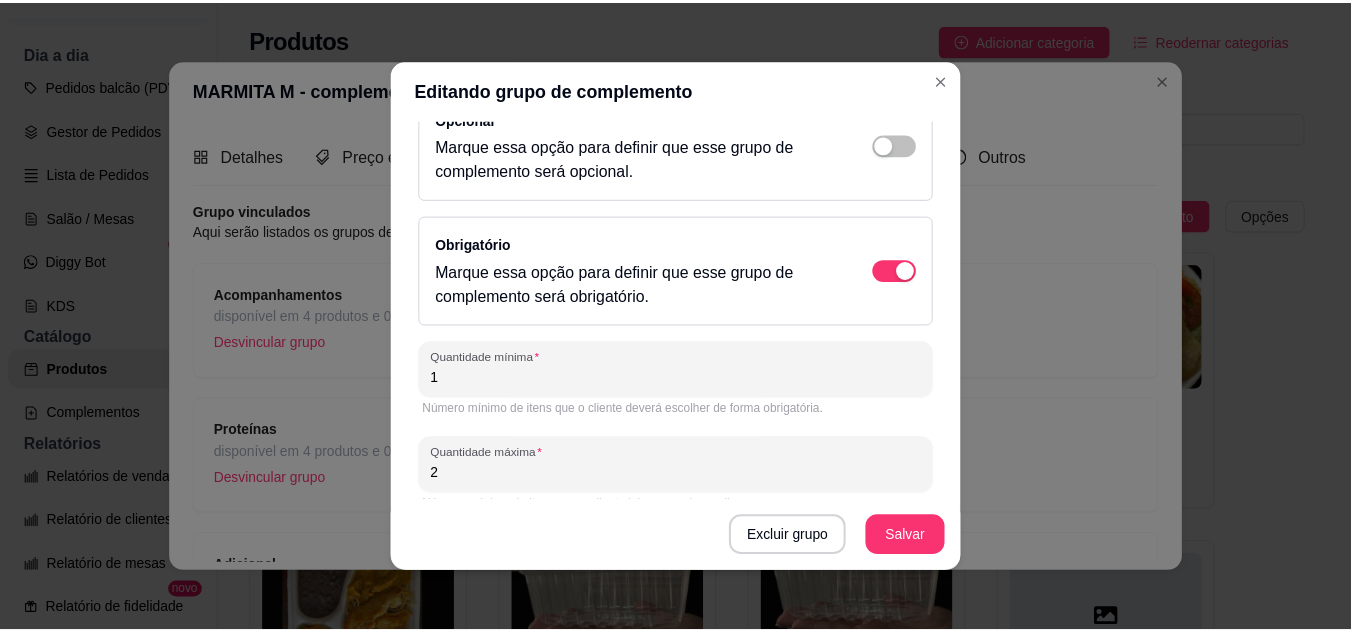 scroll, scrollTop: 329, scrollLeft: 0, axis: vertical 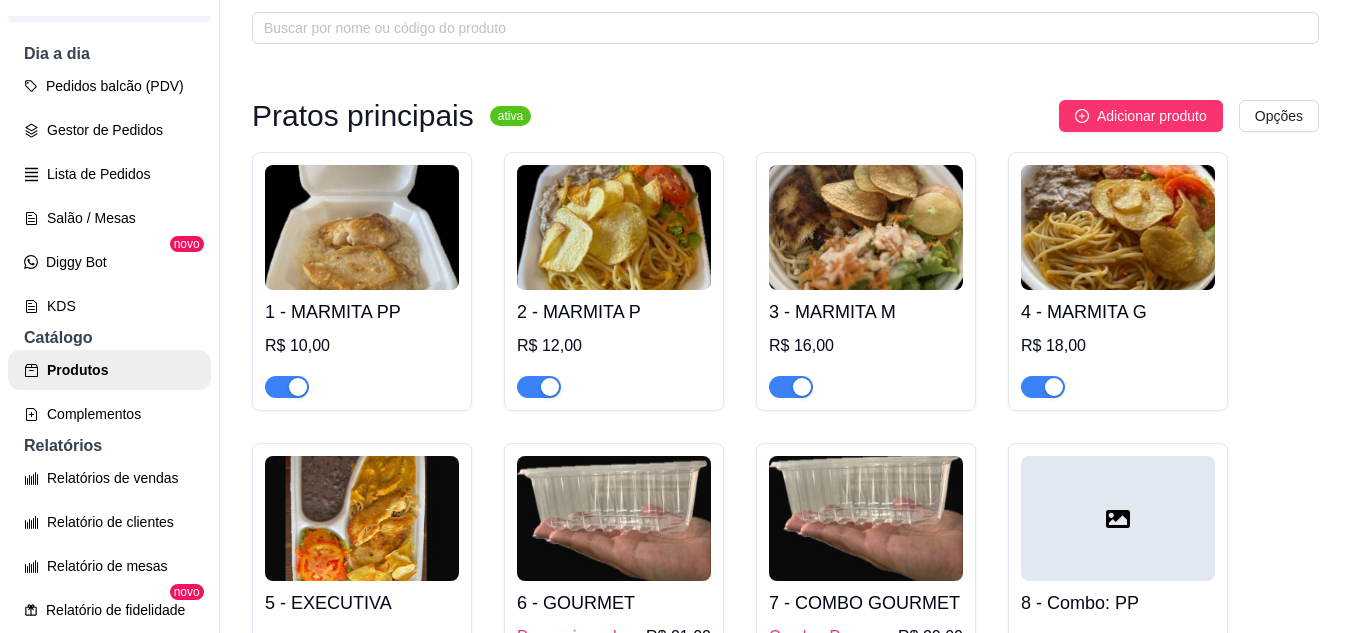 click at bounding box center (362, 227) 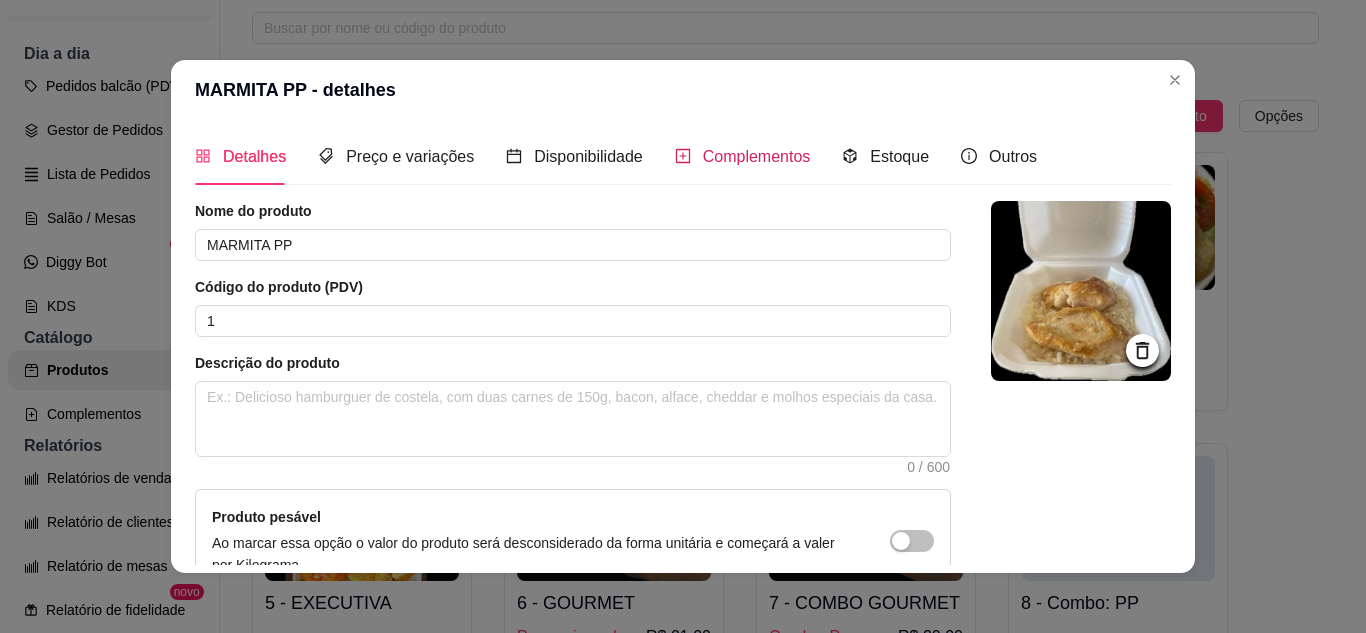 click on "Complementos" at bounding box center (757, 156) 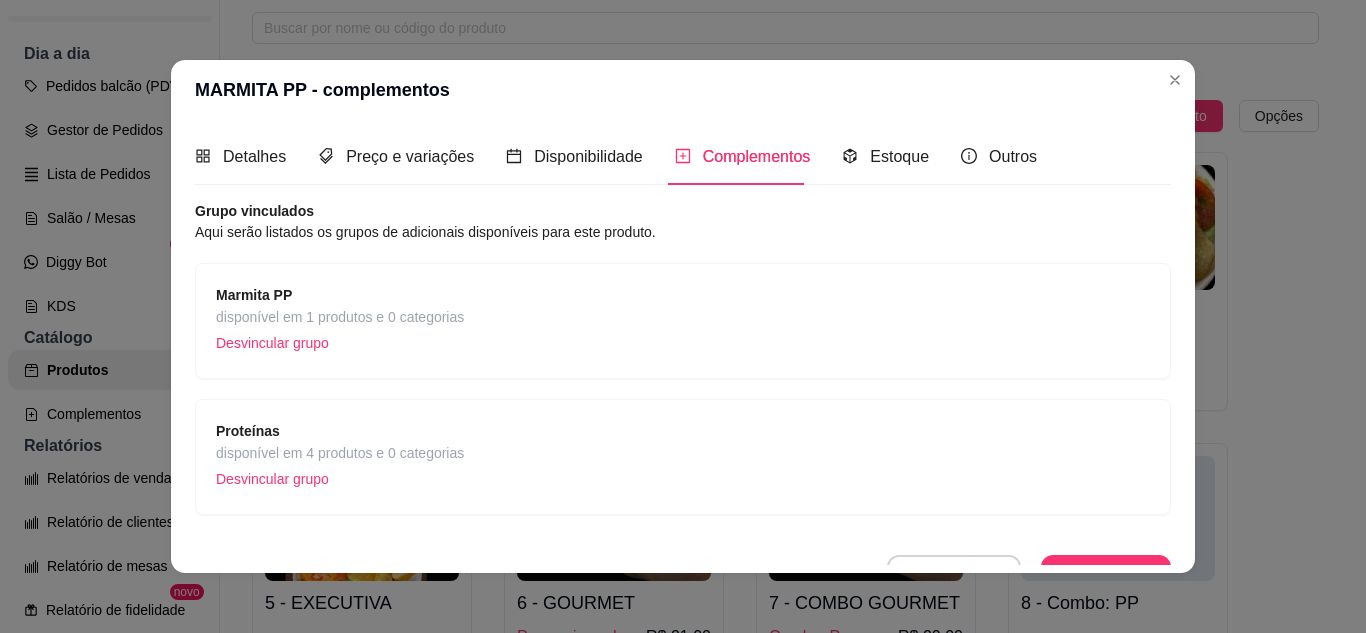scroll, scrollTop: 30, scrollLeft: 0, axis: vertical 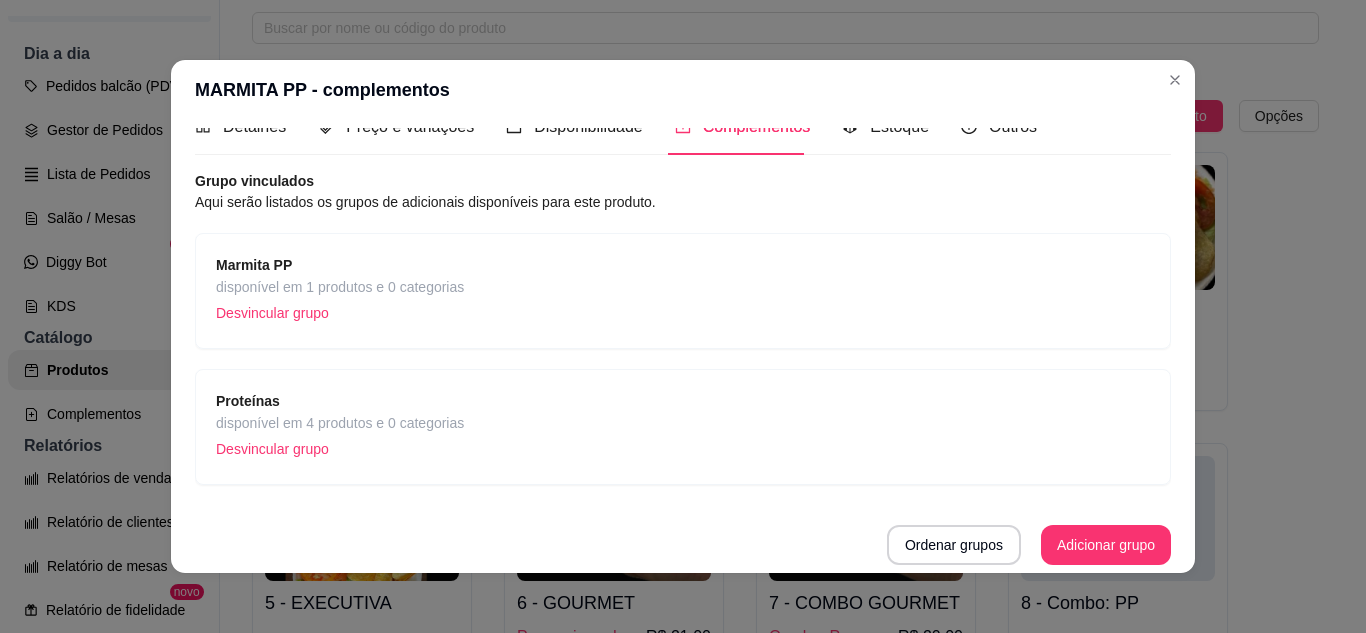 click on "Proteínas disponível em 4 produtos e 0 categorias  Desvincular grupo" at bounding box center [683, 427] 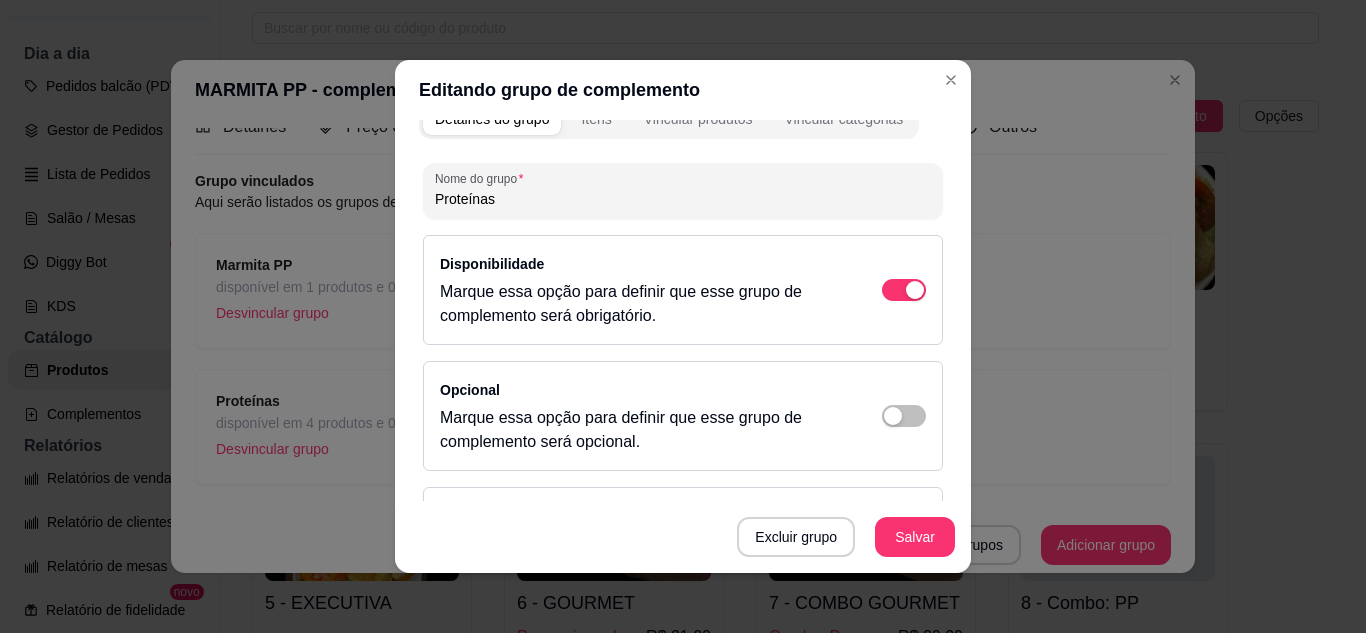 scroll, scrollTop: 229, scrollLeft: 0, axis: vertical 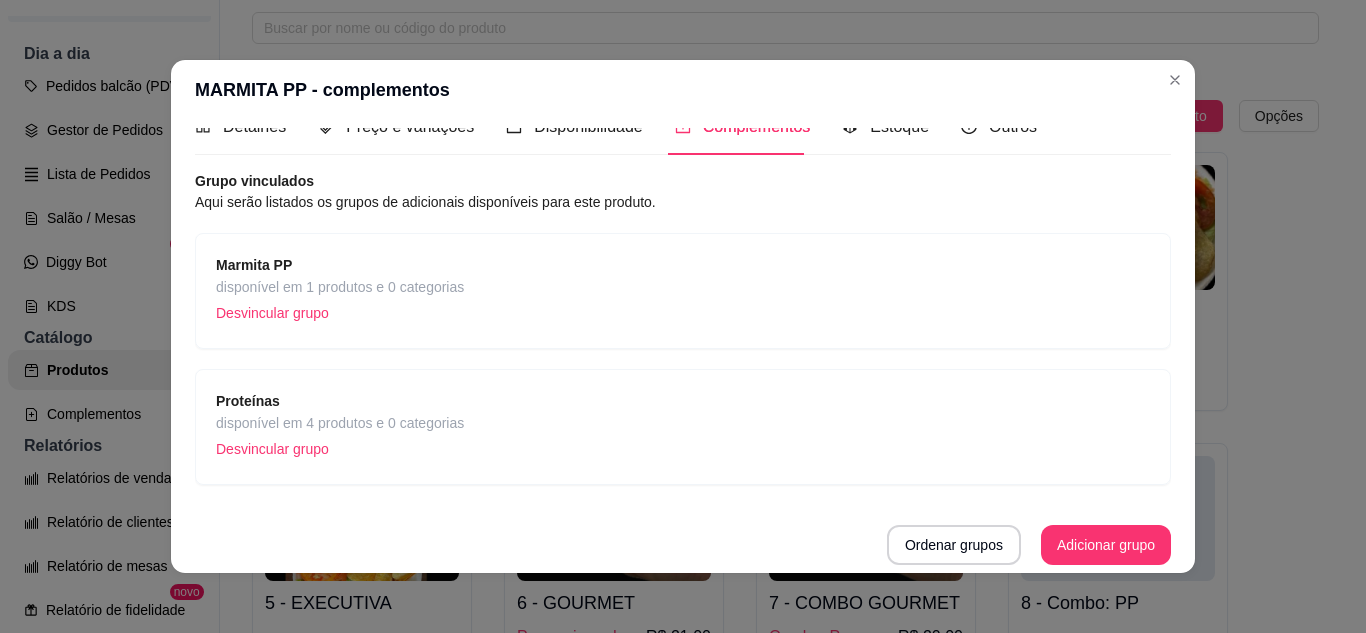 click on "Desvincular grupo" at bounding box center (340, 449) 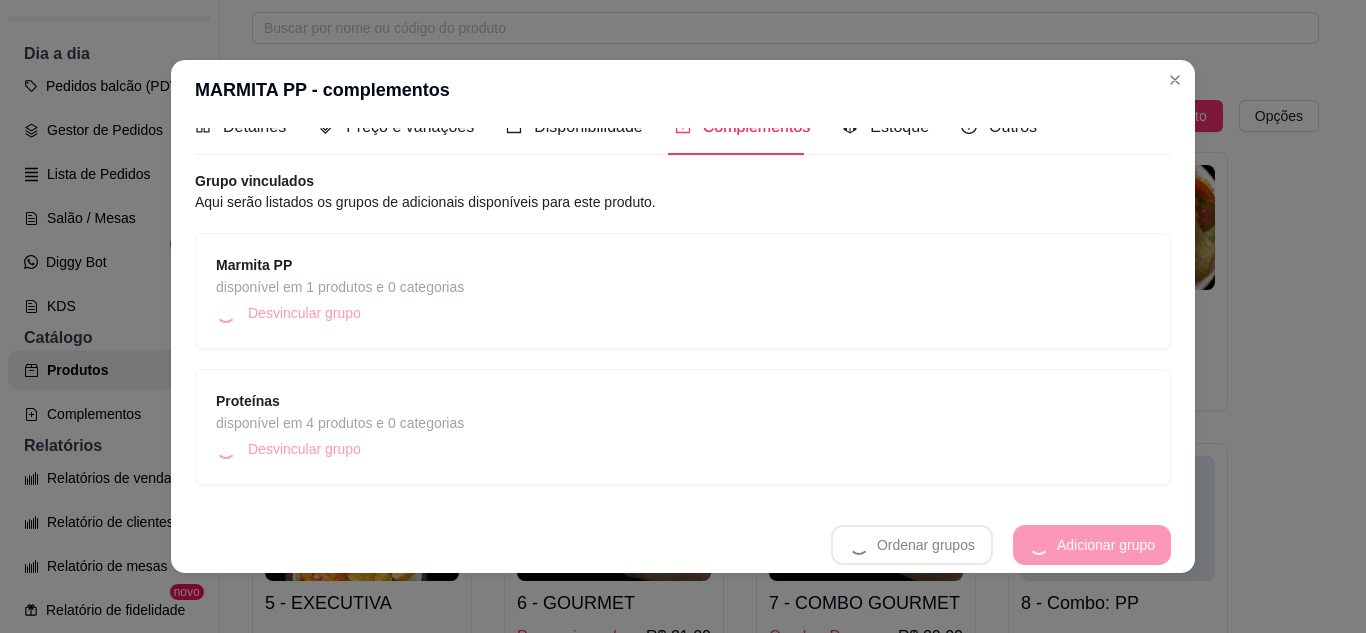 scroll, scrollTop: 4, scrollLeft: 0, axis: vertical 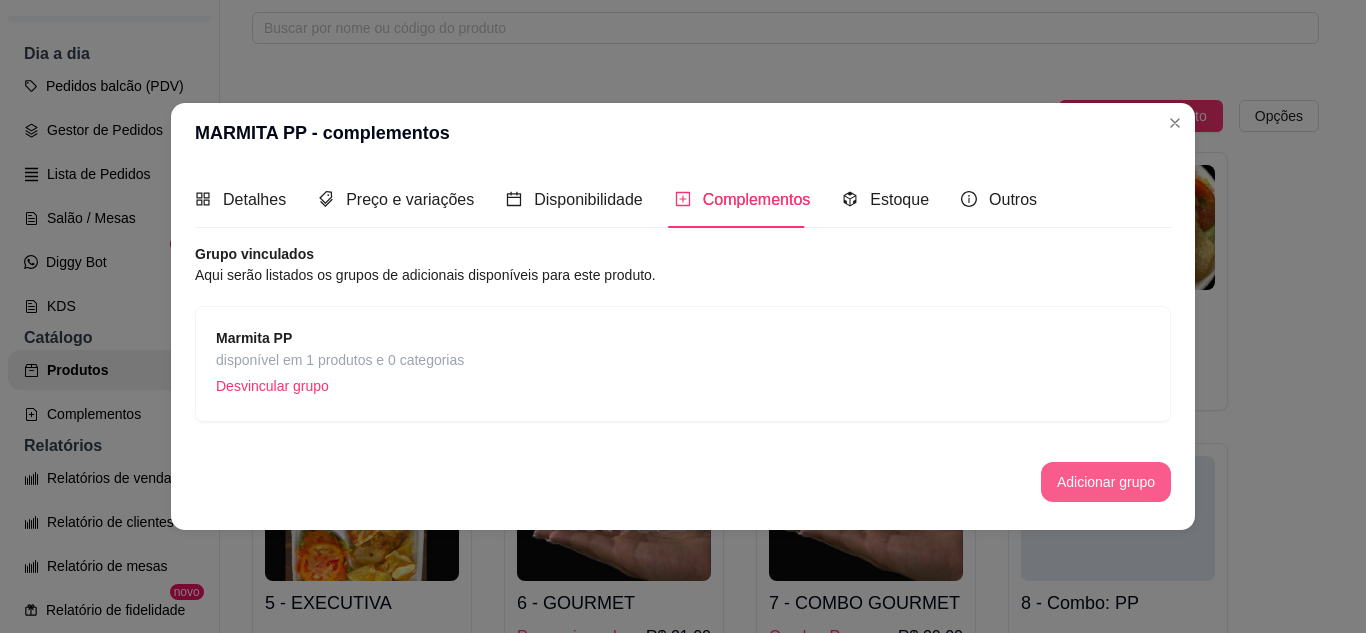 click on "Adicionar grupo" at bounding box center (1106, 482) 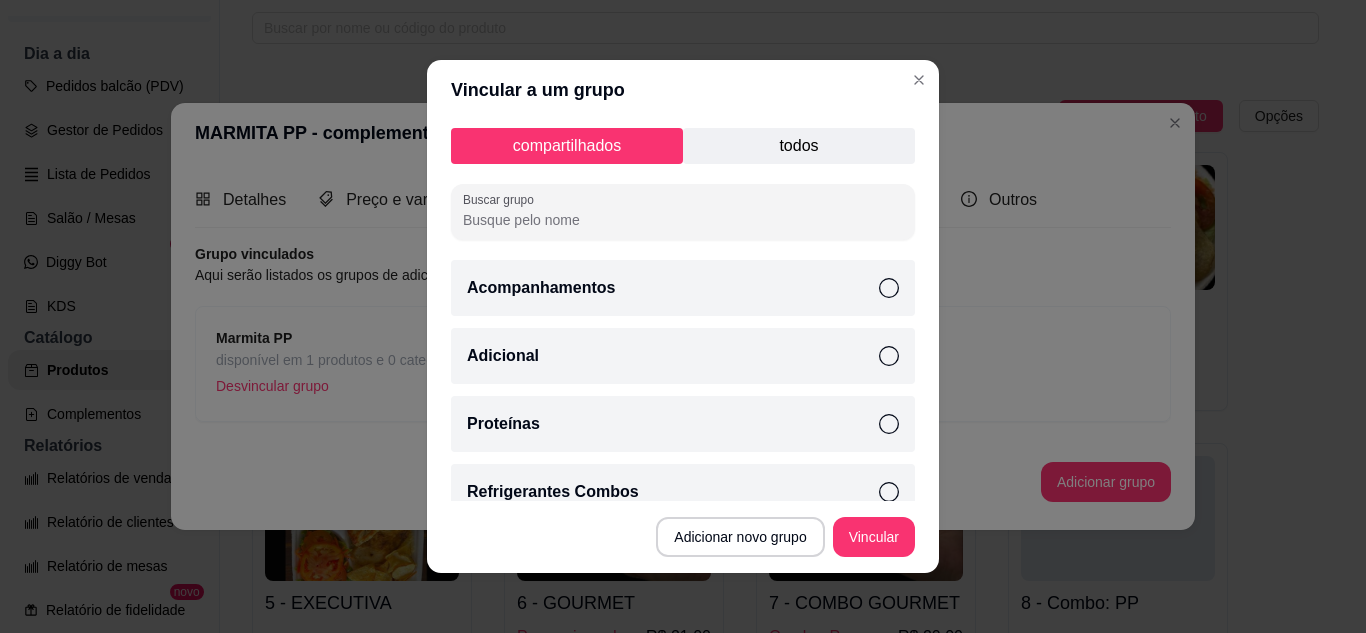 click on "todos" at bounding box center (799, 146) 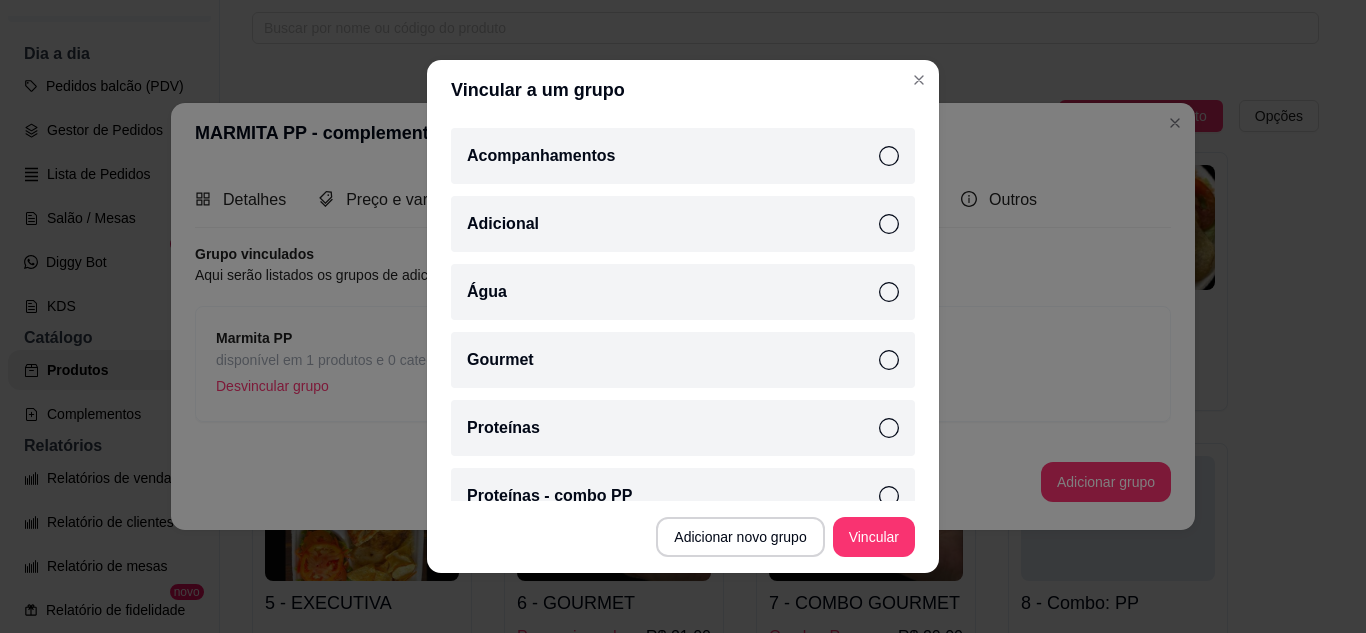 scroll, scrollTop: 400, scrollLeft: 0, axis: vertical 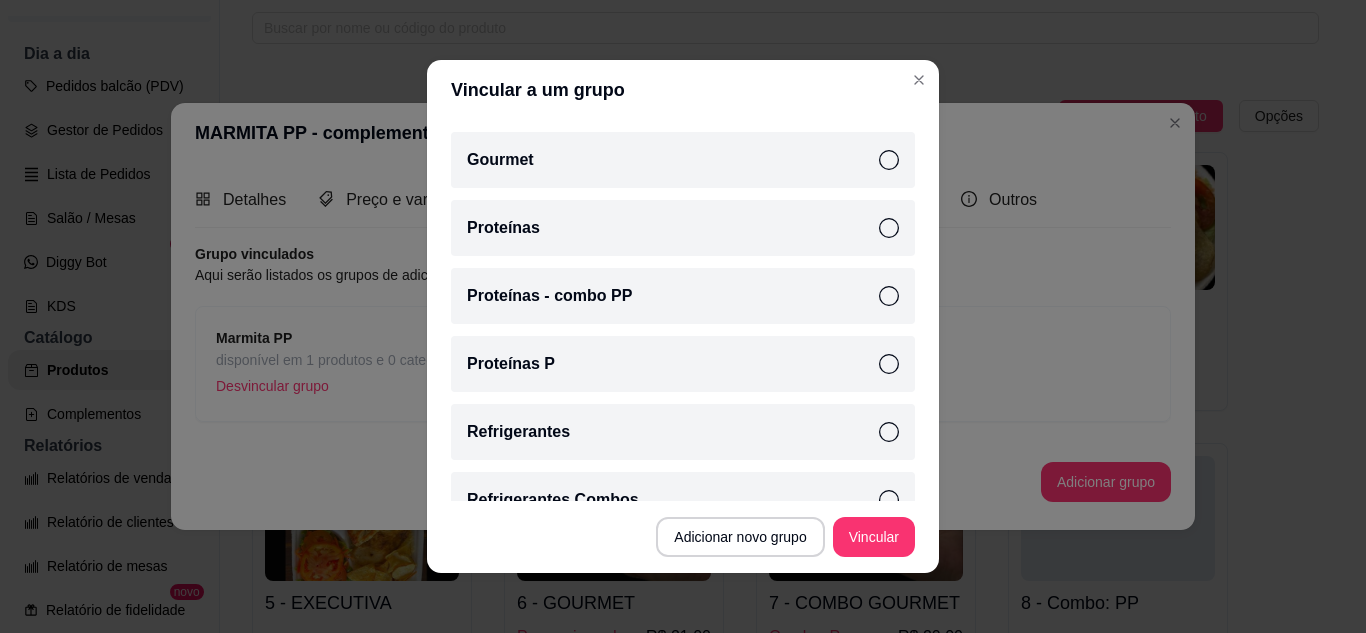 click on "Proteínas P" at bounding box center (683, 364) 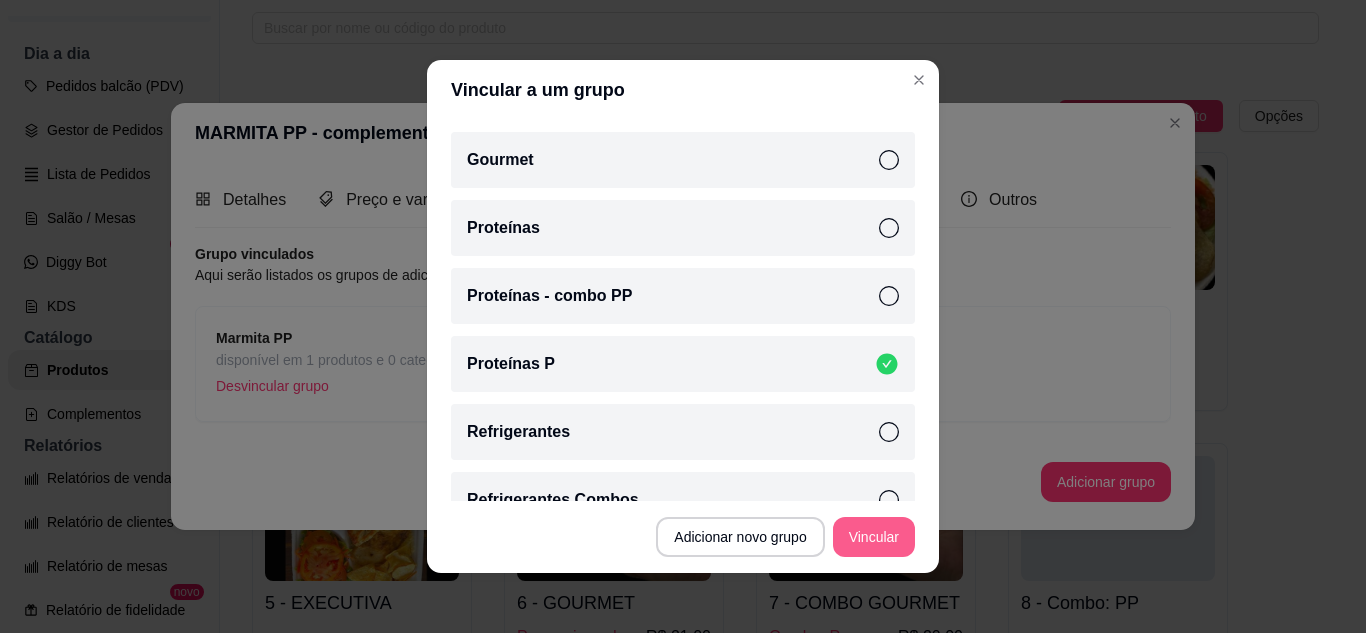 click on "Vincular" at bounding box center (874, 537) 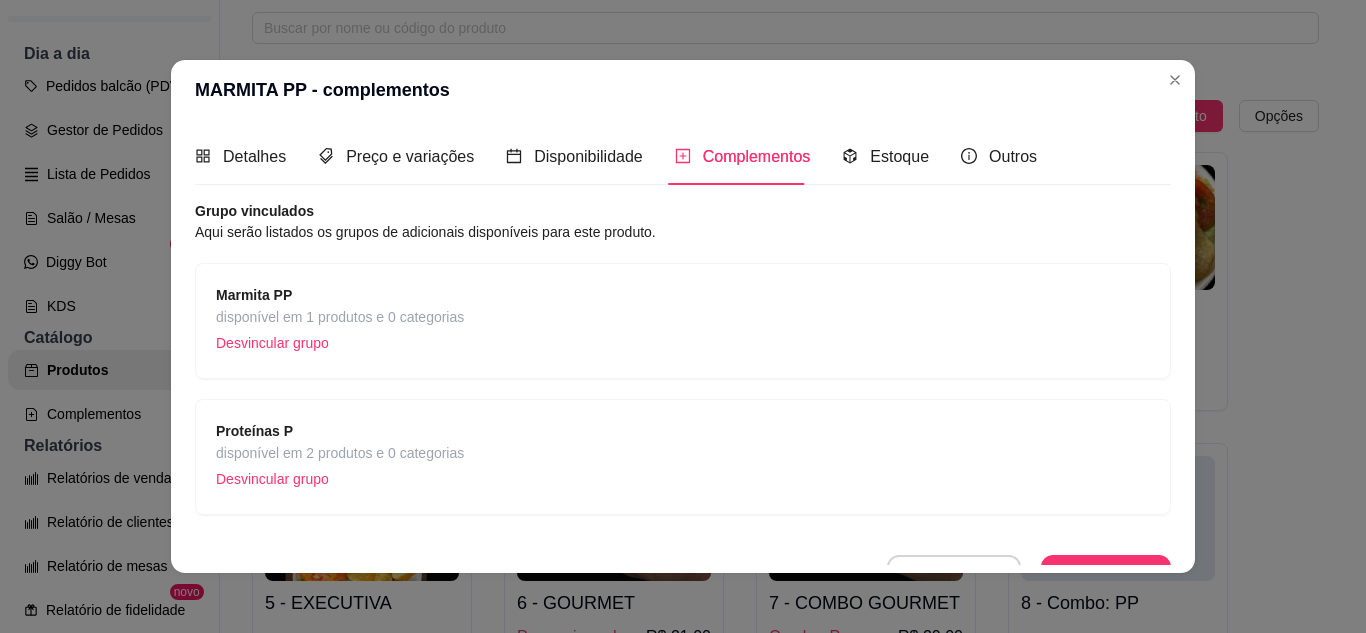 scroll, scrollTop: 30, scrollLeft: 0, axis: vertical 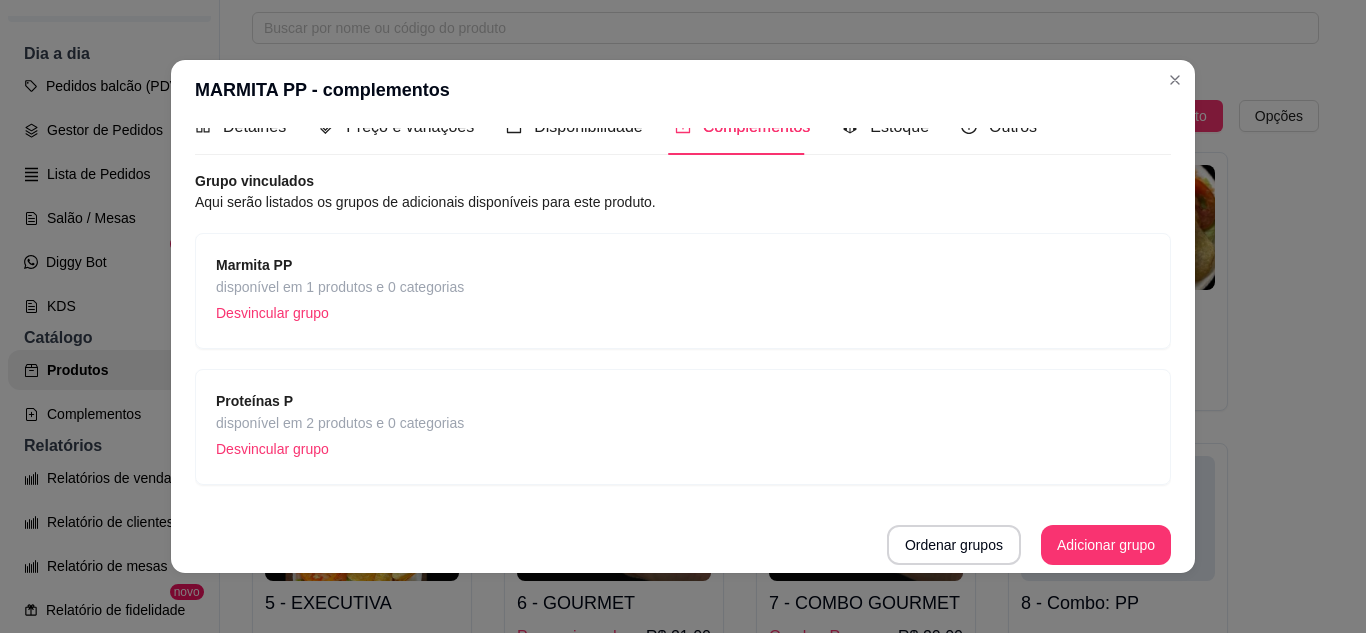 click on "Proteínas P disponível em 2 produtos e 0 categorias  Desvincular grupo" at bounding box center [683, 427] 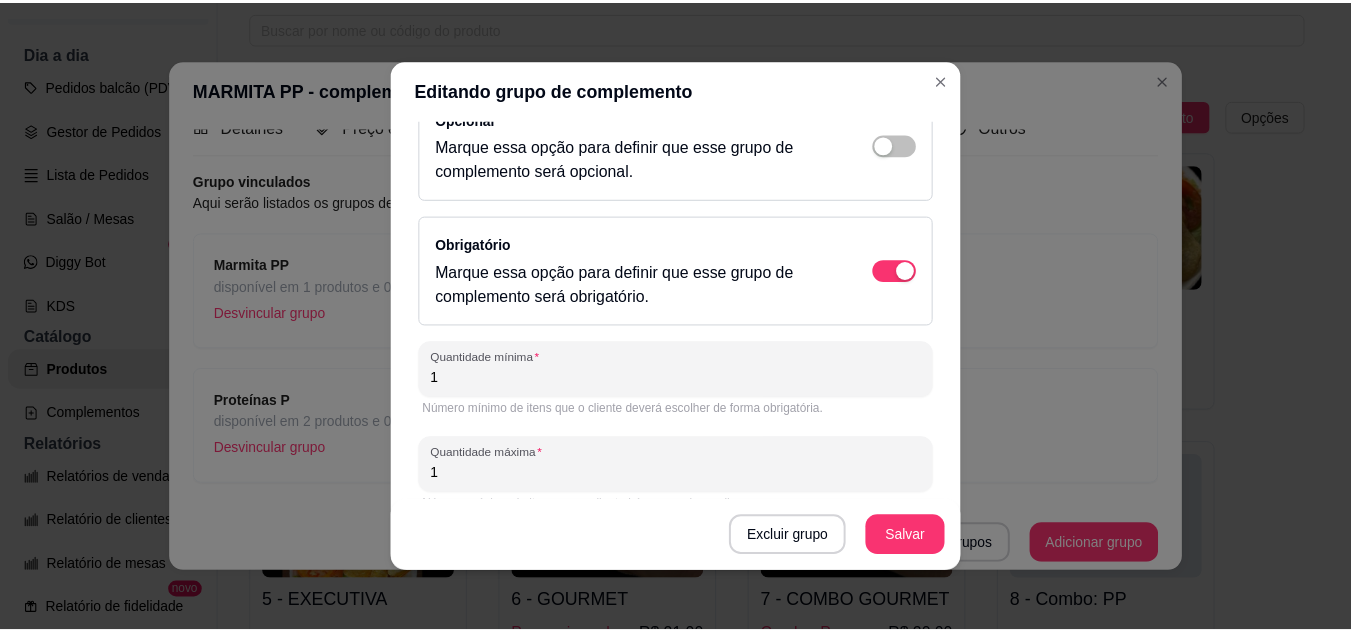 scroll, scrollTop: 329, scrollLeft: 0, axis: vertical 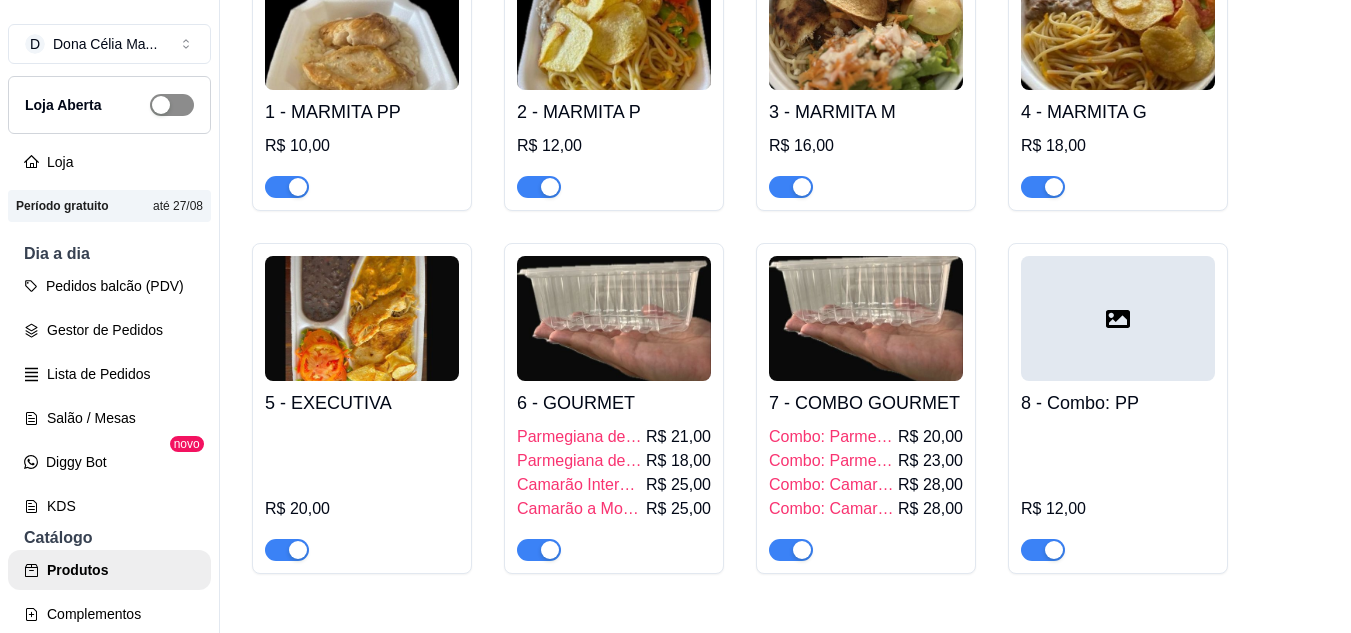 click at bounding box center (172, 105) 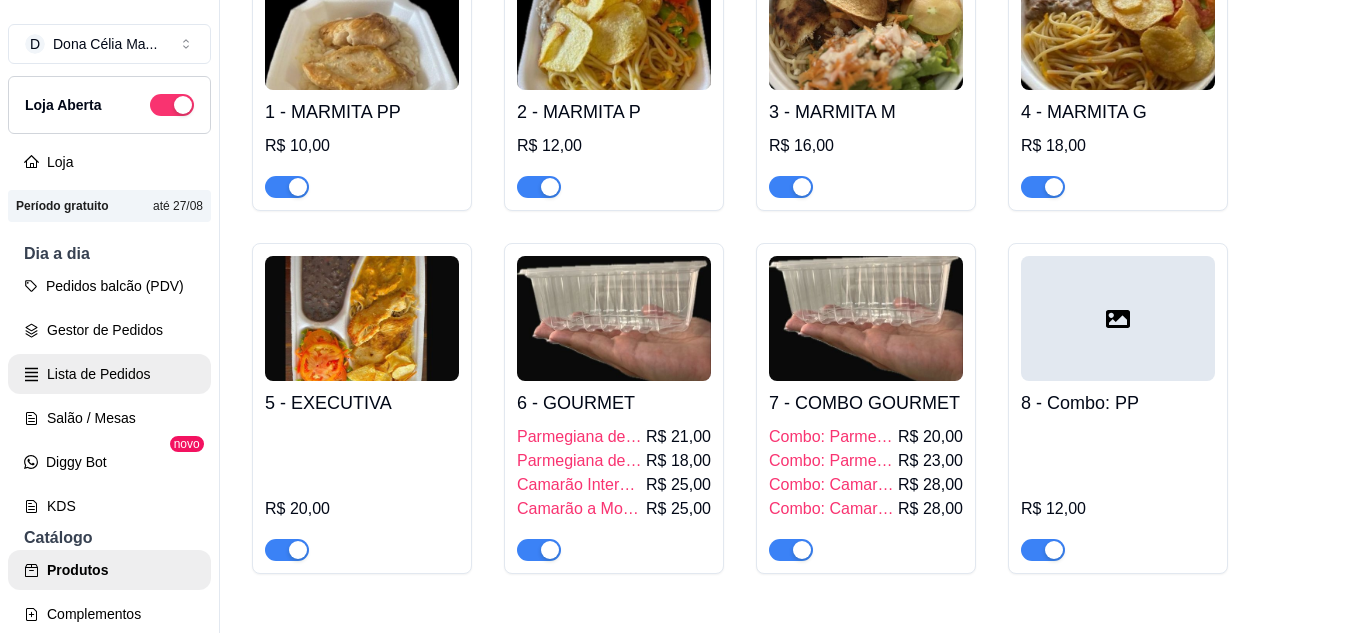scroll, scrollTop: 100, scrollLeft: 0, axis: vertical 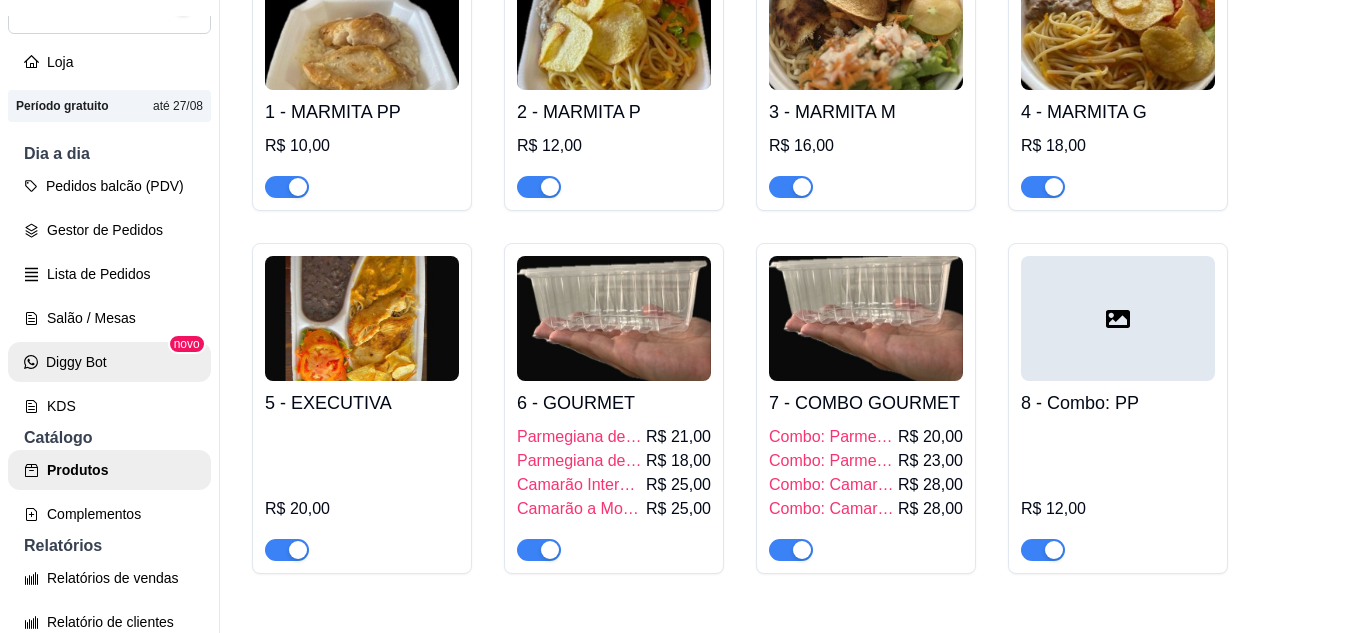 click on "Diggy Bot" at bounding box center (109, 362) 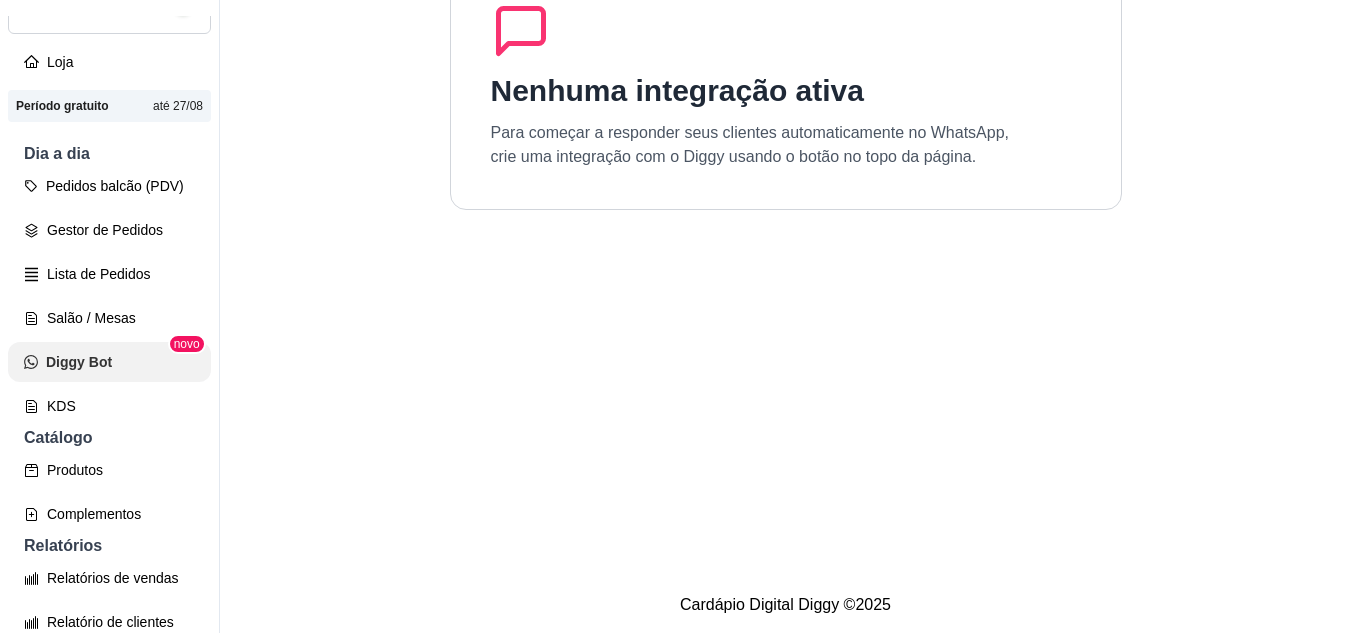 scroll, scrollTop: 0, scrollLeft: 0, axis: both 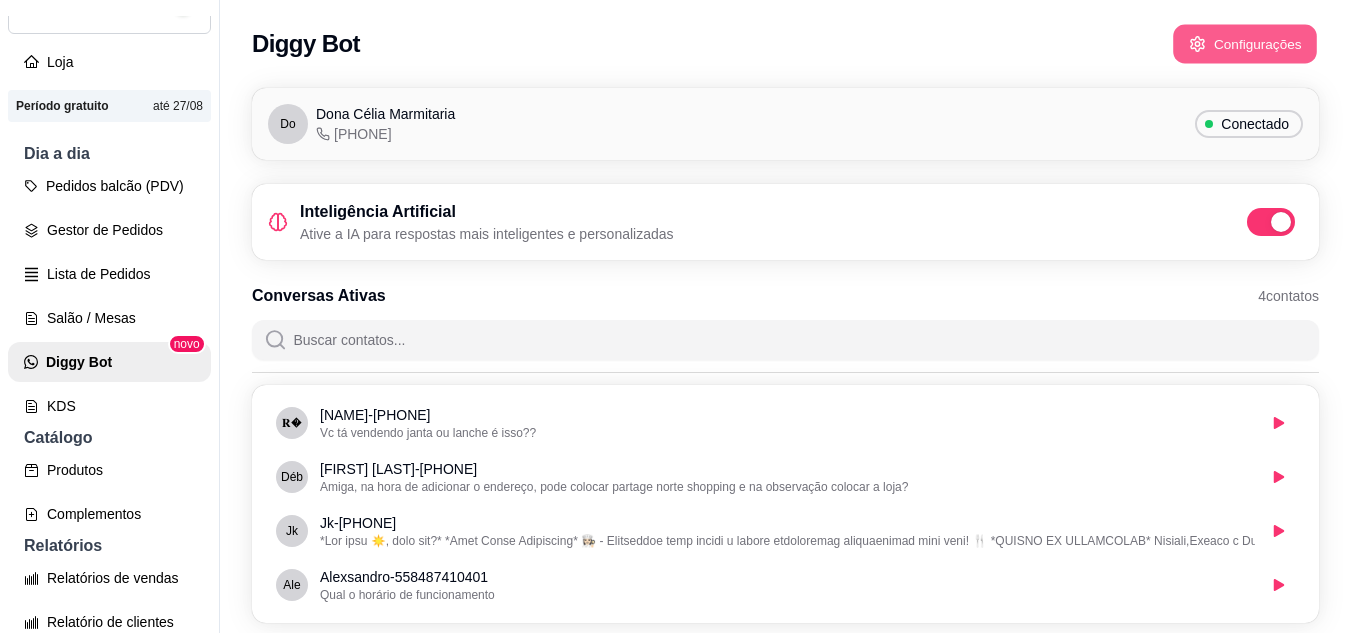 click on "Configurações" at bounding box center [1245, 44] 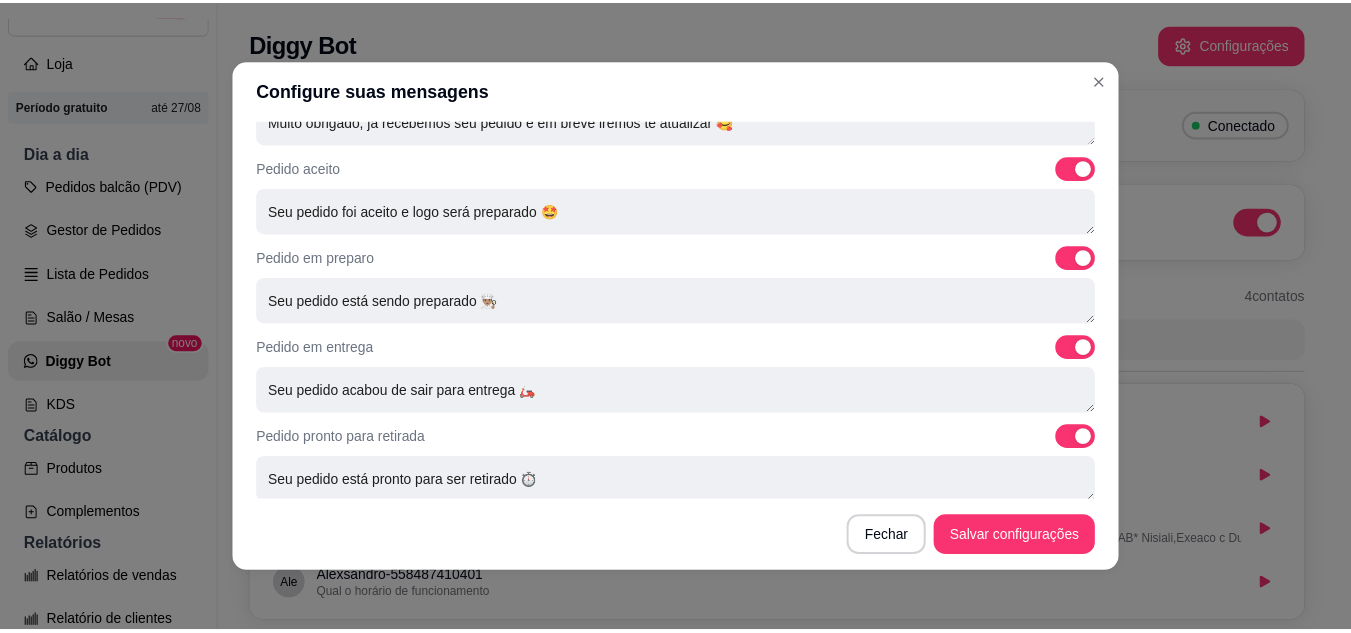 scroll, scrollTop: 811, scrollLeft: 0, axis: vertical 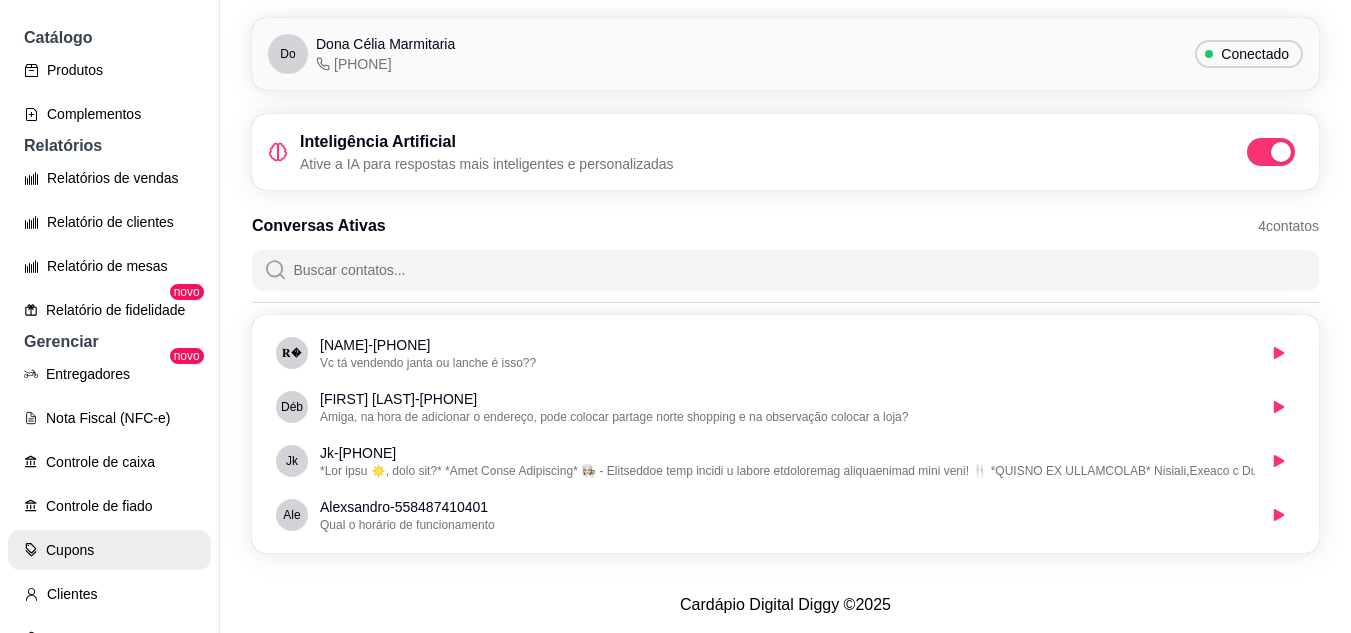 click on "Cupons" at bounding box center (109, 550) 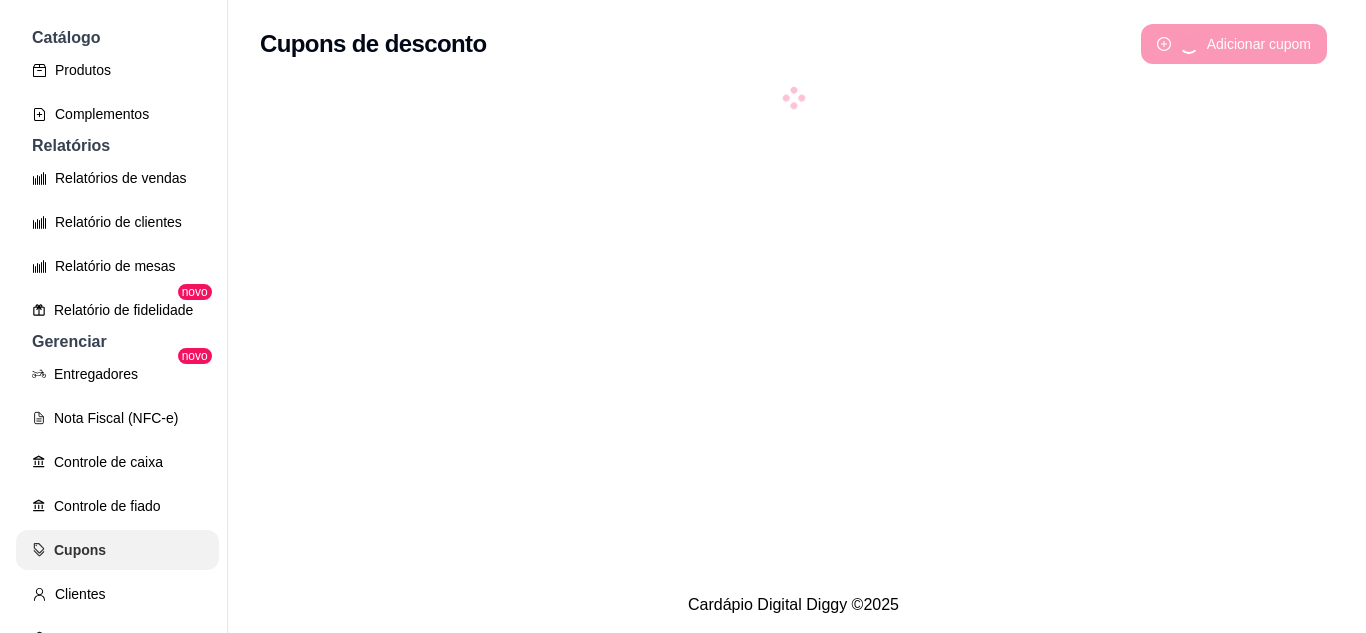 scroll, scrollTop: 0, scrollLeft: 0, axis: both 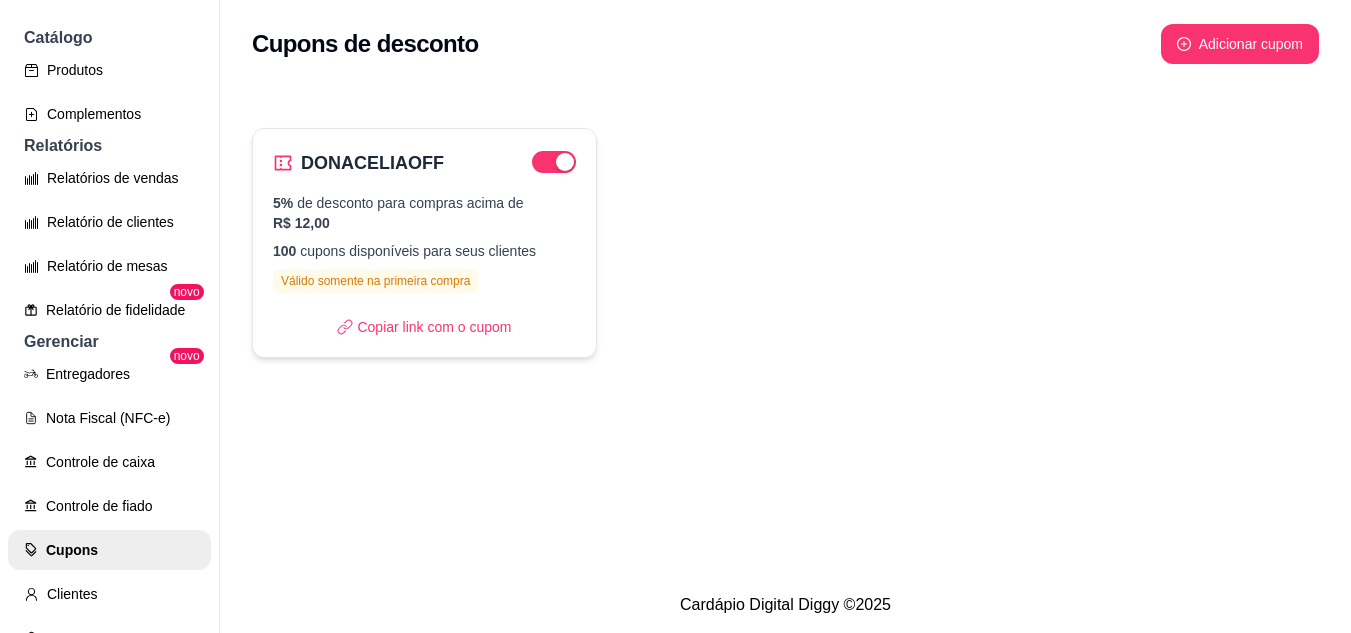 click on "5%   de desconto para compras acima de   R$ 12,00" at bounding box center [424, 213] 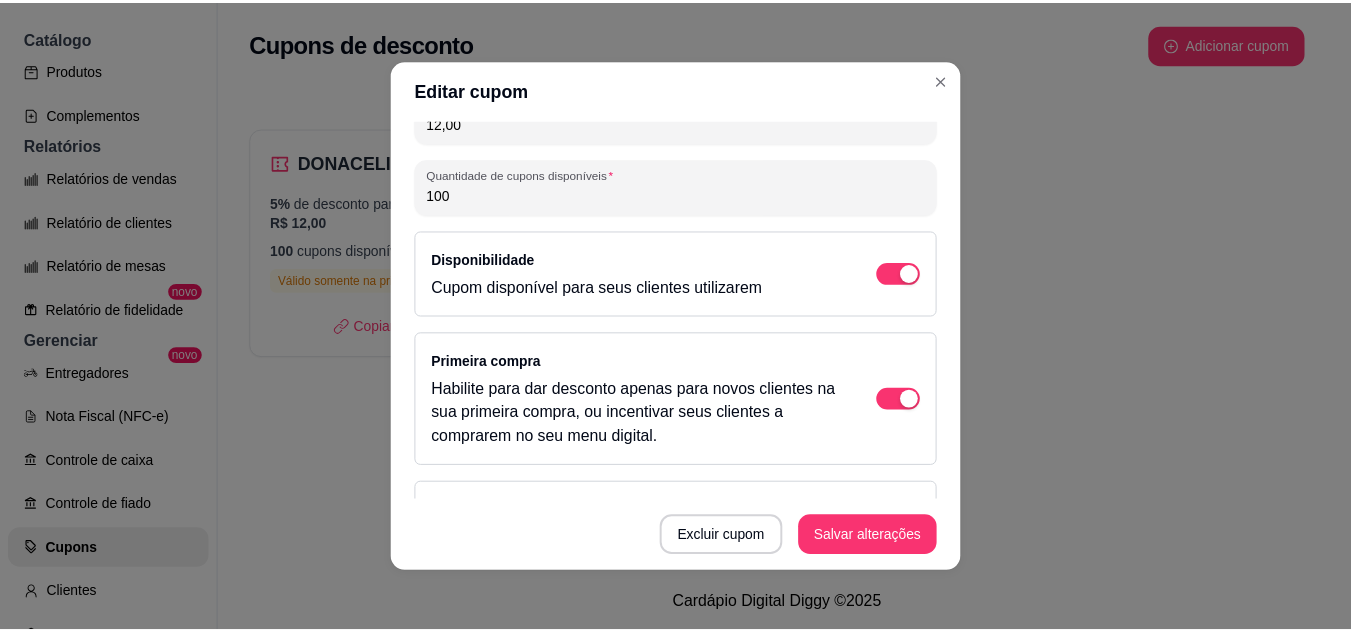scroll, scrollTop: 253, scrollLeft: 0, axis: vertical 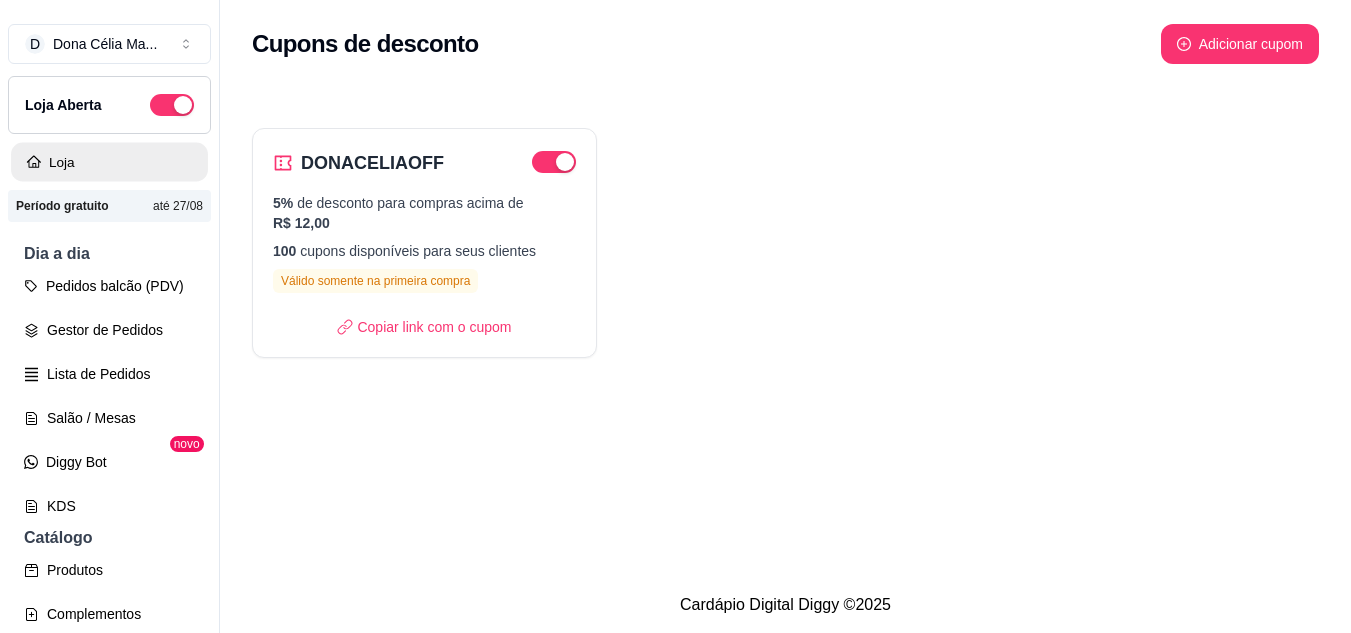 click on "Loja" at bounding box center [109, 162] 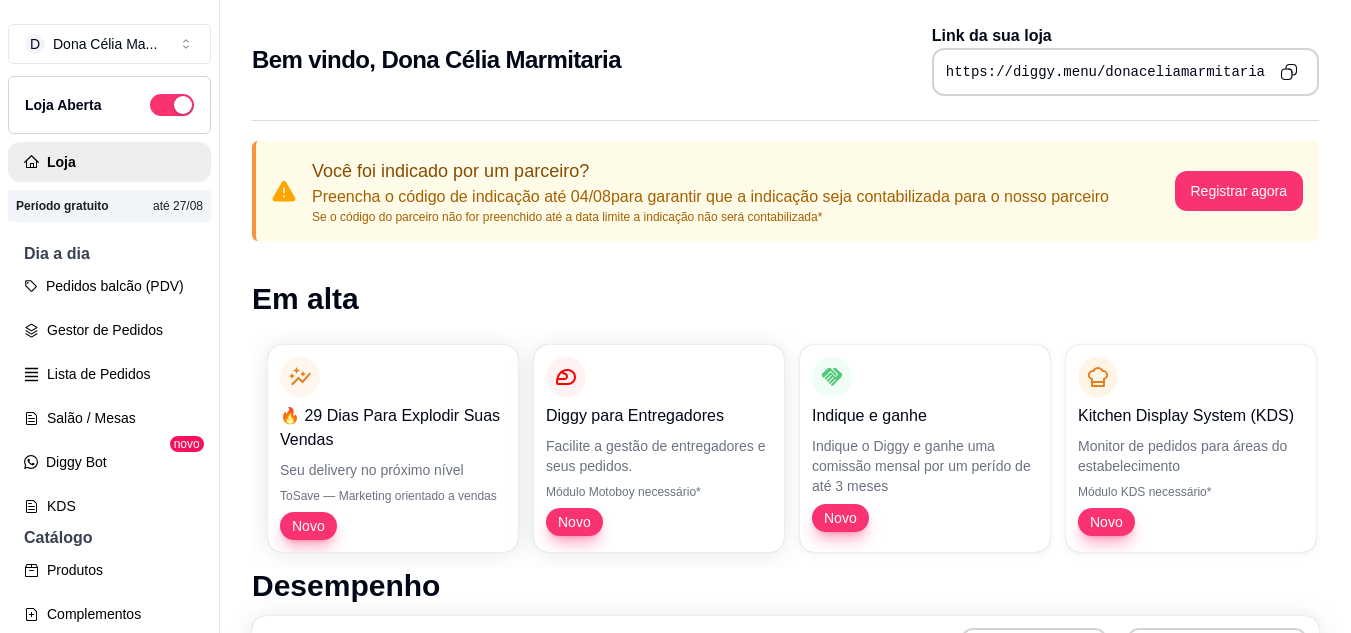 click 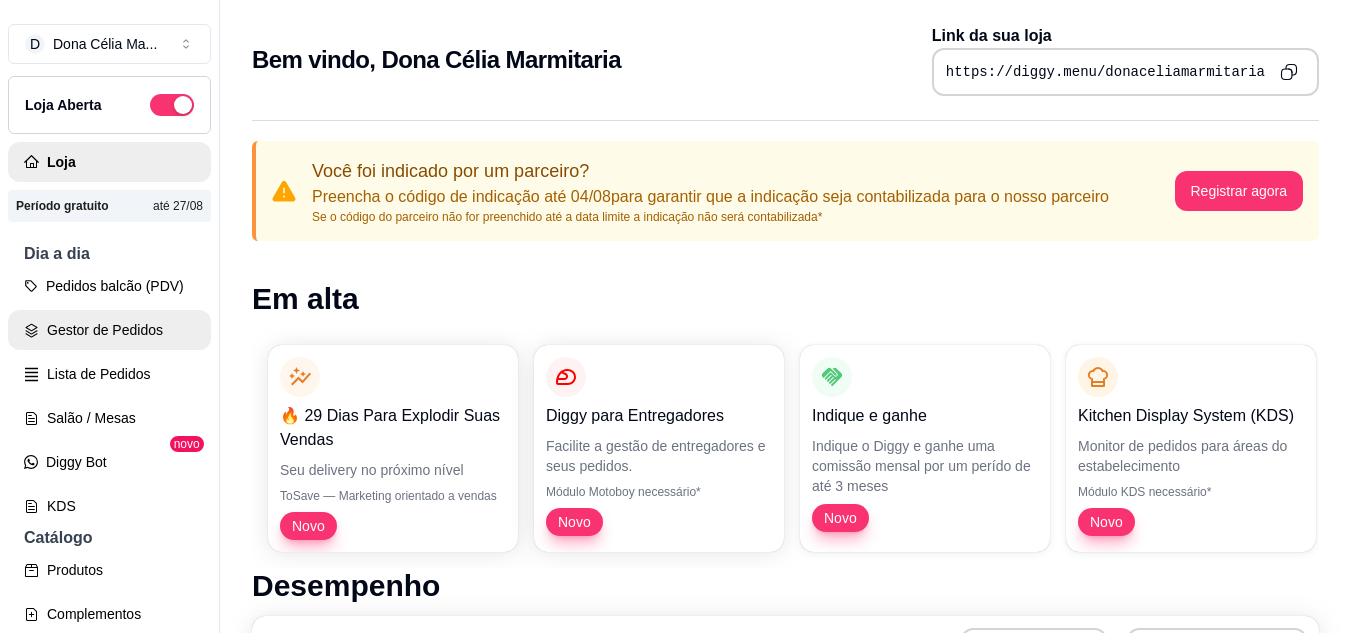 click on "Gestor de Pedidos" at bounding box center [109, 330] 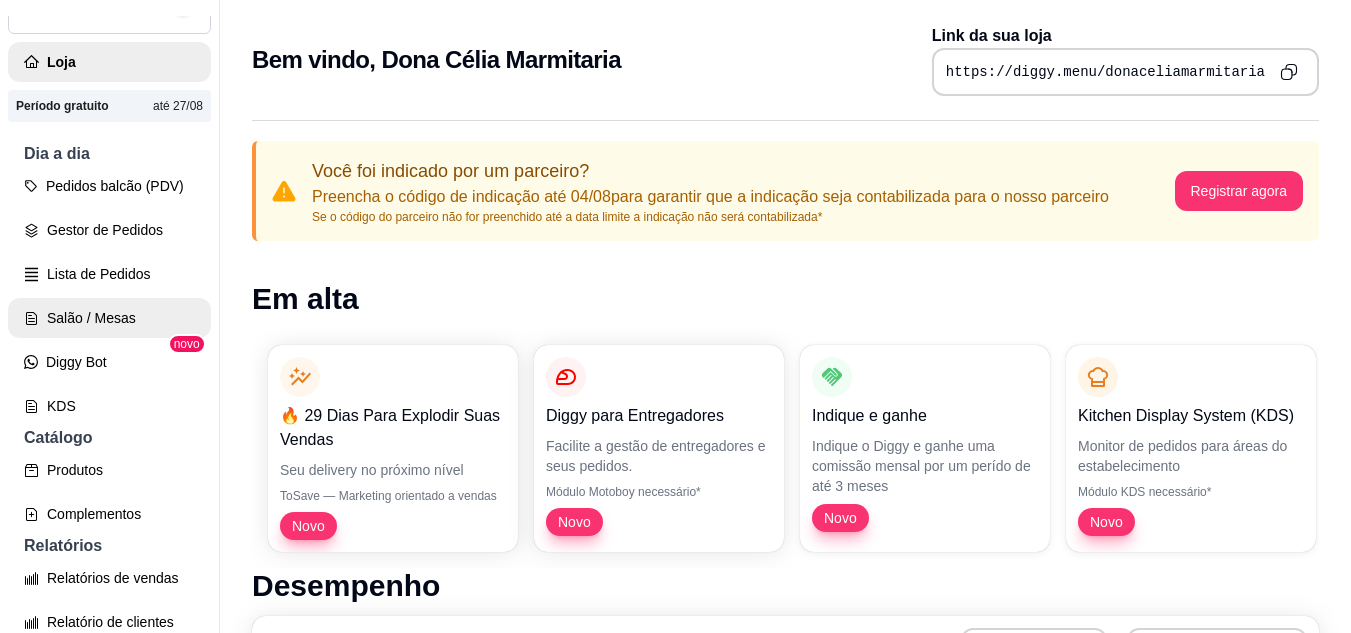 scroll, scrollTop: 200, scrollLeft: 0, axis: vertical 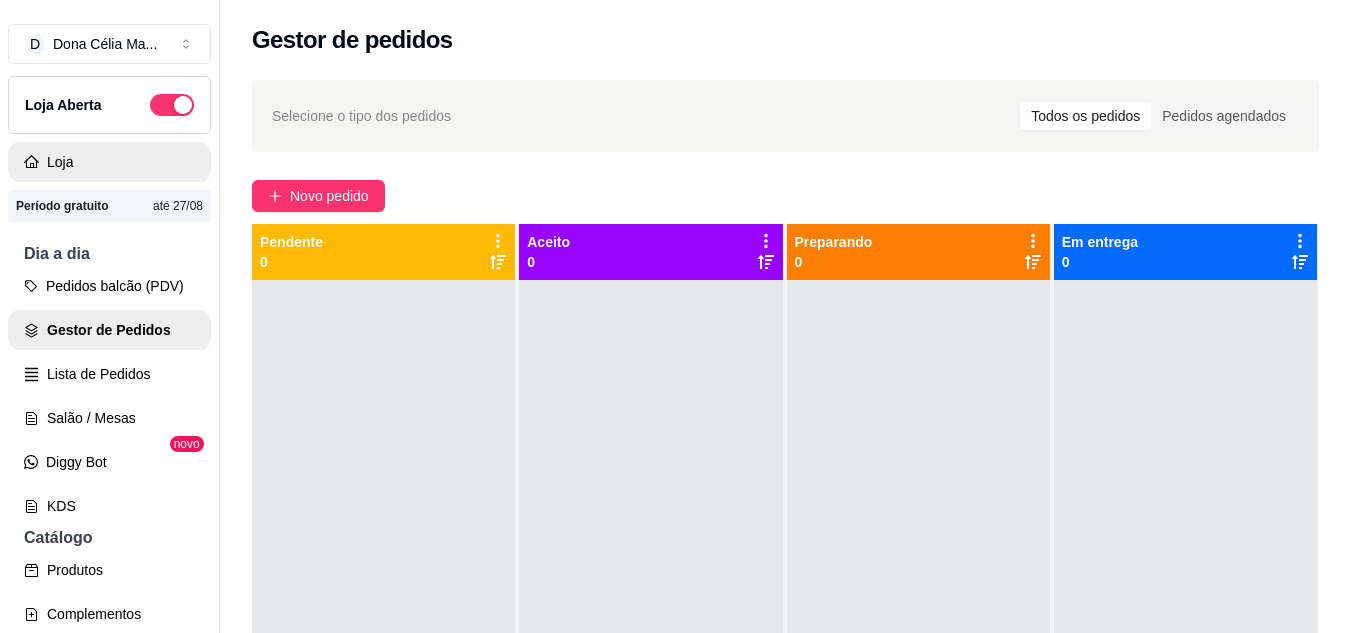 click on "Loja" at bounding box center [109, 162] 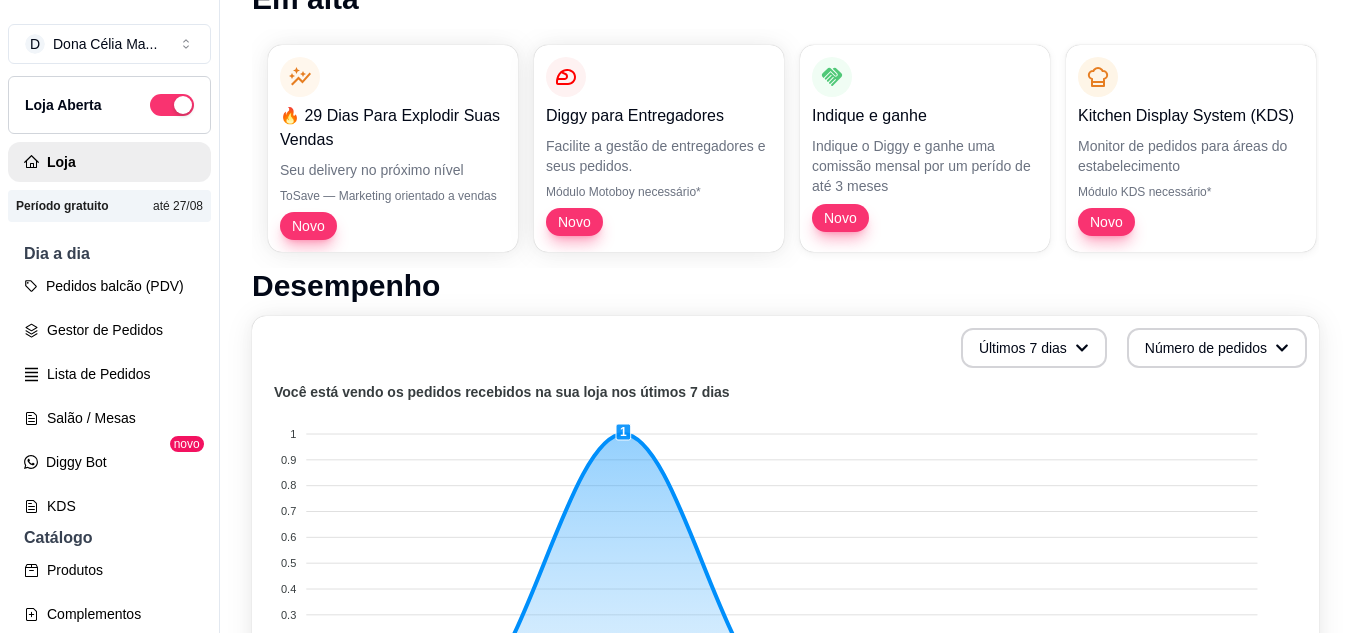 scroll, scrollTop: 700, scrollLeft: 0, axis: vertical 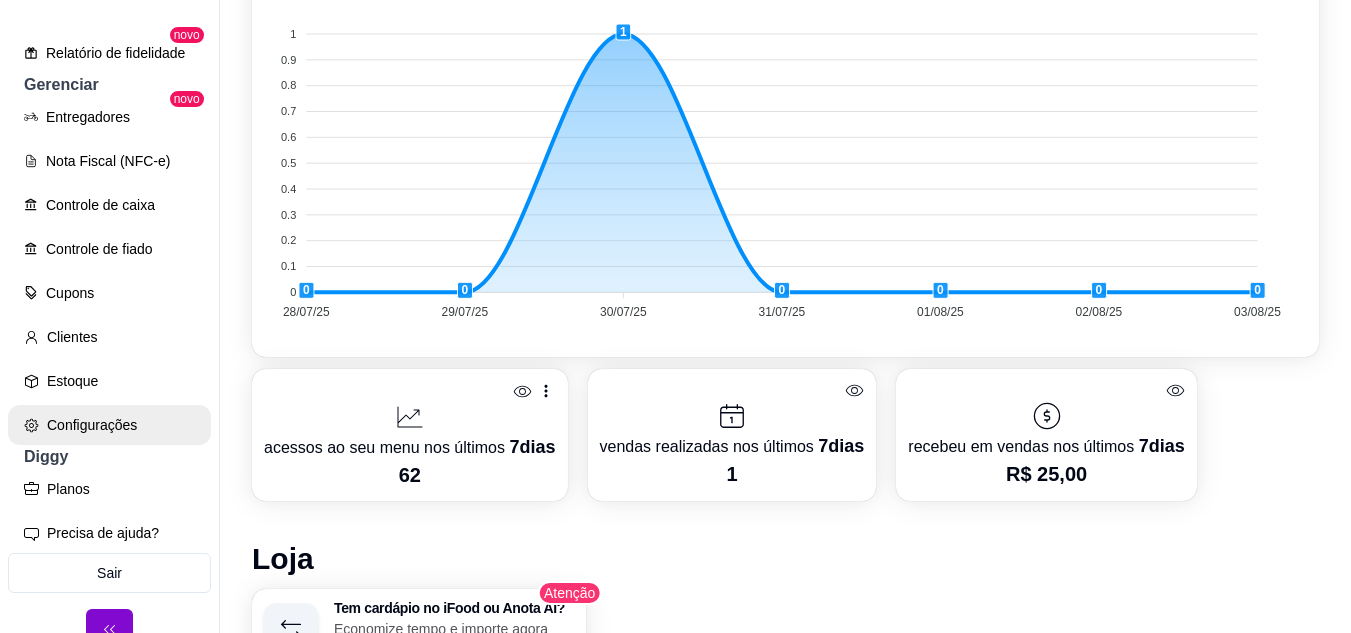click on "Configurações" at bounding box center [109, 425] 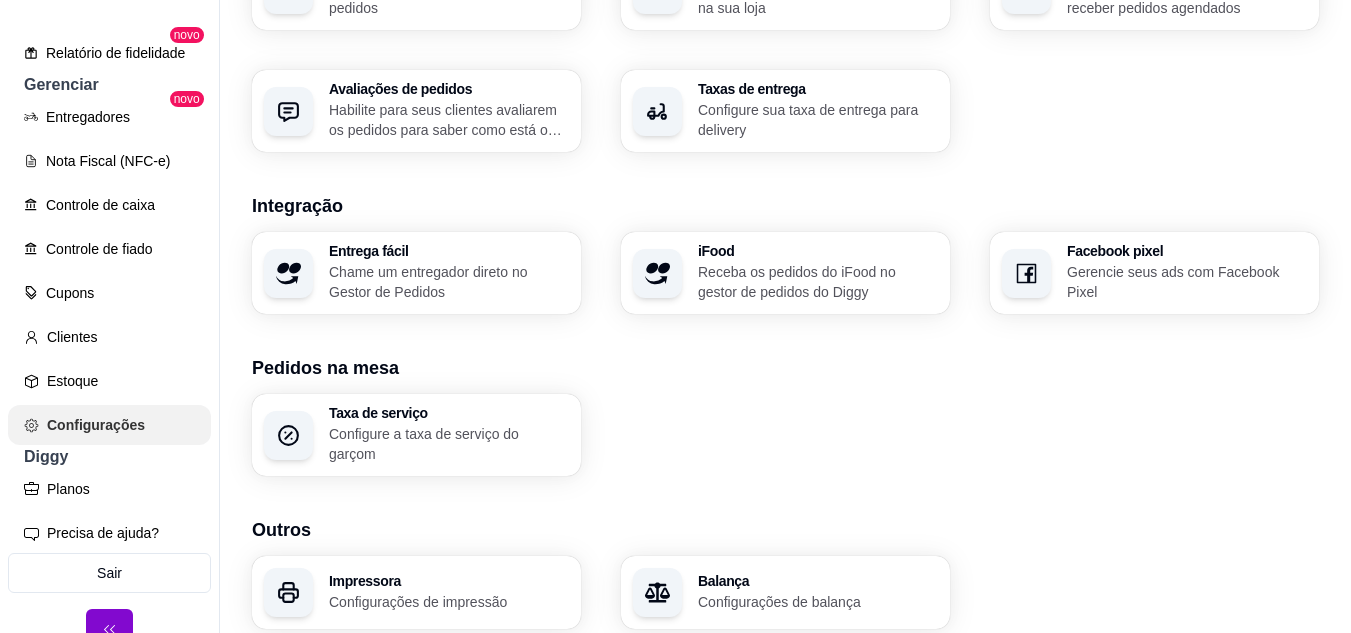 scroll, scrollTop: 0, scrollLeft: 0, axis: both 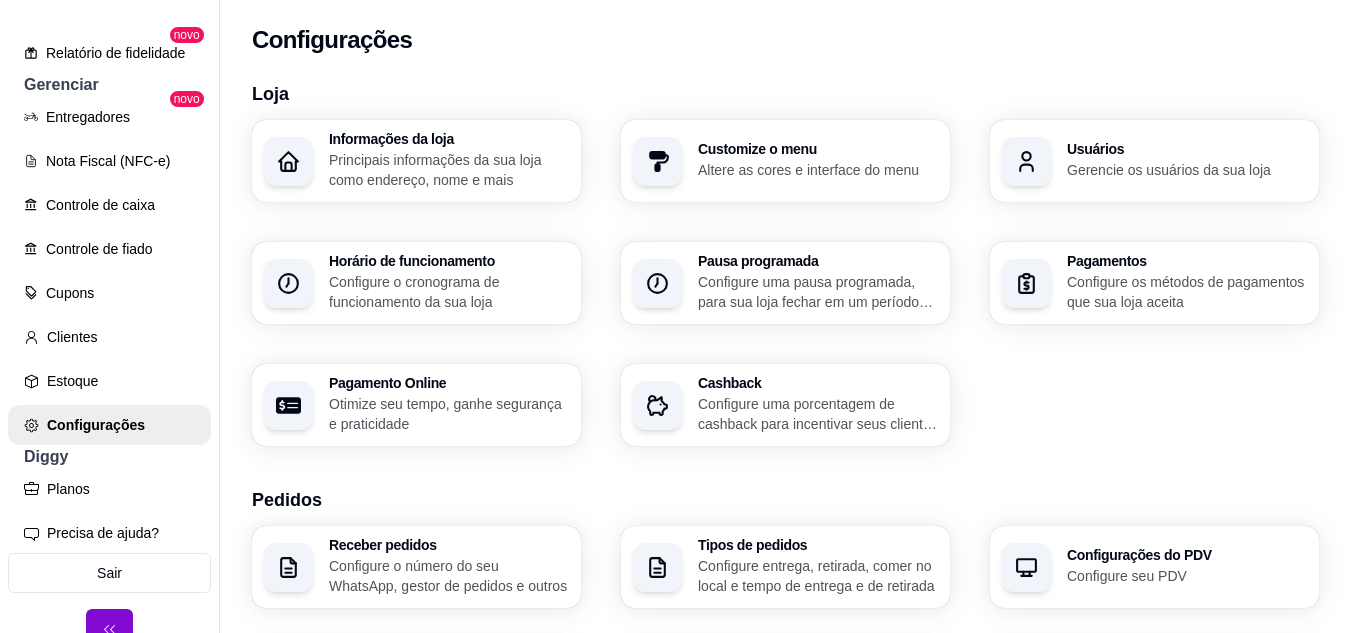click on "Configure o cronograma de funcionamento da sua loja" at bounding box center [449, 292] 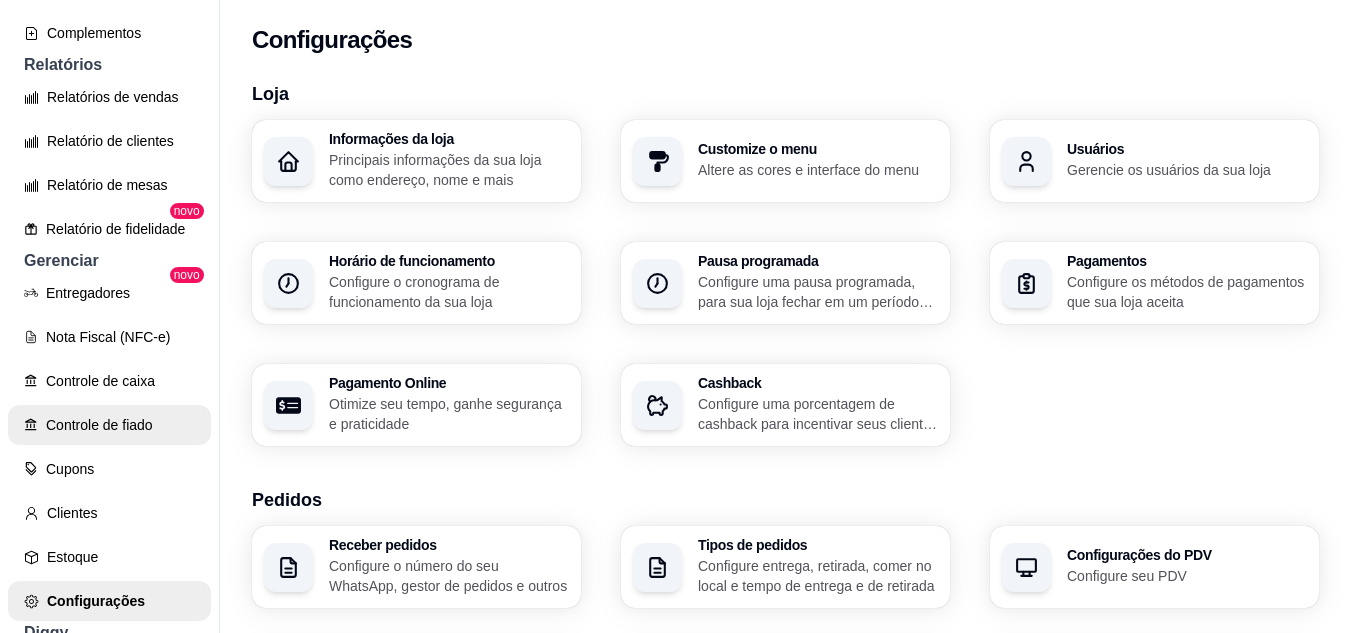scroll, scrollTop: 481, scrollLeft: 0, axis: vertical 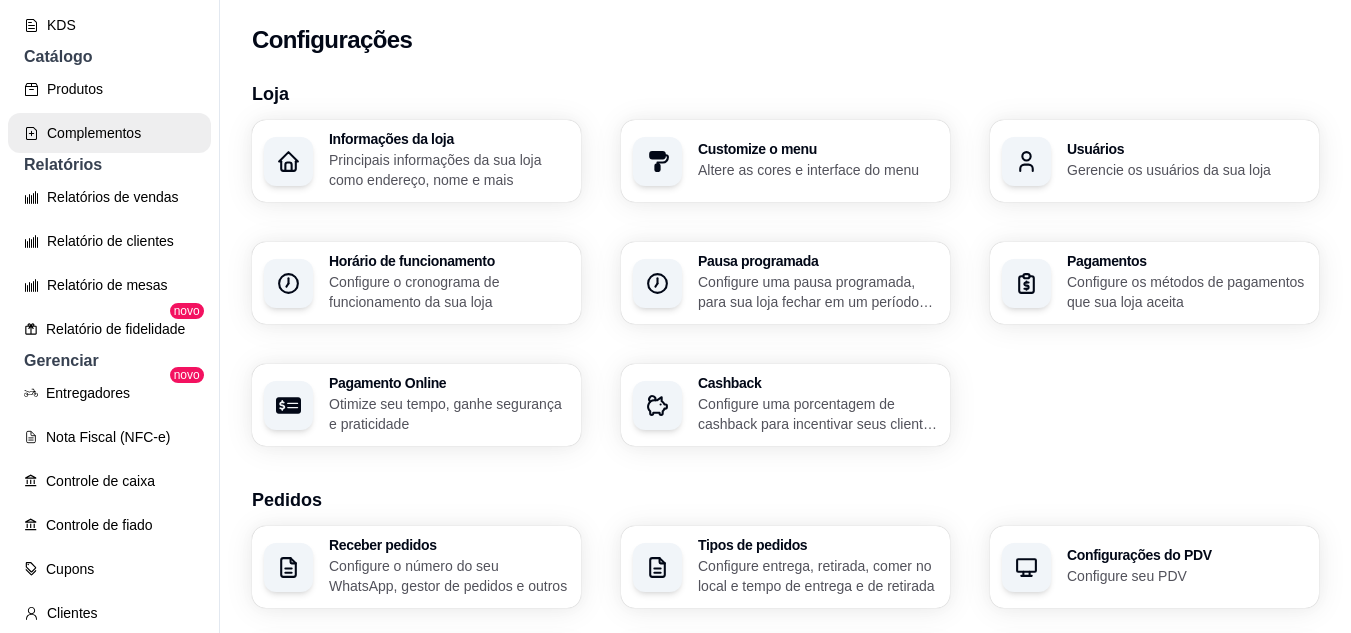 click on "Complementos" at bounding box center (109, 133) 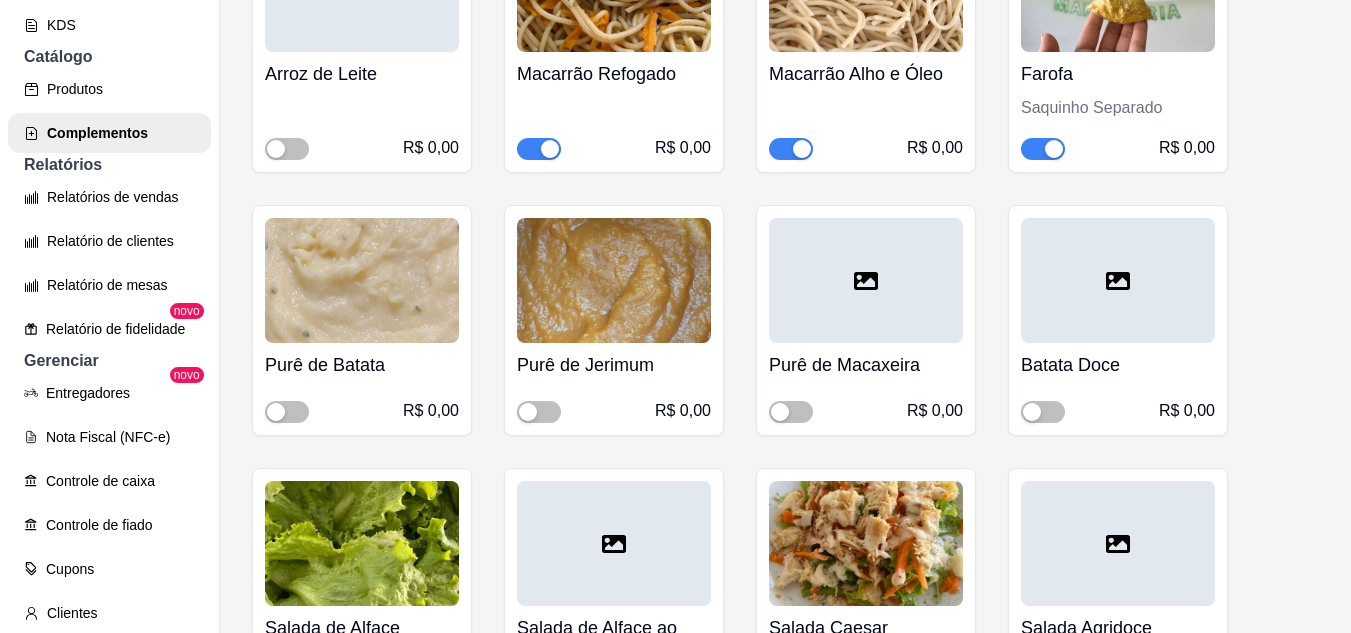 scroll, scrollTop: 1100, scrollLeft: 0, axis: vertical 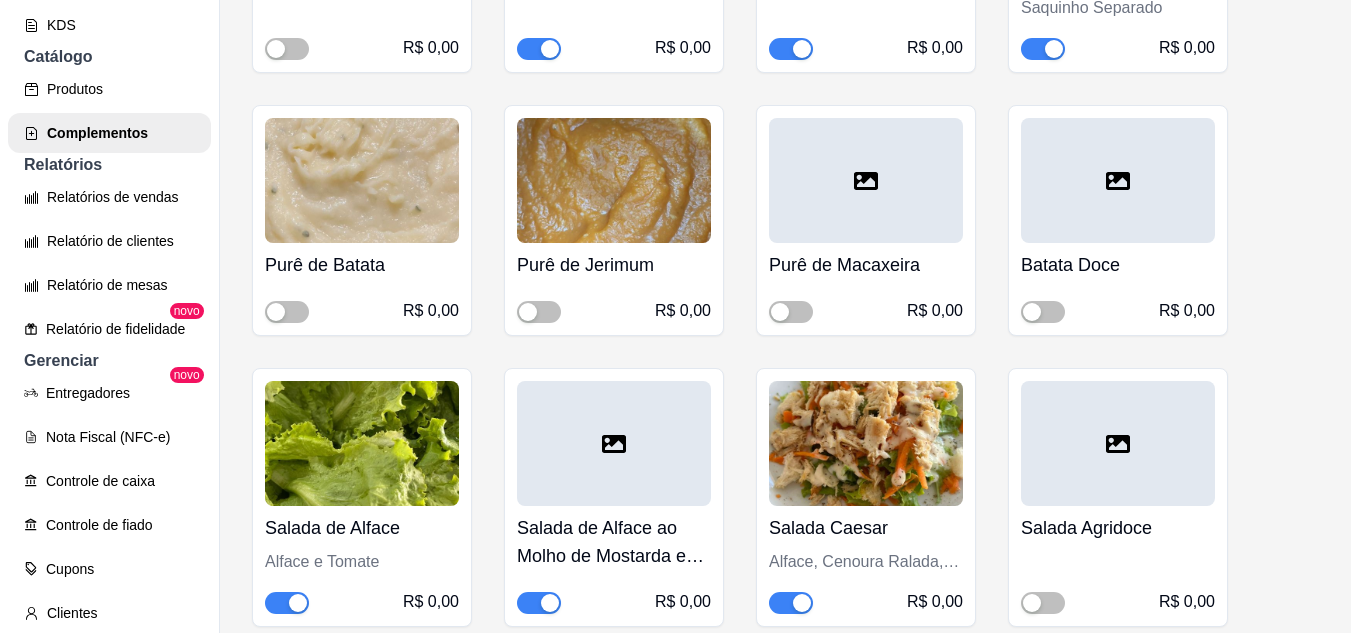 click on "Purê de Batata R$ 0,00" at bounding box center [362, 220] 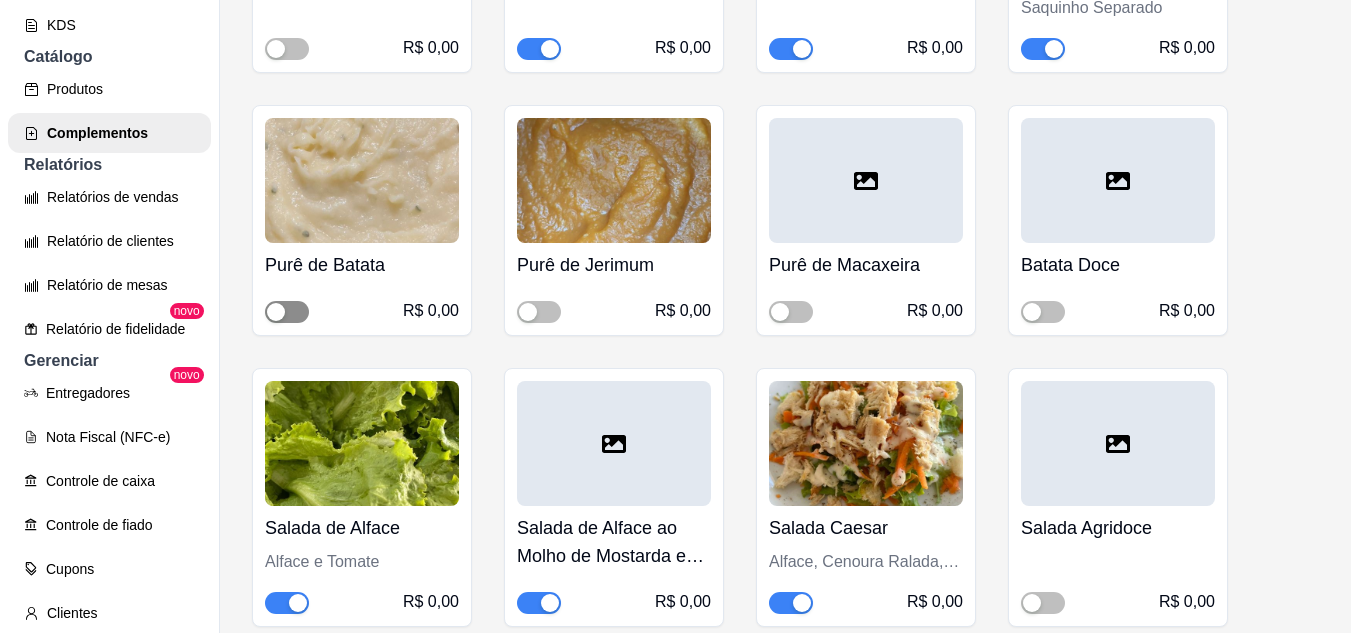 click at bounding box center (276, 312) 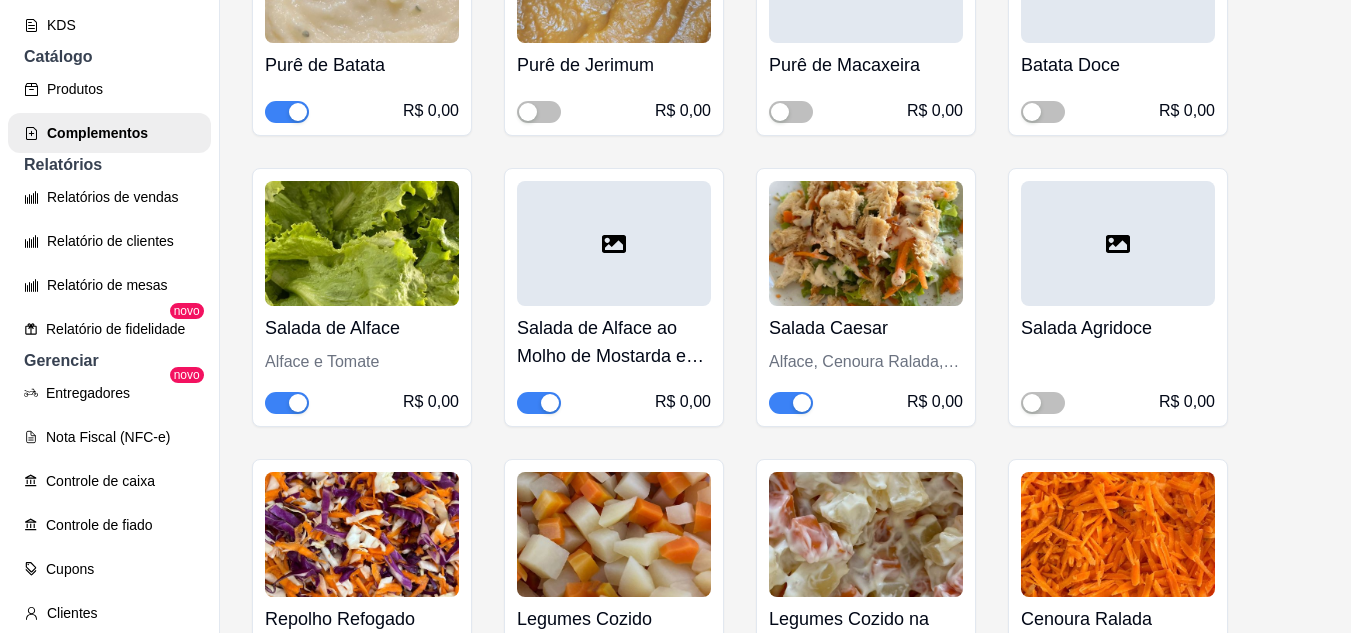 scroll, scrollTop: 1400, scrollLeft: 0, axis: vertical 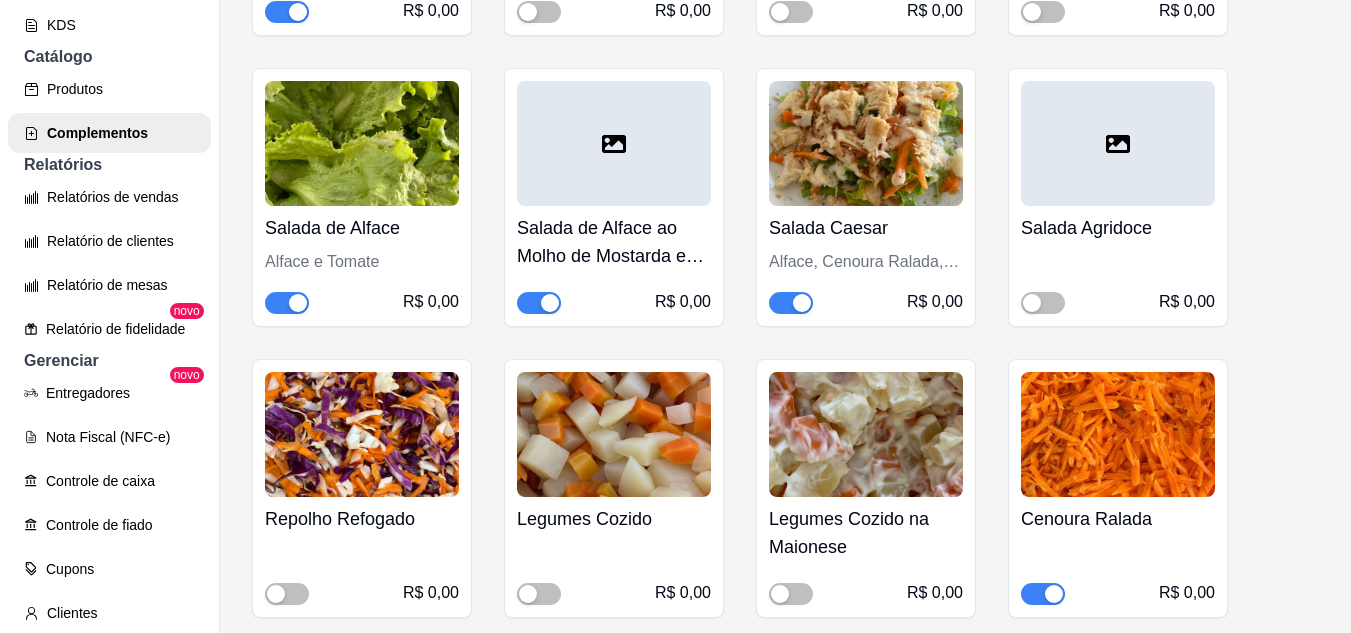 click at bounding box center (791, 303) 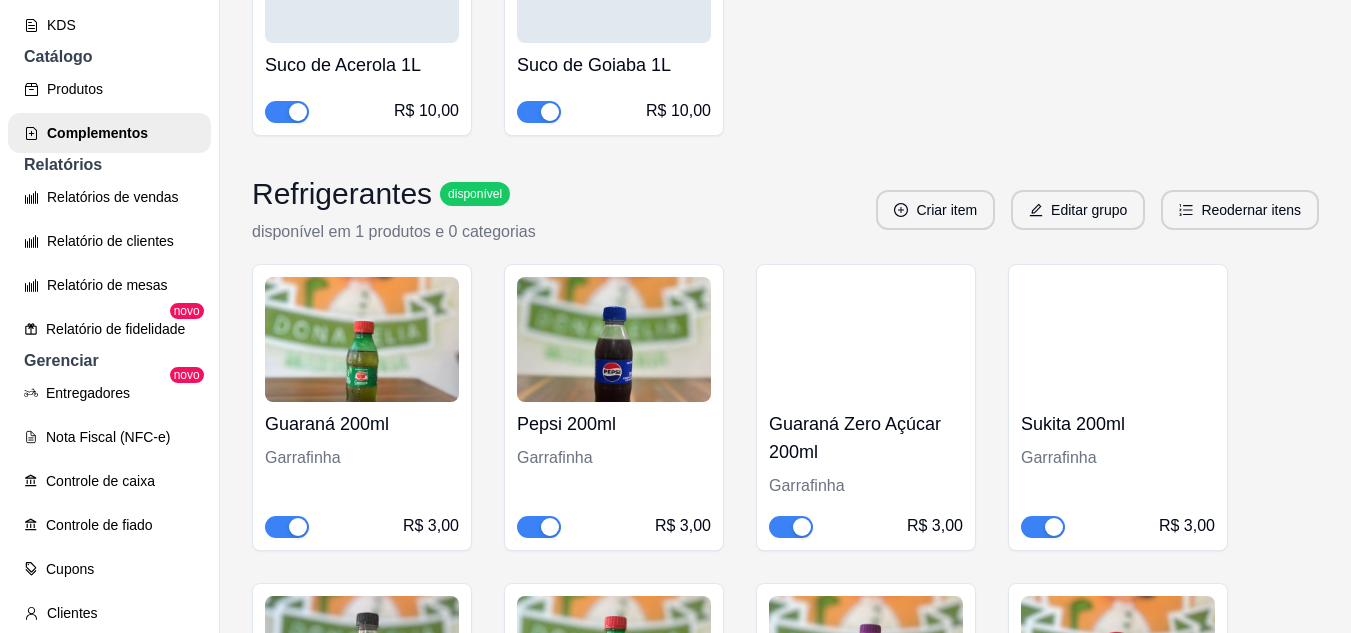 scroll, scrollTop: 6300, scrollLeft: 0, axis: vertical 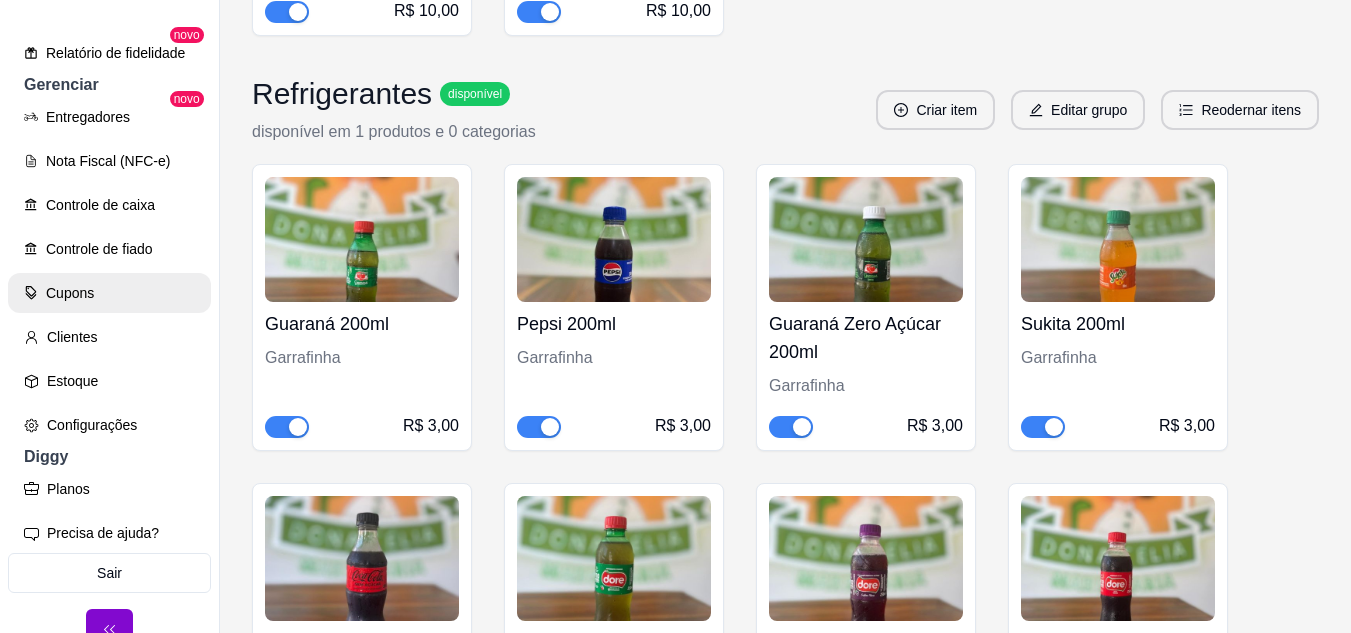 click on "Cupons" at bounding box center [109, 293] 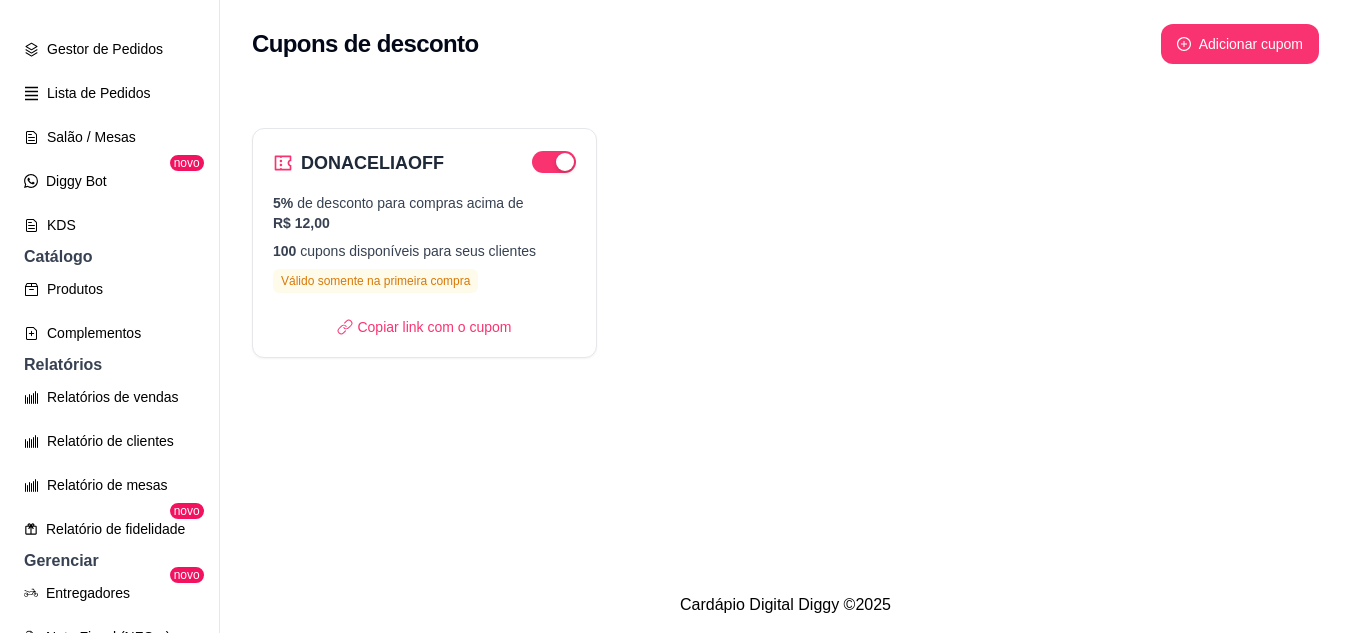 scroll, scrollTop: 181, scrollLeft: 0, axis: vertical 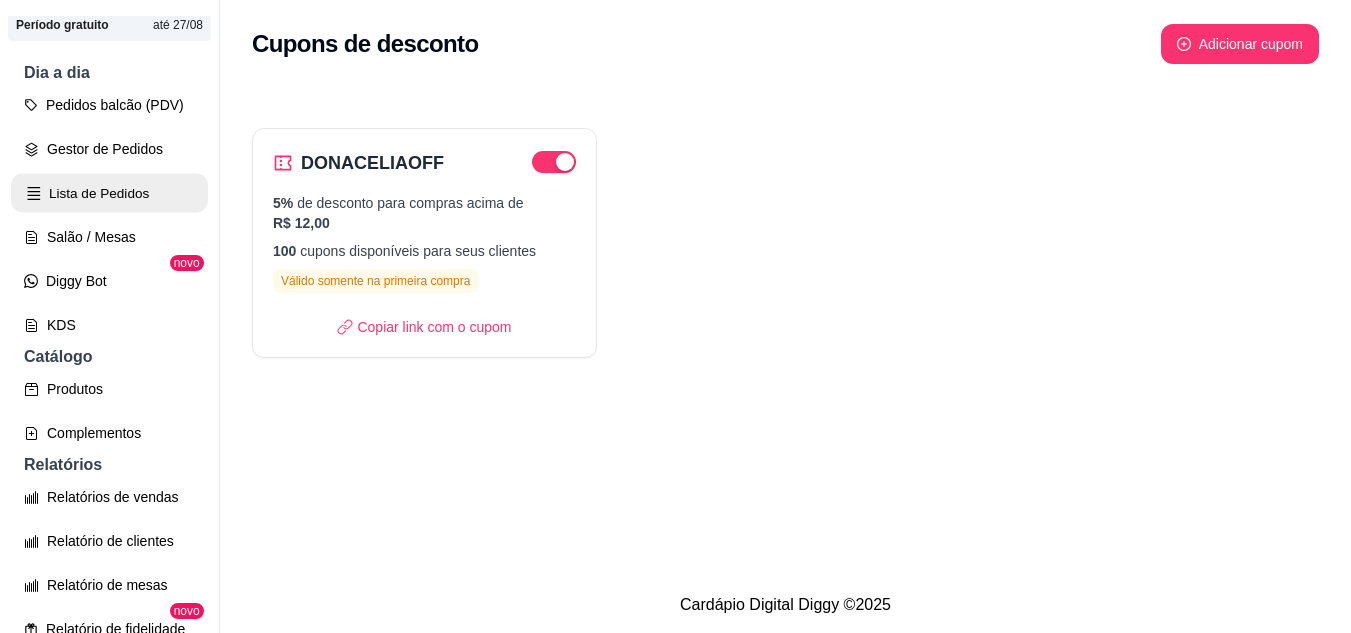 click on "Lista de Pedidos" at bounding box center [109, 193] 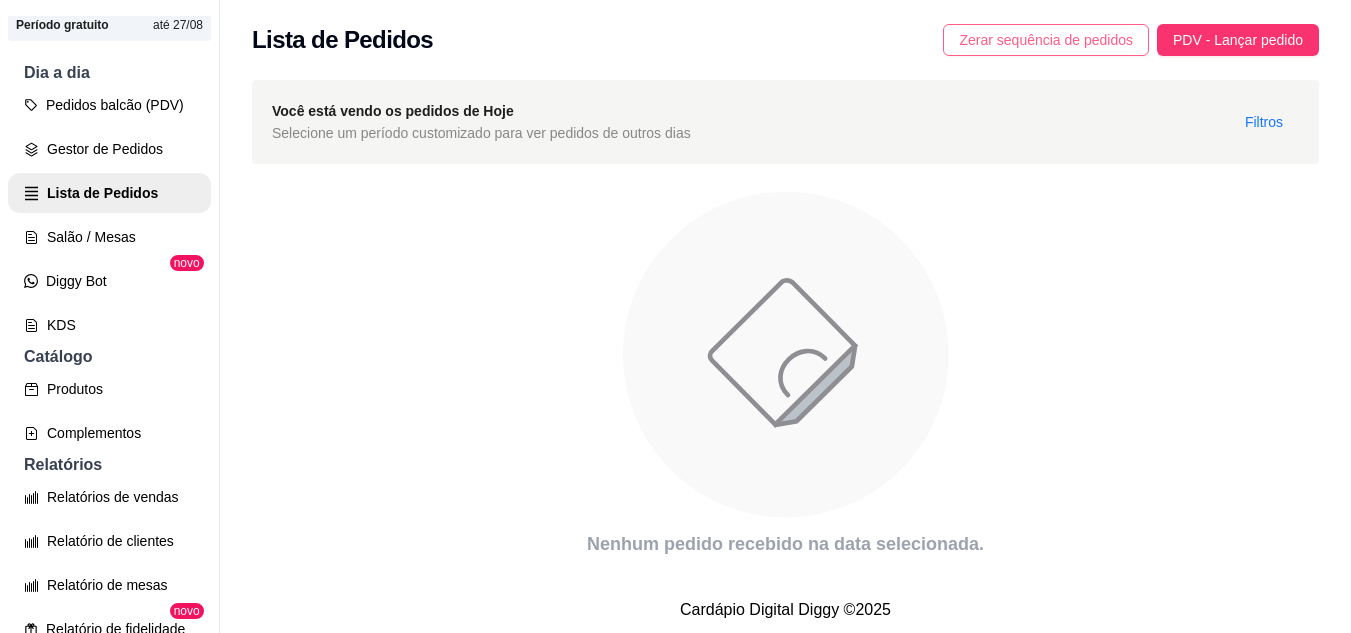 click on "Zerar sequência de pedidos" at bounding box center (1046, 40) 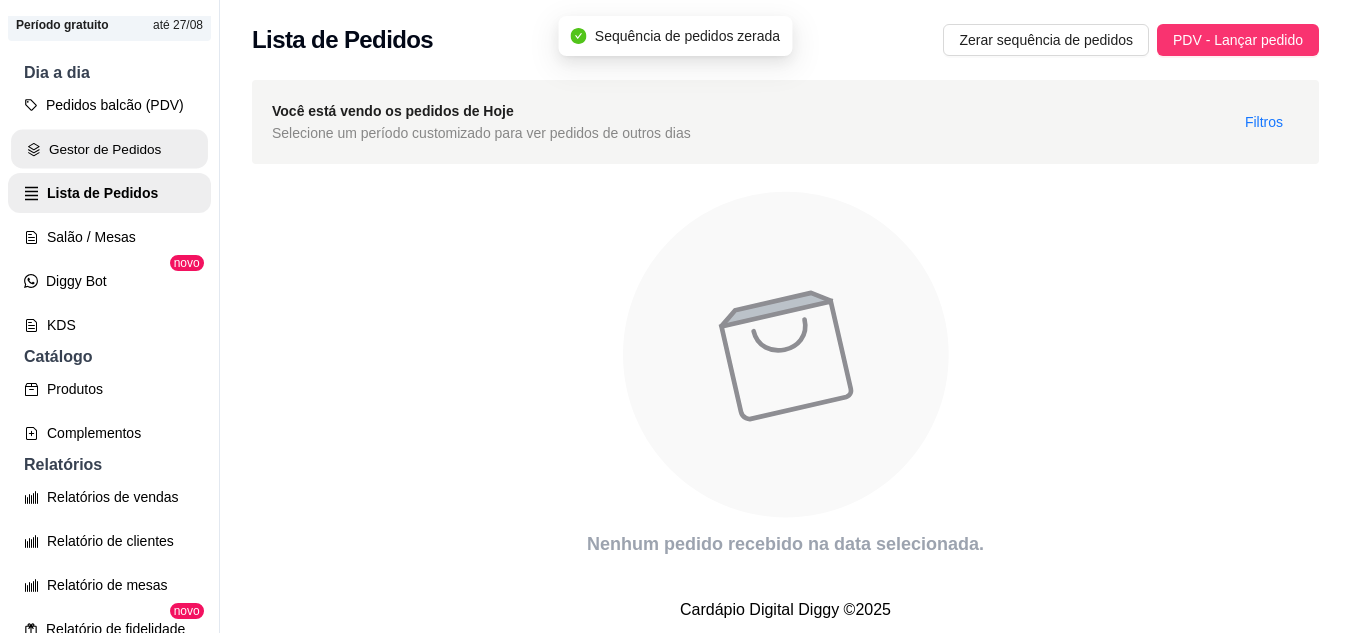 click on "Gestor de Pedidos" at bounding box center [109, 149] 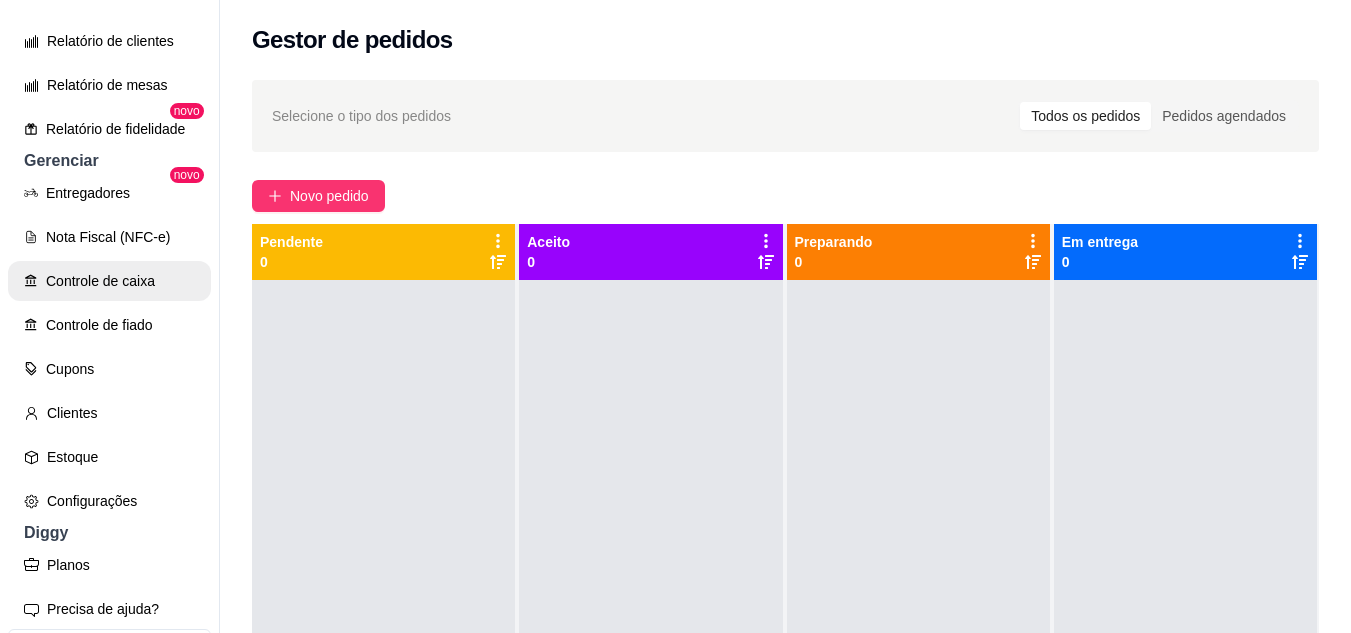 scroll, scrollTop: 781, scrollLeft: 0, axis: vertical 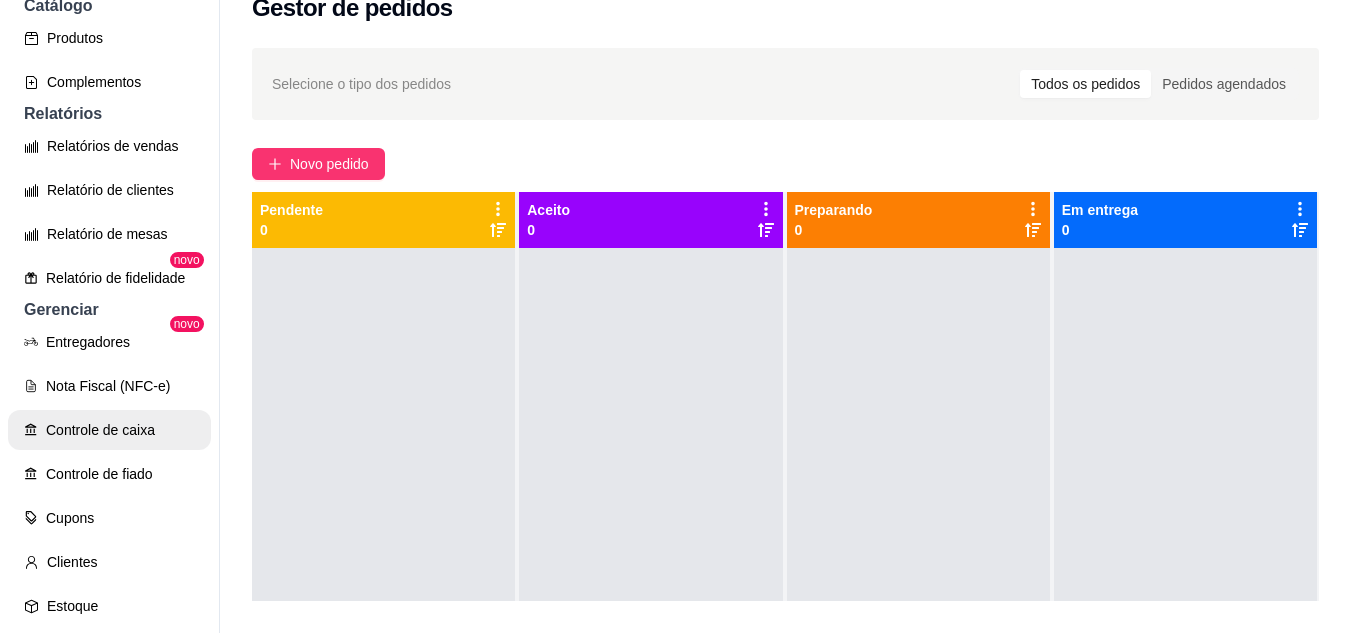click on "Controle de caixa" at bounding box center (109, 430) 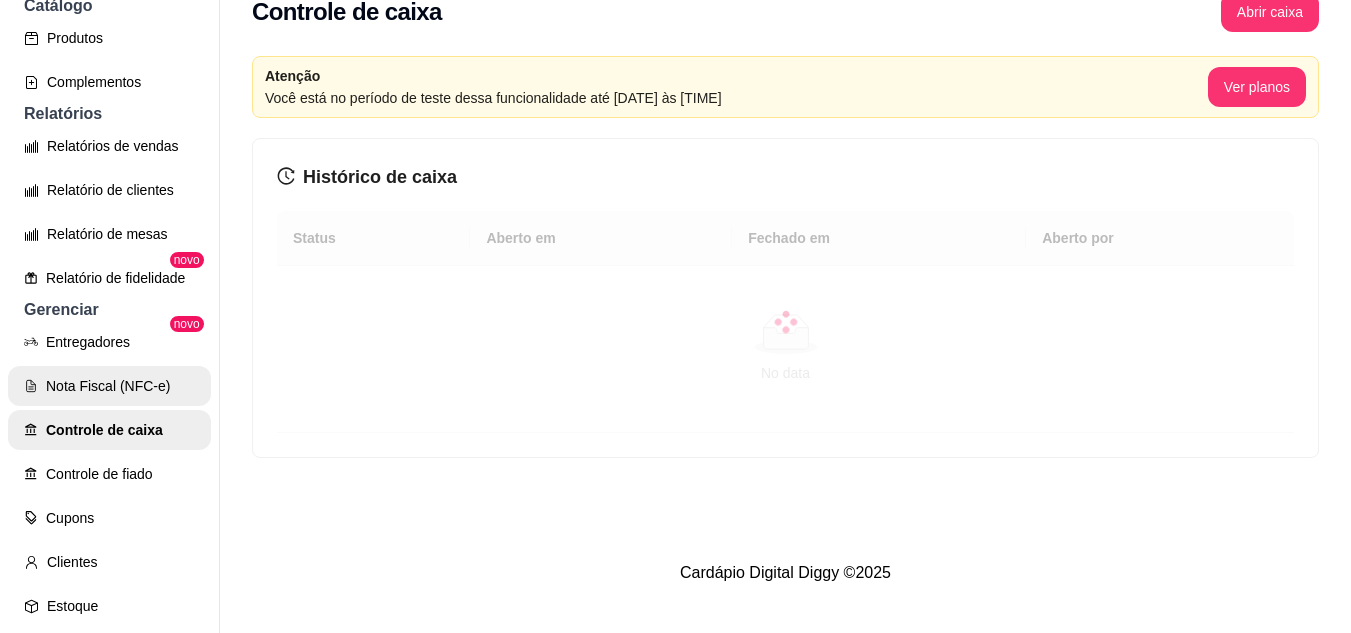 scroll, scrollTop: 0, scrollLeft: 0, axis: both 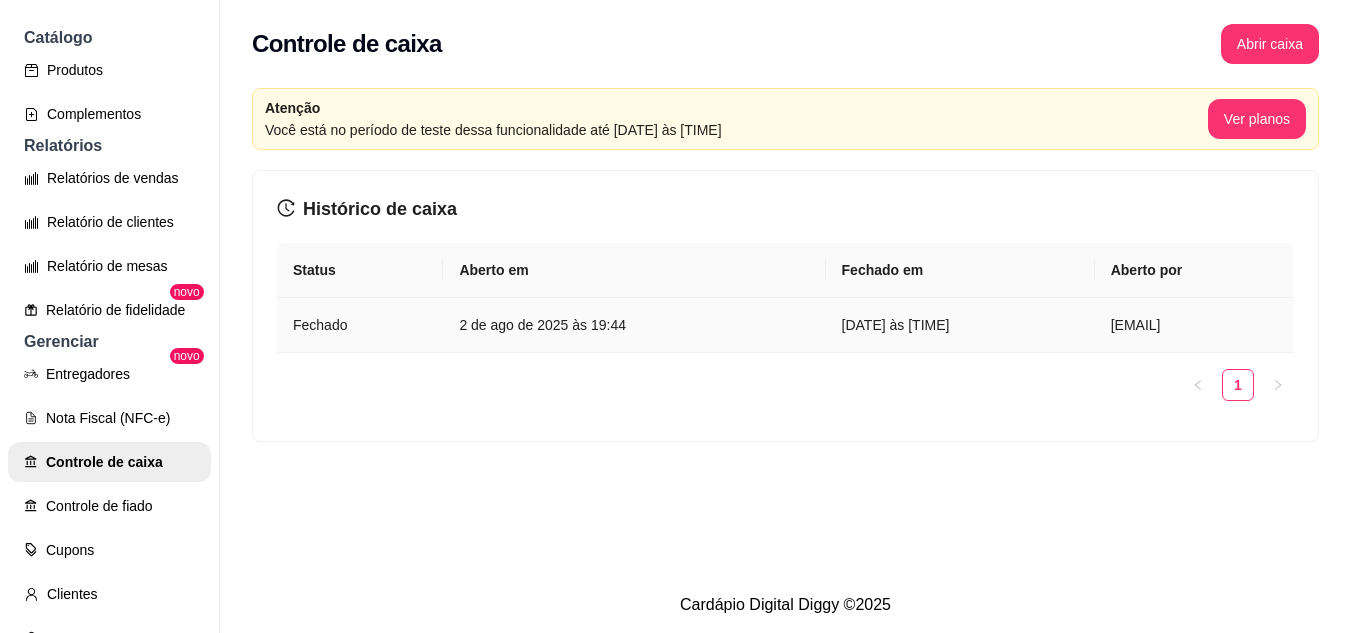 click on "donaceliamarmitaria4@gmail.com" at bounding box center [1194, 325] 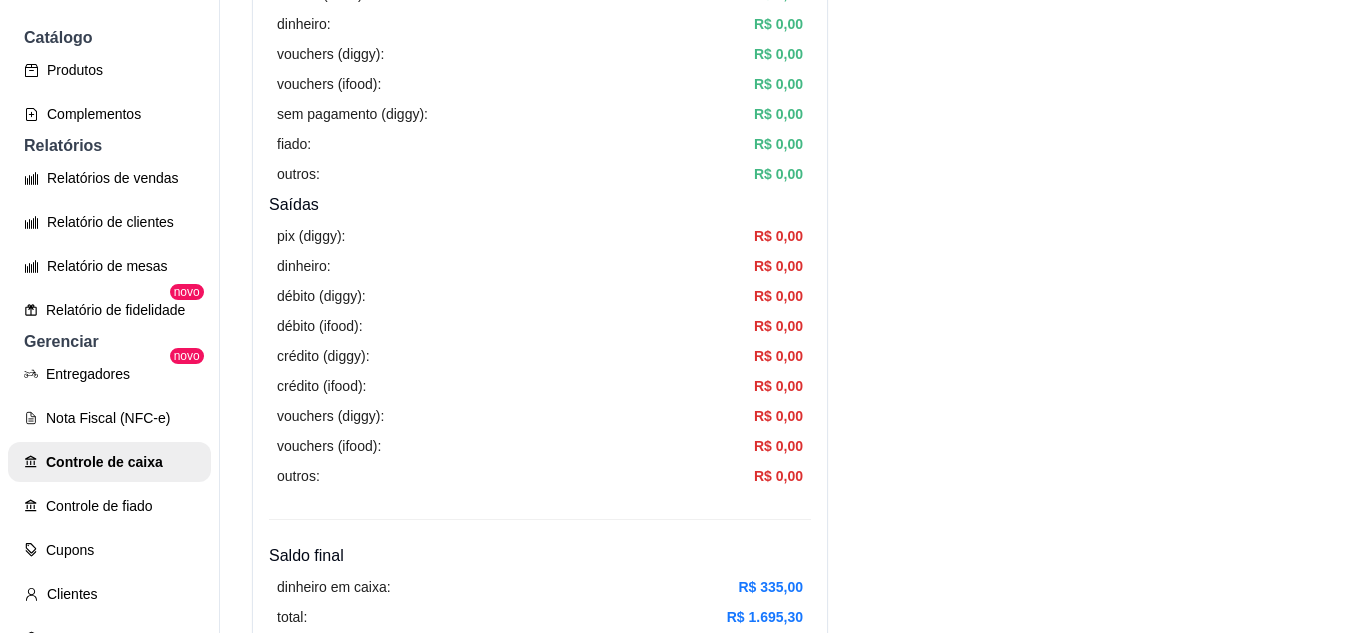 scroll, scrollTop: 800, scrollLeft: 0, axis: vertical 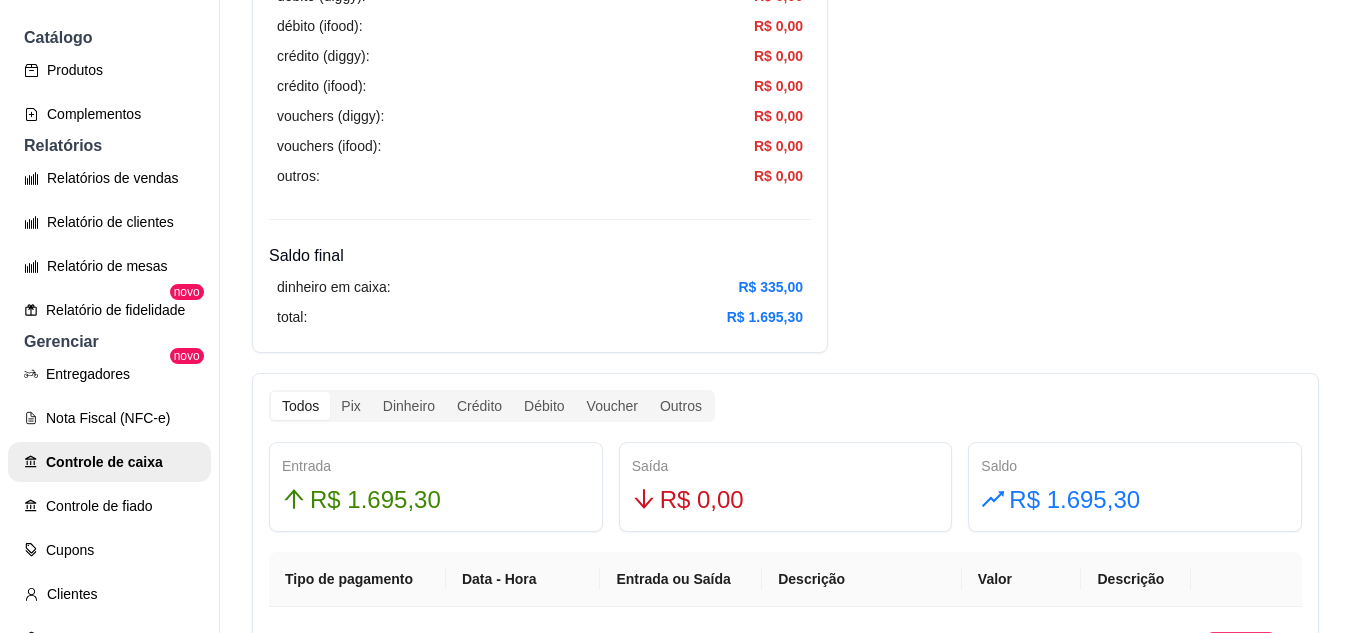 drag, startPoint x: 1239, startPoint y: 121, endPoint x: 1129, endPoint y: 119, distance: 110.01818 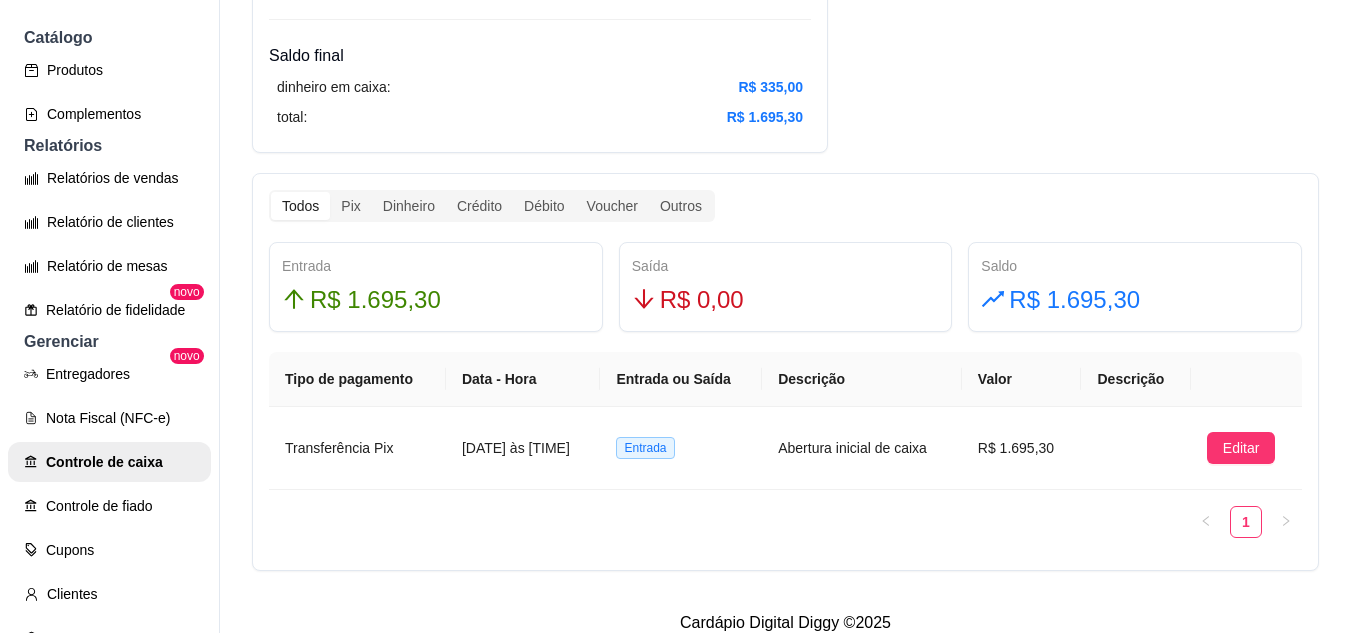 scroll, scrollTop: 1033, scrollLeft: 0, axis: vertical 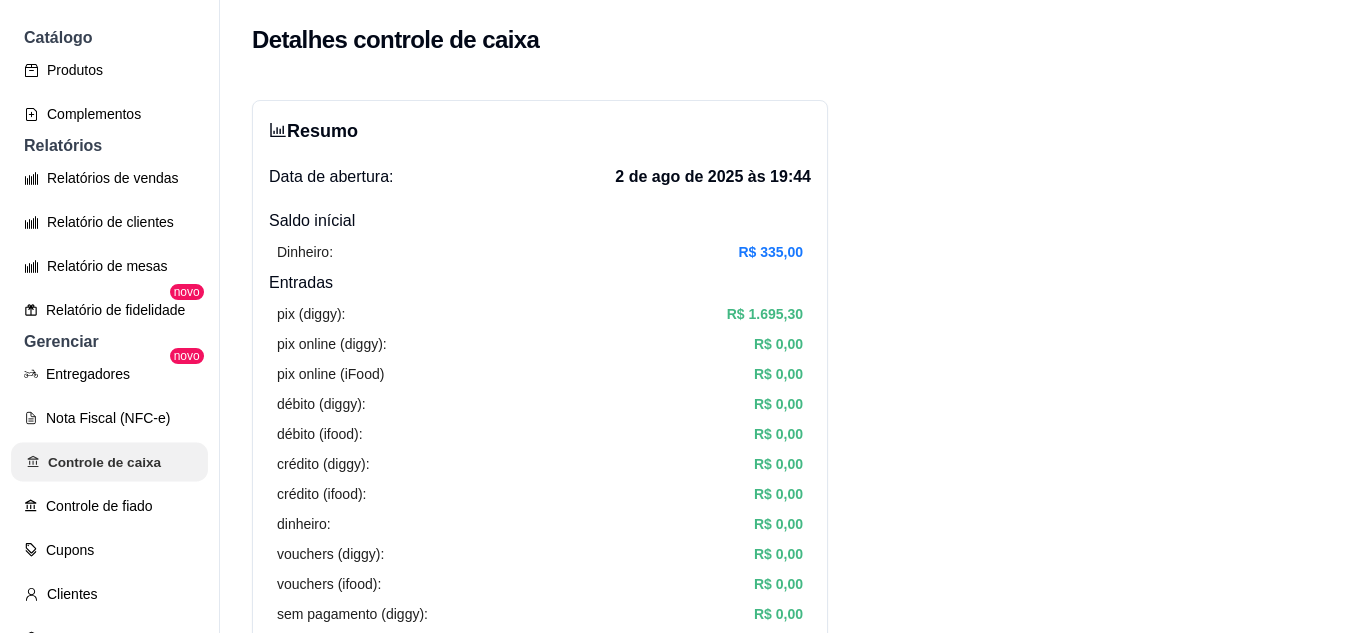 click on "Controle de caixa" at bounding box center (109, 462) 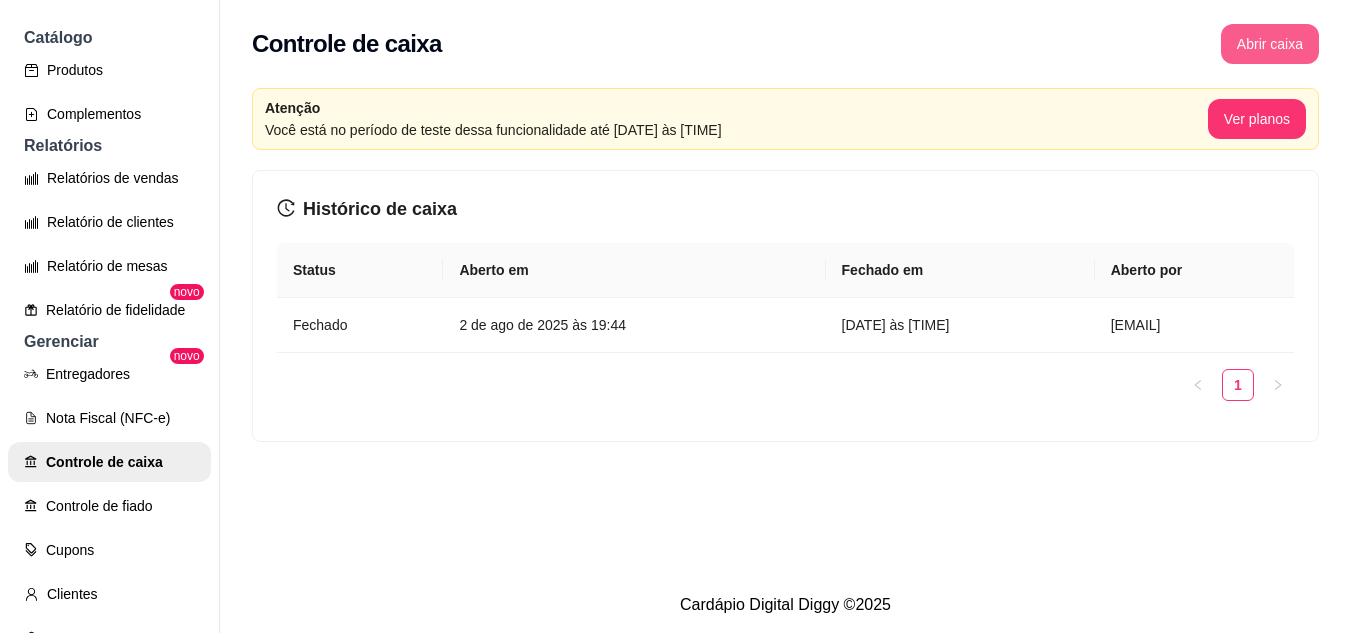 click on "Abrir caixa" at bounding box center [1270, 44] 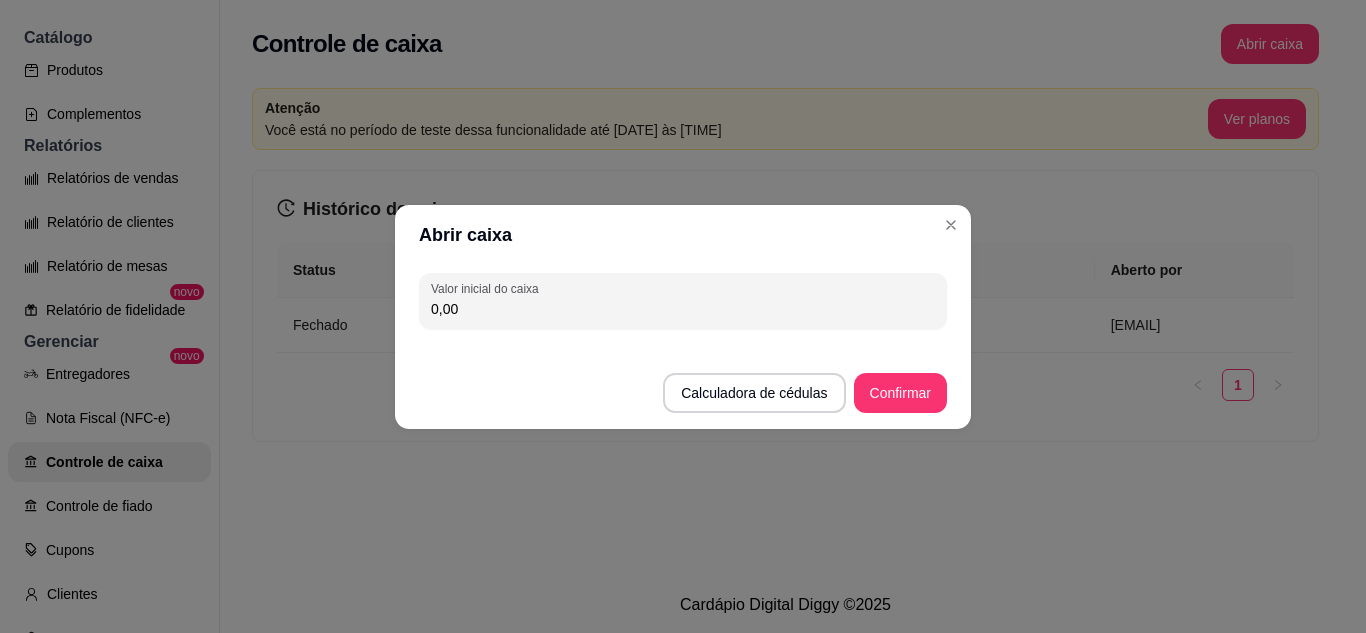 drag, startPoint x: 462, startPoint y: 316, endPoint x: 382, endPoint y: 297, distance: 82.2253 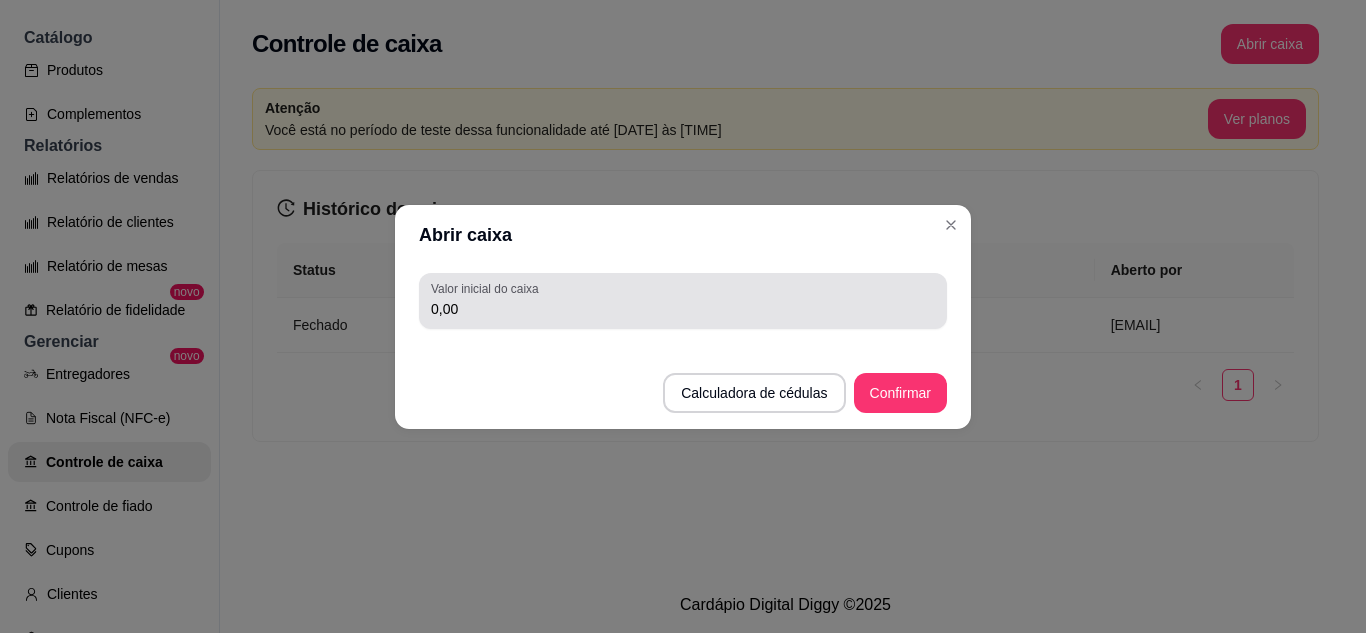 click on "0,00" at bounding box center [683, 301] 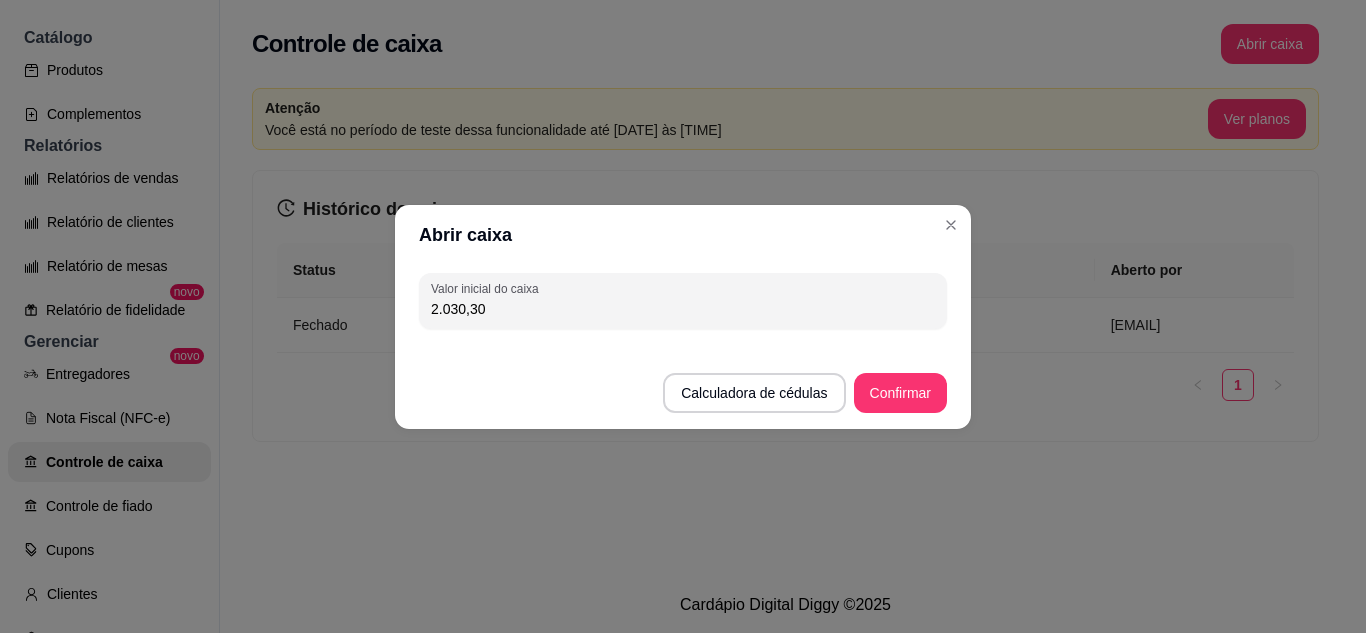 type on "2.030,30" 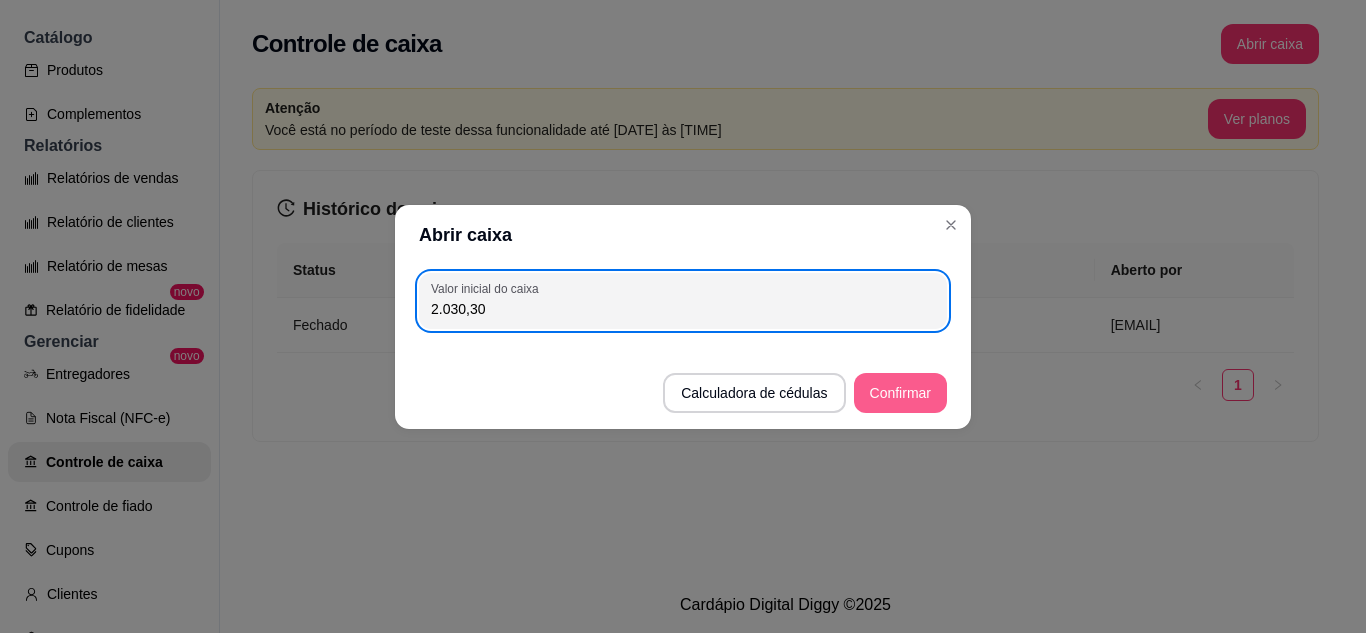 click on "Confirmar" at bounding box center [900, 393] 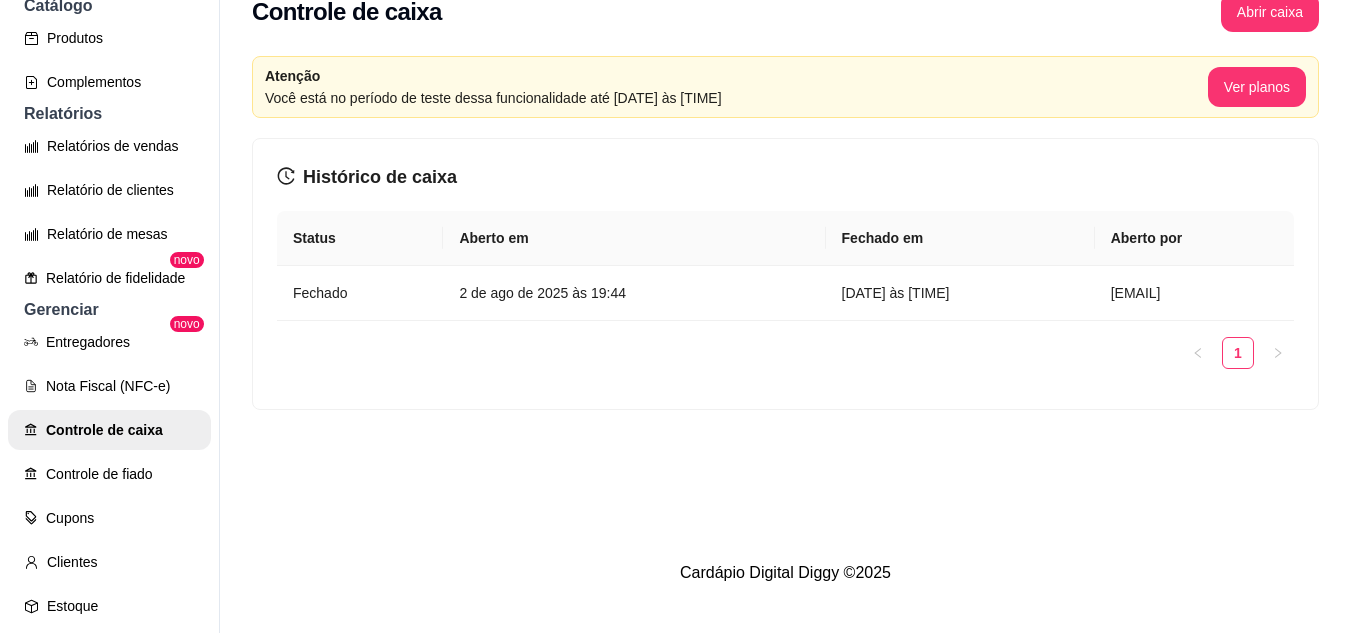 scroll, scrollTop: 0, scrollLeft: 0, axis: both 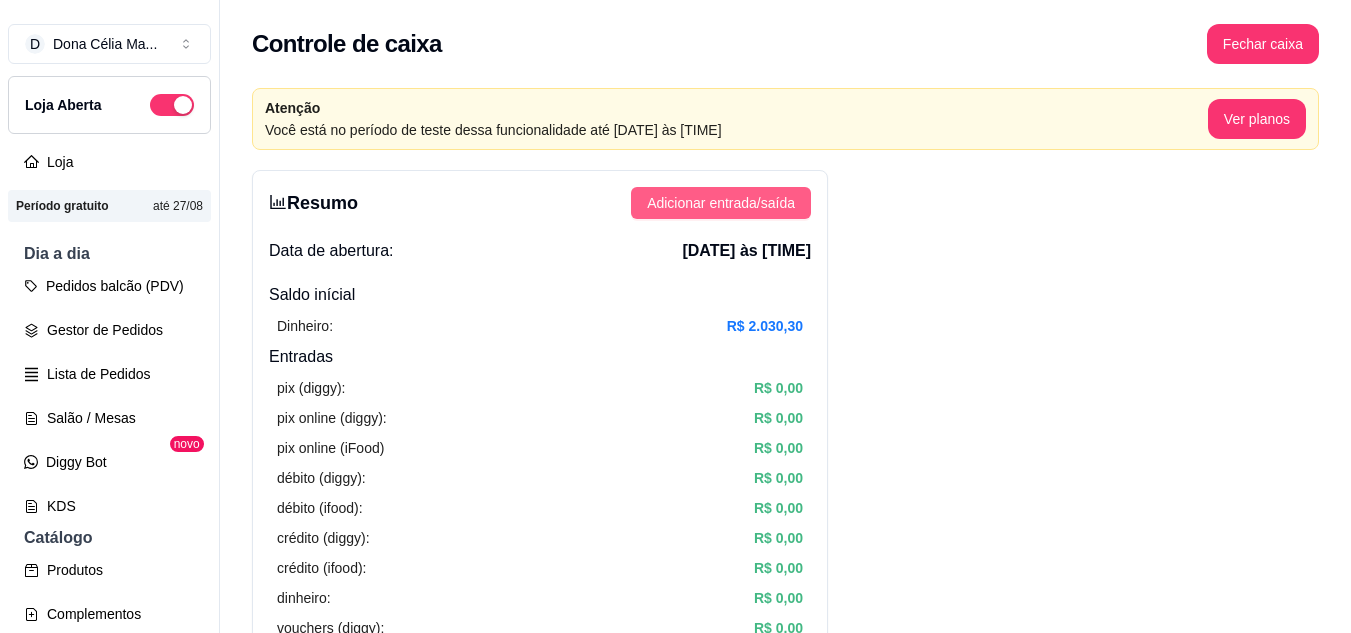 click on "Adicionar entrada/saída" at bounding box center (721, 203) 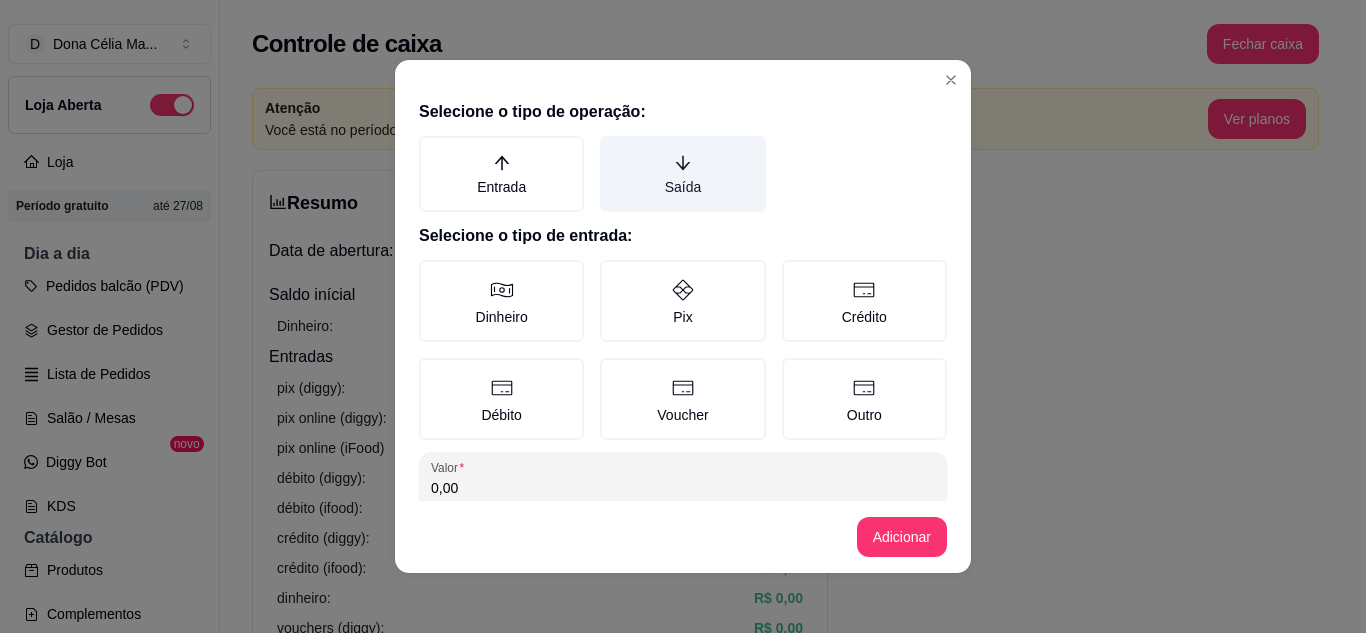 click on "Saída" at bounding box center (682, 174) 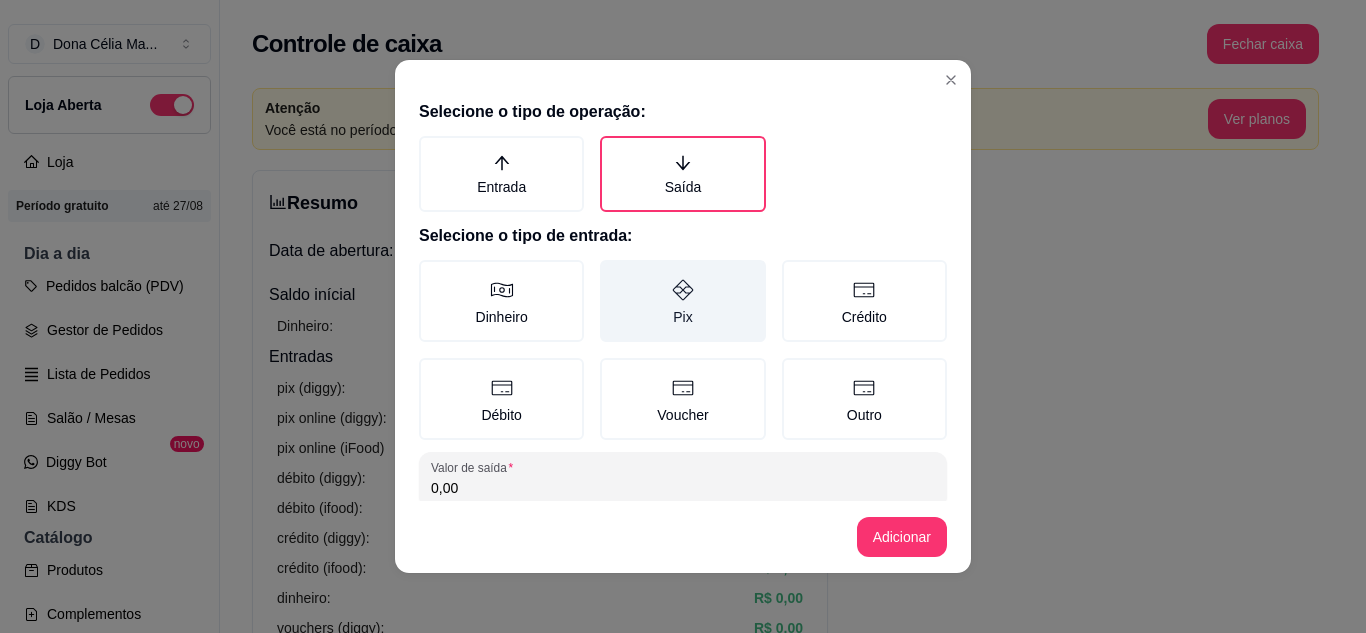 click on "Pix" at bounding box center [682, 301] 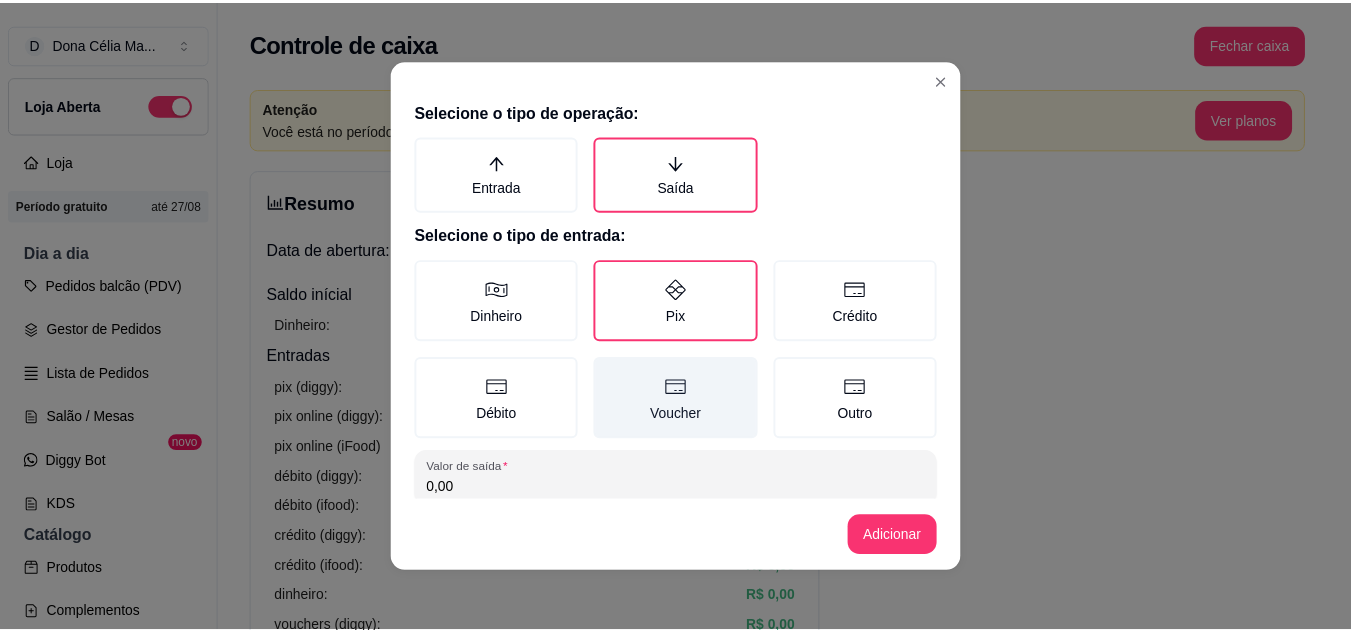 scroll, scrollTop: 115, scrollLeft: 0, axis: vertical 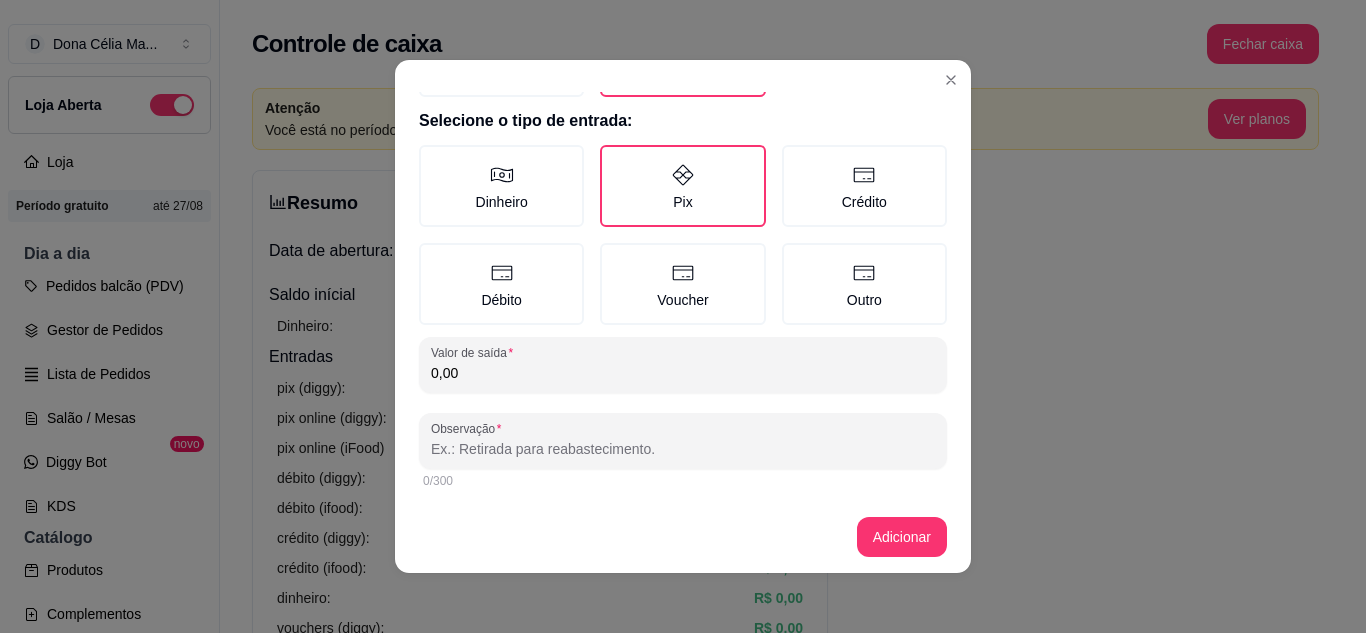 drag, startPoint x: 512, startPoint y: 387, endPoint x: 346, endPoint y: 374, distance: 166.50826 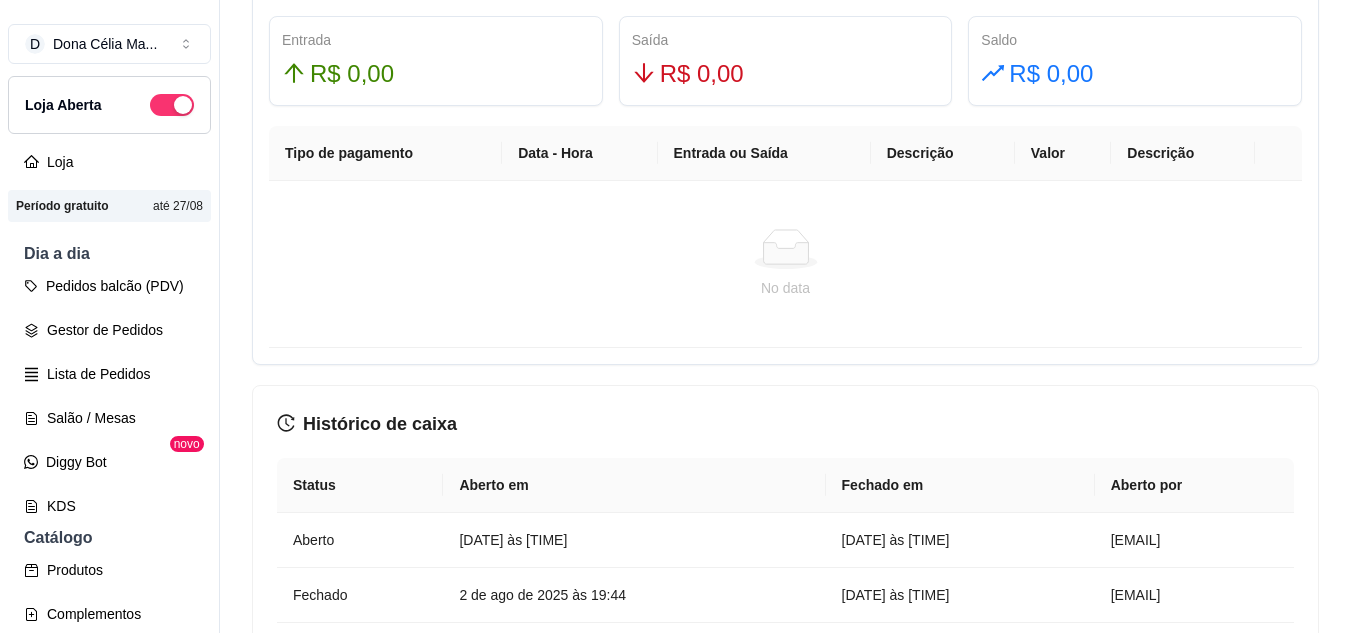 scroll, scrollTop: 1474, scrollLeft: 0, axis: vertical 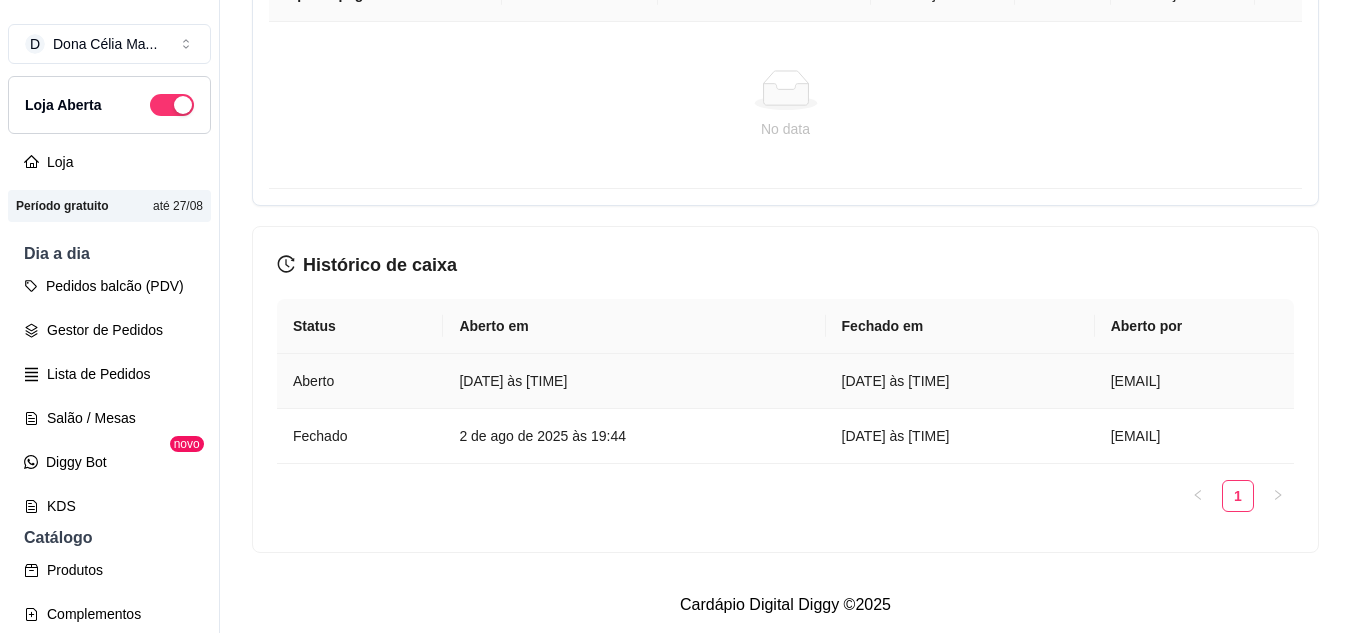 click on "4 de ago de 2025 às 08:10" at bounding box center [634, 381] 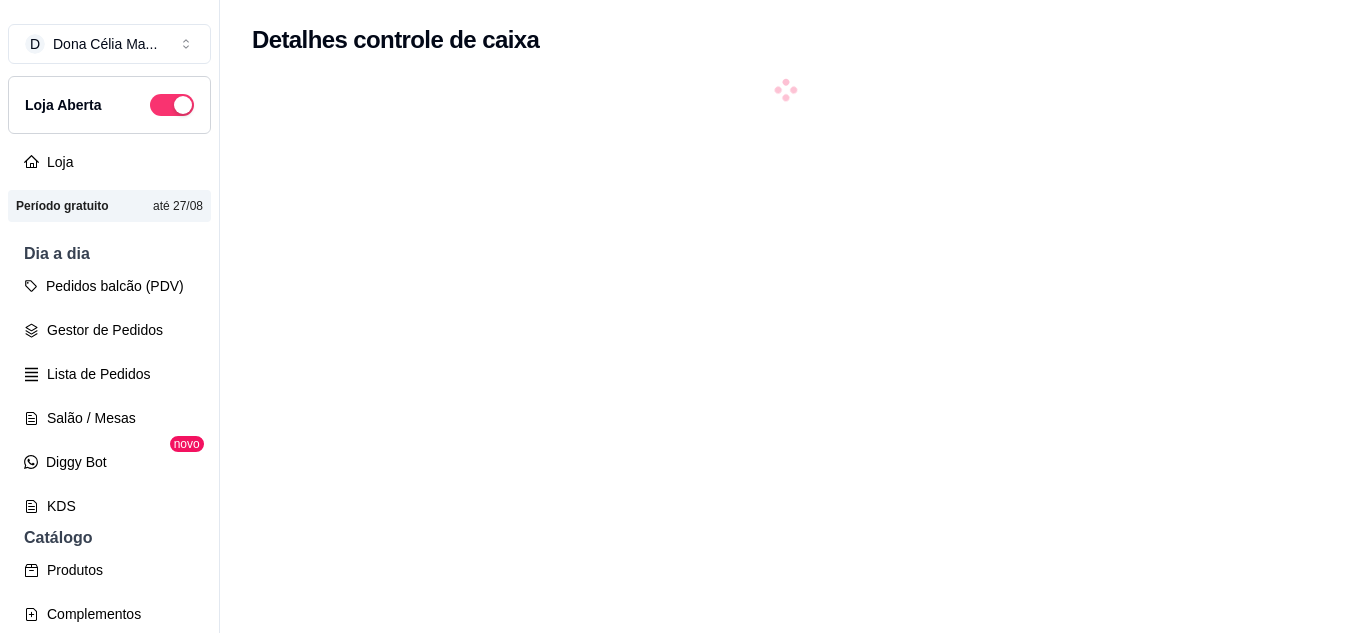 click at bounding box center (785, 396) 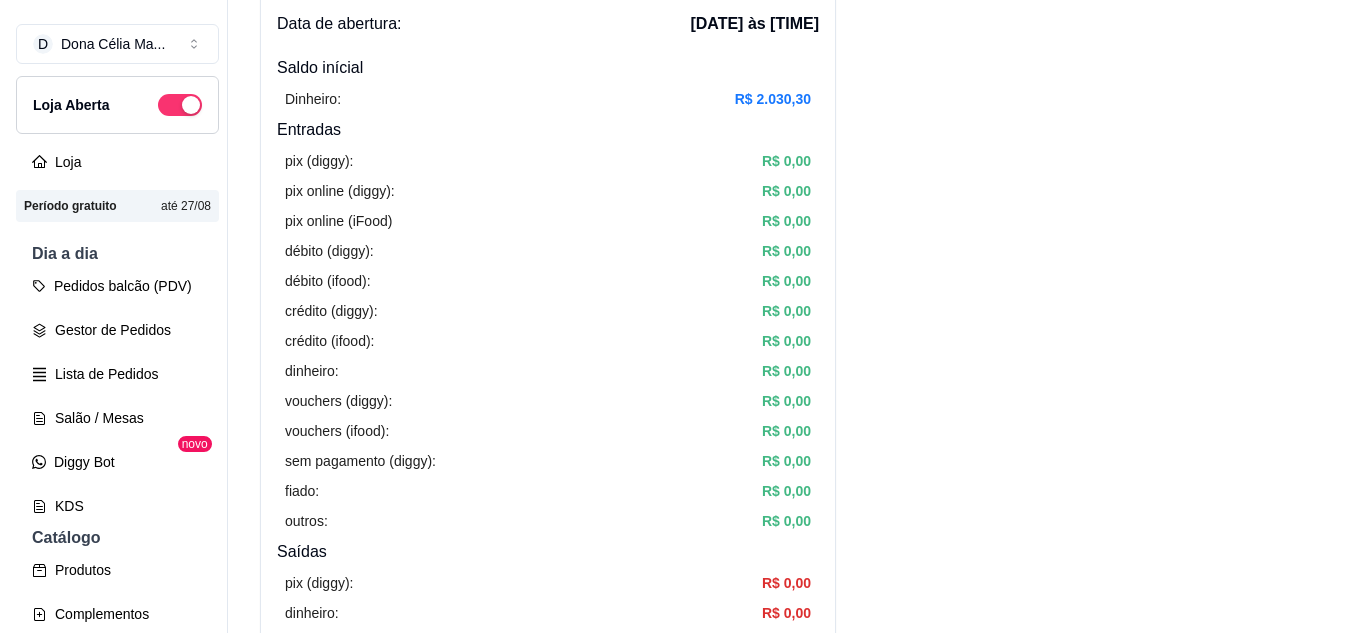 scroll, scrollTop: 0, scrollLeft: 0, axis: both 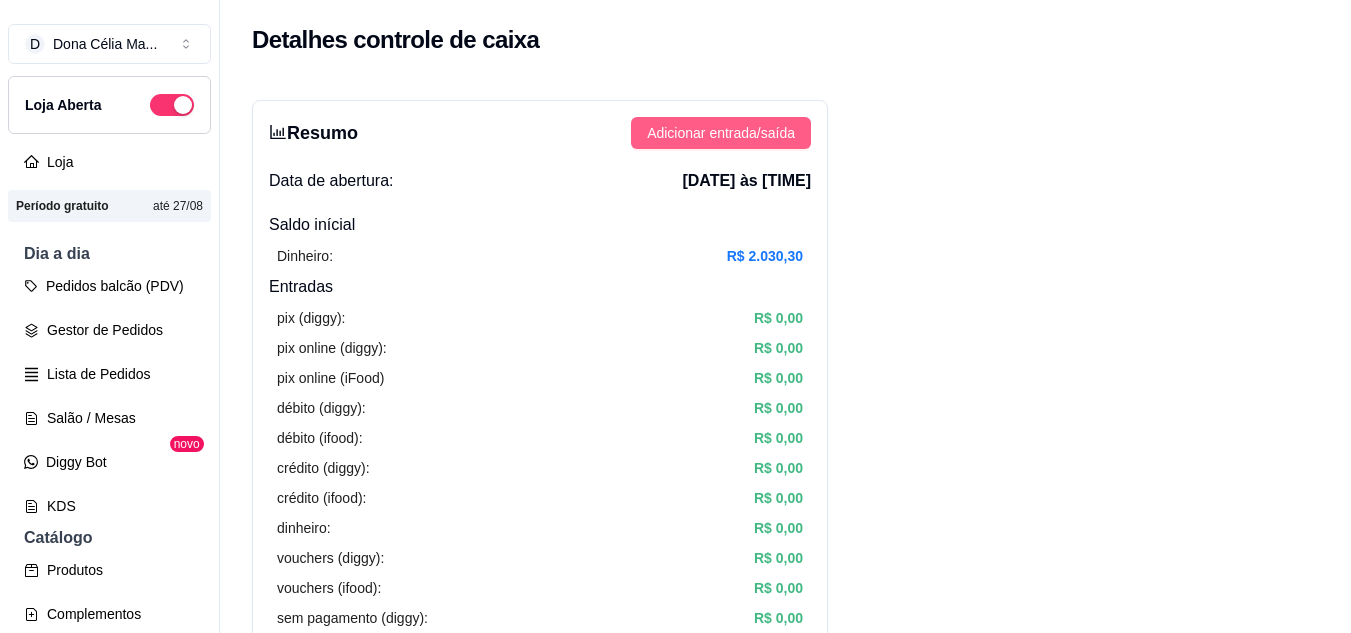 click on "Adicionar entrada/saída" at bounding box center [721, 133] 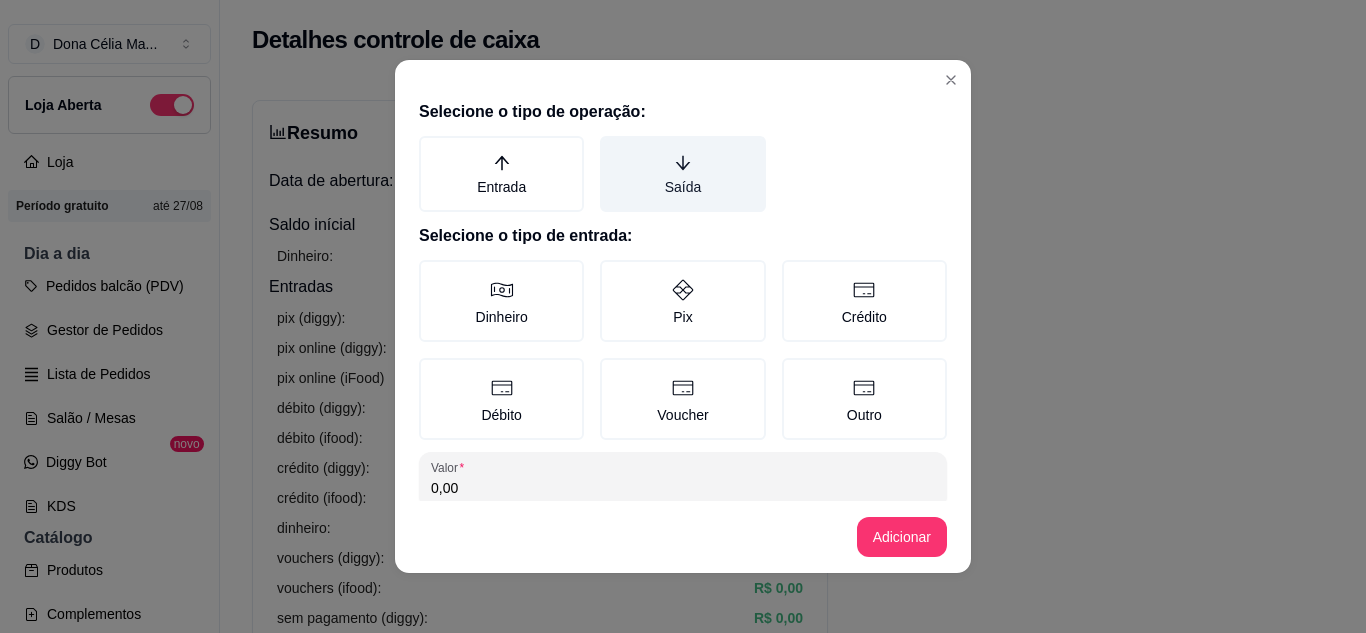 click on "Saída" at bounding box center (682, 174) 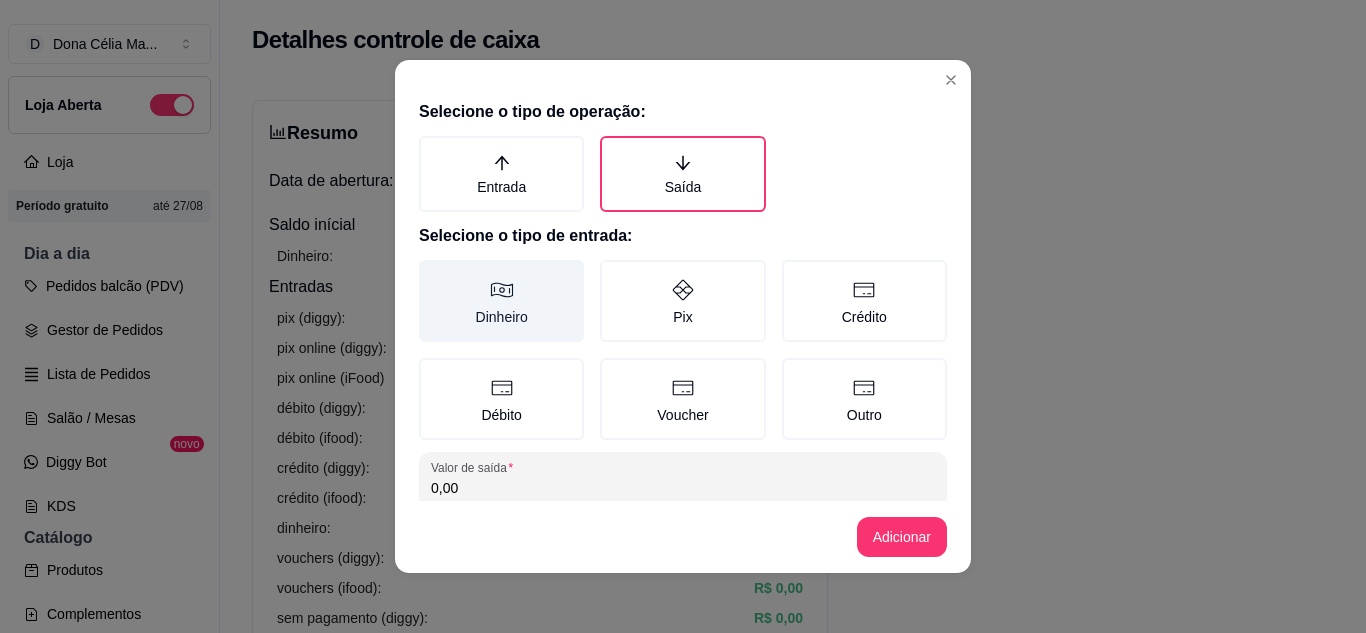 click on "Dinheiro" at bounding box center (501, 301) 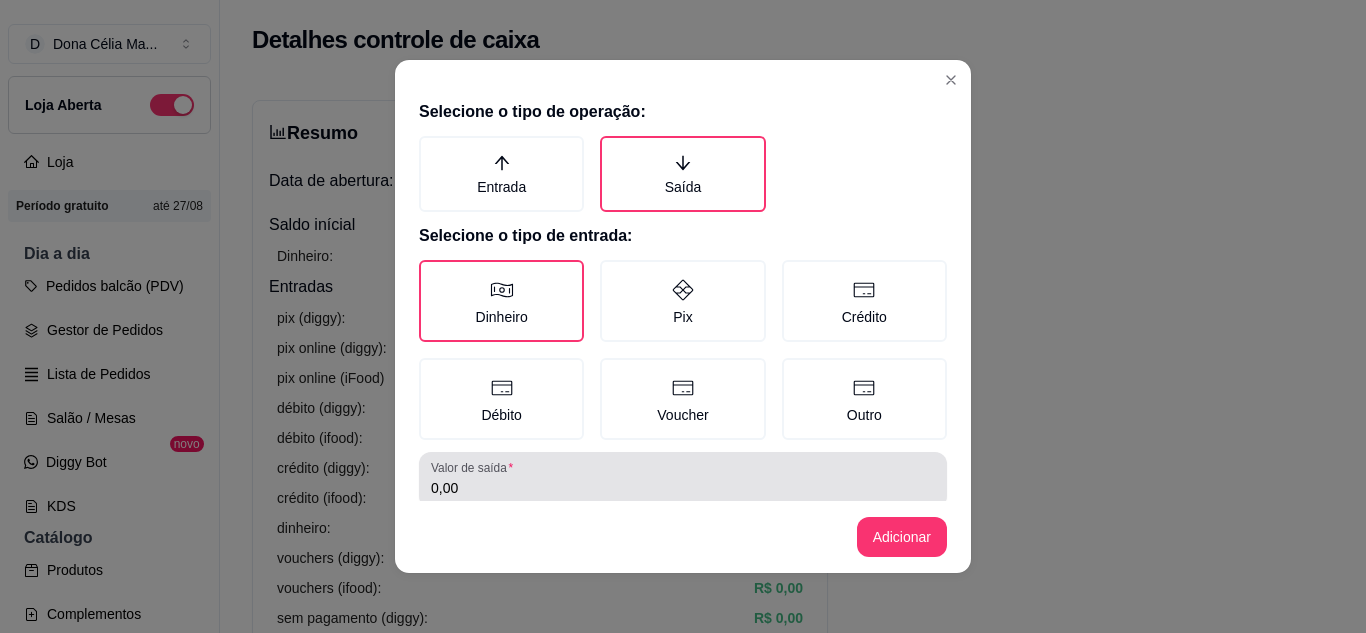 click on "0,00" at bounding box center [683, 488] 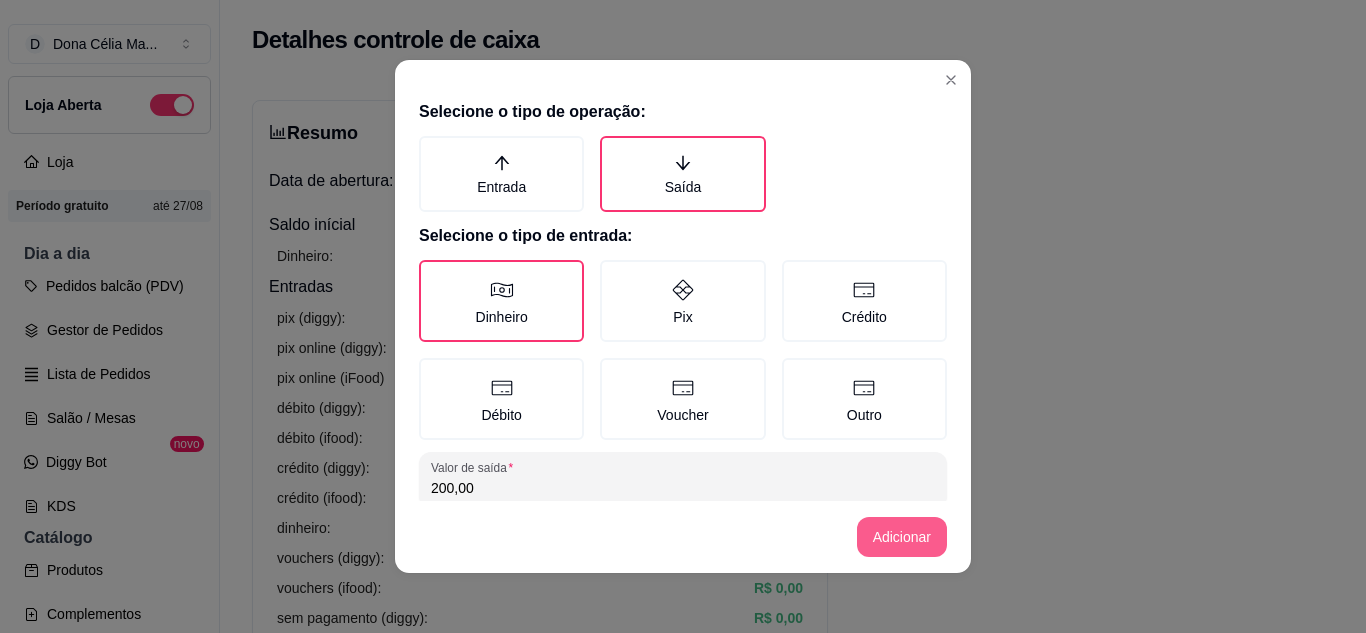 type on "200,00" 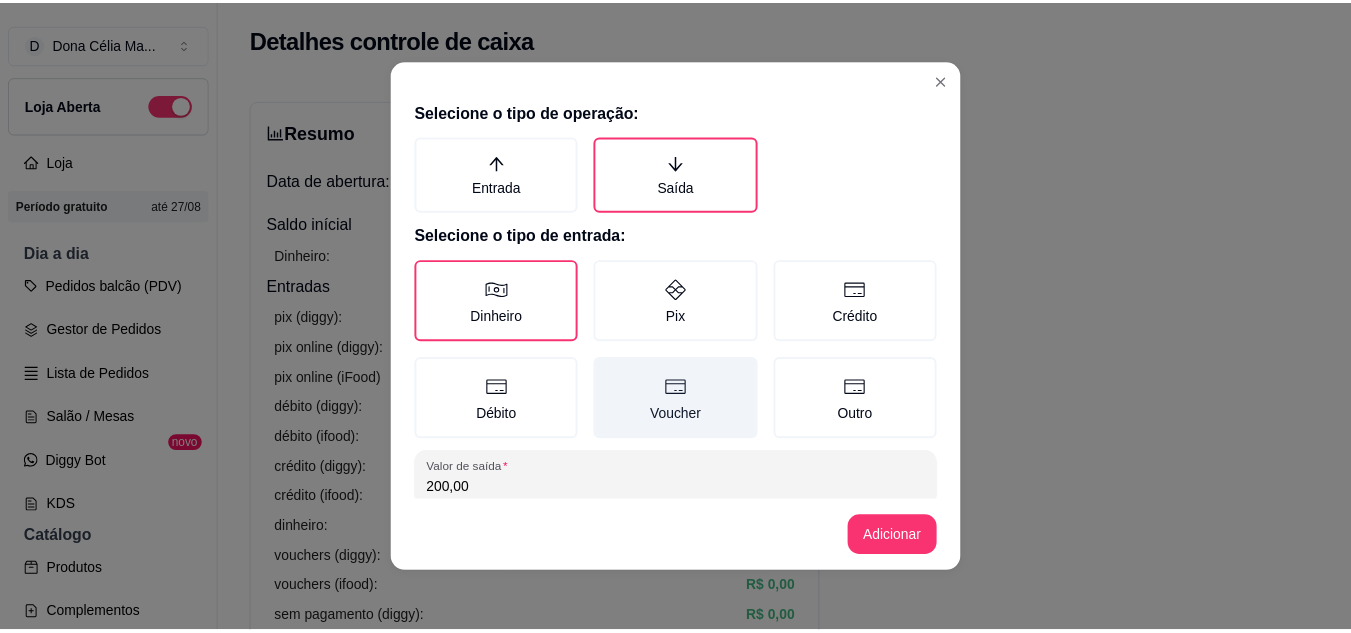 scroll, scrollTop: 115, scrollLeft: 0, axis: vertical 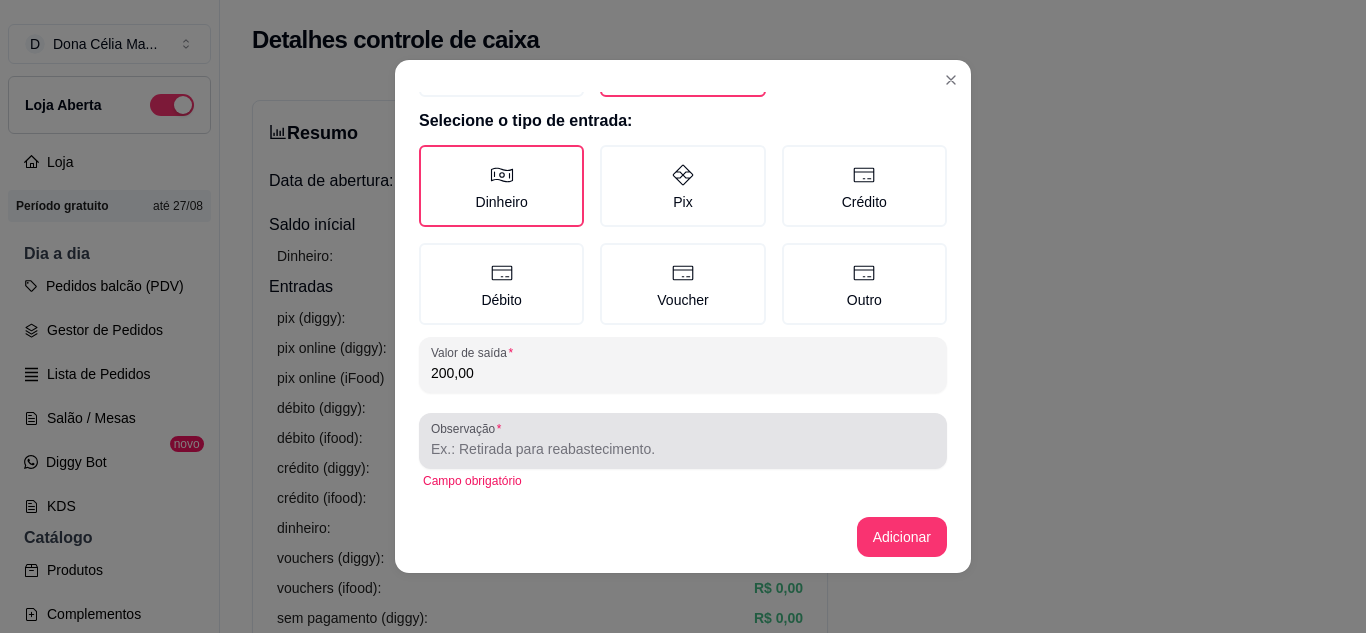 click at bounding box center (683, 441) 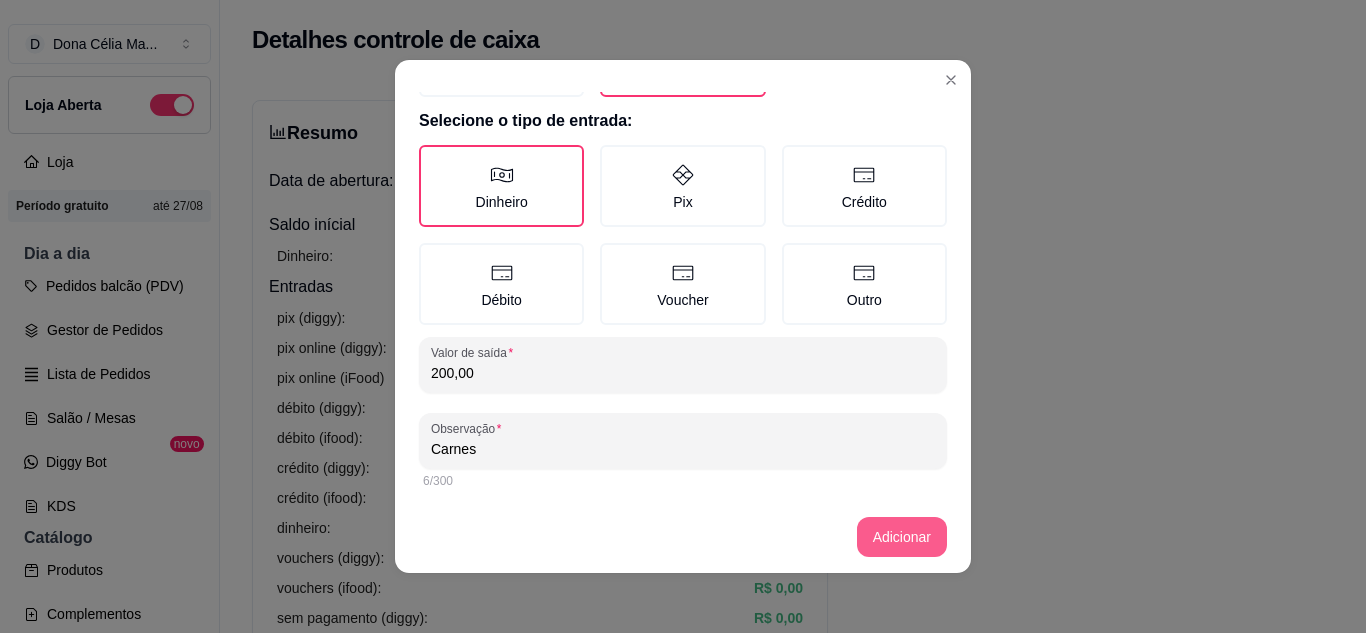 type on "Carnes" 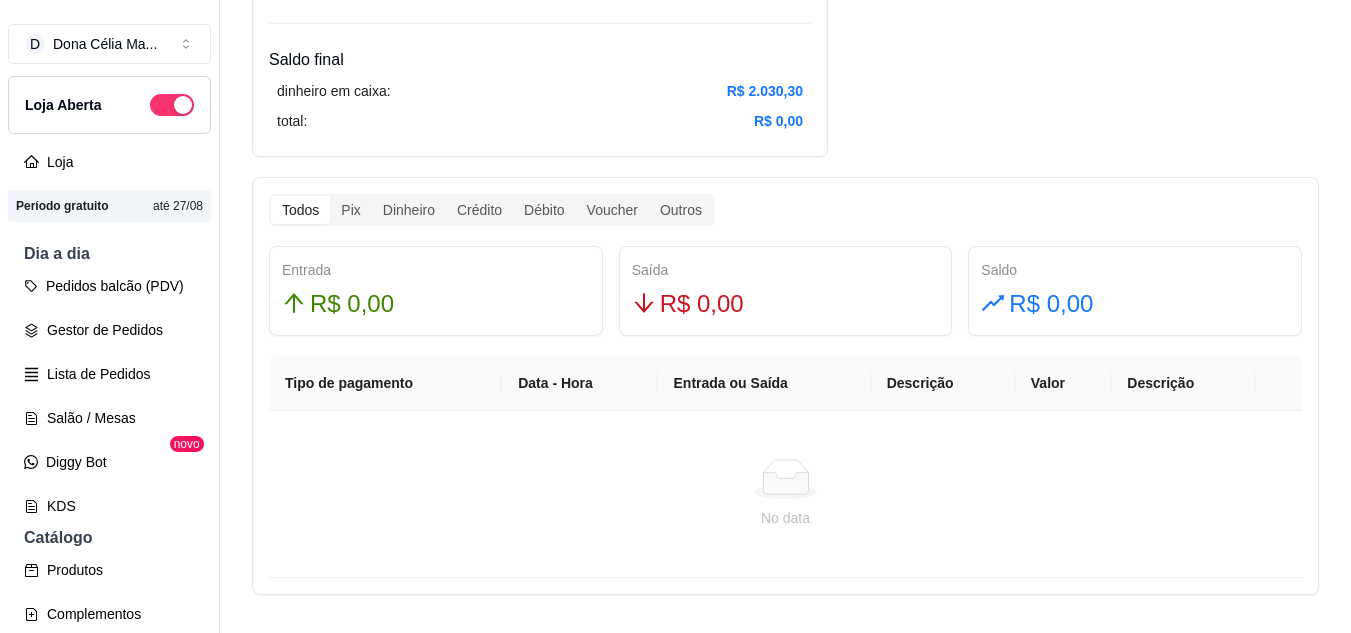 scroll, scrollTop: 1057, scrollLeft: 0, axis: vertical 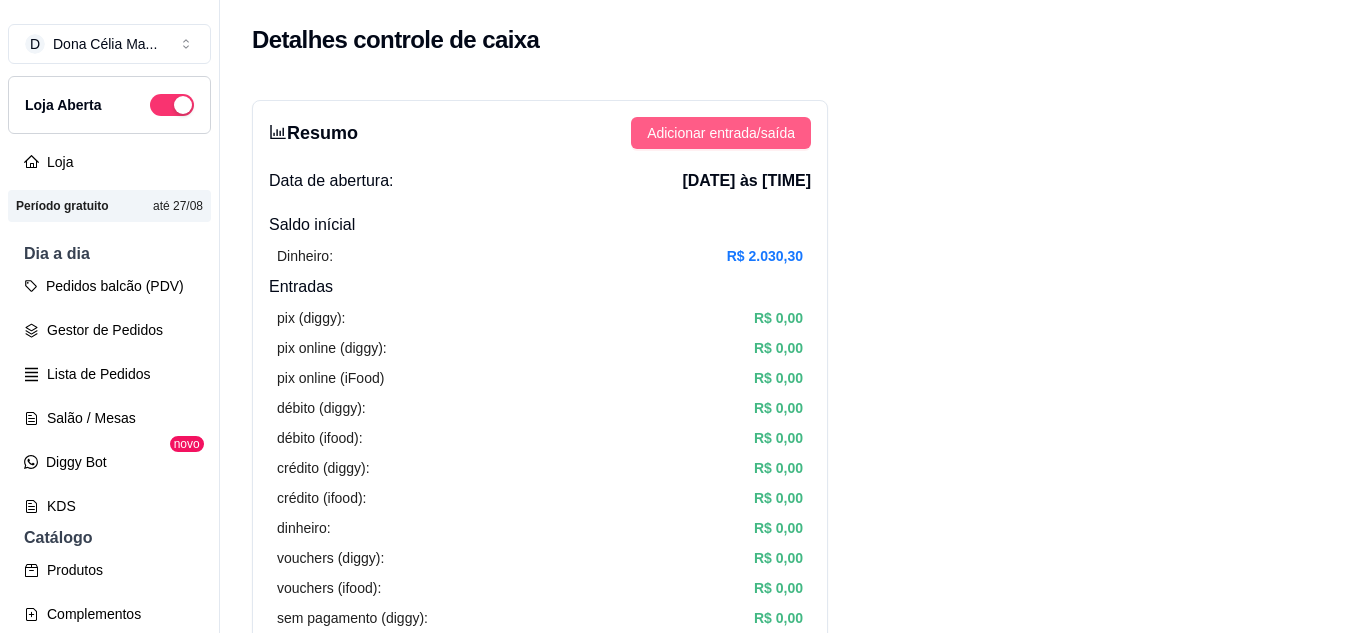 click on "Adicionar entrada/saída" at bounding box center [721, 133] 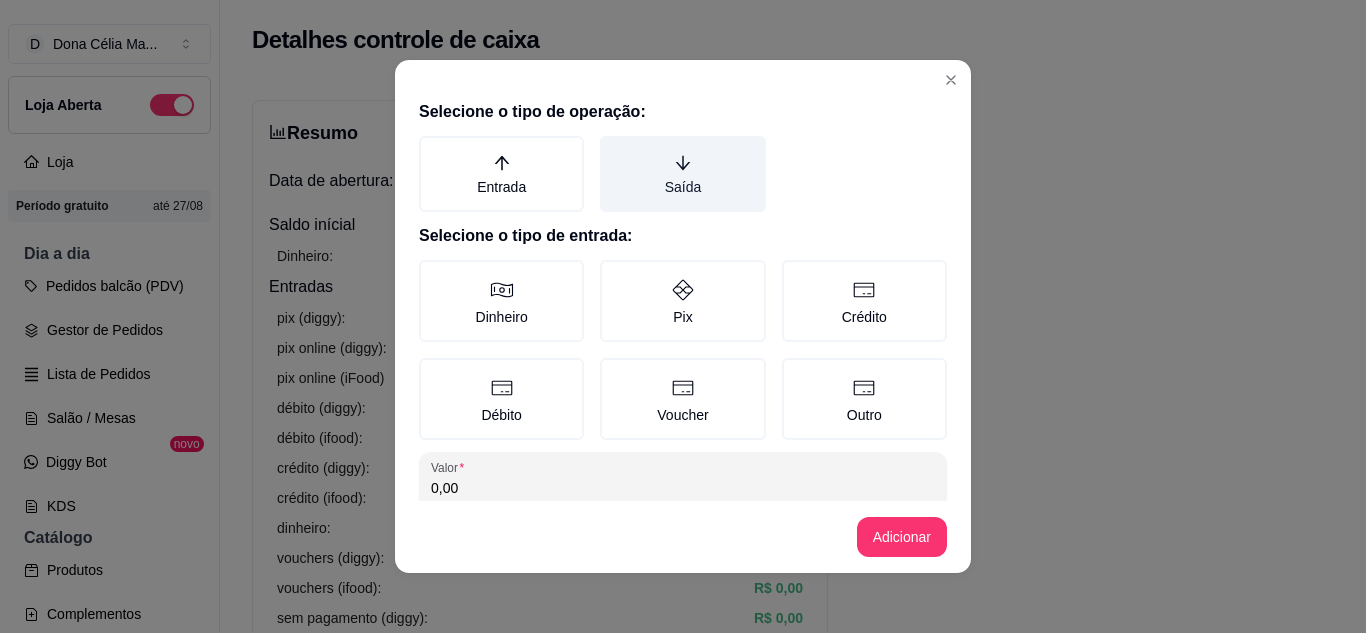 click on "Saída" at bounding box center (682, 174) 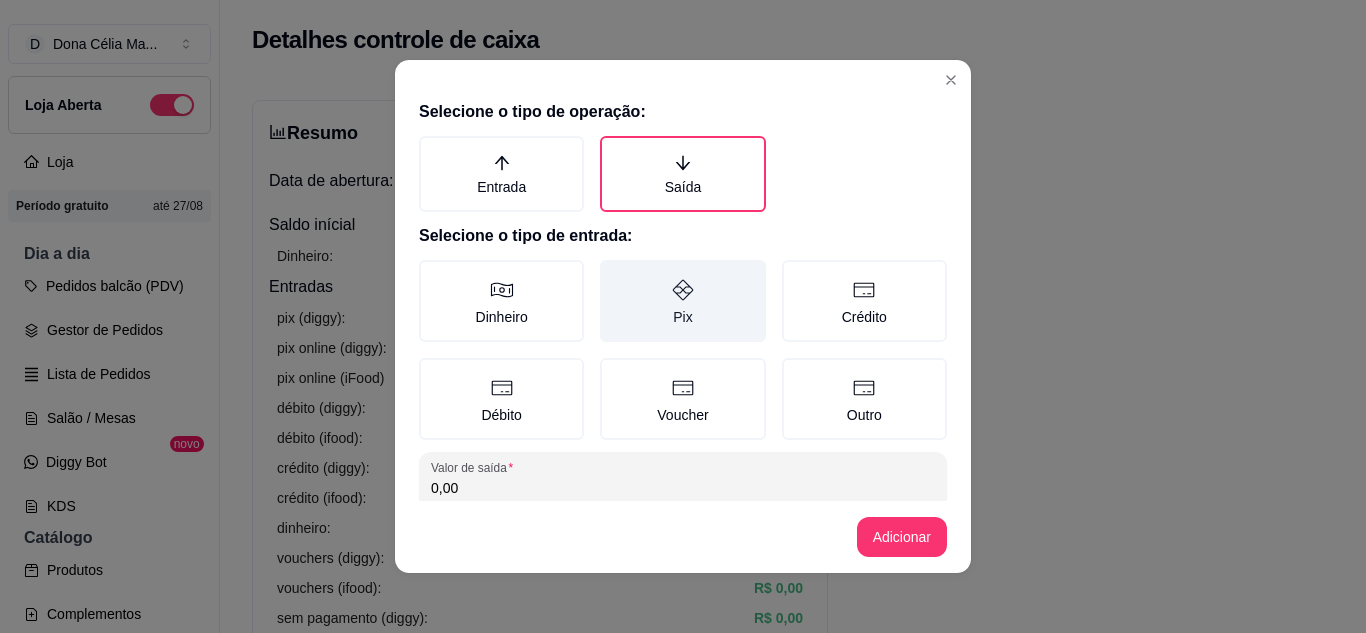 click on "Pix" at bounding box center (682, 301) 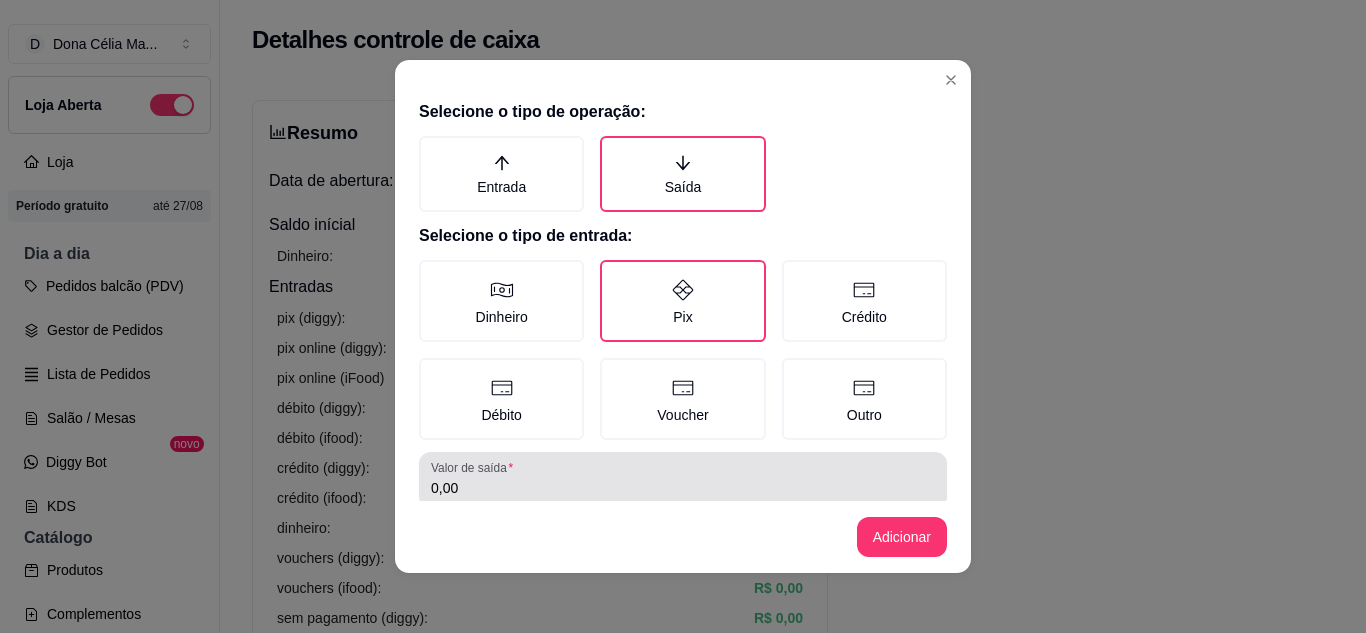 scroll, scrollTop: 115, scrollLeft: 0, axis: vertical 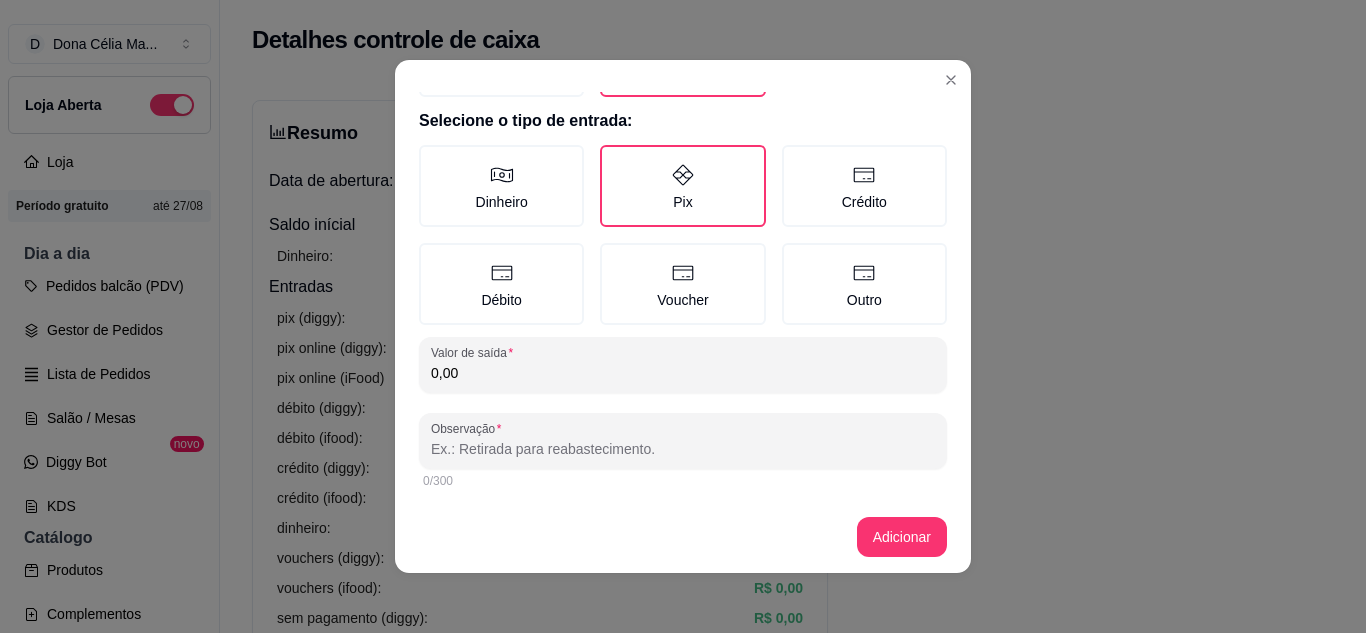 click on "0,00" at bounding box center [683, 373] 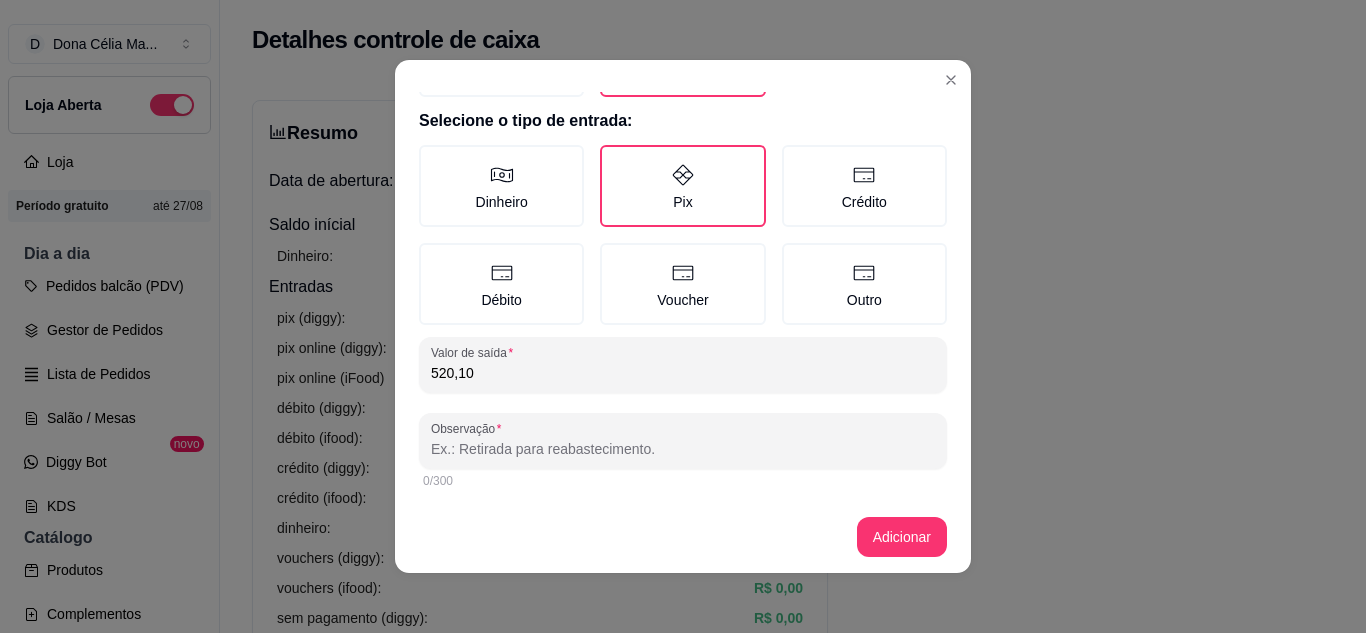 type on "520,10" 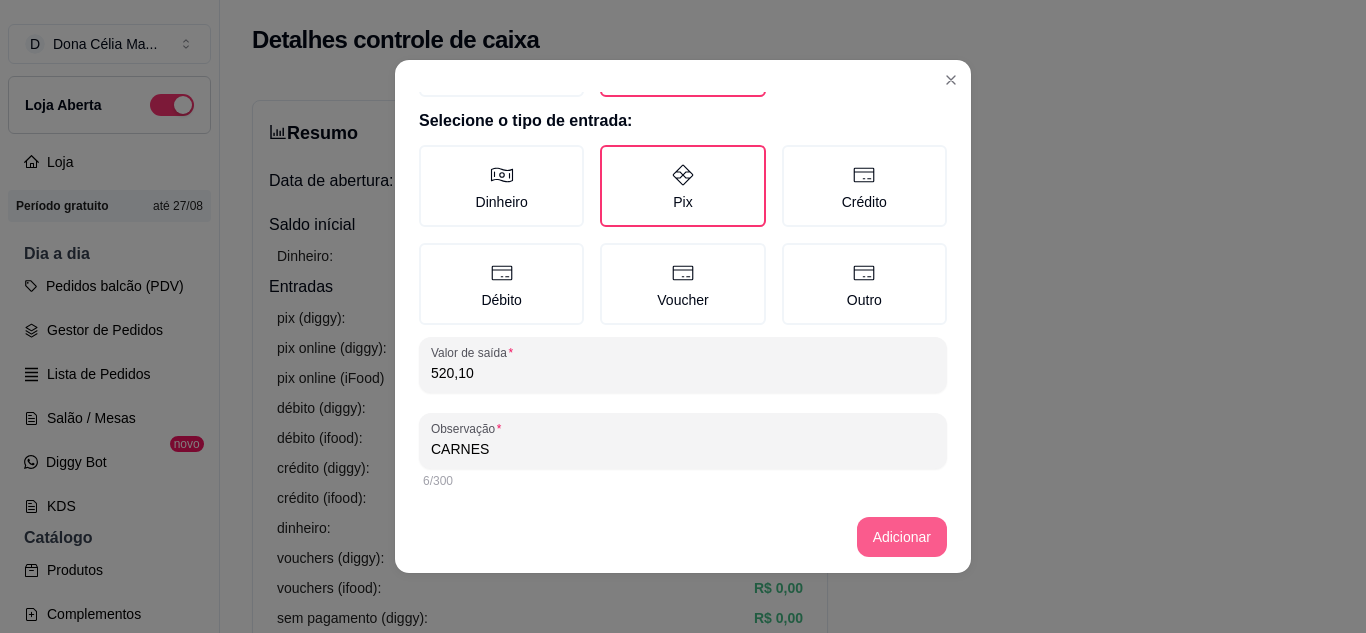 type on "CARNES" 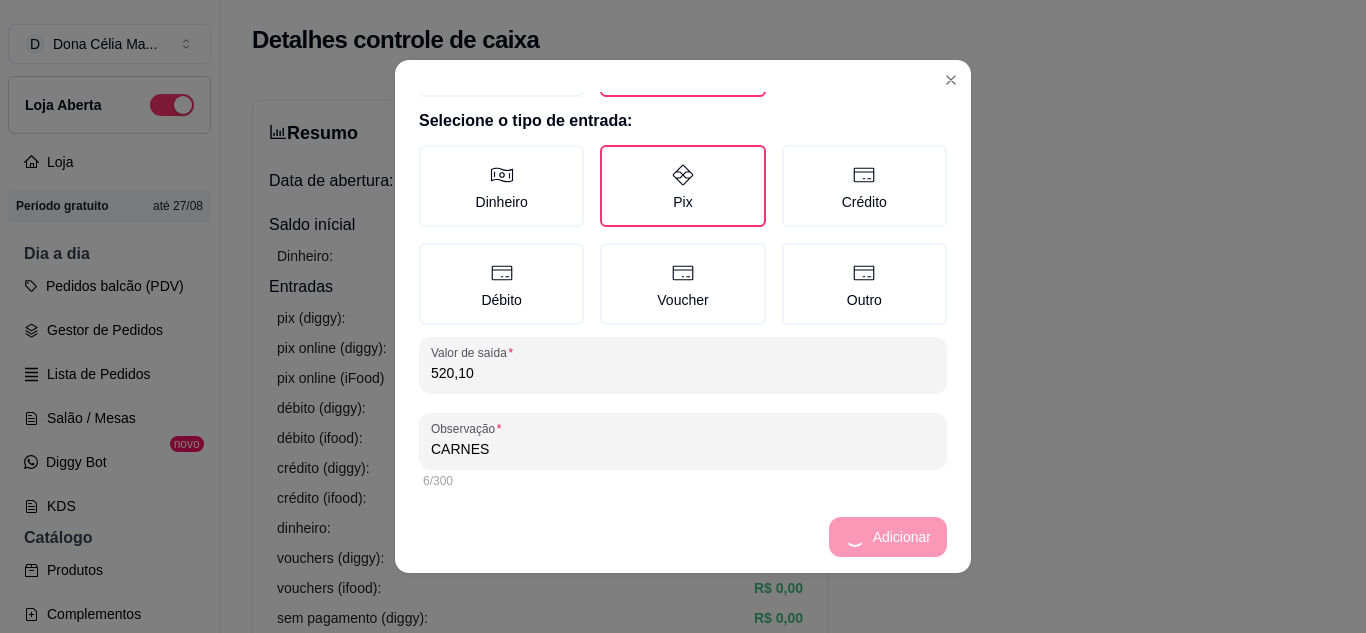 scroll, scrollTop: 0, scrollLeft: 0, axis: both 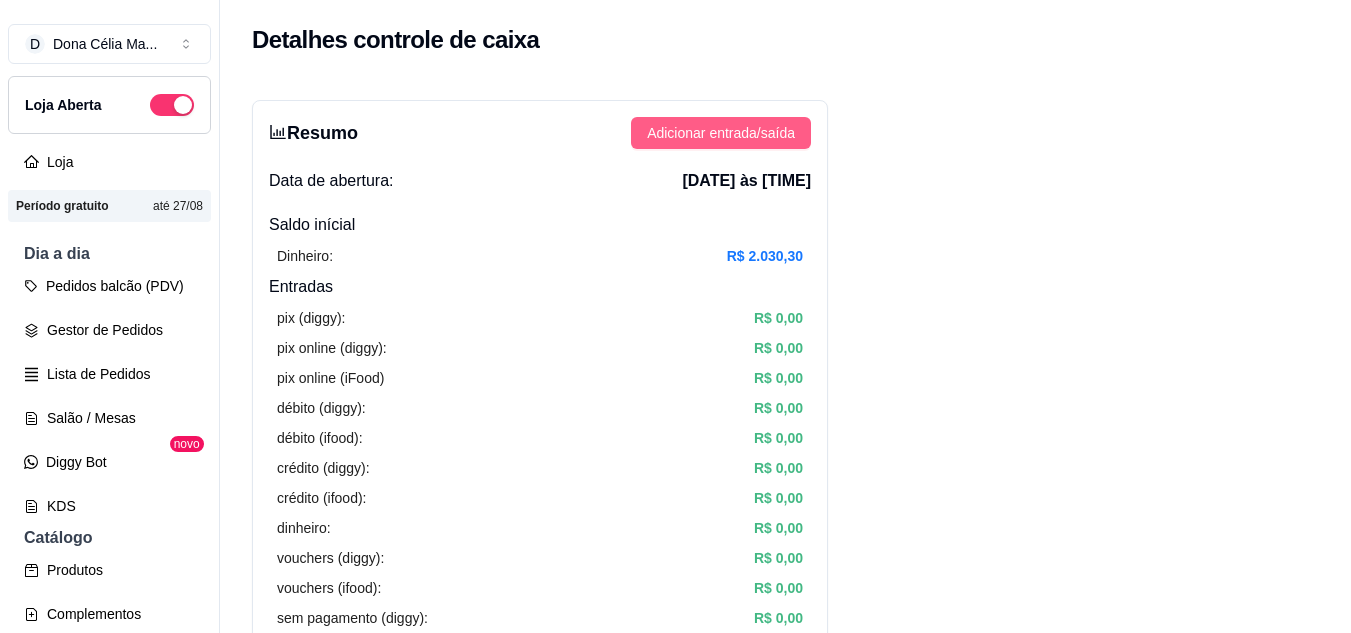 click on "Adicionar entrada/saída" at bounding box center (721, 133) 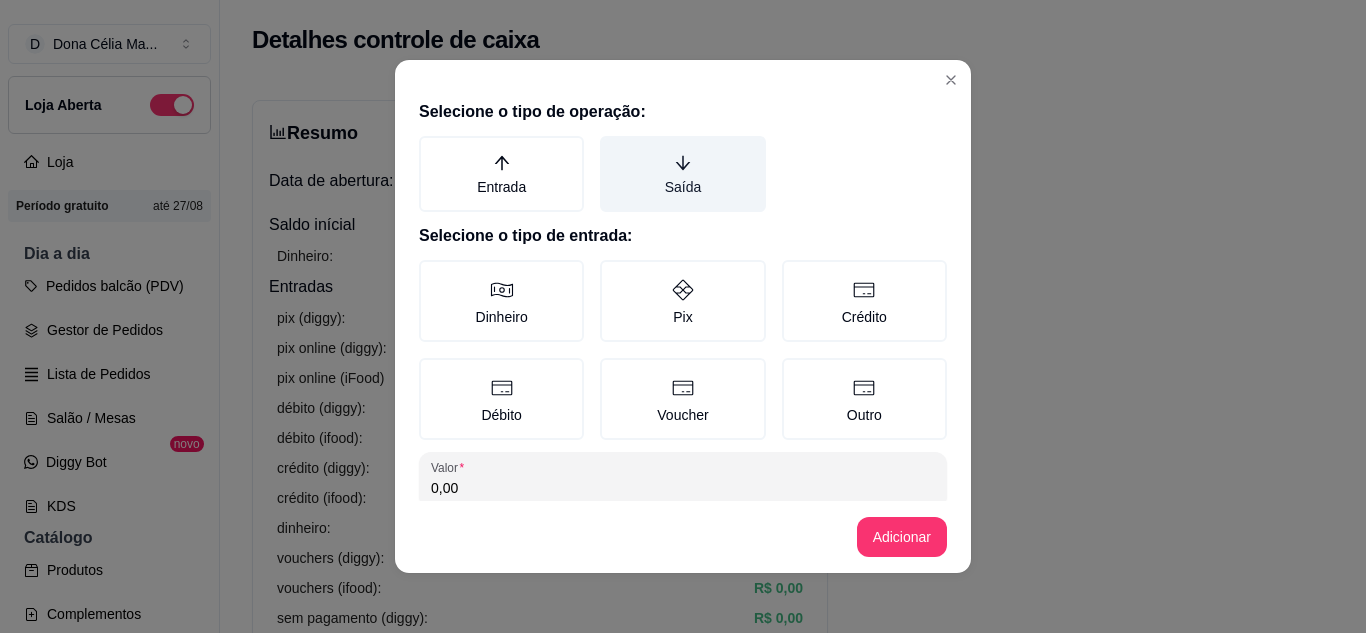 click on "Saída" at bounding box center [682, 174] 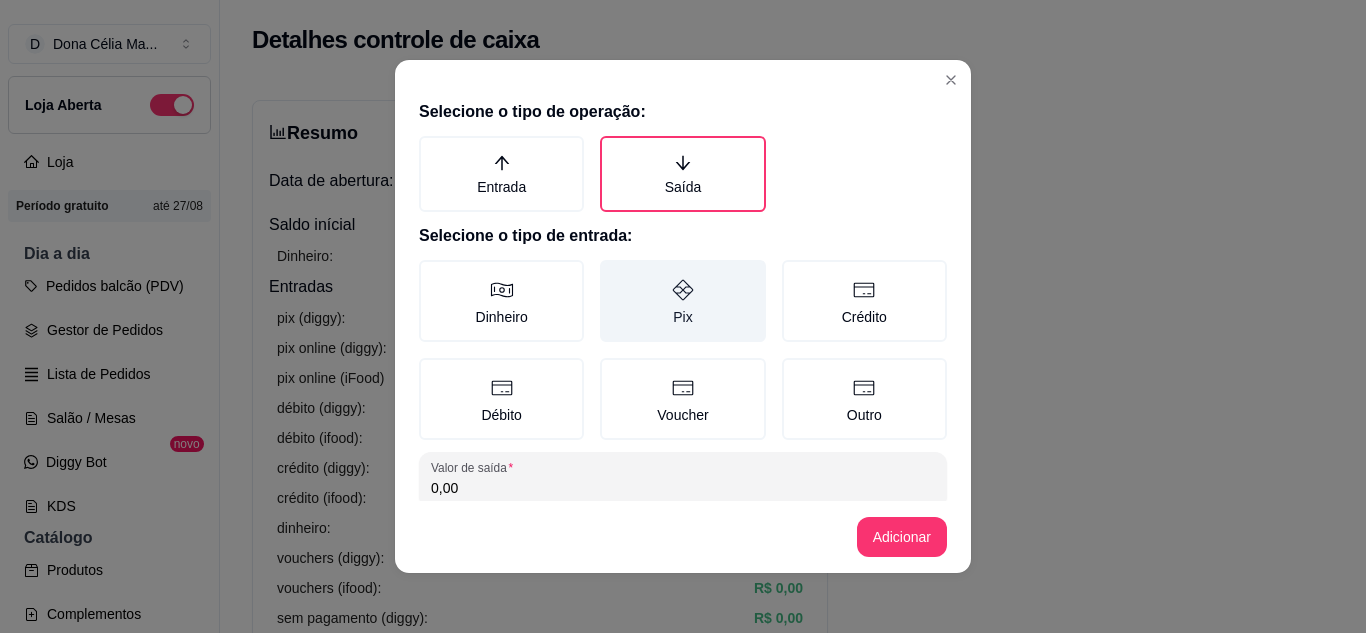 click on "Pix" at bounding box center [682, 301] 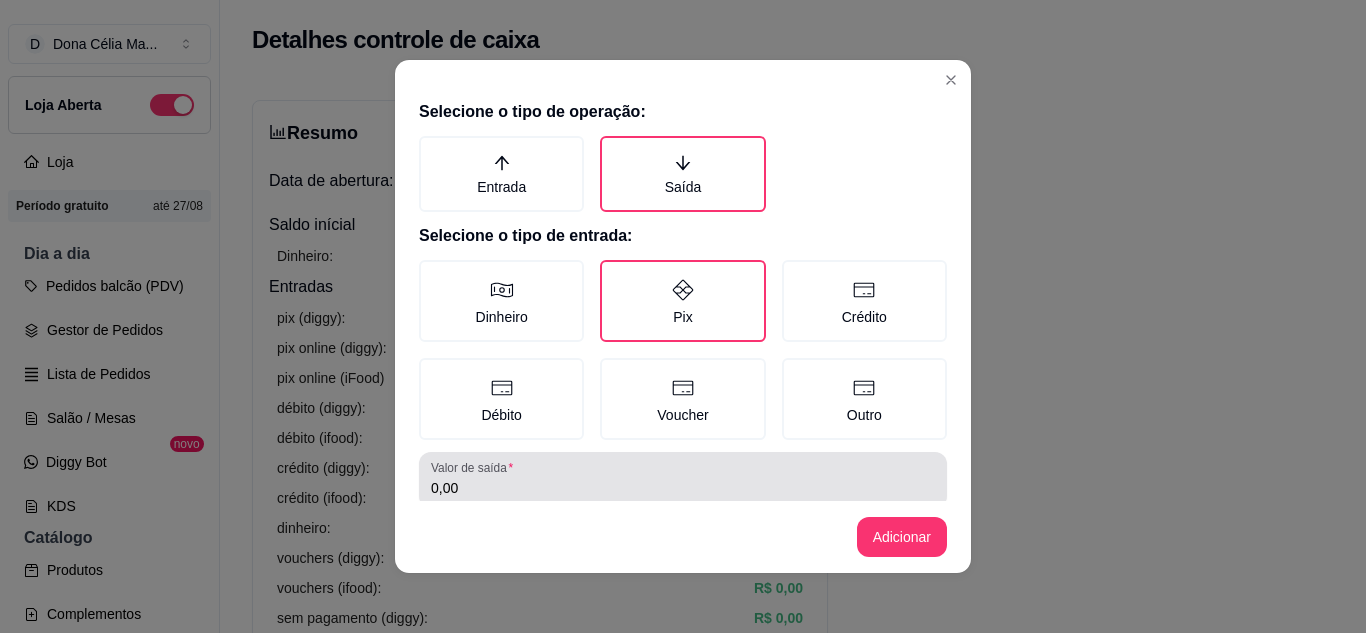 click on "0,00" at bounding box center [683, 488] 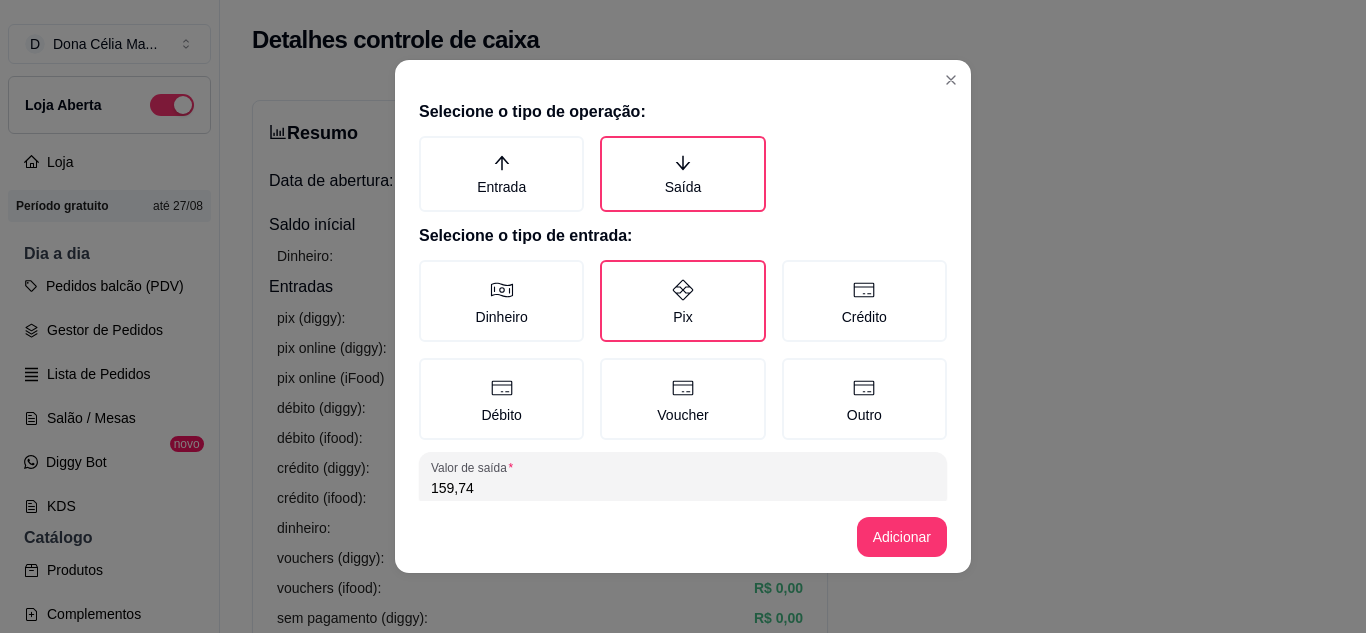 type on "159,74" 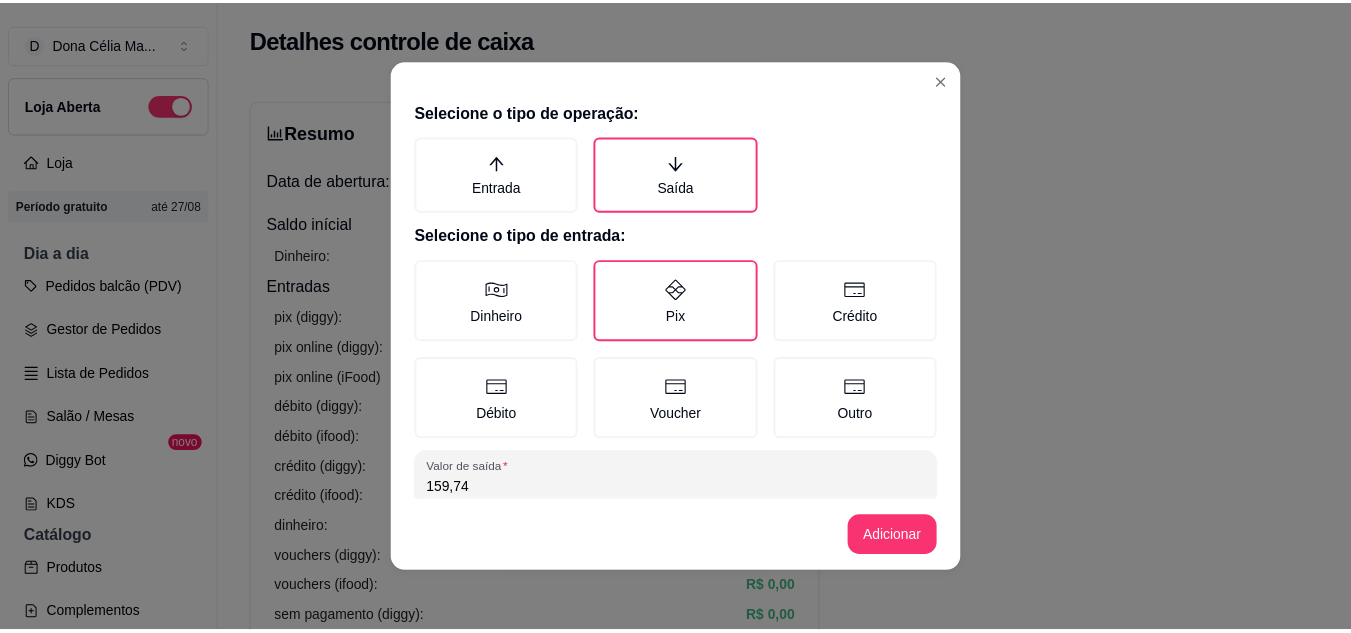 scroll, scrollTop: 115, scrollLeft: 0, axis: vertical 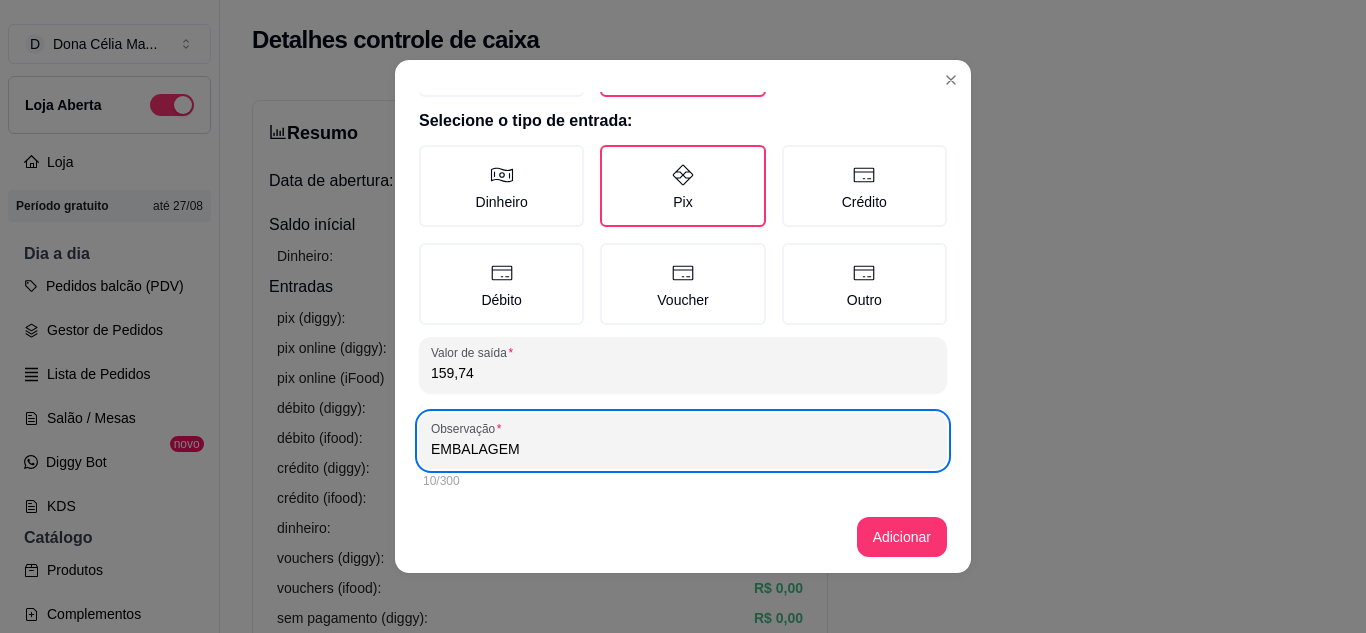 type on "EMBALAGEM" 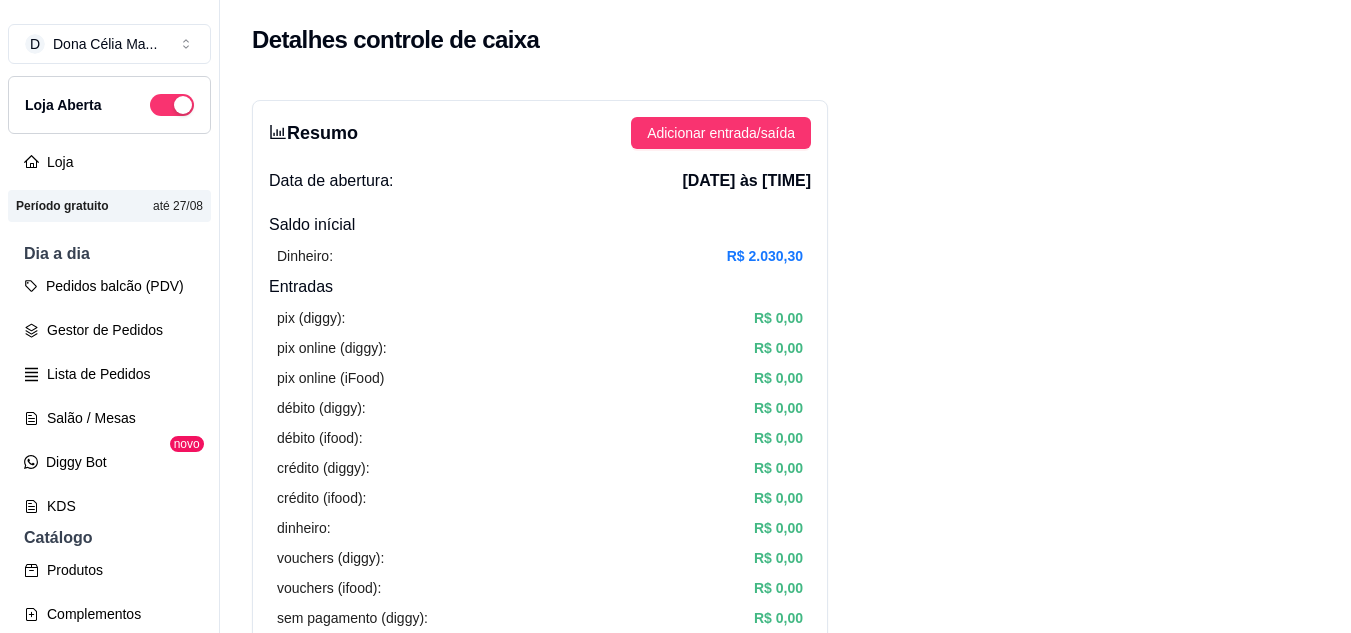 click on "Resumo Adicionar entrada/saída Data de abertura: 4 de ago de 2025 às 08:10 Saldo inícial Dinheiro: R$ 2.030,30 Entradas pix (diggy): R$ 0,00 pix online (diggy): R$ 0,00 pix online (iFood) R$ 0,00 débito (diggy): R$ 0,00 débito (ifood): R$ 0,00 crédito (diggy): R$ 0,00 crédito (ifood): R$ 0,00 dinheiro: R$ 0,00 vouchers (diggy): R$ 0,00 vouchers (ifood): R$ 0,00 sem pagamento (diggy): R$ 0,00 fiado: R$ 0,00 outros: R$ 0,00 Saídas pix (diggy): R$ 0,00 dinheiro: R$ 200,00 débito (diggy): R$ 0,00 débito (ifood): R$ 0,00 crédito (diggy): R$ 0,00 crédito (ifood): R$ 0,00 vouchers (diggy): R$ 0,00 vouchers (ifood): R$ 0,00 outros: R$ 0,00 Saldo final dinheiro em caixa: R$ 1.830,30 total: -R$ 200,00 Todos Pix Dinheiro Crédito Débito Voucher Outros Entrada R$ 0,00 Saída R$ 200,00 Saldo -R$ 200,00 Tipo de pagamento Data - Hora Entrada ou Saída Descrição Valor Descrição Dinheiro 4 de ago de 2025 às 08:15 Saída Carnes R$ 200,00 Editar 1" at bounding box center (785, 833) 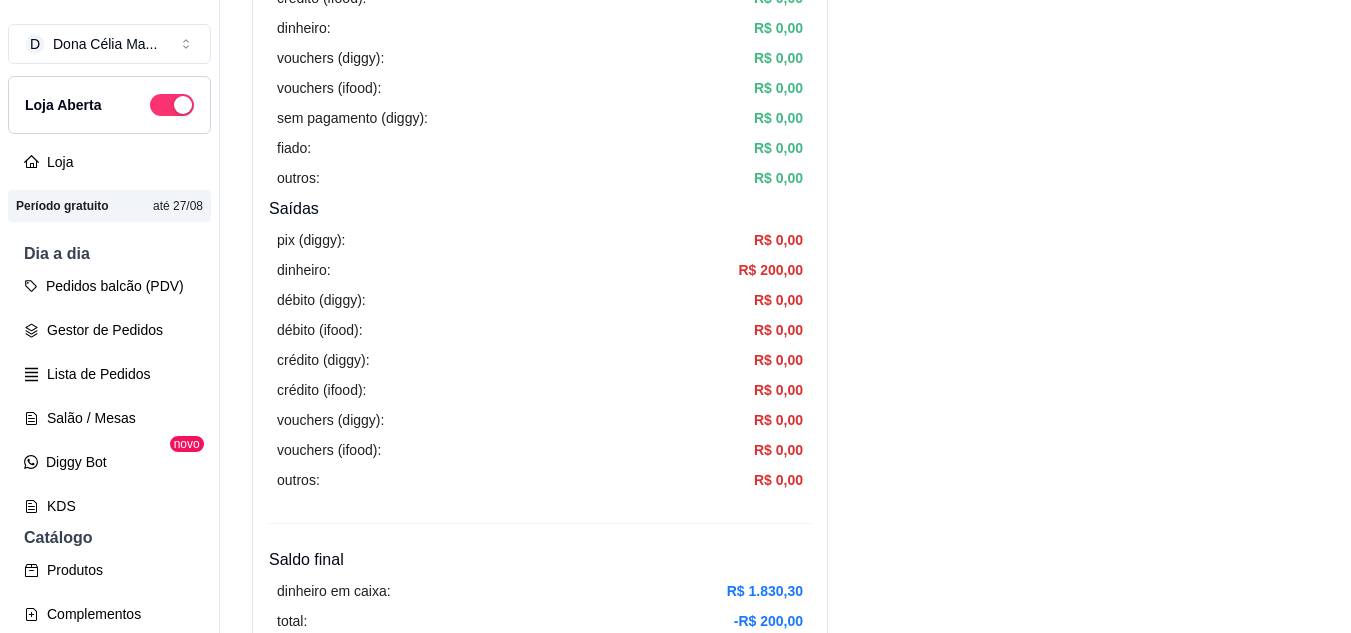 scroll, scrollTop: 900, scrollLeft: 0, axis: vertical 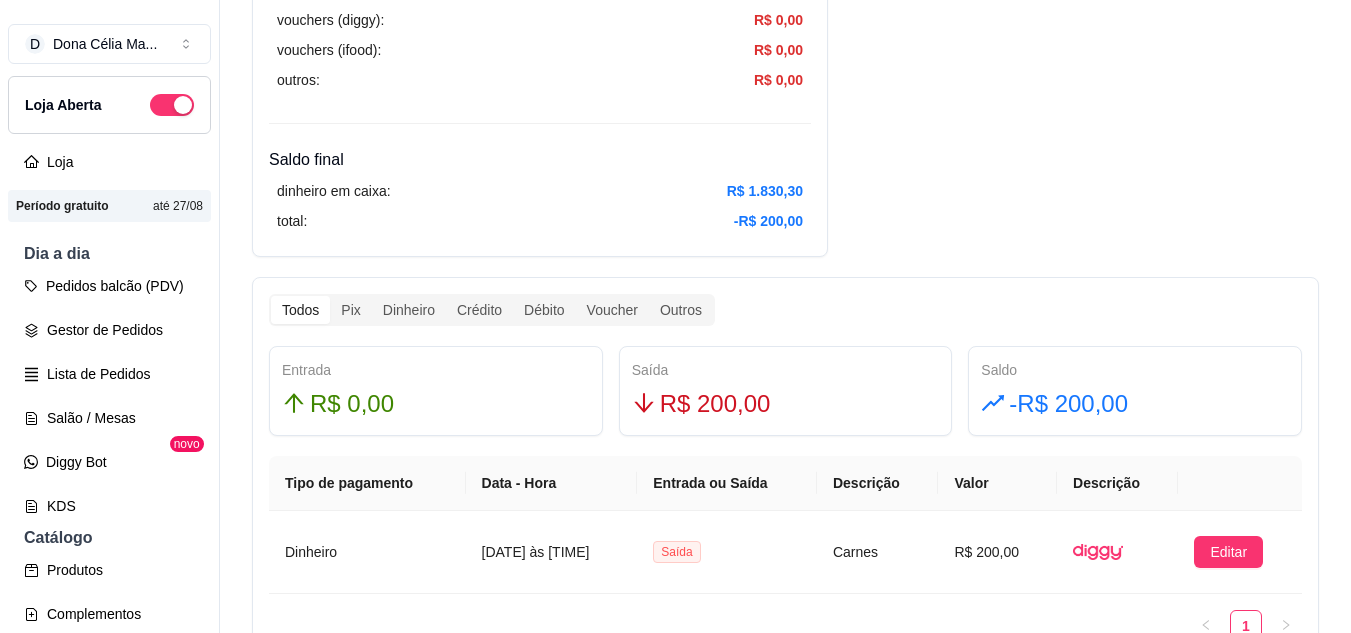 click on "Todos Pix Dinheiro Crédito Débito Voucher Outros Entrada R$ 0,00 Saída R$ 200,00 Saldo -R$ 200,00 Tipo de pagamento Data - Hora Entrada ou Saída Descrição Valor Descrição Dinheiro 4 de ago de 2025 às 08:15 Saída Carnes R$ 200,00 Editar 1" at bounding box center [785, 476] 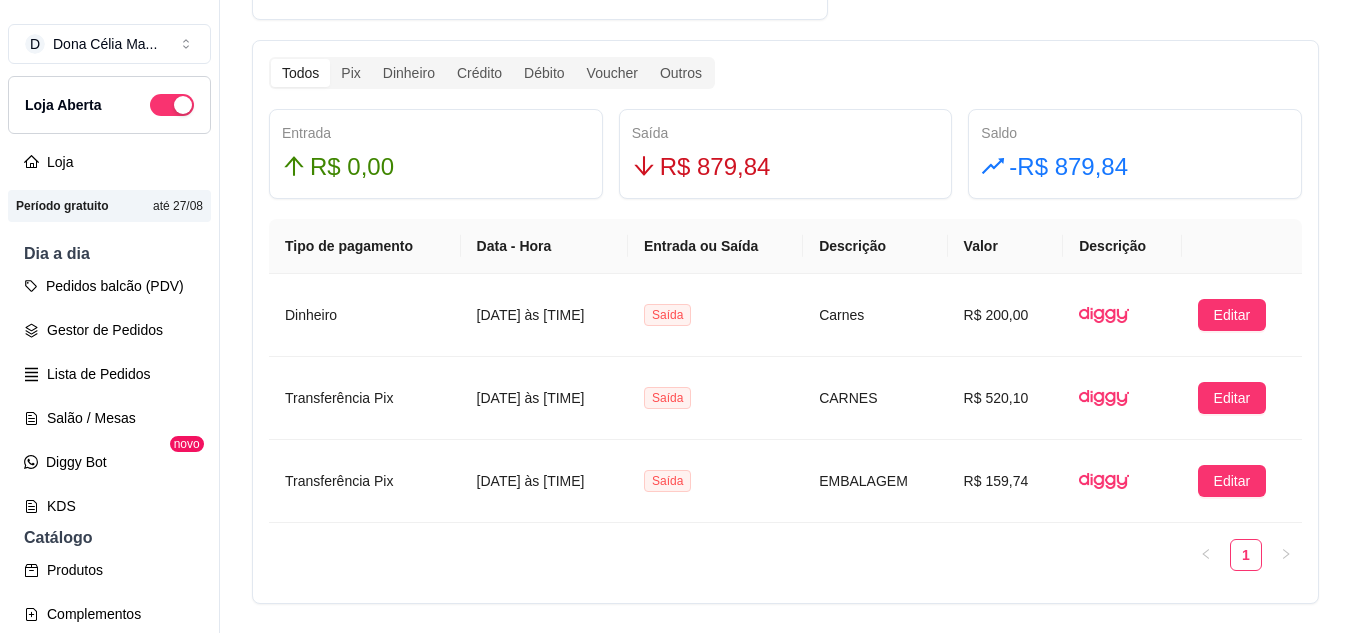 scroll, scrollTop: 1203, scrollLeft: 0, axis: vertical 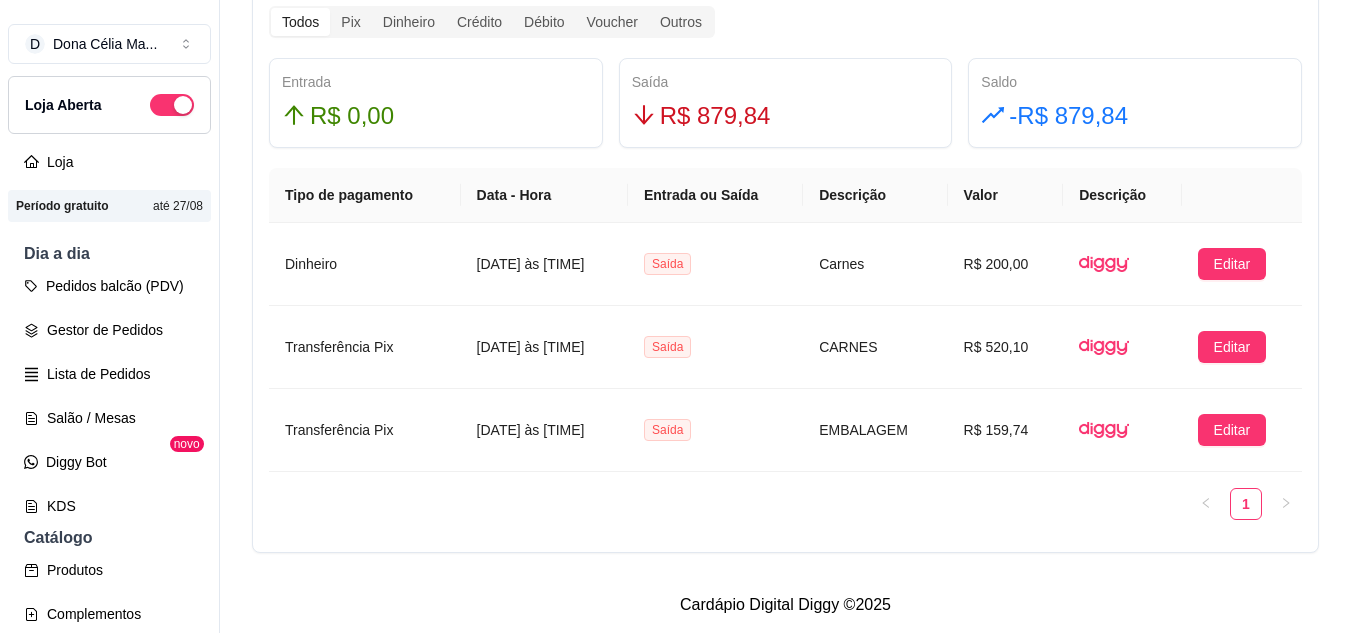 click on "Gestor de Pedidos" at bounding box center (109, 330) 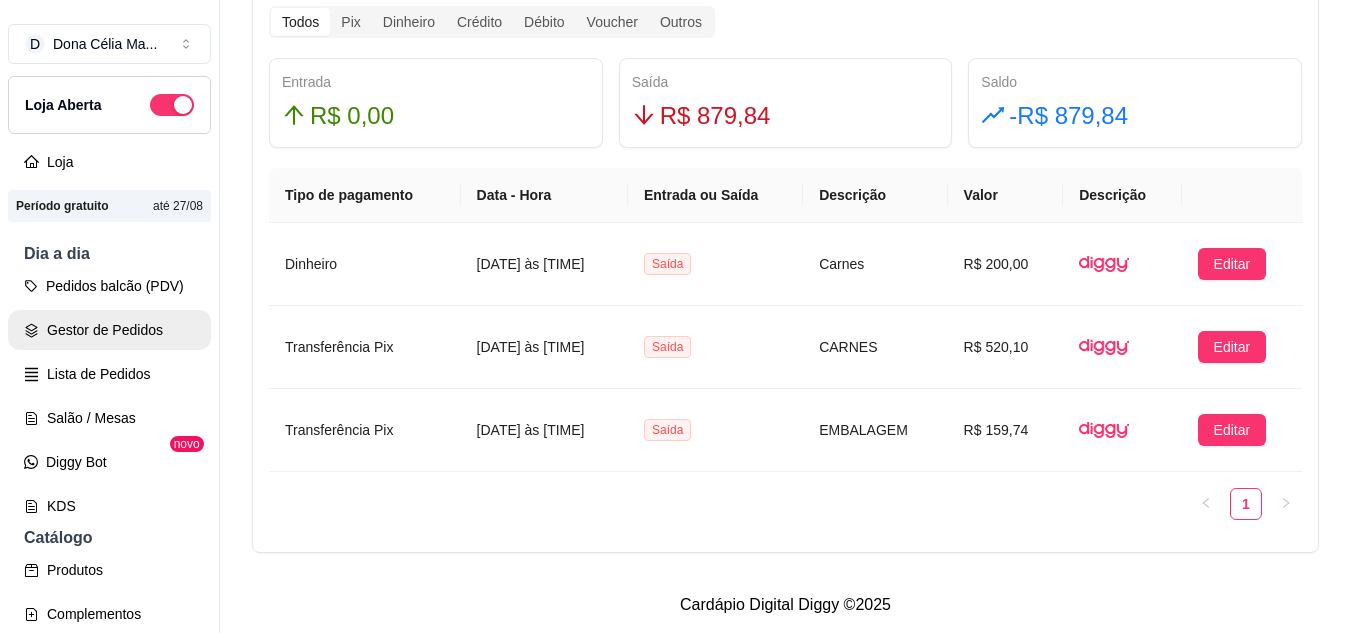 scroll, scrollTop: 0, scrollLeft: 0, axis: both 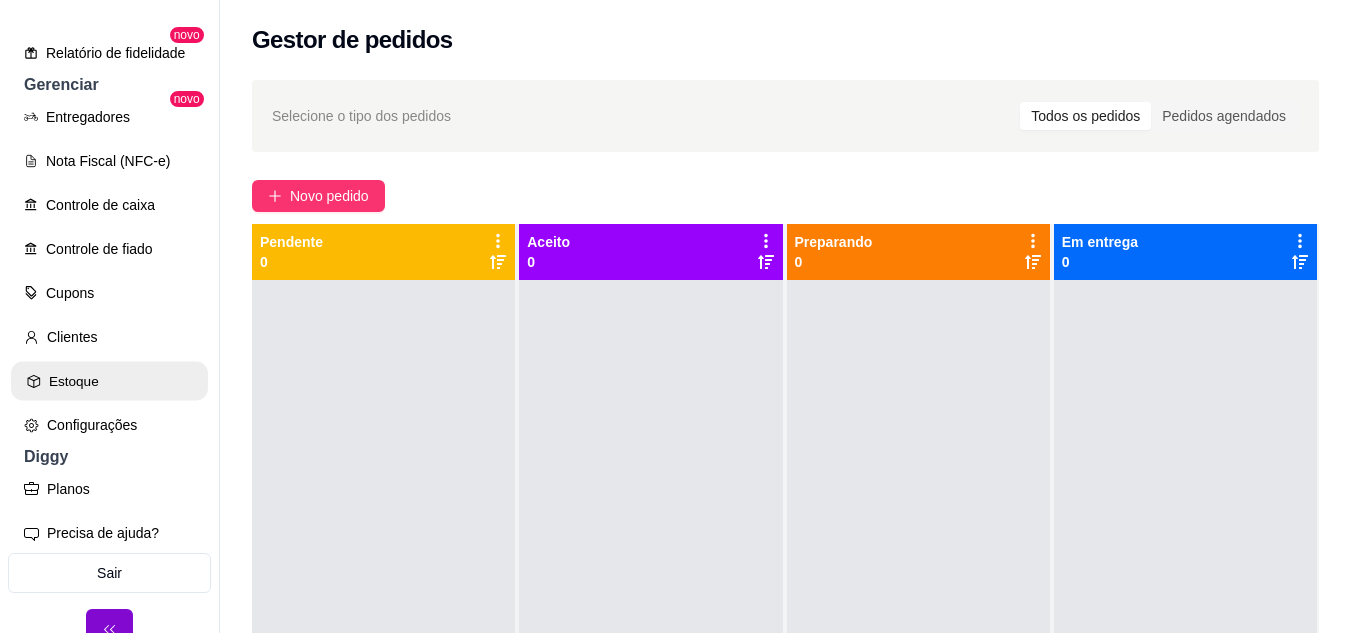 click on "Estoque" at bounding box center (109, 381) 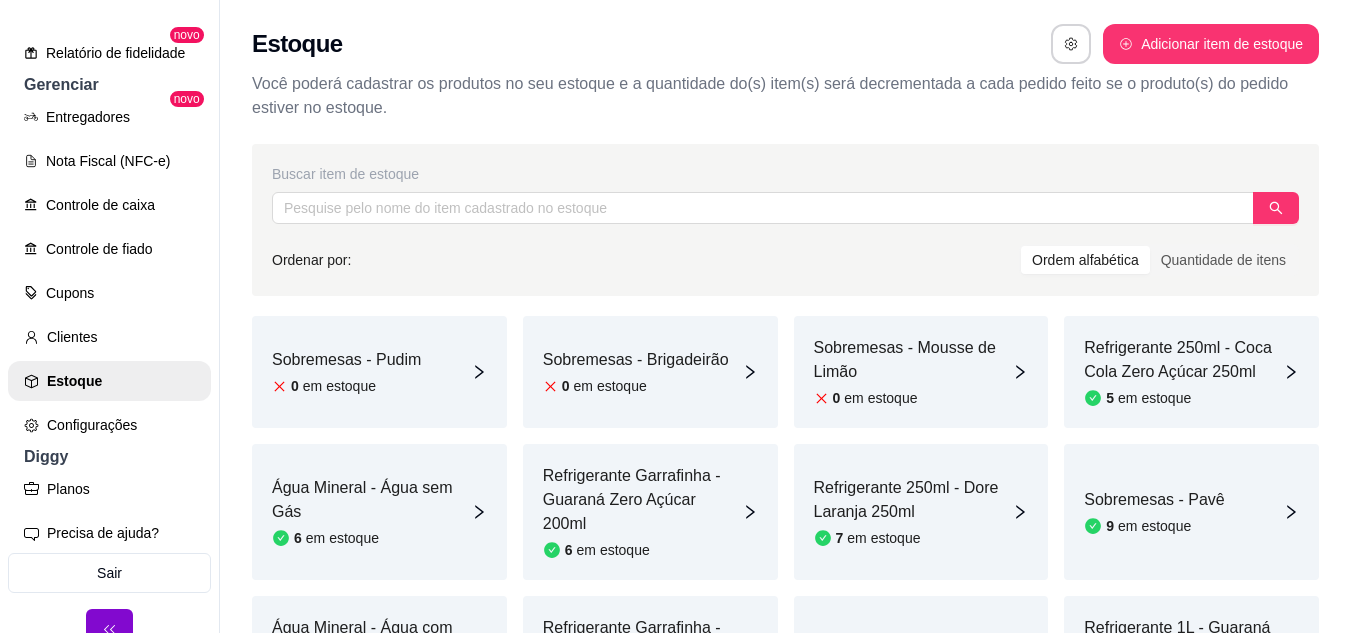 scroll, scrollTop: 100, scrollLeft: 0, axis: vertical 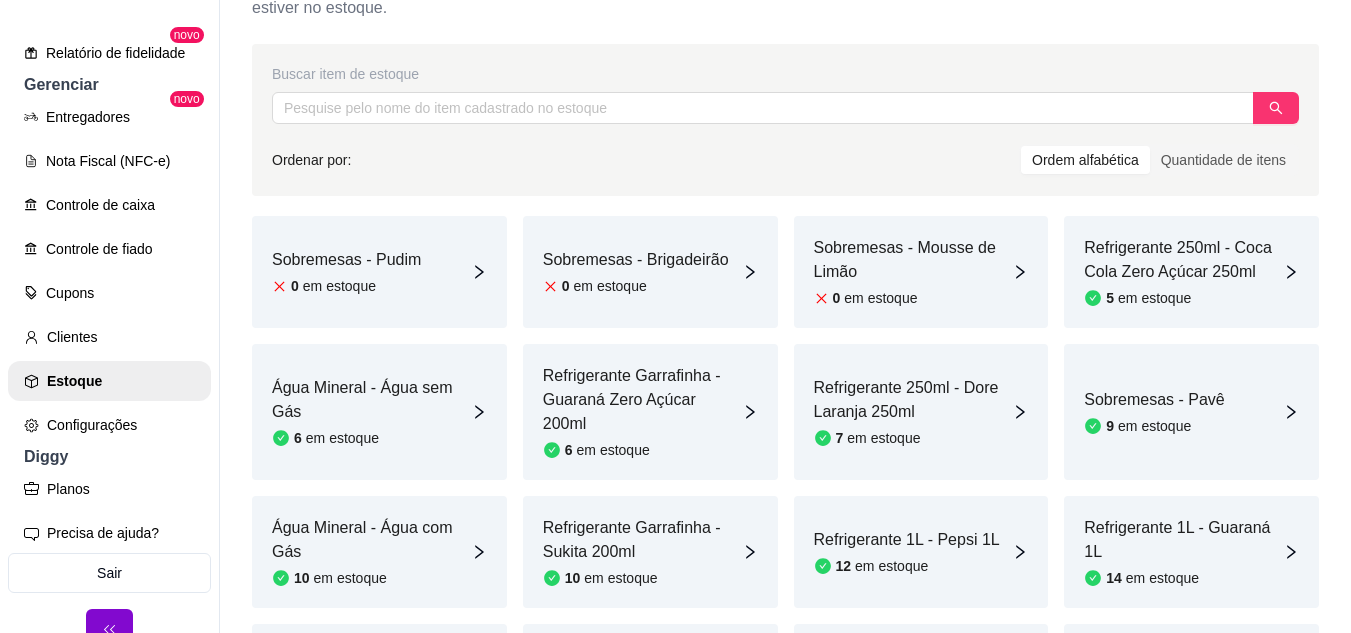 click on "Sobremesas - Pavê" at bounding box center (1154, 400) 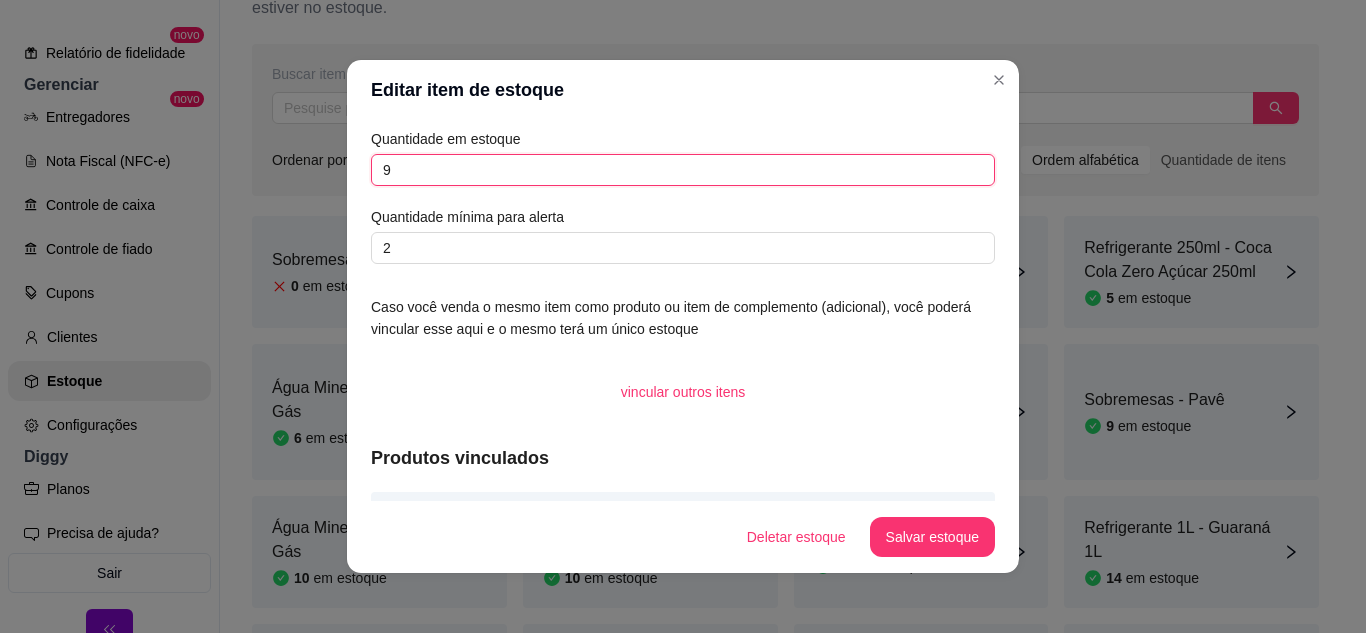 drag, startPoint x: 391, startPoint y: 174, endPoint x: 344, endPoint y: 160, distance: 49.0408 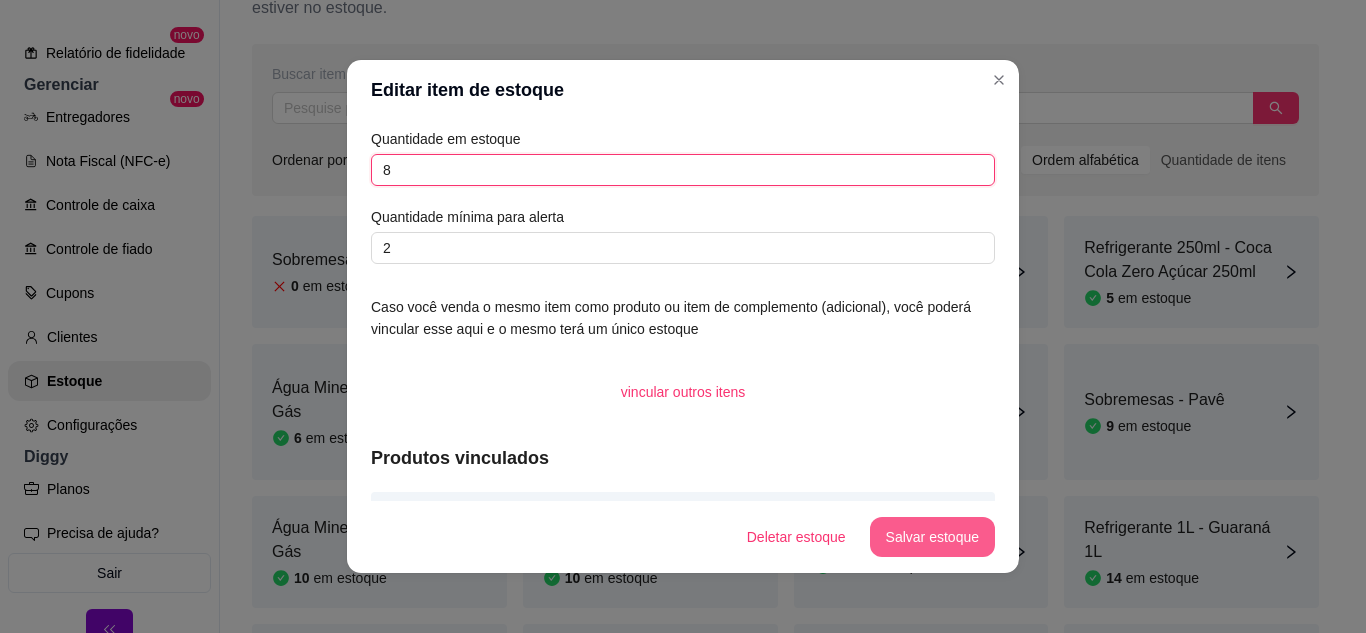 type on "8" 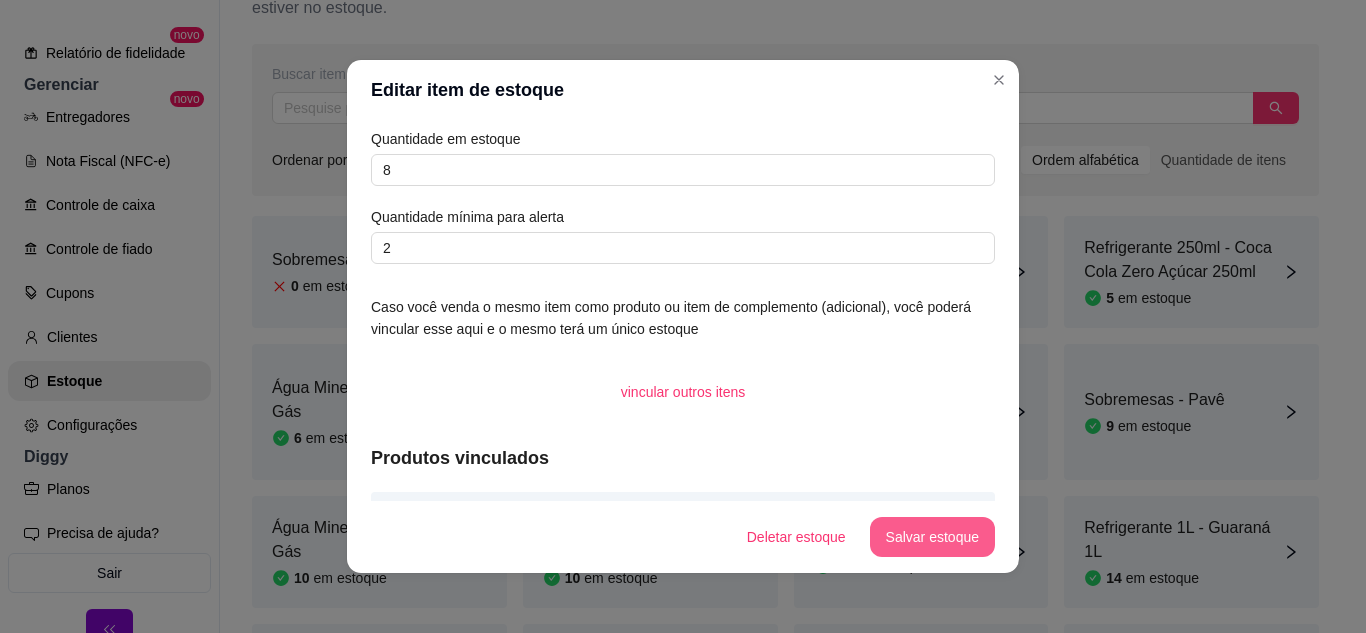 click on "Salvar estoque" at bounding box center [932, 537] 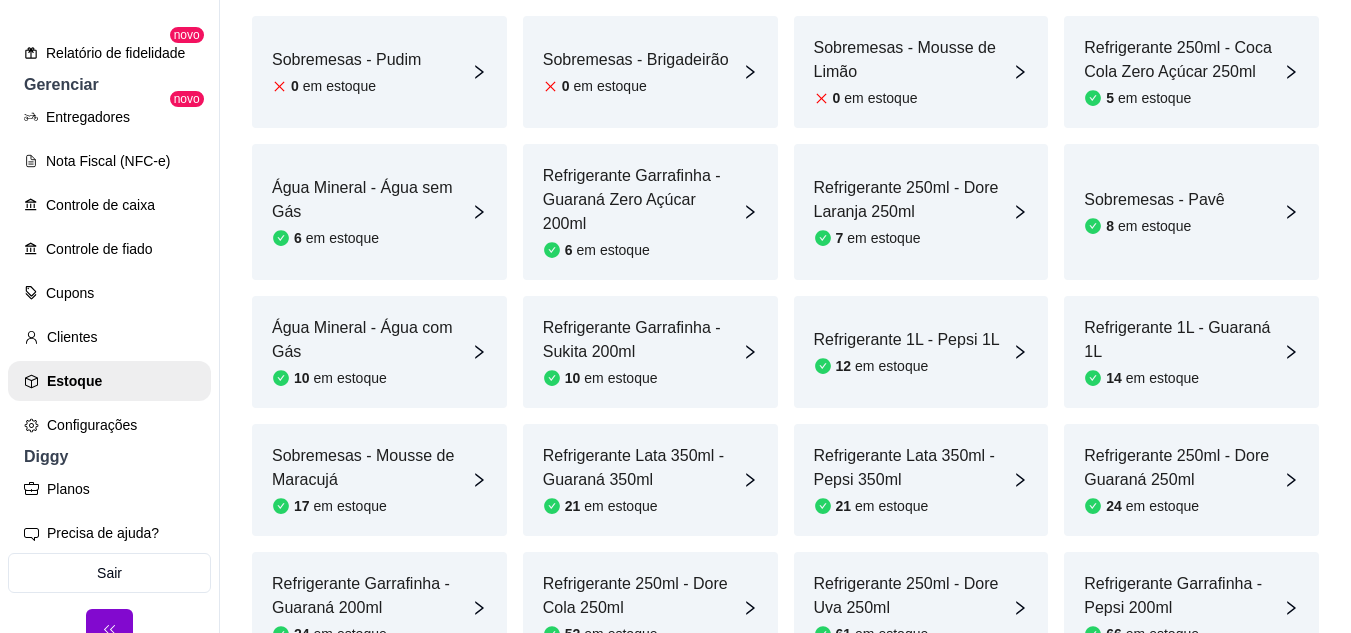 scroll, scrollTop: 400, scrollLeft: 0, axis: vertical 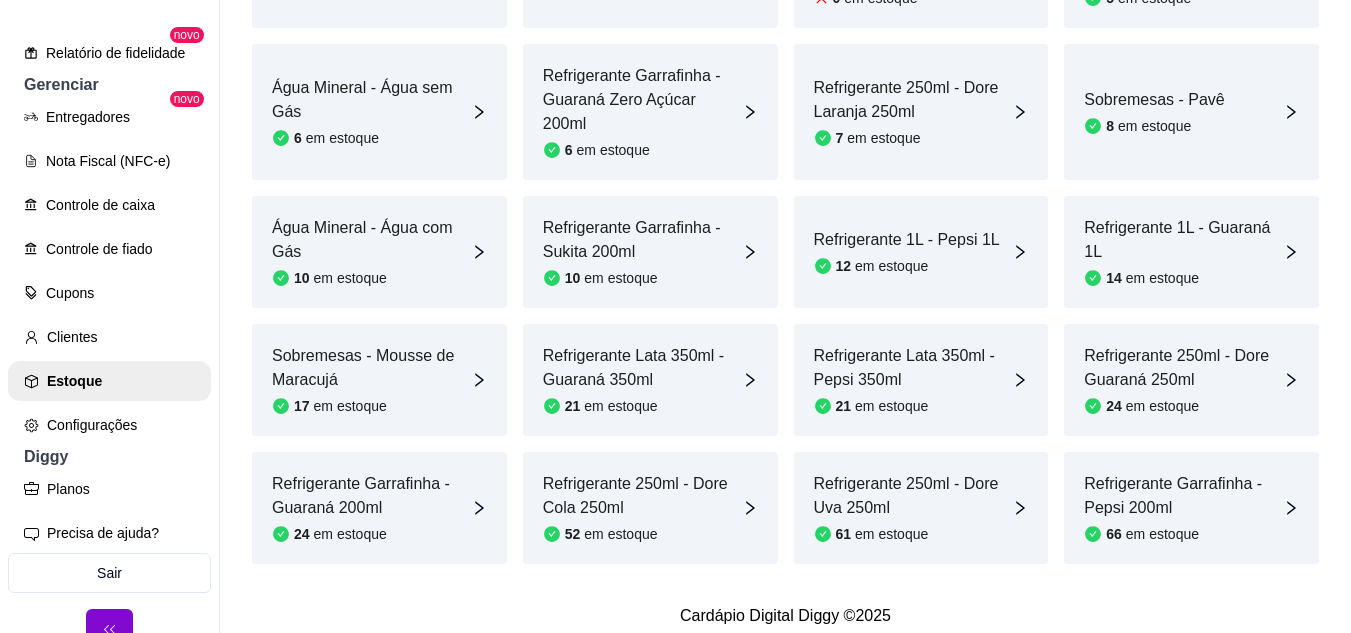 click on "Sobremesas - Mousse de Maracujá 17 em estoque" at bounding box center (379, 380) 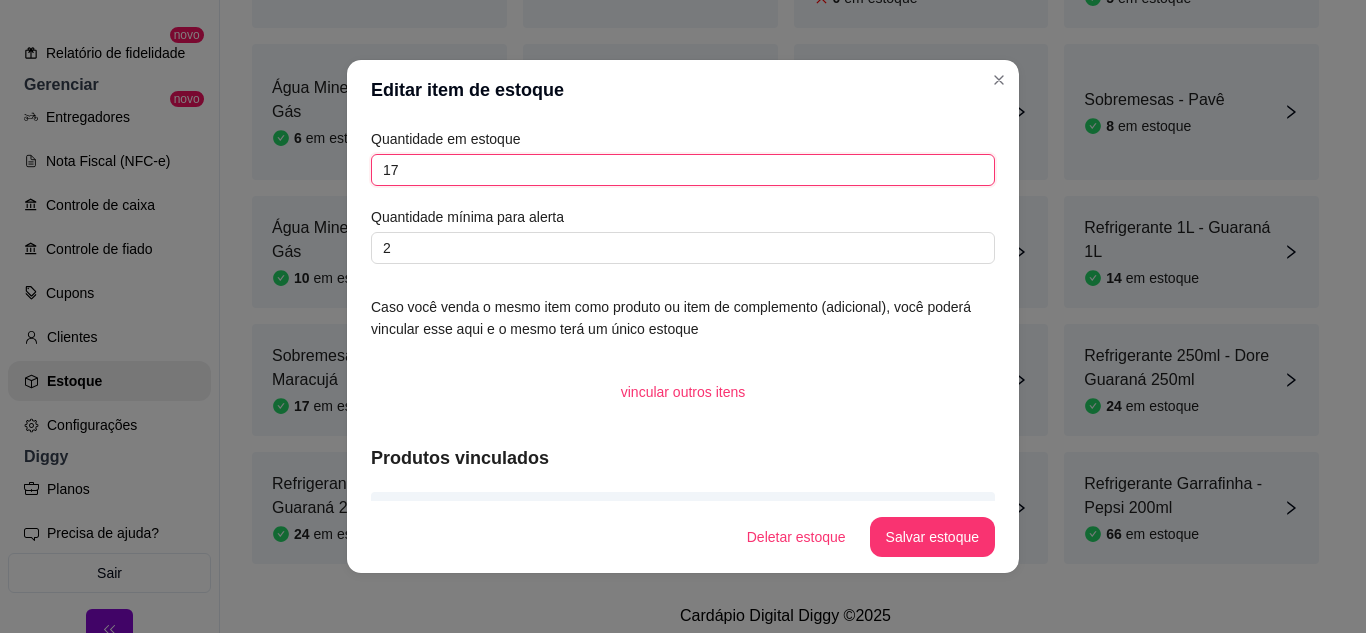 click on "17" at bounding box center (683, 170) 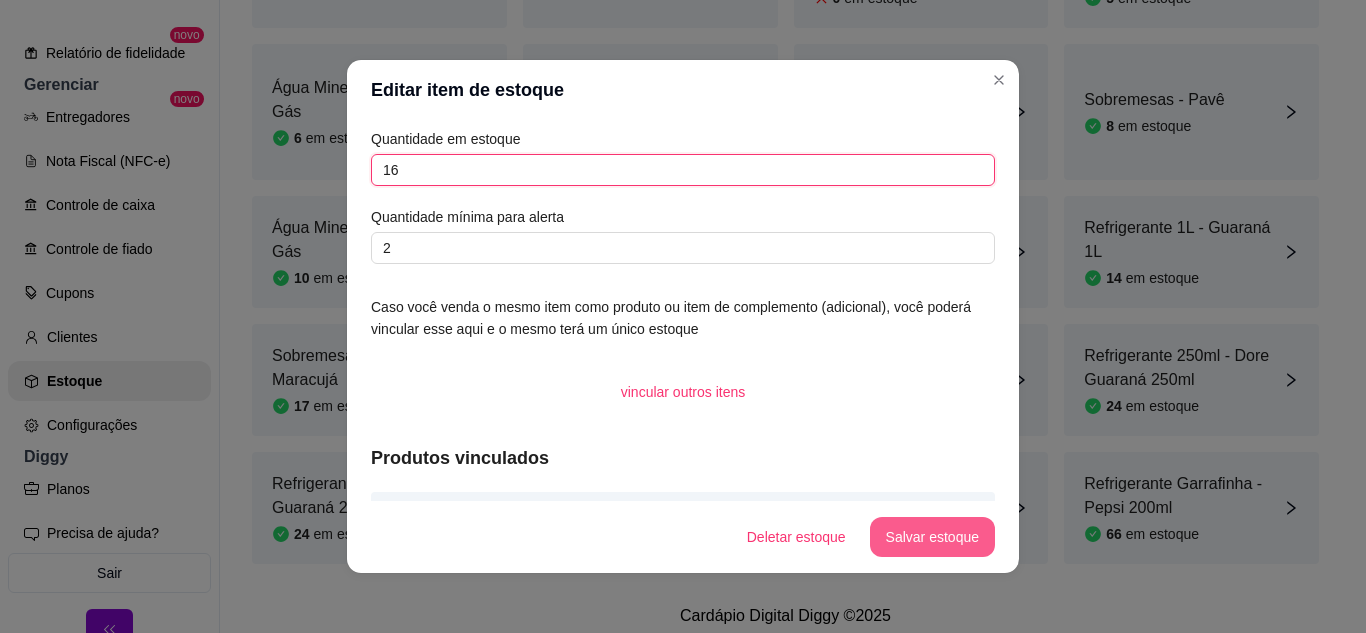 type on "16" 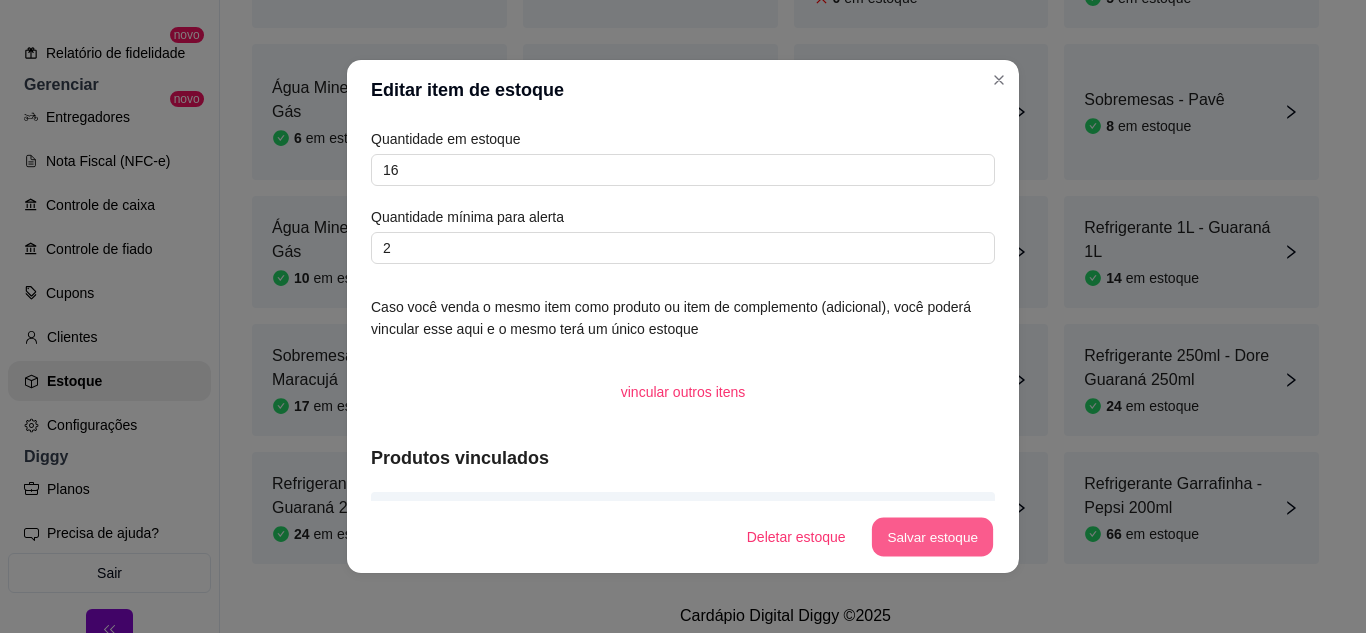click on "Salvar estoque" at bounding box center (932, 537) 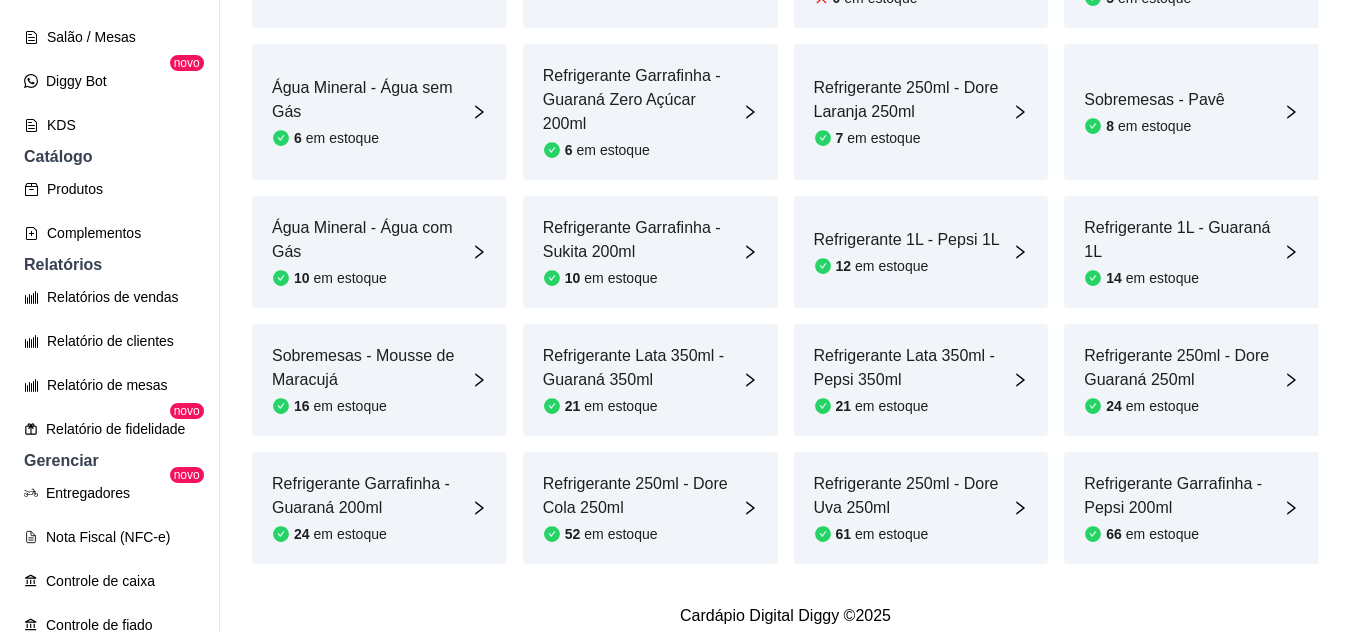 scroll, scrollTop: 0, scrollLeft: 0, axis: both 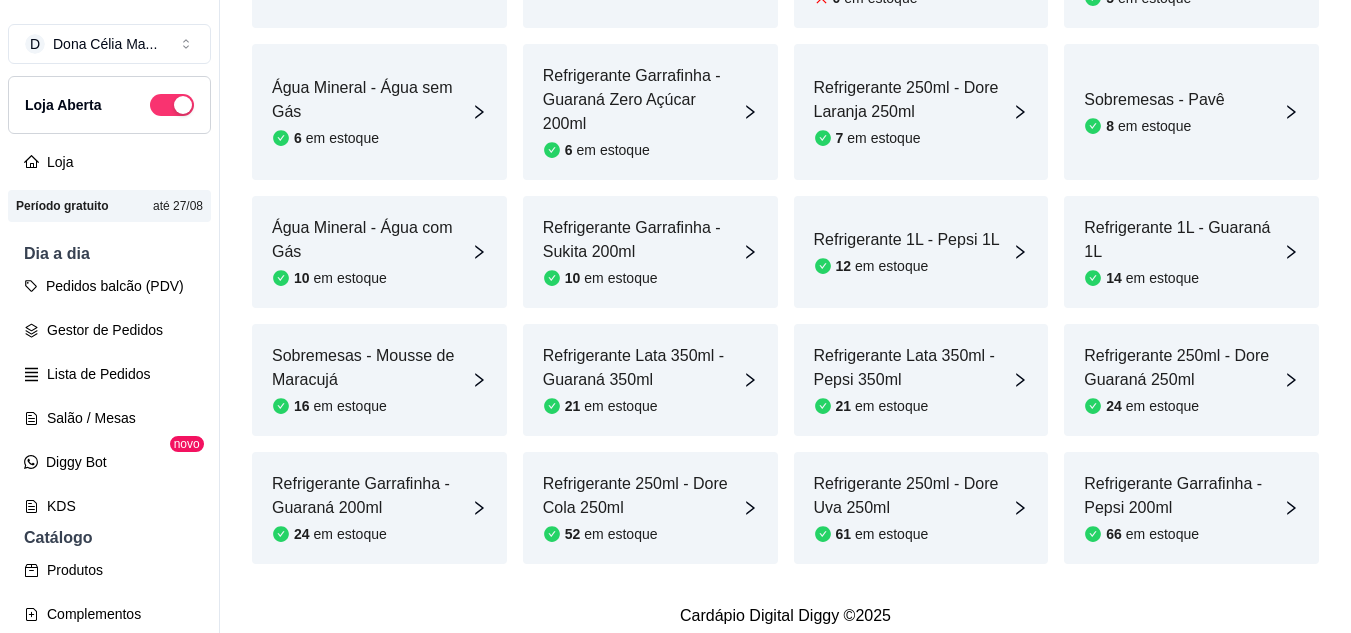 click on "Período gratuito até 27/08" at bounding box center (109, 206) 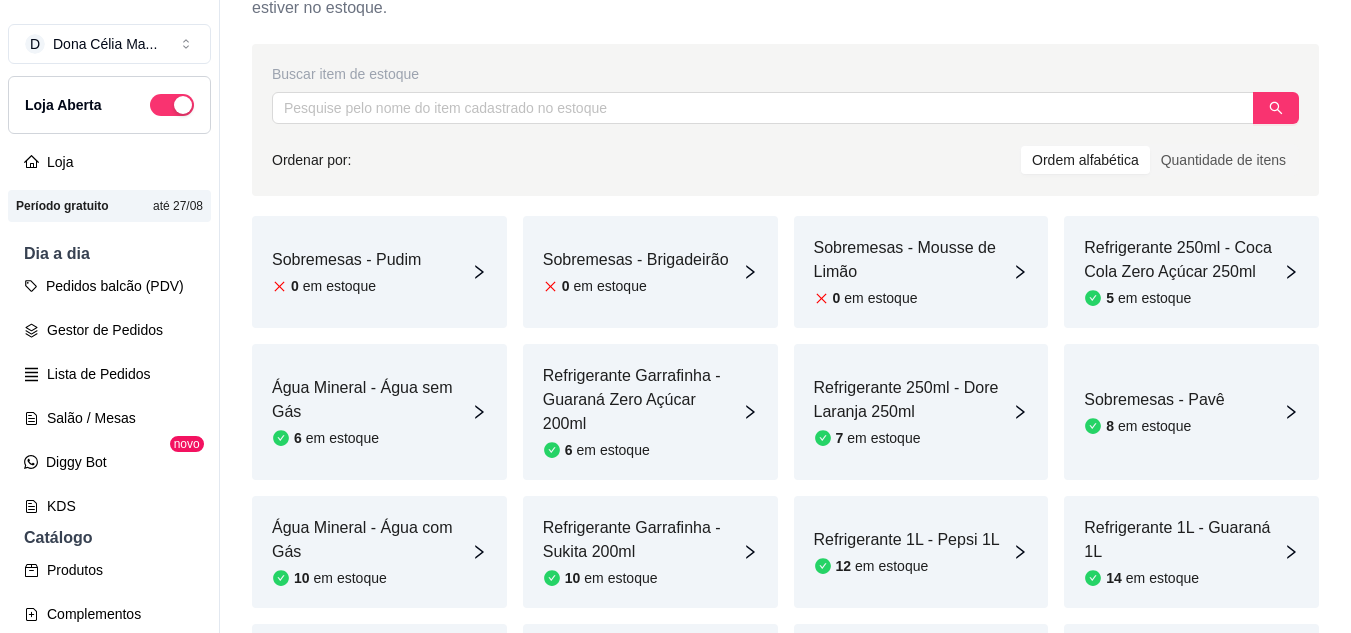 scroll, scrollTop: 0, scrollLeft: 0, axis: both 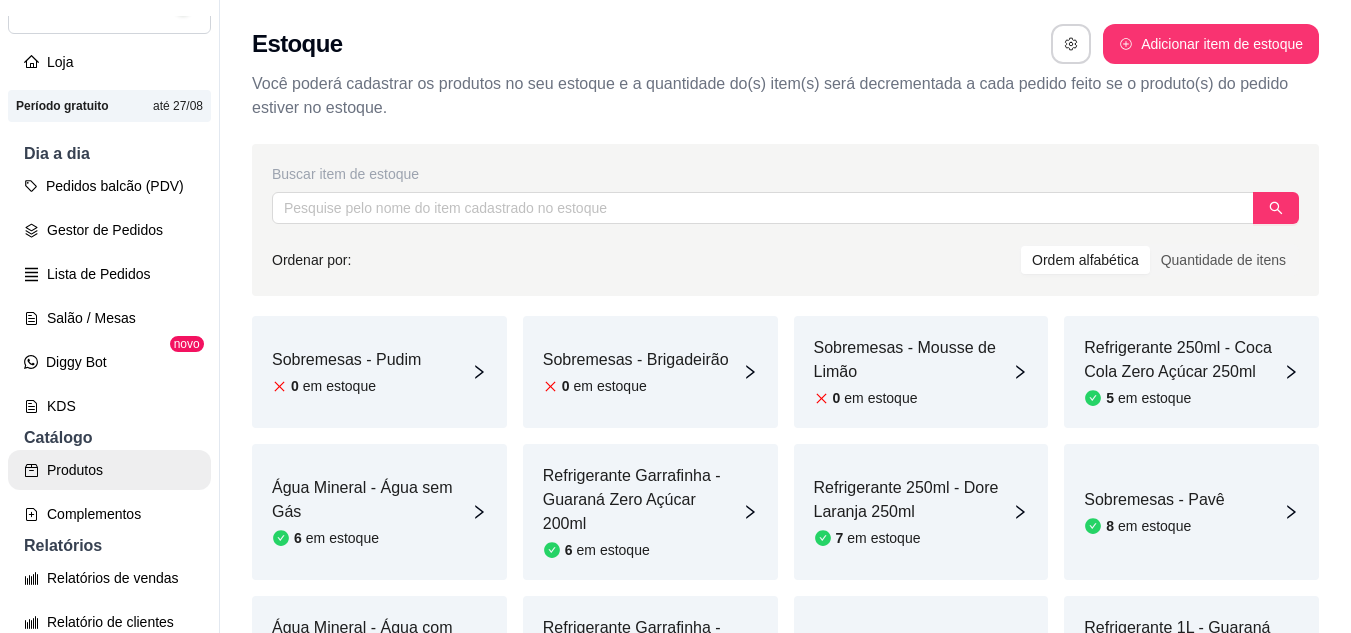 click on "Produtos" at bounding box center [109, 470] 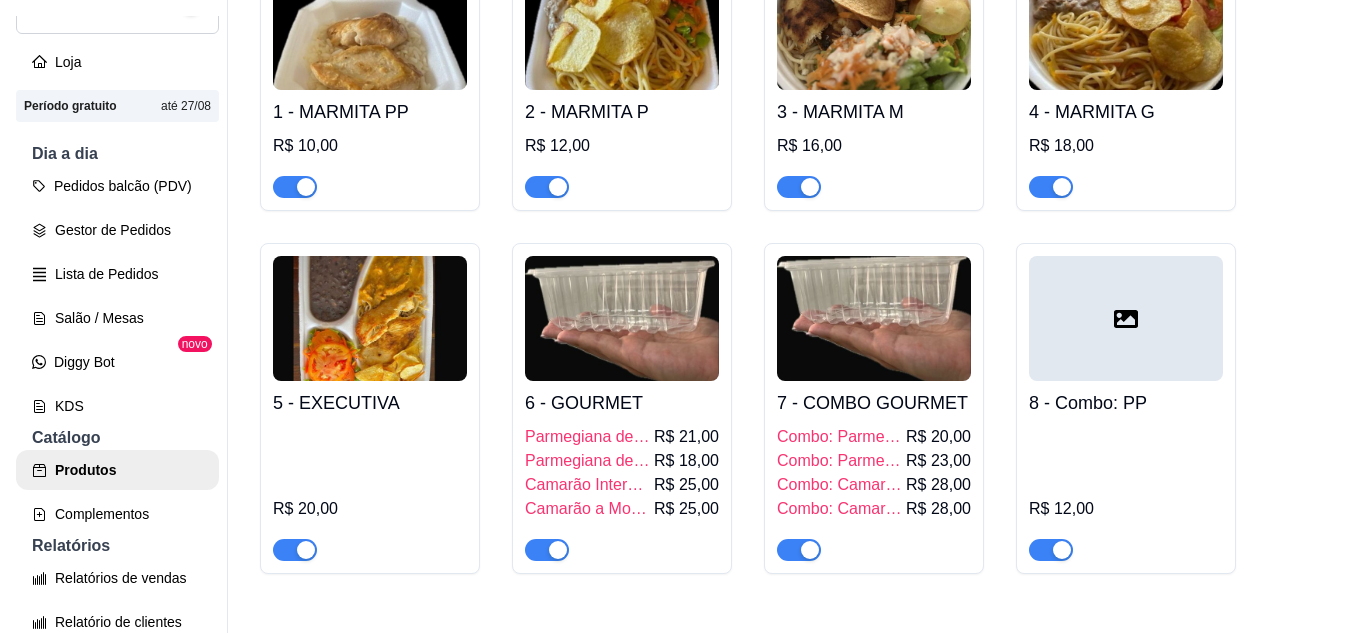 scroll, scrollTop: 400, scrollLeft: 0, axis: vertical 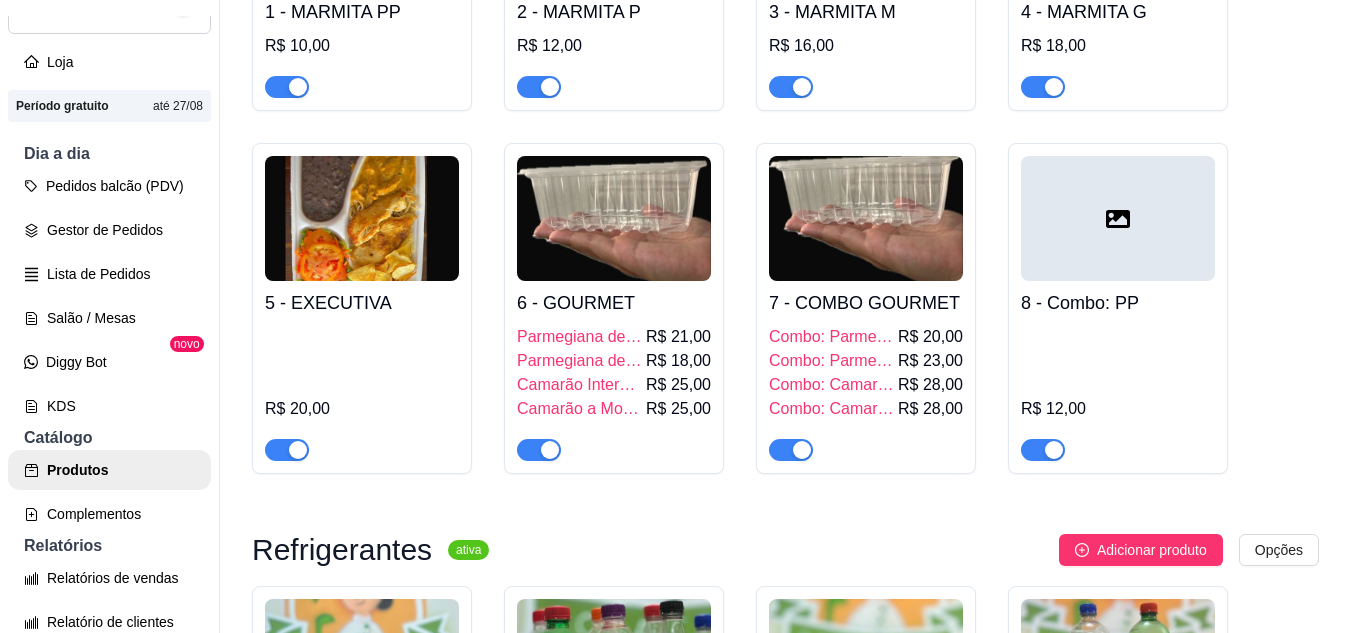 click at bounding box center [298, 450] 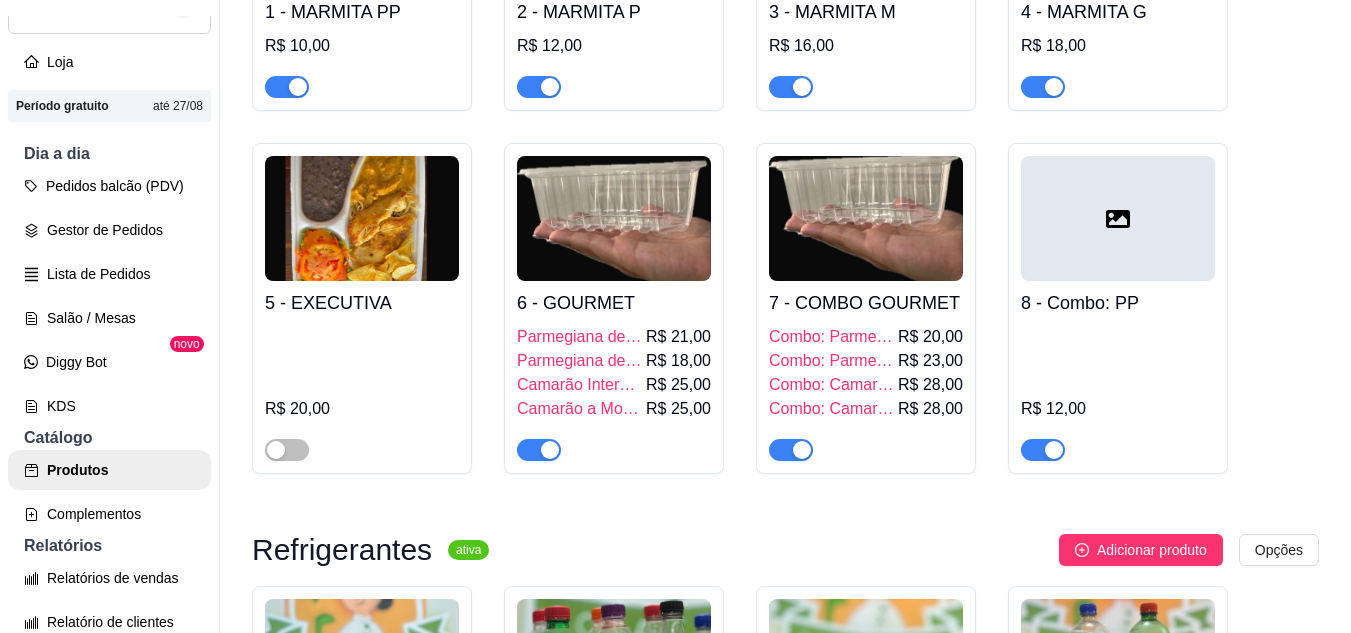 click on "R$ 12,00" at bounding box center (614, 46) 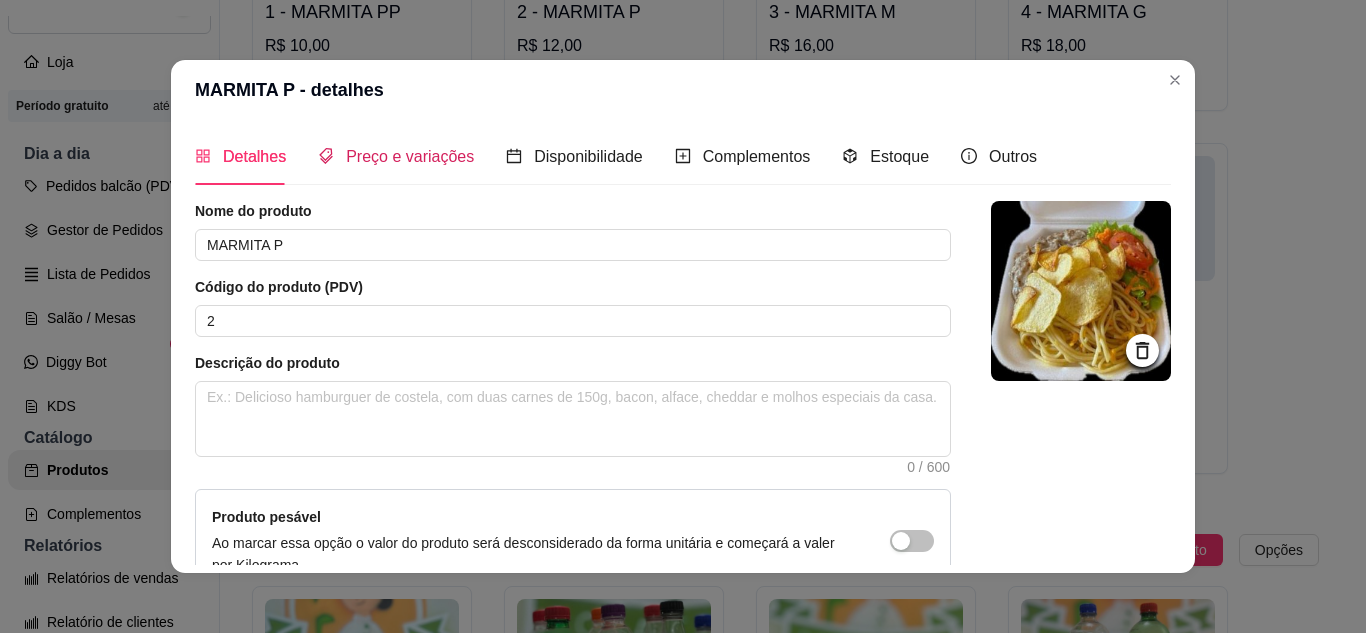 click on "Preço e variações" at bounding box center [410, 156] 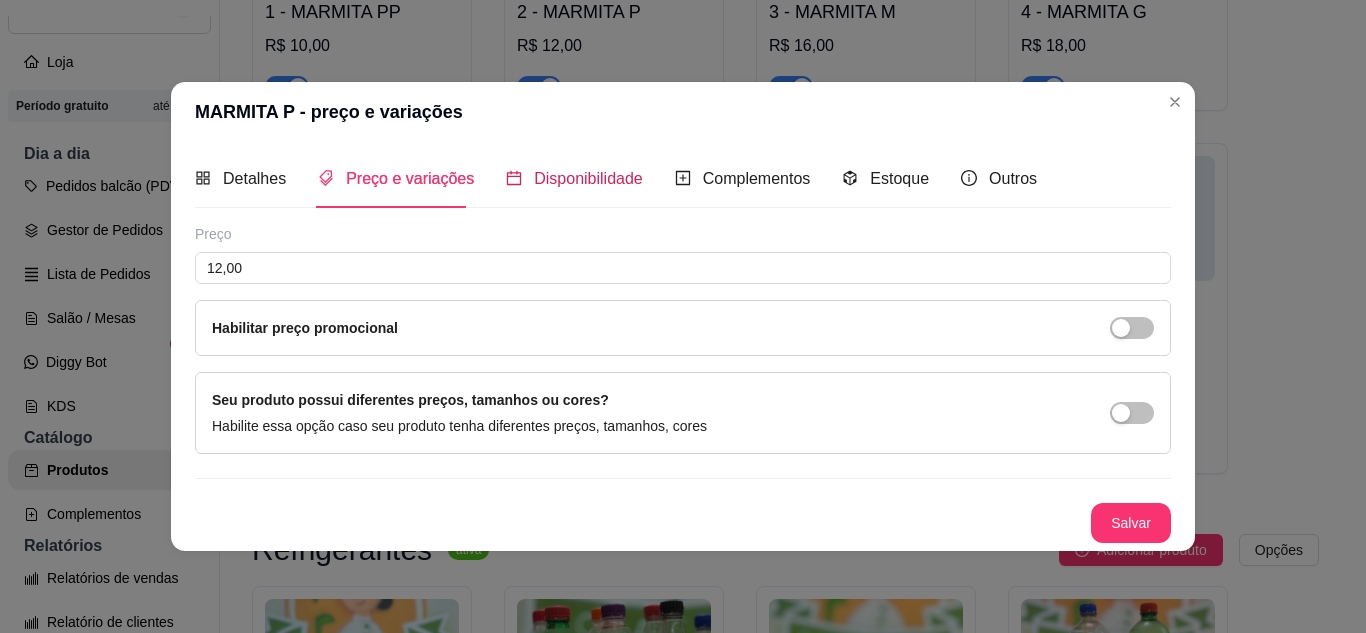 click on "Disponibilidade" at bounding box center [588, 178] 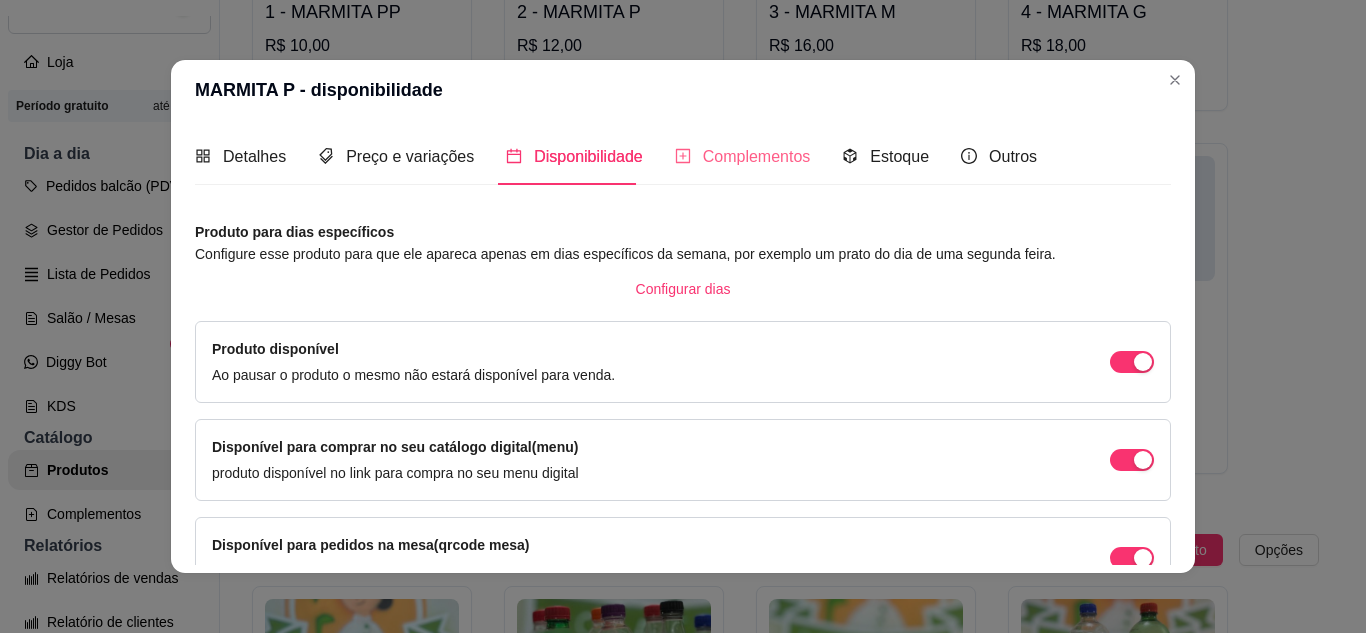 click on "Complementos" at bounding box center [743, 156] 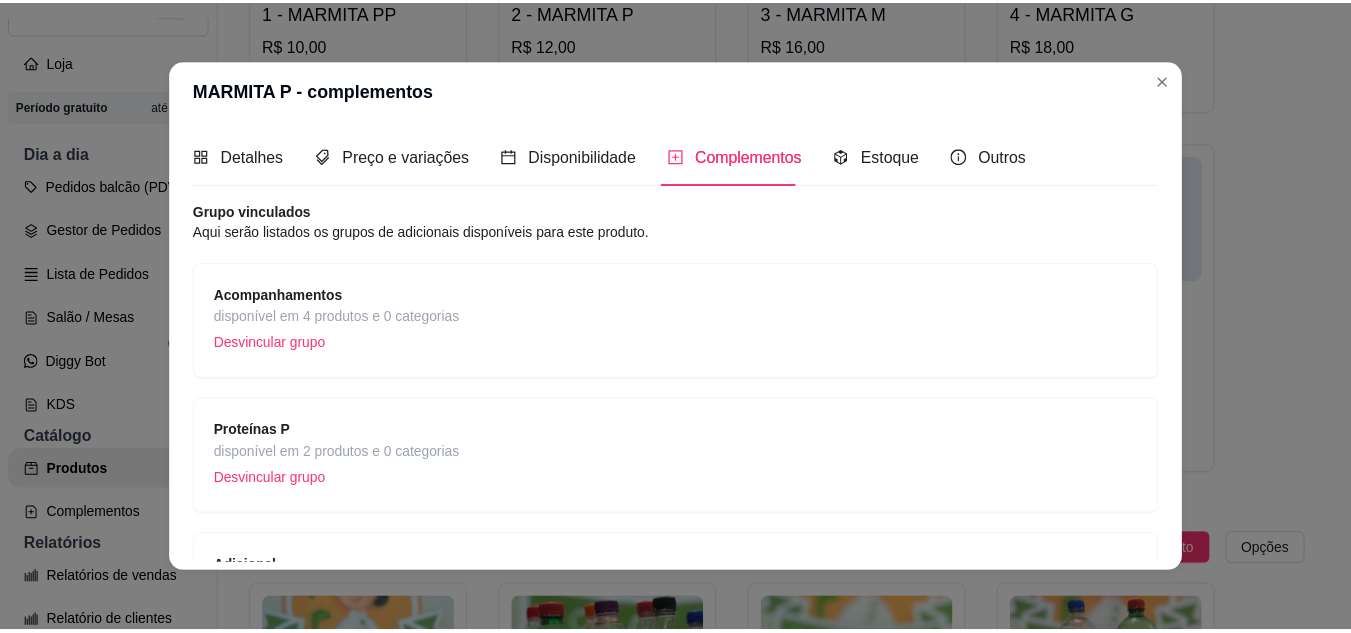 scroll, scrollTop: 166, scrollLeft: 0, axis: vertical 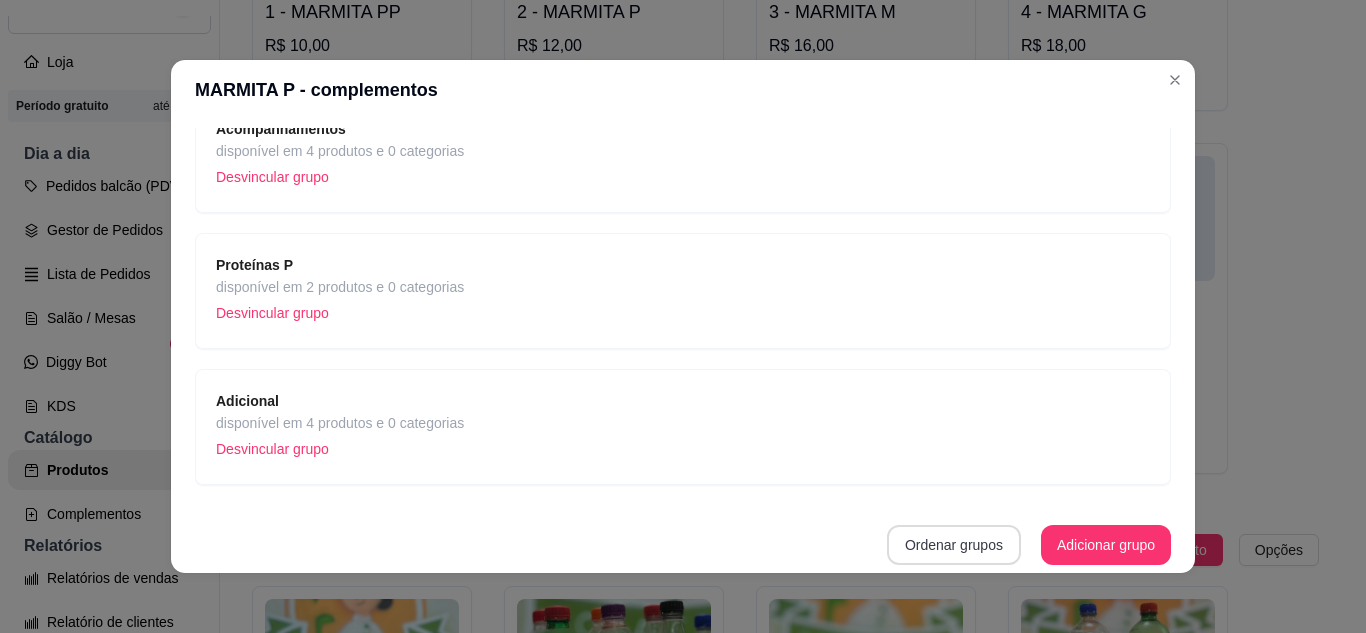 click on "Ordenar grupos" at bounding box center [954, 545] 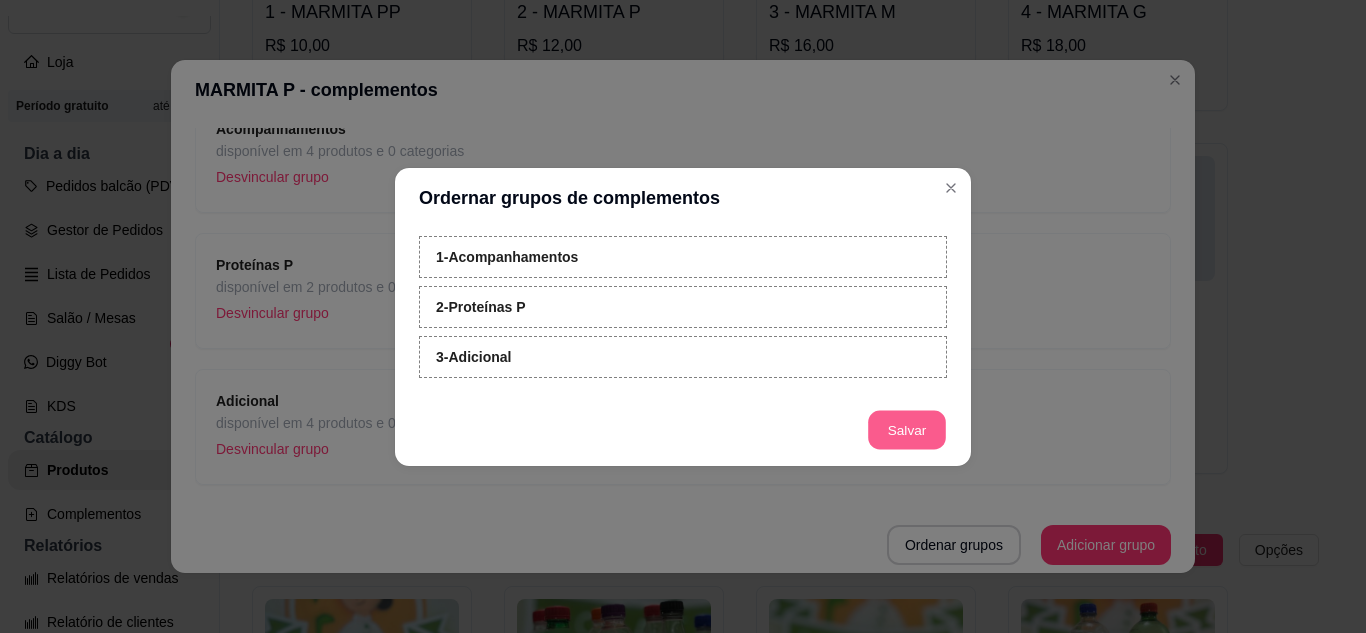 click on "Salvar" at bounding box center (907, 429) 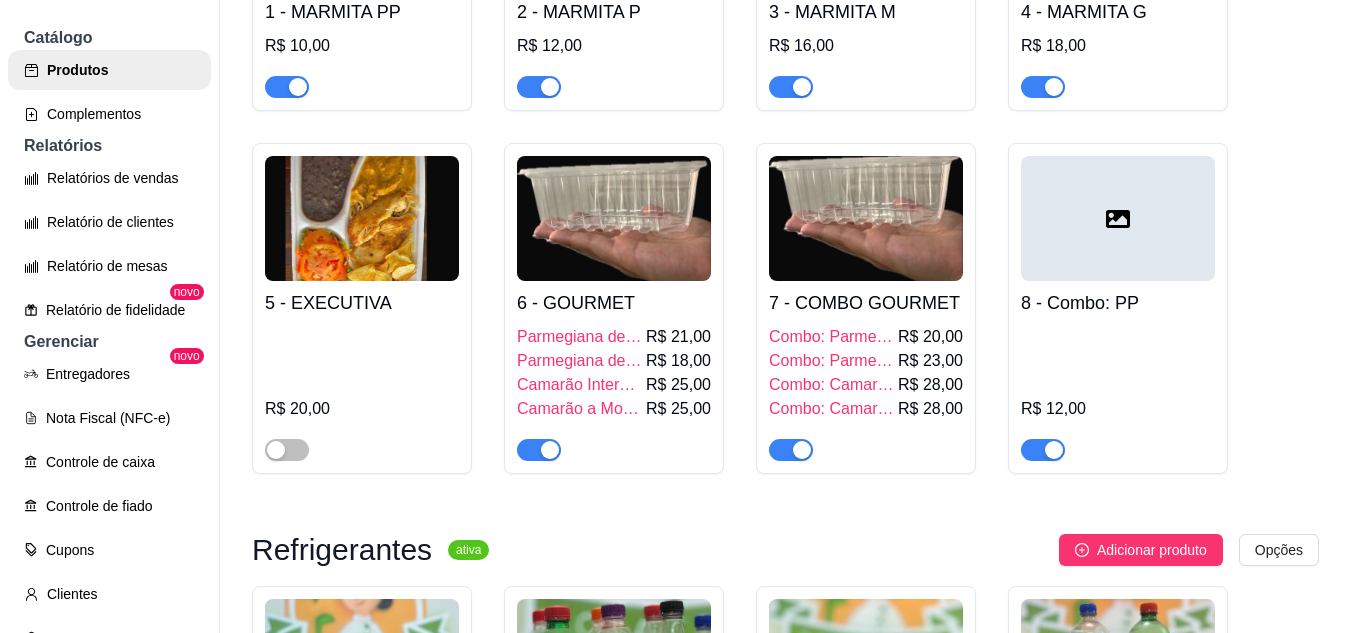 scroll, scrollTop: 781, scrollLeft: 0, axis: vertical 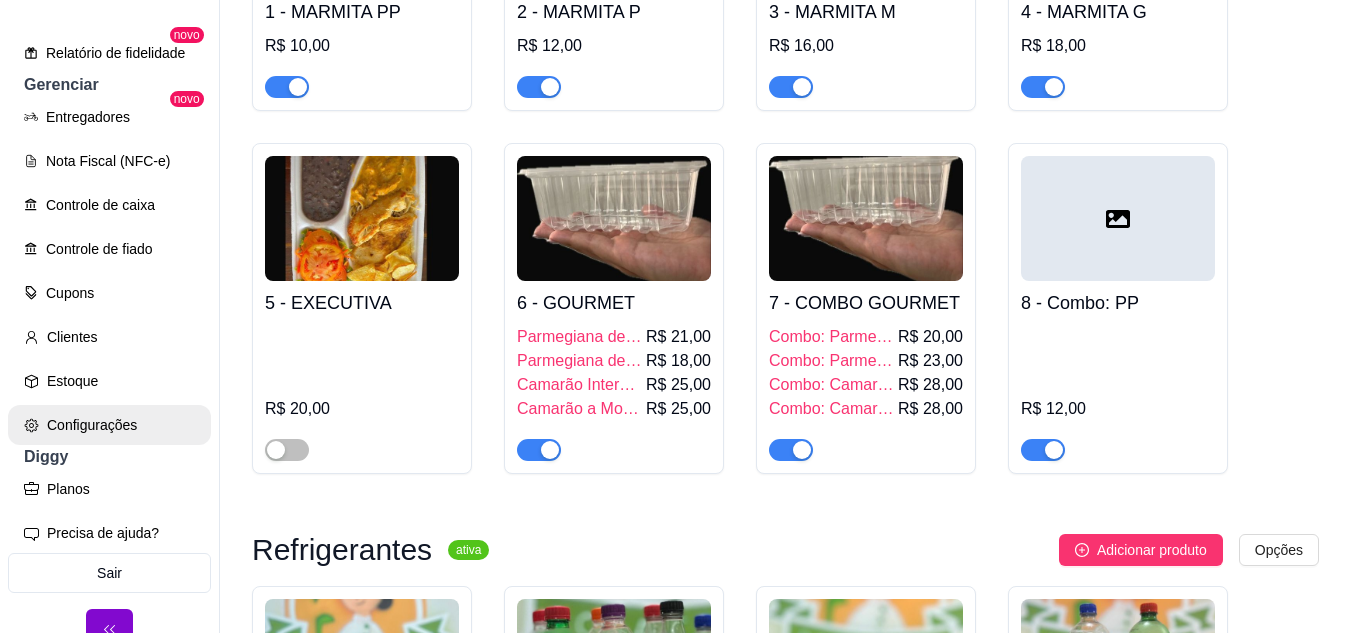 click on "Configurações" at bounding box center (109, 425) 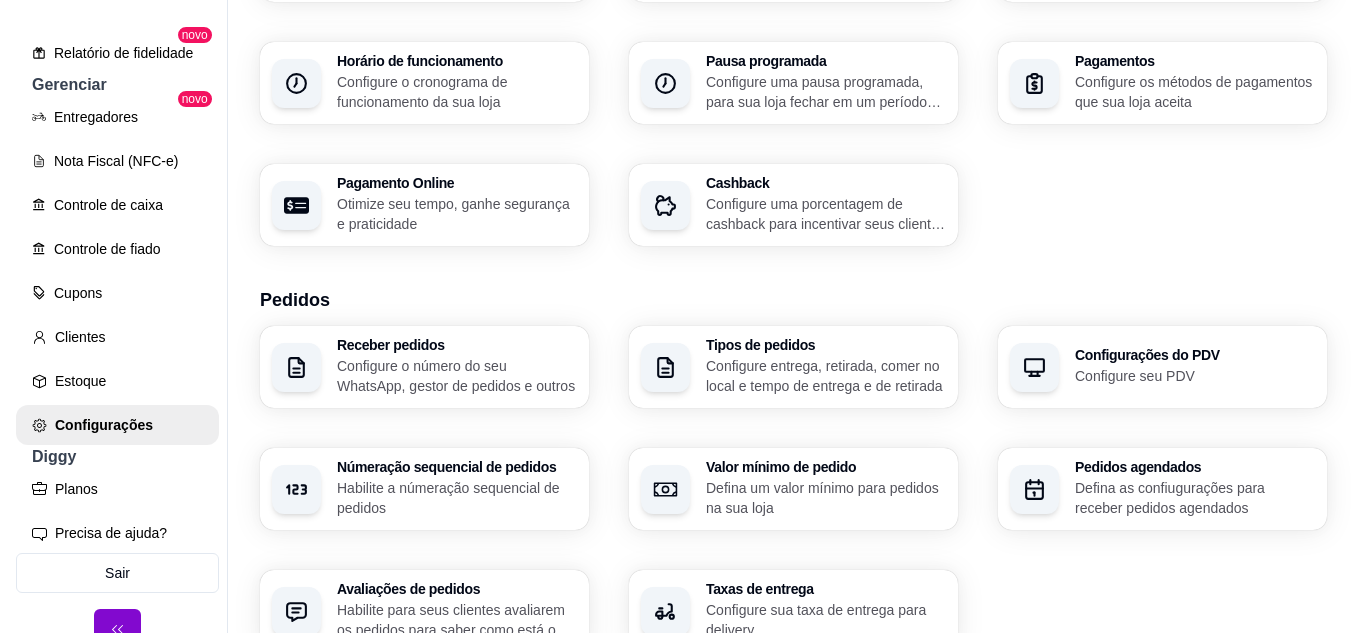 scroll, scrollTop: 300, scrollLeft: 0, axis: vertical 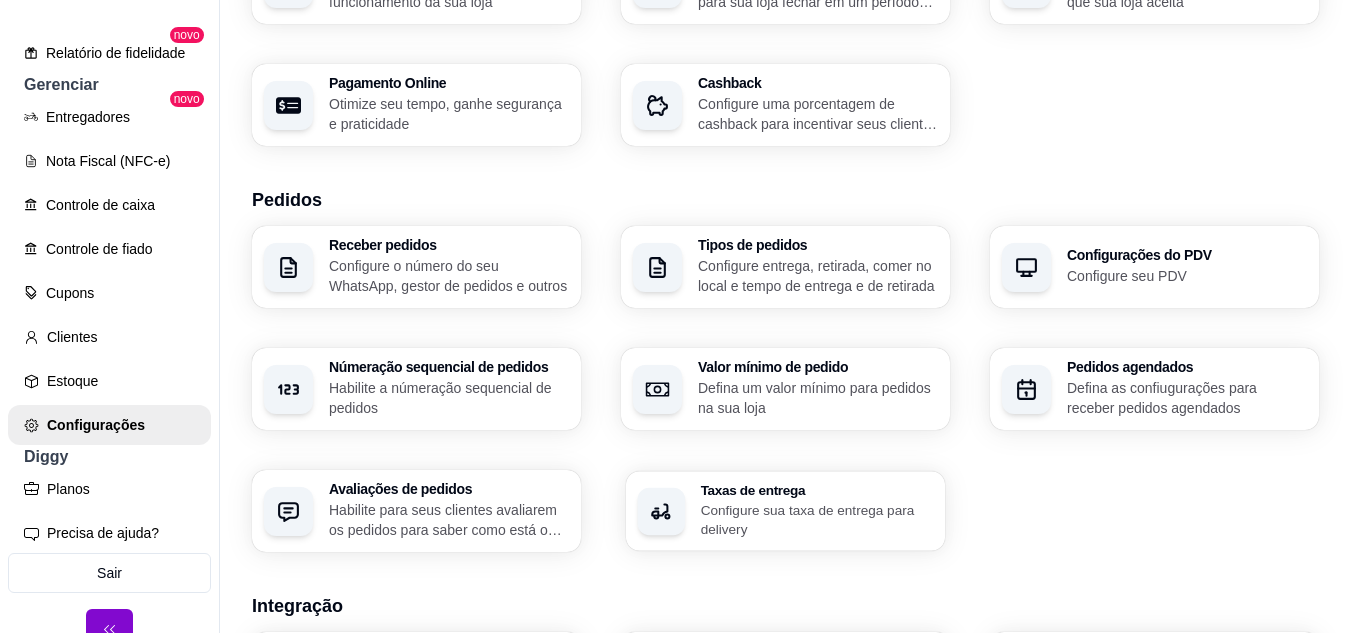 click on "Taxas de entrega Configure sua taxa de entrega para delivery" at bounding box center (817, 511) 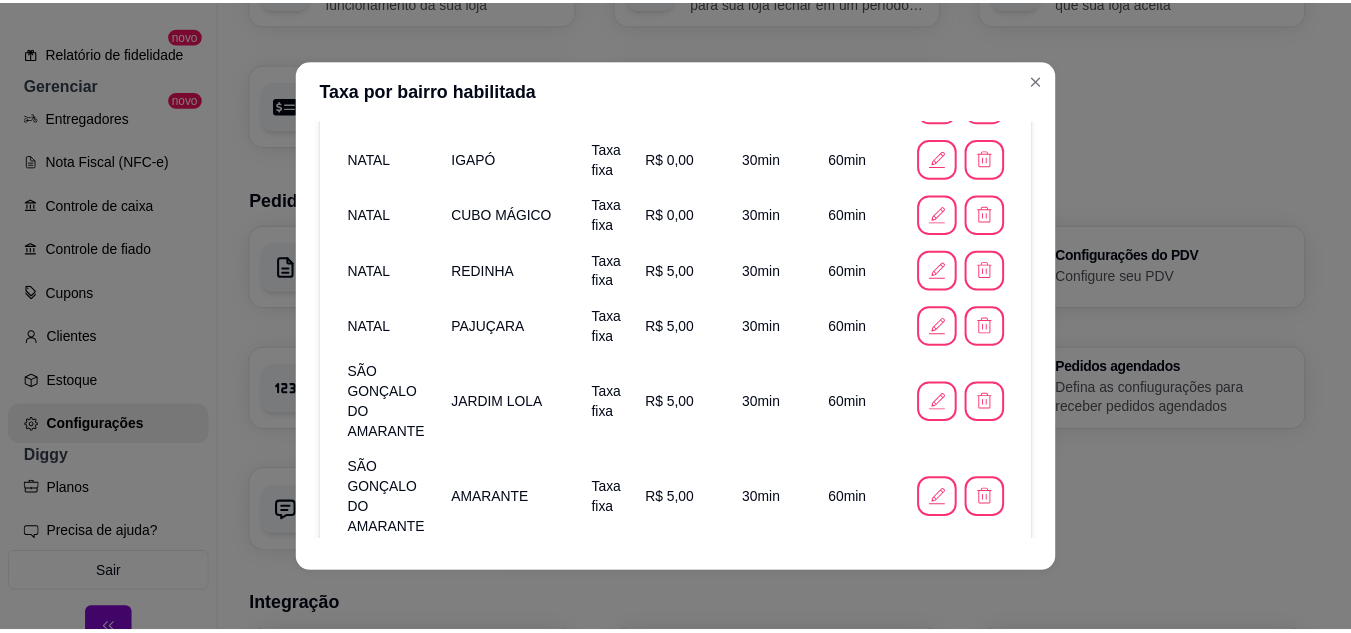 scroll, scrollTop: 970, scrollLeft: 0, axis: vertical 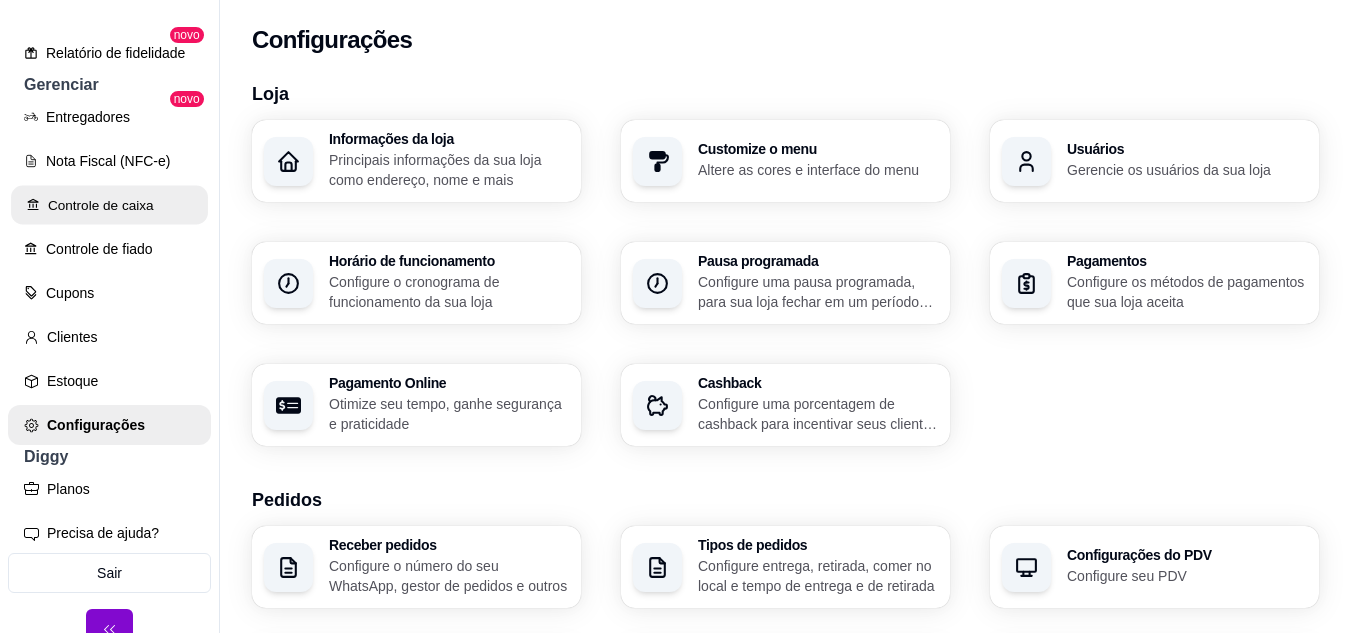 click on "Controle de caixa" at bounding box center [109, 205] 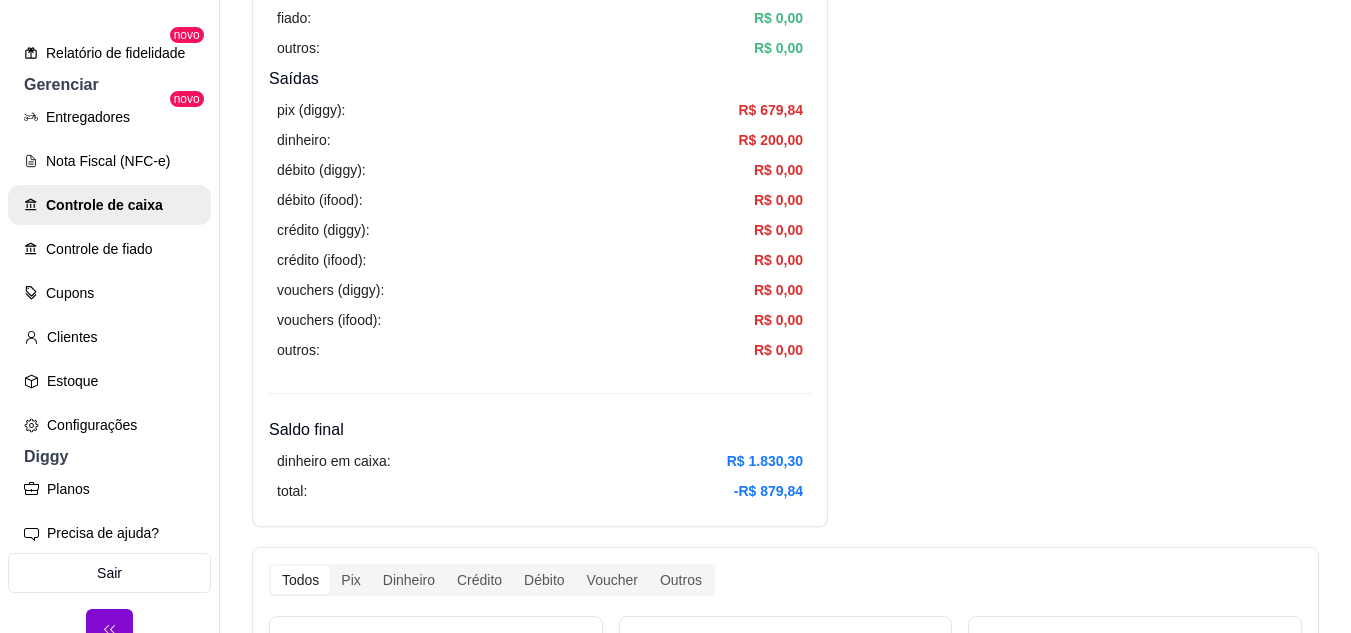 scroll, scrollTop: 1100, scrollLeft: 0, axis: vertical 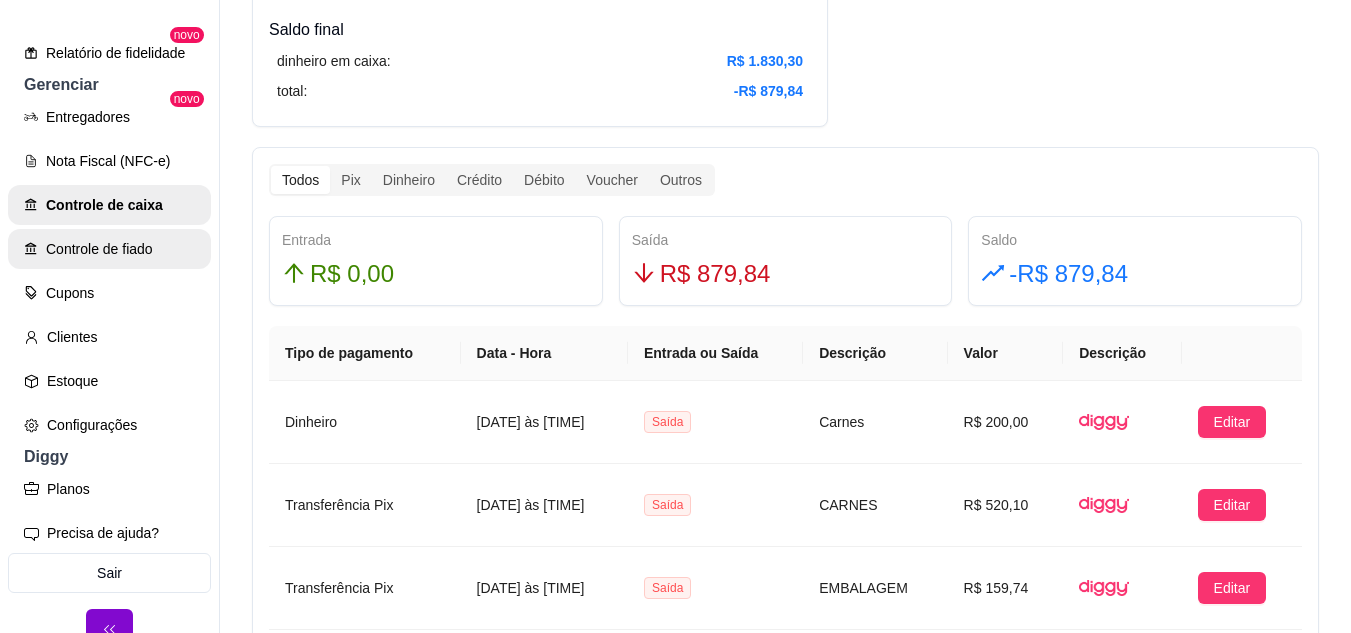 click on "Controle de fiado" at bounding box center (109, 249) 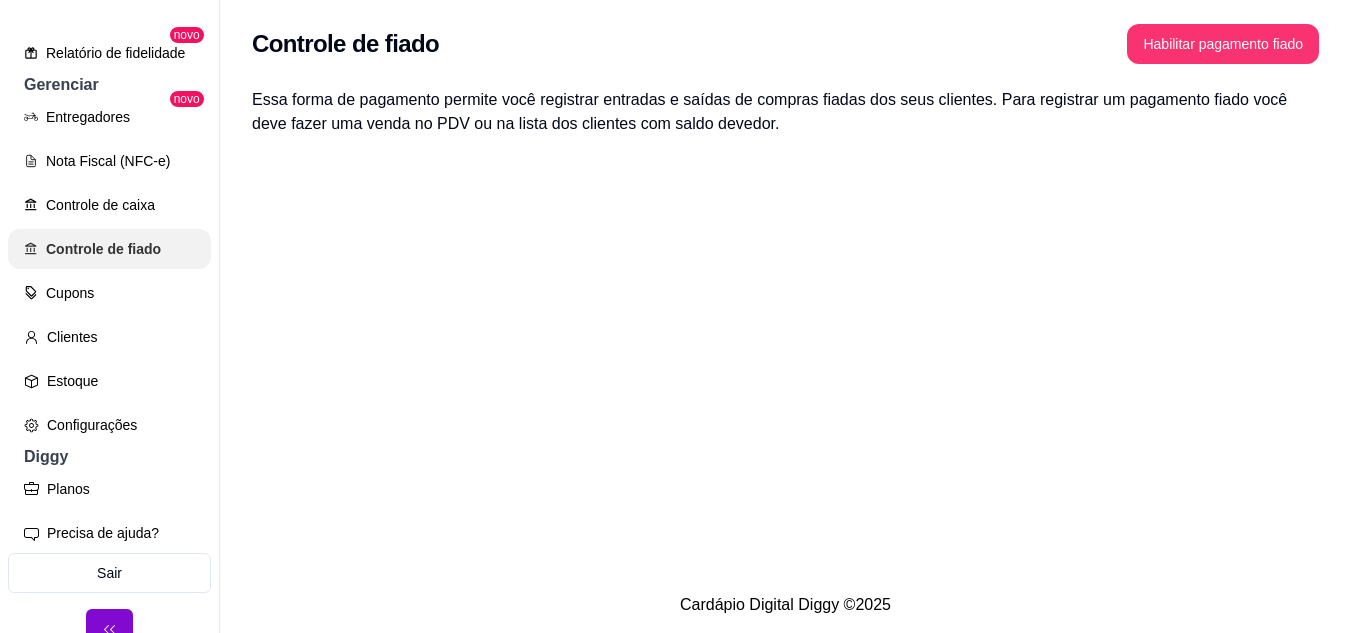 scroll, scrollTop: 0, scrollLeft: 0, axis: both 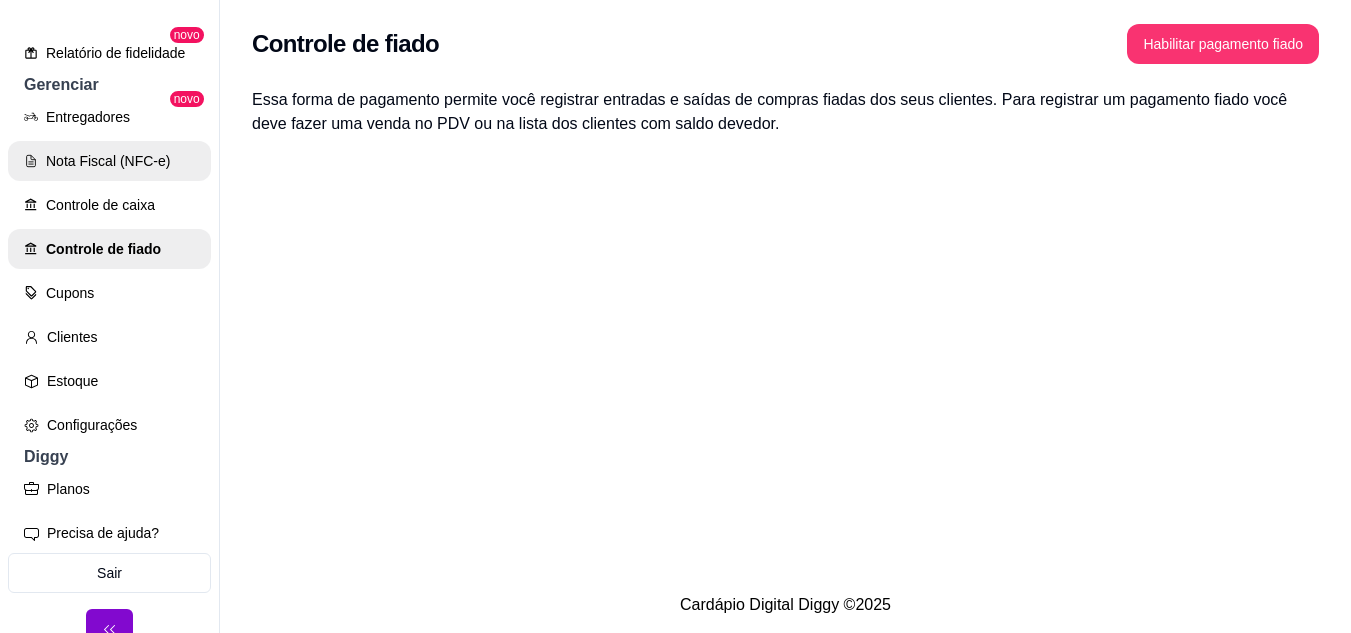 click on "Nota Fiscal (NFC-e)" at bounding box center (109, 161) 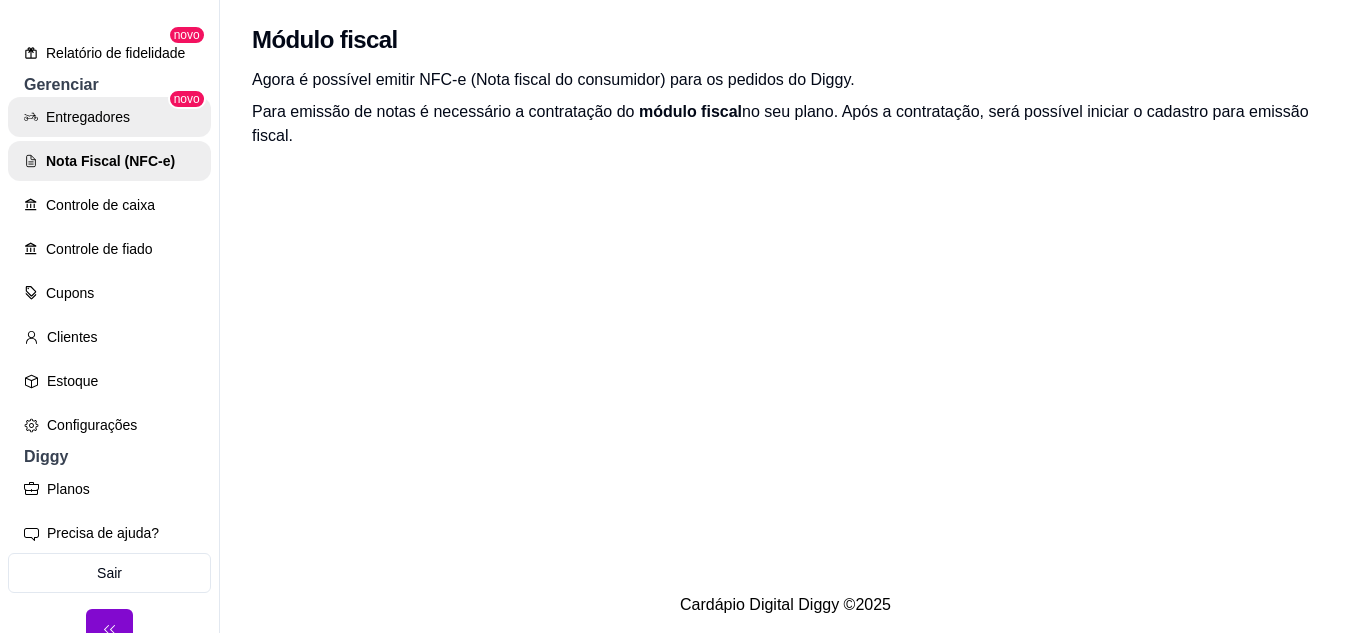 click on "Entregadores" at bounding box center (109, 117) 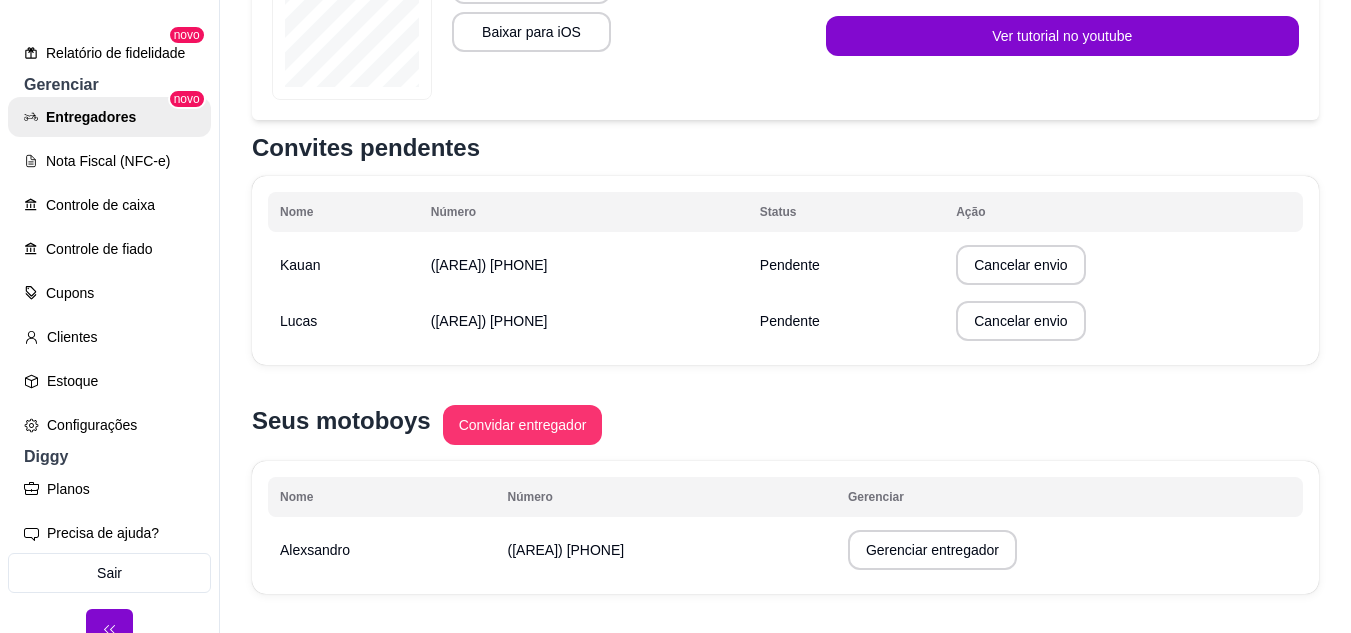 scroll, scrollTop: 469, scrollLeft: 0, axis: vertical 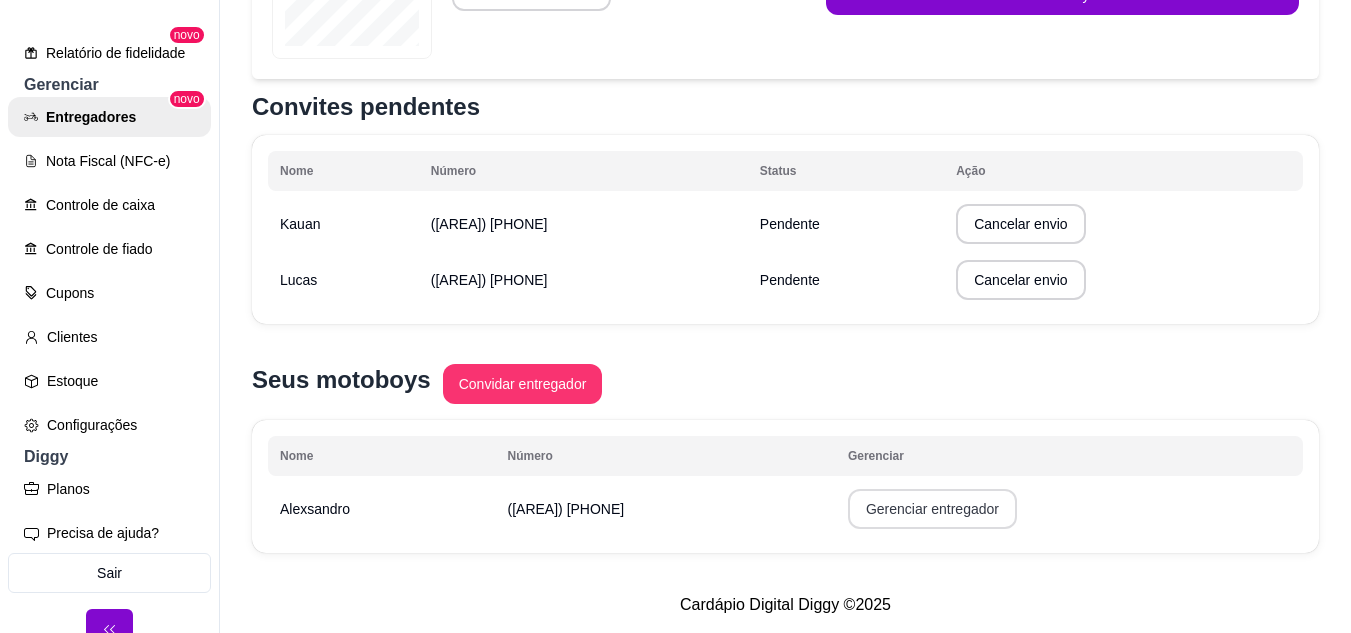 click on "Gerenciar entregador" at bounding box center (932, 509) 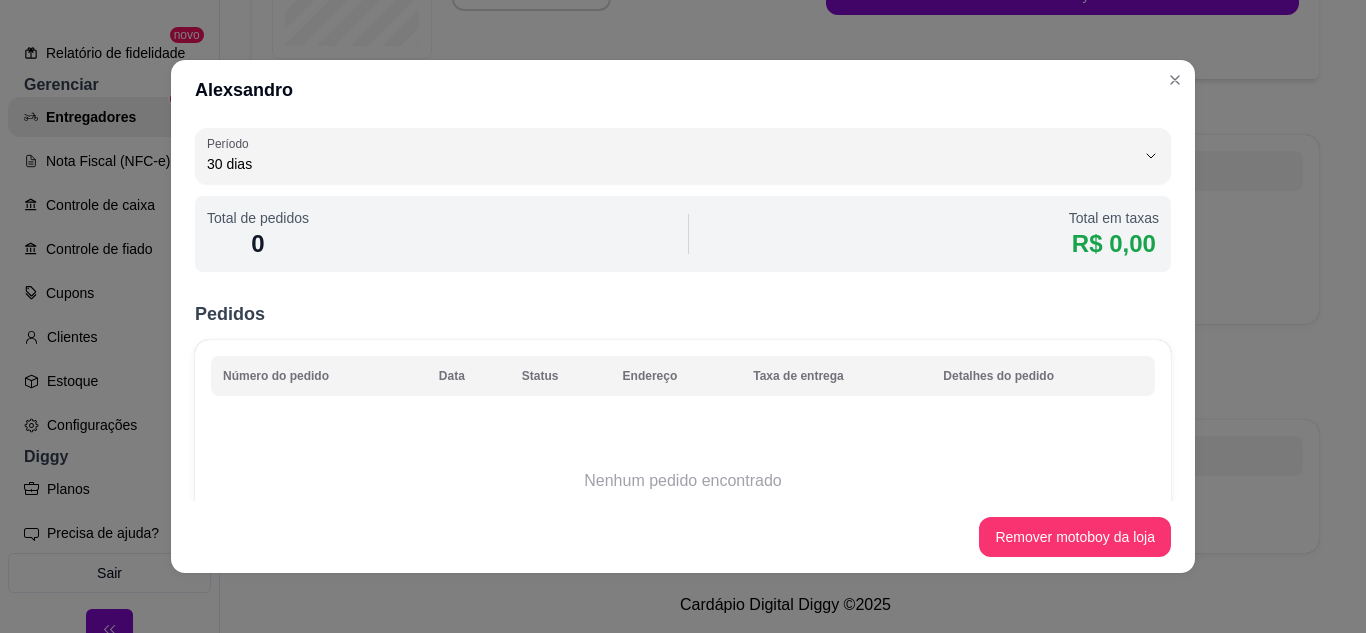 click on "30 Período 1 dia 7 dias 15 dias 30 dias Customizado Período 30 dias Total de pedidos 0 Total em taxas R$ 0,00 Pedidos Número do pedido Data Status Endereço Taxa de entrega Detalhes do pedido Nenhum pedido encontrado 1" at bounding box center (683, 310) 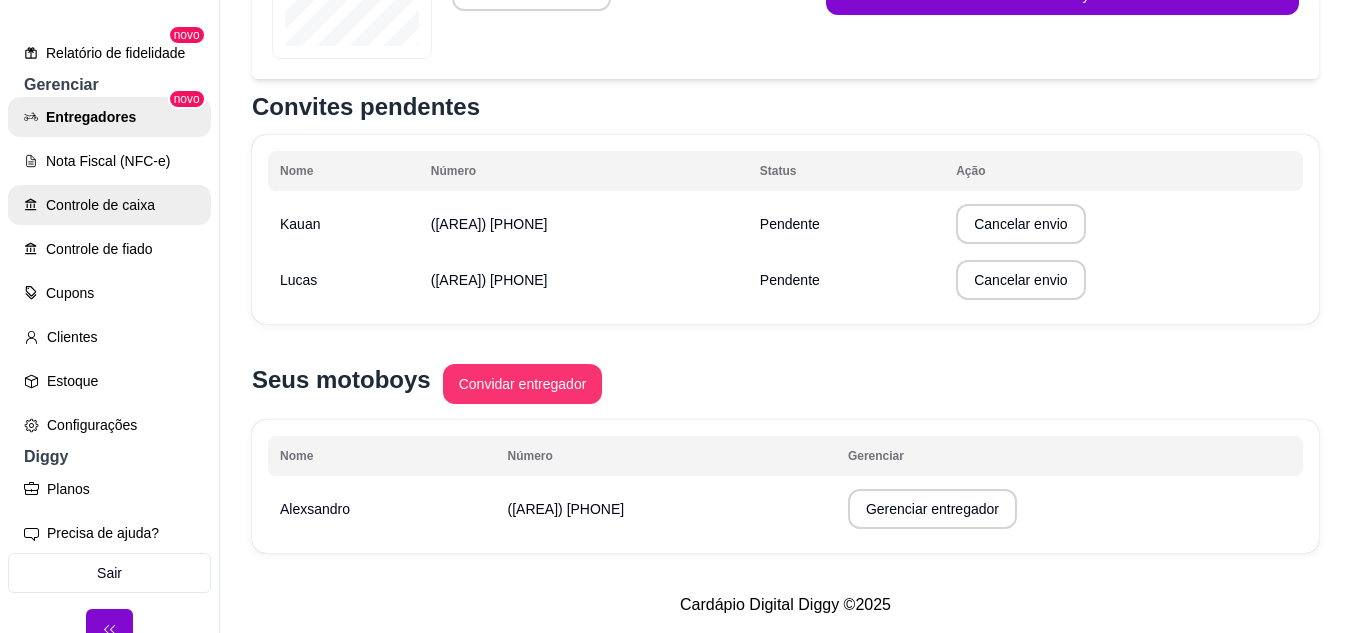 scroll, scrollTop: 32, scrollLeft: 0, axis: vertical 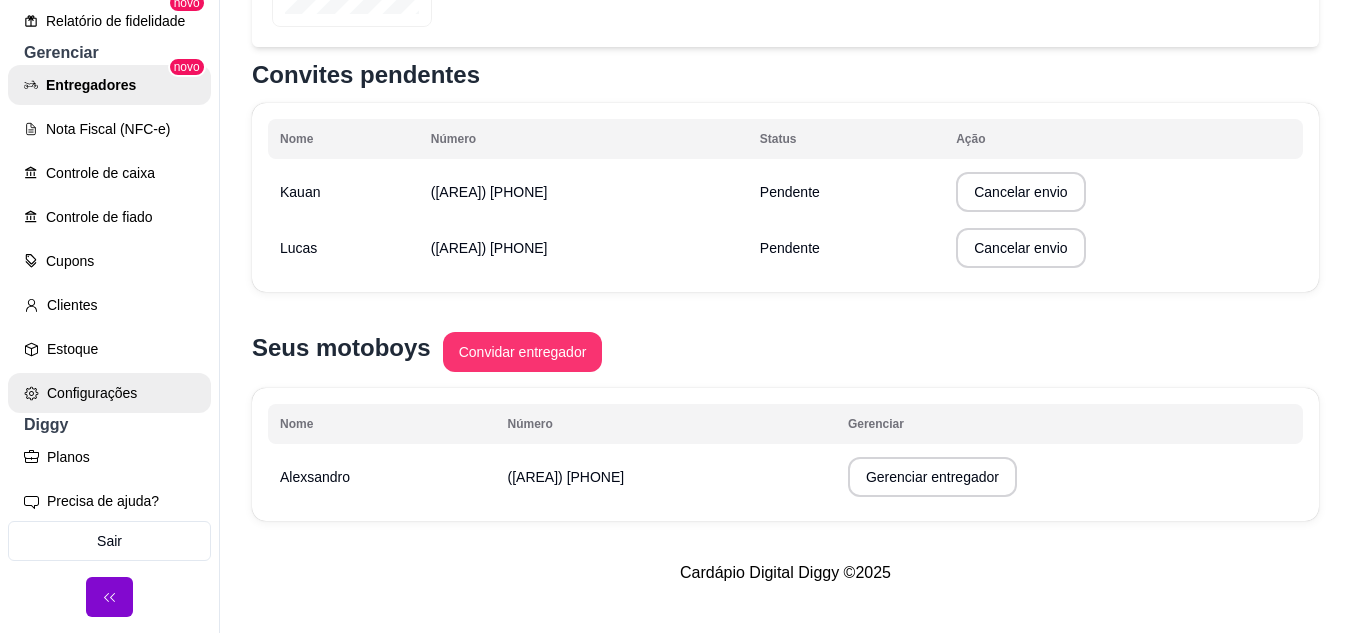 click on "Configurações" at bounding box center [109, 393] 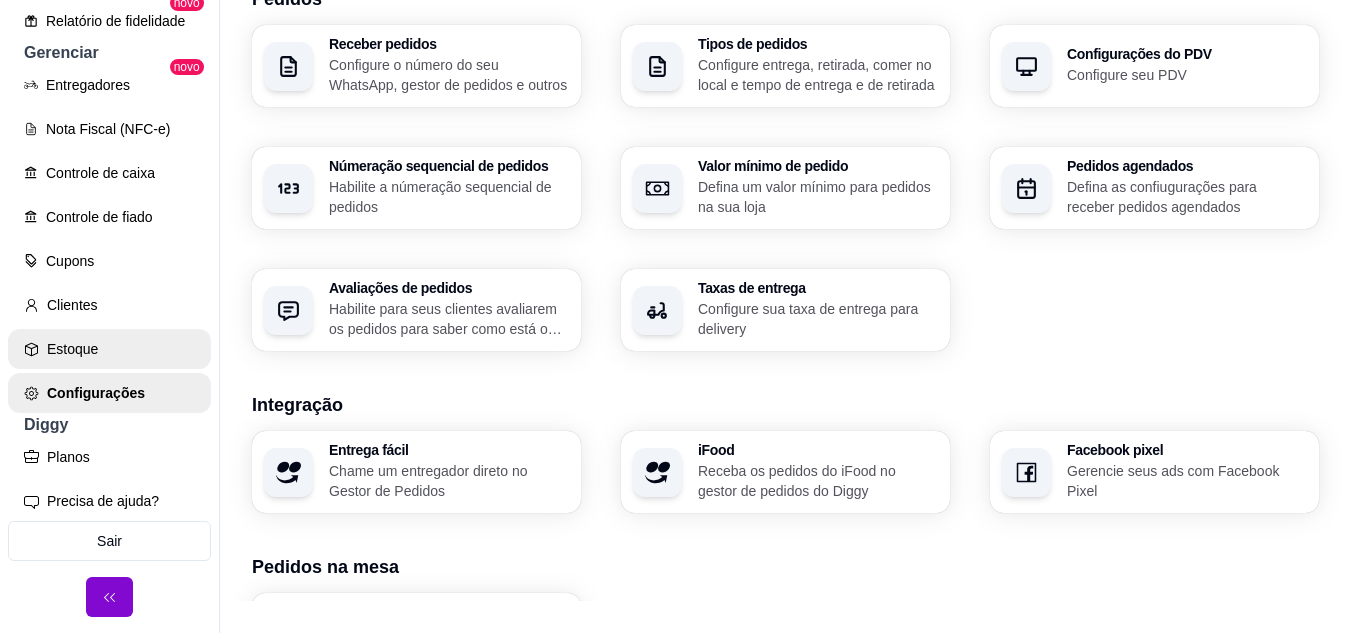 scroll, scrollTop: 0, scrollLeft: 0, axis: both 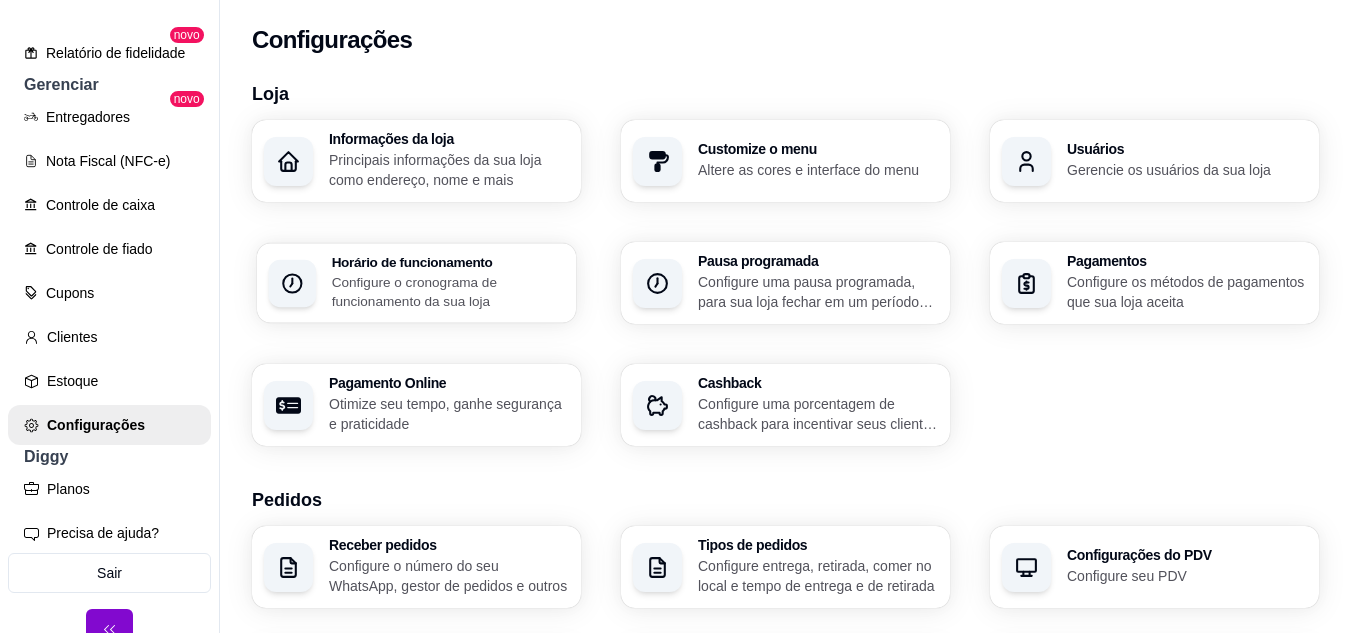 click on "Horário de funcionamento" at bounding box center [448, 262] 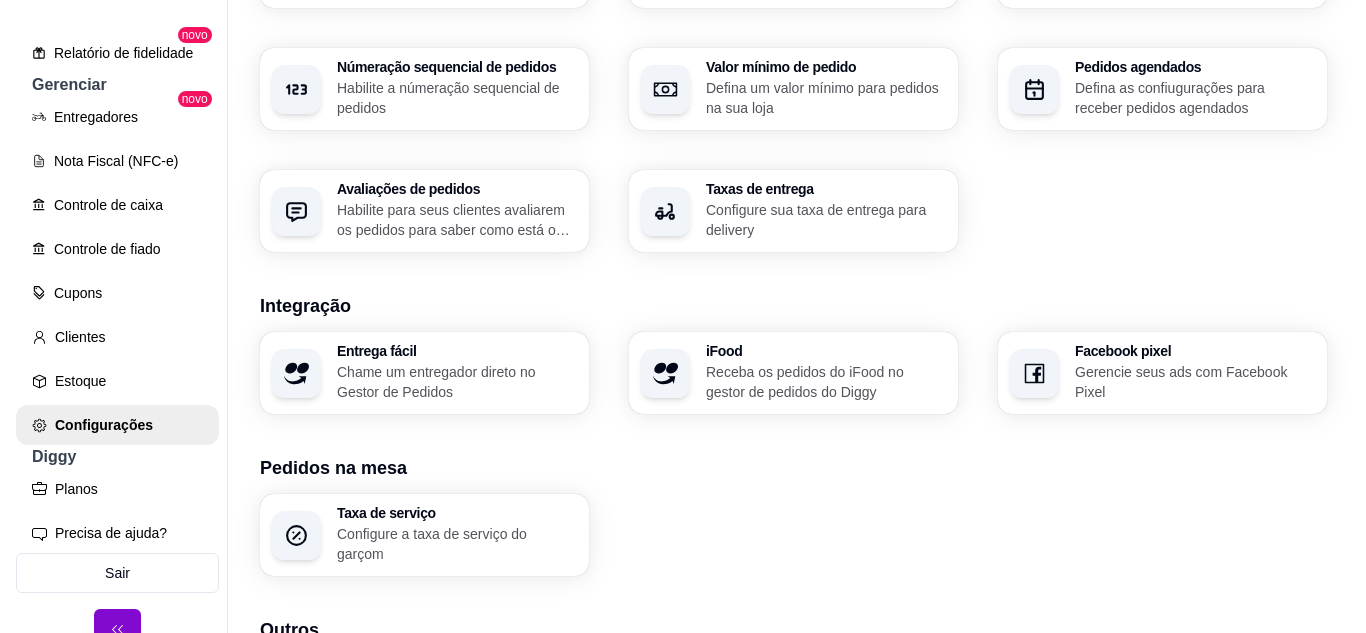 scroll, scrollTop: 500, scrollLeft: 0, axis: vertical 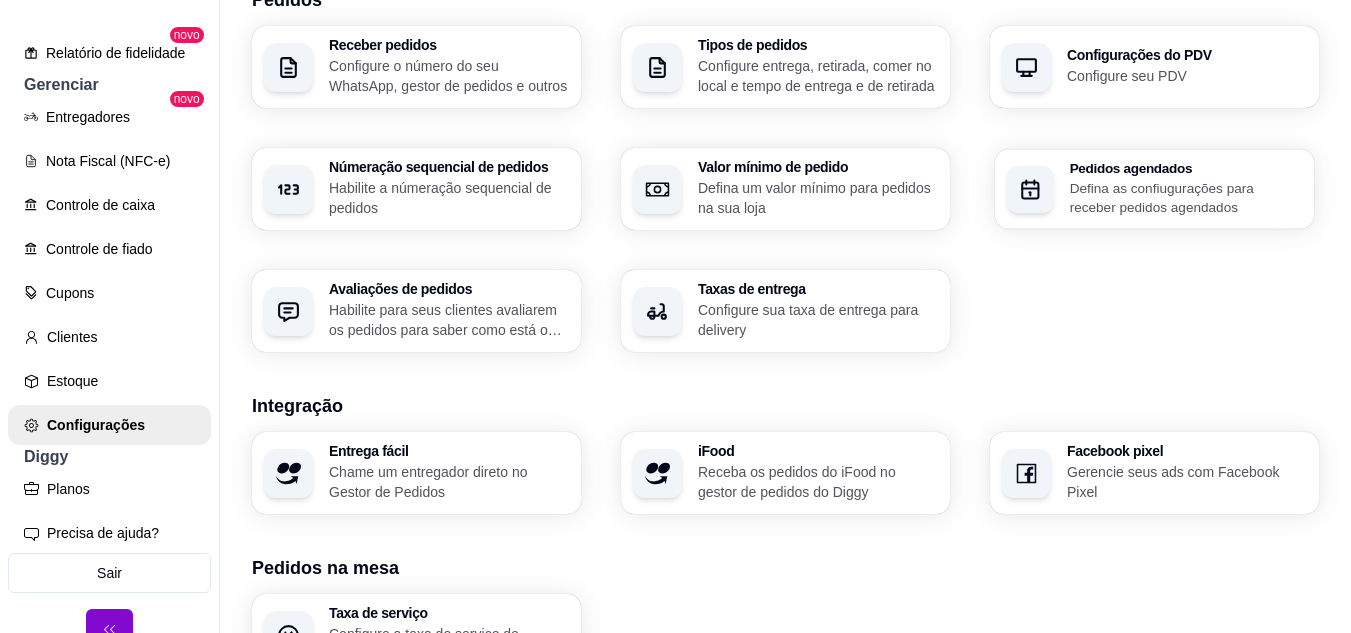 click on "Pedidos agendados" at bounding box center (1186, 168) 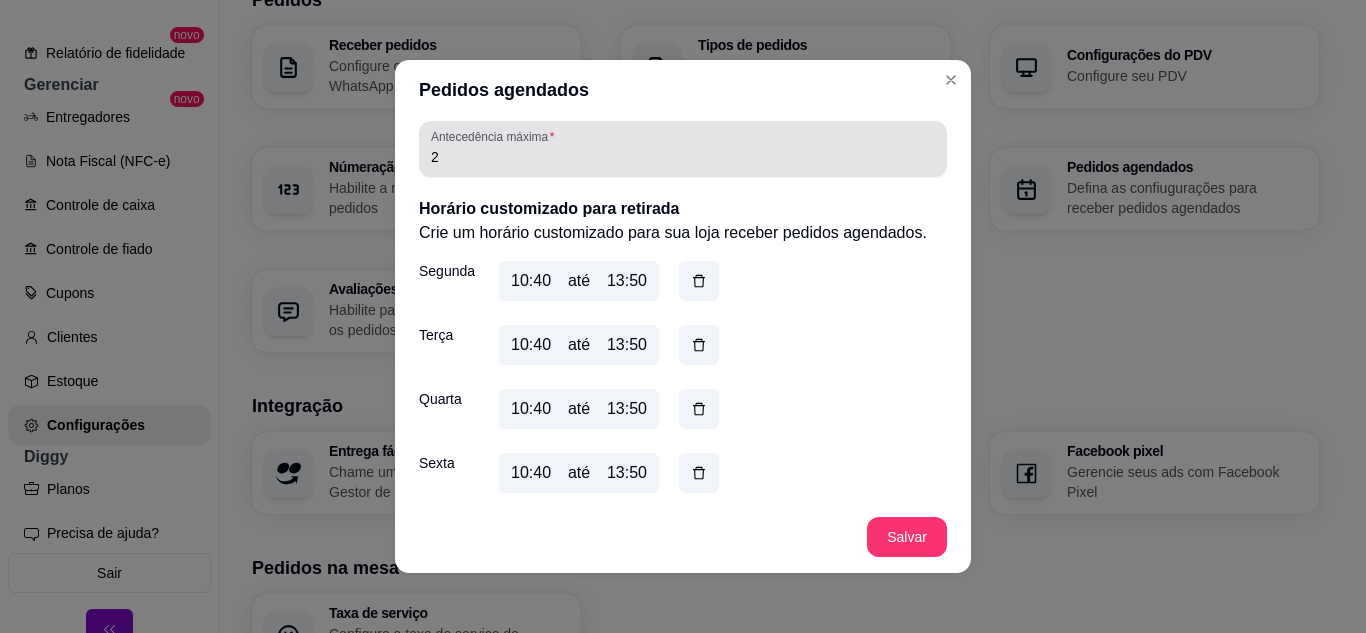 scroll, scrollTop: 1000, scrollLeft: 0, axis: vertical 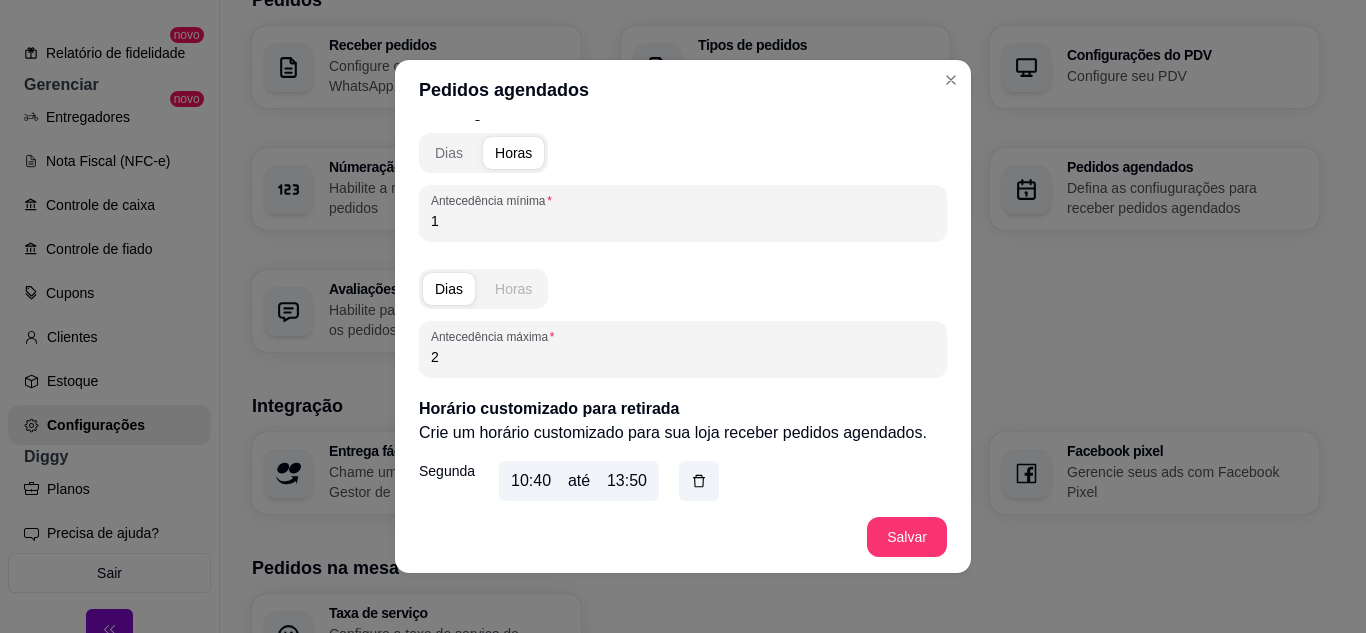click on "Horas" at bounding box center (513, 289) 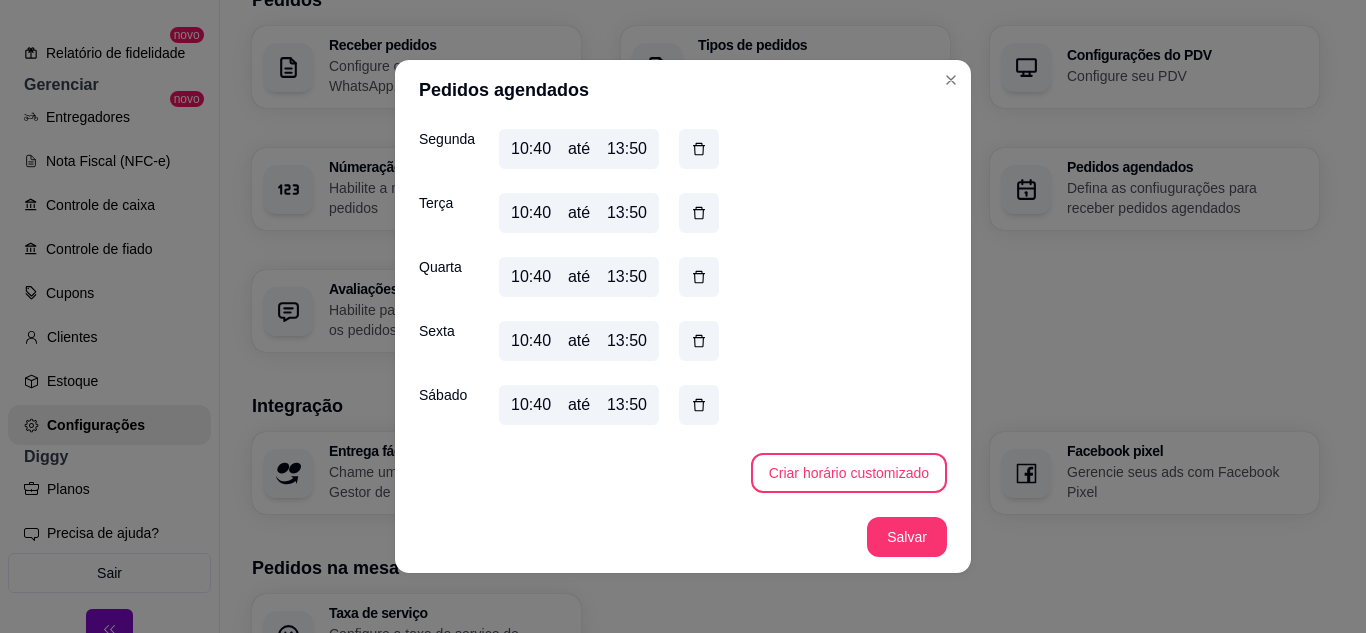 scroll, scrollTop: 1132, scrollLeft: 0, axis: vertical 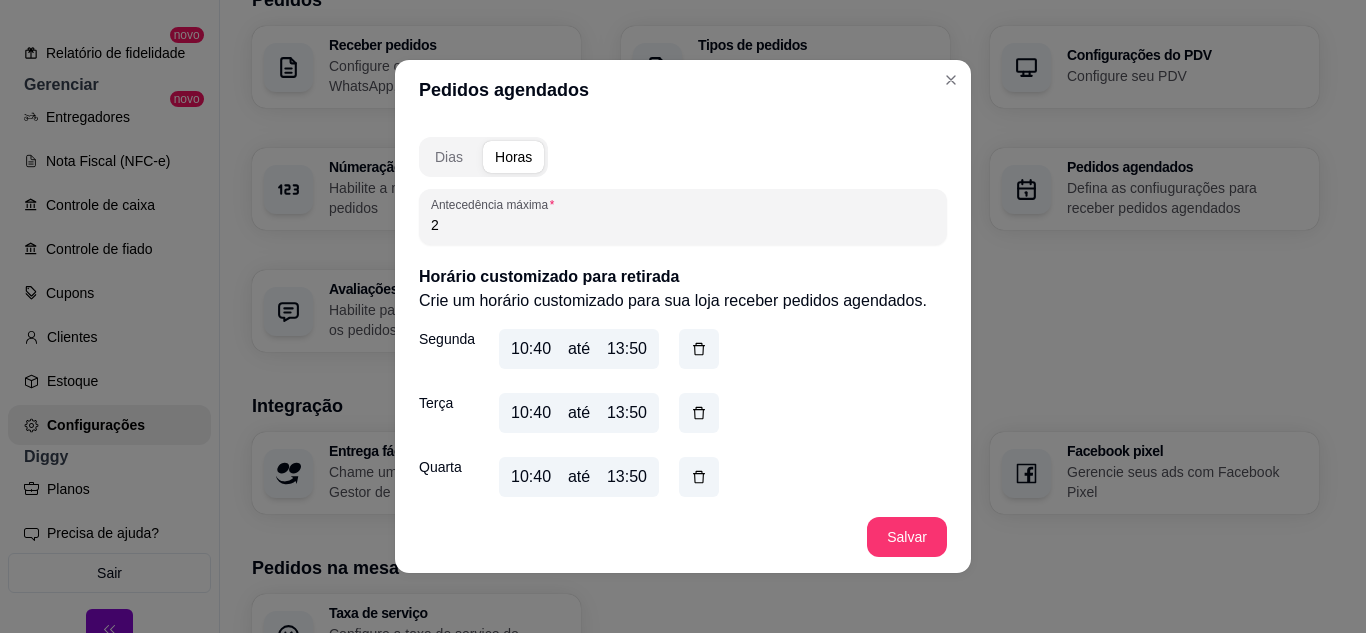 drag, startPoint x: 445, startPoint y: 227, endPoint x: 418, endPoint y: 218, distance: 28.460499 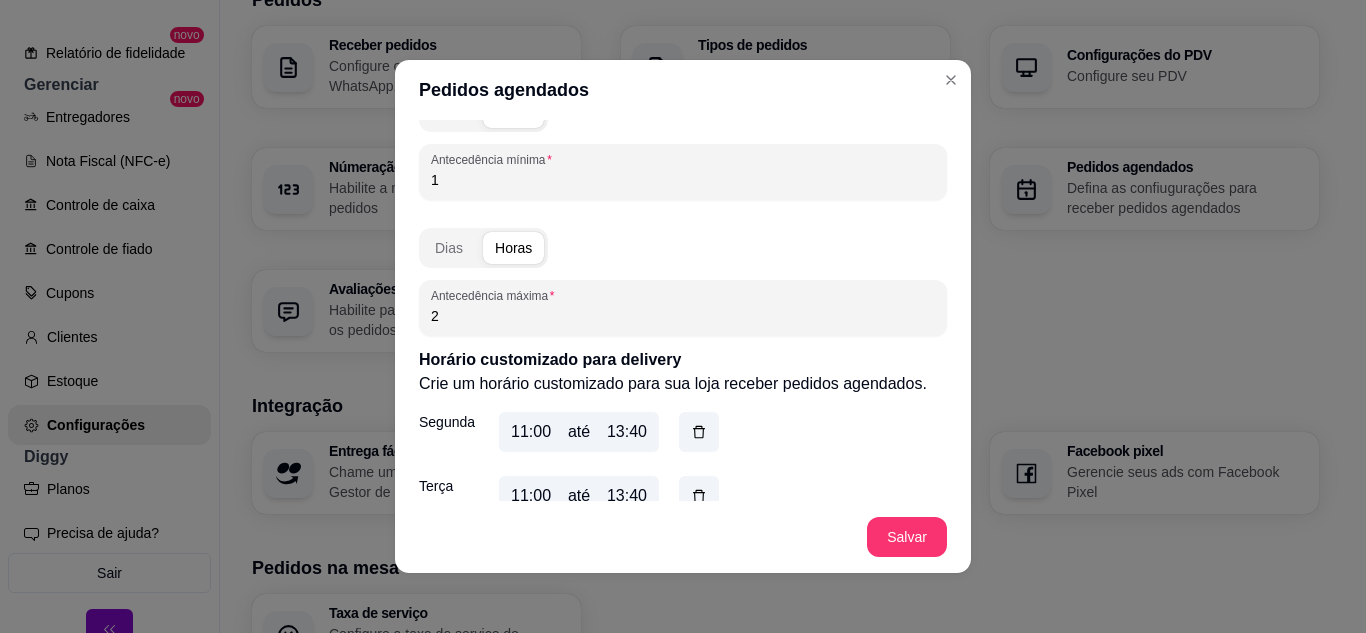 scroll, scrollTop: 32, scrollLeft: 0, axis: vertical 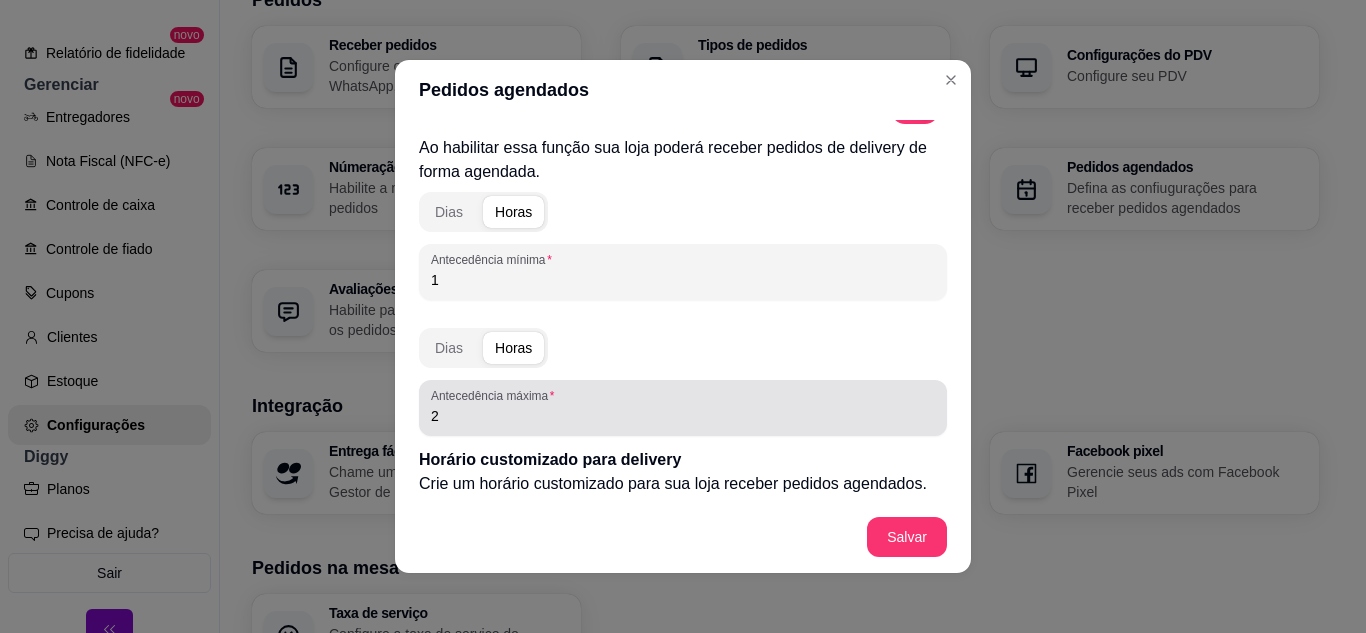 type on "3" 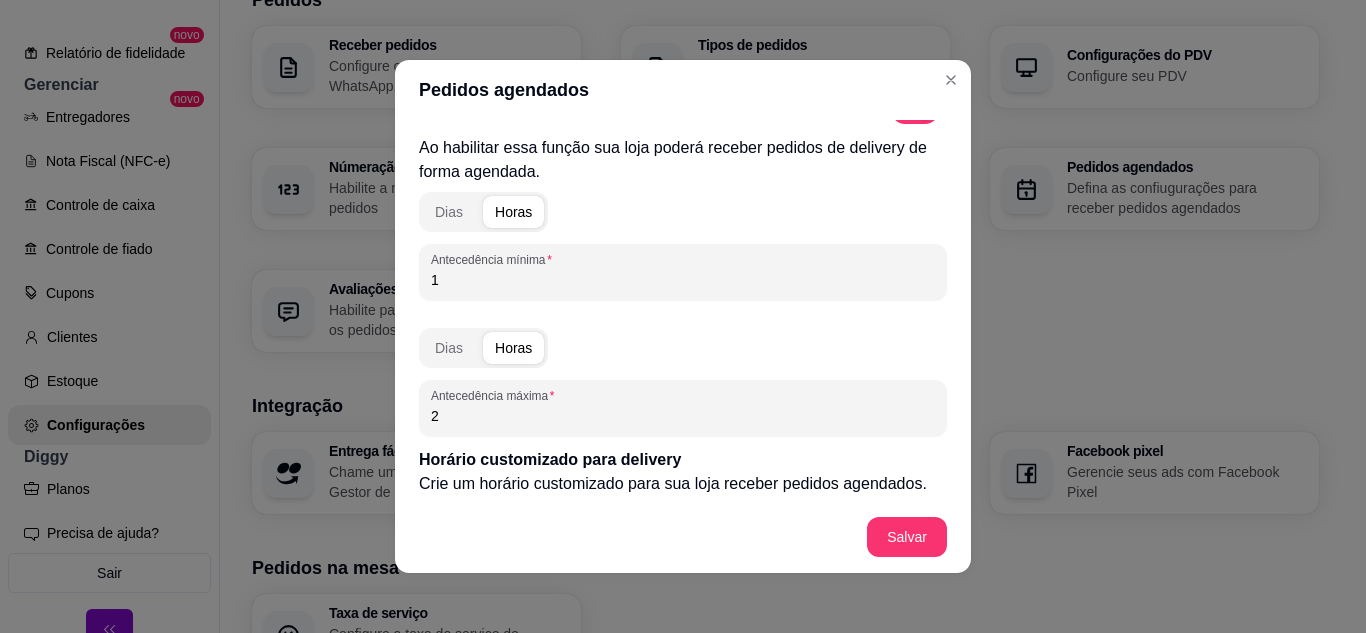 drag, startPoint x: 454, startPoint y: 415, endPoint x: 366, endPoint y: 393, distance: 90.70832 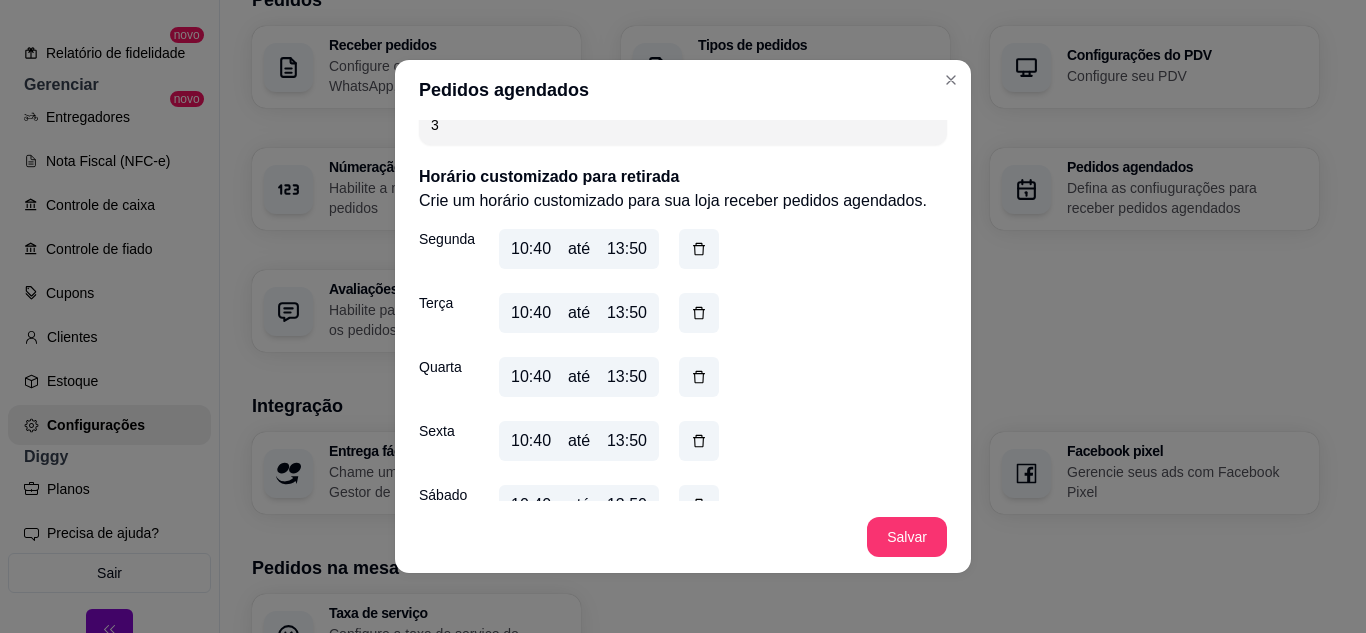 scroll, scrollTop: 1032, scrollLeft: 0, axis: vertical 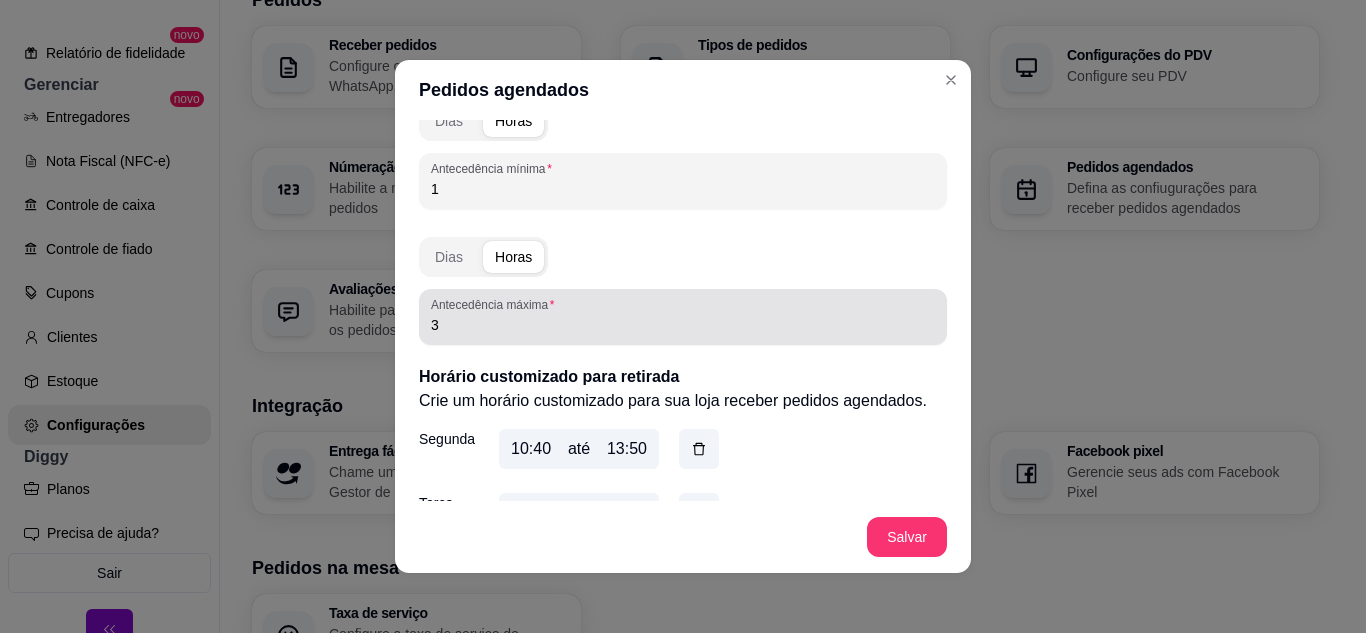 type on "5" 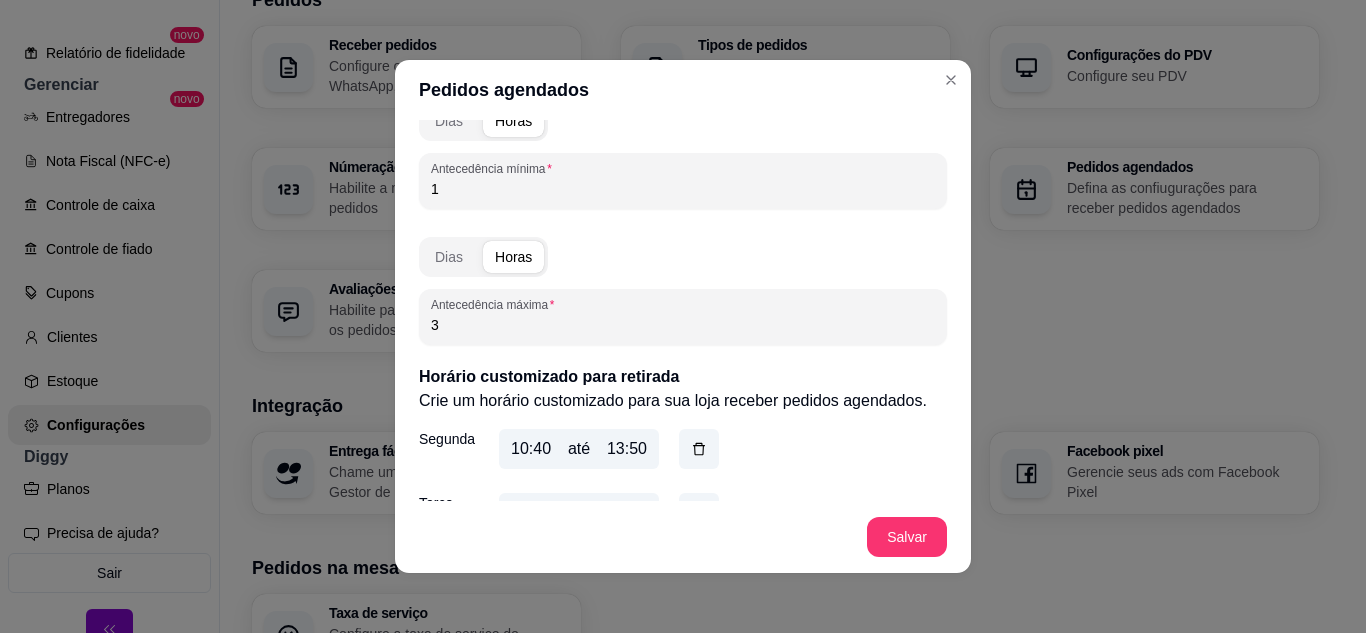 drag, startPoint x: 471, startPoint y: 320, endPoint x: 391, endPoint y: 310, distance: 80.622574 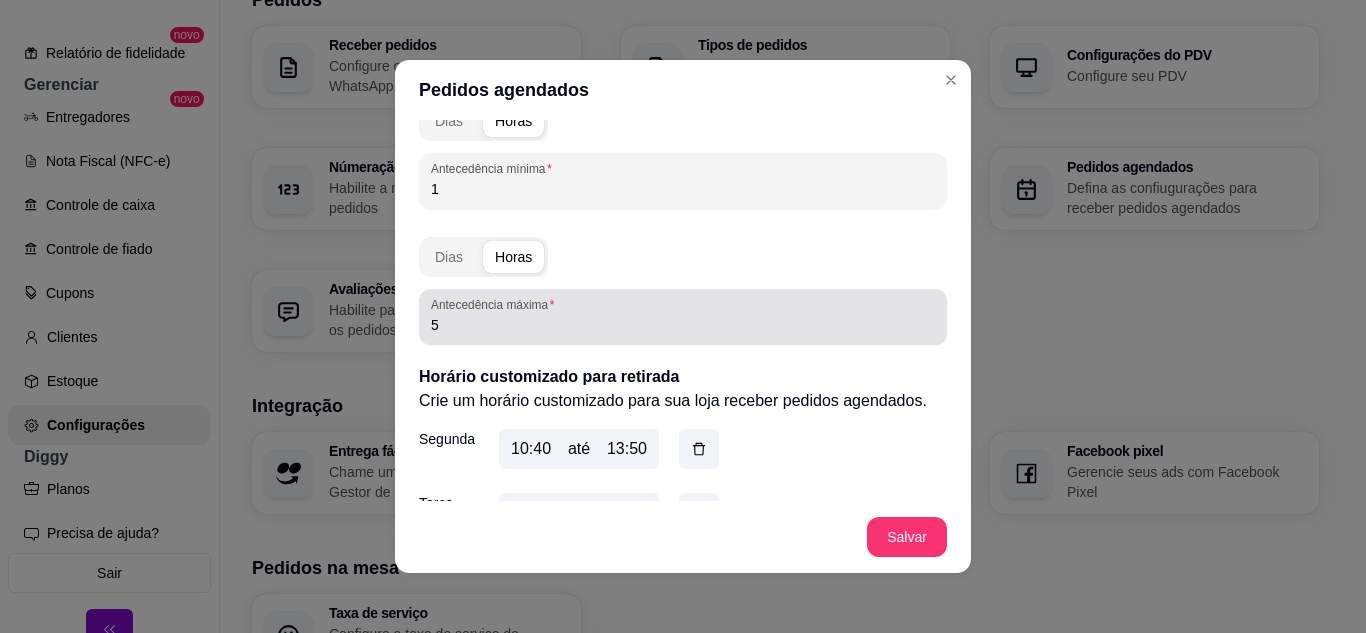 drag, startPoint x: 456, startPoint y: 340, endPoint x: 409, endPoint y: 325, distance: 49.335587 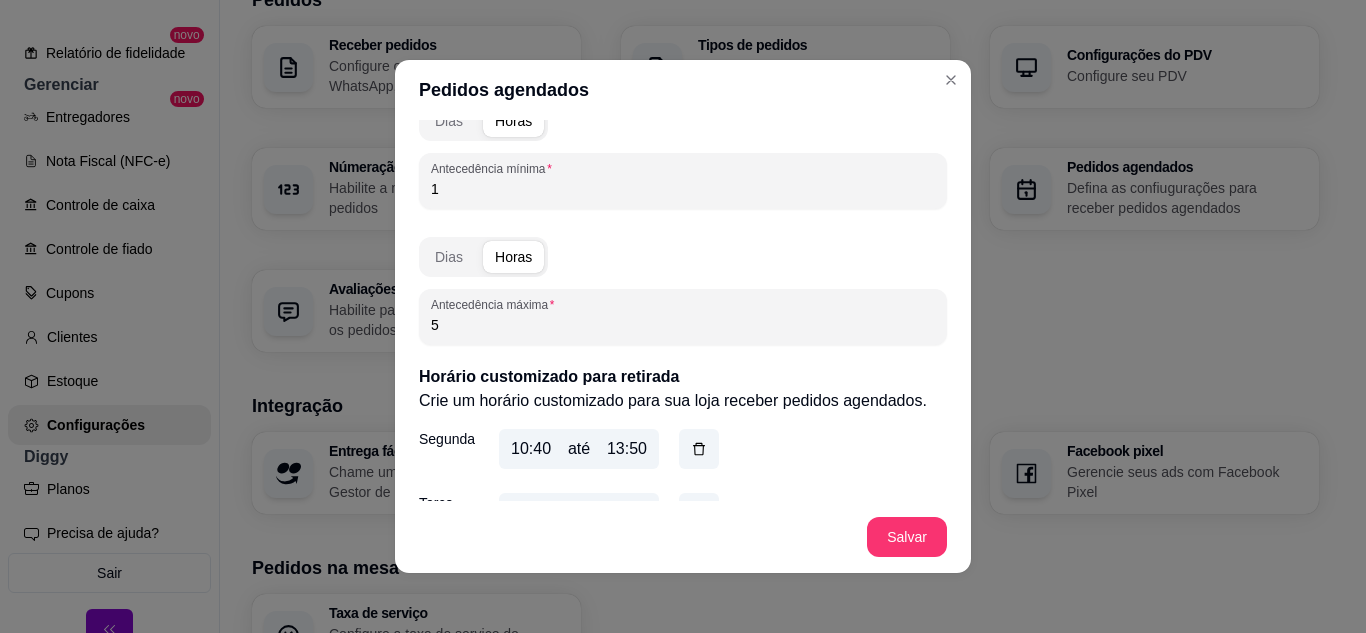 click on "5" at bounding box center (683, 325) 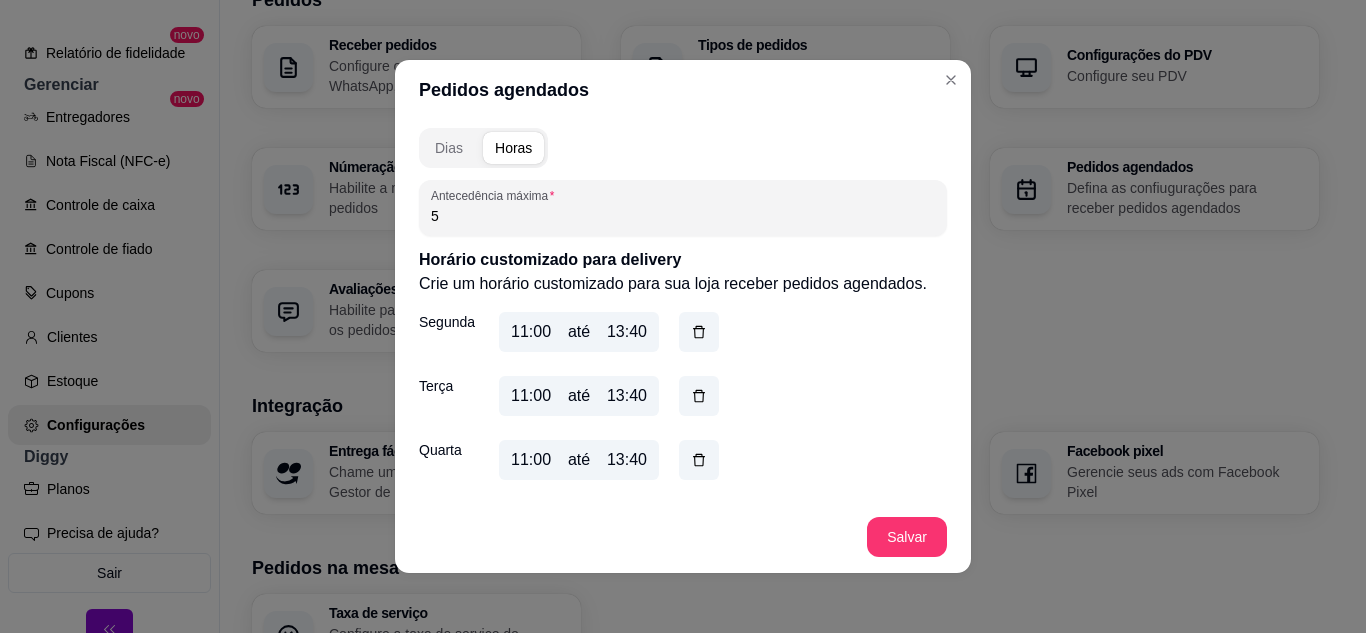 scroll, scrollTop: 132, scrollLeft: 0, axis: vertical 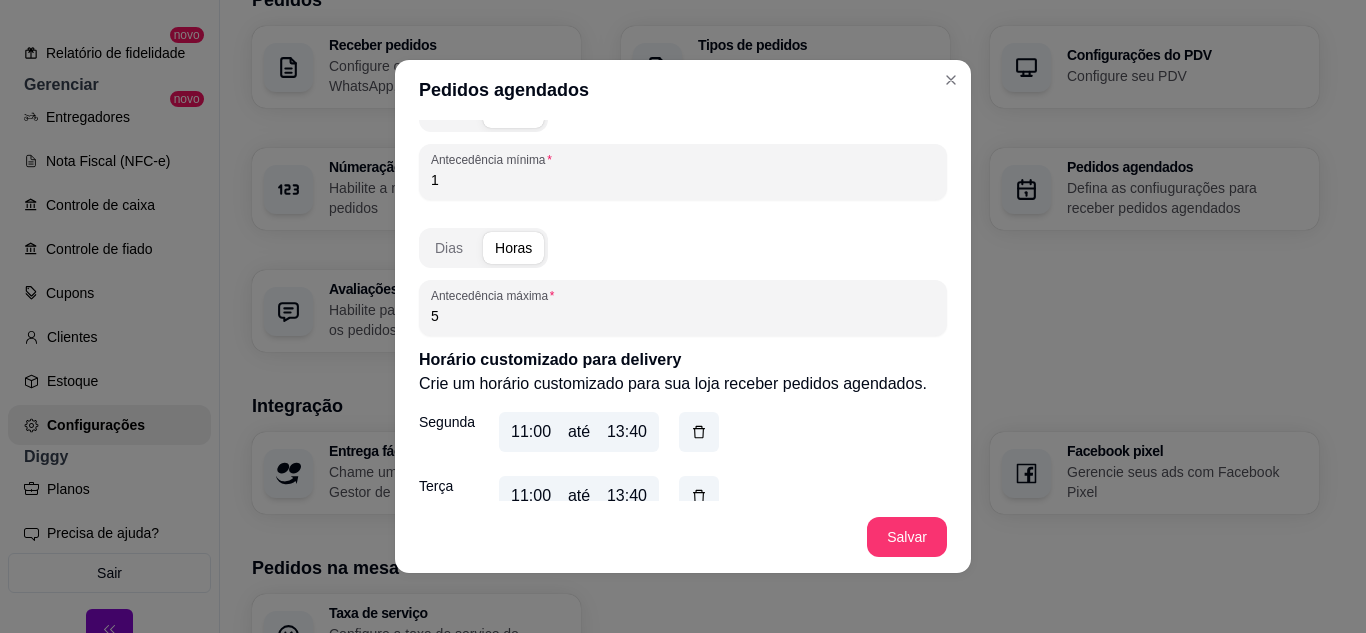 type on "8" 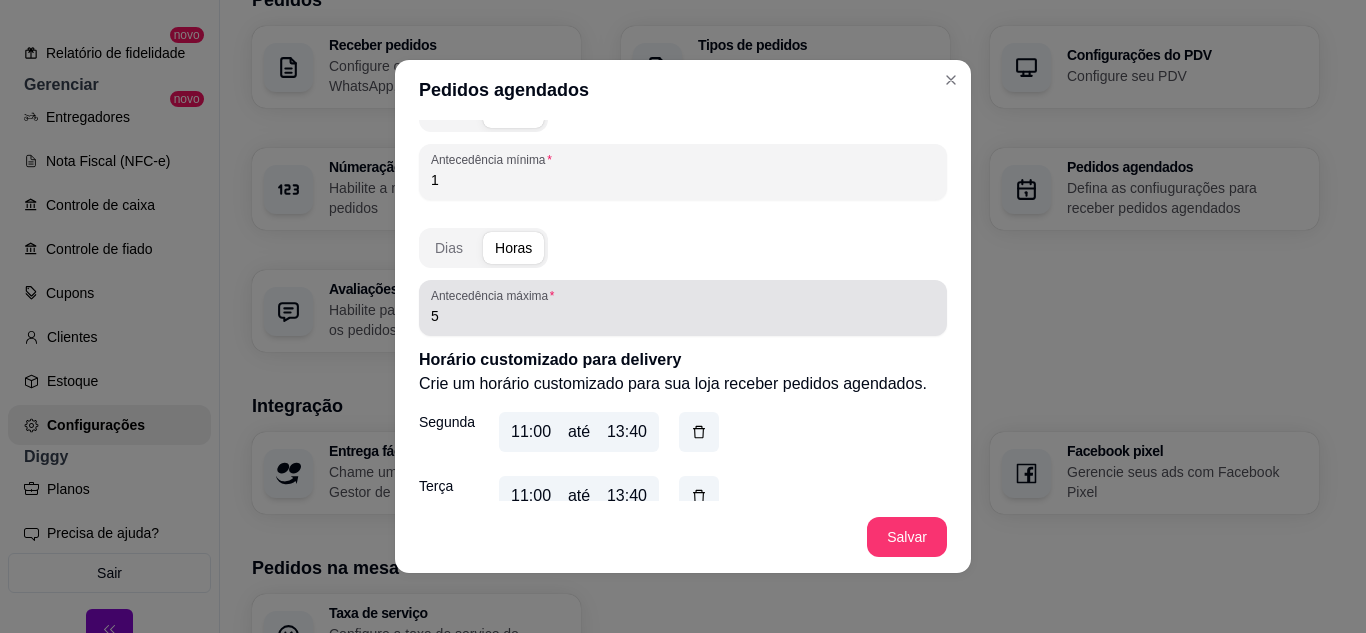 click on "5" at bounding box center [683, 308] 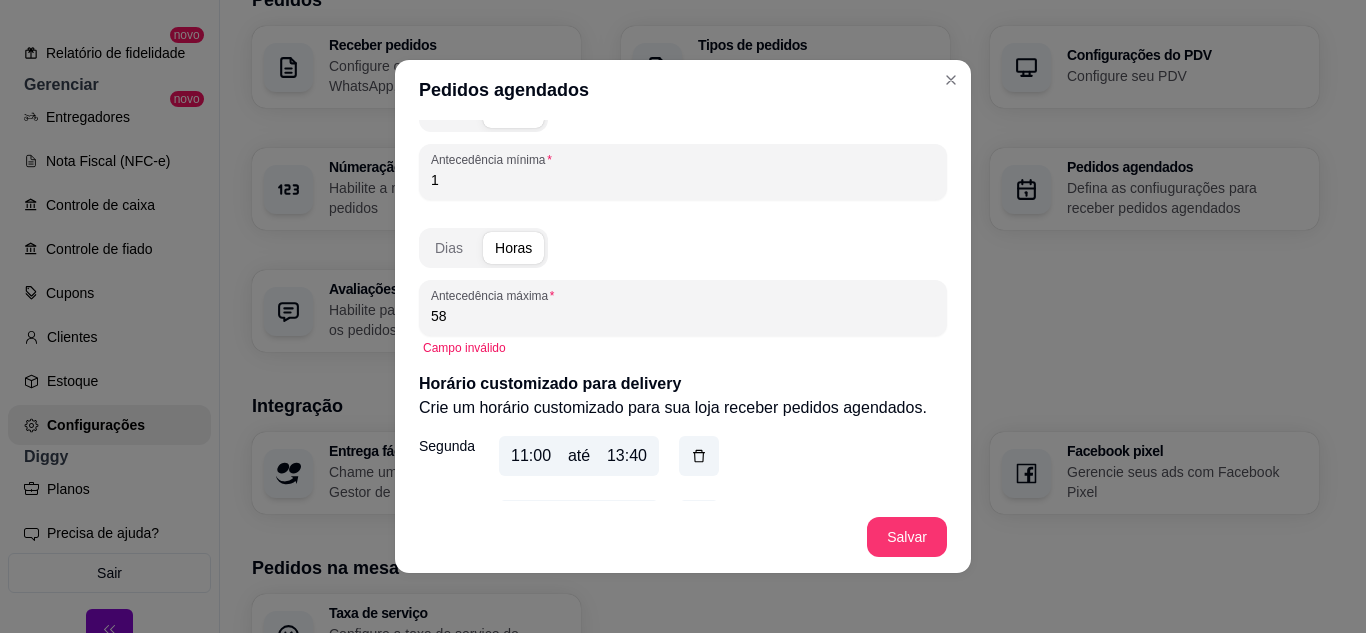 drag, startPoint x: 439, startPoint y: 322, endPoint x: 417, endPoint y: 315, distance: 23.086792 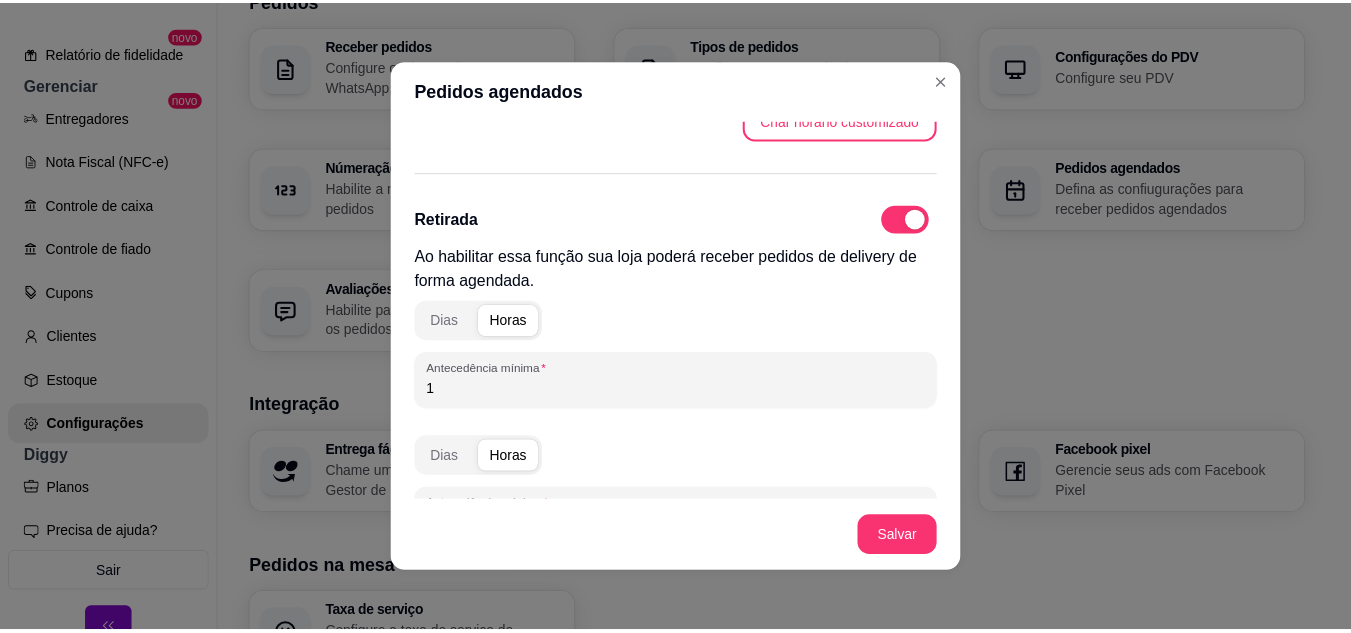scroll, scrollTop: 1332, scrollLeft: 0, axis: vertical 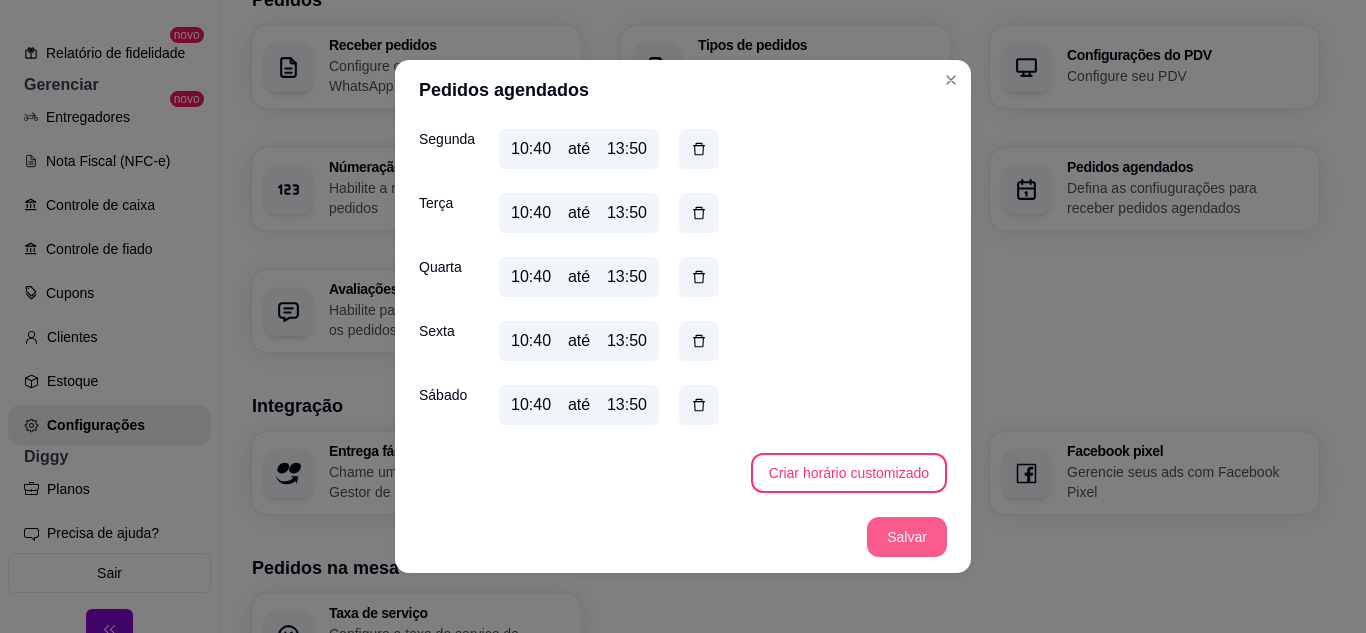 type on "8" 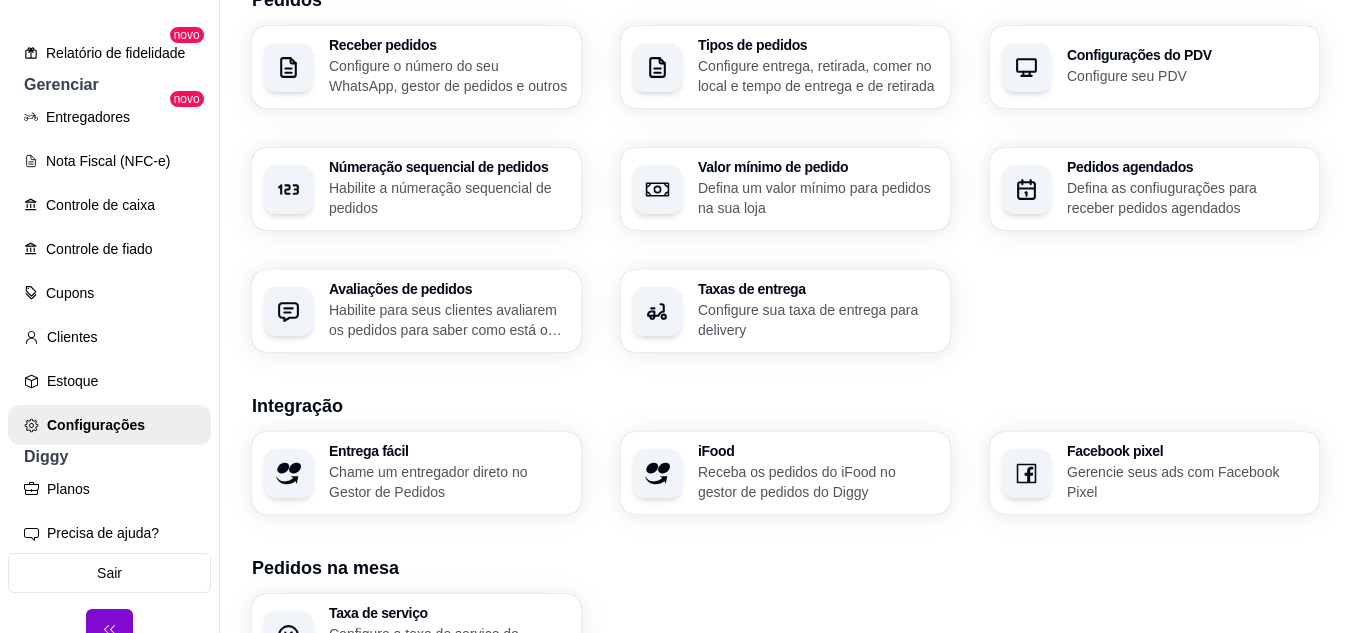 scroll, scrollTop: 0, scrollLeft: 0, axis: both 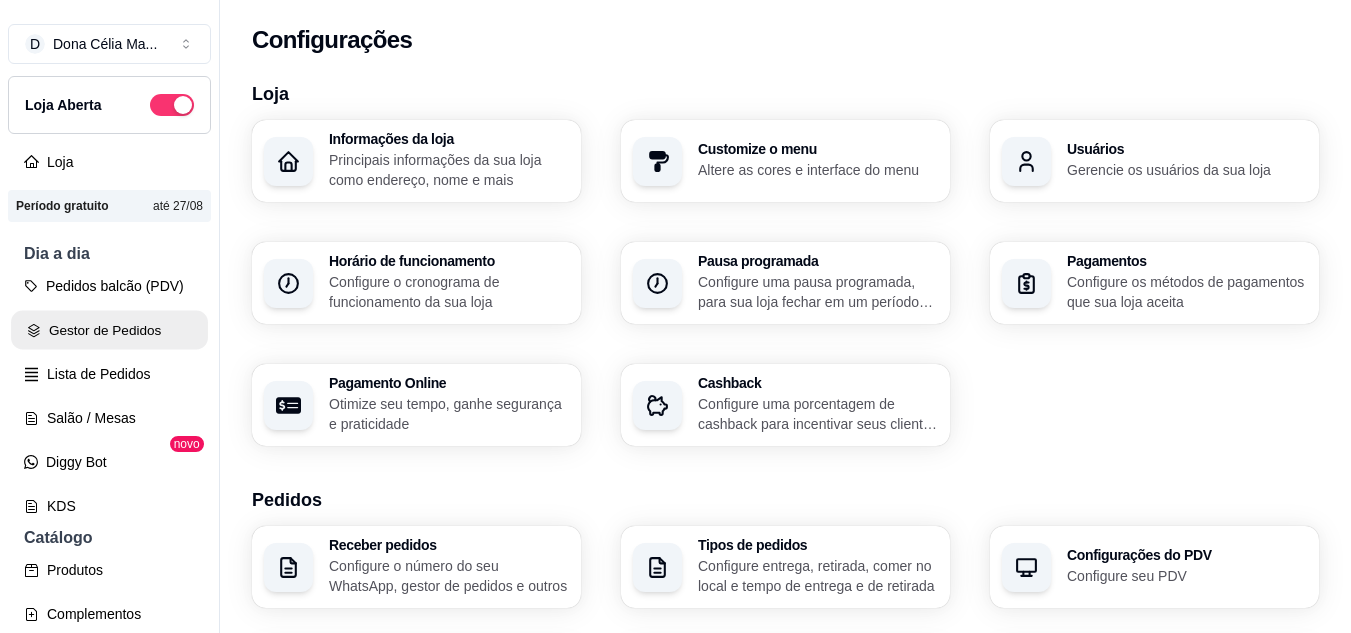 click on "Gestor de Pedidos" at bounding box center (109, 330) 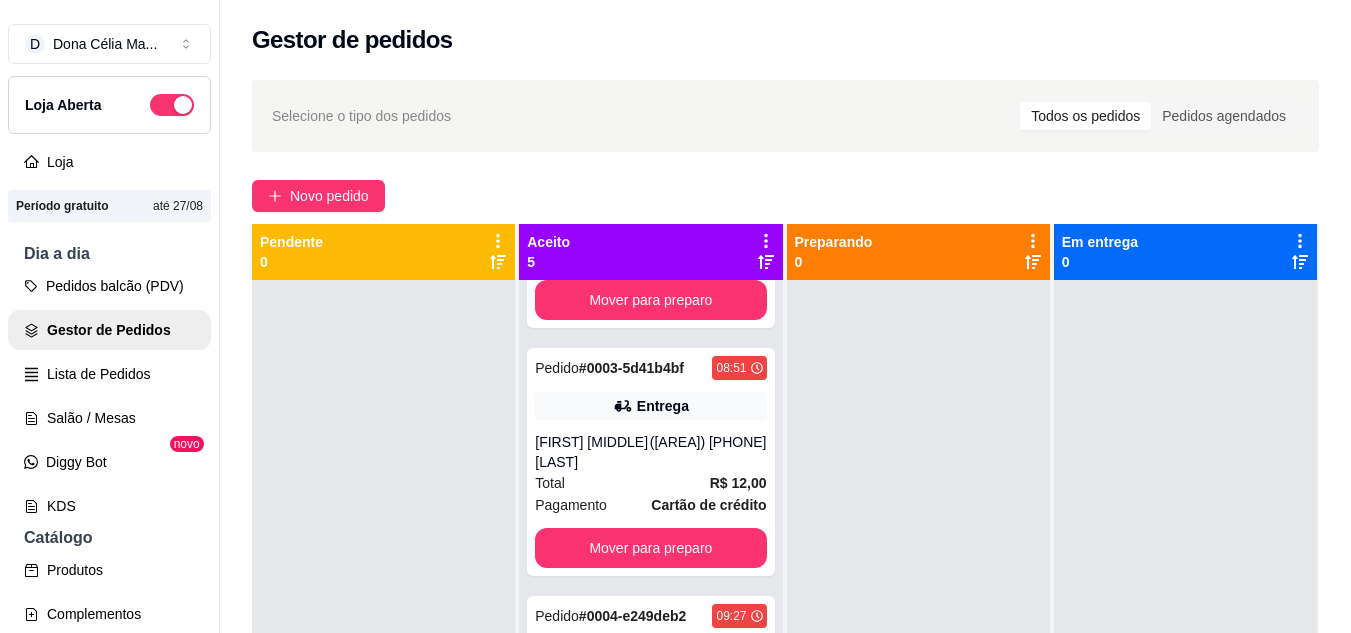 scroll, scrollTop: 600, scrollLeft: 0, axis: vertical 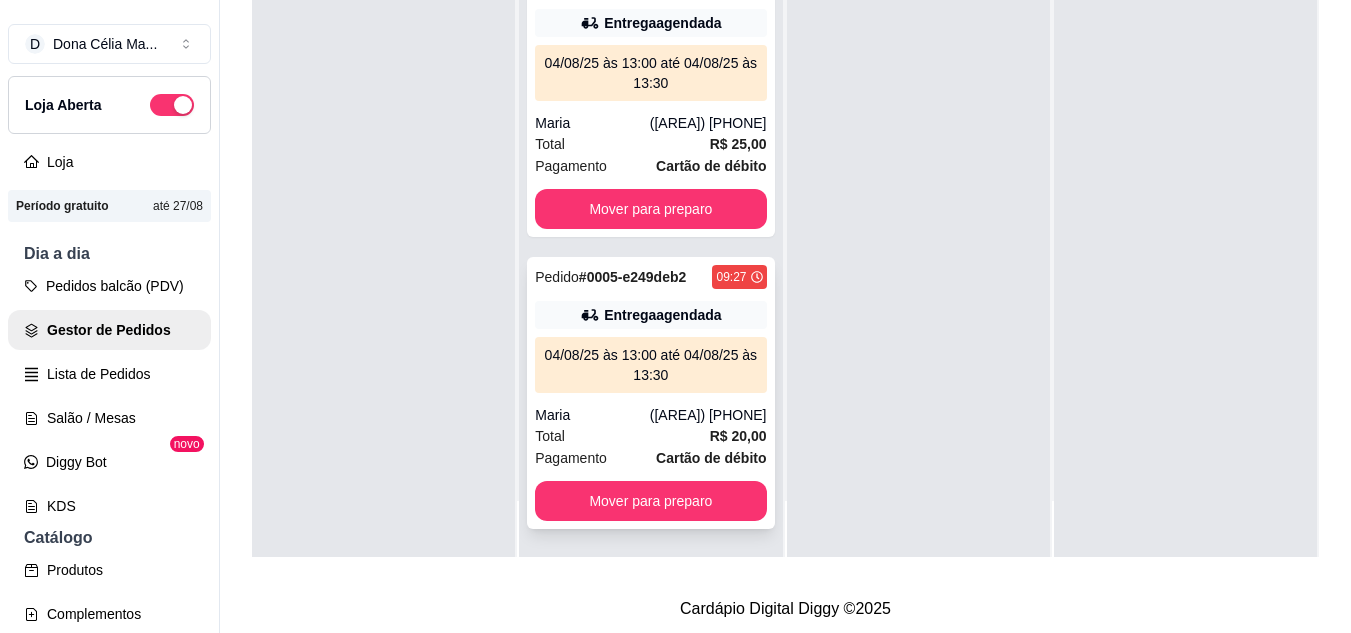 click on "R$ 20,00" at bounding box center (738, 436) 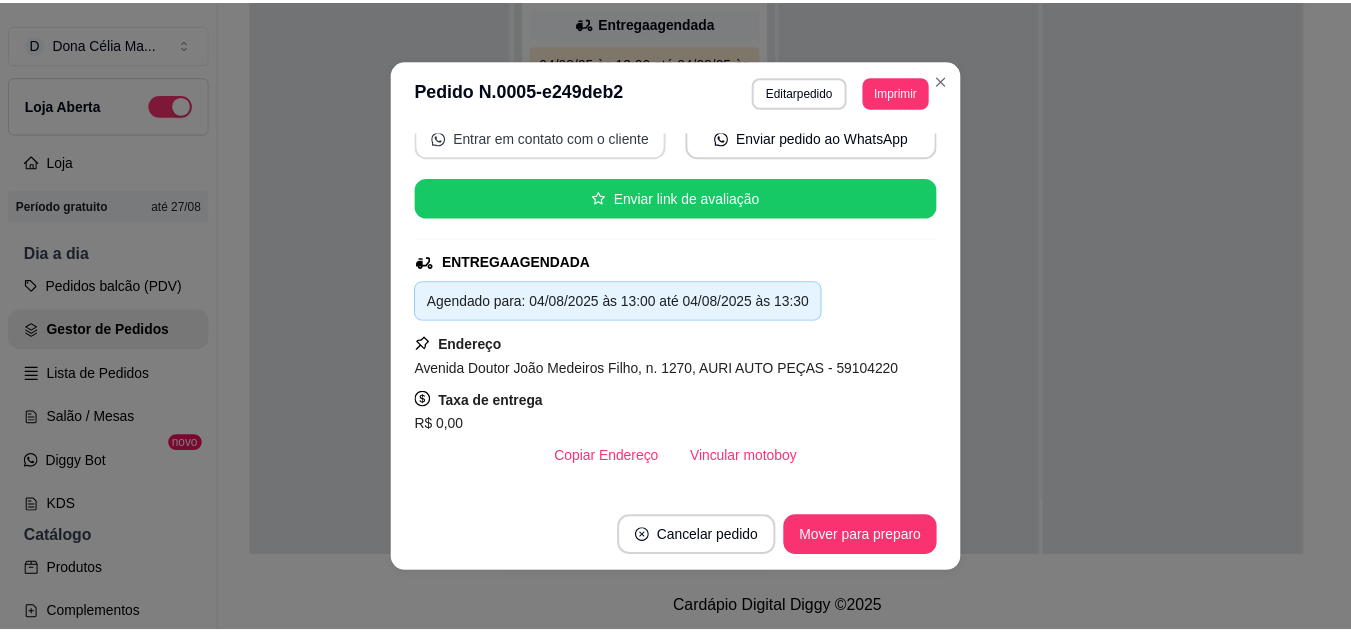 scroll, scrollTop: 300, scrollLeft: 0, axis: vertical 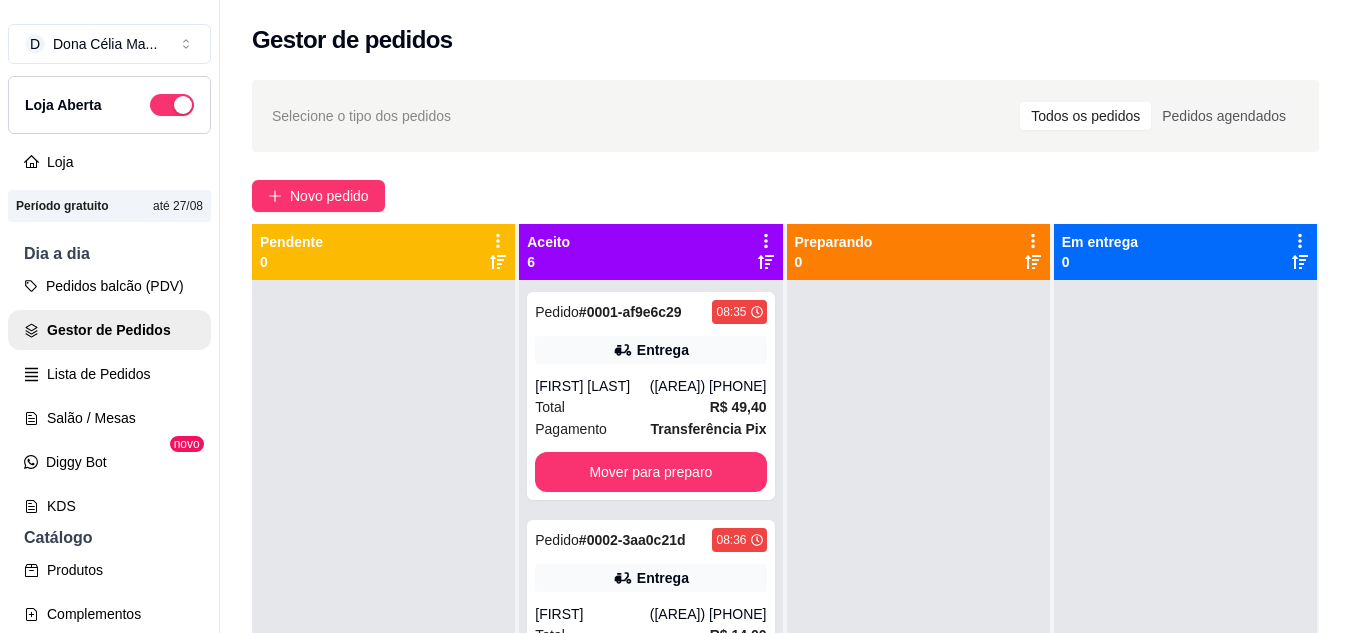 click on "Selecione o tipo dos pedidos Todos os pedidos Pedidos agendados" at bounding box center [785, 116] 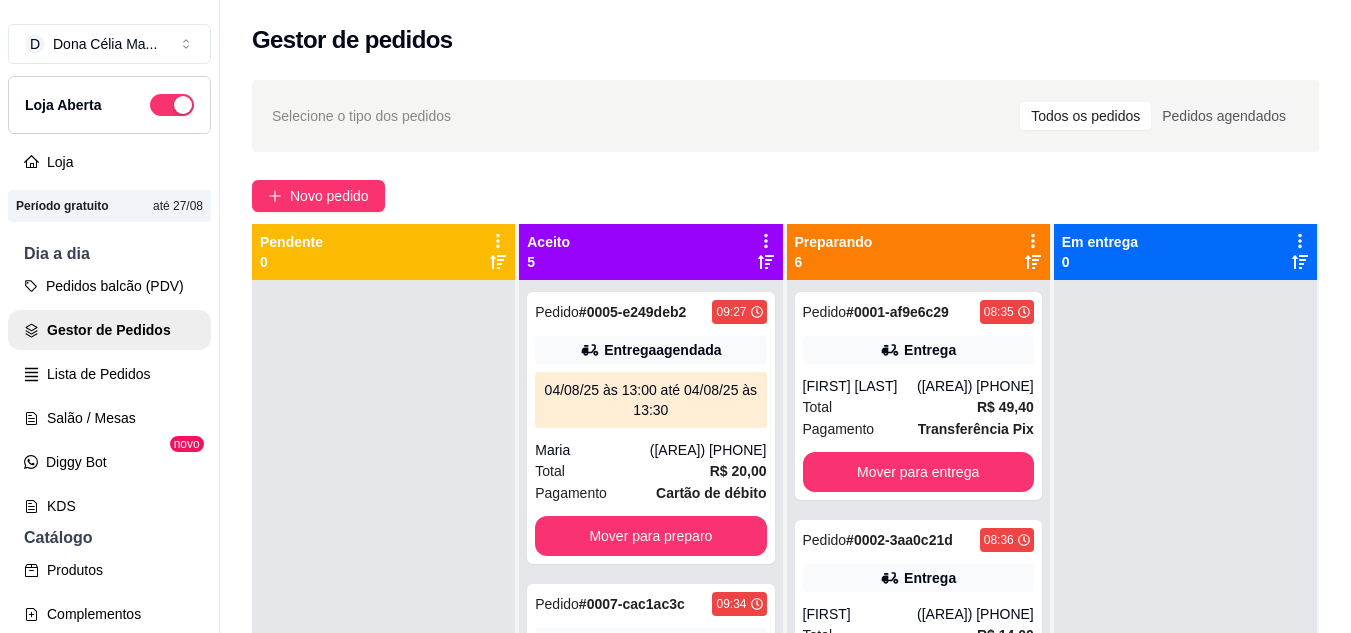 scroll, scrollTop: 56, scrollLeft: 0, axis: vertical 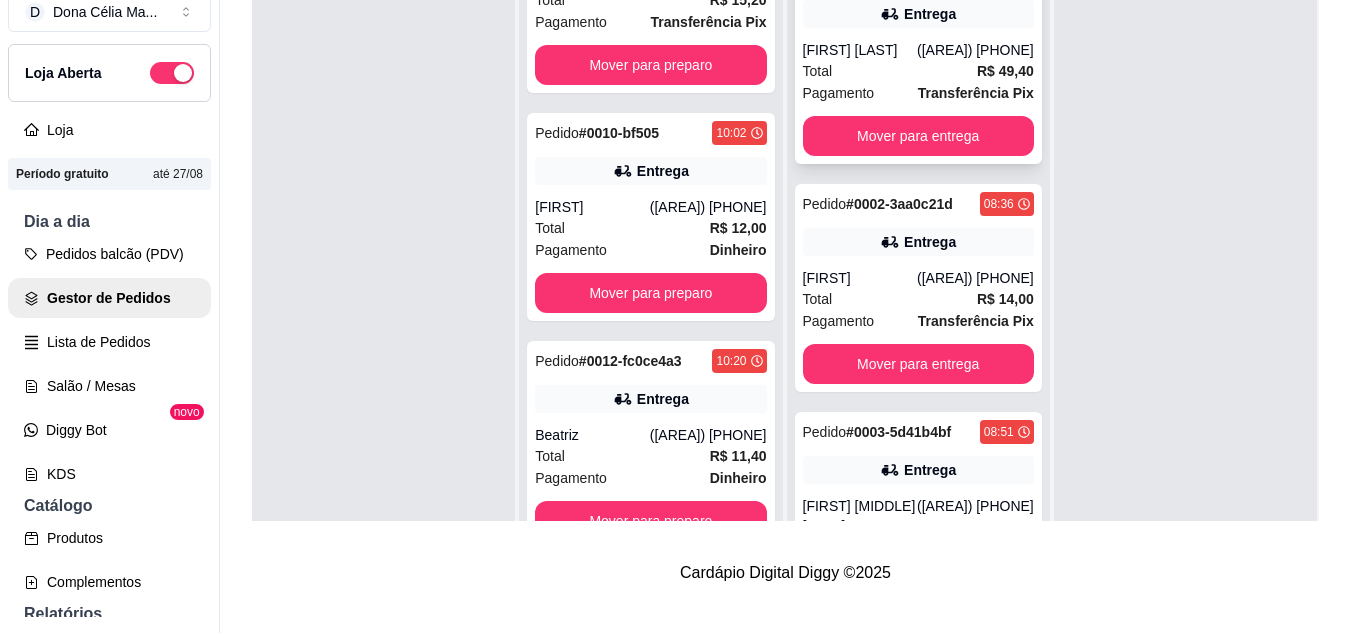 click on "Rosemary Rodrigues" at bounding box center (860, 50) 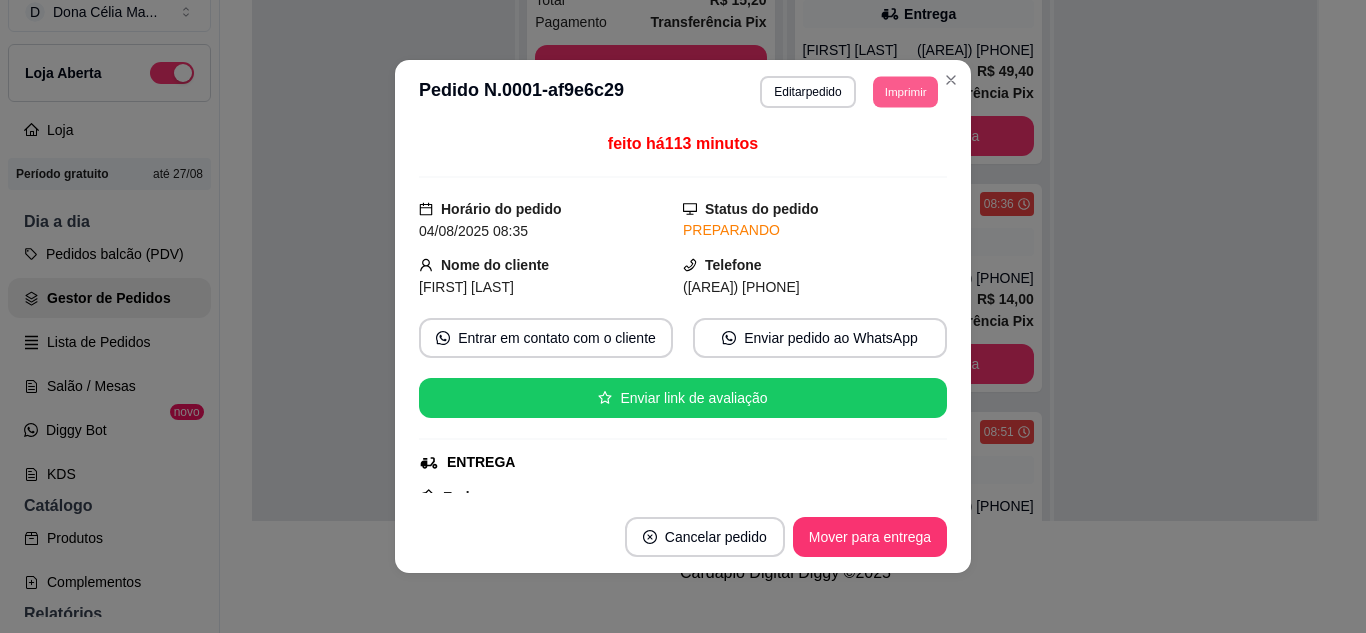 click on "Imprimir" at bounding box center (905, 91) 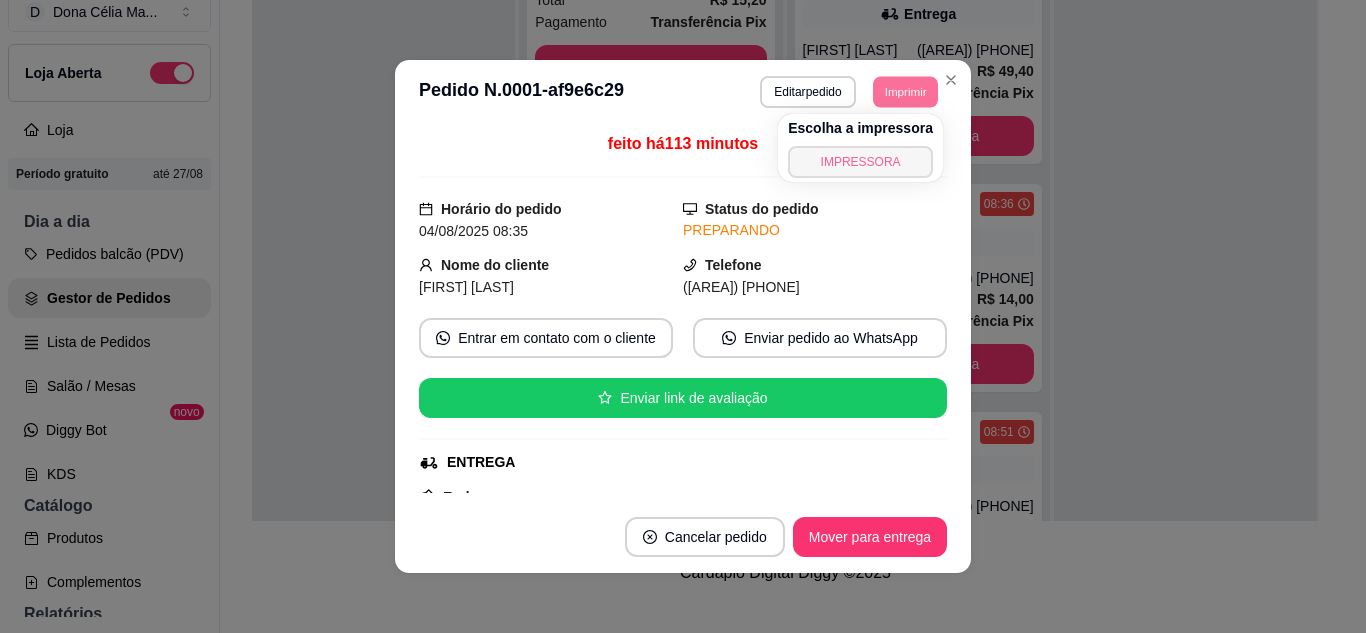 click on "IMPRESSORA" at bounding box center (860, 162) 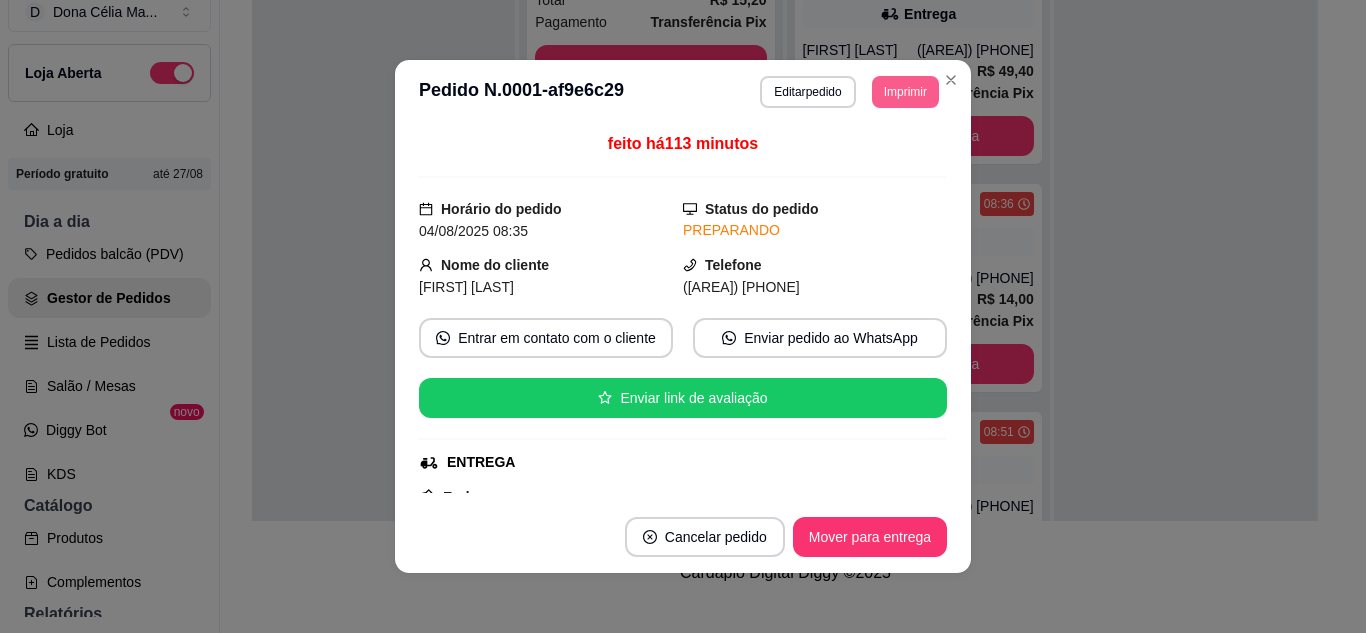 click on "Imprimir" at bounding box center [905, 92] 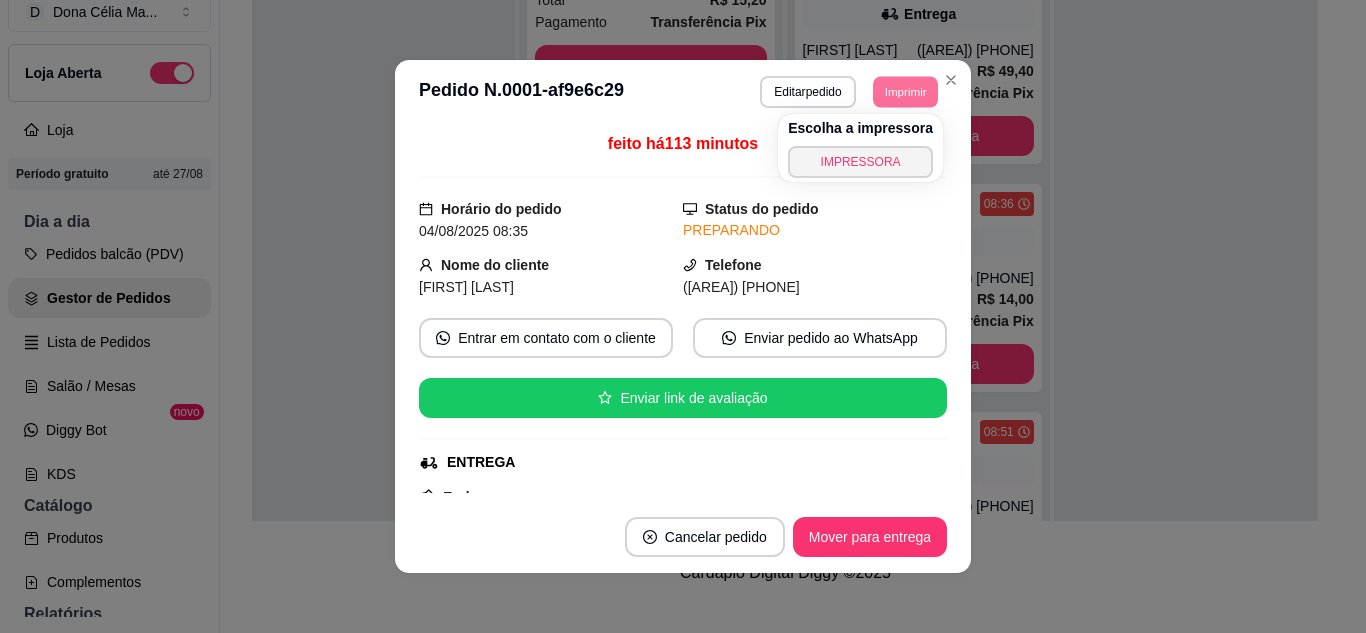 click on "IMPRESSORA" at bounding box center (860, 162) 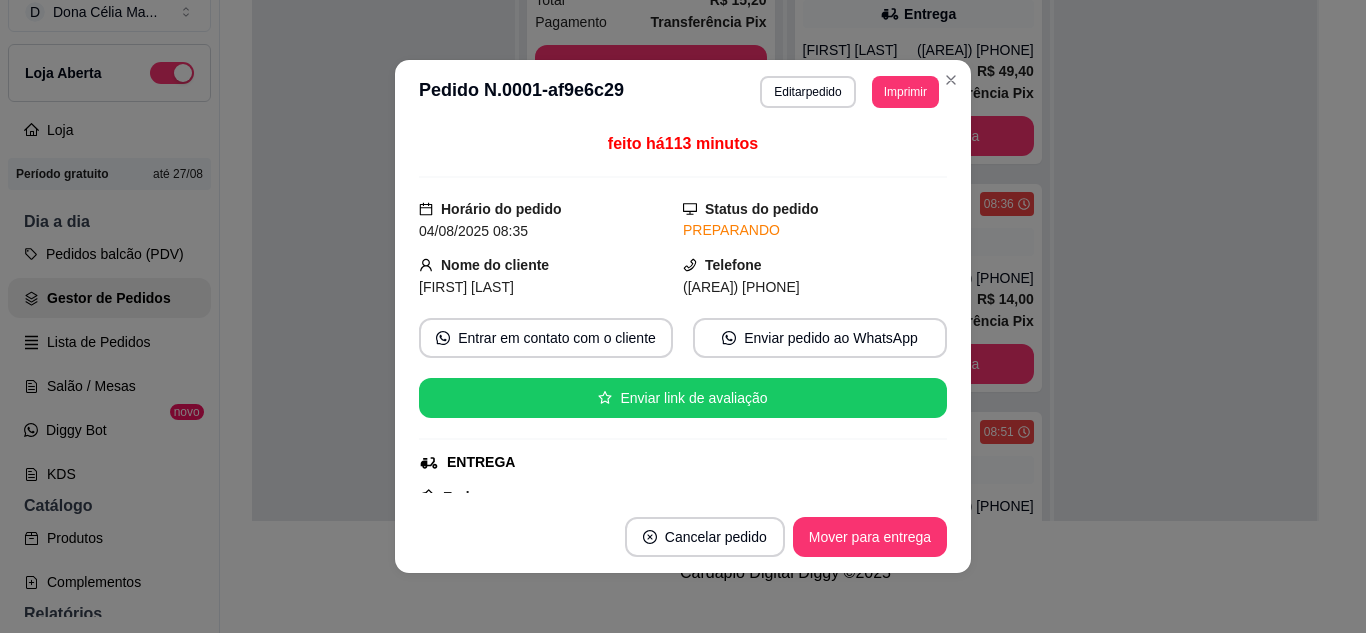 click on "Imprimir" at bounding box center (905, 92) 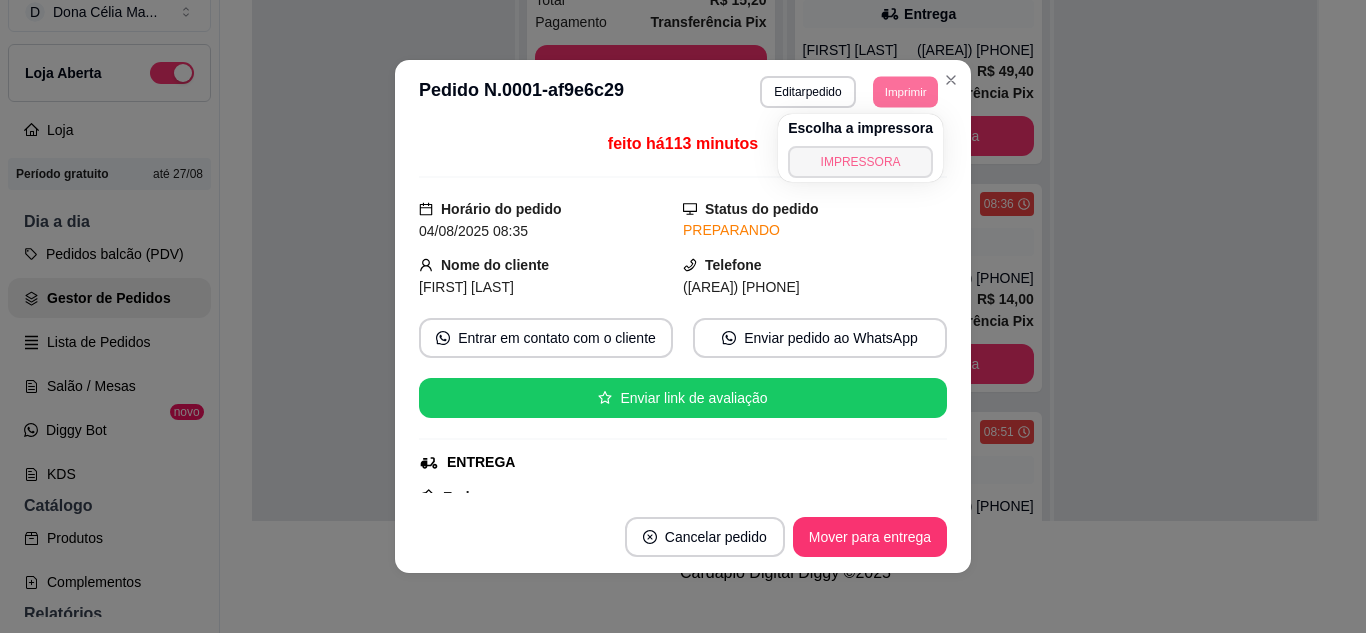 click on "IMPRESSORA" at bounding box center [860, 162] 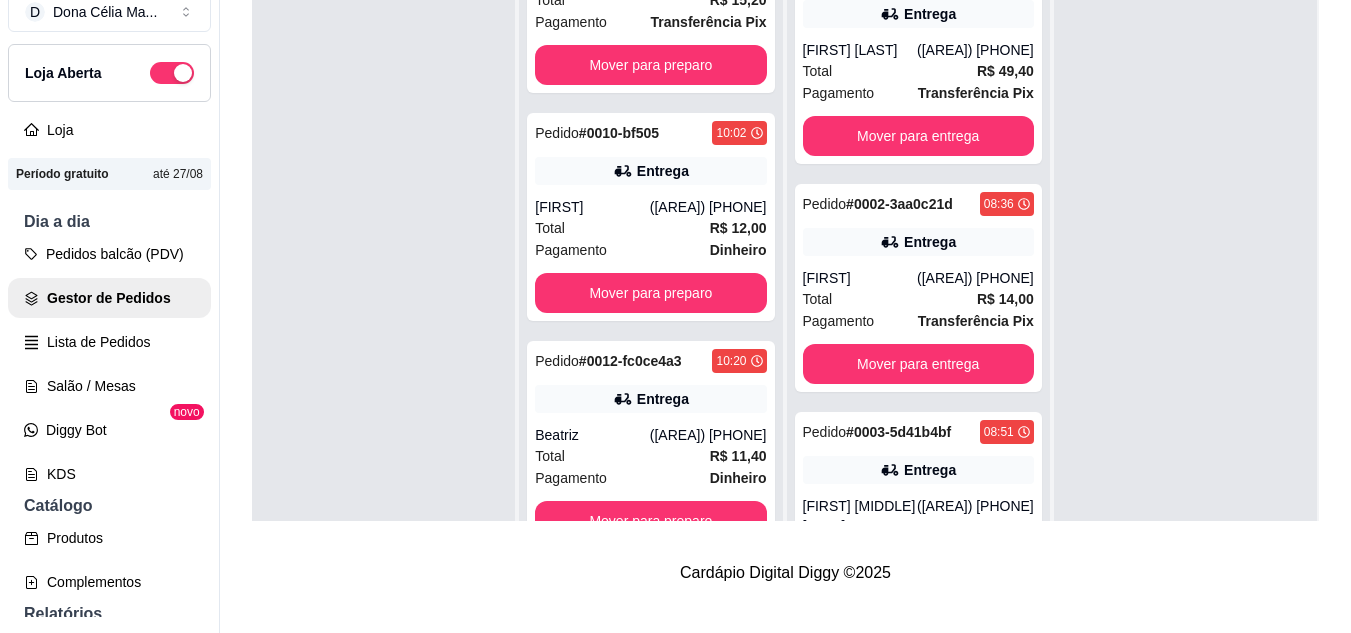 scroll, scrollTop: 1239, scrollLeft: 0, axis: vertical 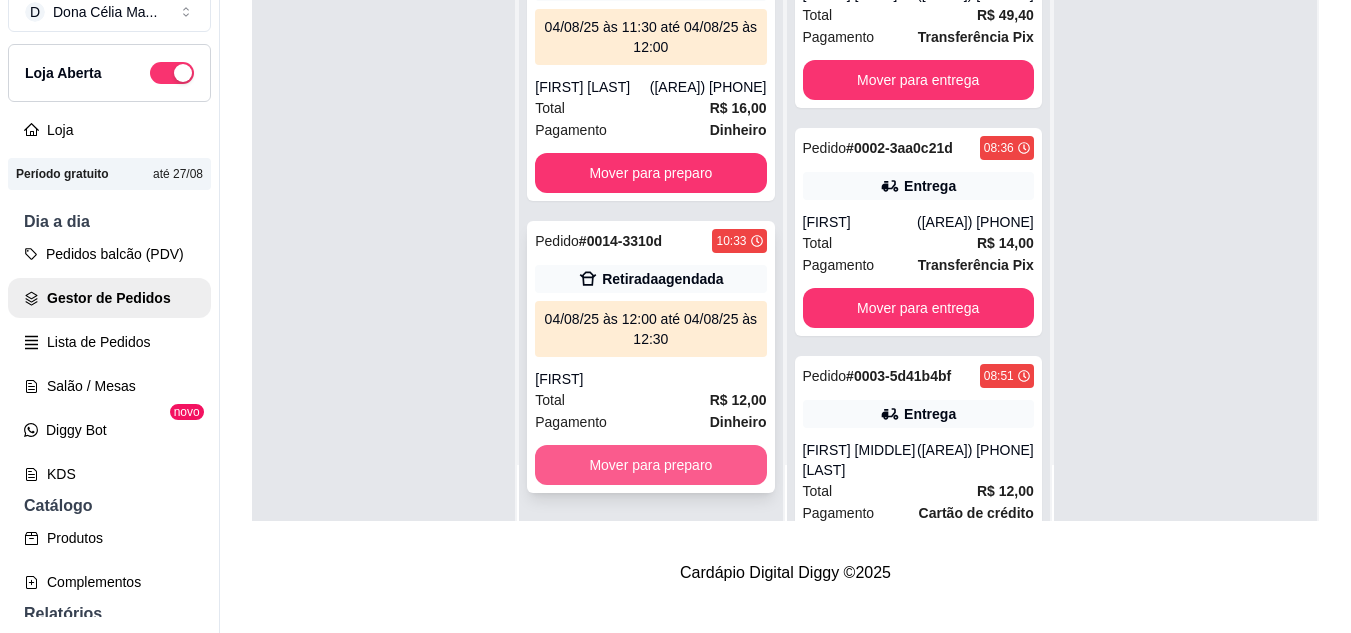 click on "Mover para preparo" at bounding box center (650, 465) 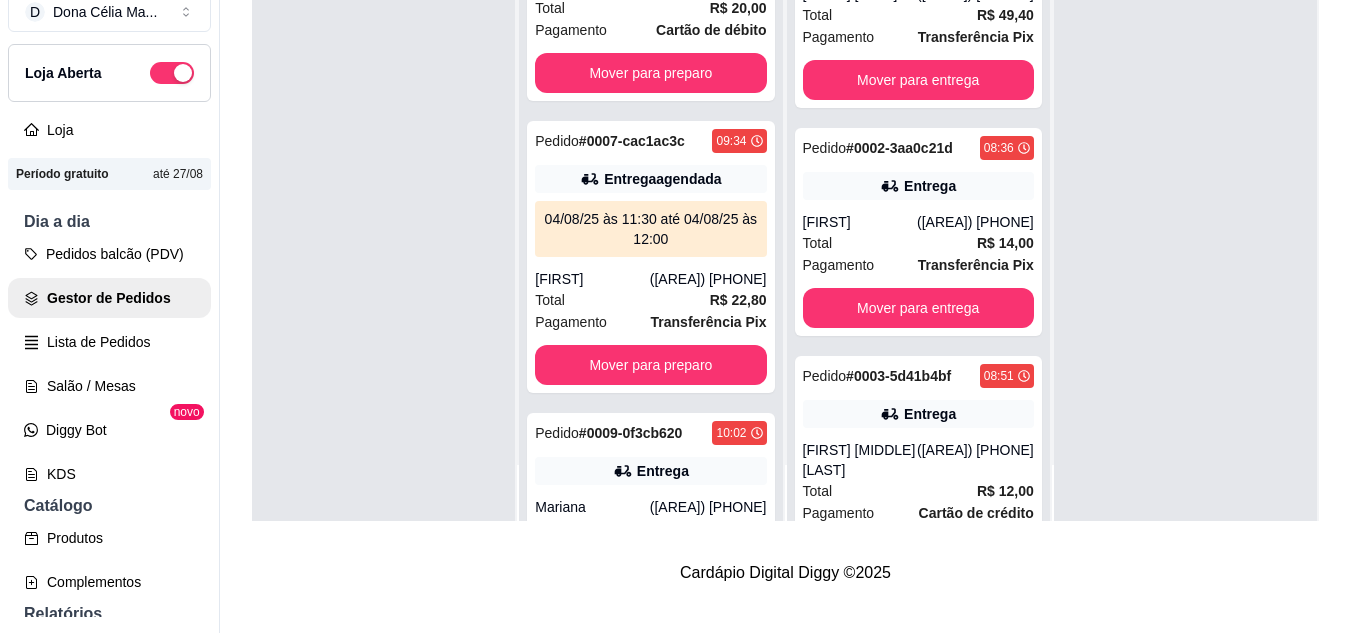 scroll, scrollTop: 0, scrollLeft: 0, axis: both 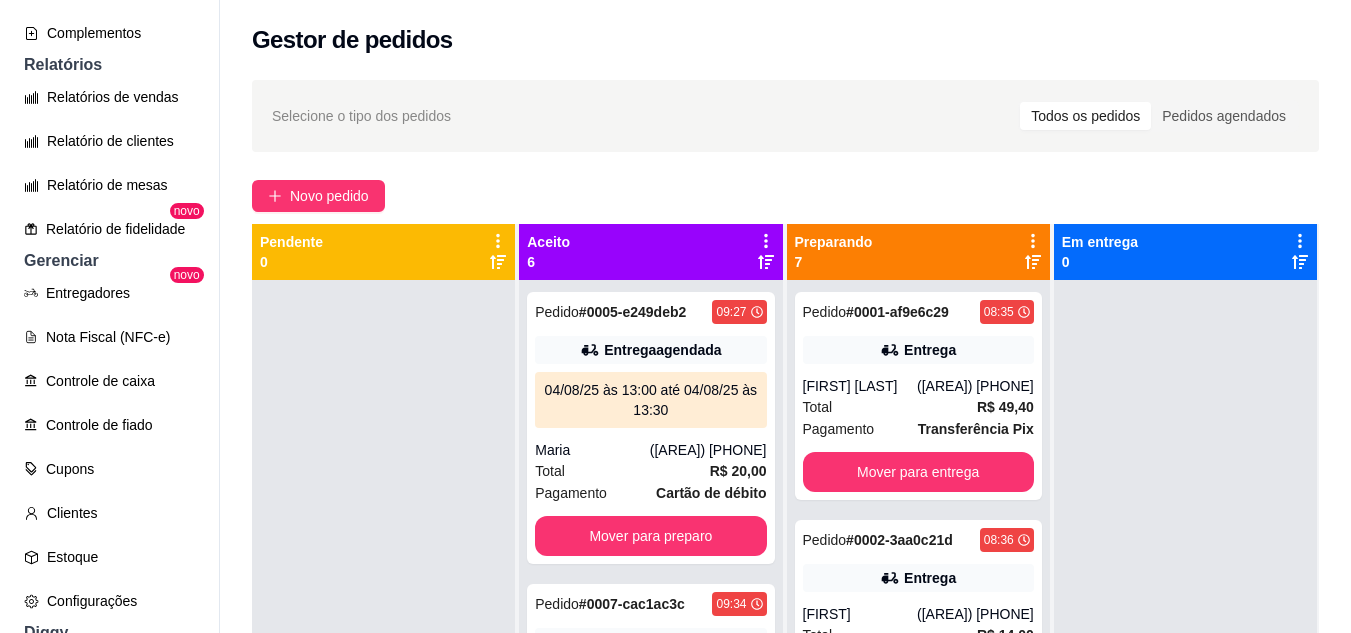 click on "Gerenciar" at bounding box center [109, 261] 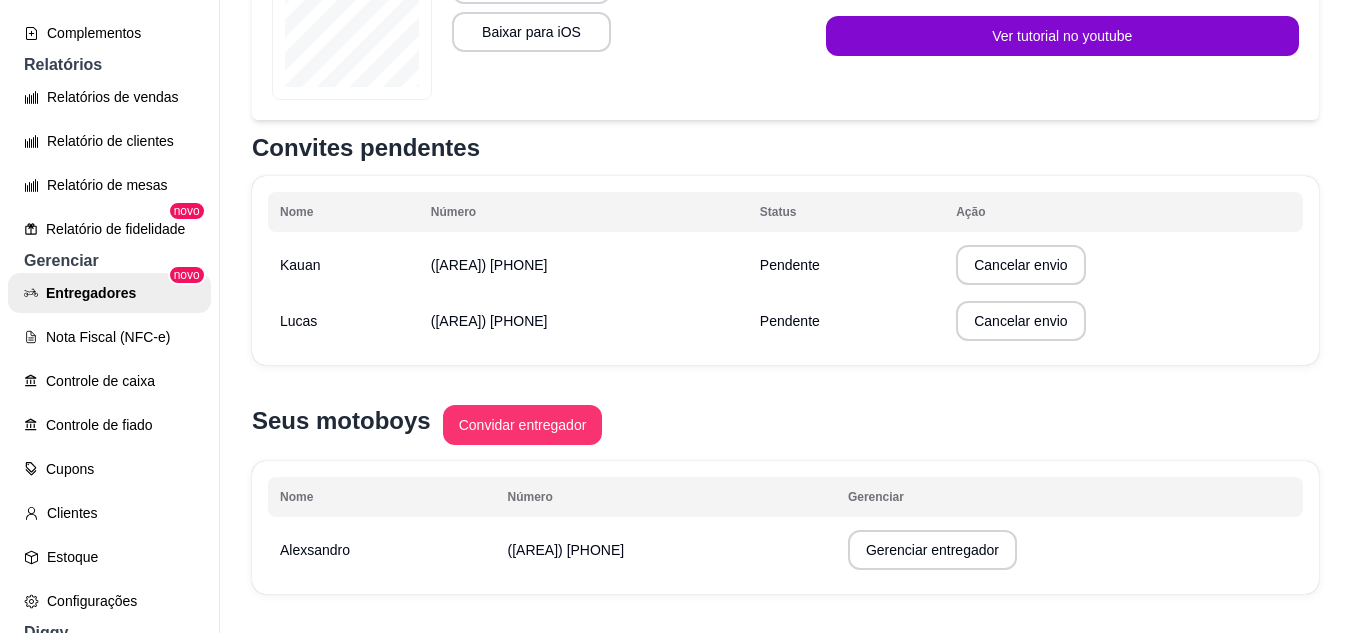 scroll, scrollTop: 469, scrollLeft: 0, axis: vertical 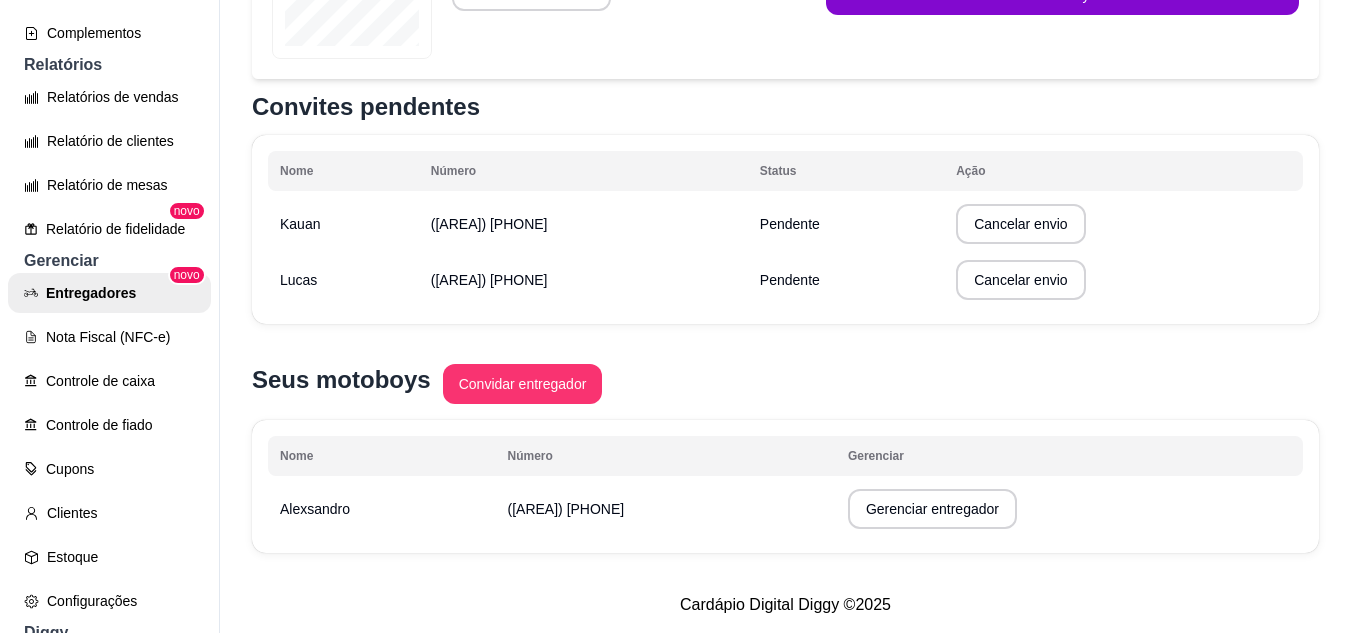 click on "(84) 9 9955-4970" at bounding box center [489, 224] 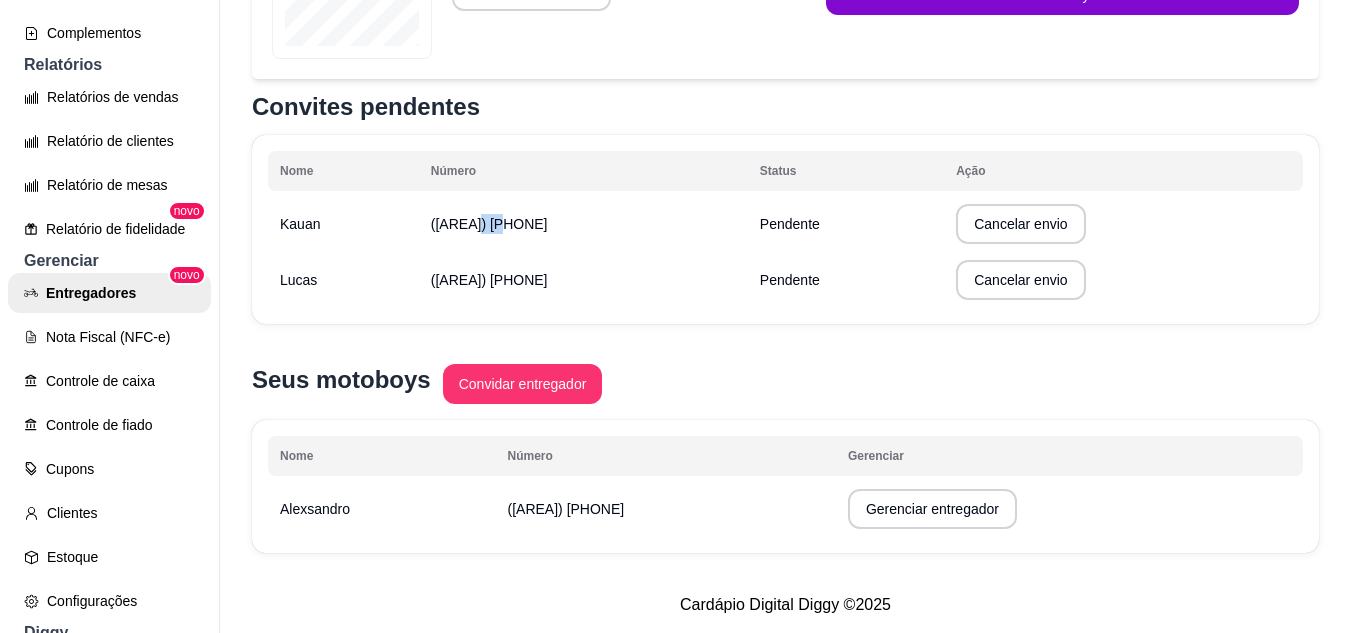 click on "(84) 9 9955-4970" at bounding box center [489, 224] 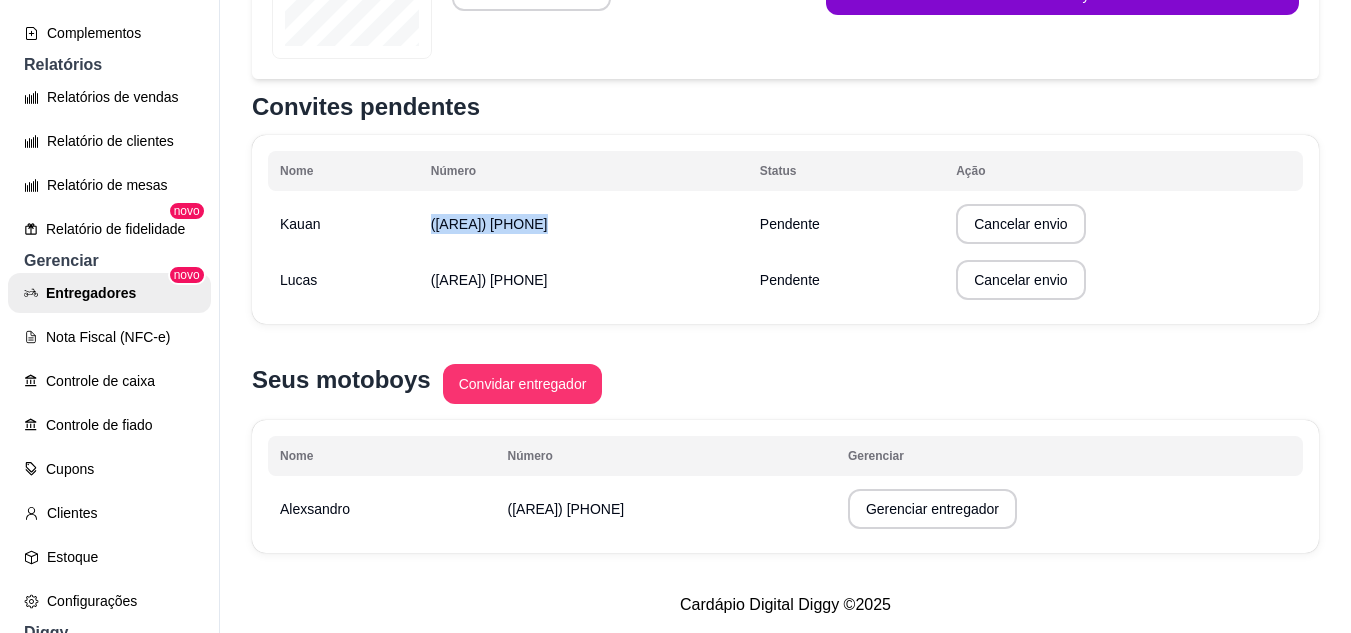 click on "(84) 9 9955-4970" at bounding box center (489, 224) 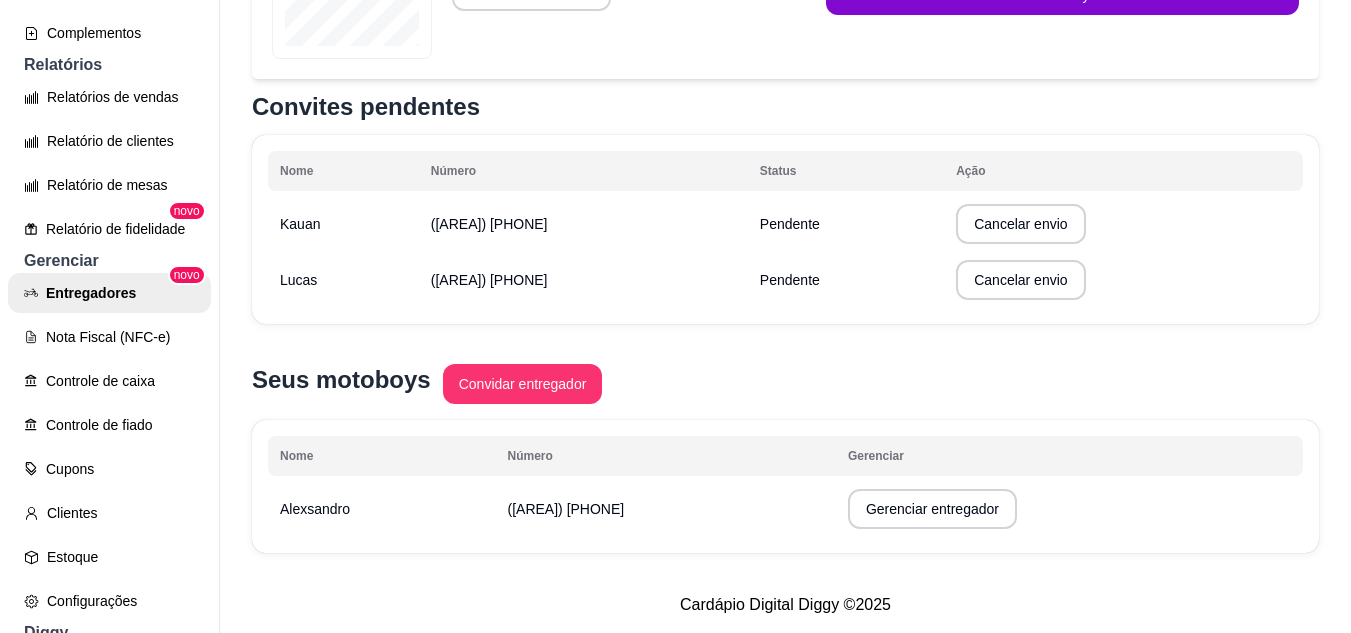 click on "(84) 9 9955-4970" at bounding box center [489, 224] 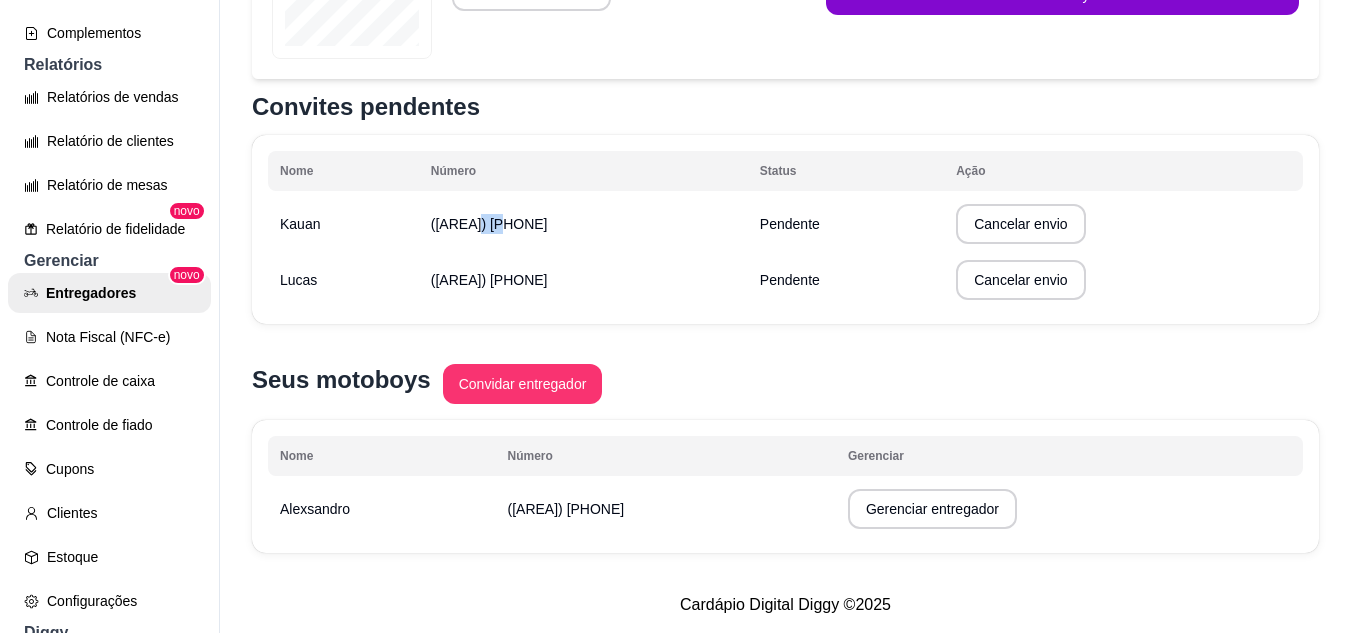 click on "(84) 9 9955-4970" at bounding box center (489, 224) 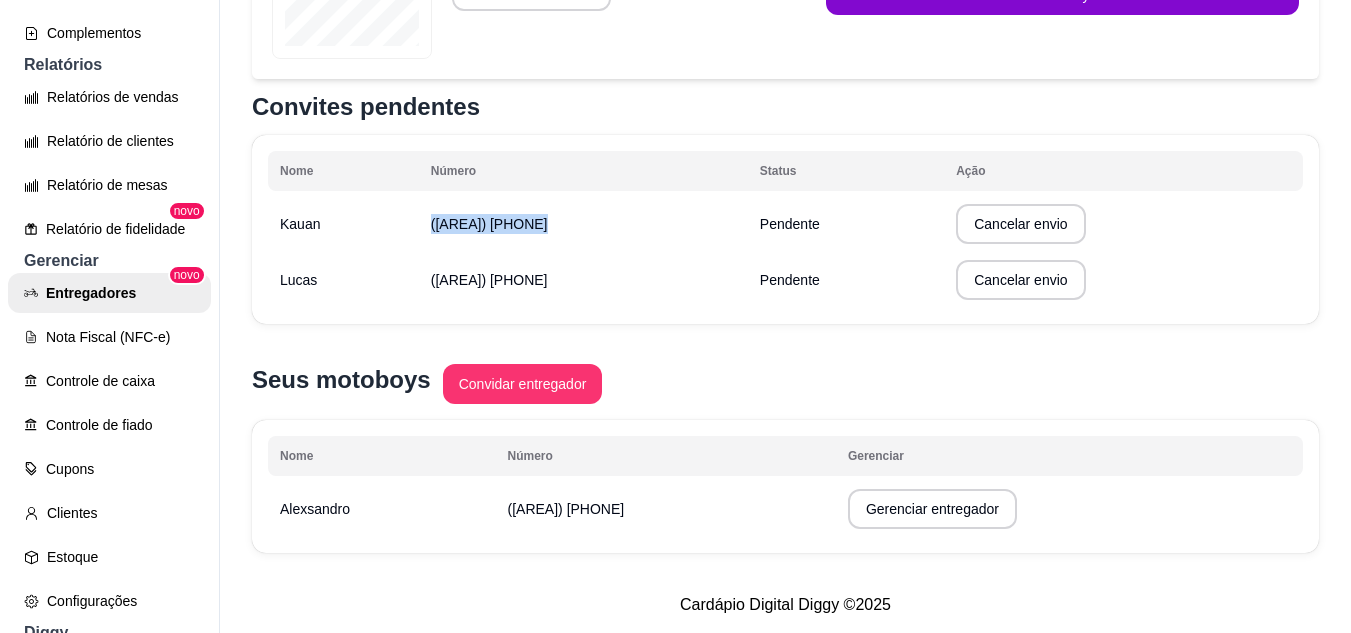 click on "(84) 9 9955-4970" at bounding box center [489, 224] 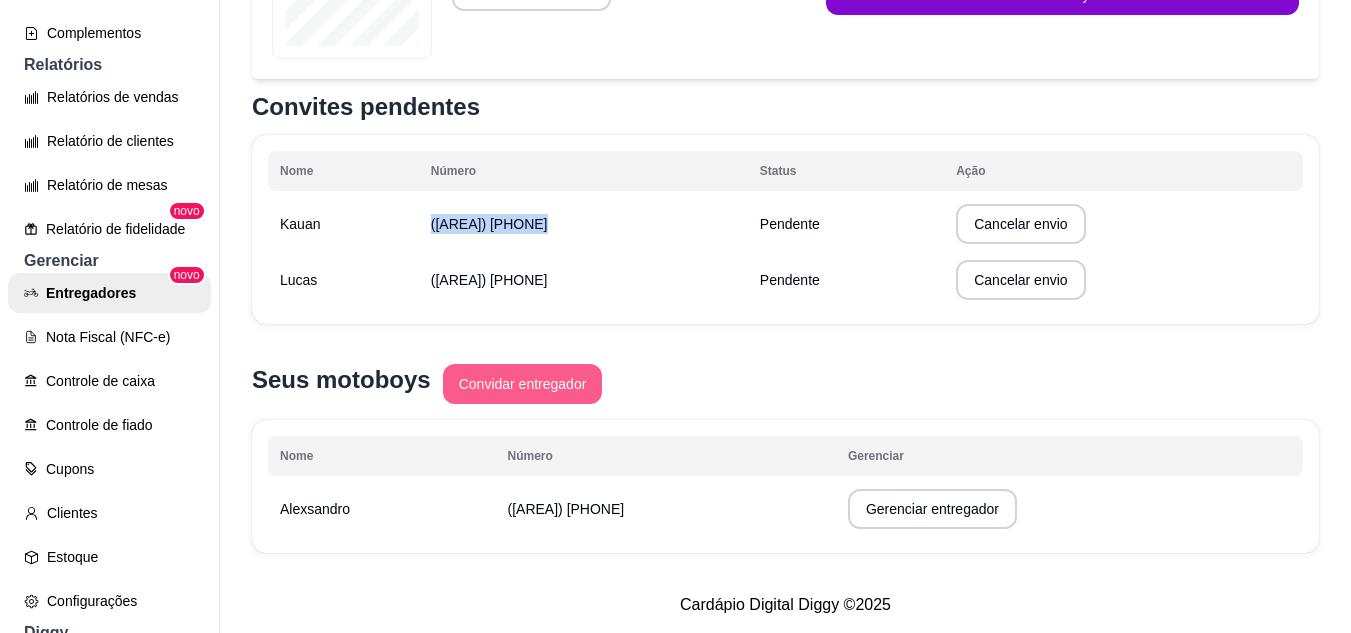 click on "Convidar entregador" at bounding box center (523, 384) 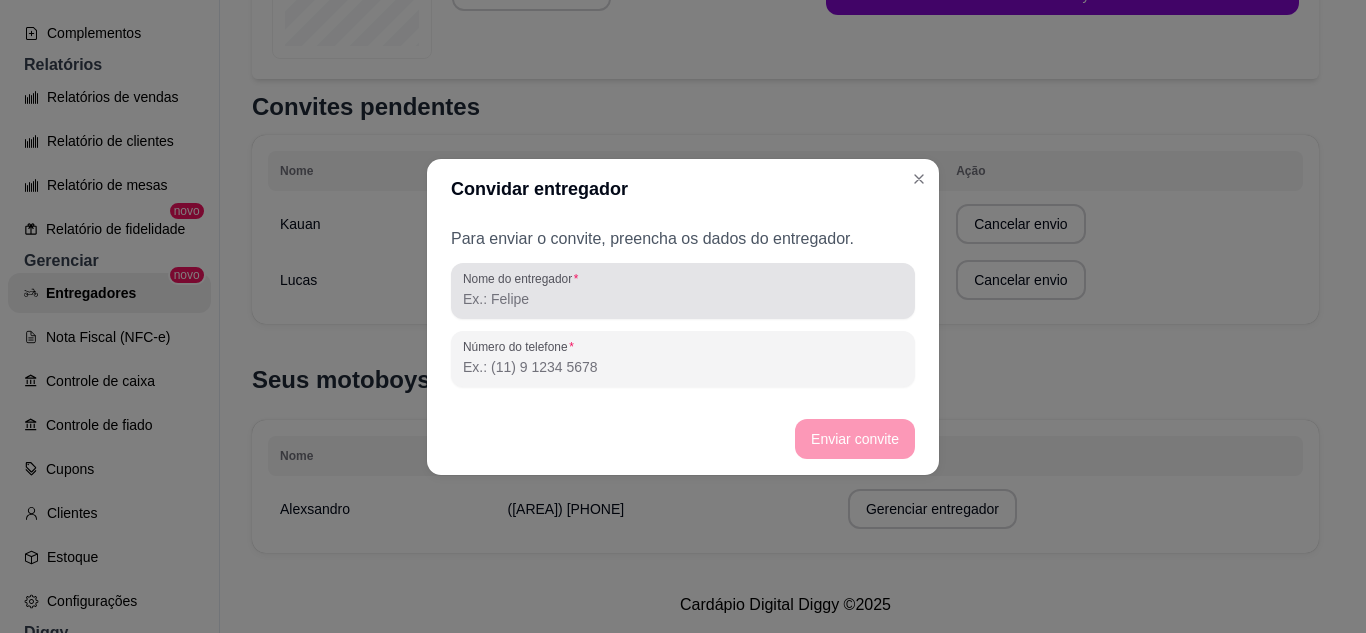 click at bounding box center [683, 291] 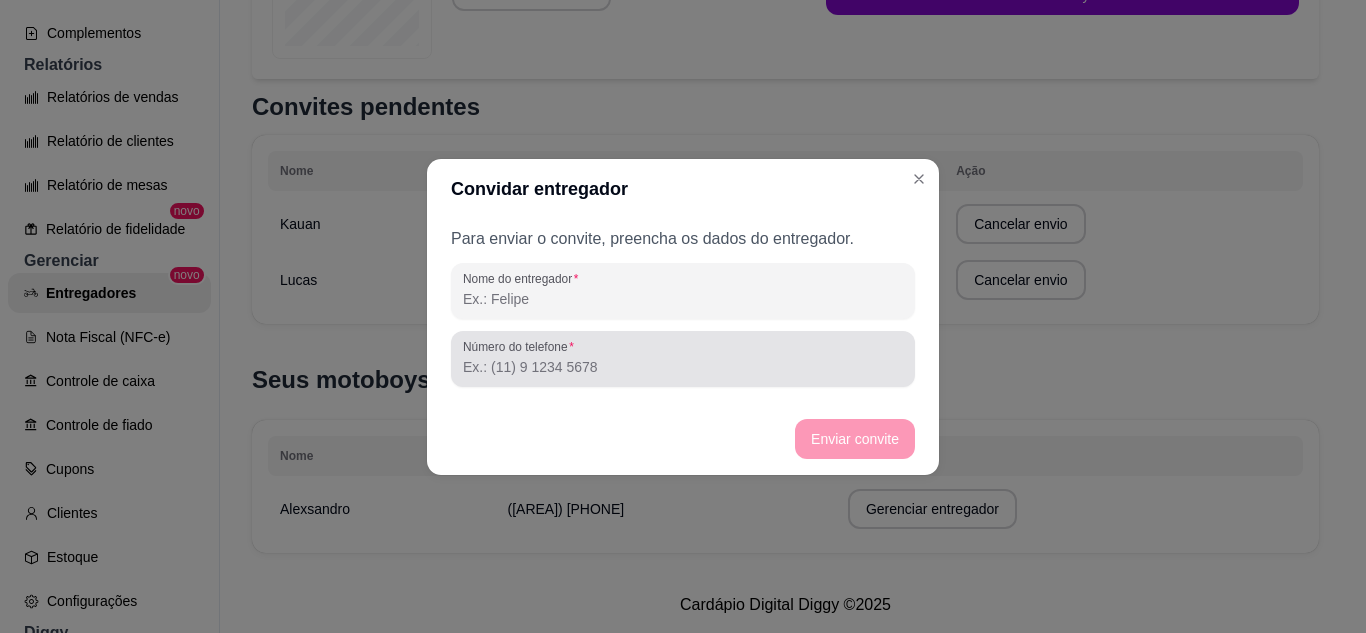 click on "Número do telefone" at bounding box center [683, 367] 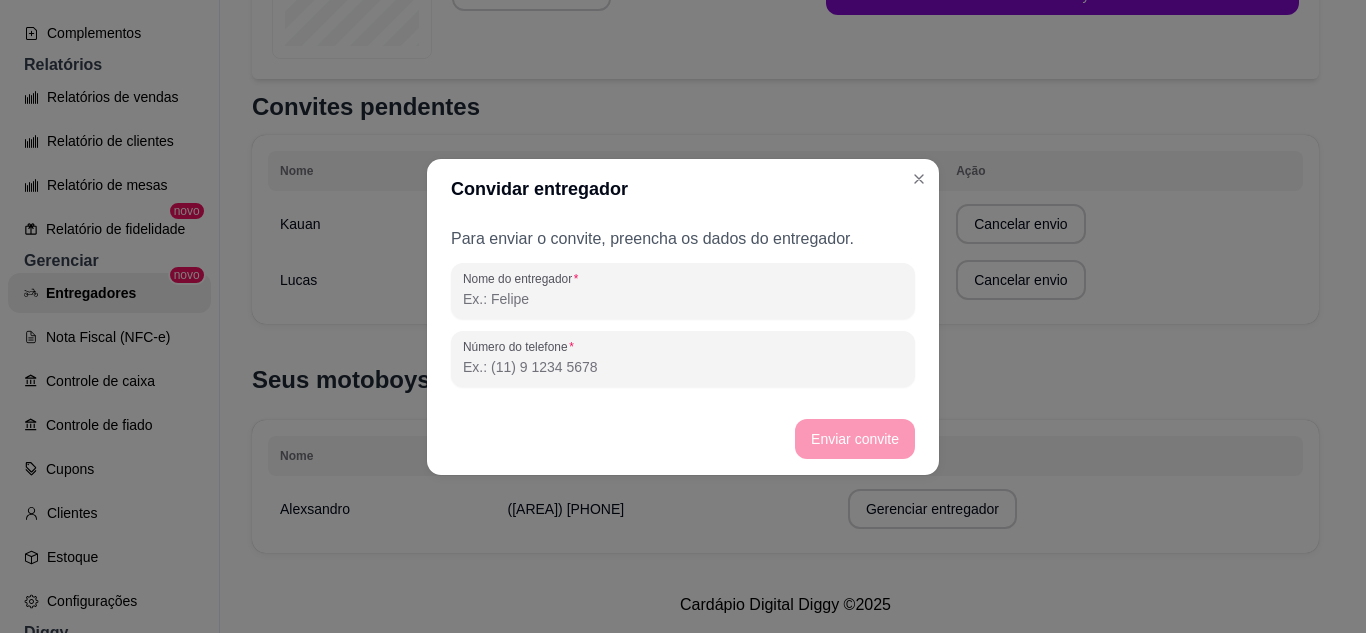 paste on "(84) 9 9955-4970" 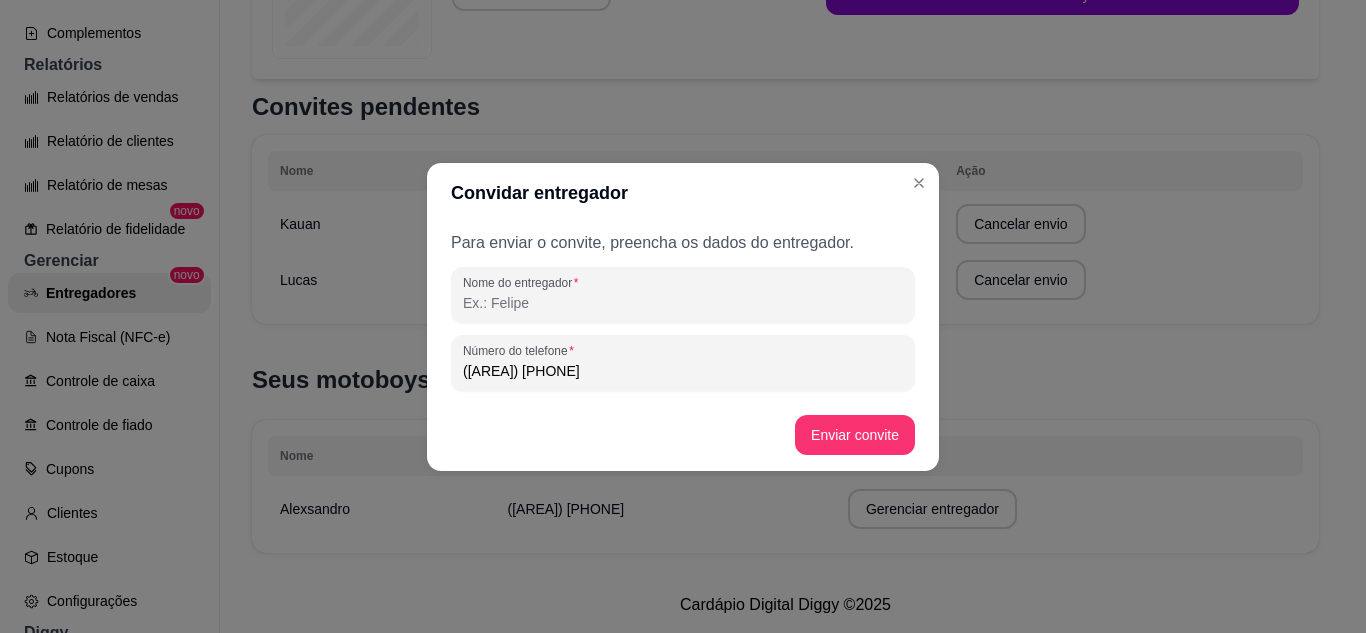 type on "(84) 9 9955-4970" 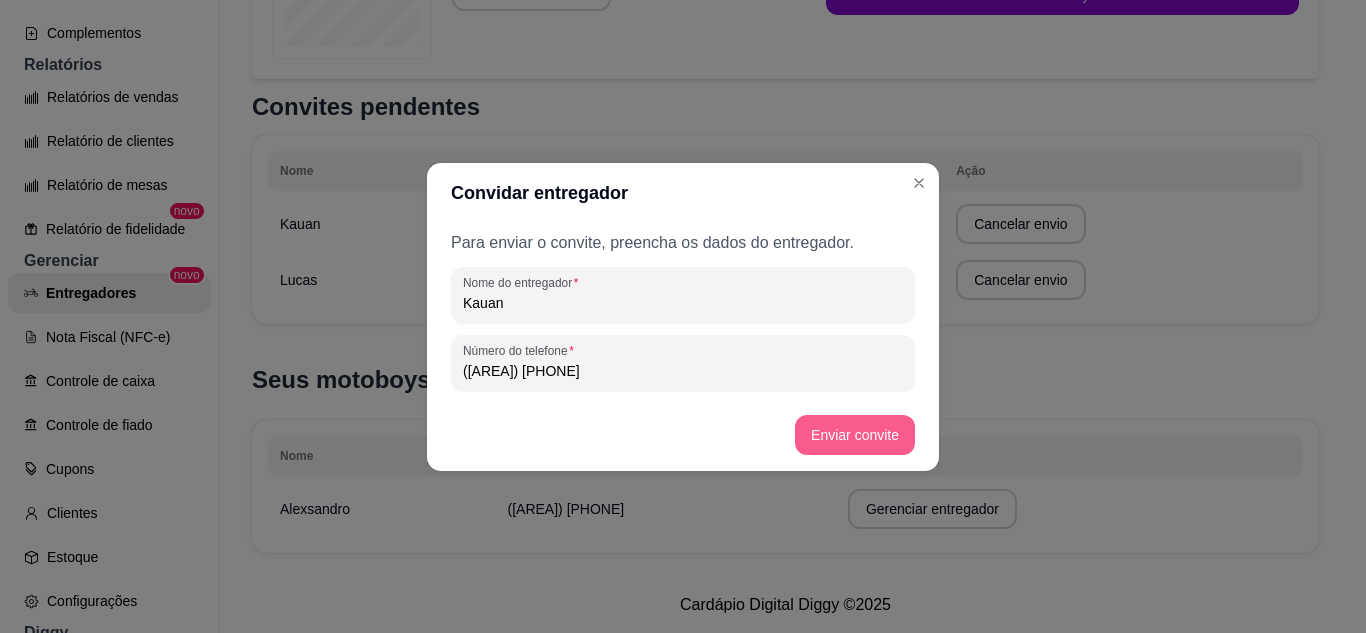 type on "Kauan" 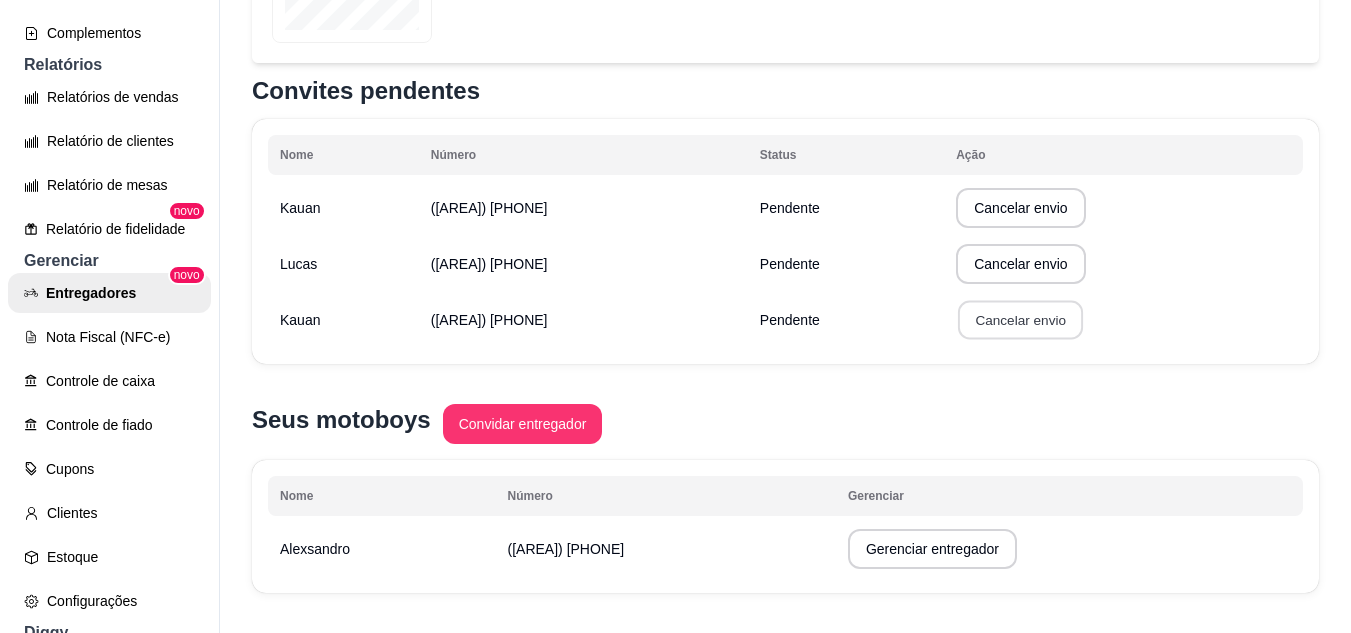 click on "Cancelar envio" at bounding box center (1021, 320) 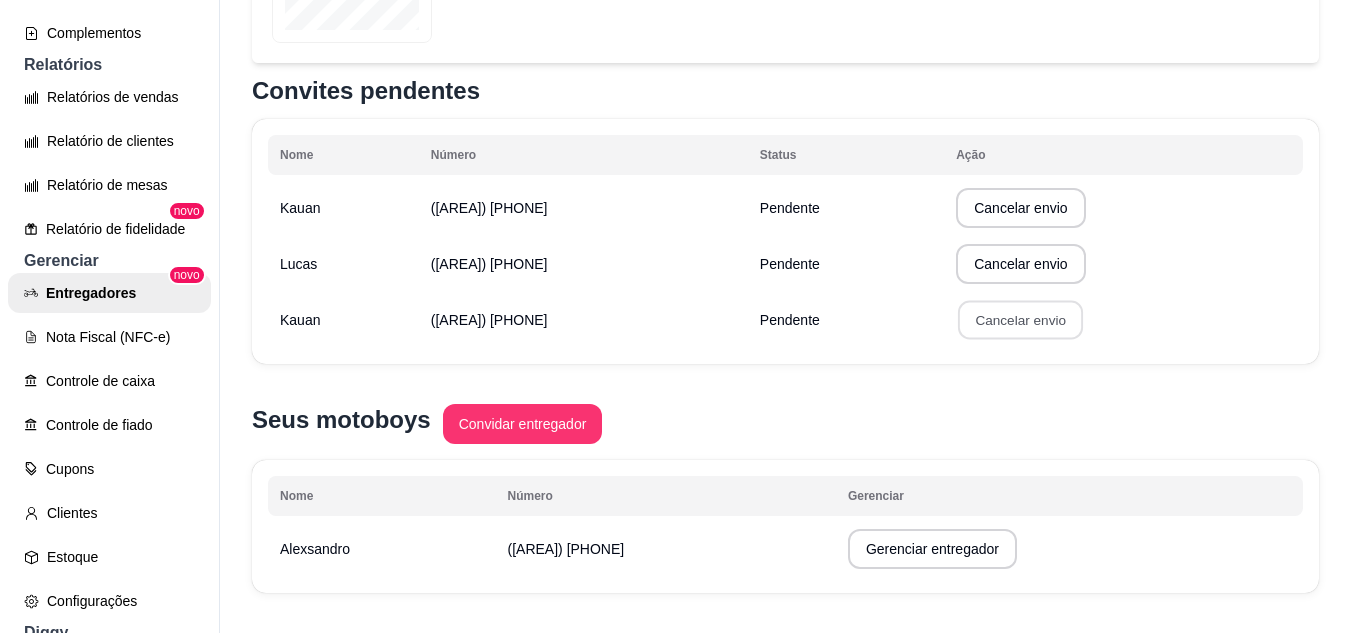 click on "Confirmar" at bounding box center [1009, 466] 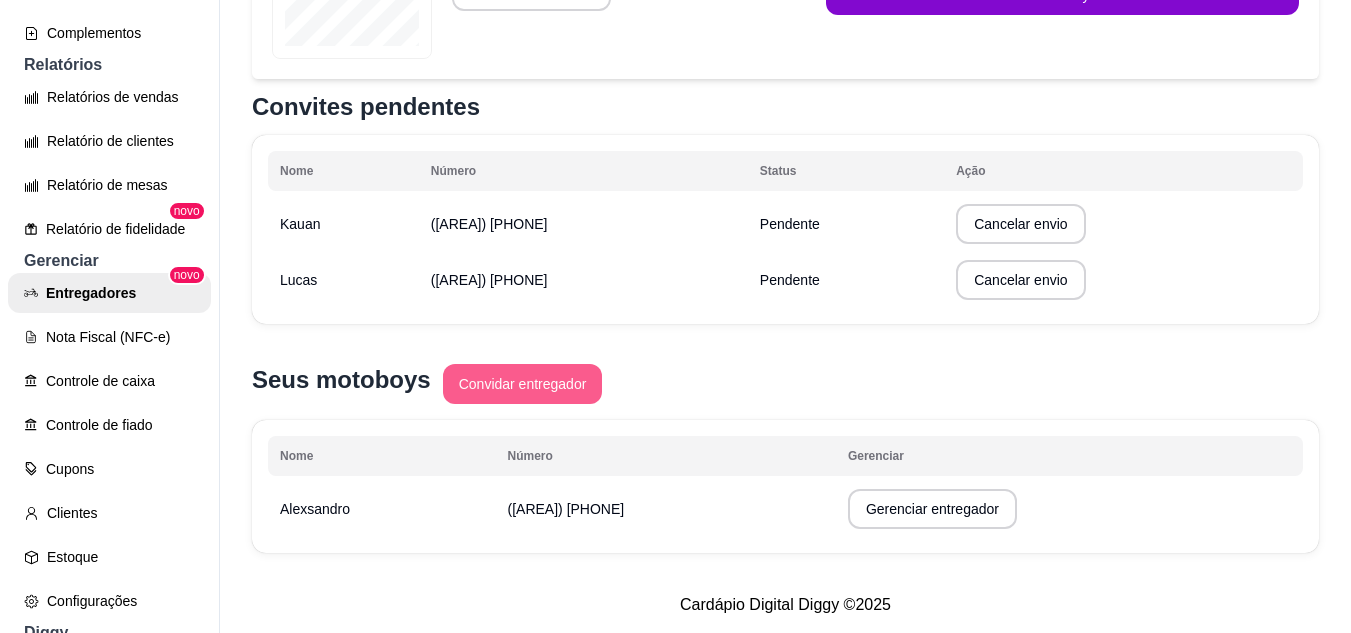 click on "Convidar entregador" at bounding box center [523, 384] 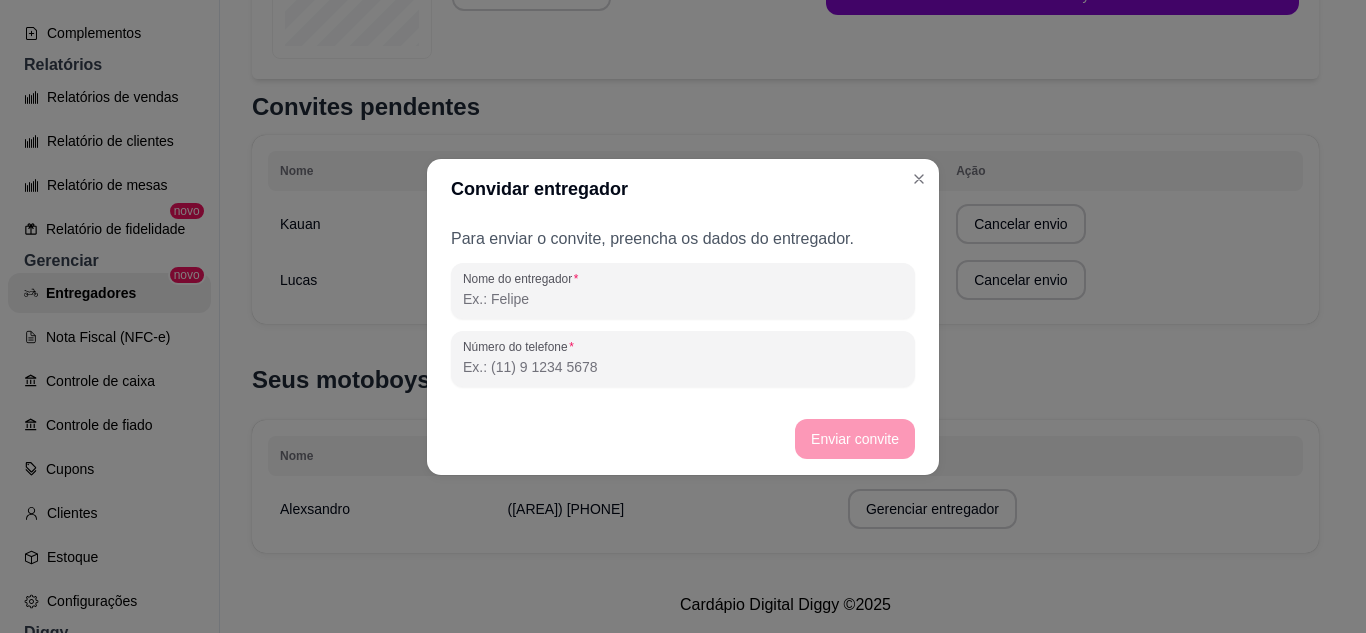 click on "Convidar entregador" at bounding box center (683, 189) 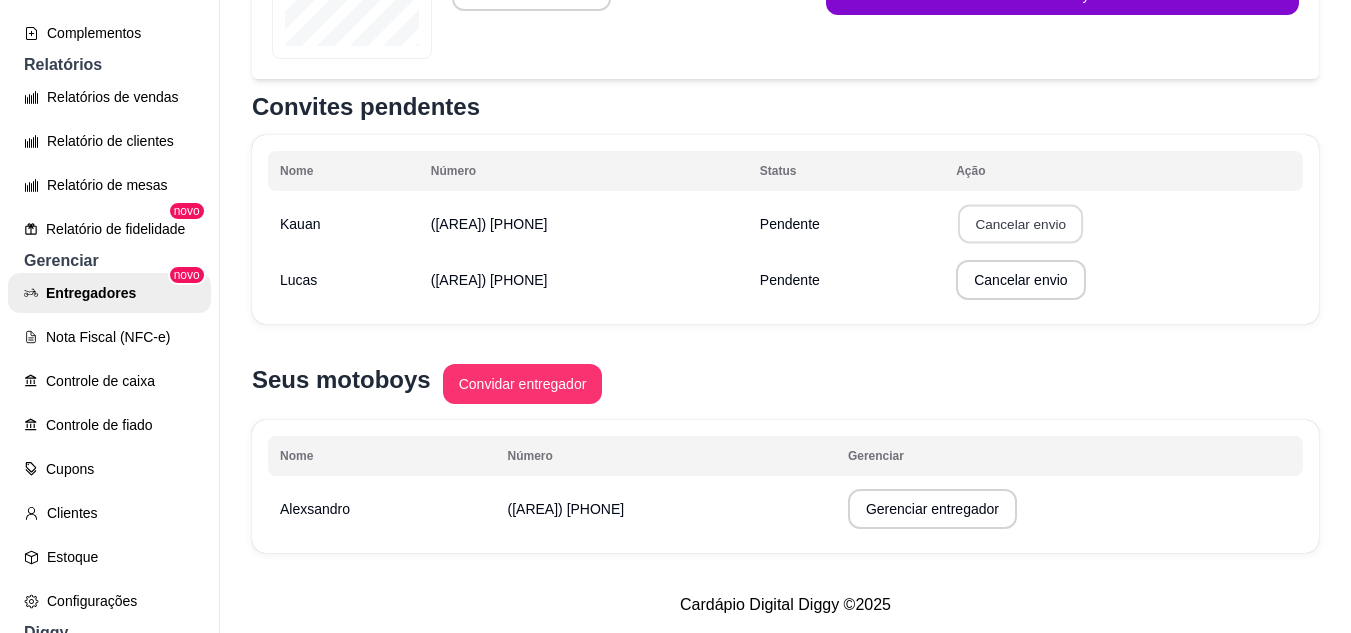 click on "Cancelar envio" at bounding box center [1021, 224] 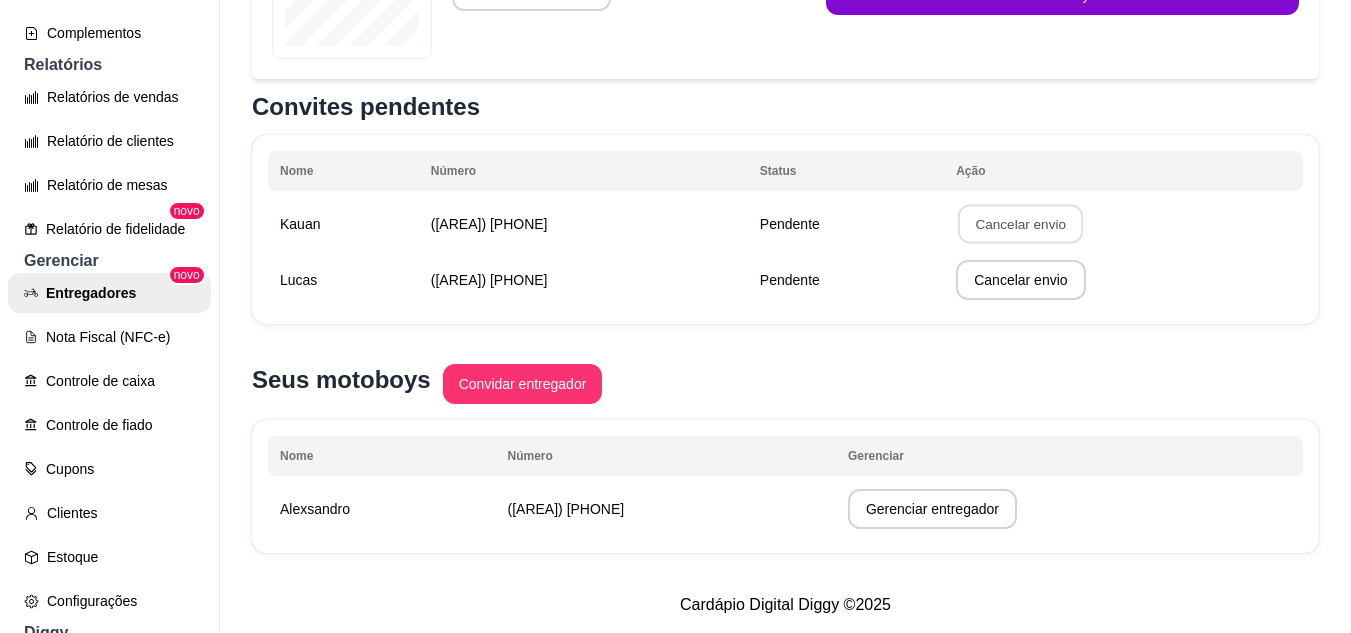 click on "Confirmar" at bounding box center [1010, 354] 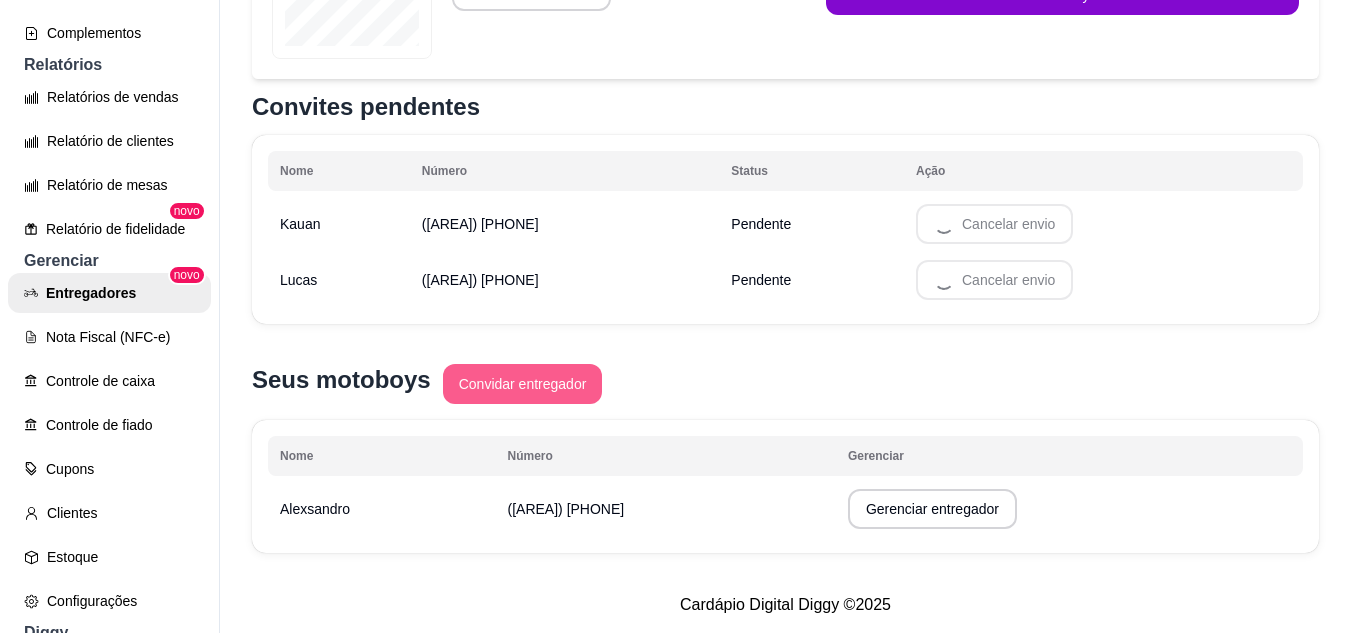 scroll, scrollTop: 413, scrollLeft: 0, axis: vertical 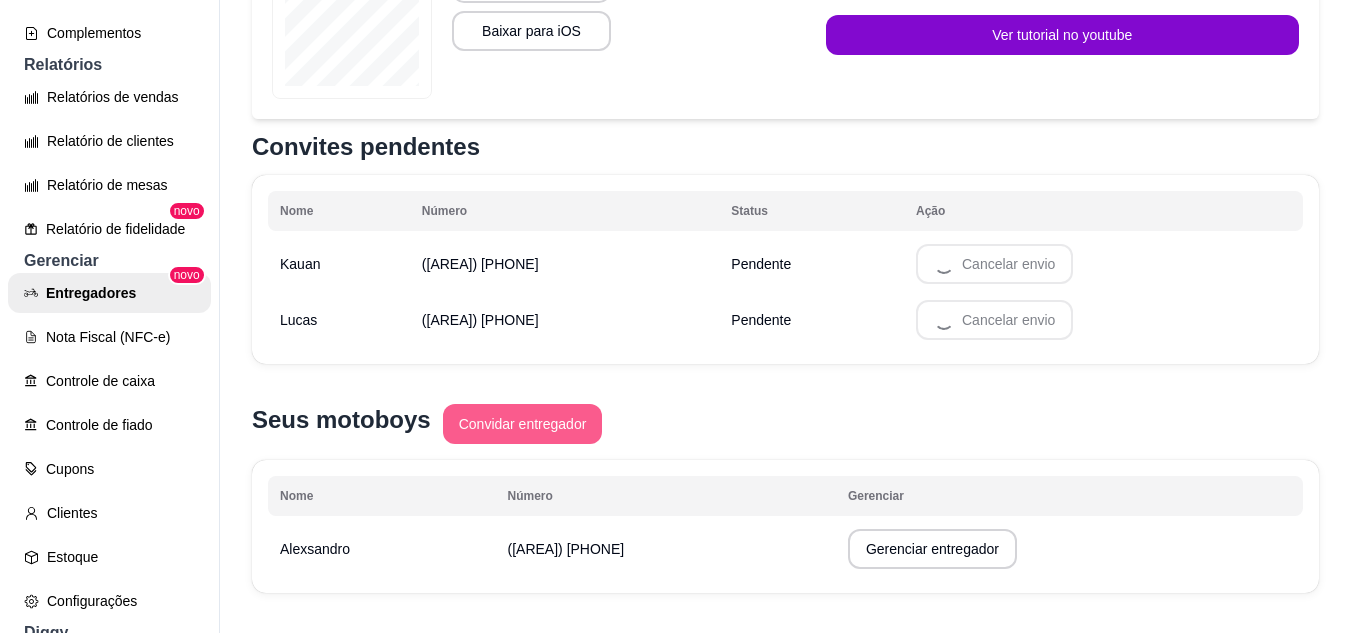 click on "Convidar entregador" at bounding box center (523, 424) 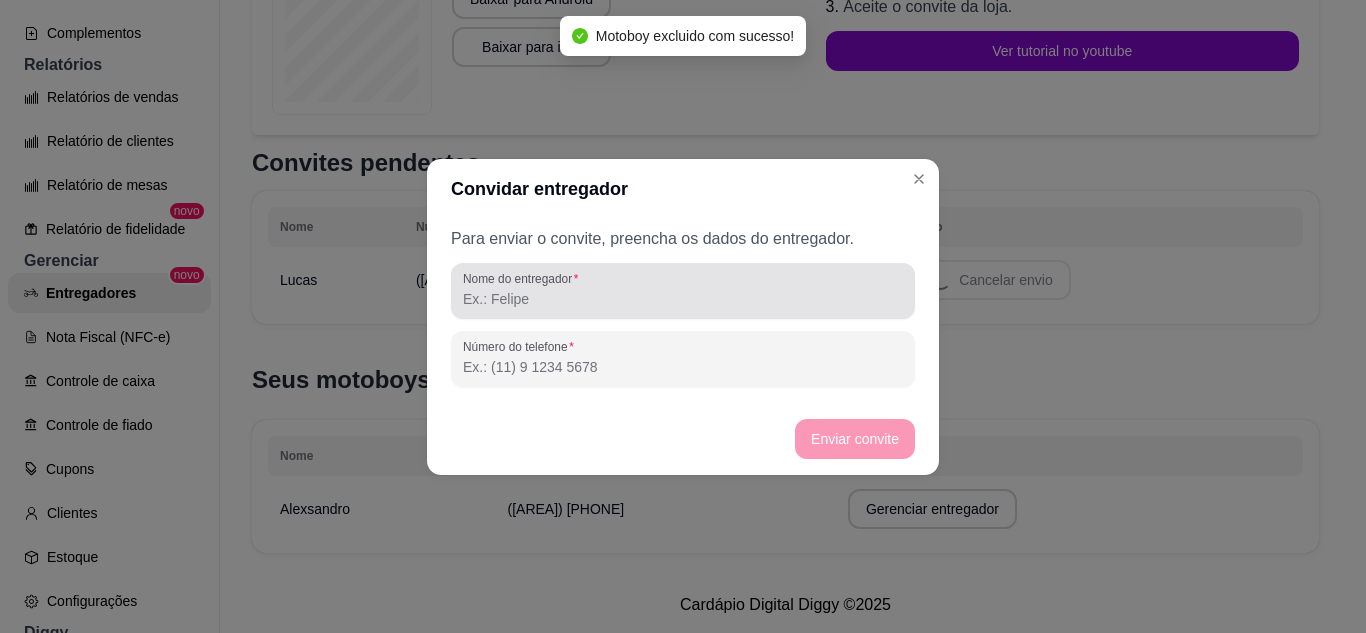 click on "Nome do entregador" at bounding box center [524, 278] 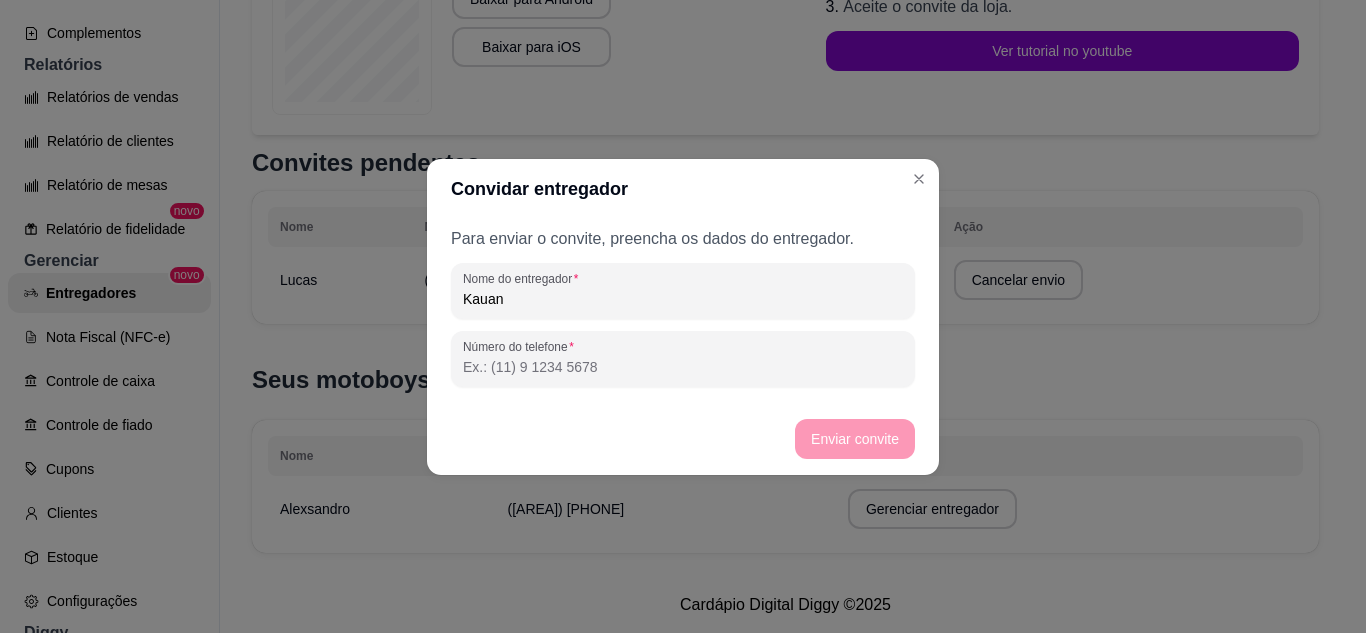 type on "Kauan" 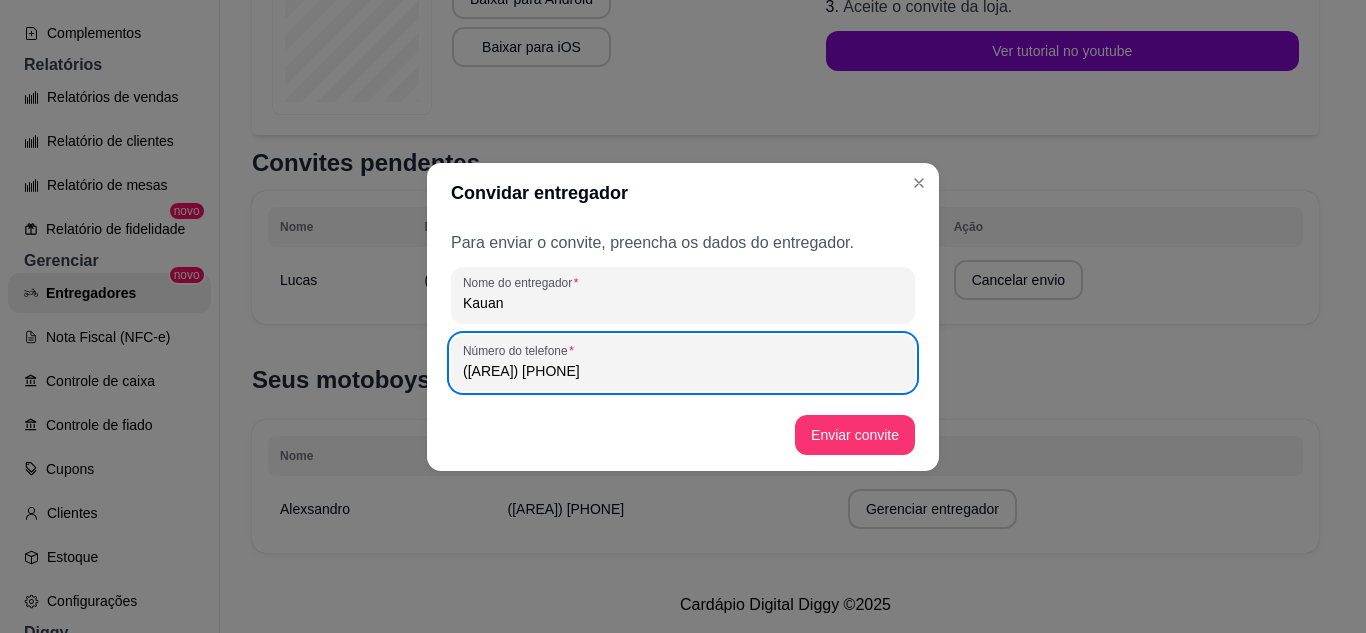 type on "(84) 9 9628-9463" 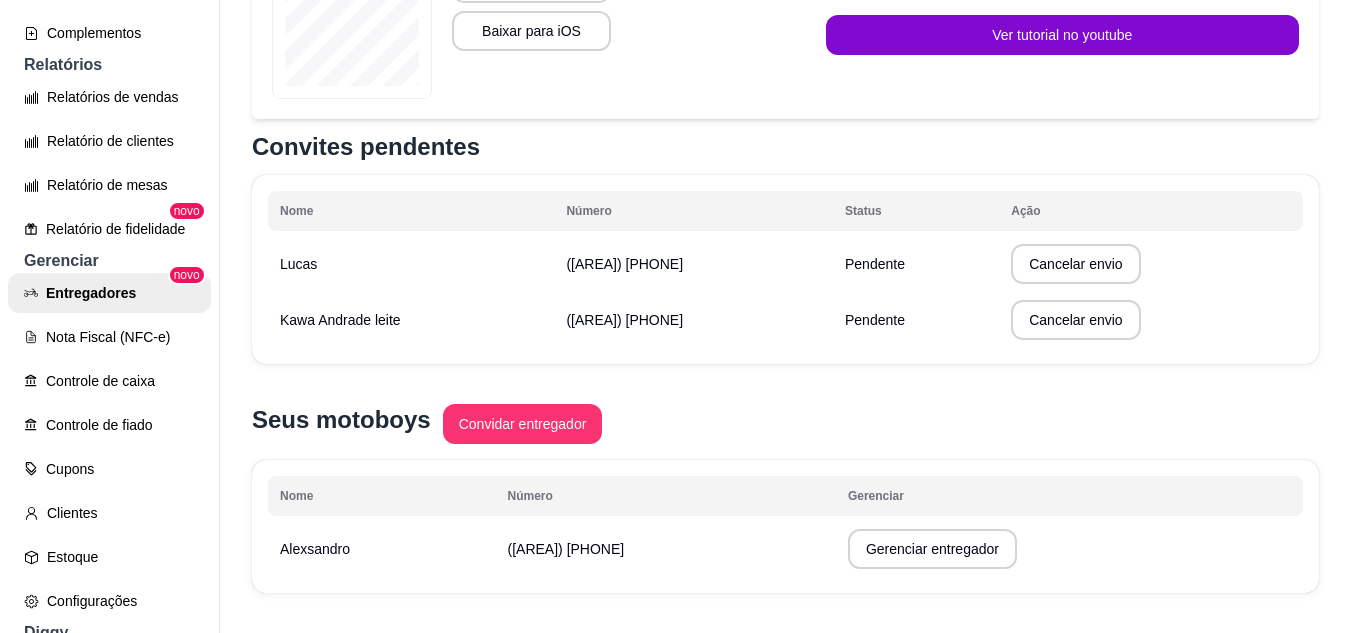 scroll, scrollTop: 469, scrollLeft: 0, axis: vertical 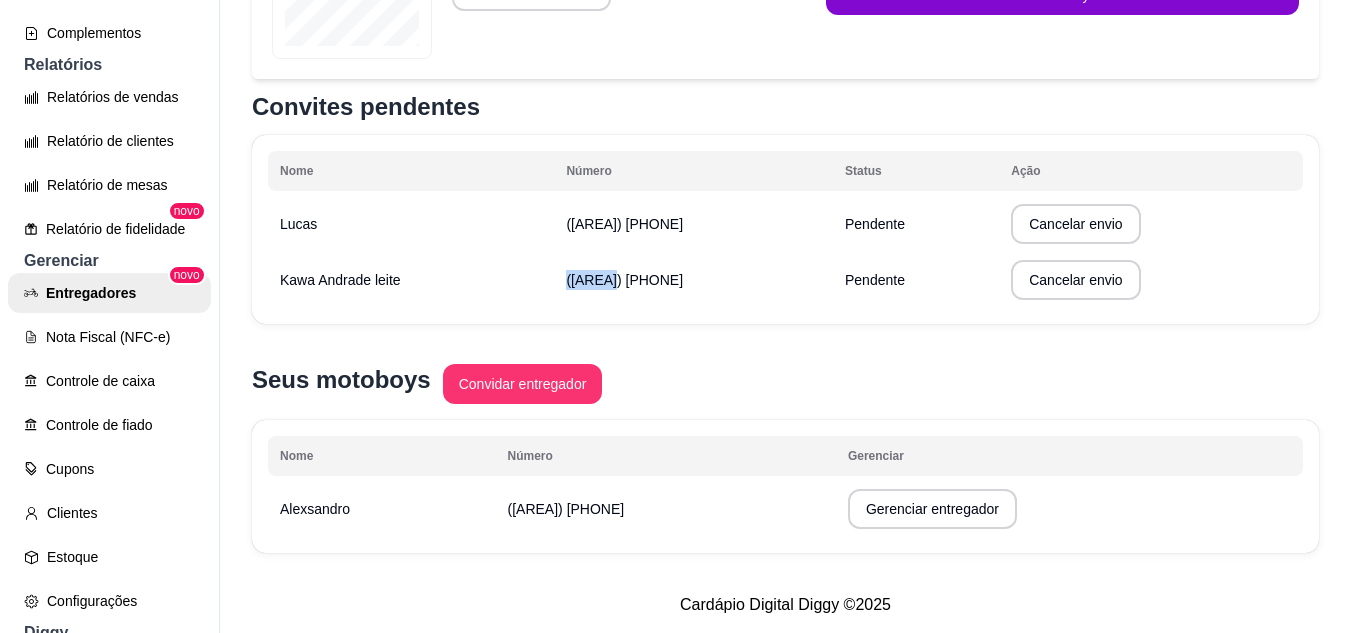 drag, startPoint x: 571, startPoint y: 266, endPoint x: 610, endPoint y: 266, distance: 39 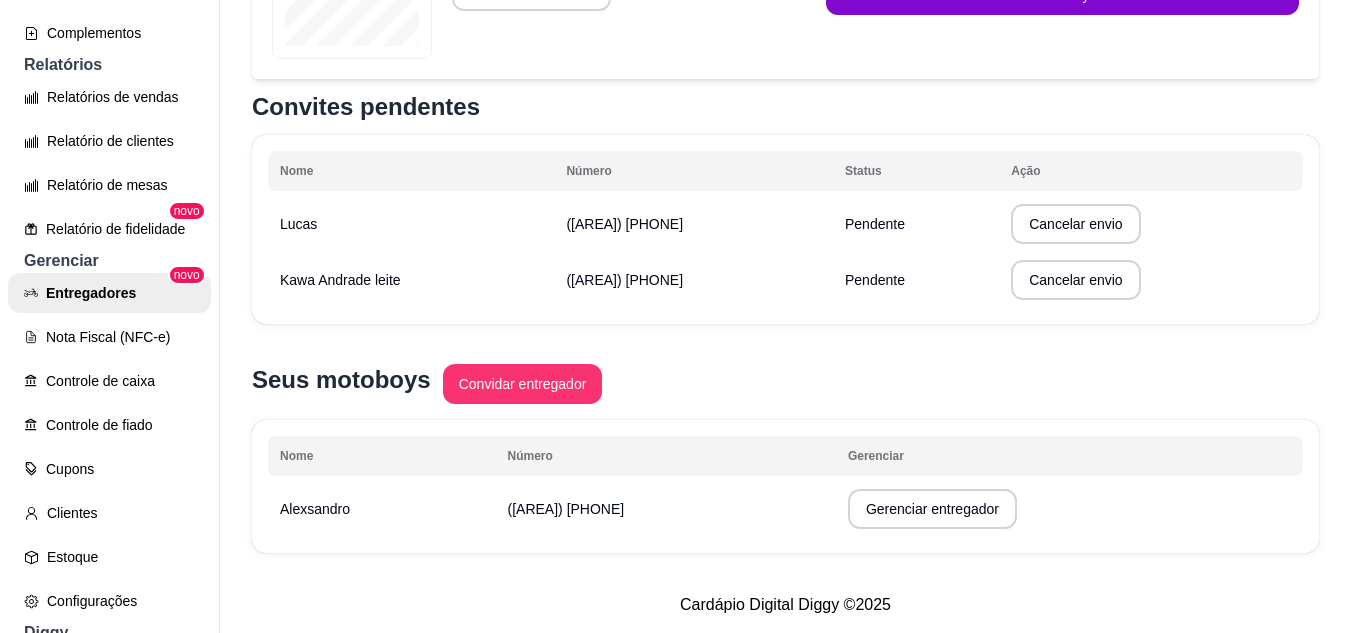 click on "(84) 9 9628-9463" at bounding box center (624, 280) 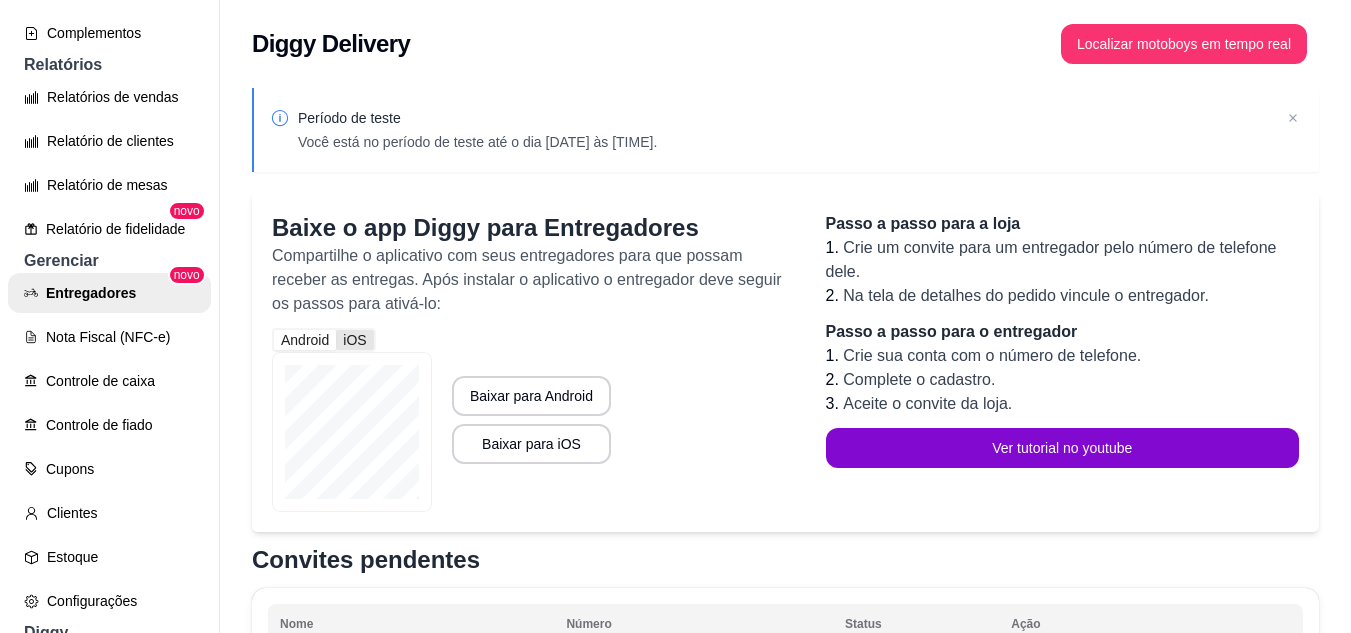 click on "iOS" at bounding box center (354, 340) 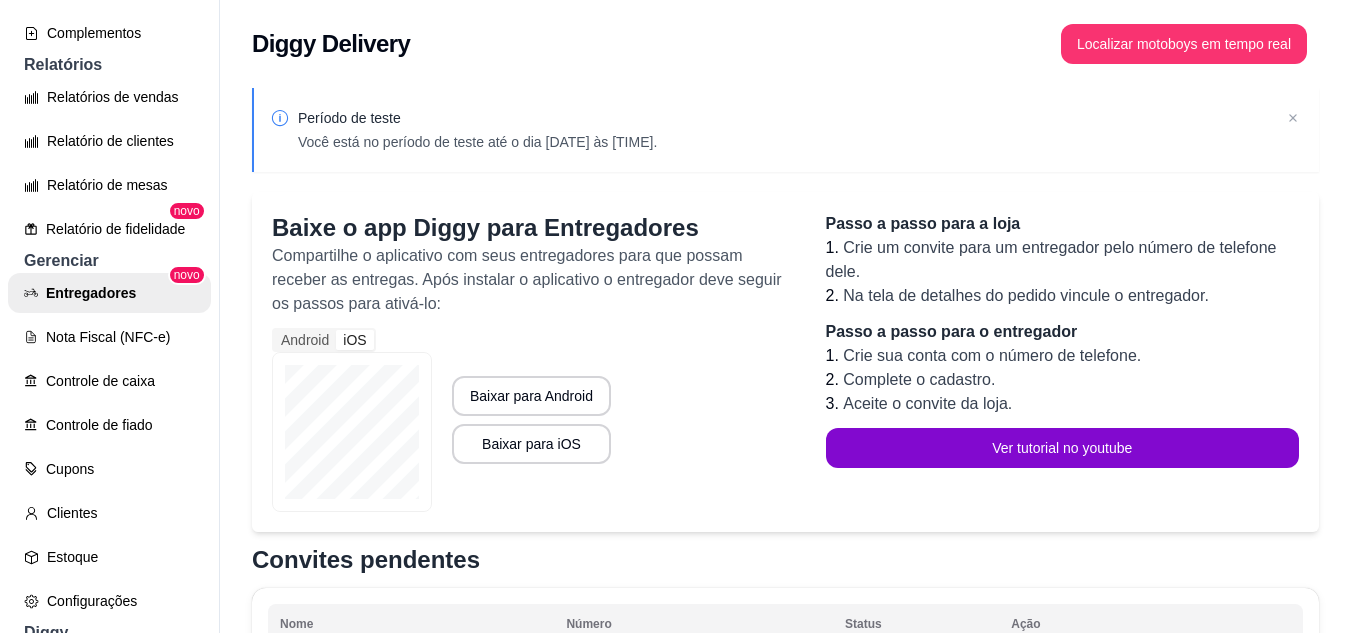 scroll, scrollTop: 100, scrollLeft: 0, axis: vertical 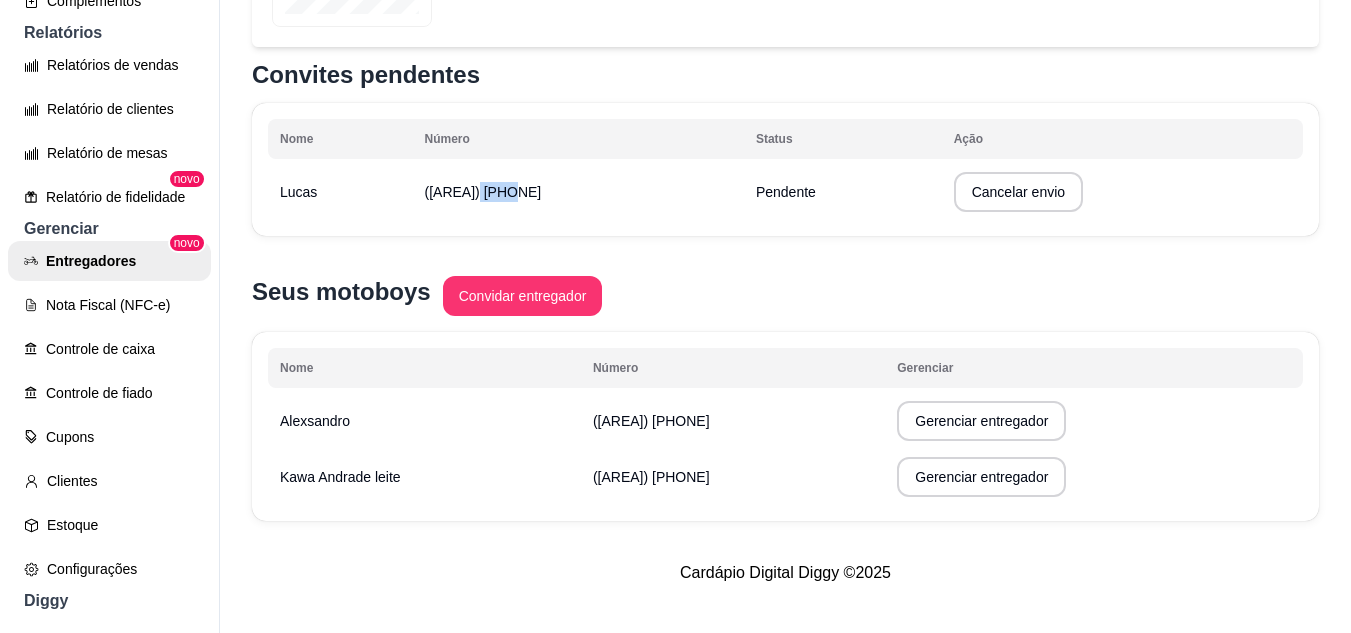 drag, startPoint x: 464, startPoint y: 173, endPoint x: 505, endPoint y: 173, distance: 41 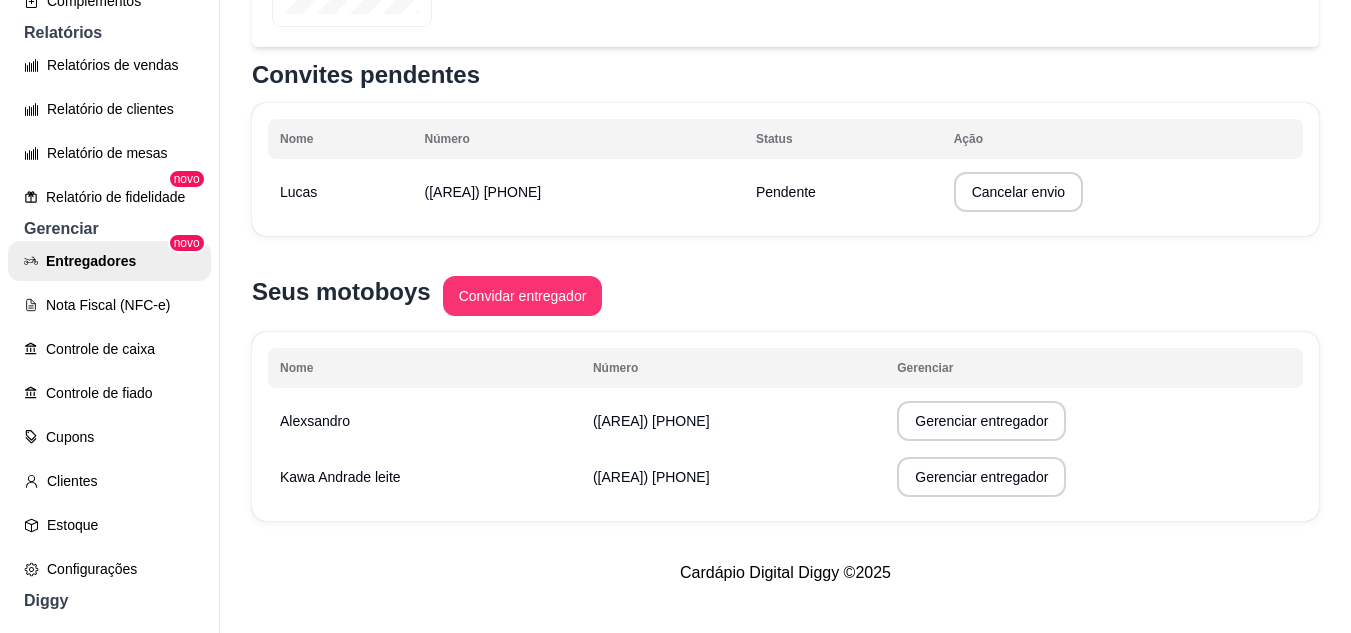 click on "(84) 9 8864-0801" at bounding box center [578, 192] 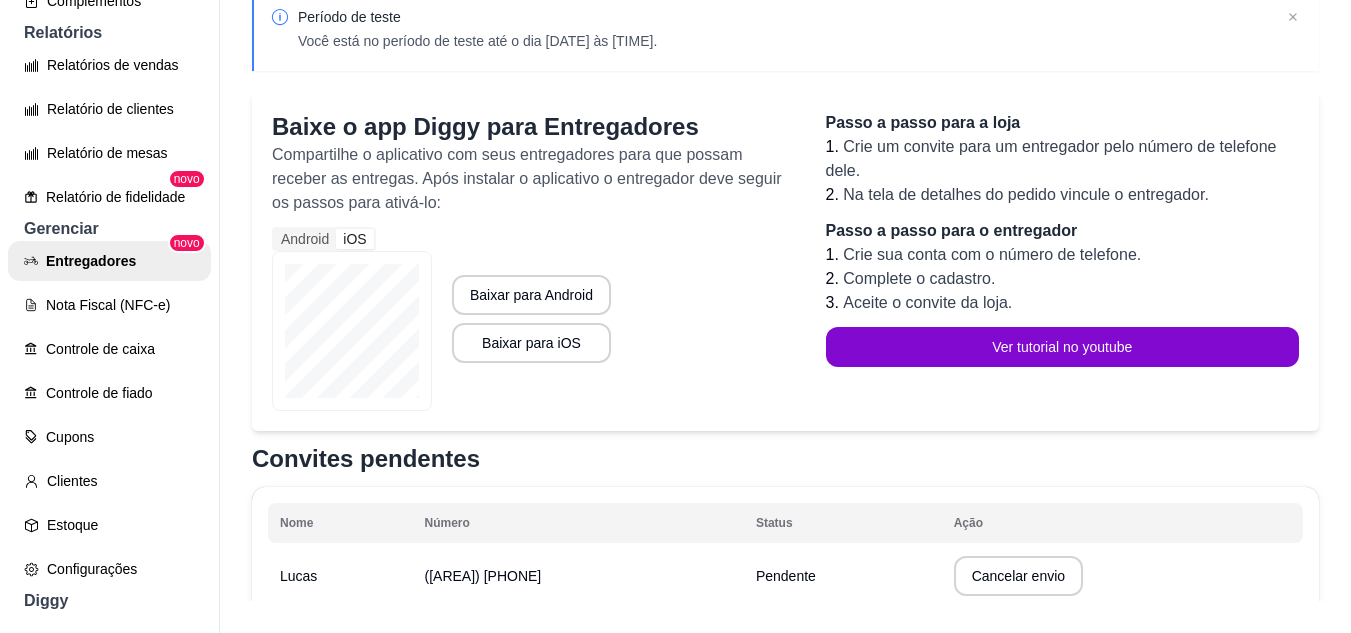 scroll, scrollTop: 469, scrollLeft: 0, axis: vertical 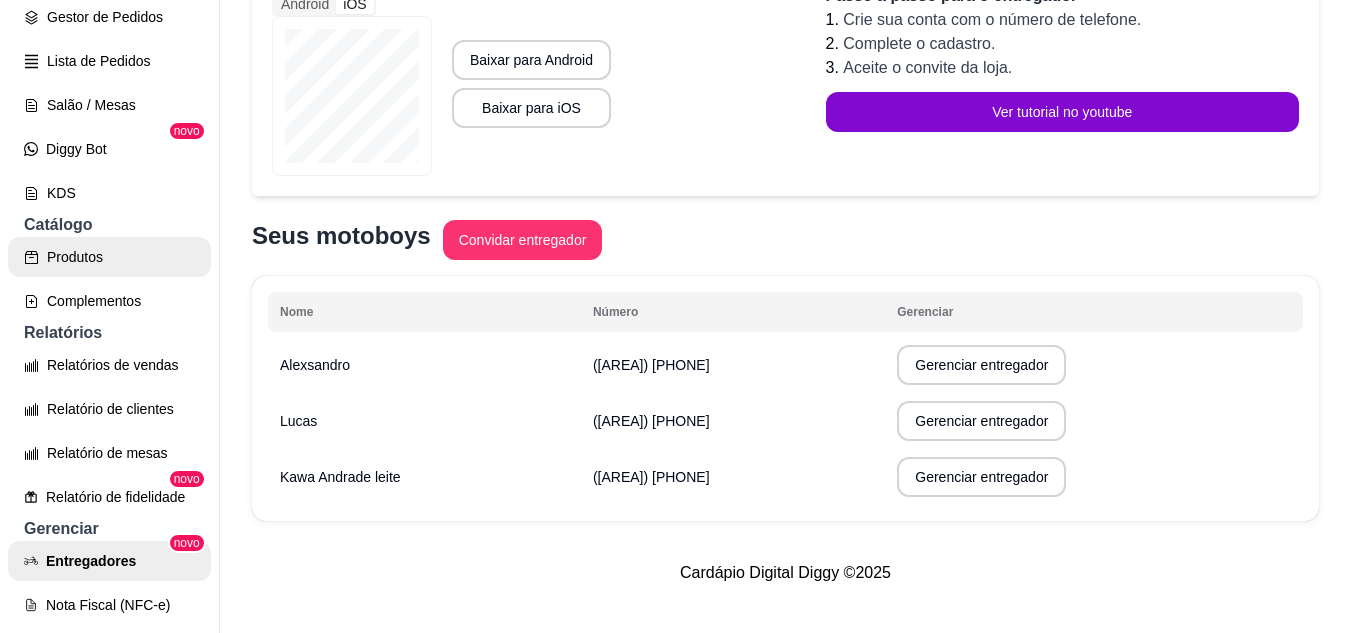 click on "Produtos" at bounding box center [109, 257] 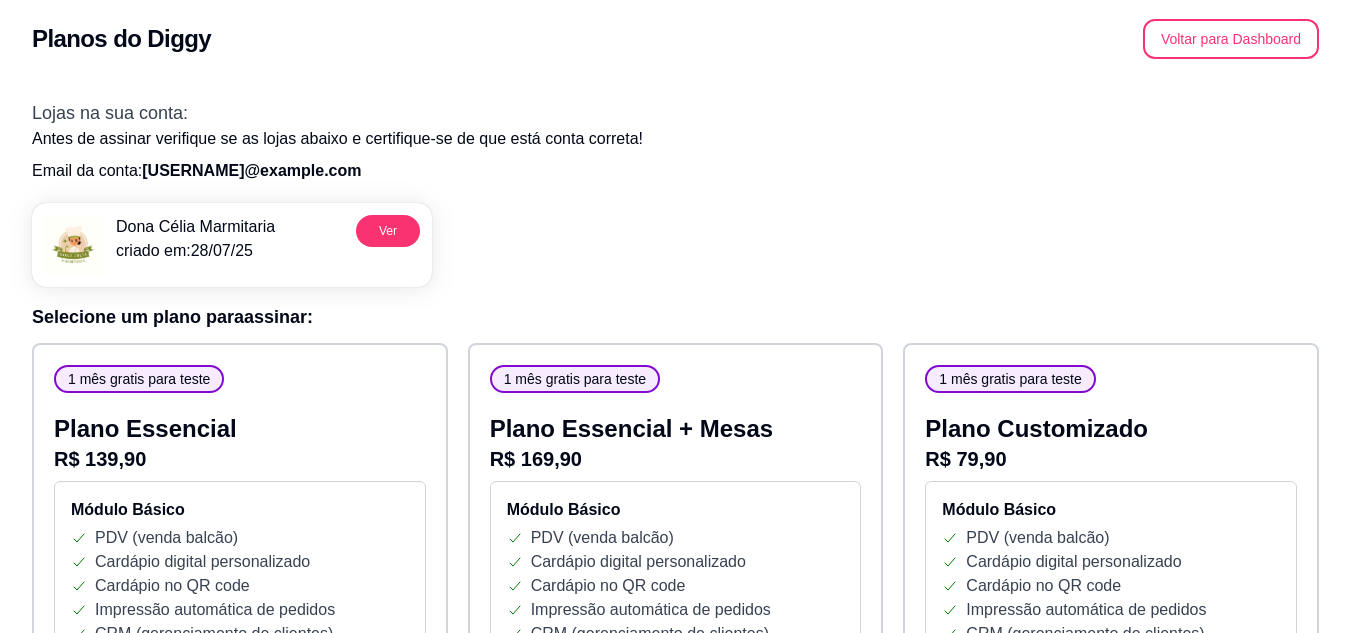 scroll, scrollTop: 0, scrollLeft: 0, axis: both 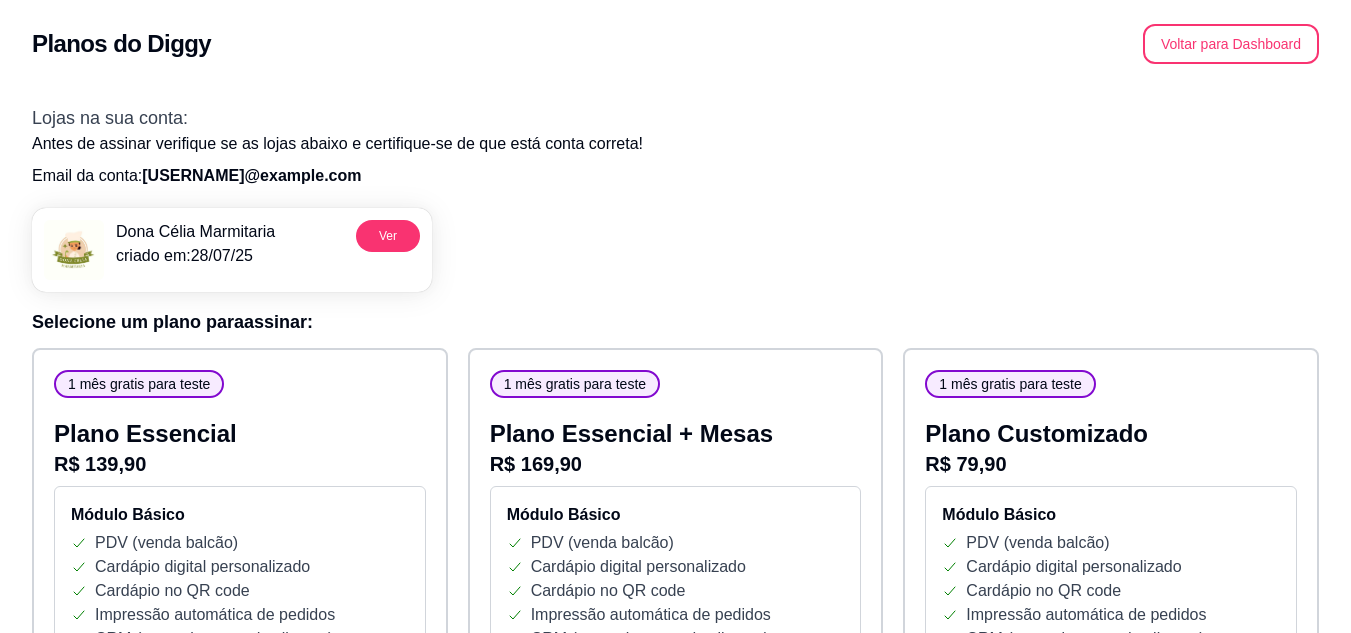 click on "Voltar para Dashboard" at bounding box center [1231, 44] 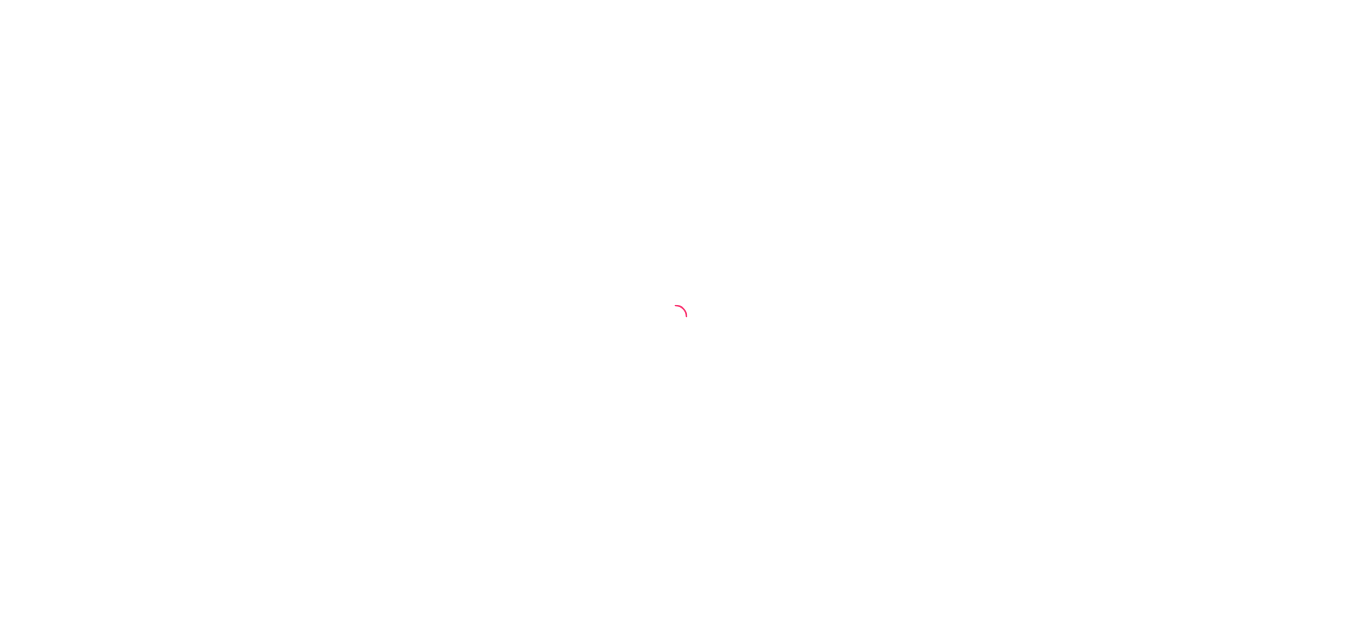 scroll, scrollTop: 0, scrollLeft: 0, axis: both 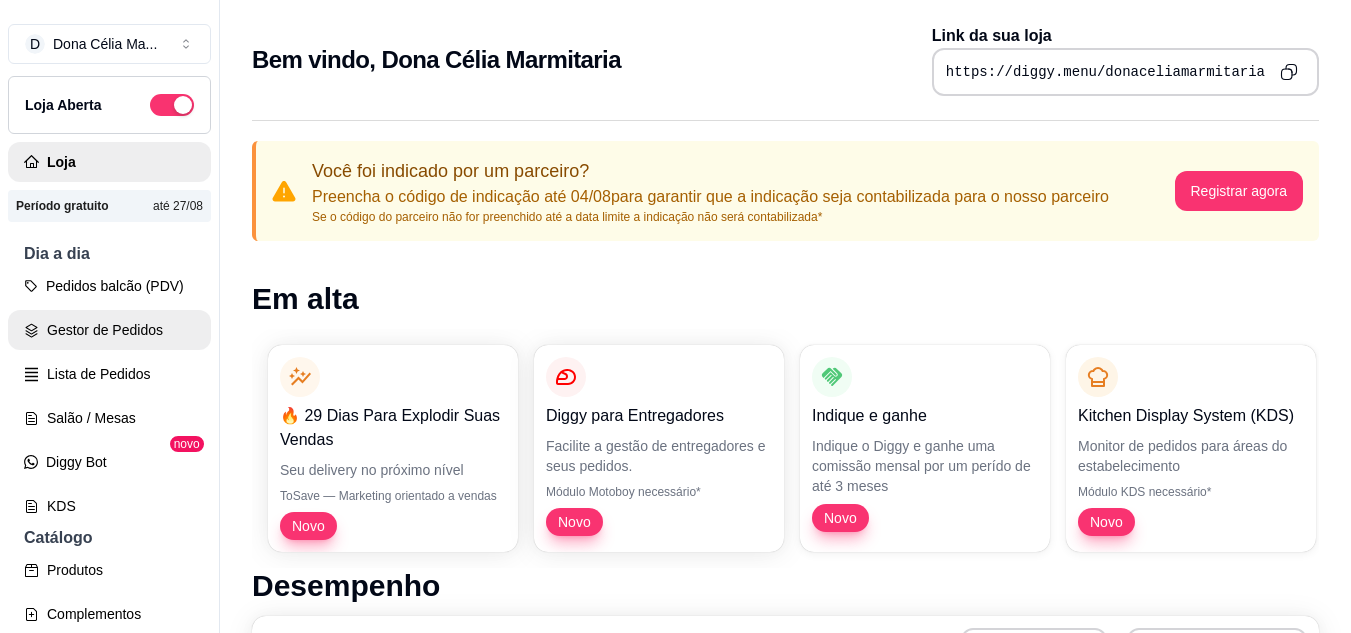 click on "Gestor de Pedidos" at bounding box center [109, 330] 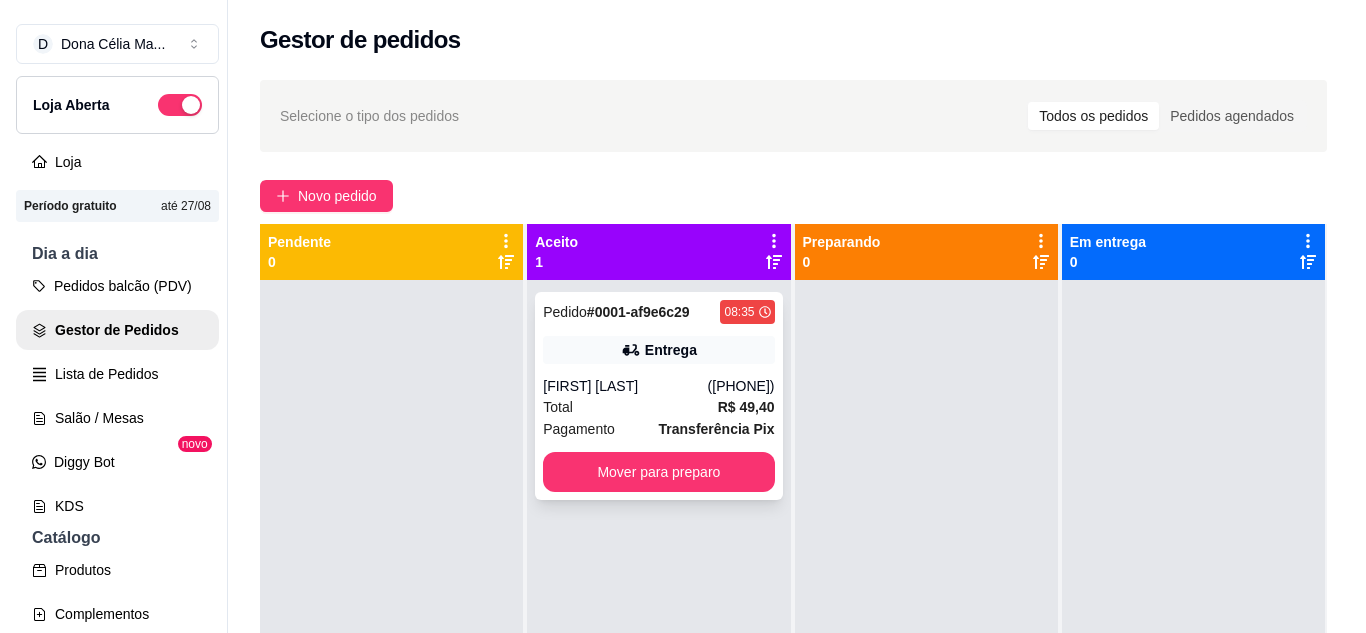 scroll, scrollTop: 56, scrollLeft: 0, axis: vertical 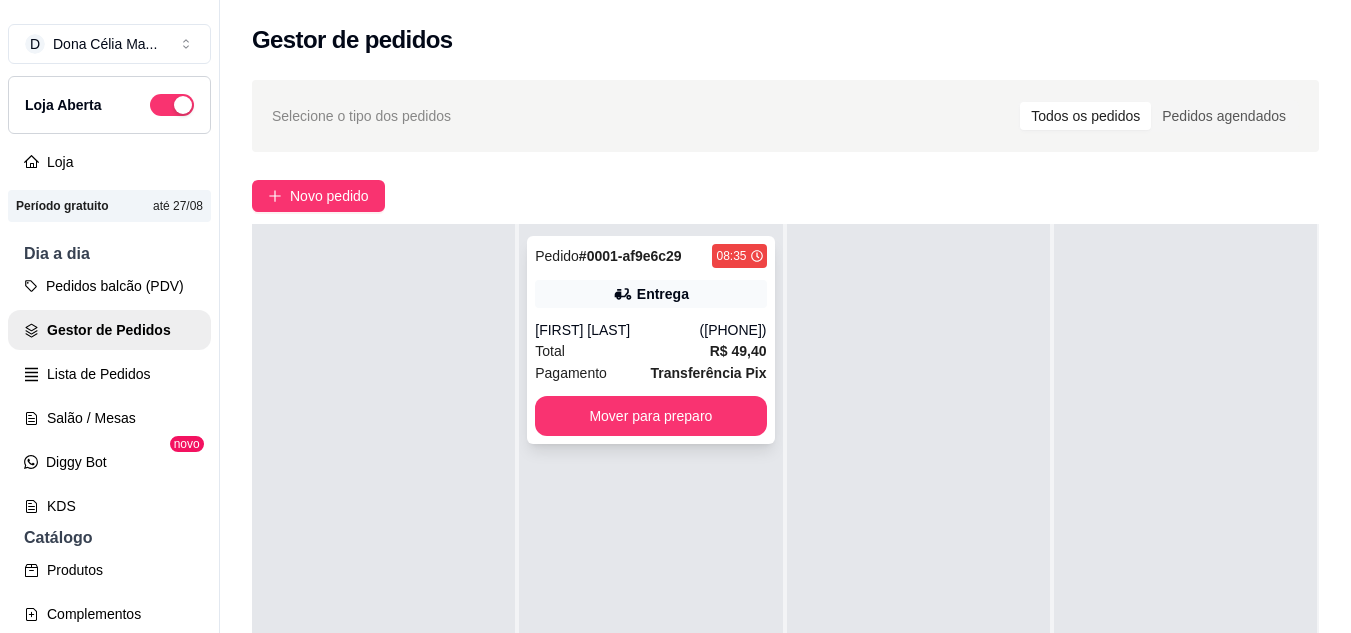 click on "[FIRST] [LAST]" at bounding box center (617, 330) 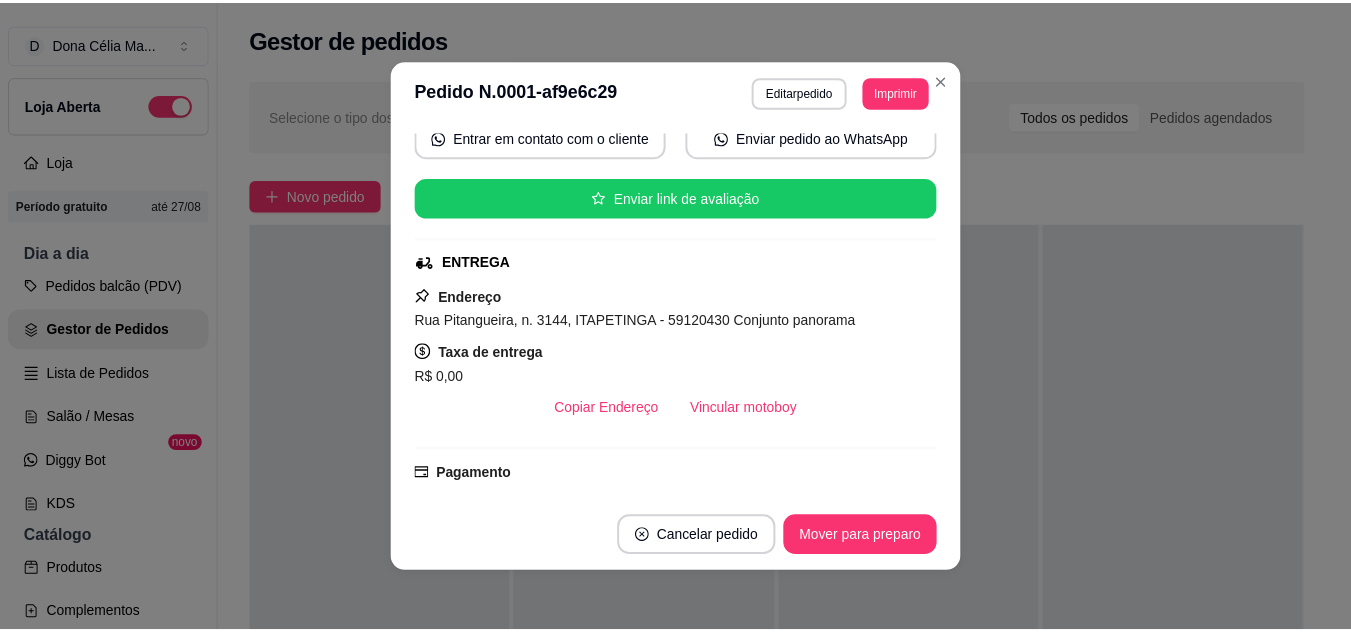 scroll, scrollTop: 300, scrollLeft: 0, axis: vertical 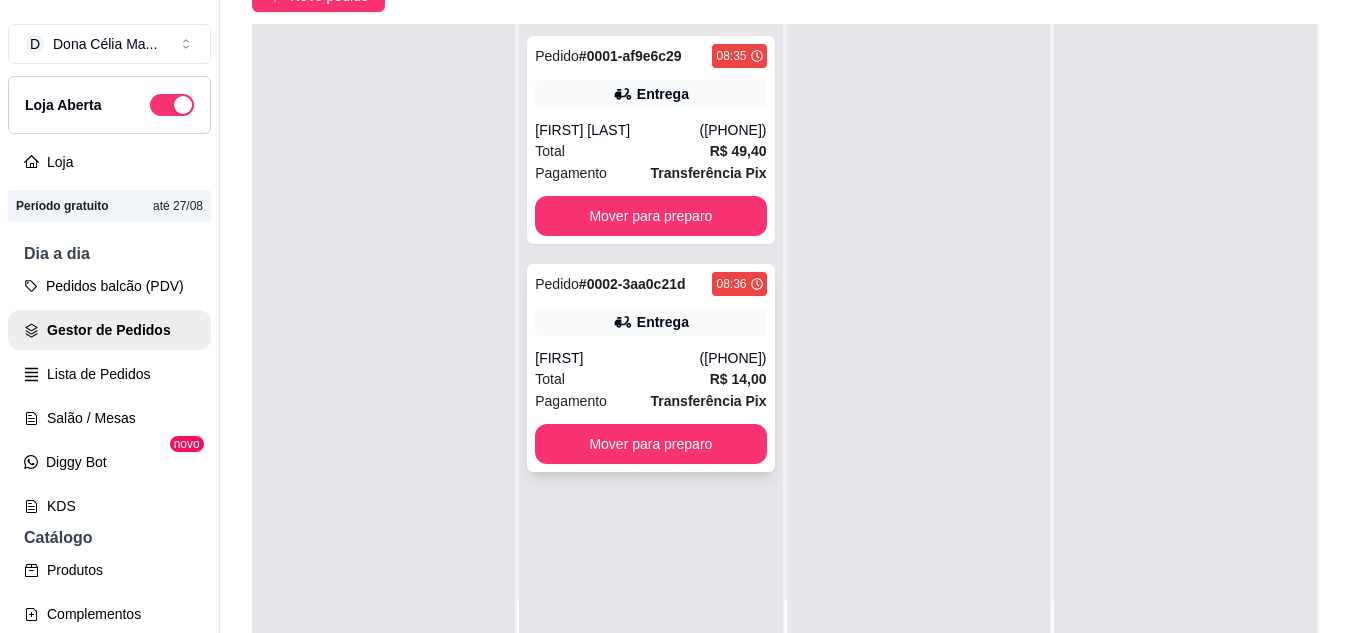 click on "Pedido  # 0002-3aa0c21d 08:36 Entrega [FIRST]  ([PHONE]) Total R$ 14,00 Pagamento Transferência Pix Mover para preparo" at bounding box center (650, 368) 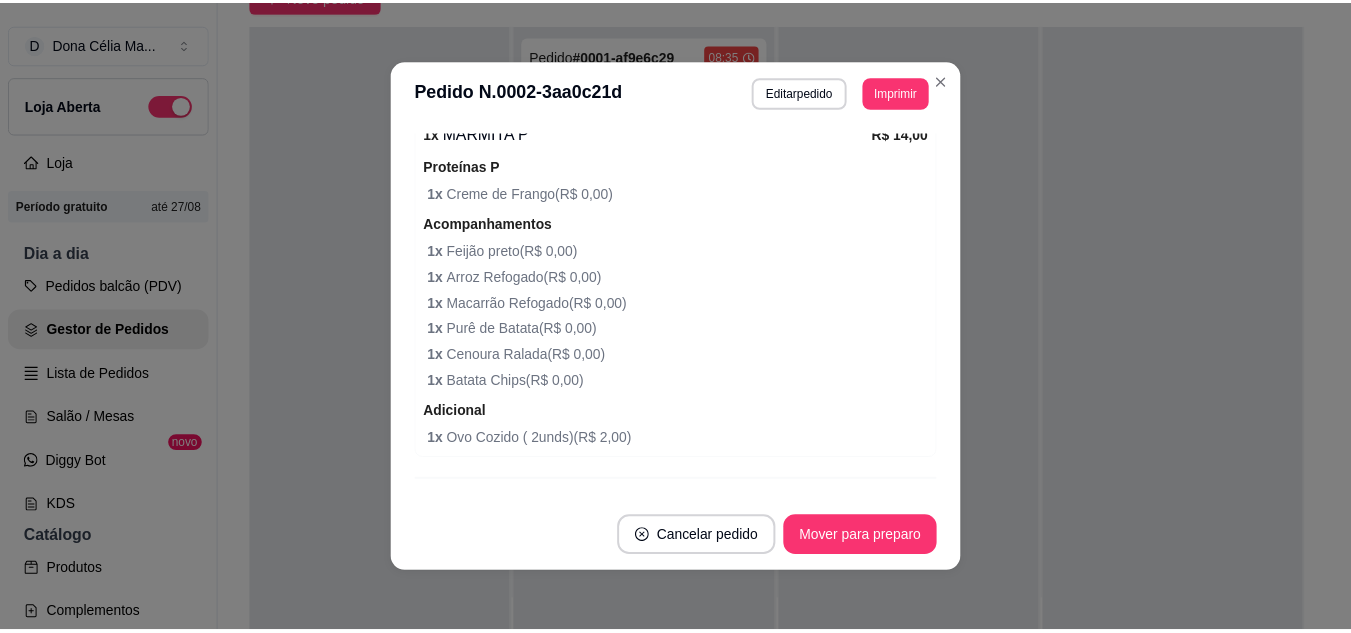 scroll, scrollTop: 744, scrollLeft: 0, axis: vertical 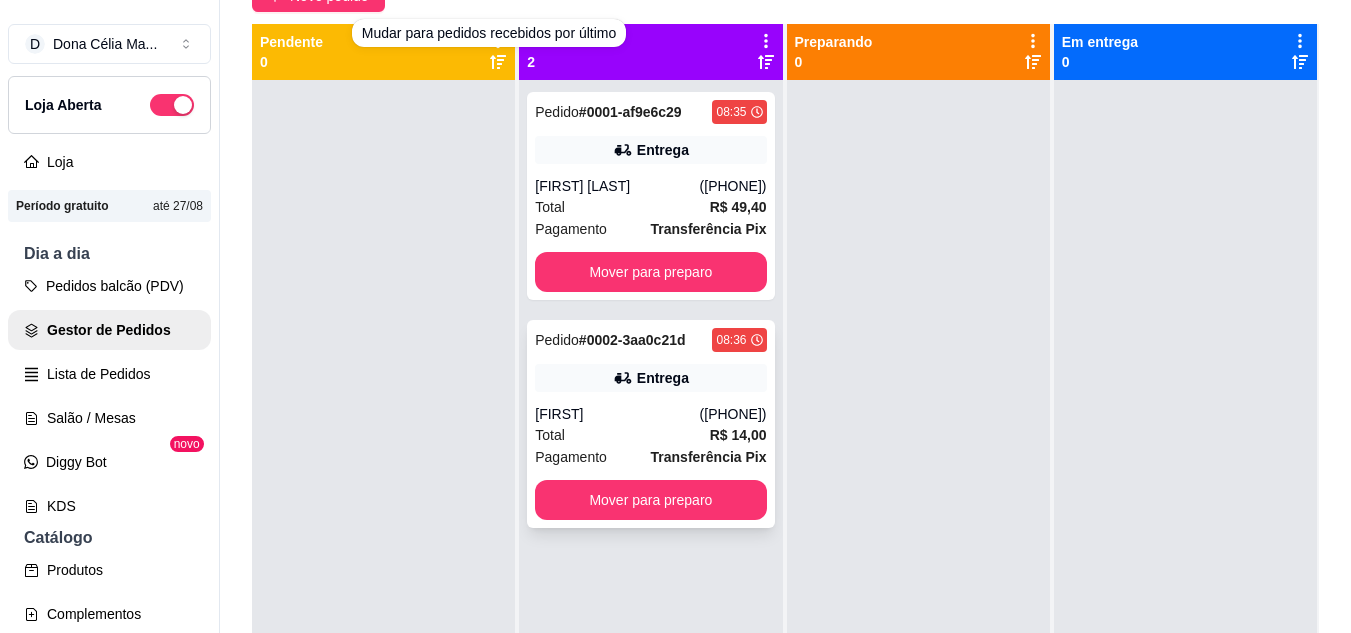 click on "([PHONE])" at bounding box center [733, 414] 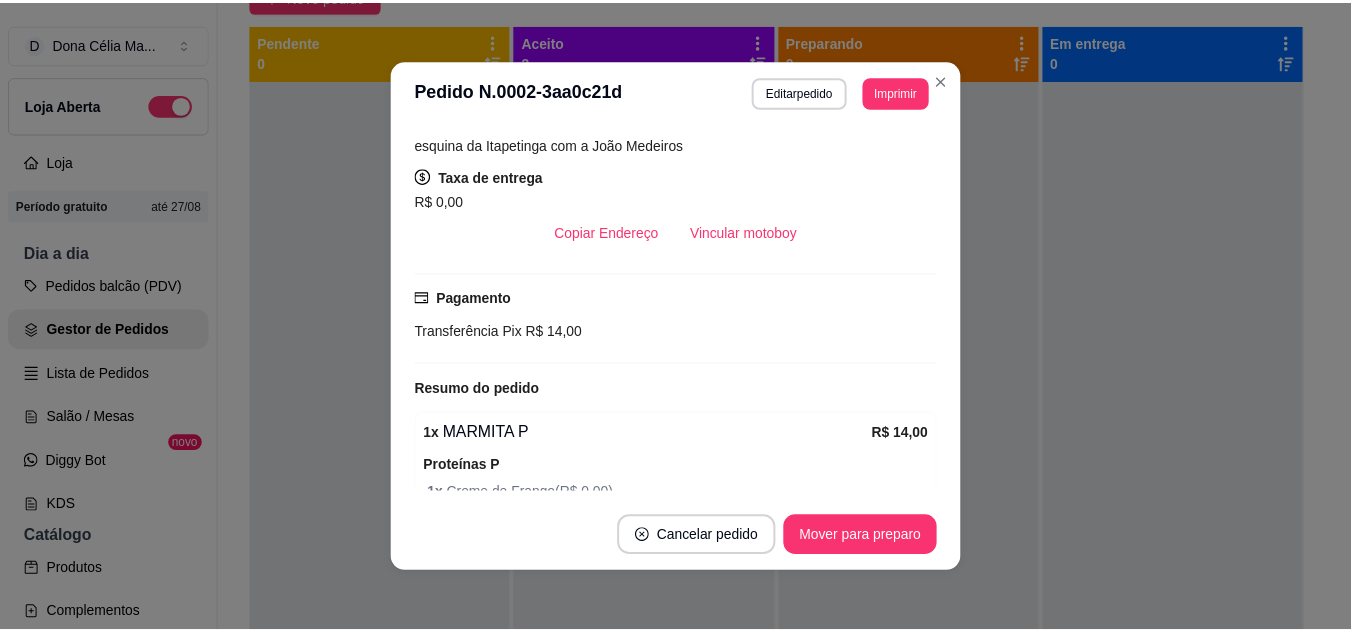 scroll, scrollTop: 744, scrollLeft: 0, axis: vertical 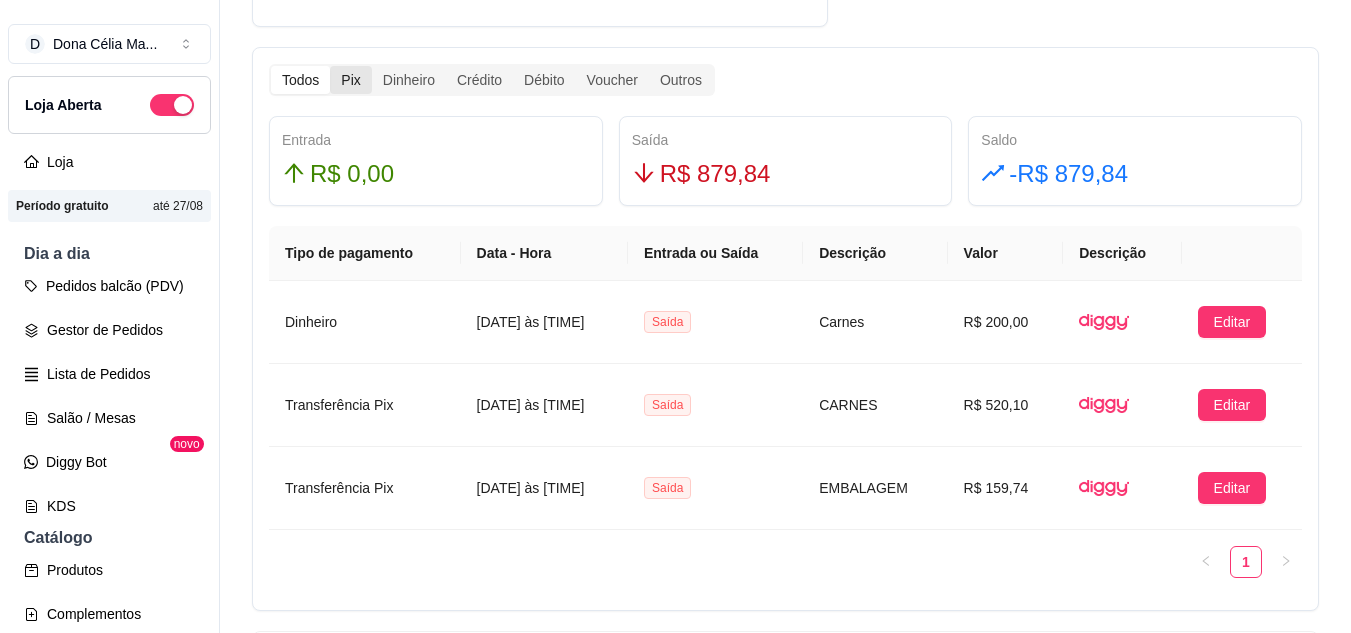 click on "Pix" at bounding box center (350, 80) 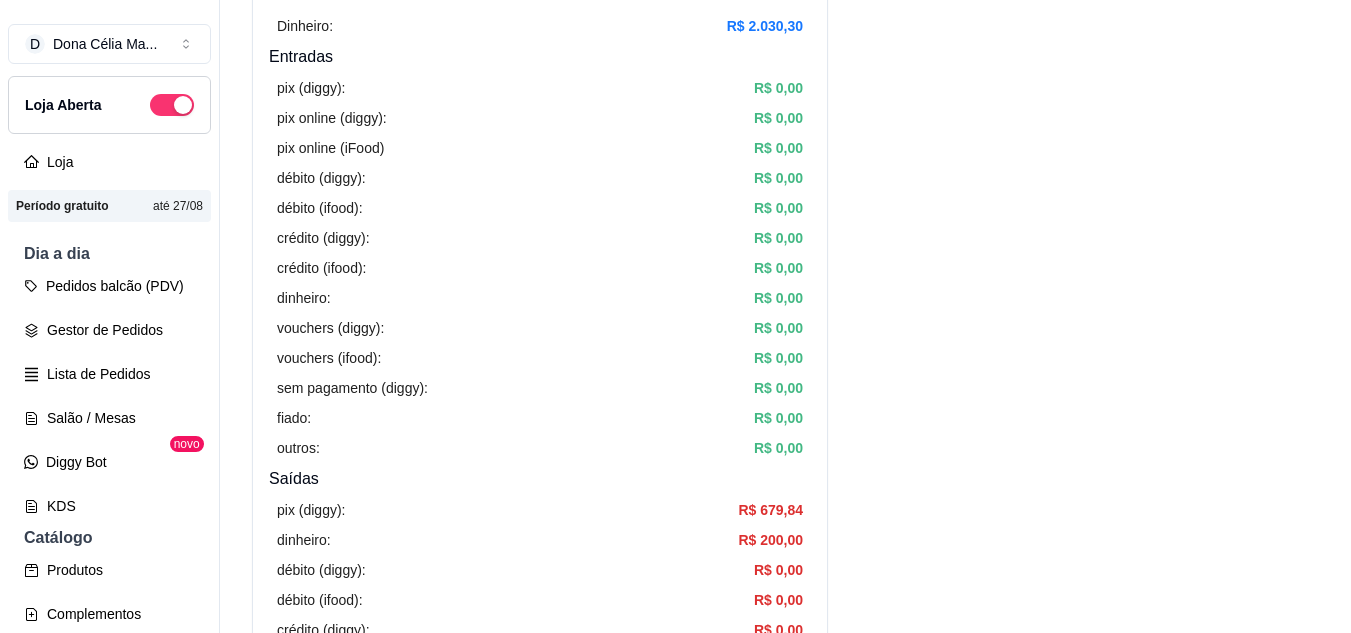 scroll, scrollTop: 0, scrollLeft: 0, axis: both 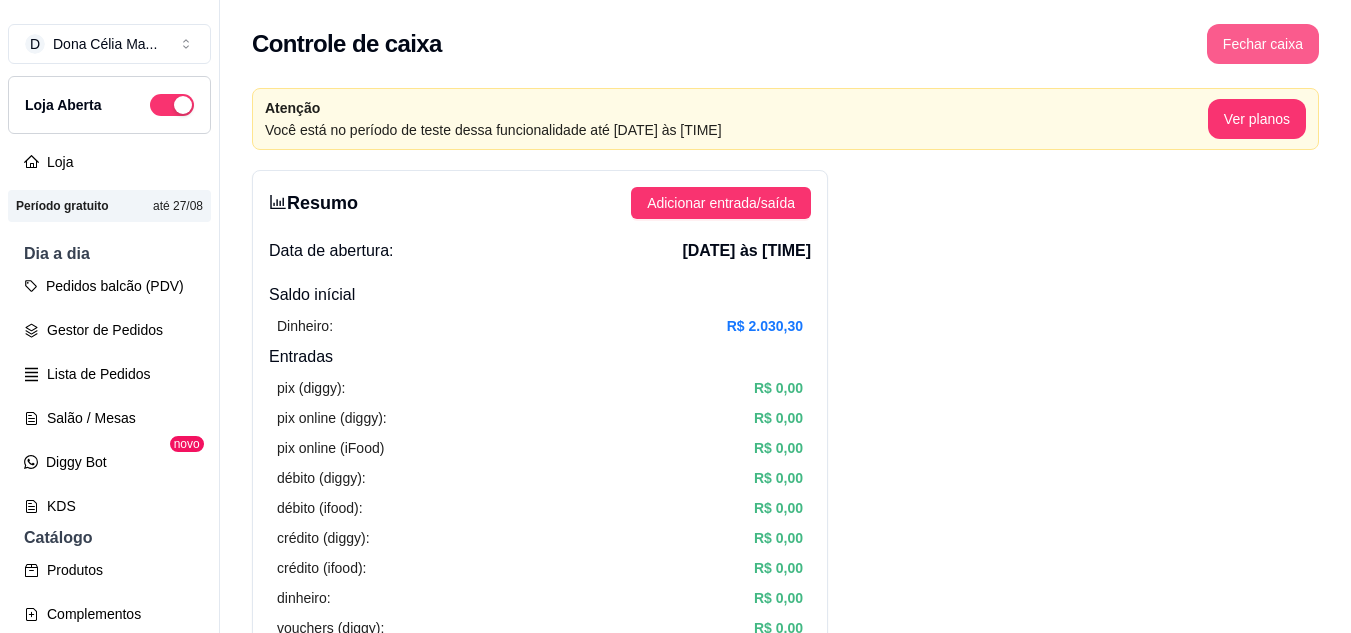 click on "Fechar caixa" at bounding box center (1263, 44) 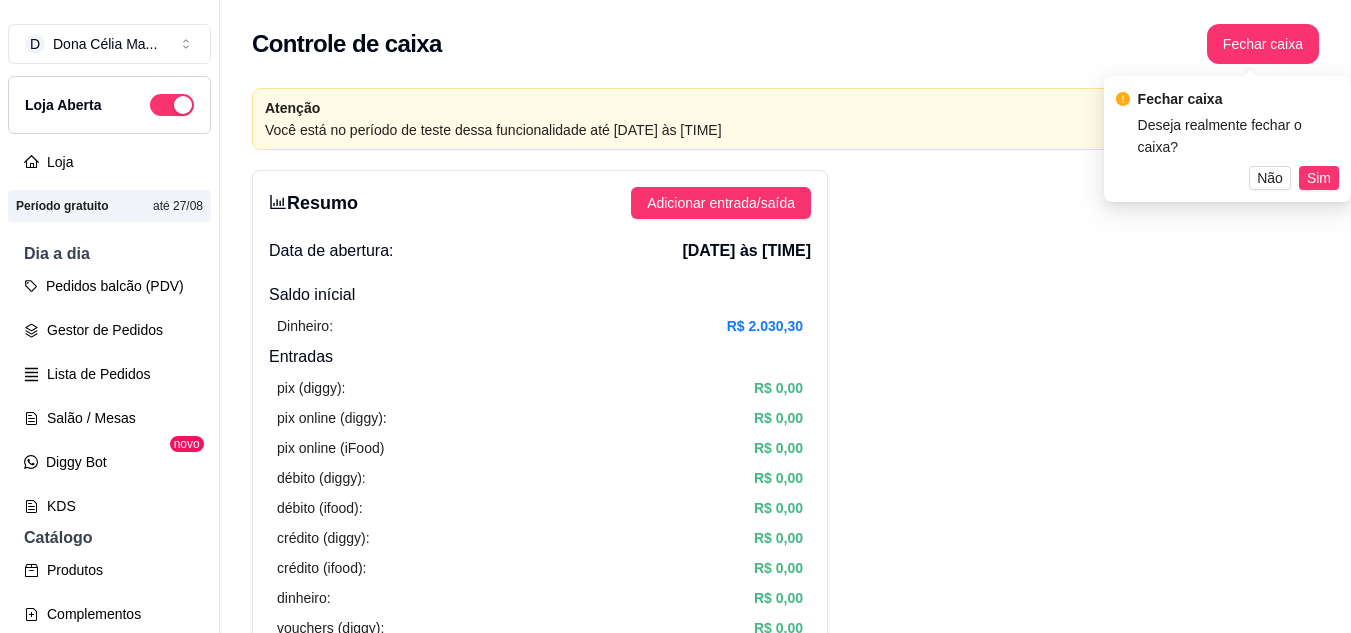 click on "Resumo Adicionar entrada/saída Data de abertura: [DATE] às [TIME] Saldo inícial Dinheiro: R$ 2.030,30 Entradas pix (diggy): R$ 0,00 pix online (diggy): R$ 0,00 pix online (iFood) R$ 0,00 débito (diggy): R$ 0,00 débito (ifood): R$ 0,00 crédito (diggy): R$ 0,00 crédito (ifood): R$ 0,00 dinheiro: R$ 0,00 vouchers (diggy): R$ 0,00 vouchers (ifood): R$ 0,00 sem pagamento (diggy): R$ 0,00 fiado: R$ 0,00 outros: R$ 0,00 Saídas pix (diggy): R$ 679,84 dinheiro: R$ 200,00 débito (diggy): R$ 0,00 débito (ifood): R$ 0,00 crédito (diggy): R$ 0,00 crédito (ifood): R$ 0,00 vouchers (diggy): R$ 0,00 vouchers (ifood): R$ 0,00 outros: R$ 0,00 Saldo final dinheiro em caixa: R$ 1.830,30 total: -R$ 879,84 Todos Pix Dinheiro Crédito Débito Voucher Outros Entrada R$ 0,00 Saída R$ 679,84 Saldo -R$ 679,84 Tipo de pagamento Data - Hora Entrada ou Saída Descrição Valor Descrição Transferência Pix [DATE] às [TIME] Saída CARNES R$ 520,10 Editar Transferência Pix 1 1" at bounding box center [785, 1122] 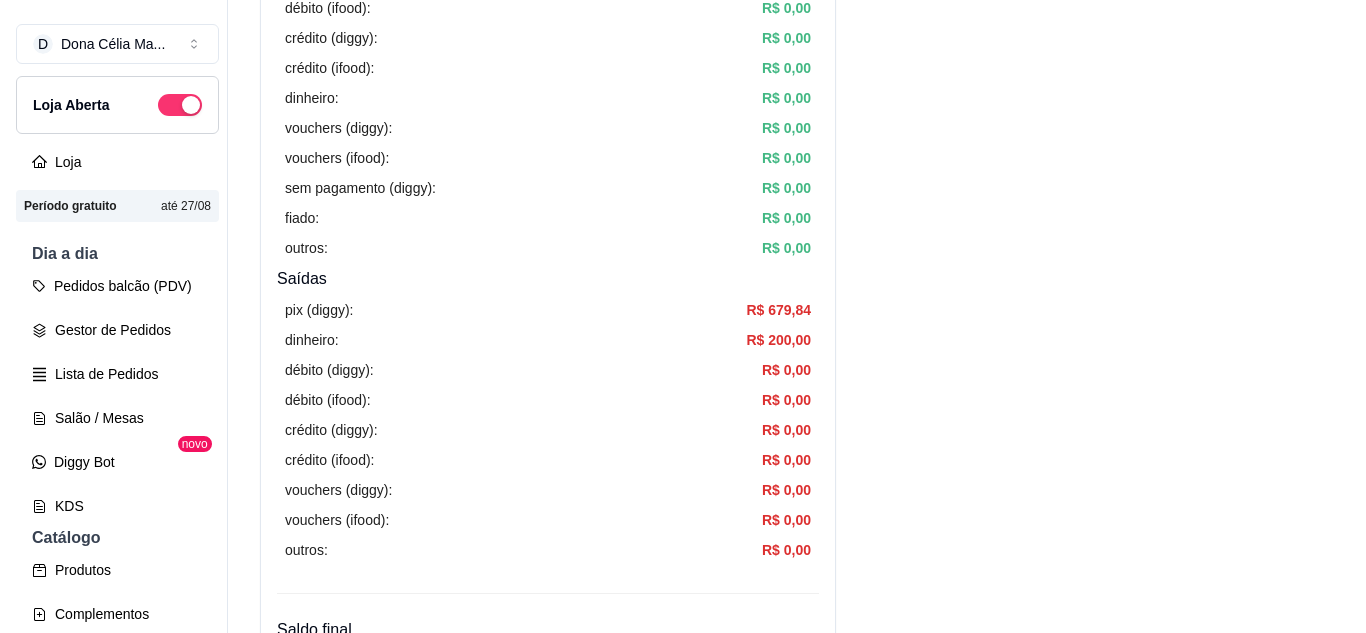 scroll, scrollTop: 0, scrollLeft: 0, axis: both 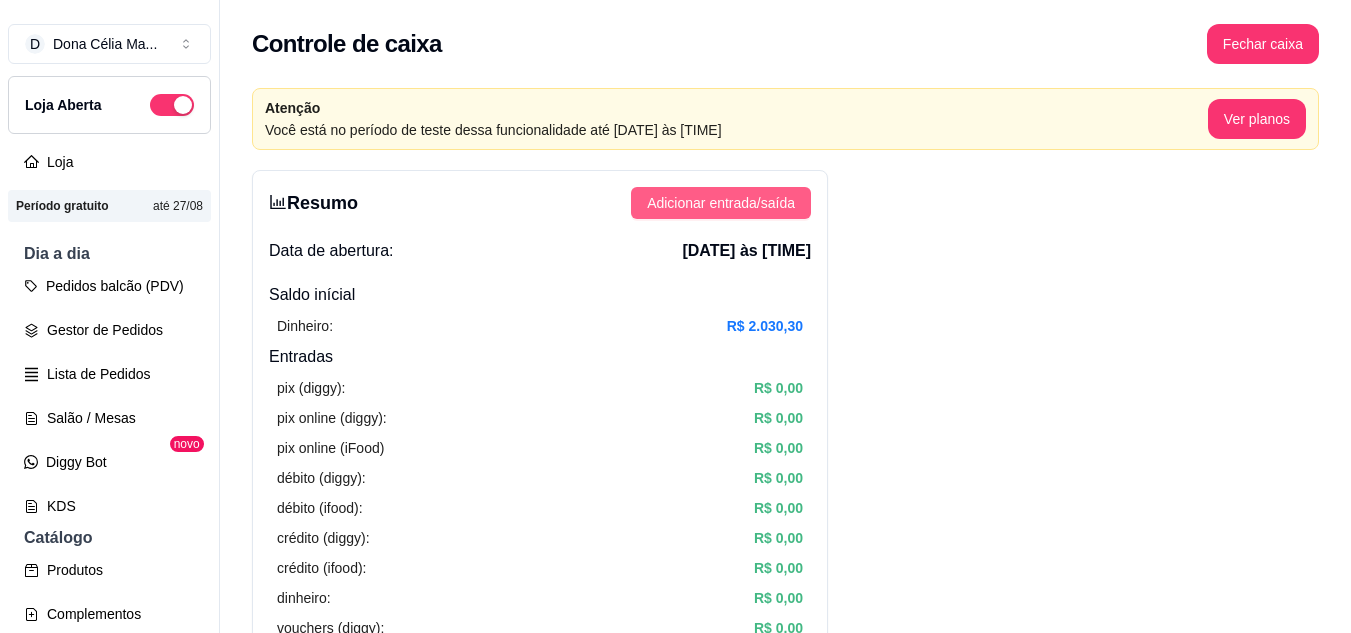 click on "Adicionar entrada/saída" at bounding box center [721, 203] 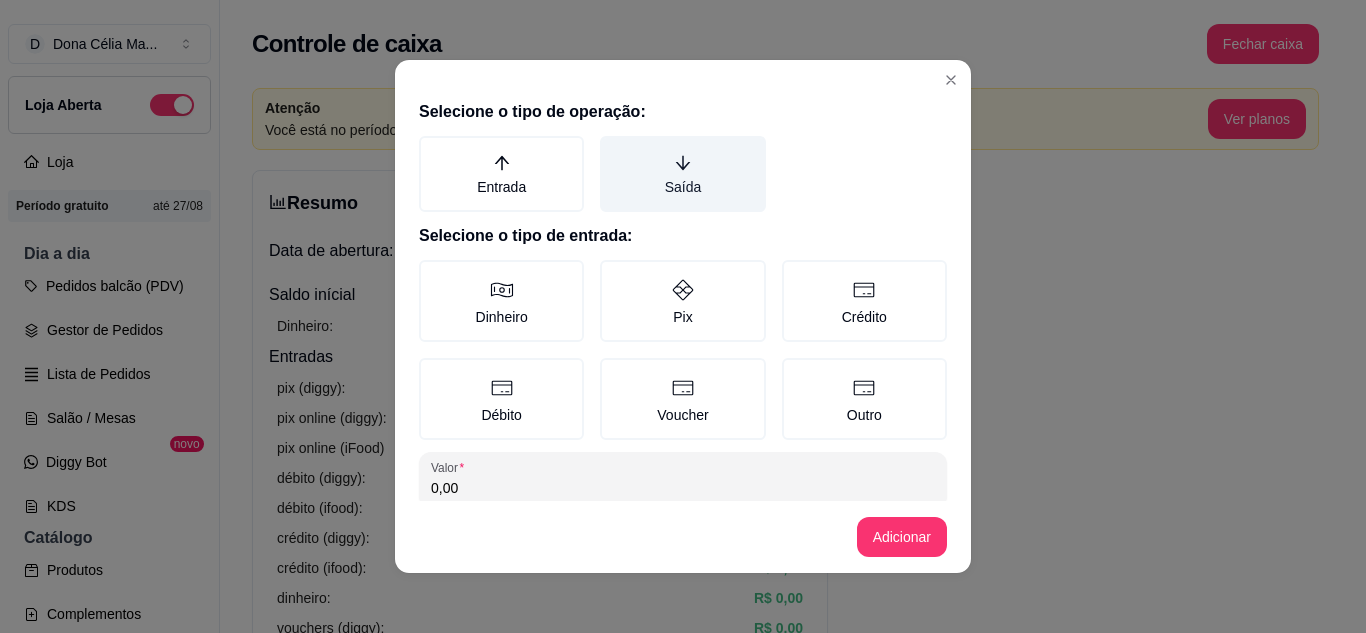 click on "Saída" at bounding box center [682, 174] 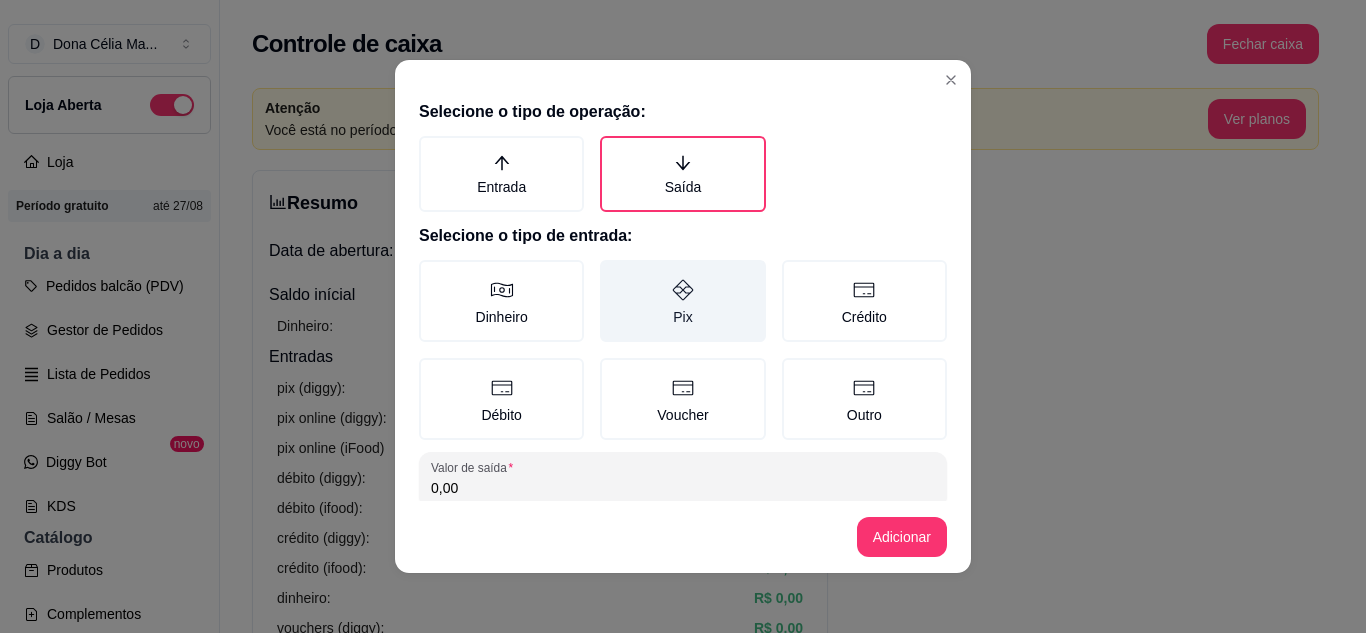 click on "Pix" at bounding box center (682, 301) 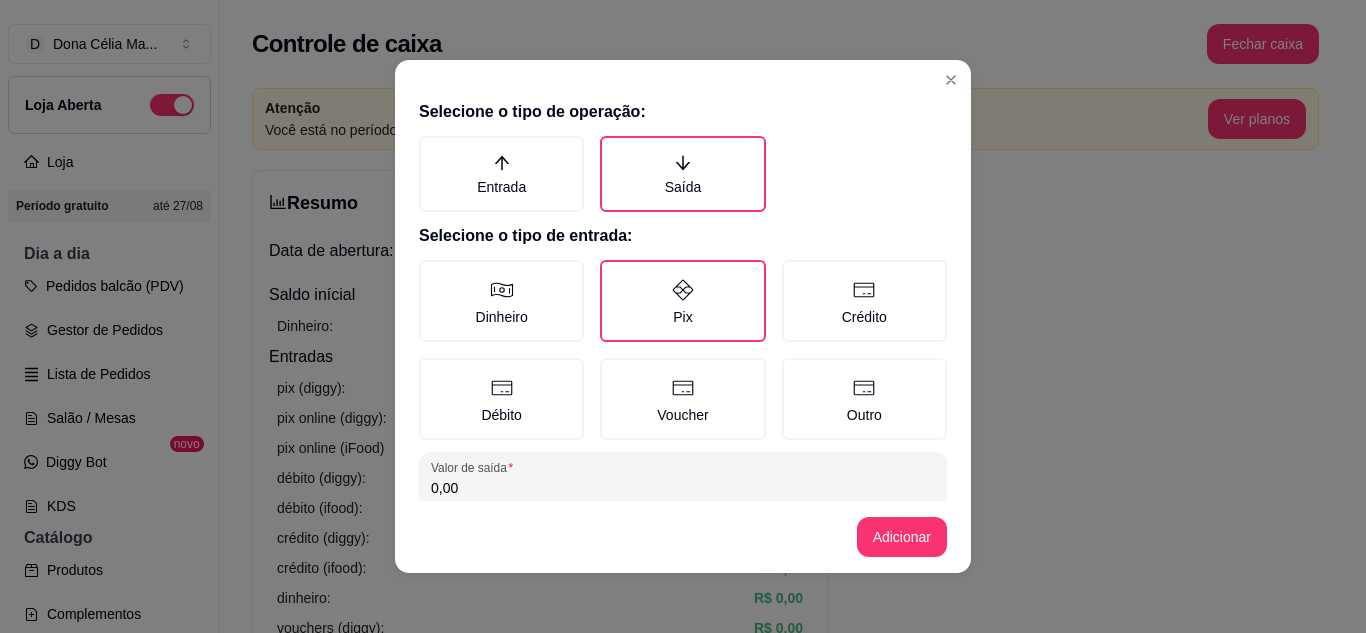 click on "0,00" at bounding box center [683, 488] 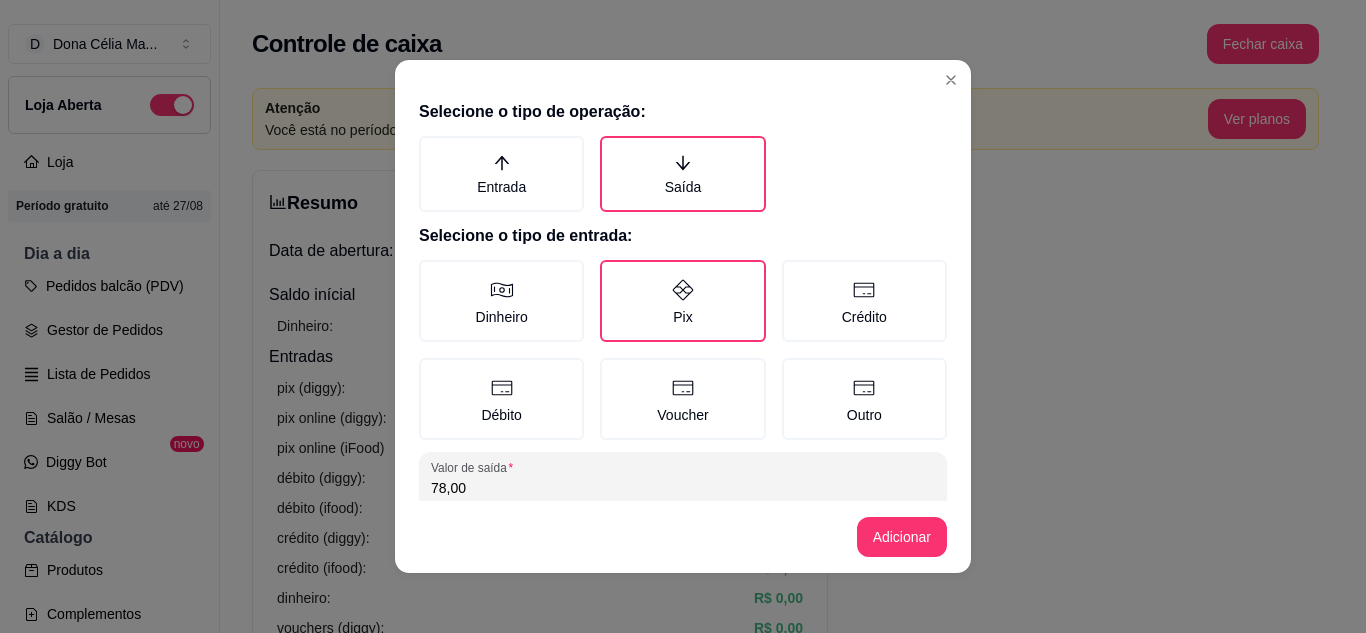 type on "78,00" 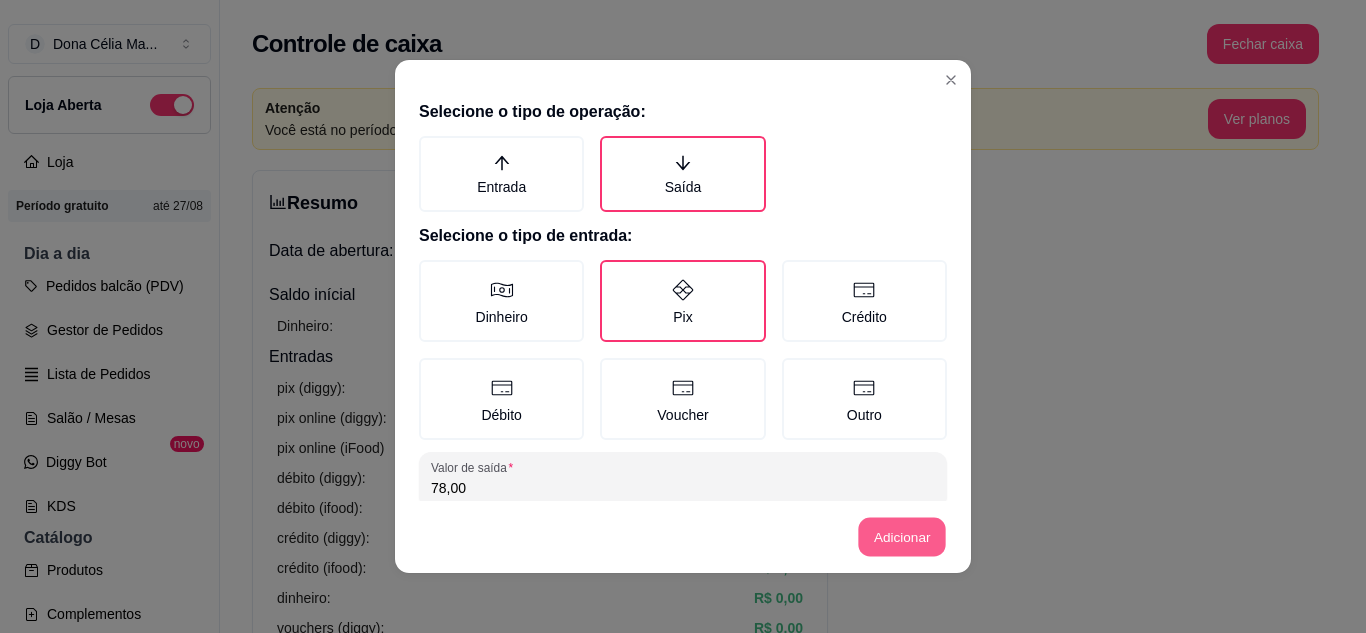 click on "Adicionar" at bounding box center (902, 537) 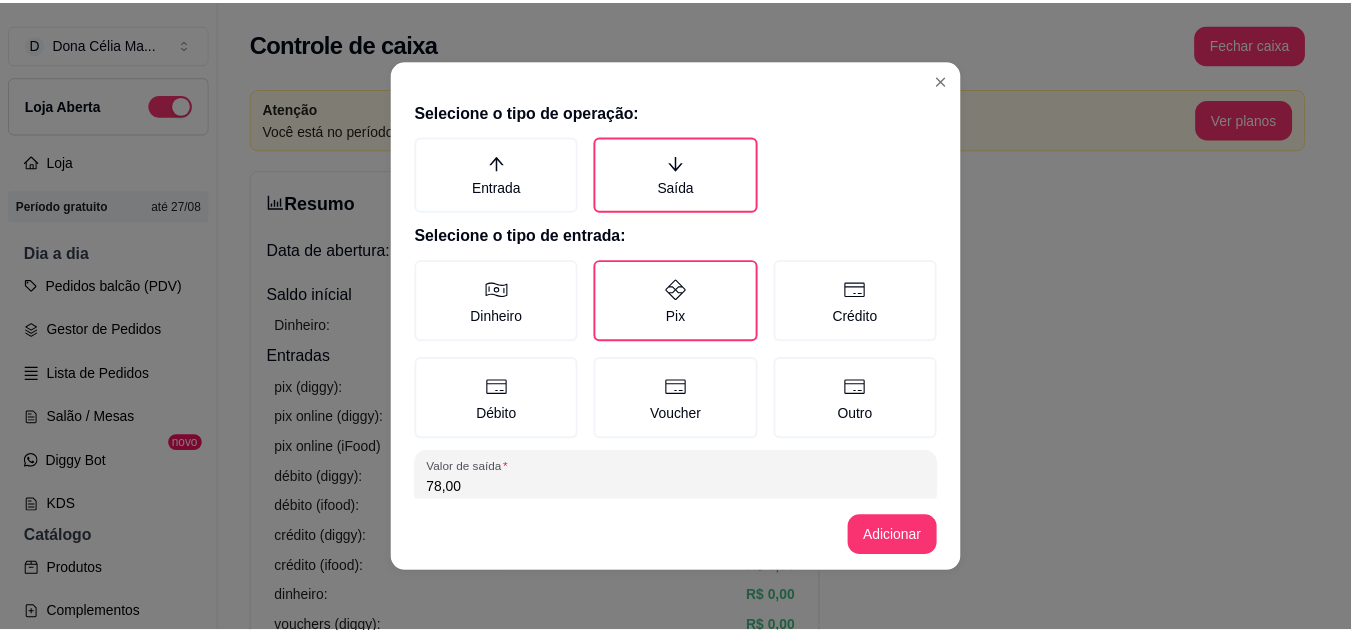 scroll, scrollTop: 115, scrollLeft: 0, axis: vertical 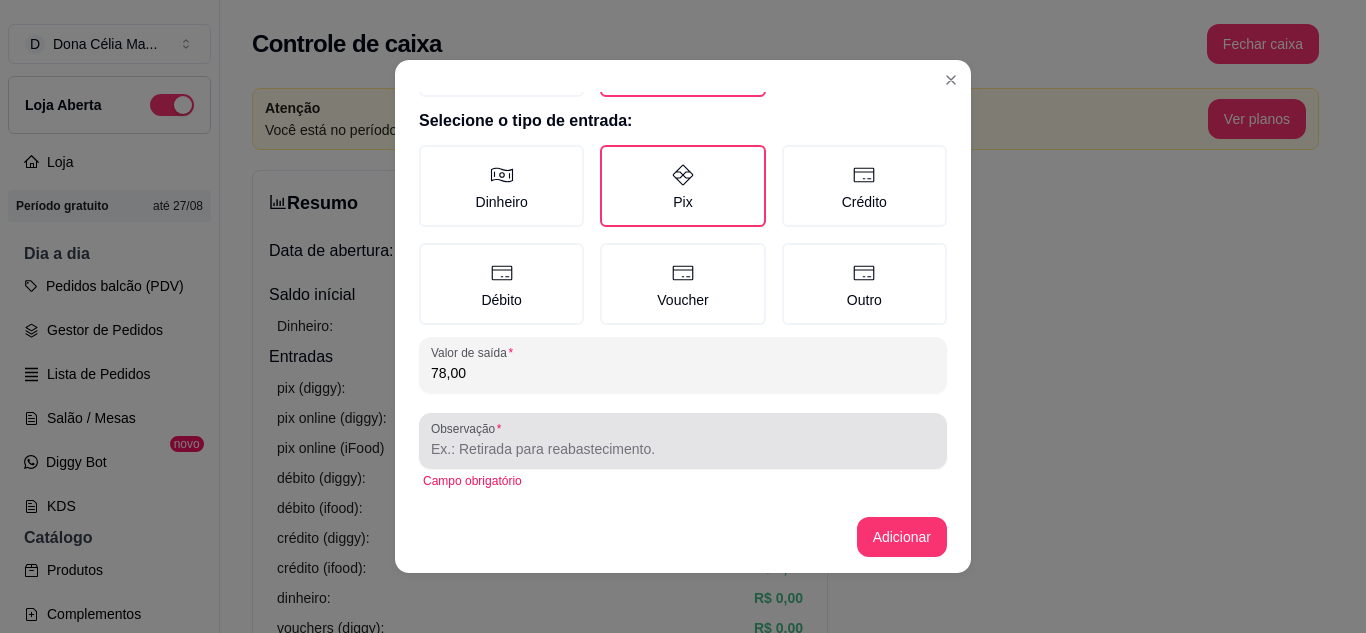 click at bounding box center (683, 441) 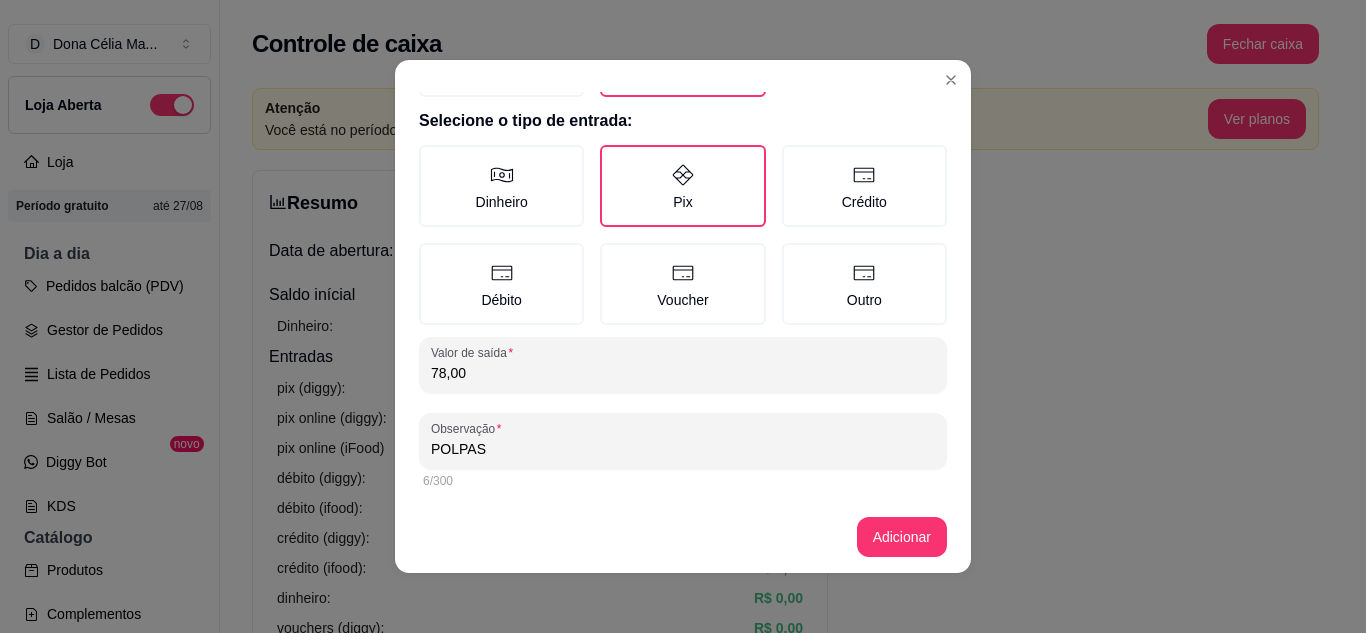 type on "POLPAS" 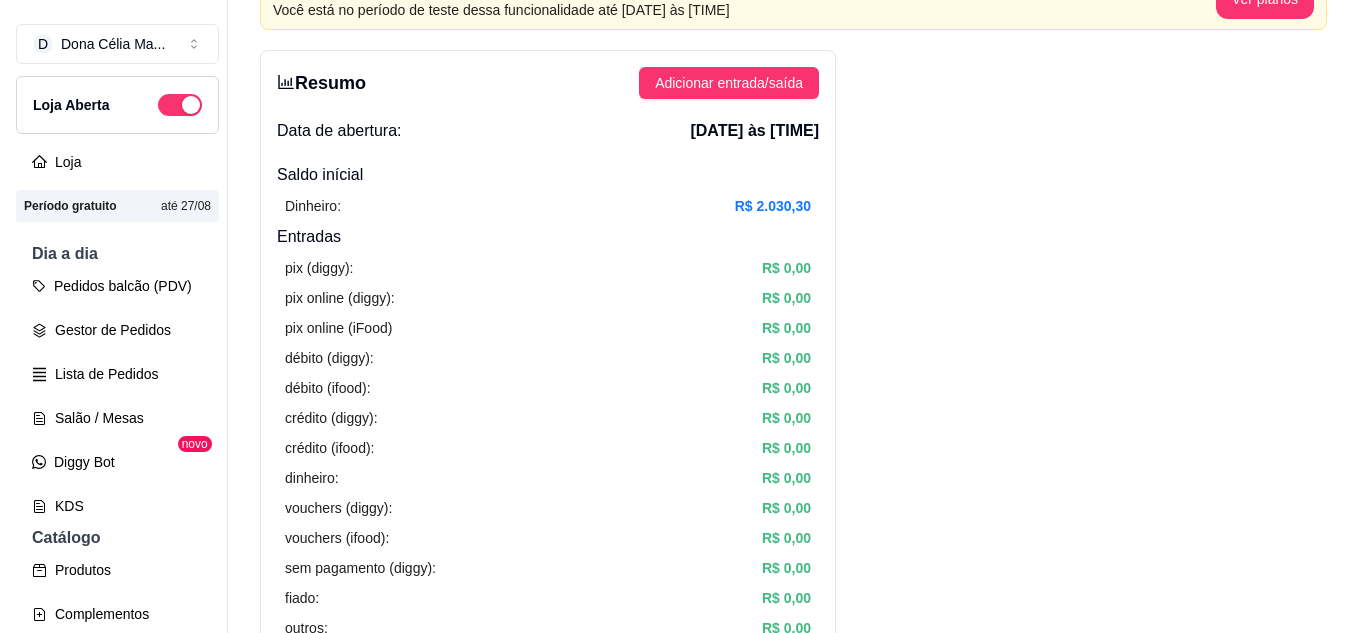 scroll, scrollTop: 0, scrollLeft: 0, axis: both 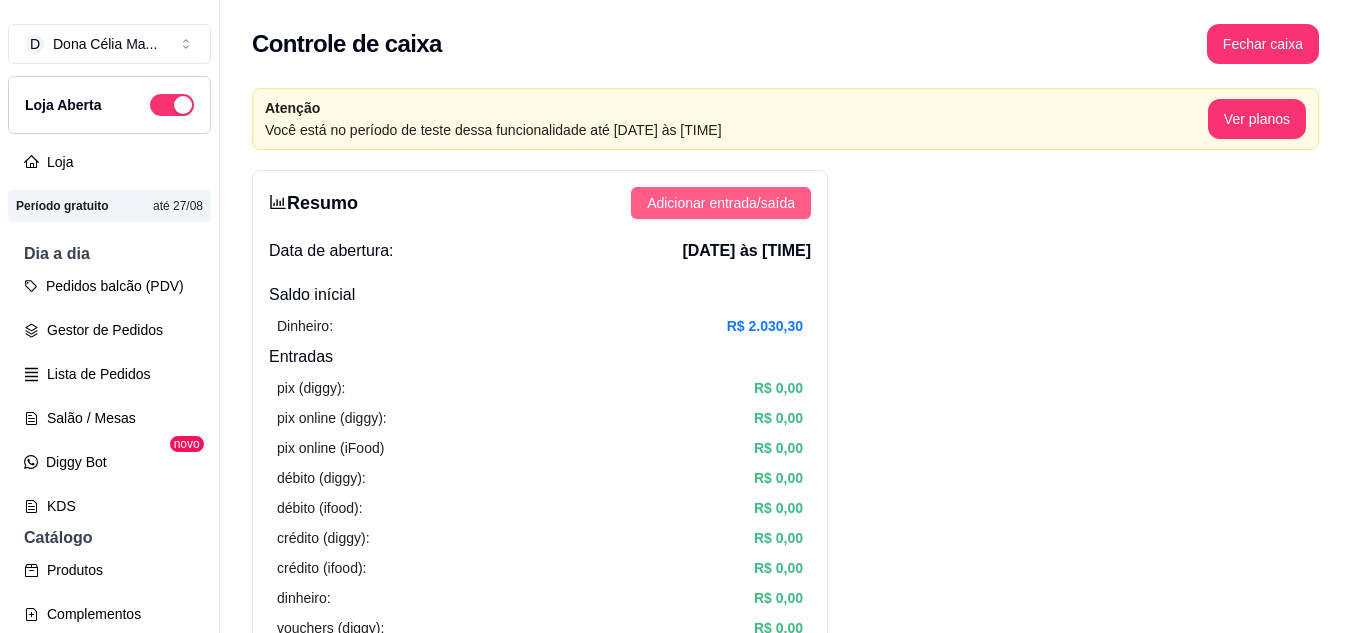 click on "Adicionar entrada/saída" at bounding box center (721, 203) 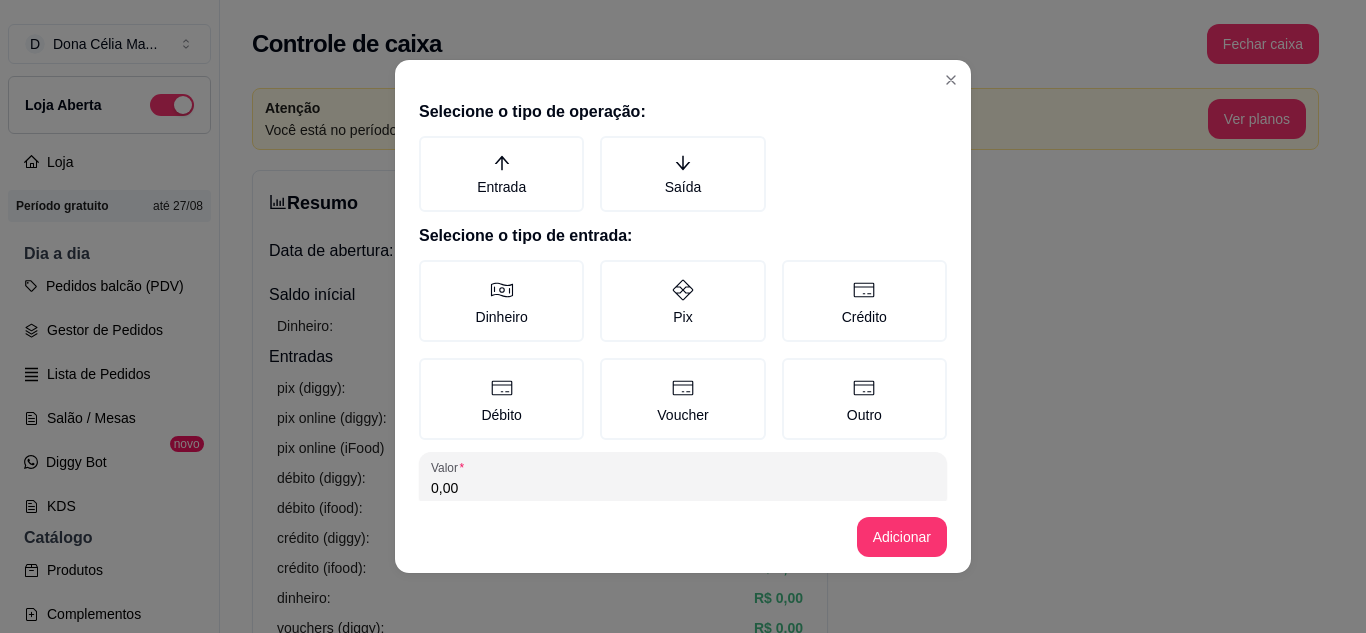 click on "Saída" at bounding box center [682, 174] 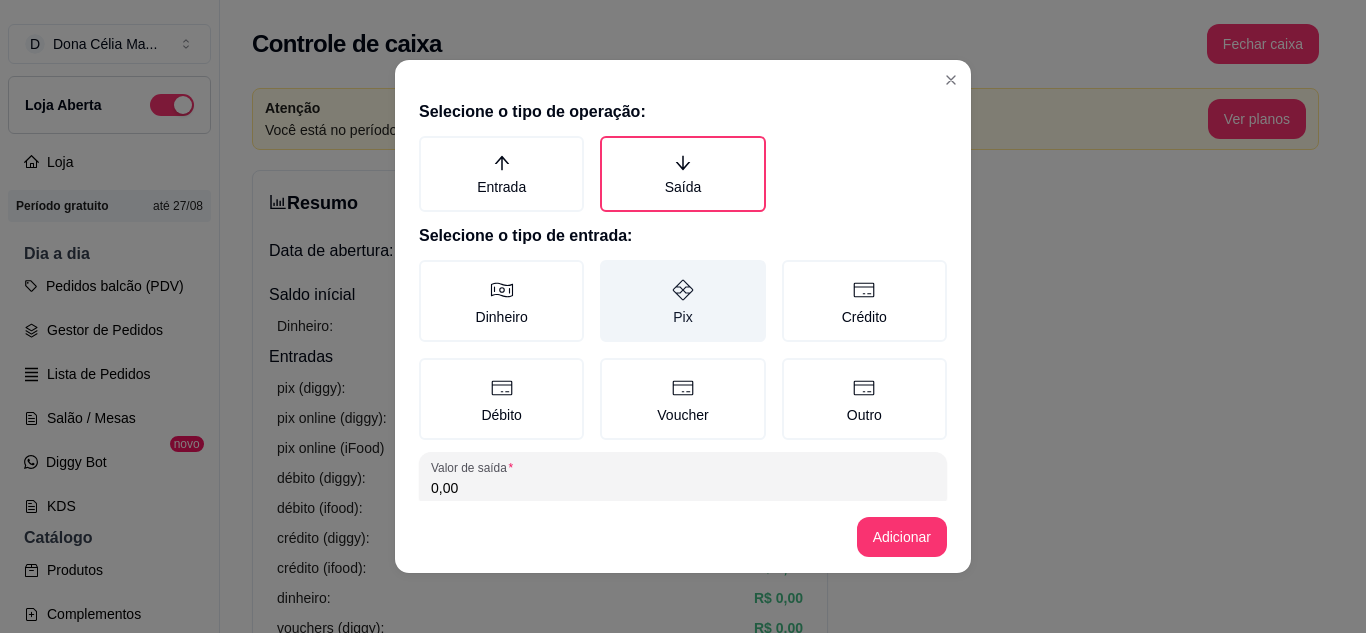 click on "Pix" at bounding box center [682, 301] 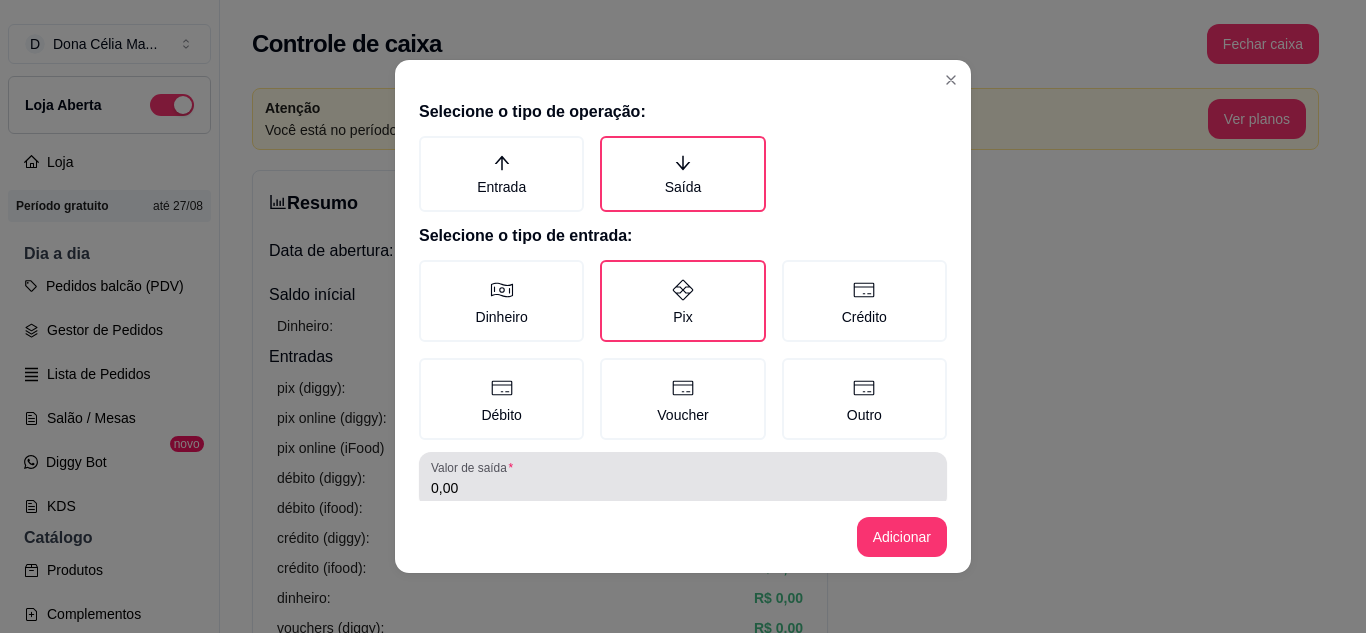 scroll, scrollTop: 10, scrollLeft: 0, axis: vertical 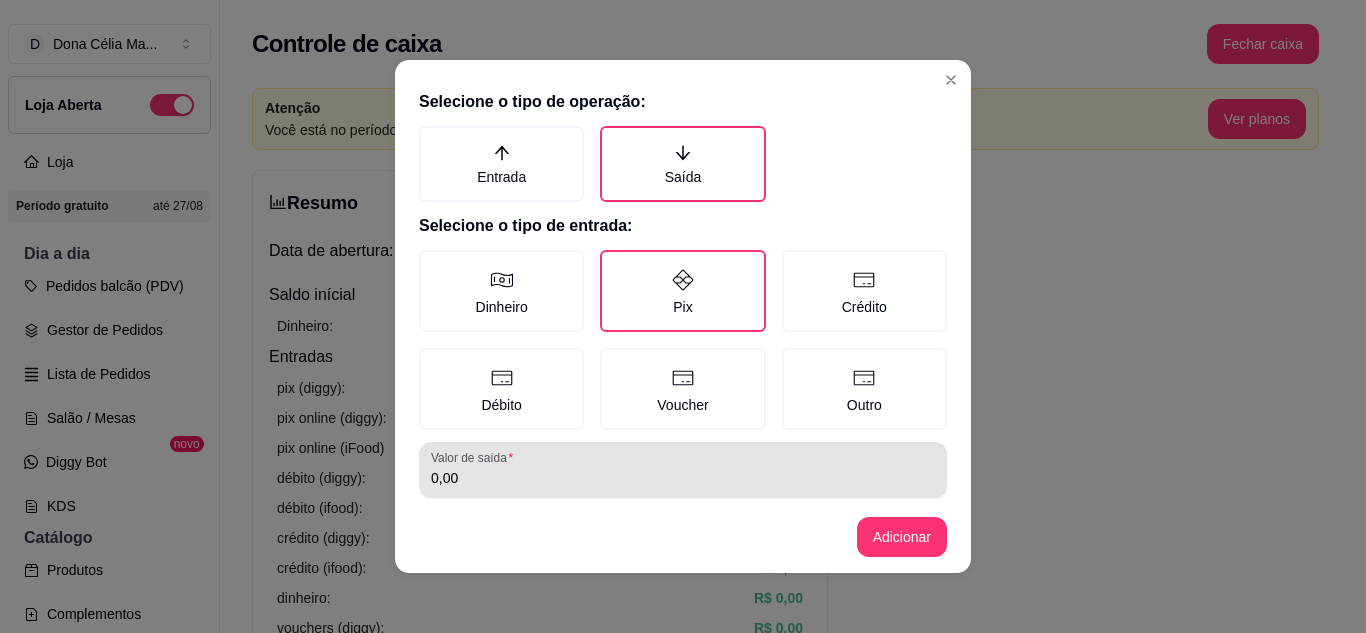drag, startPoint x: 530, startPoint y: 482, endPoint x: 281, endPoint y: 477, distance: 249.0502 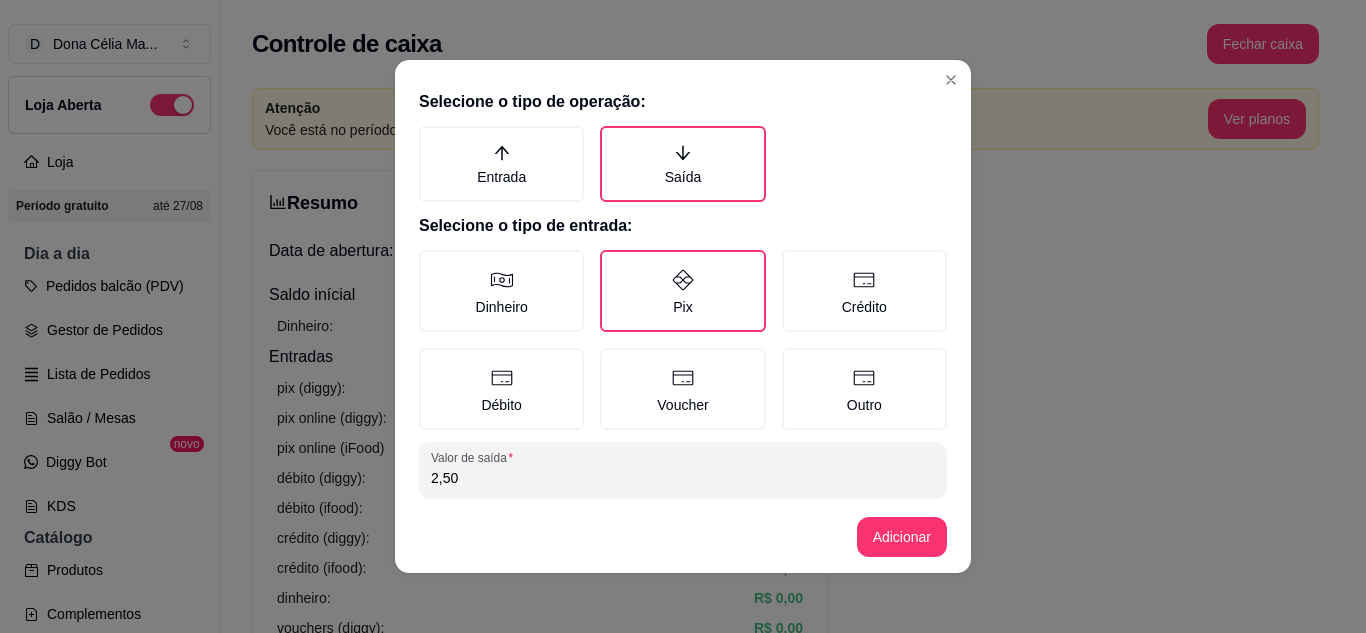 type on "2,50" 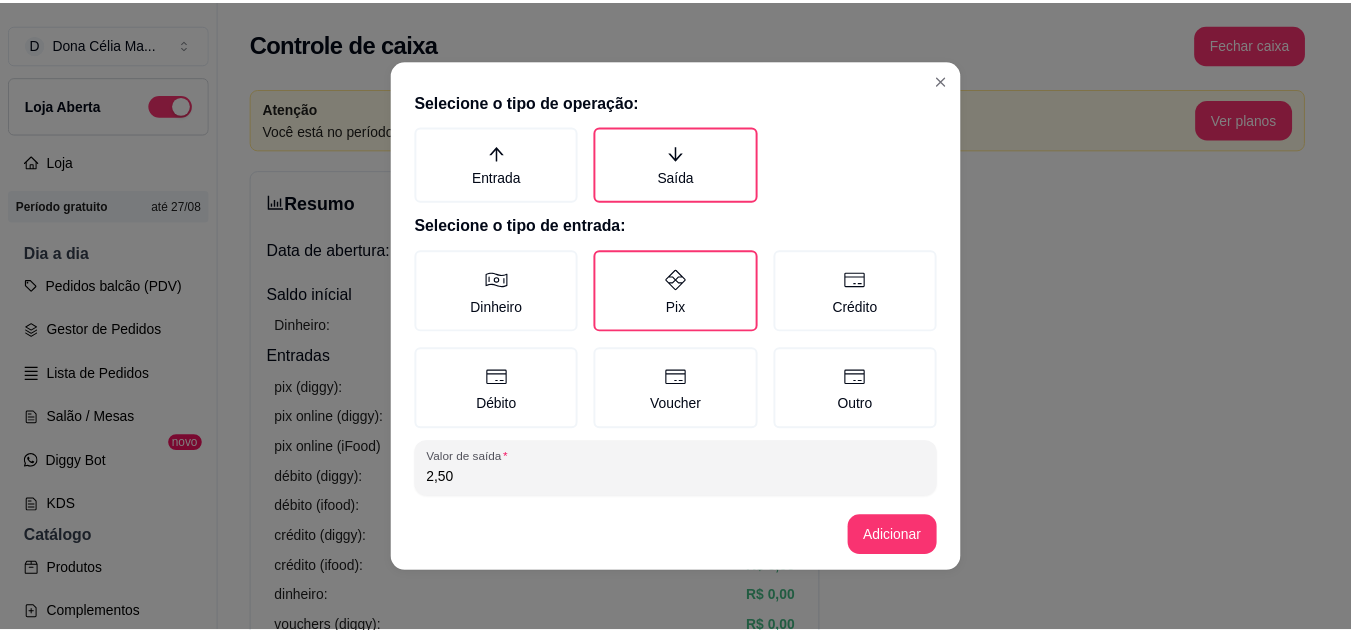 scroll, scrollTop: 115, scrollLeft: 0, axis: vertical 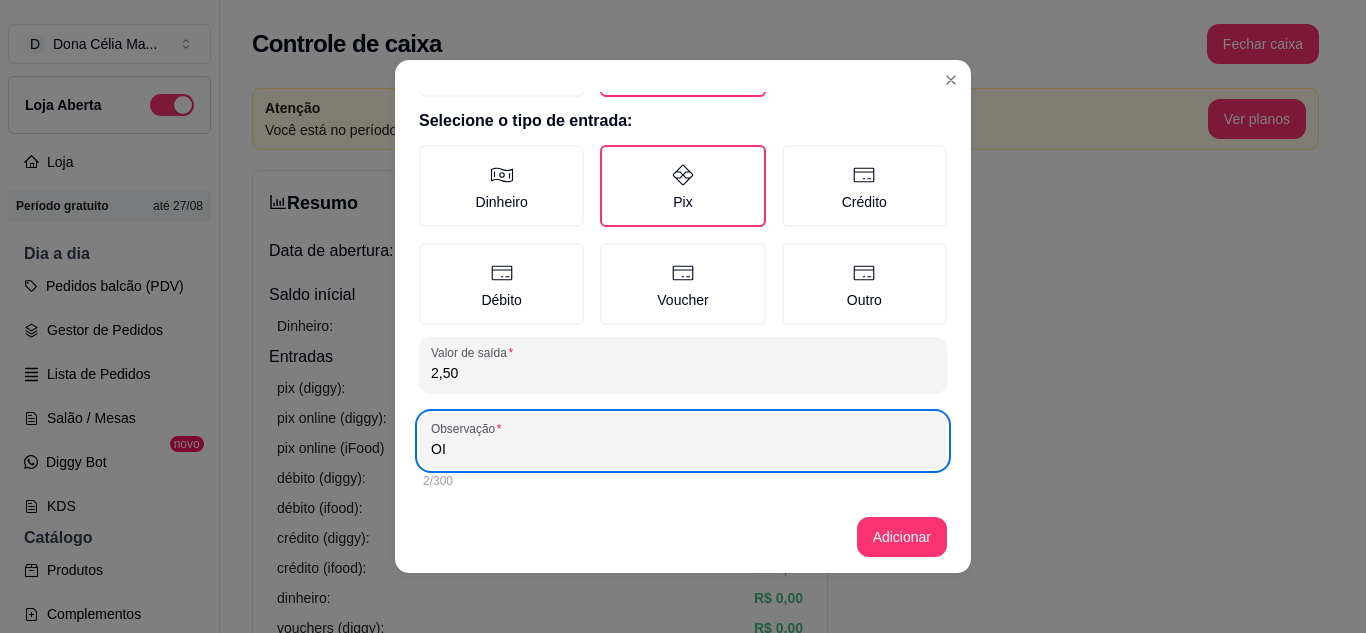 type on "O" 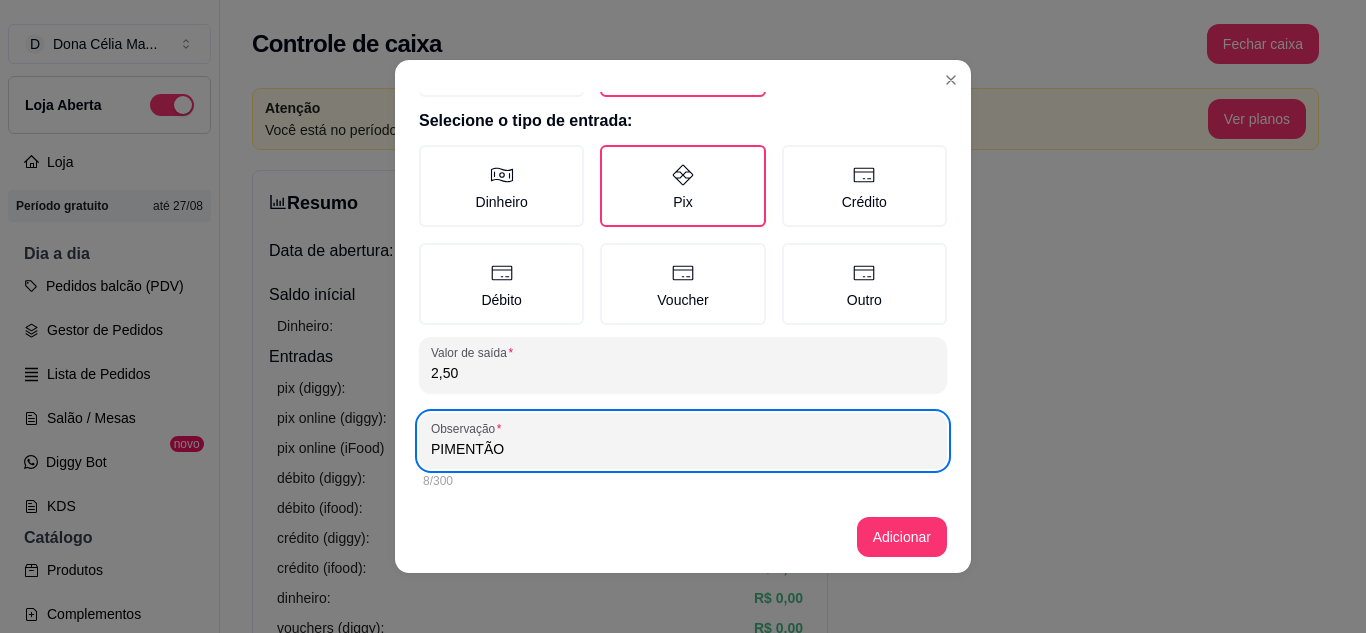 type on "PIMENTÃO" 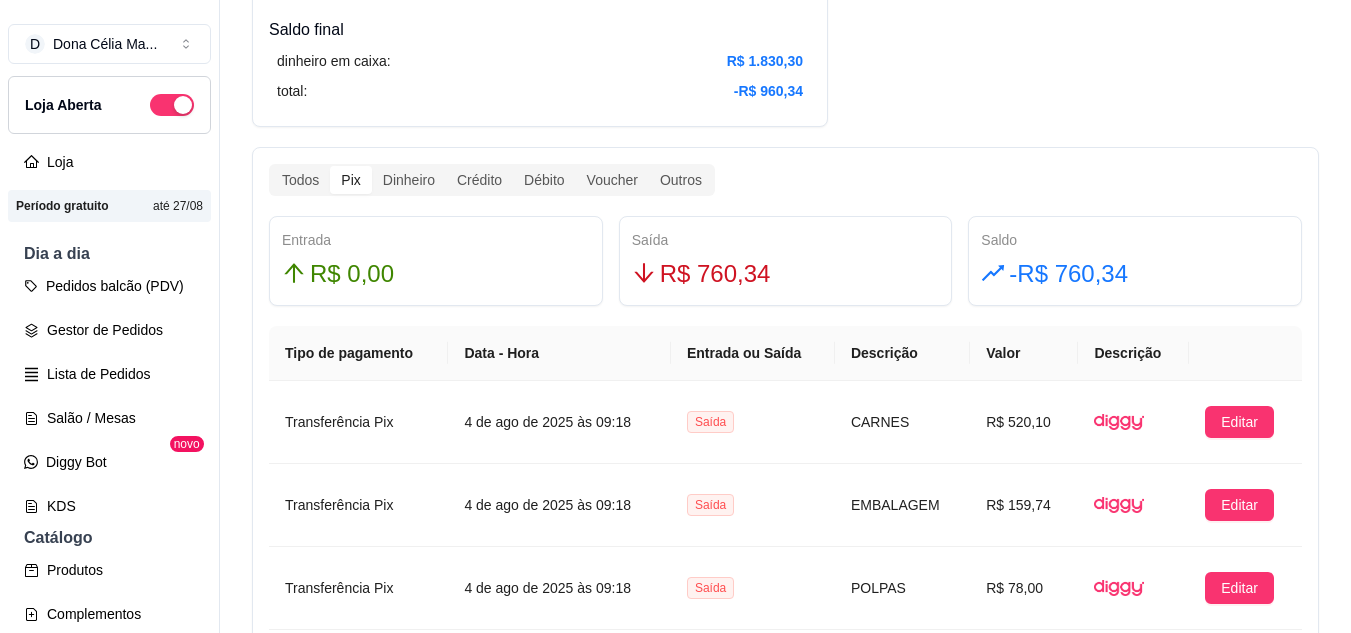 scroll, scrollTop: 1300, scrollLeft: 0, axis: vertical 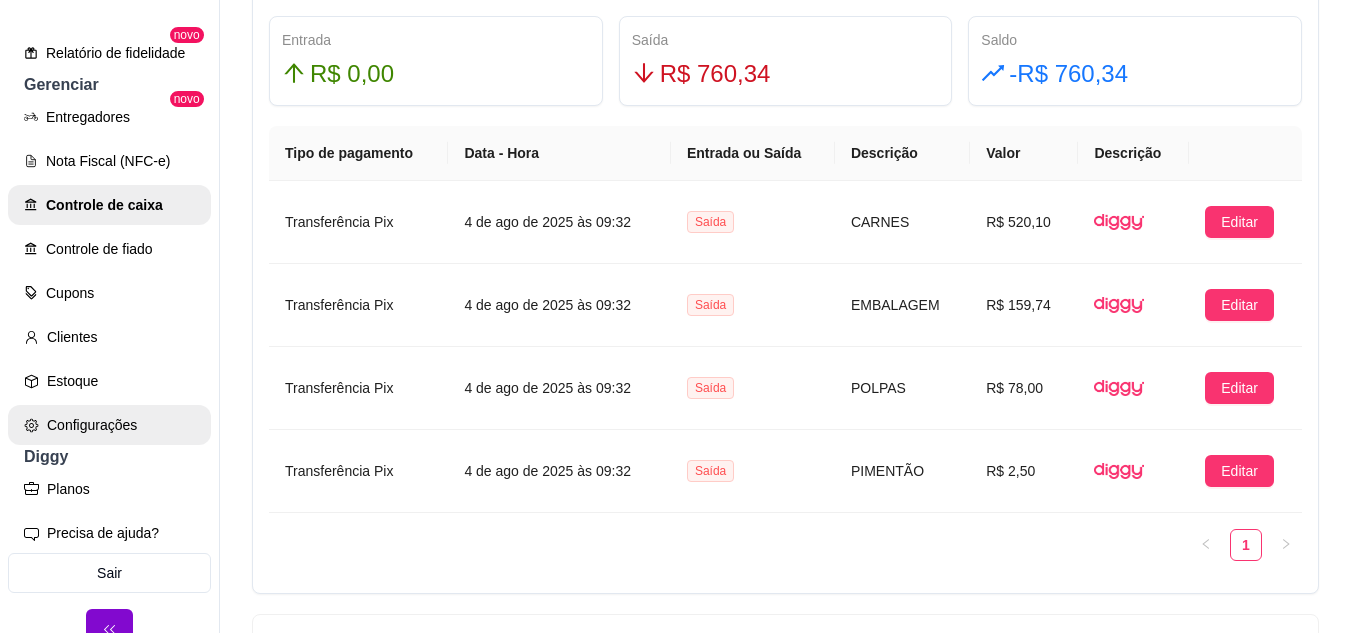 click on "Configurações" at bounding box center (109, 425) 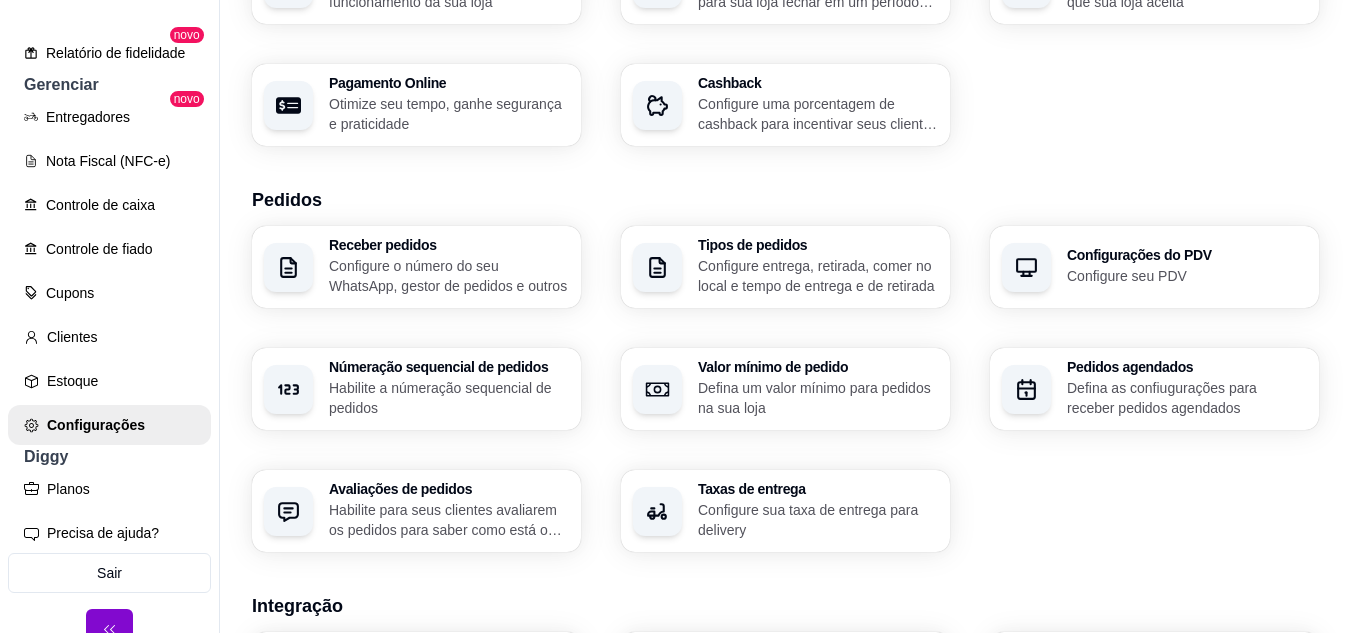 scroll, scrollTop: 400, scrollLeft: 0, axis: vertical 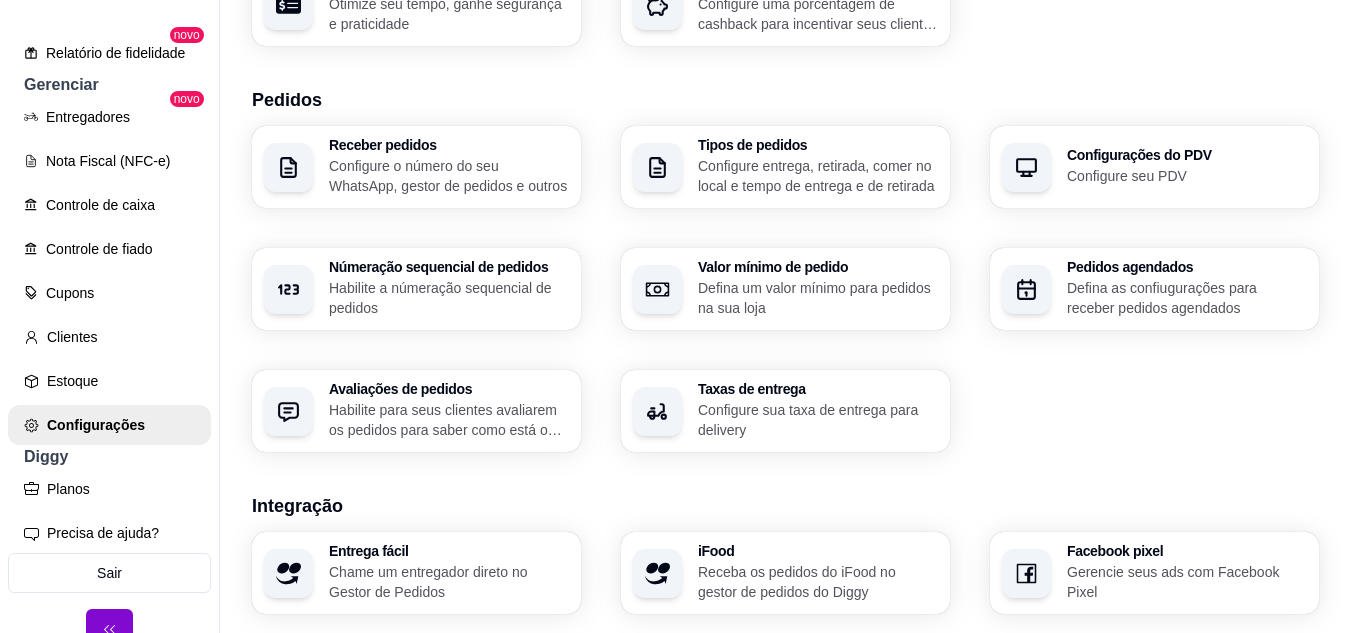 click on "Loja Informações da loja Principais informações da sua loja como endereço, nome e mais Customize o menu Altere as cores e interface do menu Usuários Gerencie os usuários da sua loja Horário de funcionamento Configure o cronograma de funcionamento da sua loja Pausa programada Configure uma pausa programada, para sua loja fechar em um período específico Pagamentos Configure os métodos de pagamentos que sua loja aceita Pagamento Online Otimize seu tempo, ganhe segurança e praticidade Cashback Configure uma porcentagem de cashback para incentivar seus clientes a comprarem em sua loja Pedidos Receber pedidos Configure o número do seu WhatsApp, gestor de pedidos e outros Tipos de pedidos Configure entrega, retirada, comer no local e tempo de entrega e de retirada Configurações do PDV Configure seu PDV Númeração sequencial de pedidos Habilite a númeração sequencial de pedidos Valor mínimo de pedido Defina um valor mínimo para pedidos na sua loja Pedidos agendados Avaliações de pedidos iFood" at bounding box center (785, 304) 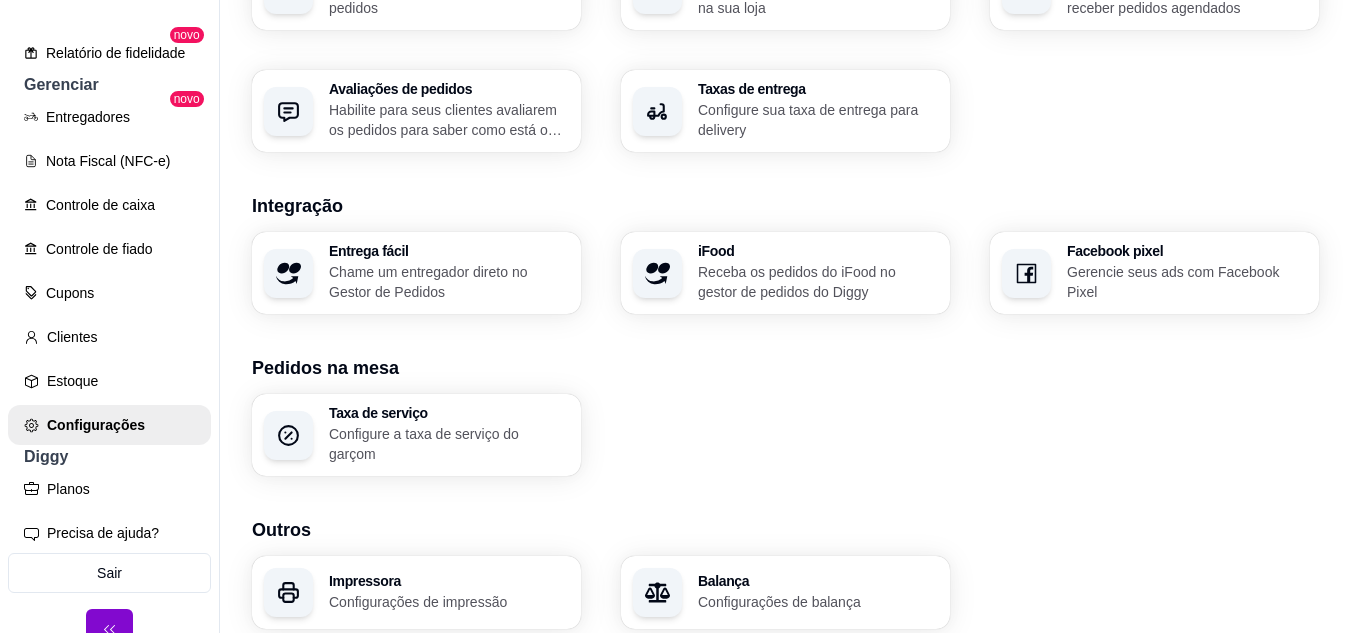scroll, scrollTop: 791, scrollLeft: 0, axis: vertical 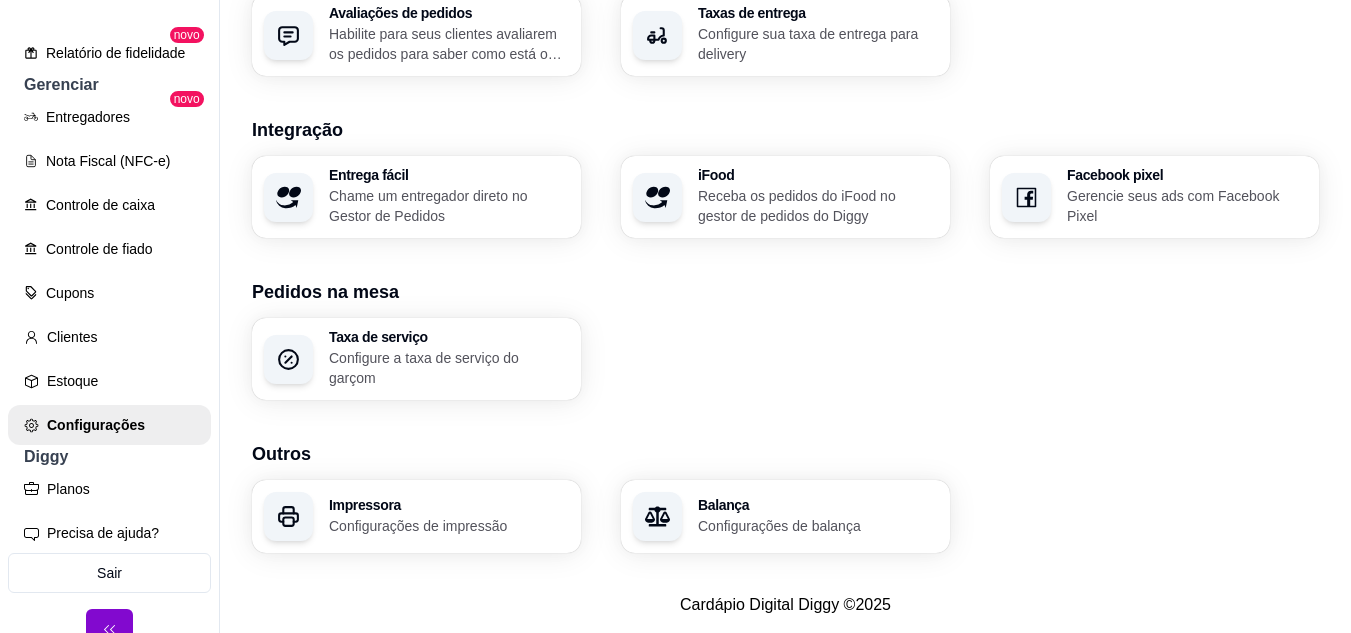 click on "Integração Entrega fácil Chame um entregador direto no Gestor de Pedidos iFood Receba os pedidos do iFood no gestor de pedidos do Diggy Facebook pixel Gerencie seus ads com Facebook Pixel" at bounding box center [785, 177] 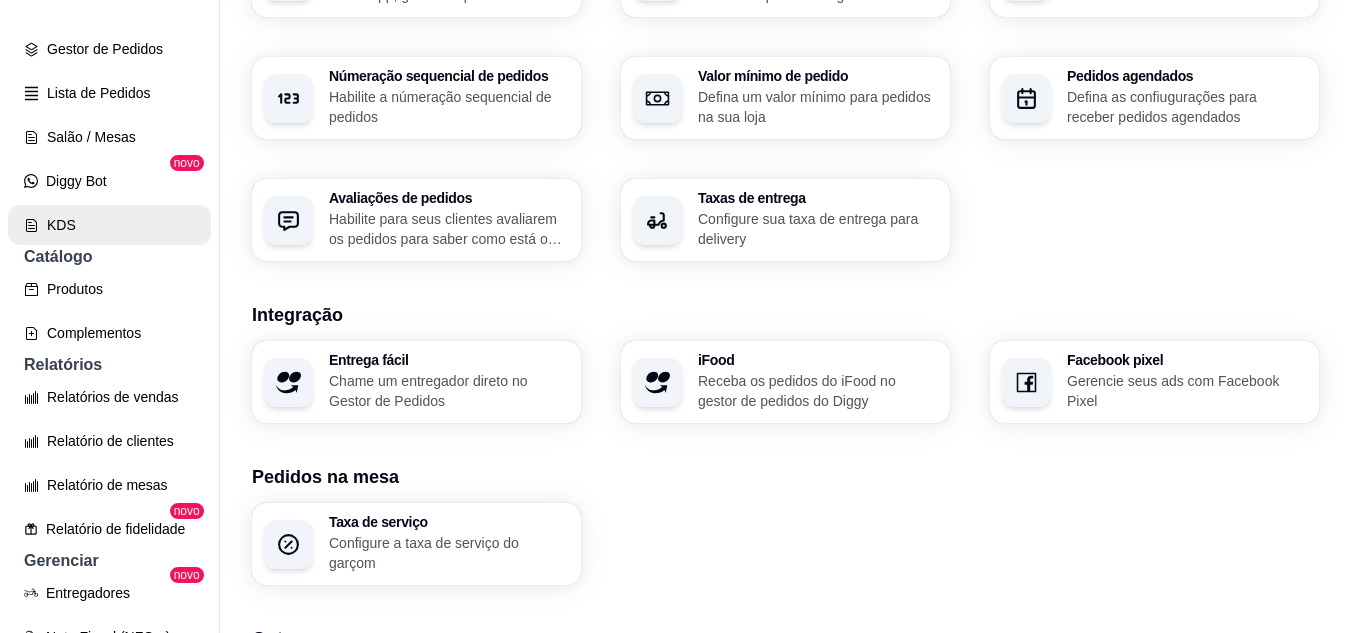 scroll, scrollTop: 181, scrollLeft: 0, axis: vertical 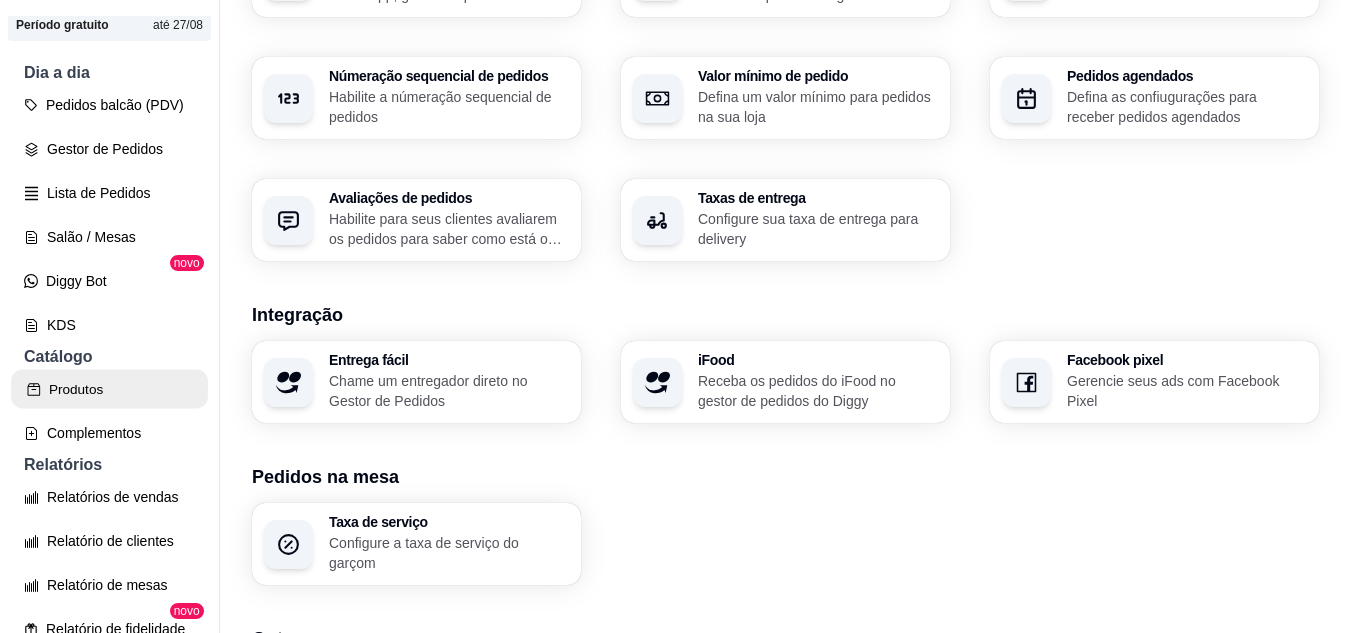 click on "Produtos" at bounding box center [109, 389] 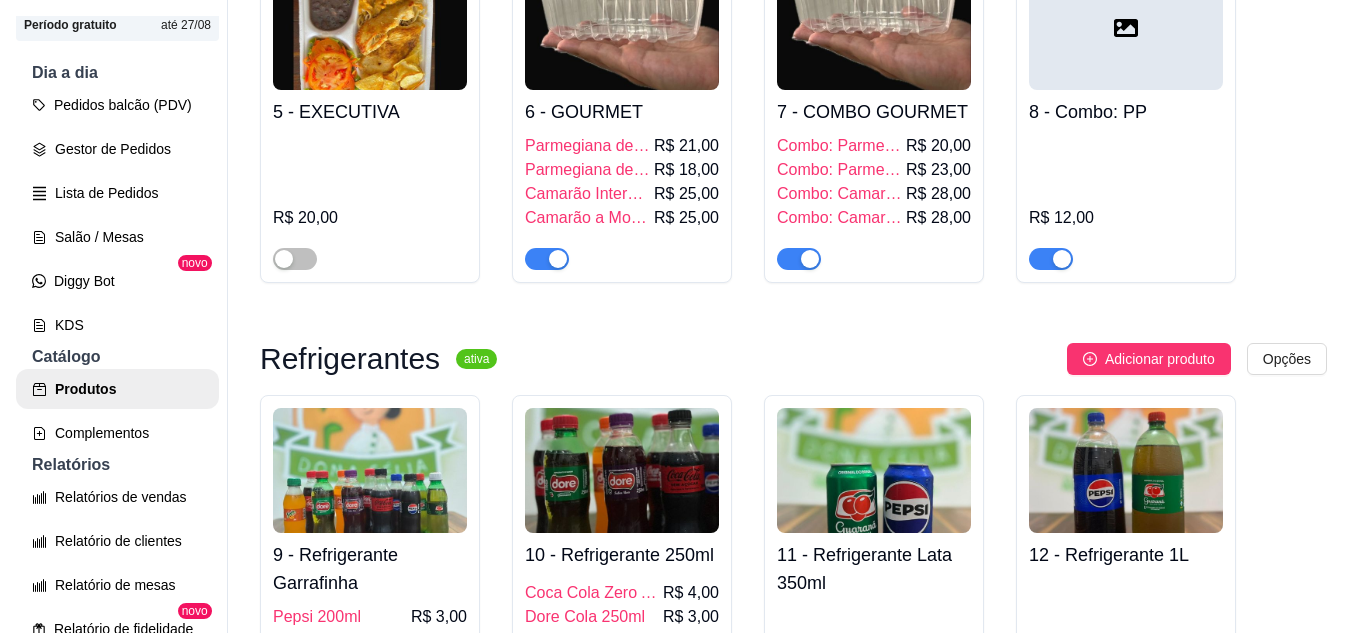 scroll, scrollTop: 0, scrollLeft: 0, axis: both 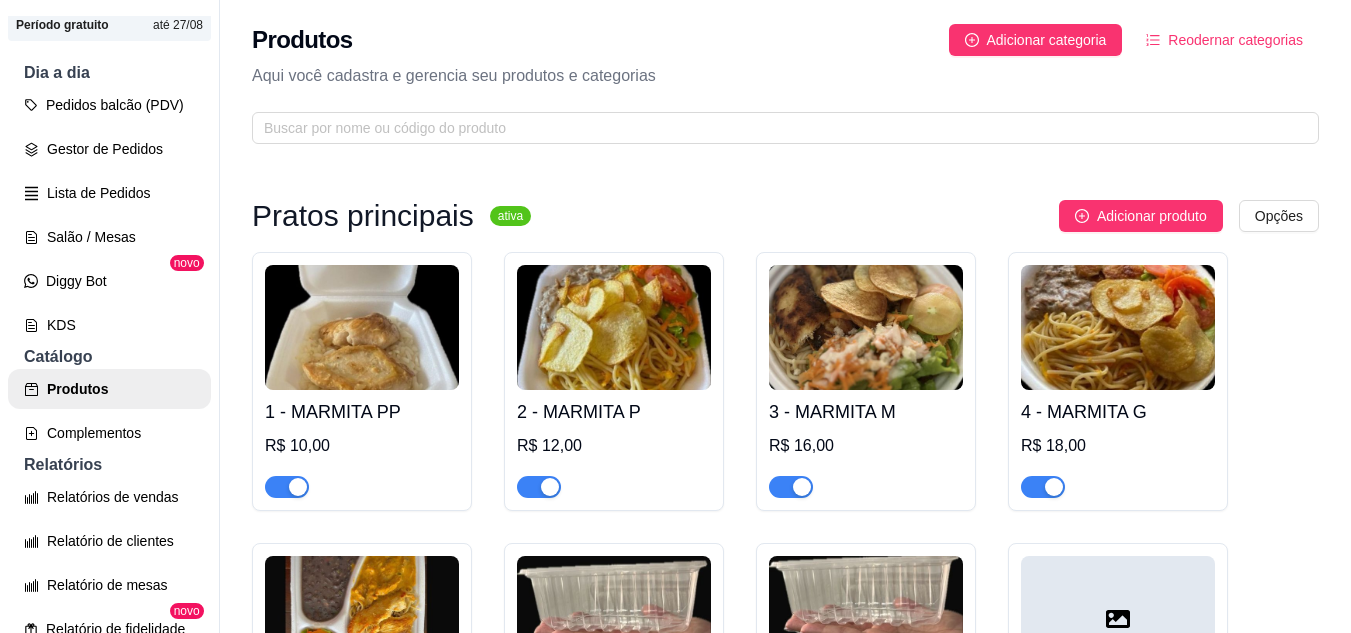 click at bounding box center (362, 327) 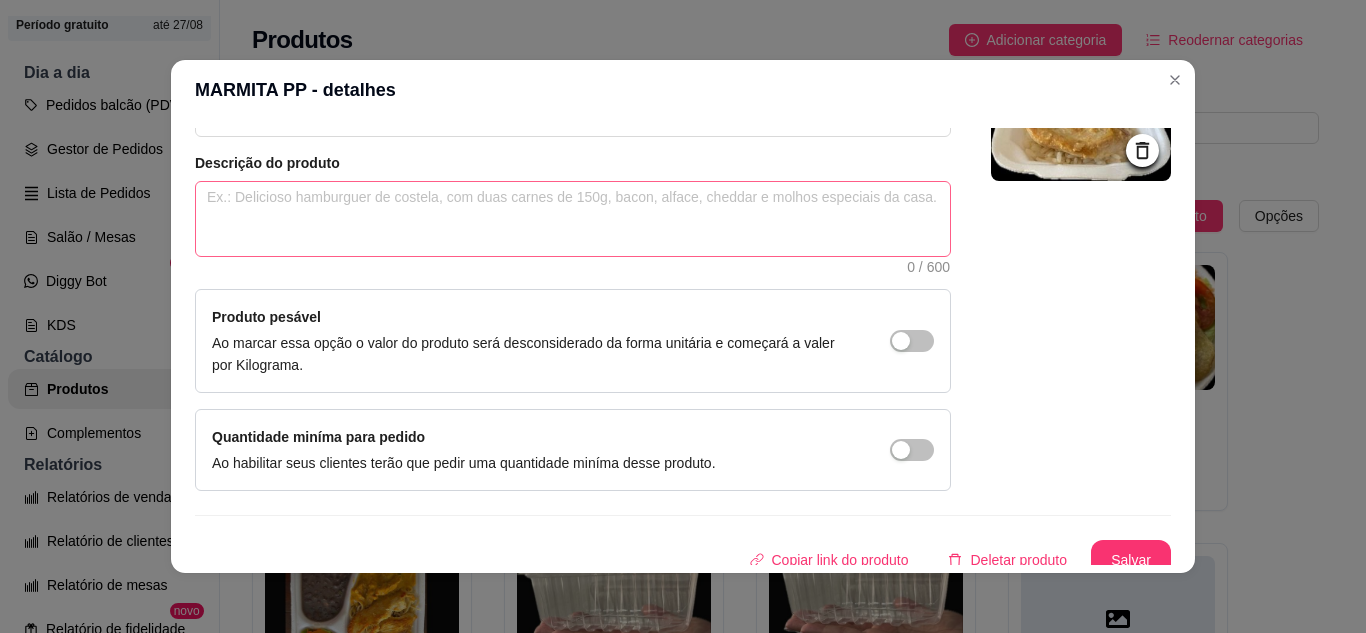 scroll, scrollTop: 0, scrollLeft: 0, axis: both 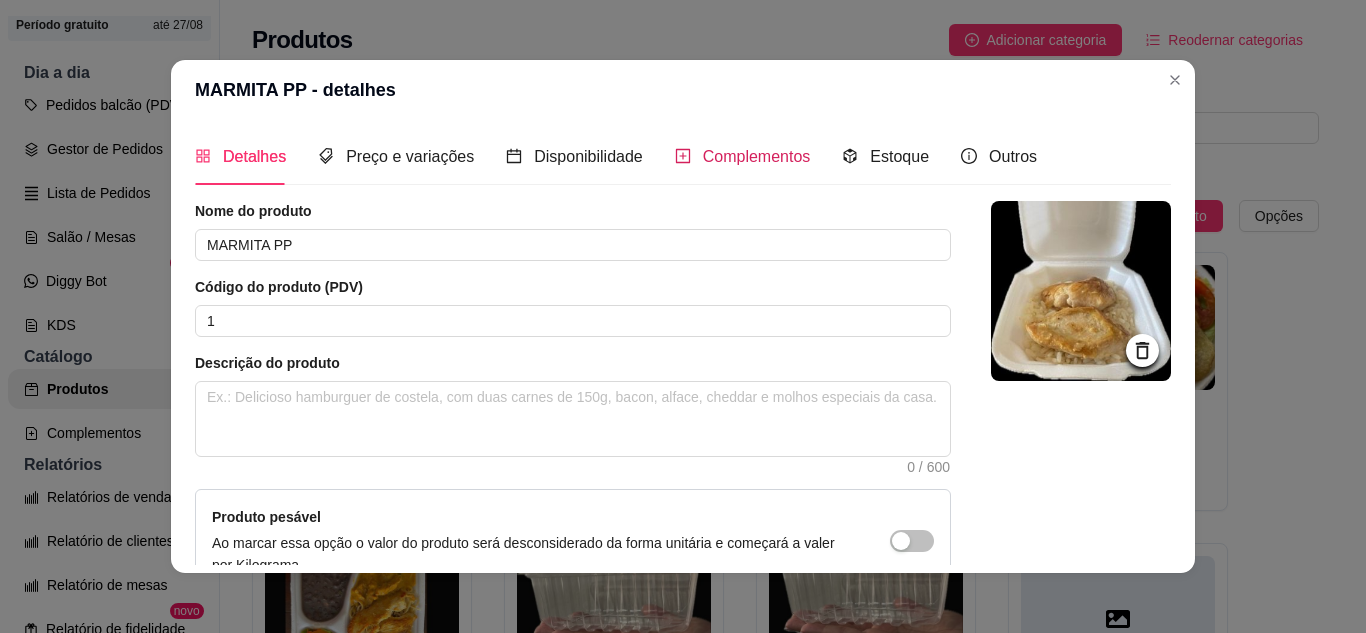click on "Complementos" at bounding box center [757, 156] 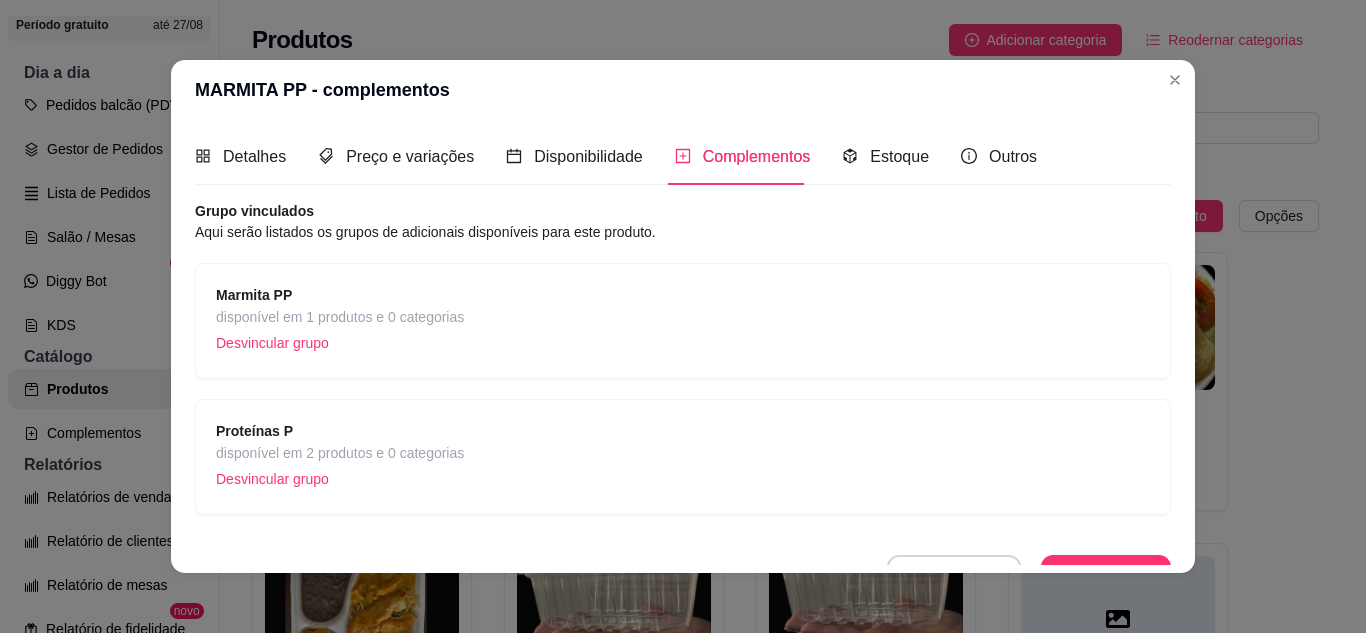 scroll, scrollTop: 30, scrollLeft: 0, axis: vertical 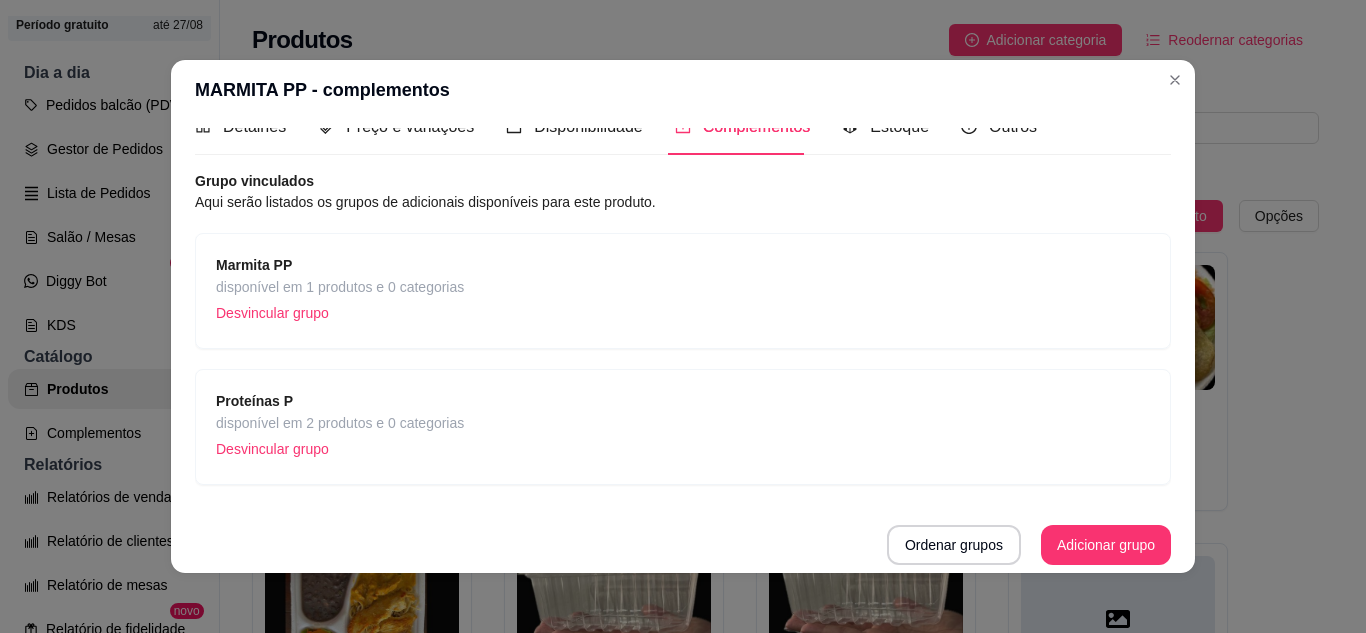 click on "Proteínas P" at bounding box center [340, 401] 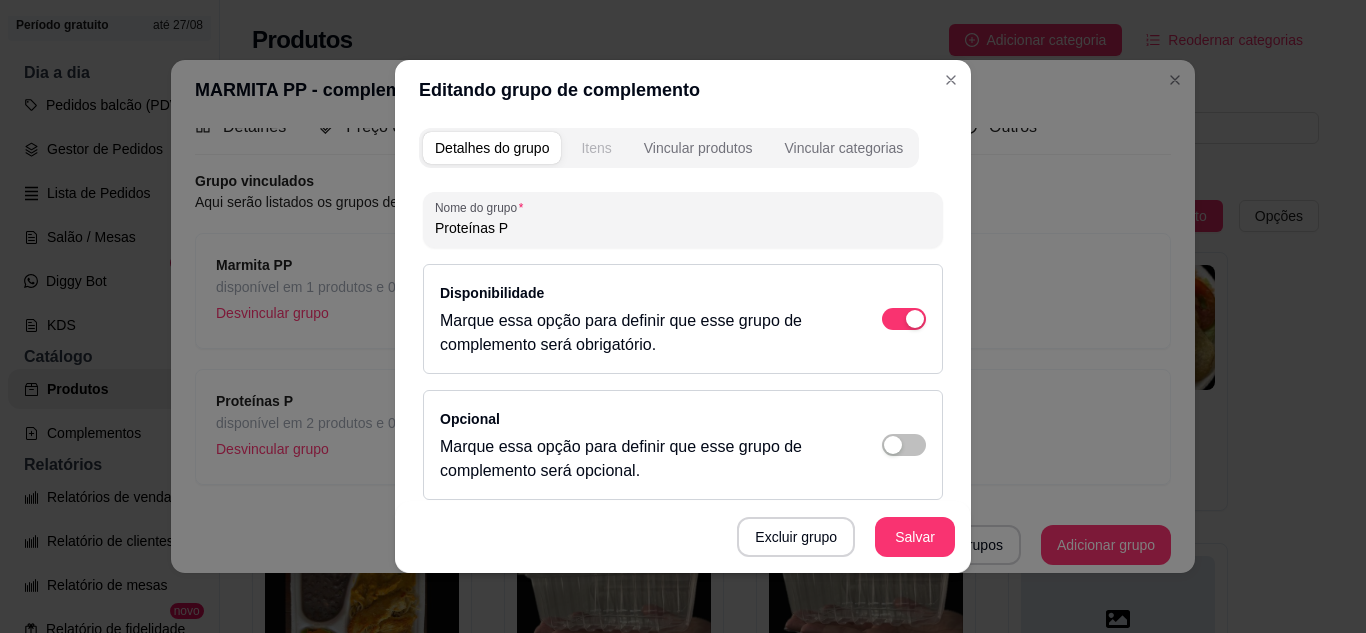 click on "Itens" at bounding box center [596, 148] 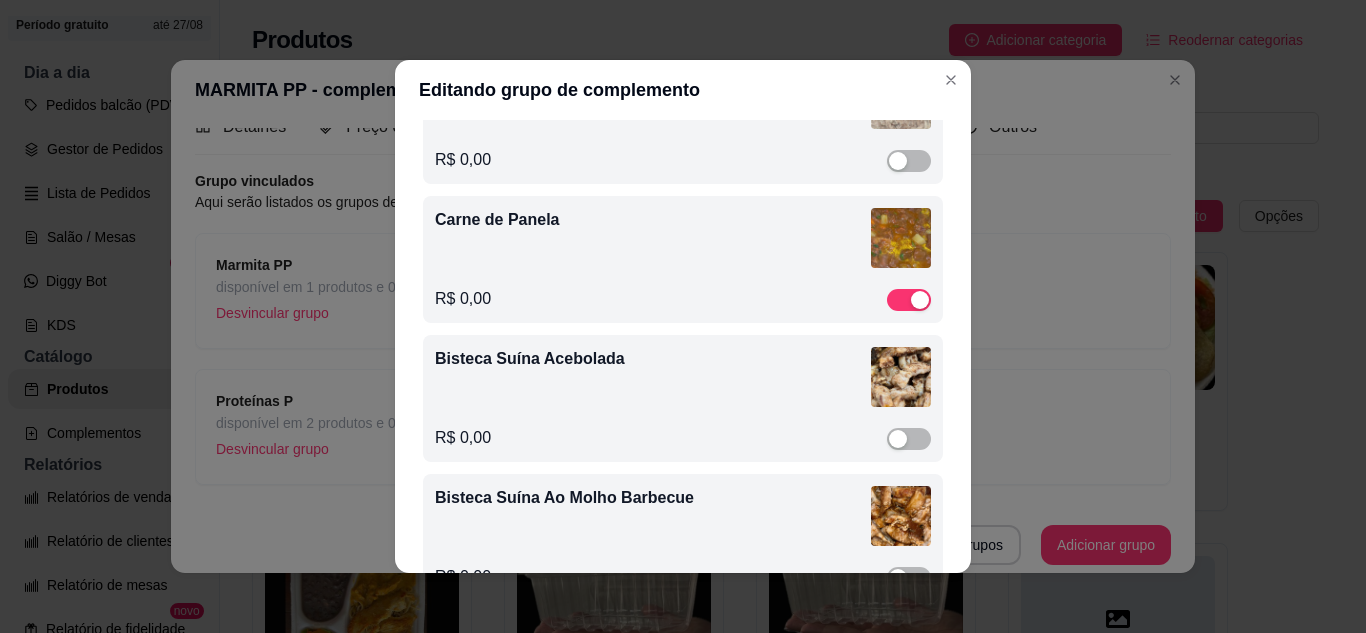 scroll, scrollTop: 900, scrollLeft: 0, axis: vertical 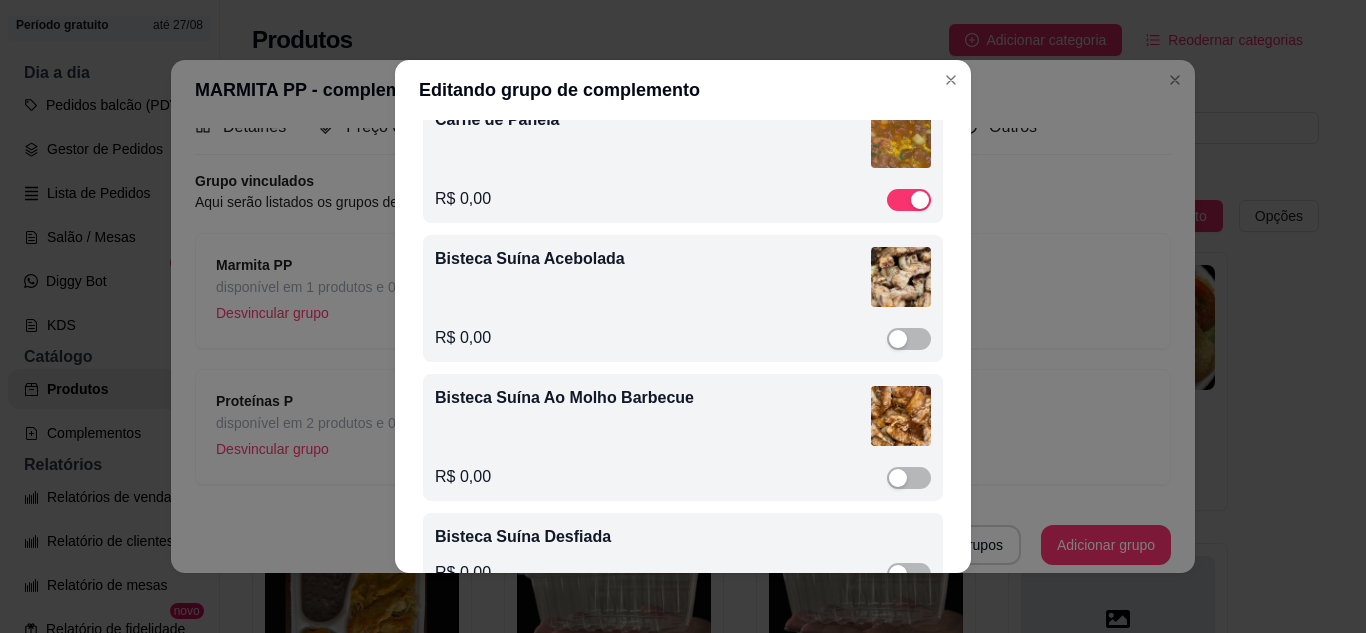 click on "Editando grupo de complemento Detalhes do grupo Itens Vincular produtos Vincular categorias Ordenar itens Adicionar item Carne Moída com Legumes R$ 0,00 Strogonoff de Carne R$ 0,00 Escondidinho de Carne R$ 0,00 Isca de Carne Acebolada R$ 0,00 Carne de Sol Desfiada R$ 0,00 Carne de Sol na Nata R$ 0,00 Carne de Panela R$ 0,00 Bisteca Suína Acebolada R$ 0,00 Bisteca Suína Ao Molho Barbecue R$ 0,00 Bisteca Suína Desfiada R$ 0,00 Fígado Acebolado R$ 0,00 Fígado ao Molho R$ 0,00 Almôndegas ao Molho R$ 0,00 Panqueca de Carne R$ 0,00 Panqueca de Frango R$ 0,00 Frango à Passarinho R$ 0,00 Creme de Frango R$ 0,00 Strogonoff de Frango R$ 0,00 Frango Torrado R$ 0,00 Isca de Frango à Milanesa R$ 0,00 Frango ao Molho de Mostarda R$ 0,00 Frango ao Molho de Batata R$ 0,00 Frango à Milanesa R$ 0,00 Frango à Milanesa ao Molho Branco R$ 0,00 Frango Grelhado R$ 0,00 Calabresa Acebolada R$ 0,00 Linguiça Toscana Recheada Recheio de Molho Branco e Queijo Mussarela R$ 0,00 R$ 0,00 R$ 0,00" at bounding box center (683, 316) 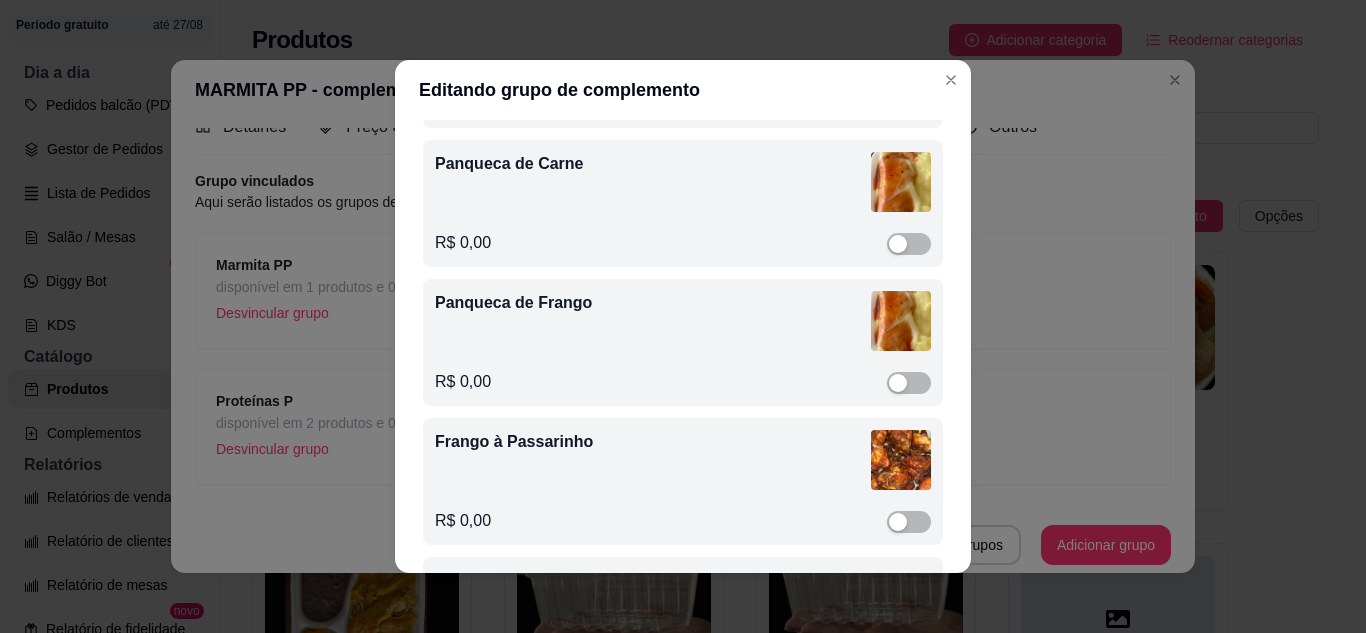 scroll, scrollTop: 1800, scrollLeft: 0, axis: vertical 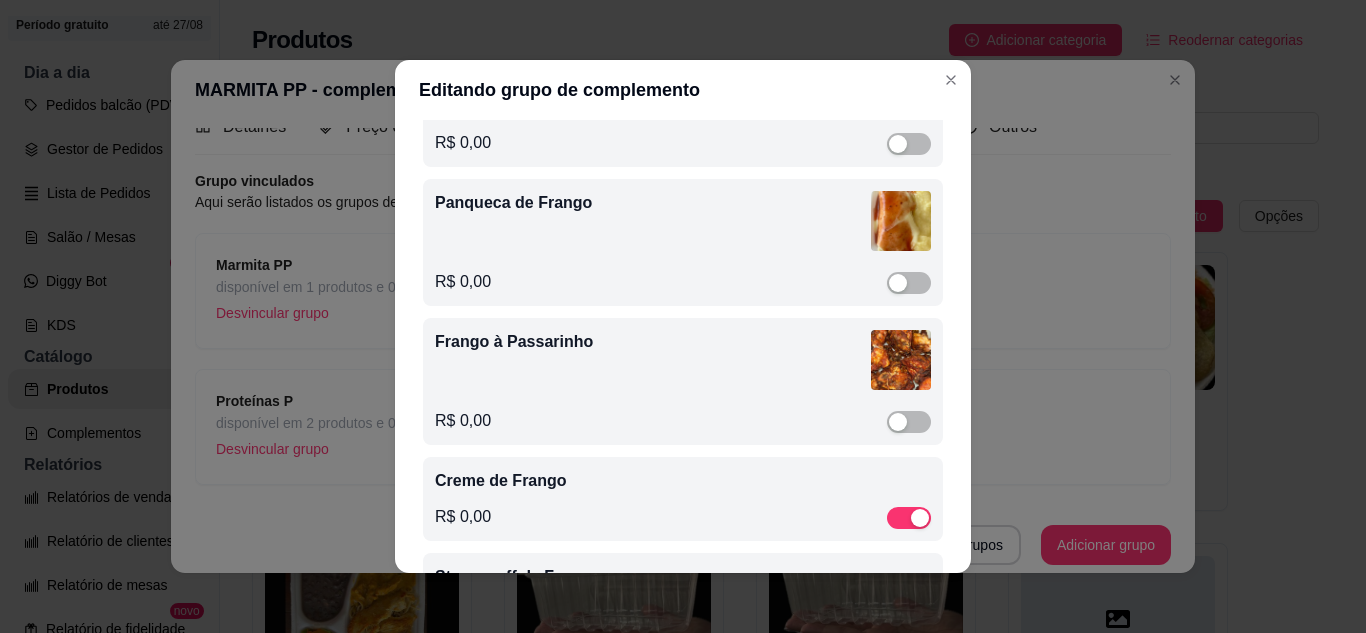 click on "Editando grupo de complemento" at bounding box center [683, 90] 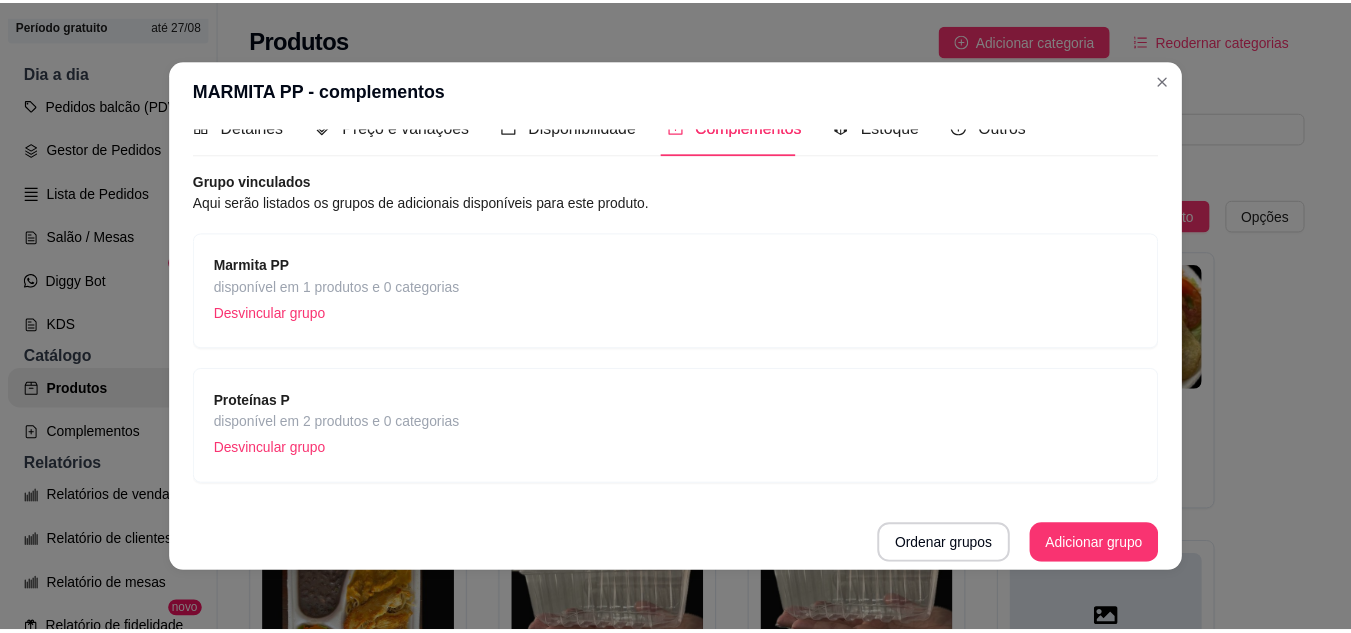 scroll, scrollTop: 0, scrollLeft: 0, axis: both 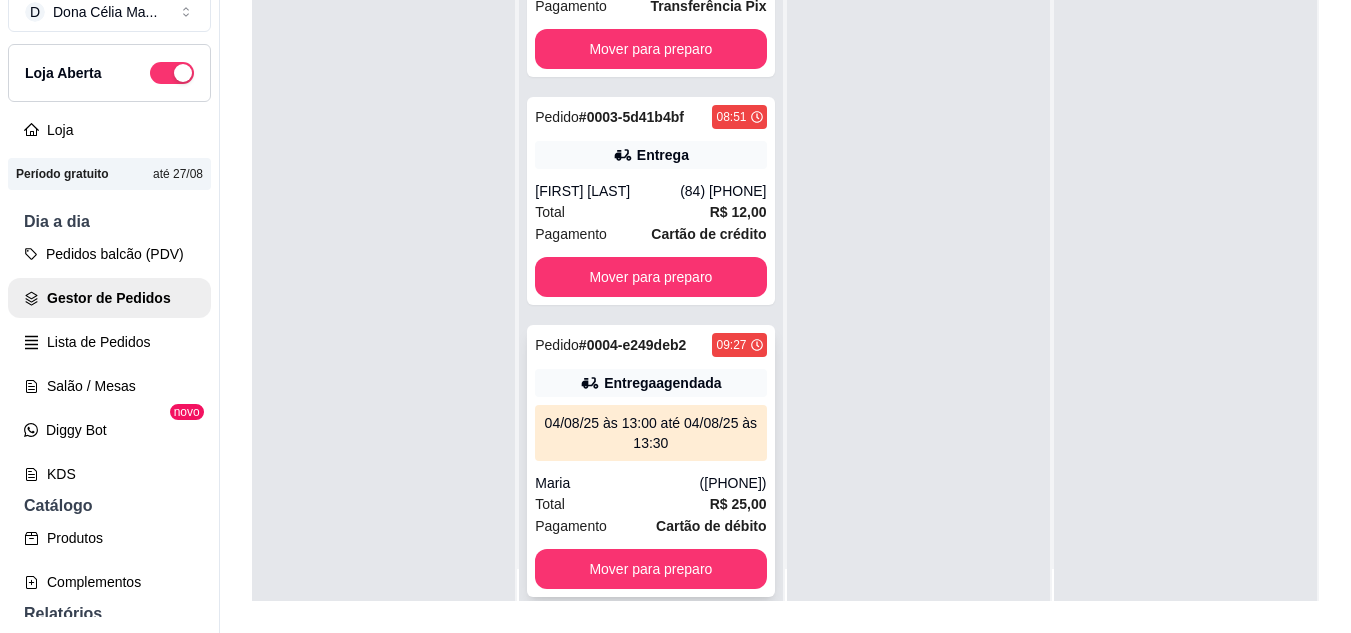 click on "([PHONE])" at bounding box center (733, 483) 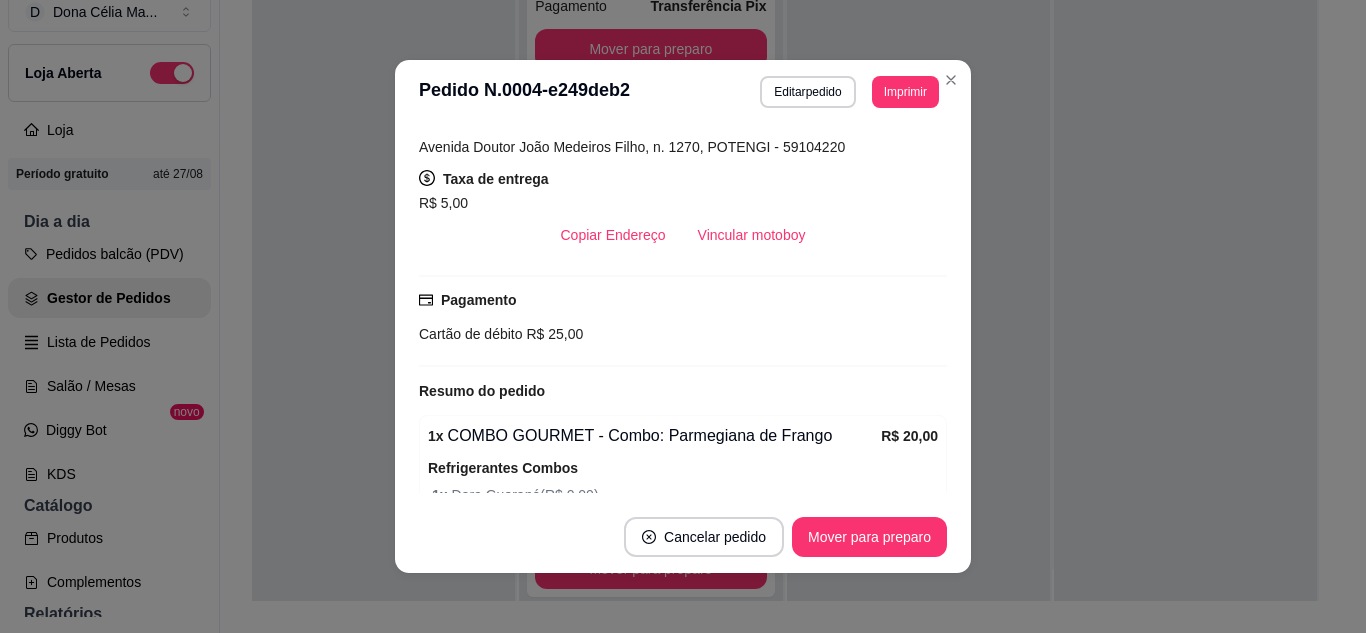 scroll, scrollTop: 322, scrollLeft: 0, axis: vertical 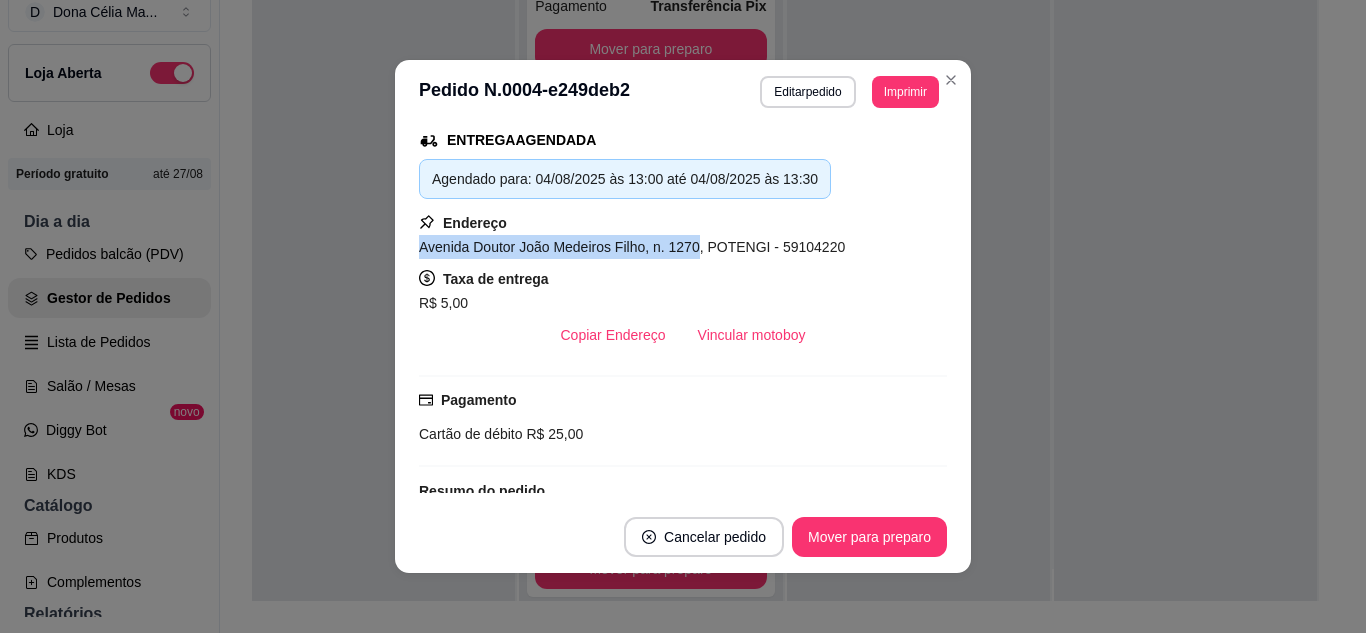 drag, startPoint x: 413, startPoint y: 245, endPoint x: 686, endPoint y: 243, distance: 273.00732 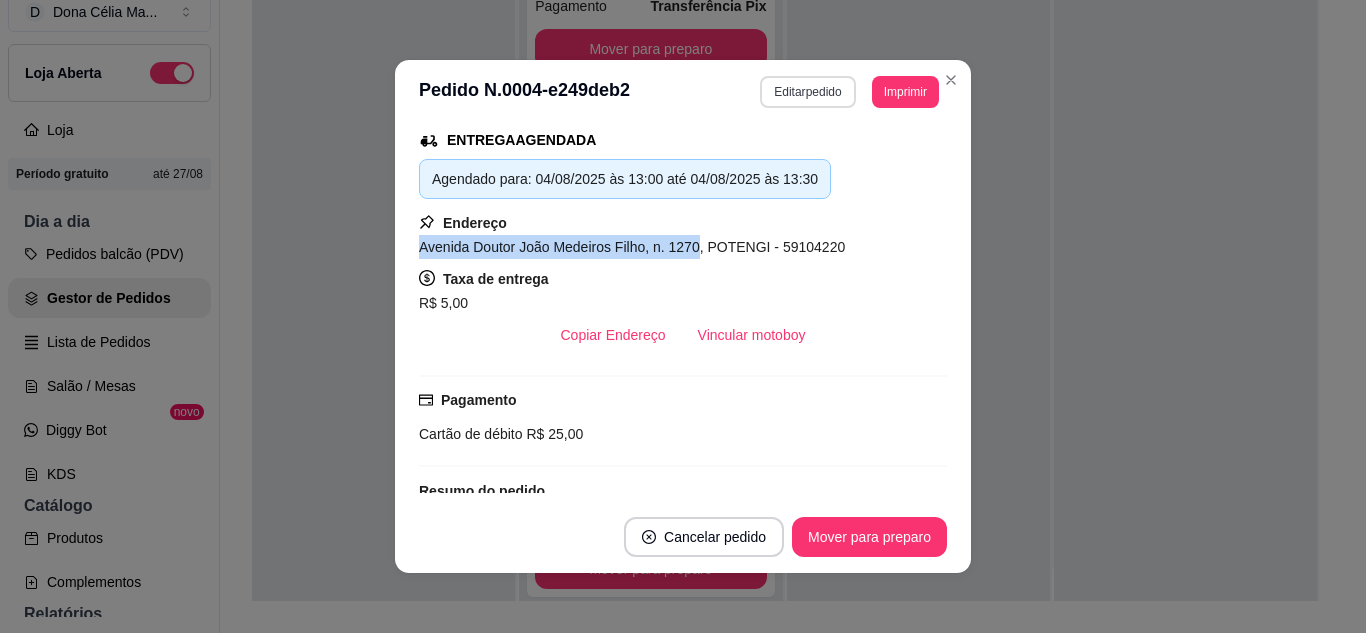 click on "Editar  pedido" at bounding box center [807, 92] 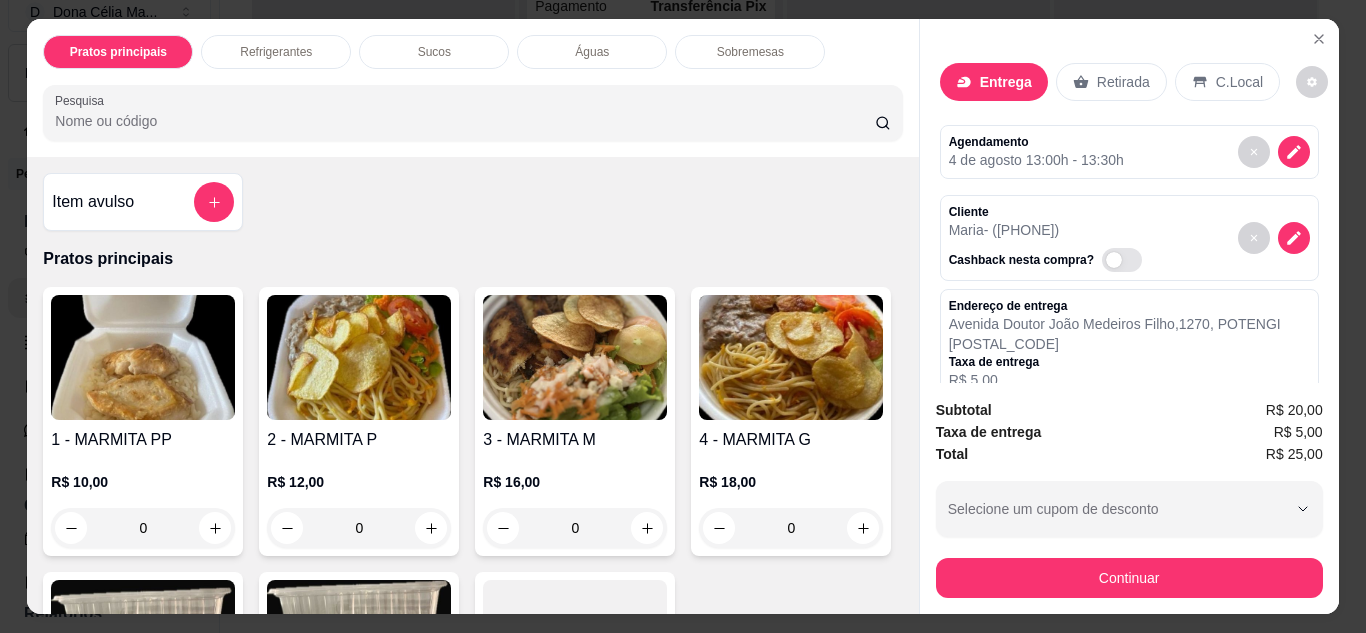 scroll, scrollTop: 100, scrollLeft: 0, axis: vertical 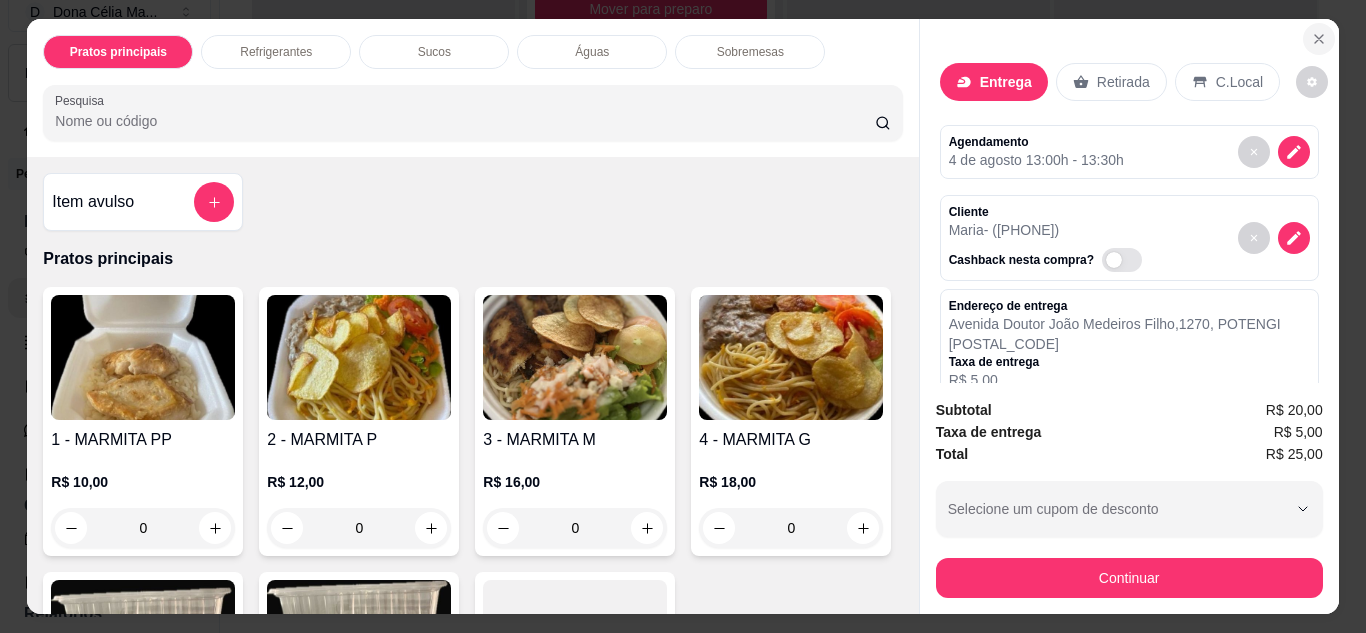 click 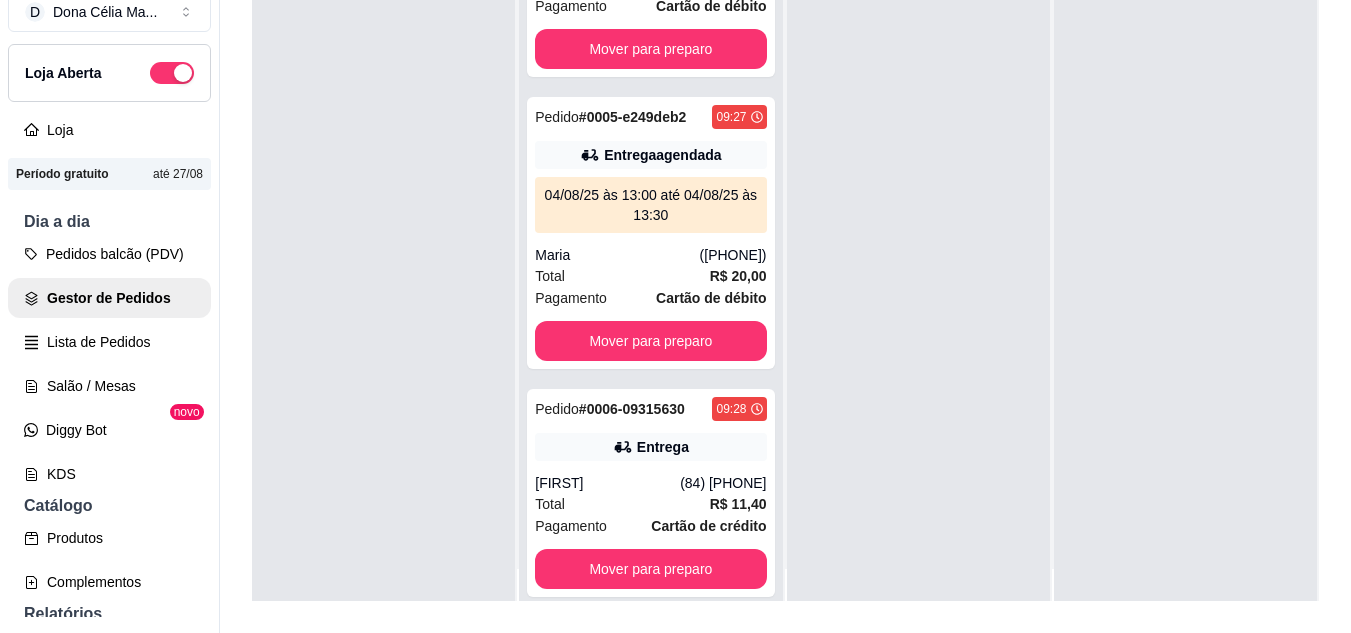 scroll, scrollTop: 923, scrollLeft: 0, axis: vertical 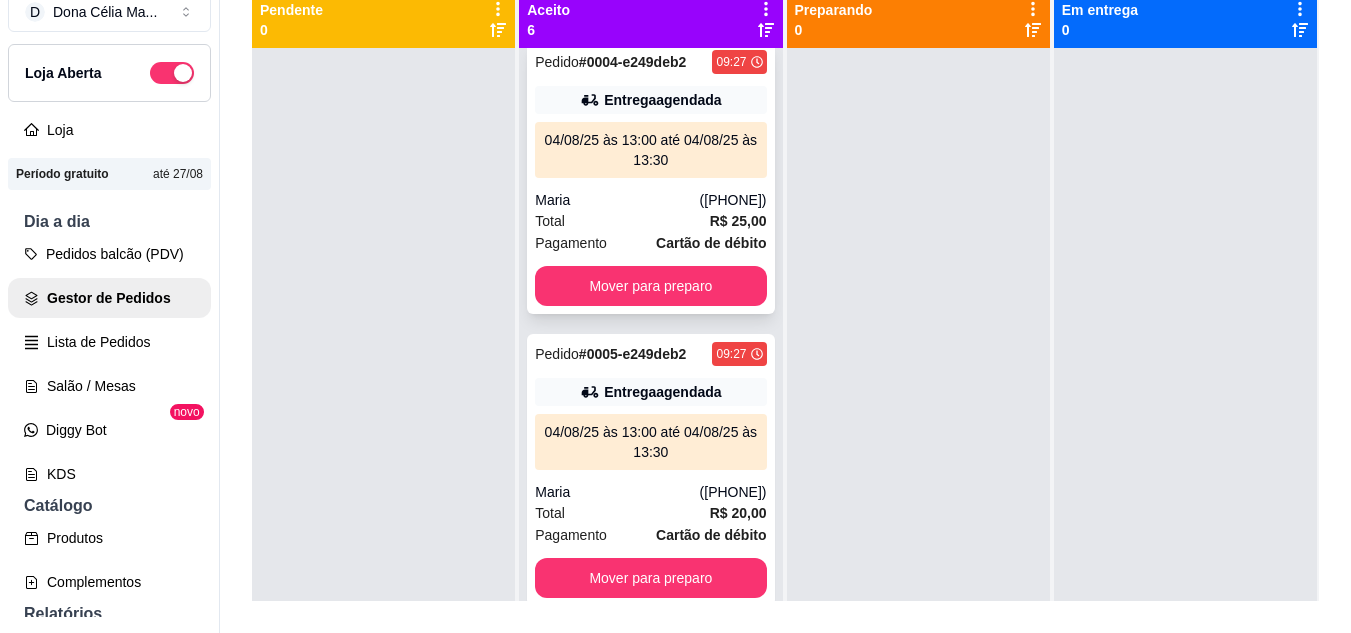 click on "04/08/25 às 13:00 até 04/08/25 às 13:30" at bounding box center (650, 150) 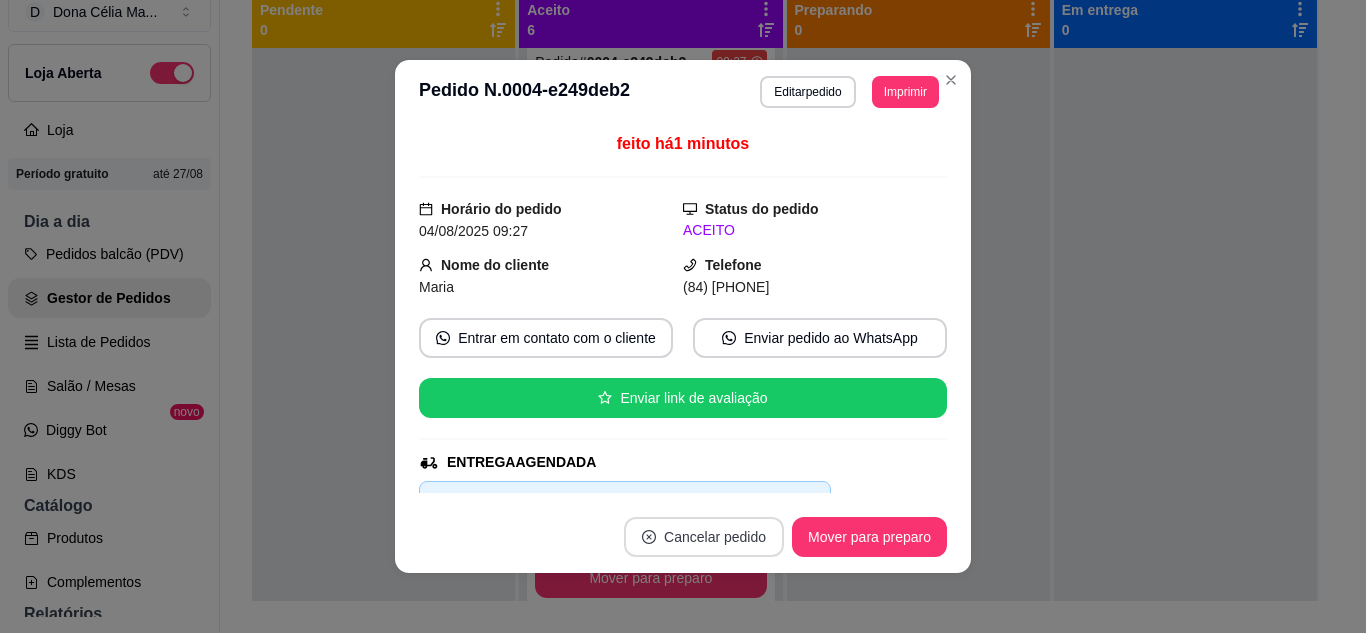 click on "Cancelar pedido" at bounding box center [704, 537] 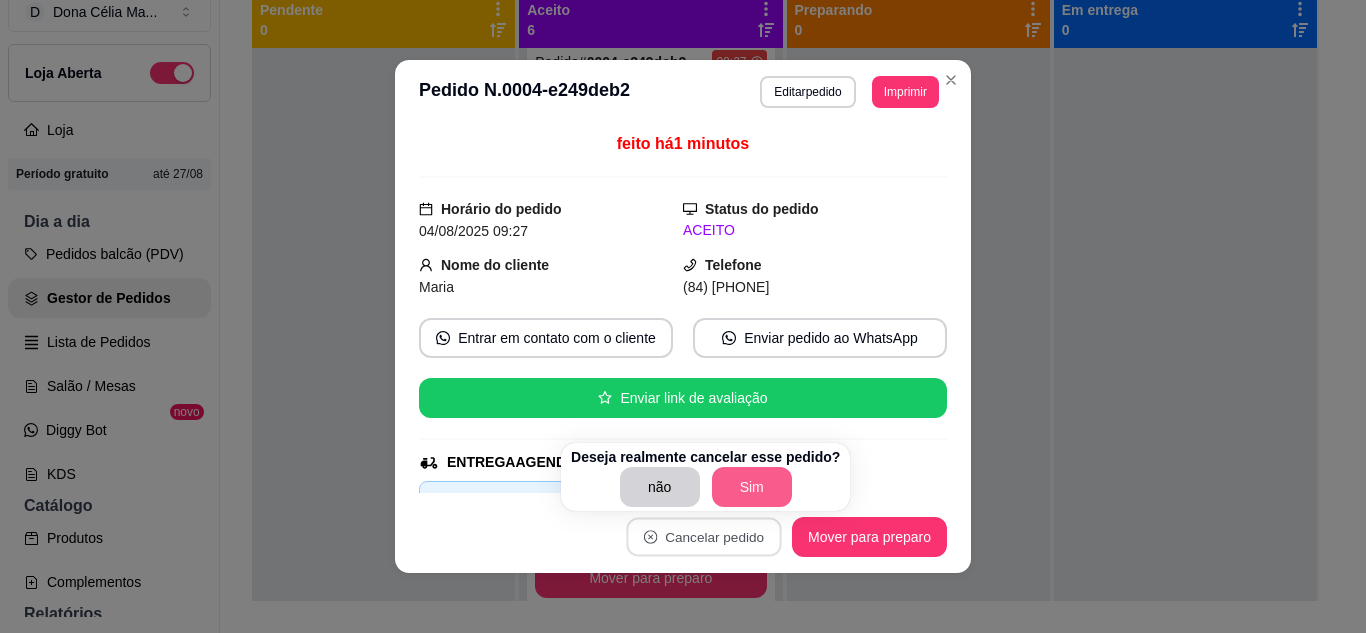click on "Sim" at bounding box center (752, 487) 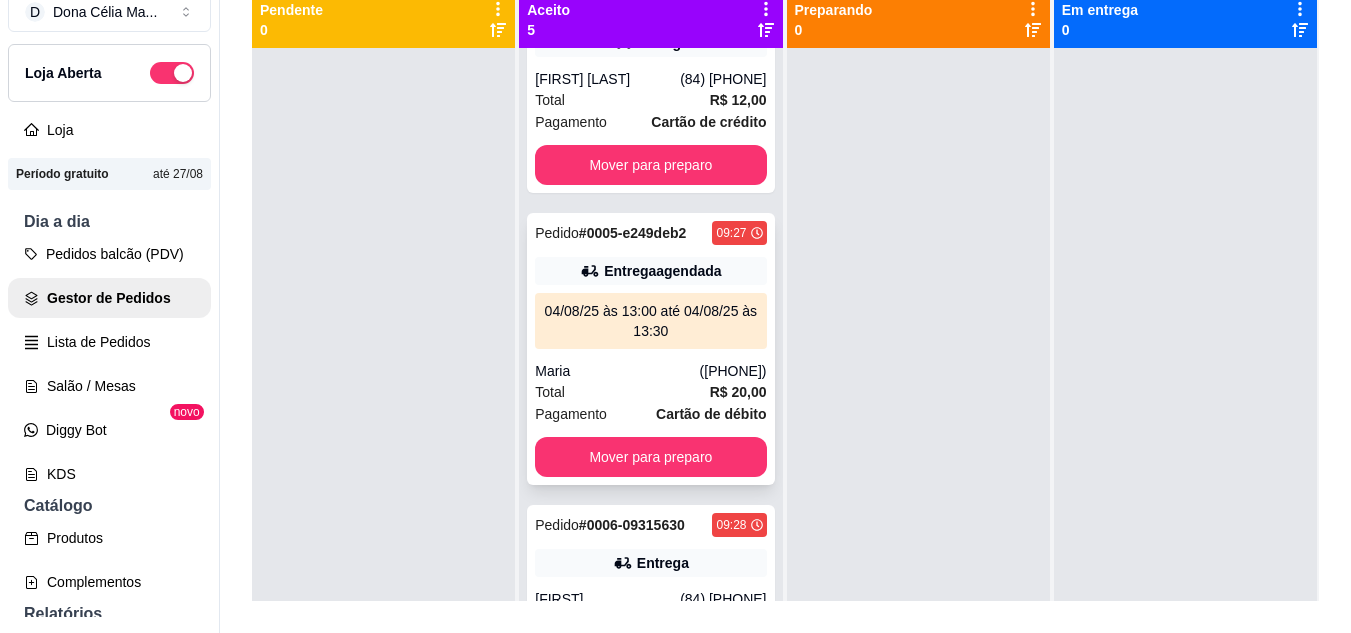 scroll, scrollTop: 631, scrollLeft: 0, axis: vertical 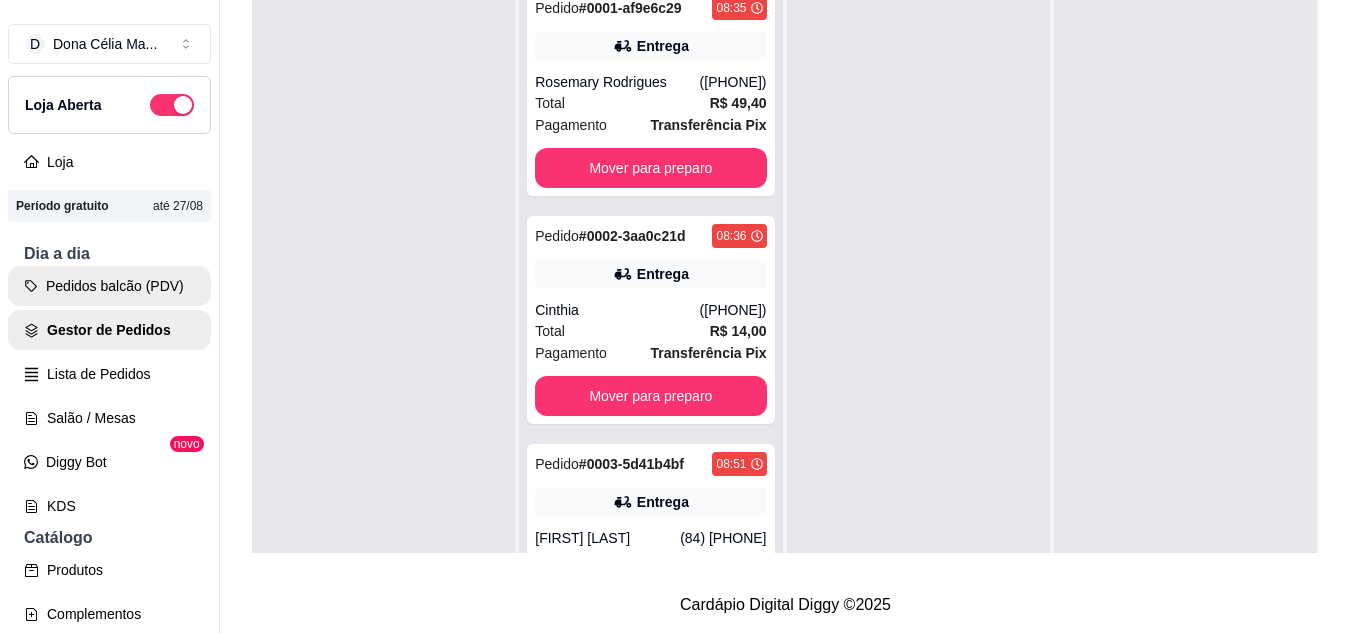 click on "Pedidos balcão (PDV)" at bounding box center [109, 286] 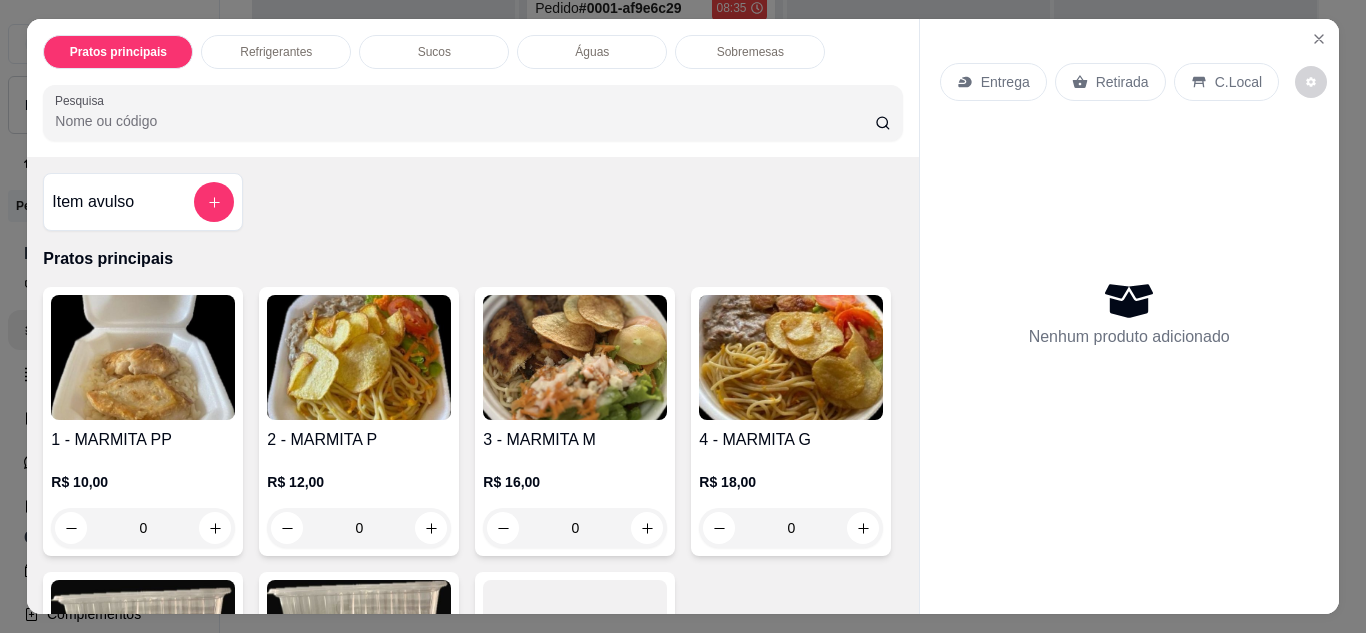 click on "Entrega" at bounding box center [993, 82] 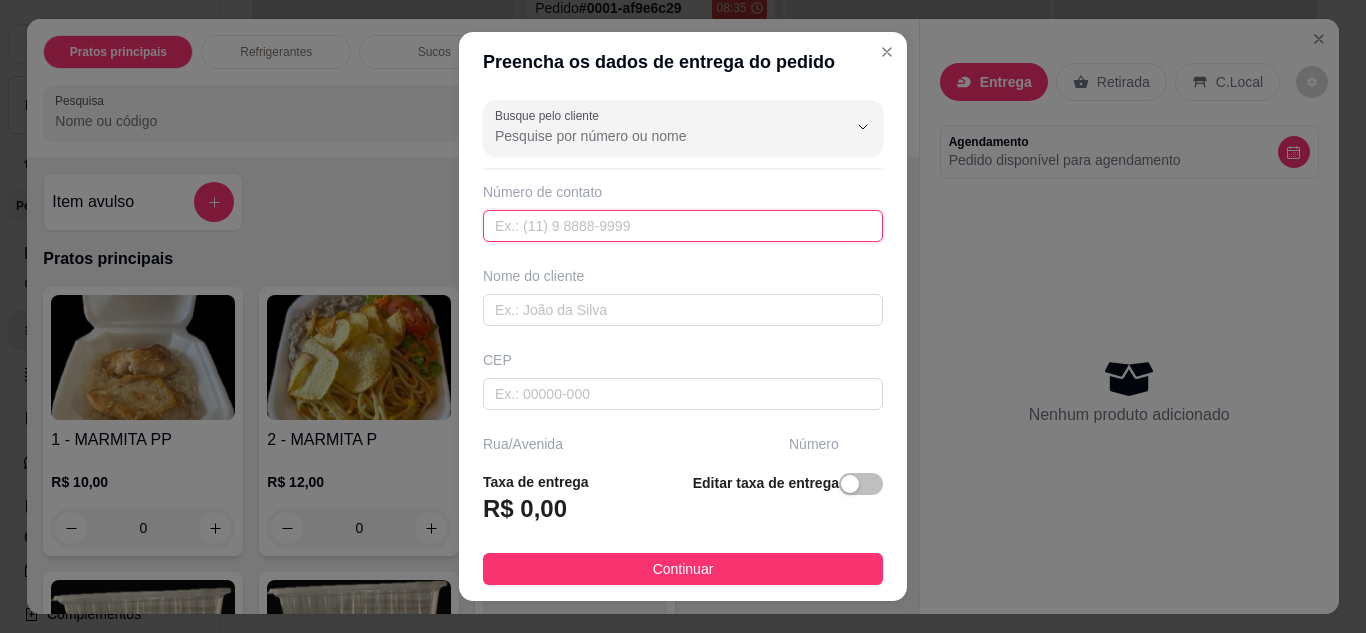 click at bounding box center (683, 226) 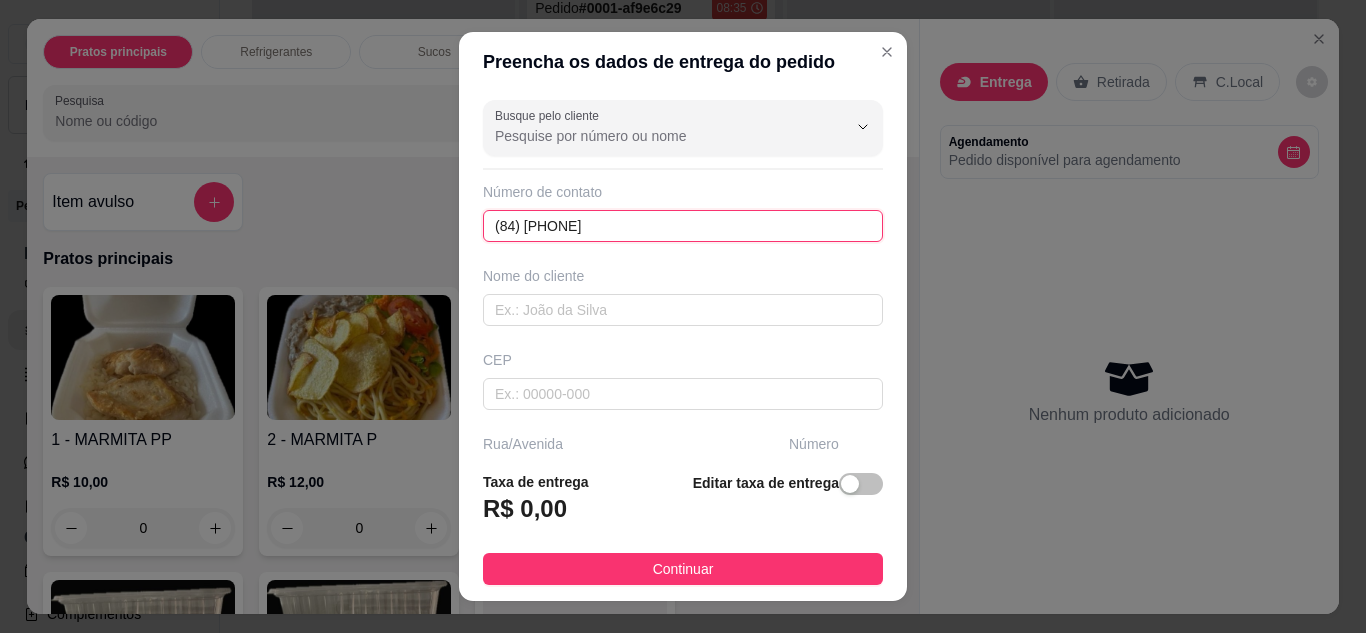 click on "(84) 9642-2998" at bounding box center [683, 226] 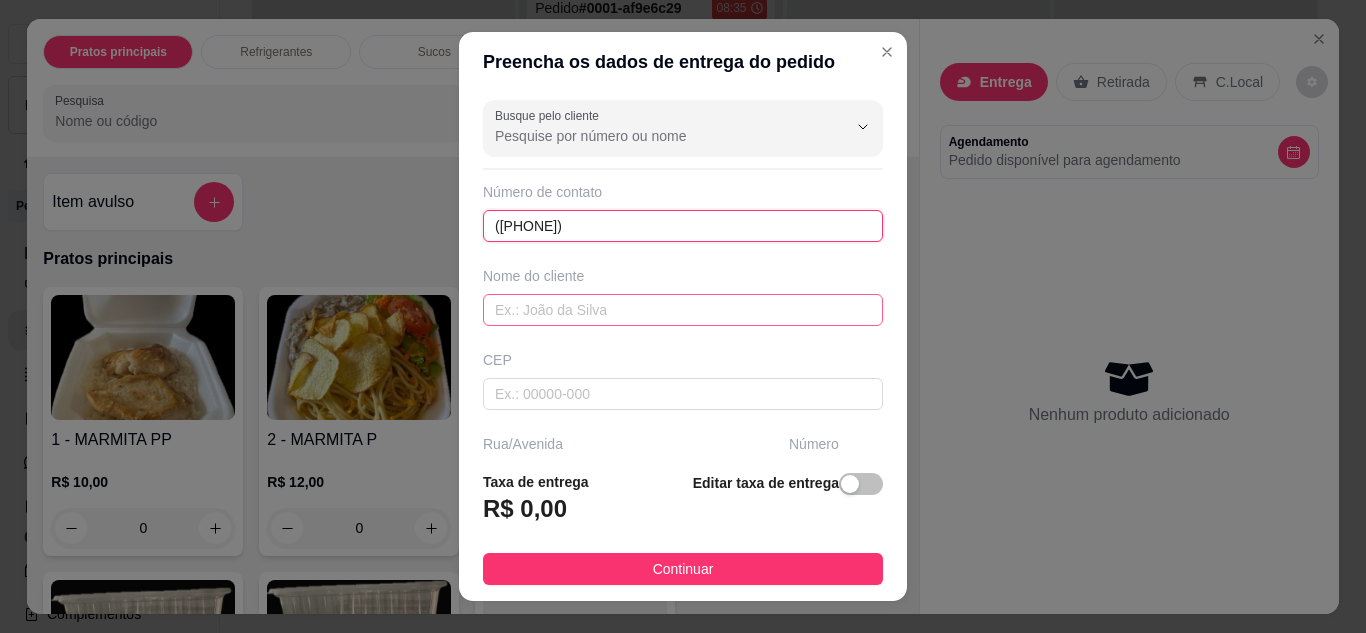 type on "(84) 99642-2998" 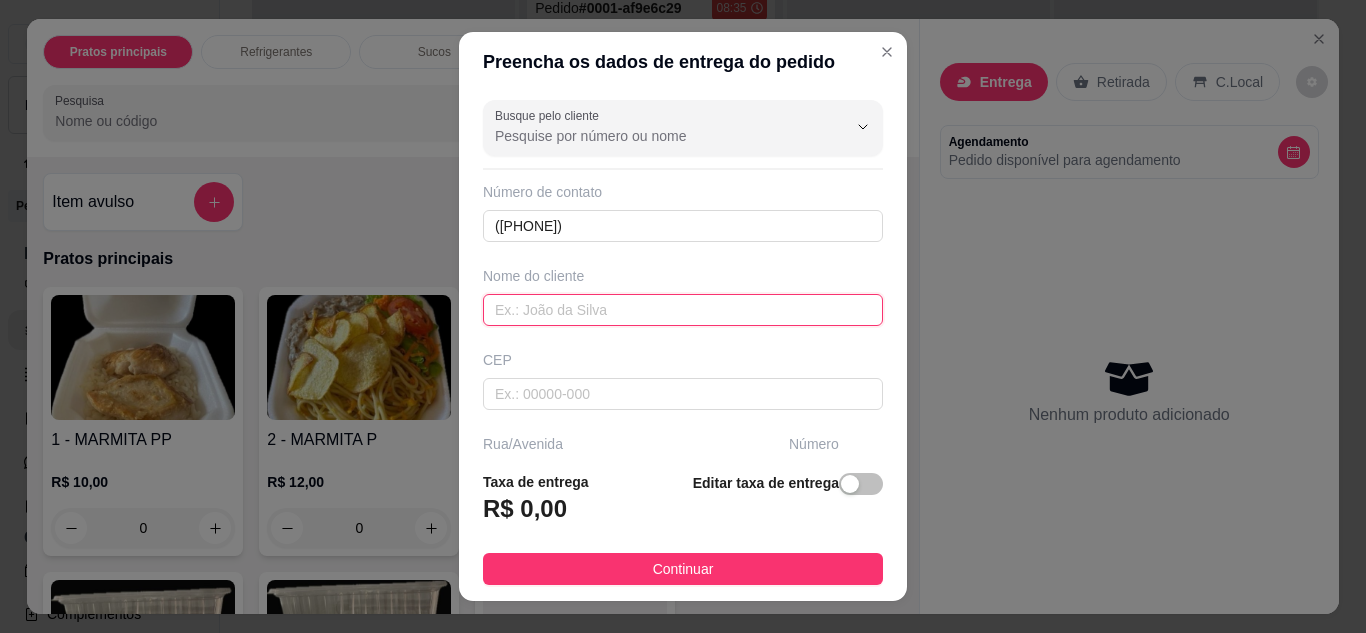 click at bounding box center (683, 310) 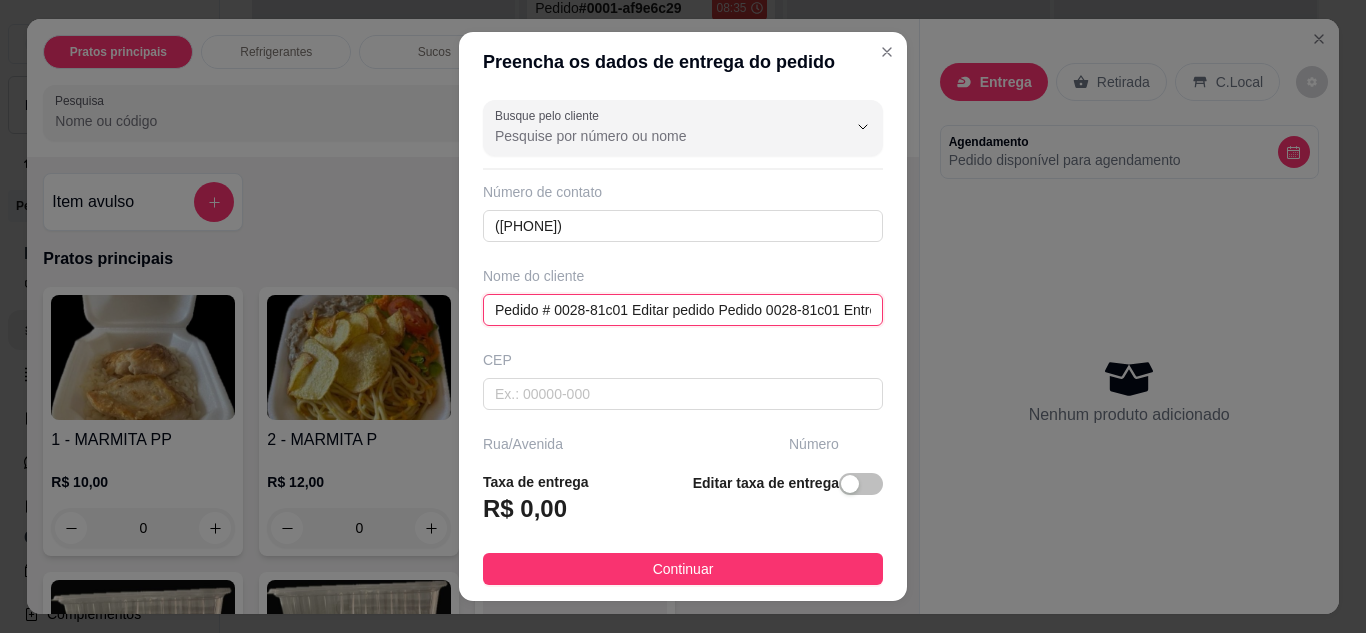 type on "Mikarla" 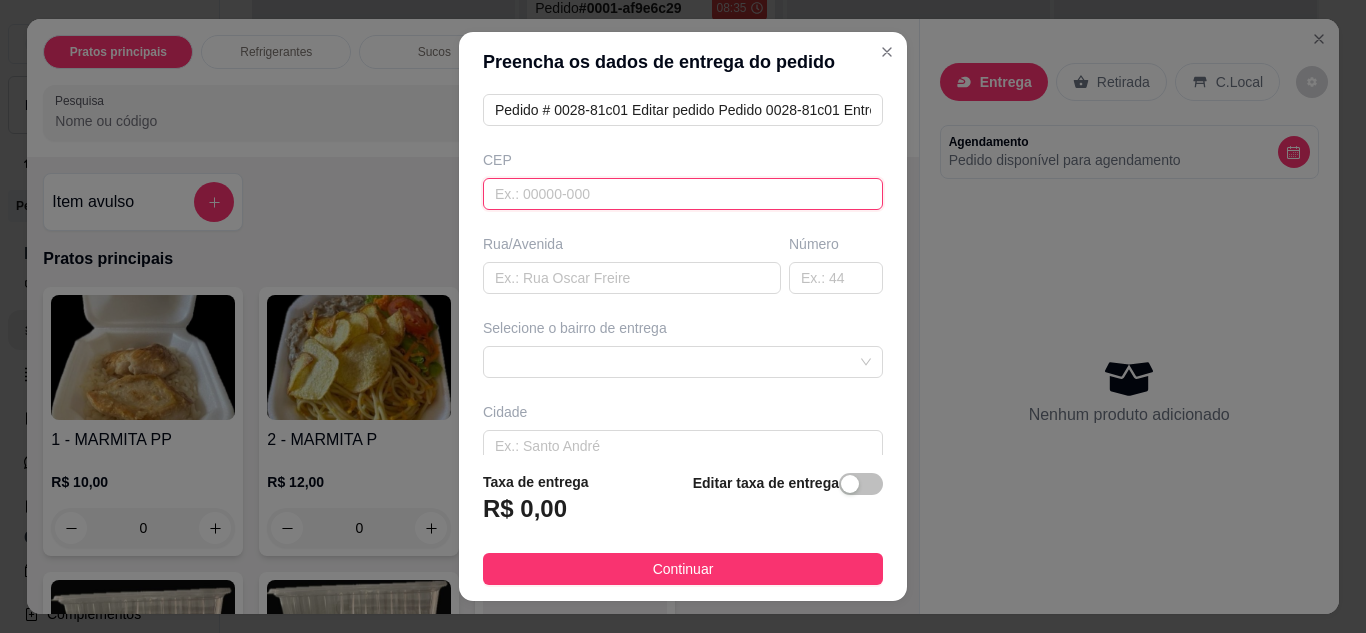 scroll, scrollTop: 300, scrollLeft: 0, axis: vertical 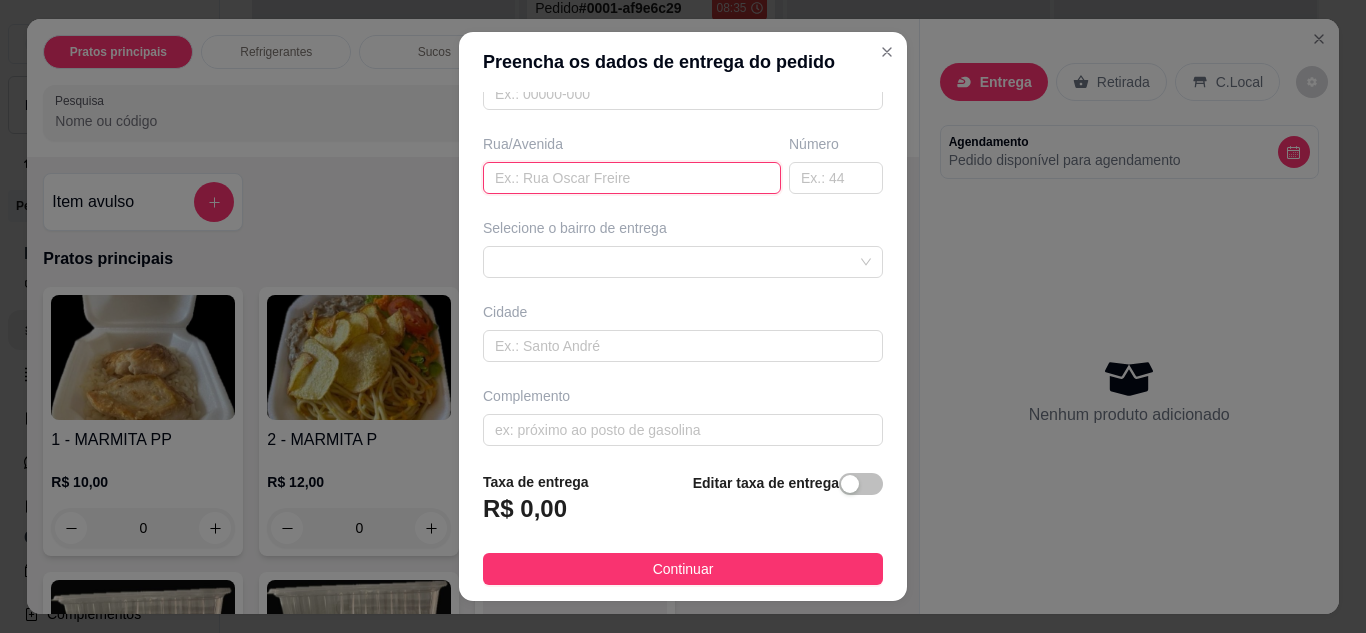 click at bounding box center (632, 178) 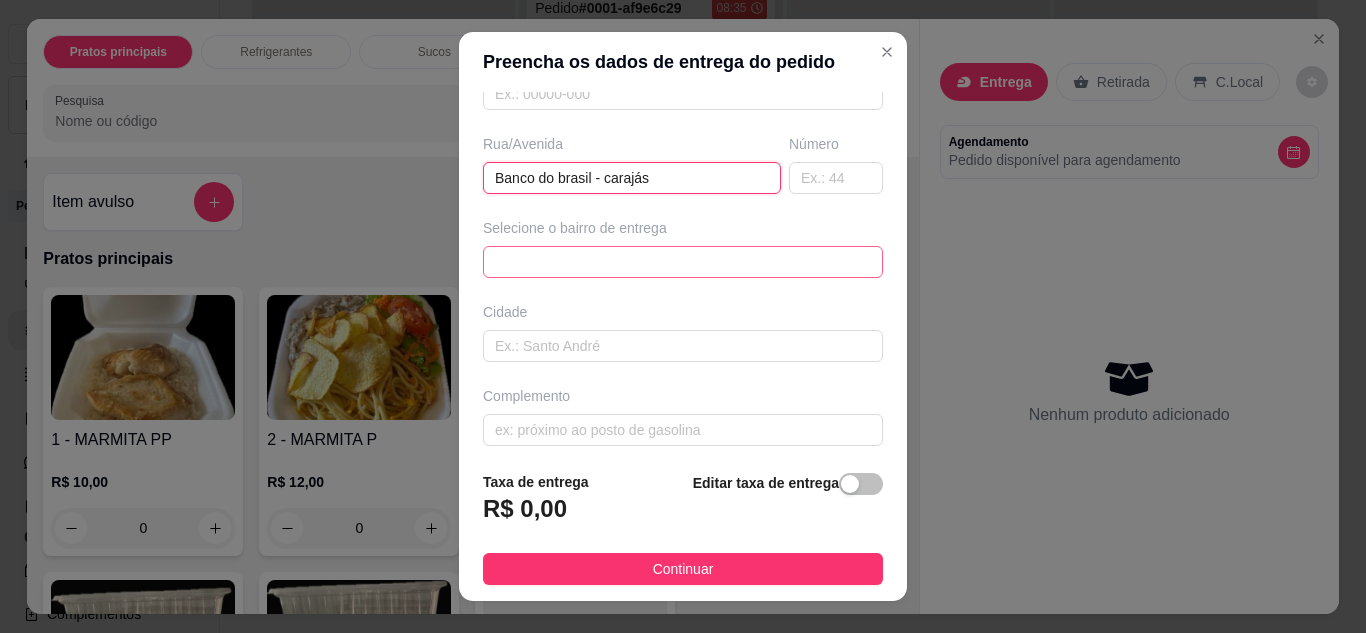 click on "688b54a70ac8d67f7e48c26e 688b54b90ac8d67f7e48c271 PARTAGE - NATAL -  R$ 0,00 CARAJÁS - NATAL -  R$ 0,00 LAGOA AZUL - NATAL -  R$ 5,00 POTENGI - NATAL -  R$ 5,00 NOSSA SENHORA DA APRESENTAÇÃO - NATAL -  R$ 0,00 PANATIS - NATAL -  R$ 0,00 AURI AUTO PEÇAS - NATAL -  R$ 0,00 JARDIM PROGRESSO - NATAL -  R$ 0,00 IGAPÓ - NATAL -  R$ 0,00 CUBO MÁGICO - NATAL -  R$ 0,00" at bounding box center [683, 262] 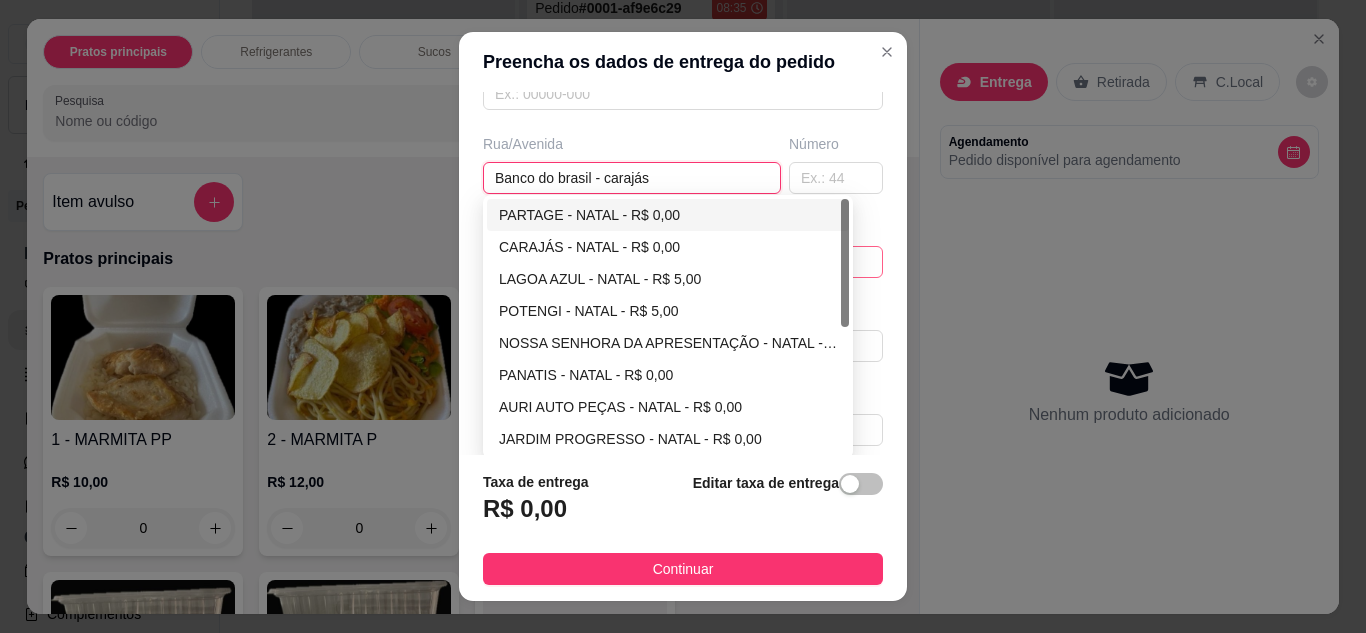 scroll, scrollTop: 100, scrollLeft: 0, axis: vertical 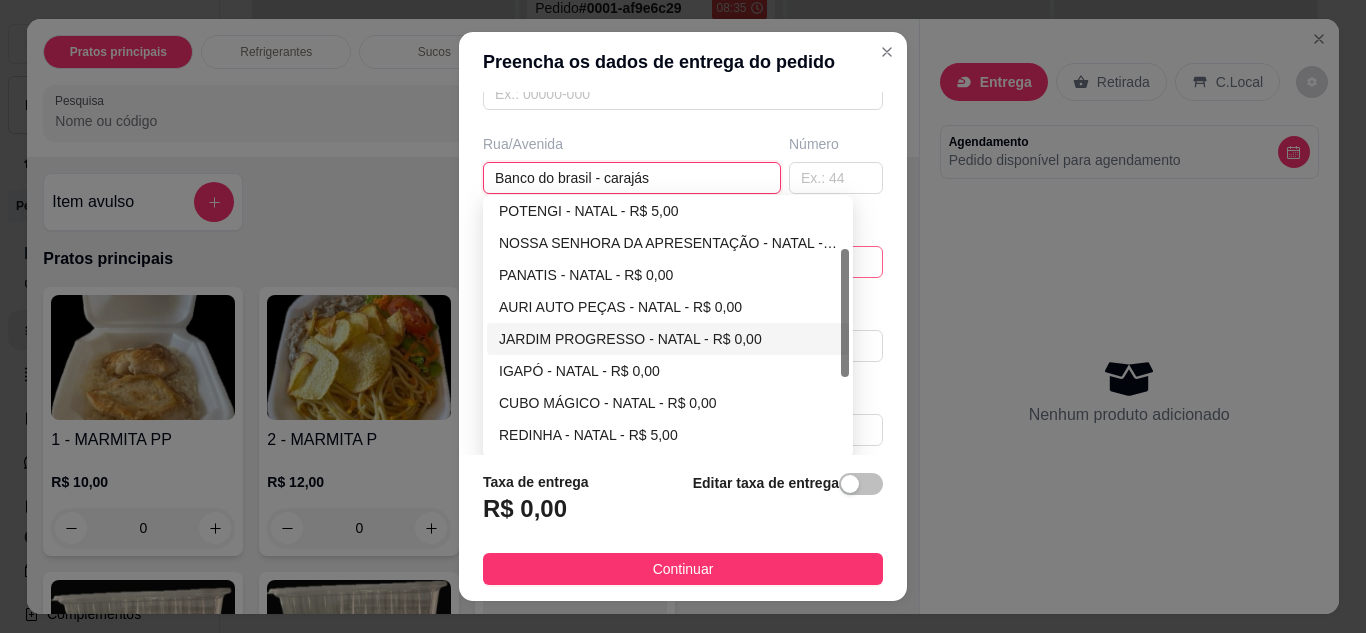 type on "Banco do brasil - carajás" 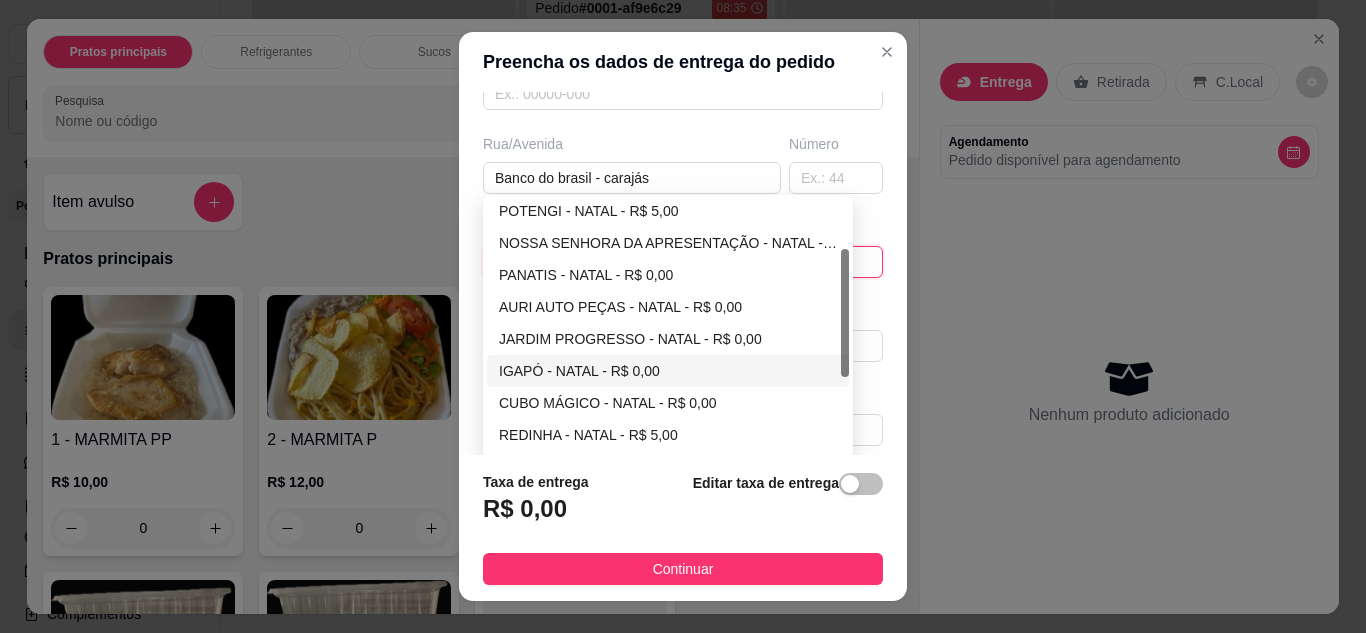 click on "IGAPÓ - NATAL -  R$ 0,00" at bounding box center (668, 371) 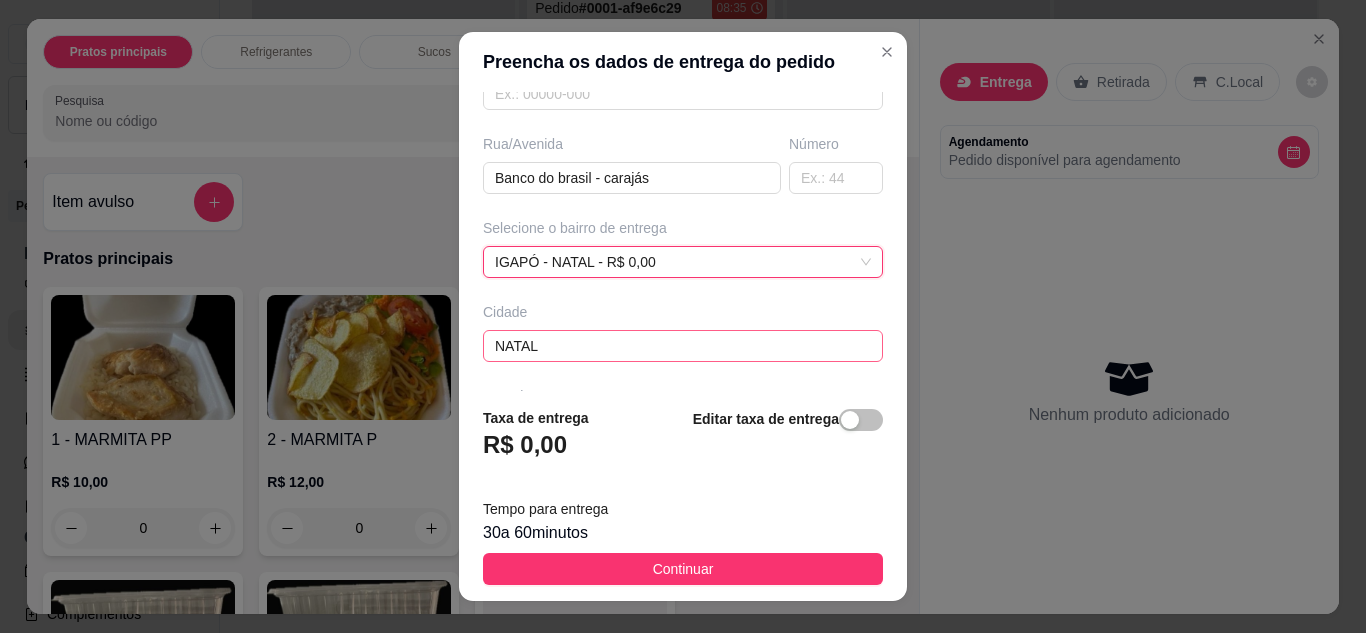 scroll, scrollTop: 374, scrollLeft: 0, axis: vertical 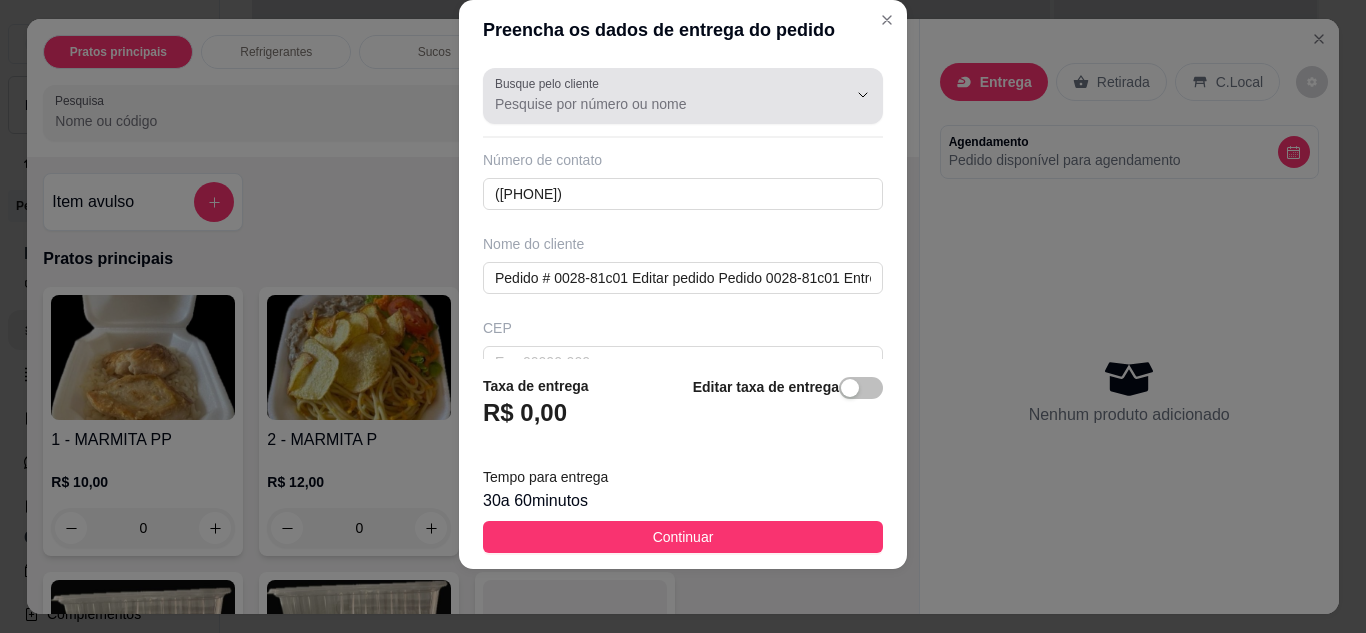 click on "Busque pelo cliente" at bounding box center (655, 104) 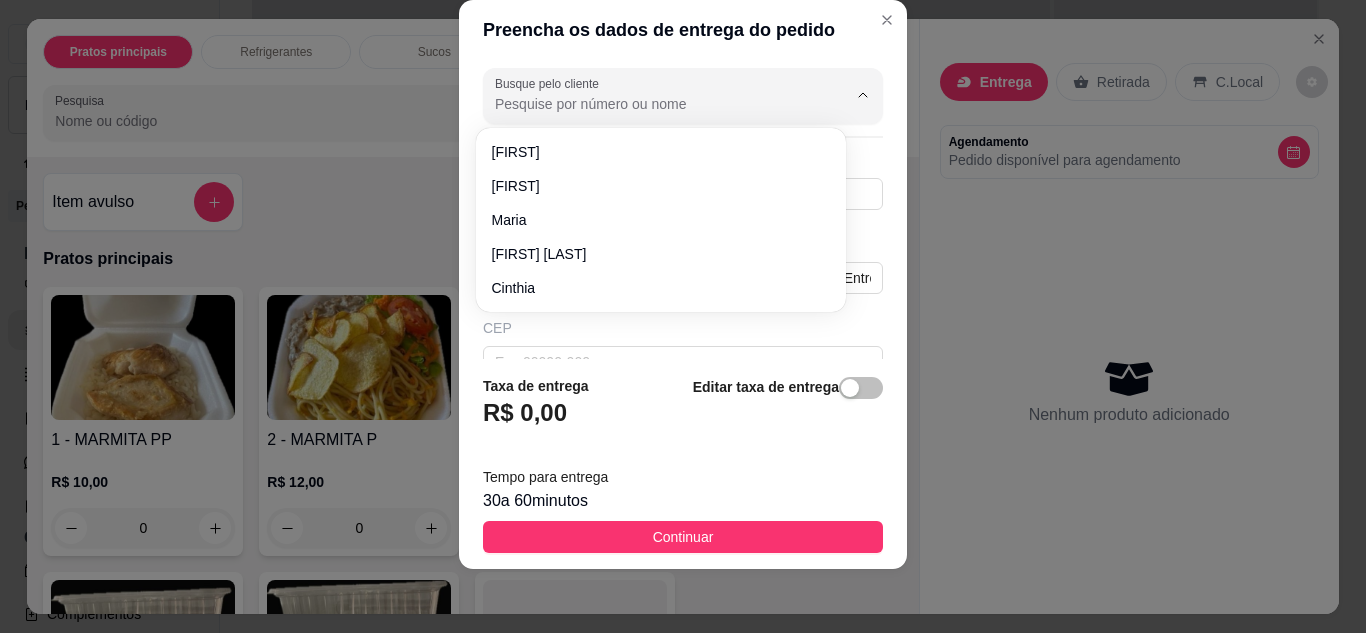 click on "Busque pelo cliente" at bounding box center (655, 104) 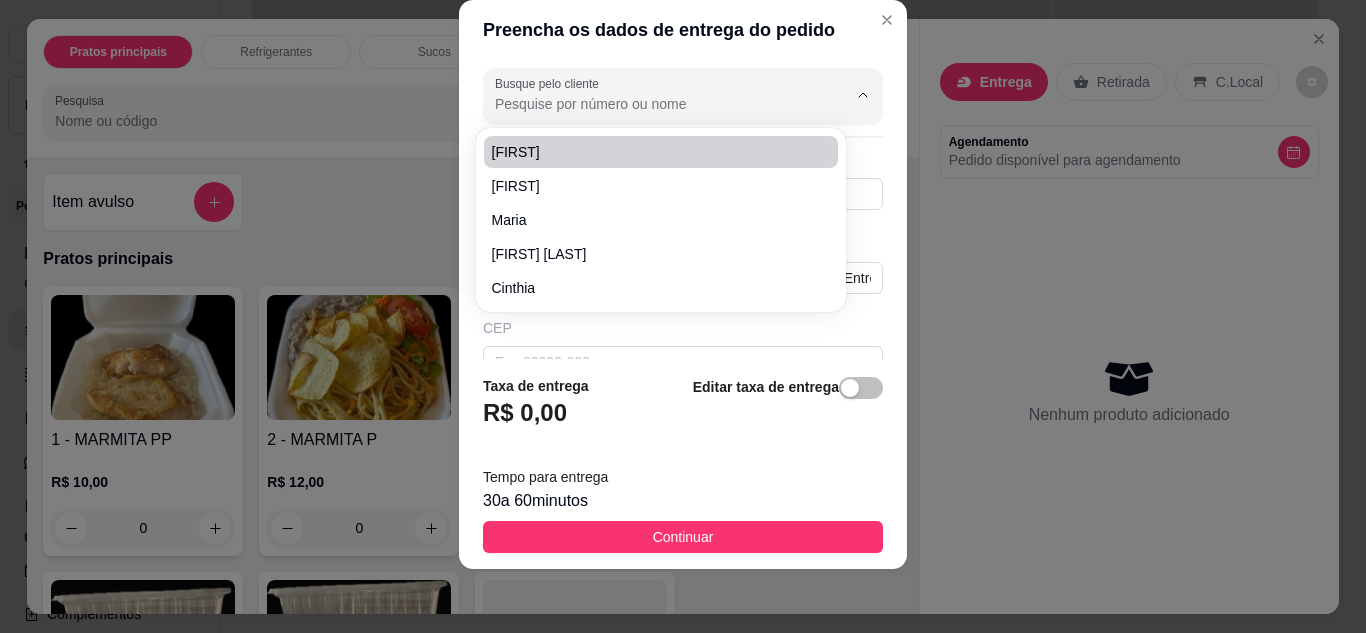 click on "Busque pelo cliente Número de contato (84) 99642-2998 Nome do cliente Mikarla CEP Rua/Avenida Banco do brasil - carajás Número Selecione o bairro de entrega IGAPÓ - NATAL -  R$ 0,00 688e8d2f2a82e47b2f5daa82 688e8d562a82e47b2f5daa85 688e8d952a82e47b2f5daa88 POTENGI - NATAL -  R$ 5,00 NOSSA SENHORA DA APRESENTAÇÃO - NATAL -  R$ 0,00 PANATIS - NATAL -  R$ 0,00 AURI AUTO PEÇAS - NATAL -  R$ 0,00 JARDIM PROGRESSO - NATAL -  R$ 0,00 IGAPÓ - NATAL -  R$ 0,00 CUBO MÁGICO - NATAL -  R$ 0,00 REDINHA - NATAL -  R$ 5,00 PAJUÇARA - NATAL -  R$ 5,00 JARDIM LOLA - SÃO GONÇALO DO AMARANTE -  R$ 5,00 Cidade NATAL Complemento" at bounding box center [683, 210] 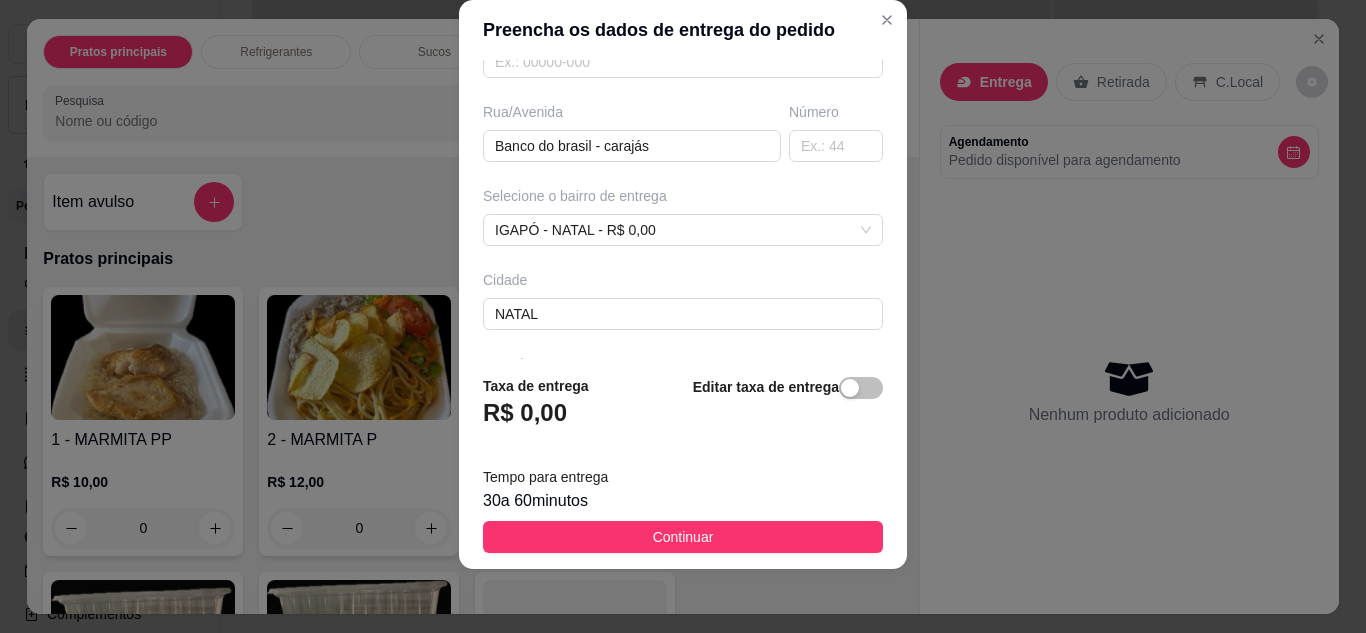scroll, scrollTop: 374, scrollLeft: 0, axis: vertical 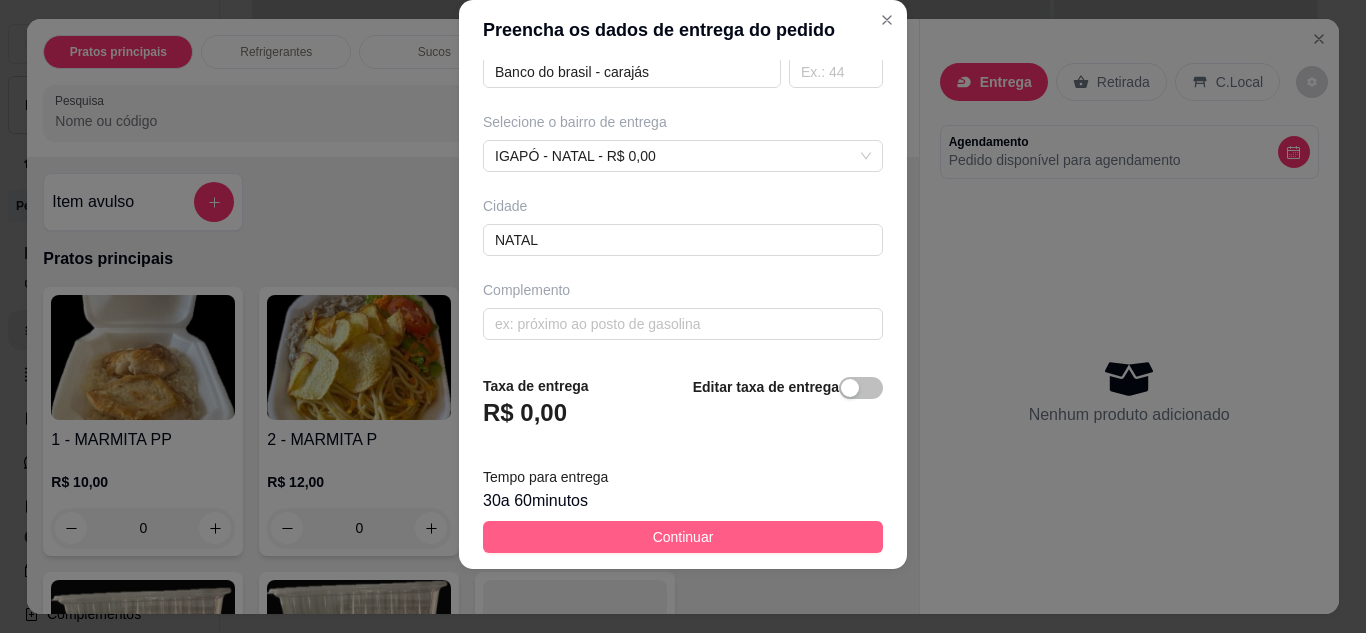 click on "Continuar" at bounding box center [683, 537] 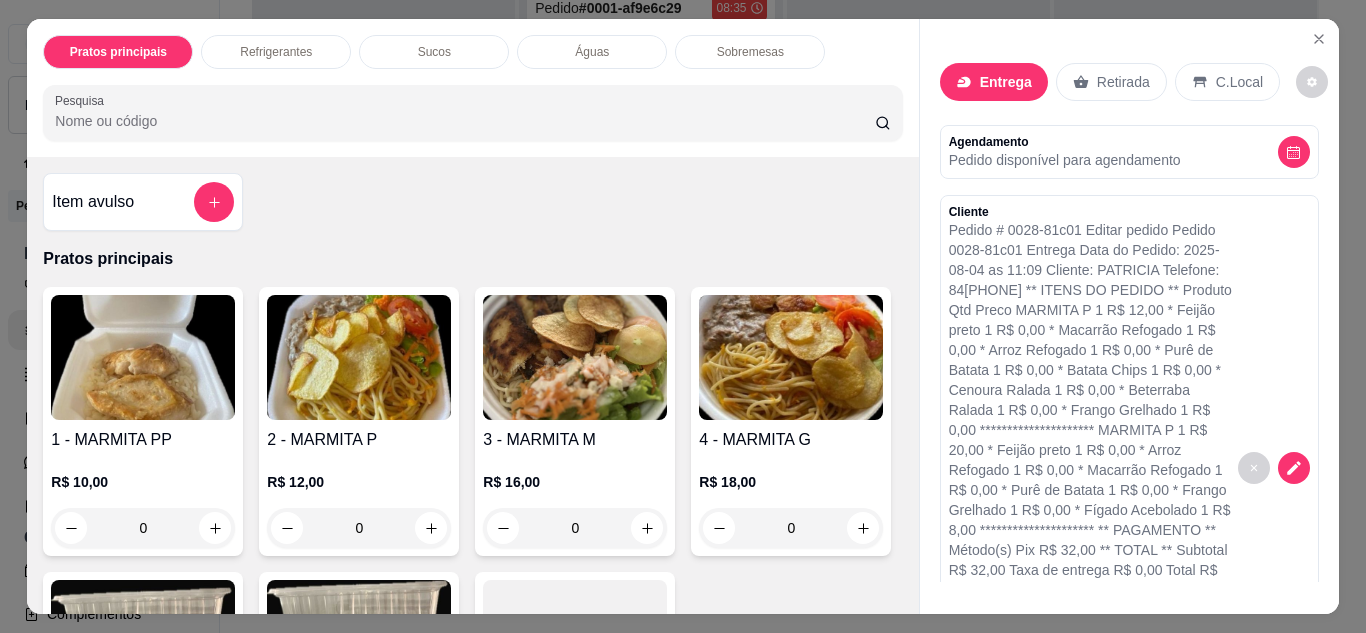 scroll, scrollTop: 100, scrollLeft: 0, axis: vertical 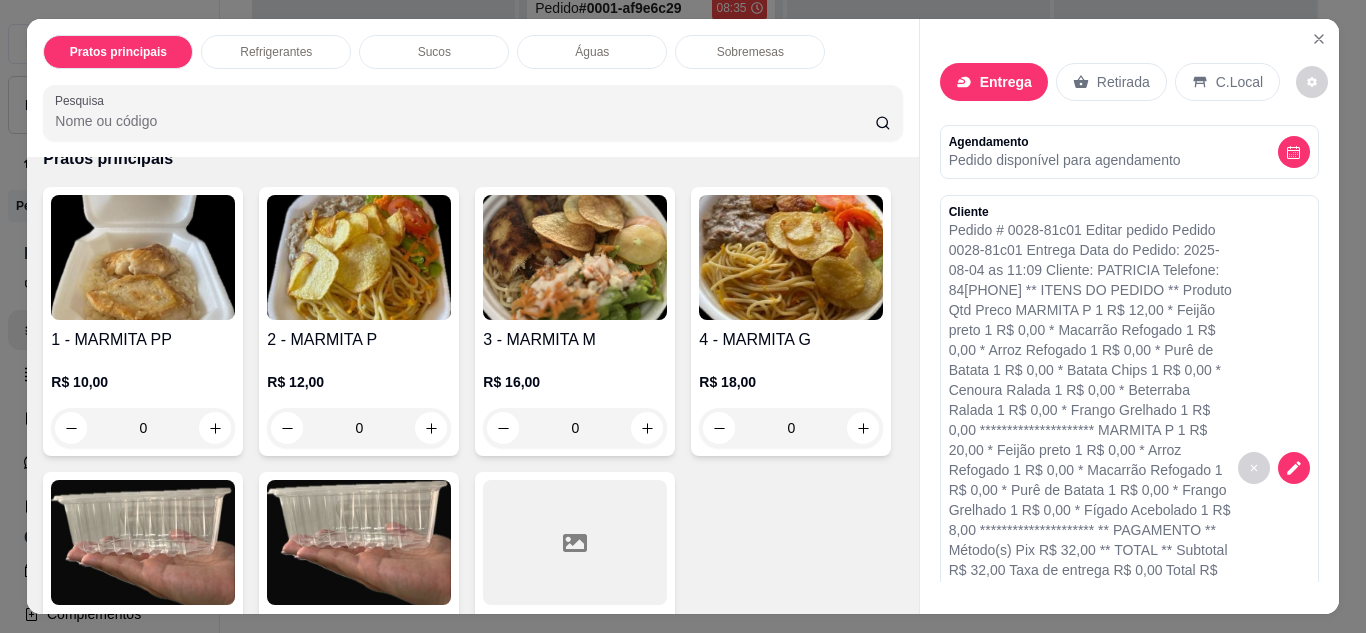 click at bounding box center [359, 257] 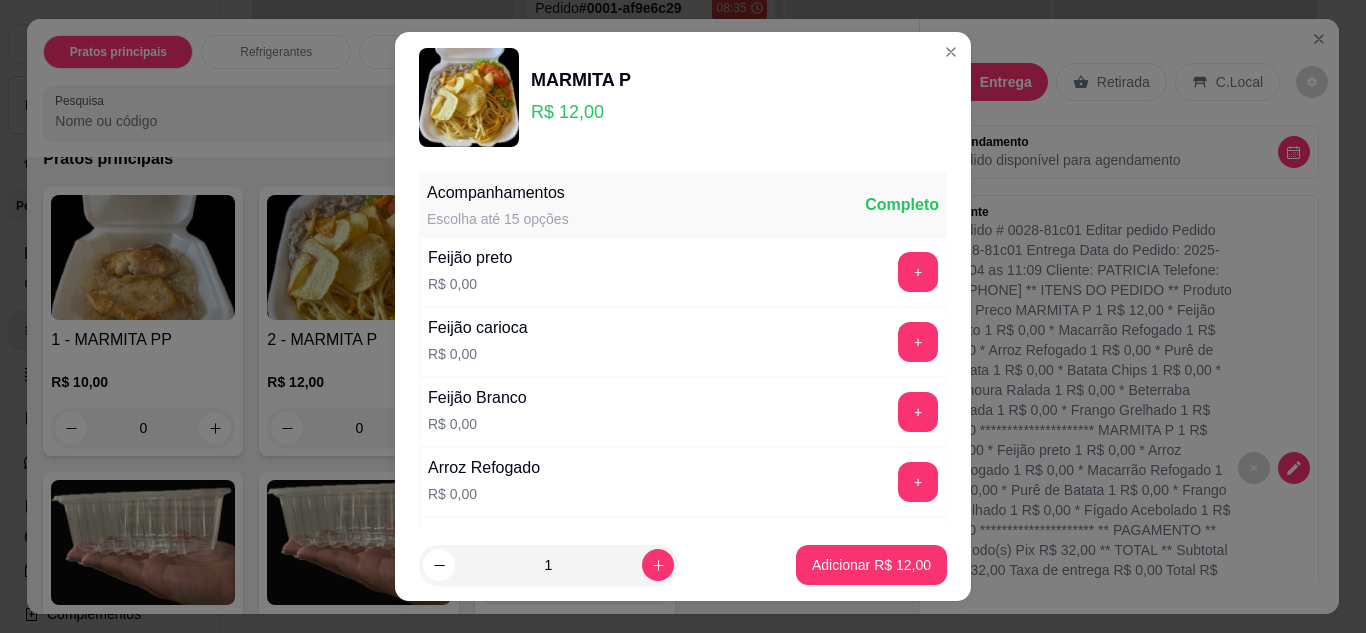 click on "Completo" at bounding box center (902, 205) 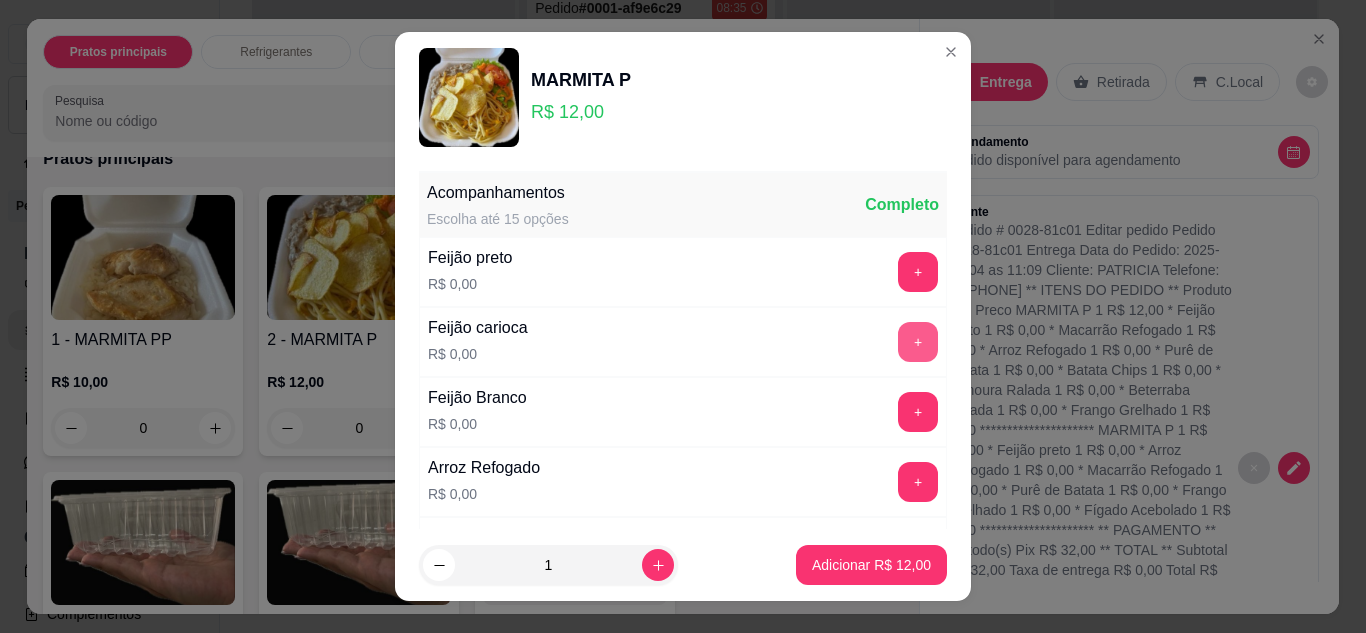 click on "+" at bounding box center [918, 342] 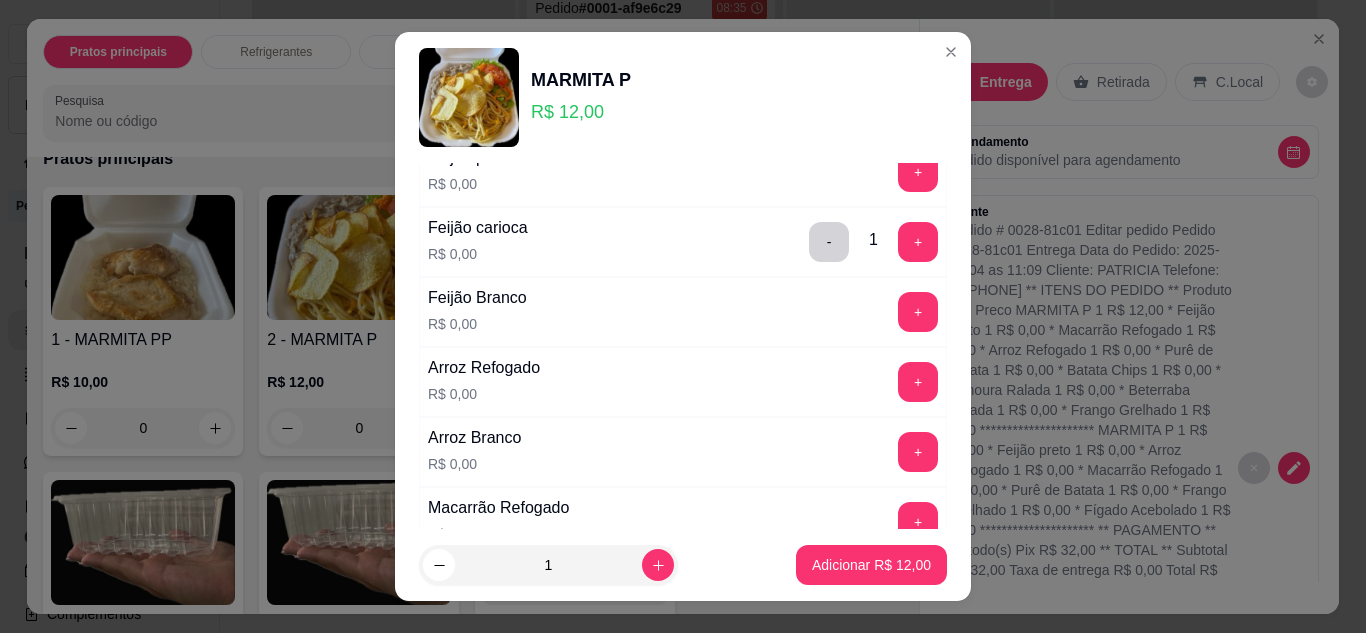 scroll, scrollTop: 200, scrollLeft: 0, axis: vertical 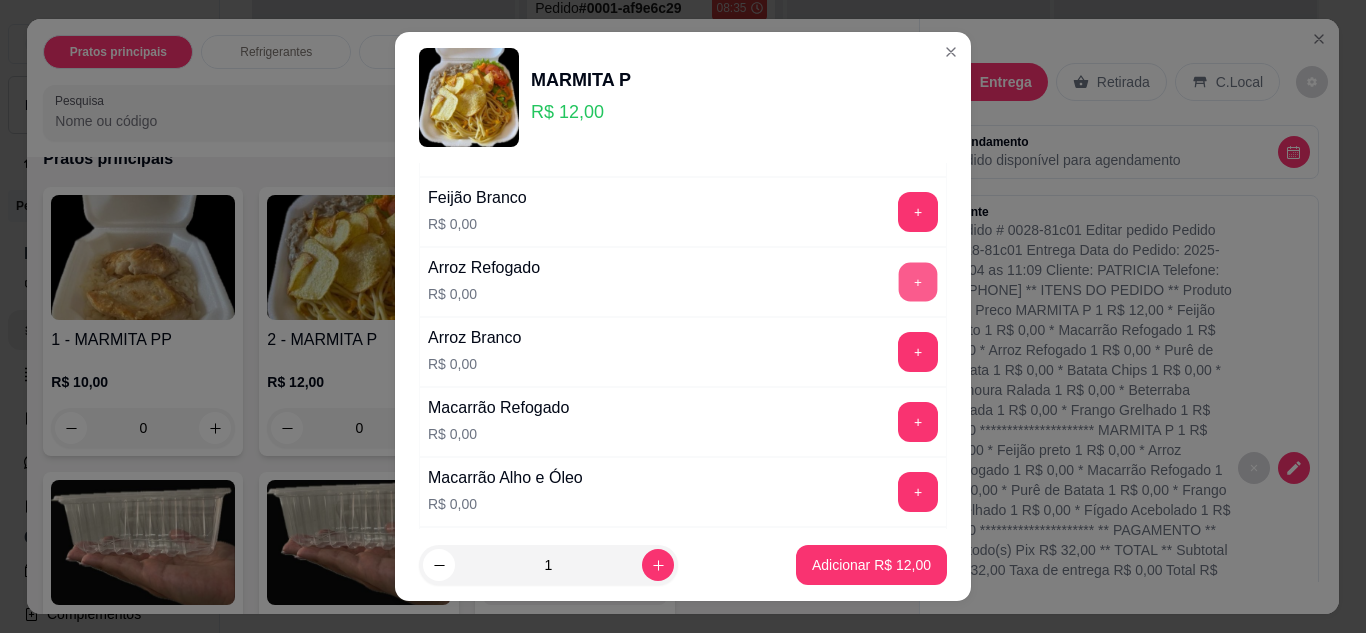 click on "+" at bounding box center (918, 282) 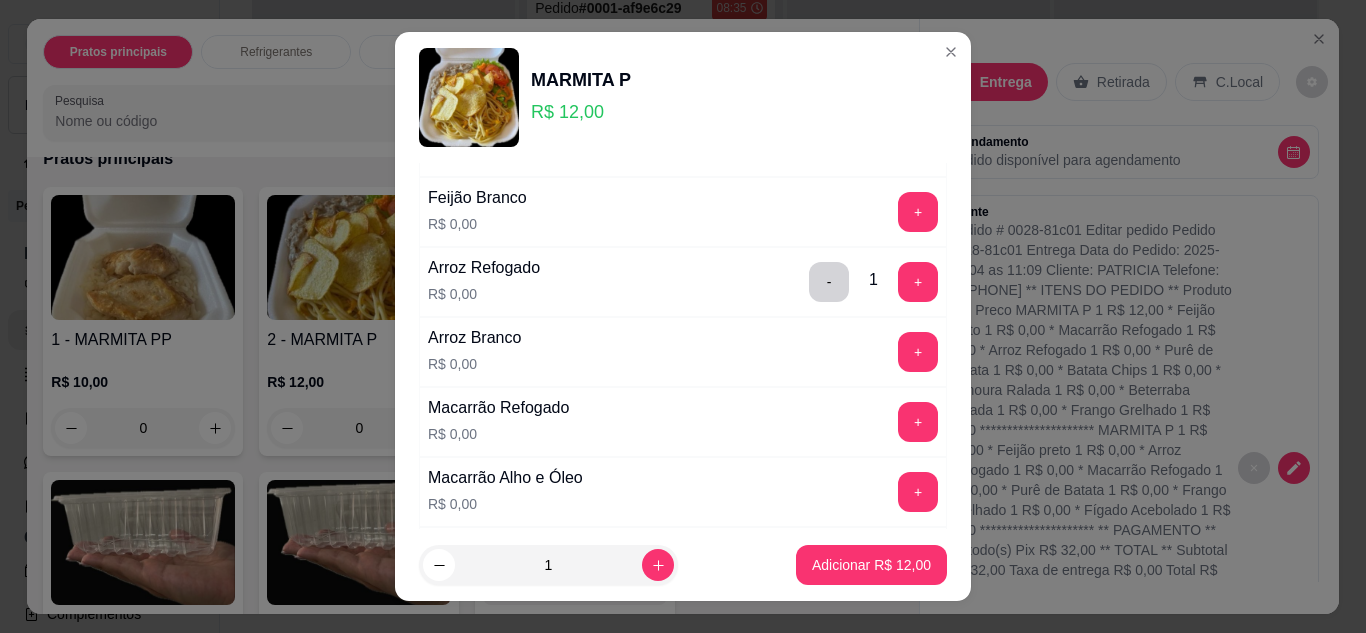 click on "+" at bounding box center [918, 422] 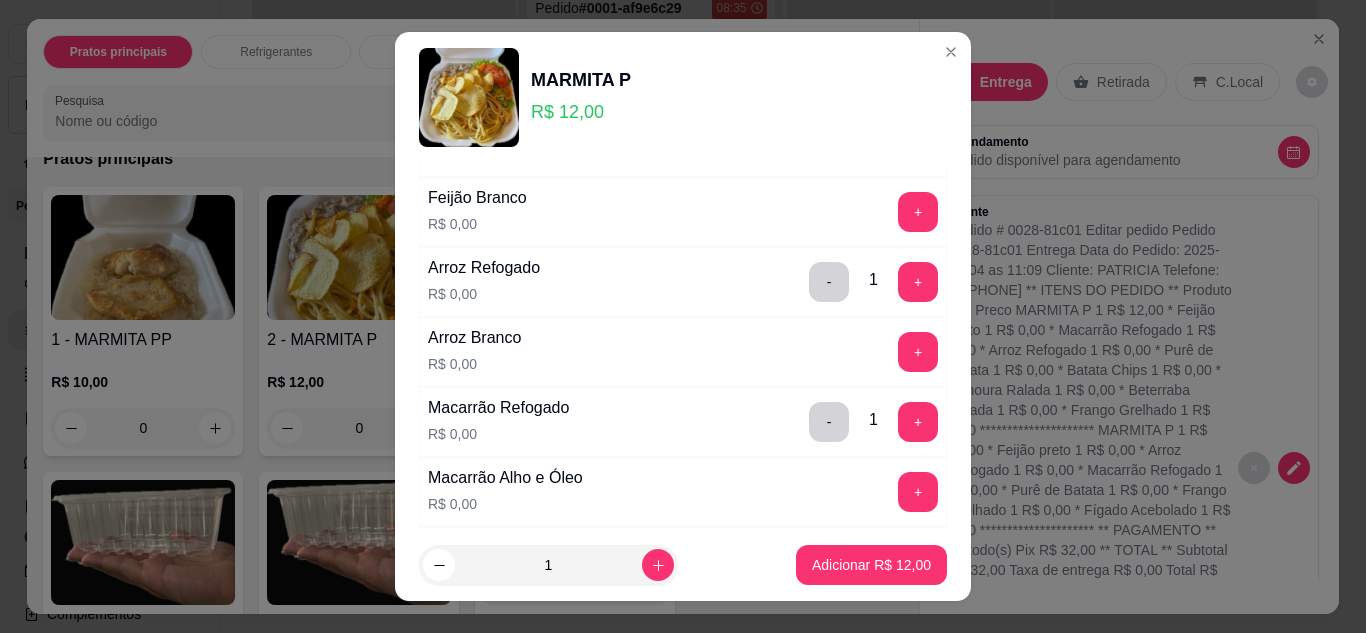 scroll, scrollTop: 400, scrollLeft: 0, axis: vertical 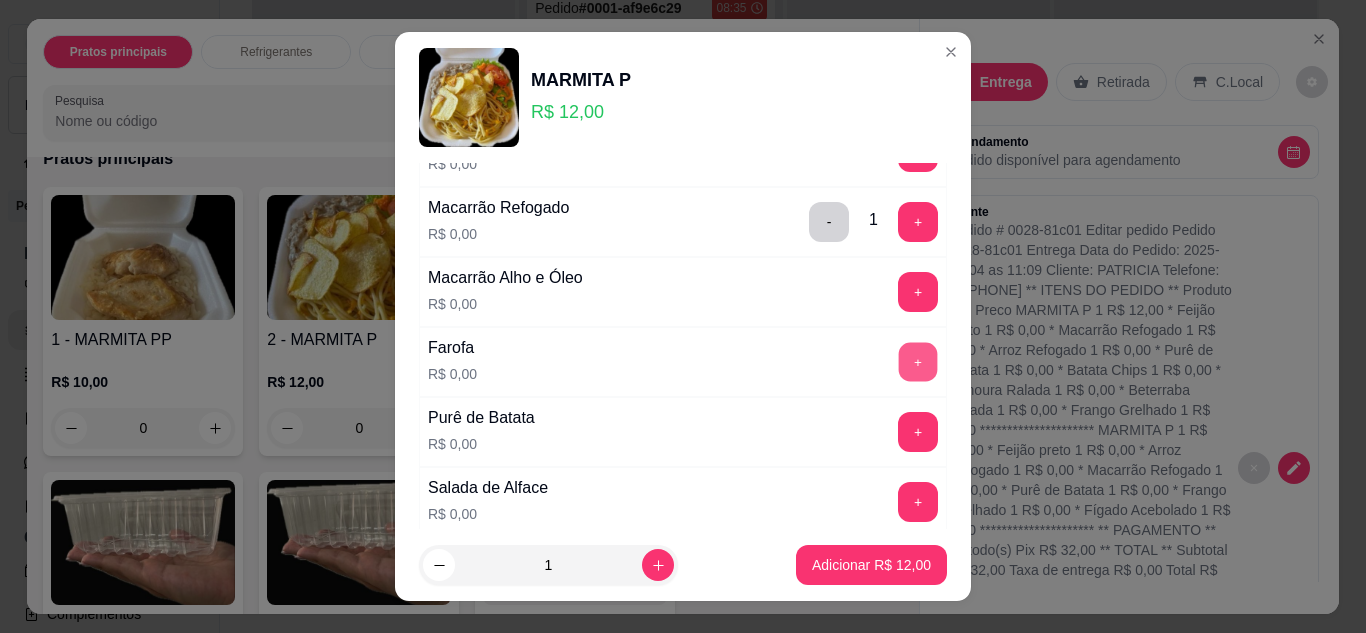 click on "+" at bounding box center (918, 362) 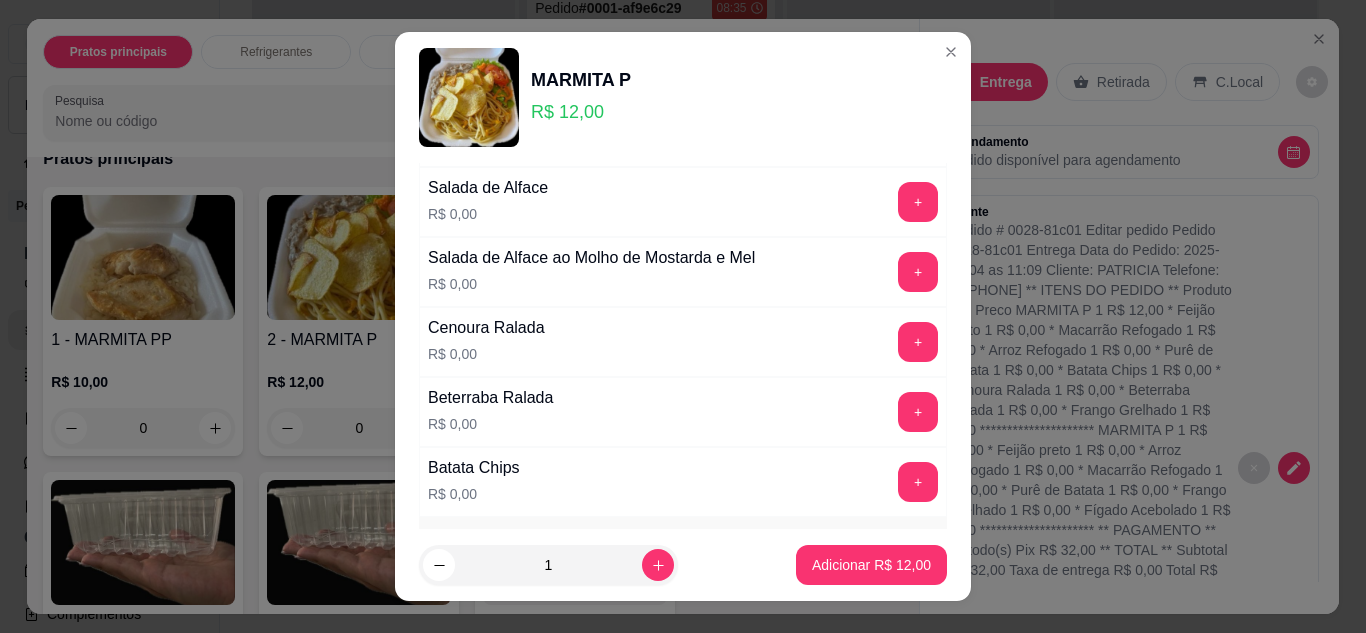 scroll, scrollTop: 600, scrollLeft: 0, axis: vertical 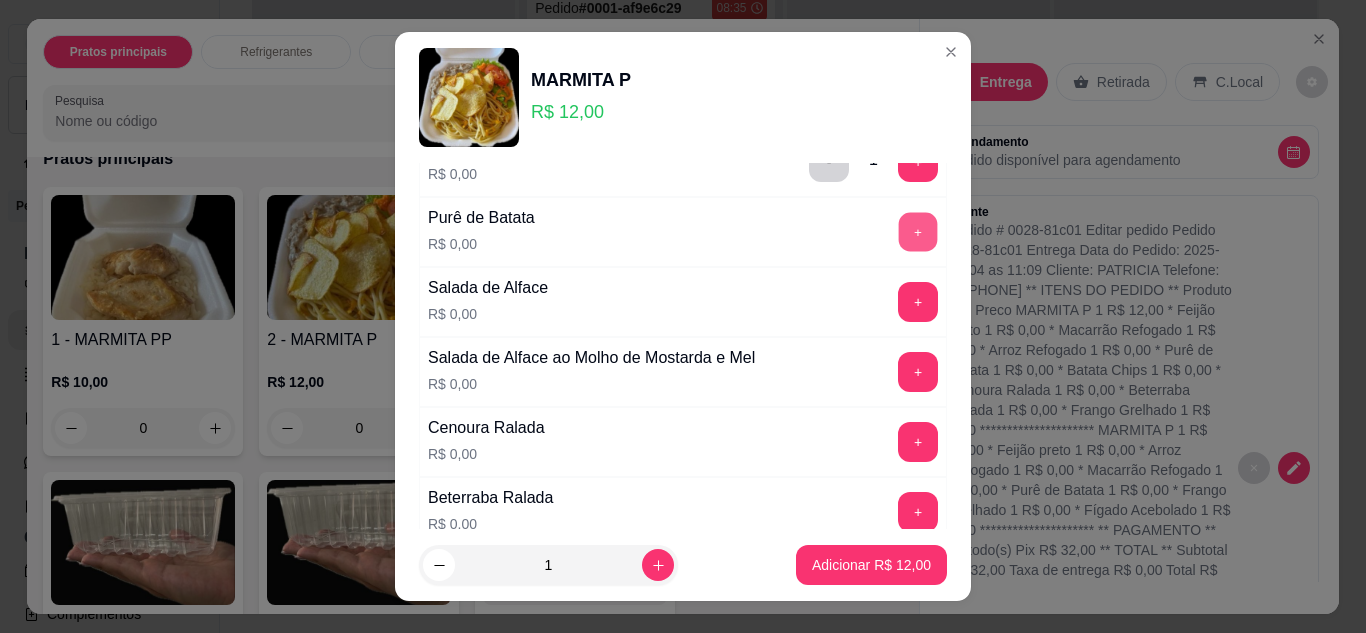 click on "+" at bounding box center (918, 232) 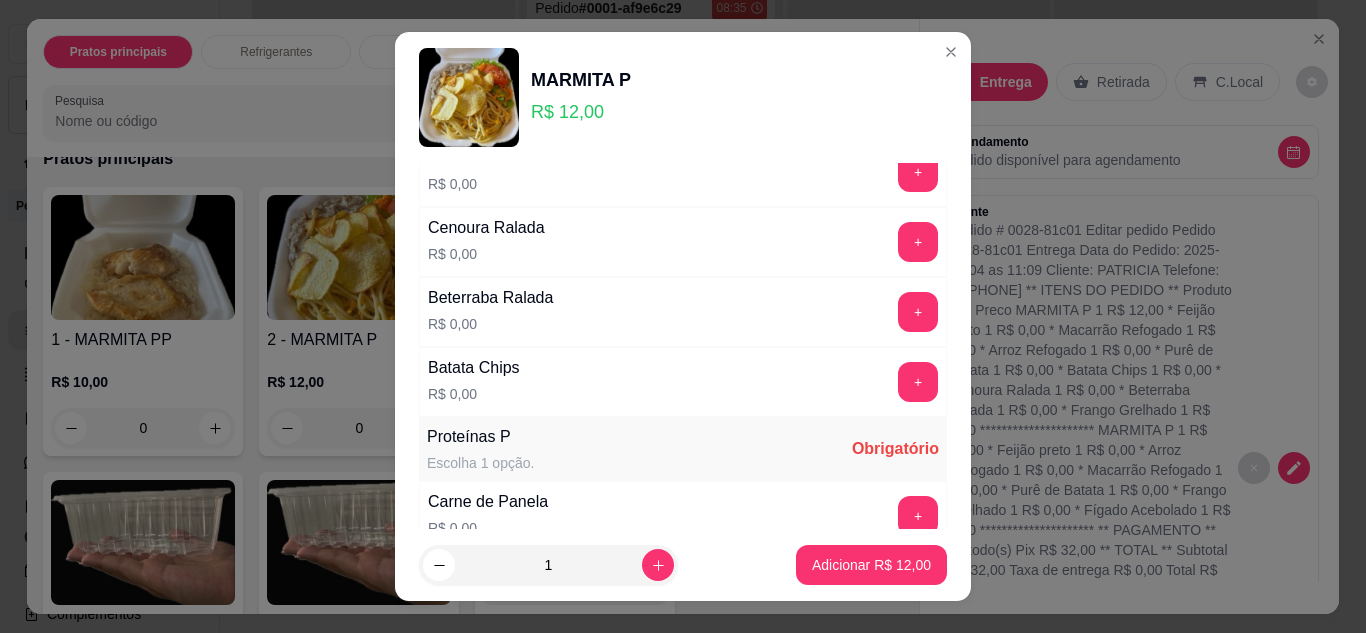 scroll, scrollTop: 900, scrollLeft: 0, axis: vertical 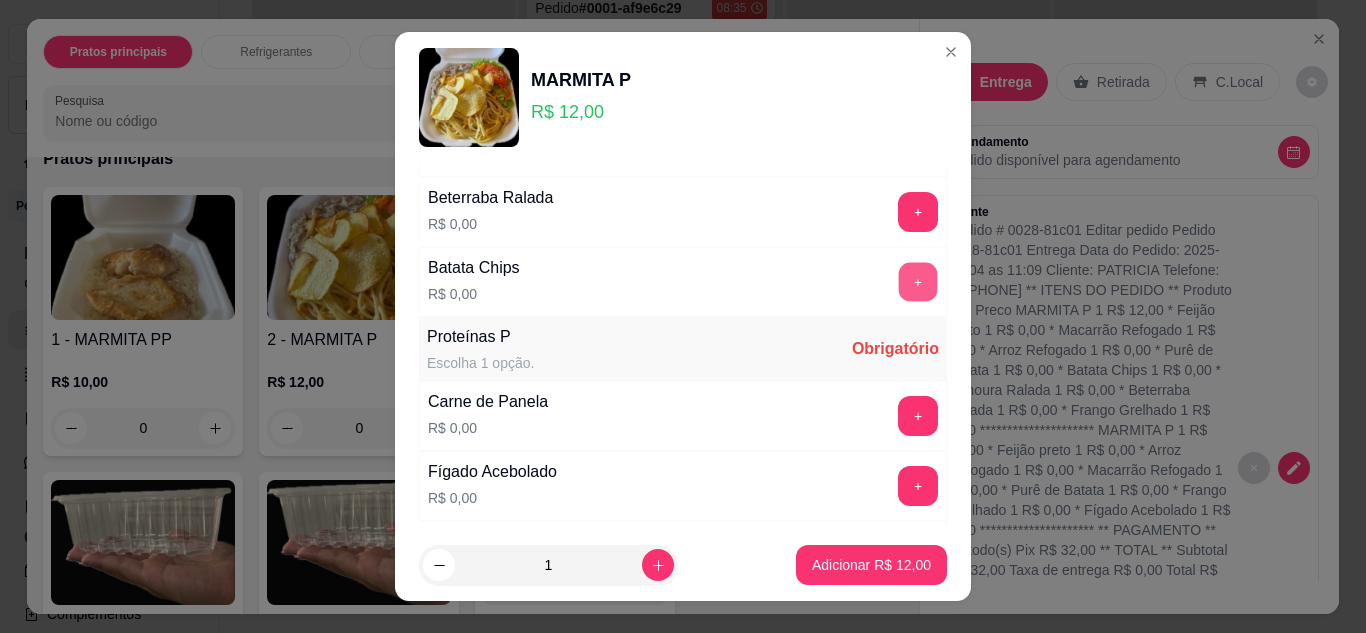 click on "+" at bounding box center (918, 282) 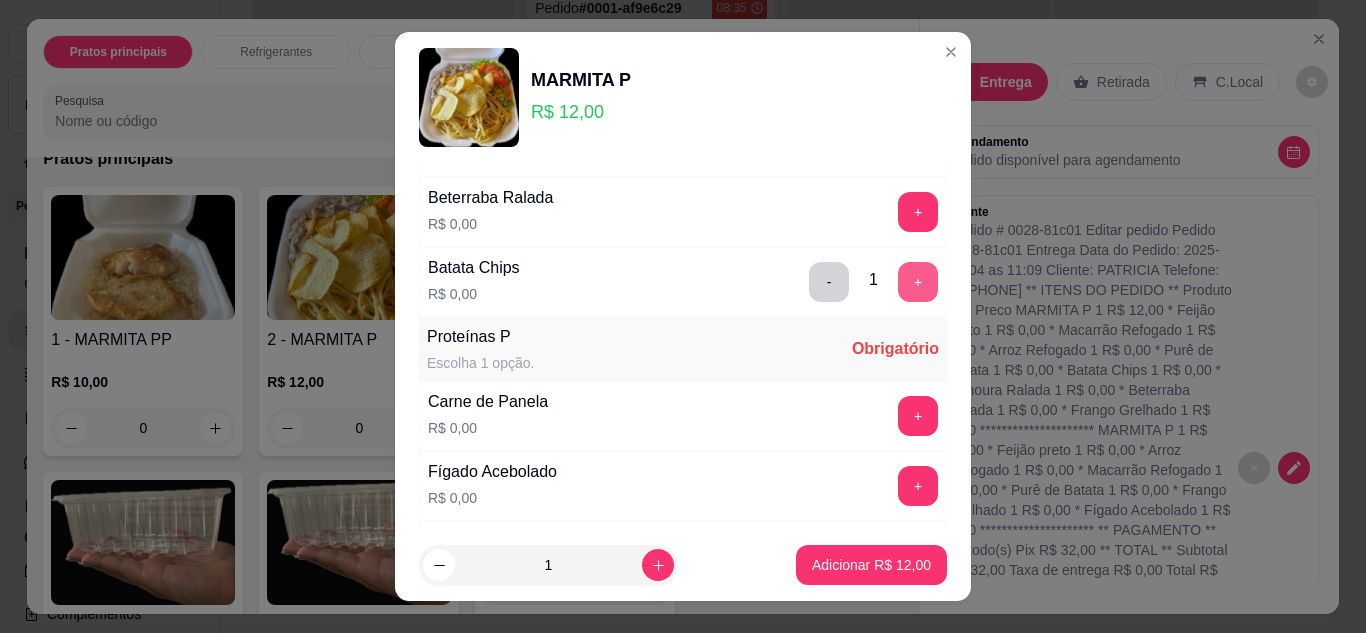 scroll, scrollTop: 800, scrollLeft: 0, axis: vertical 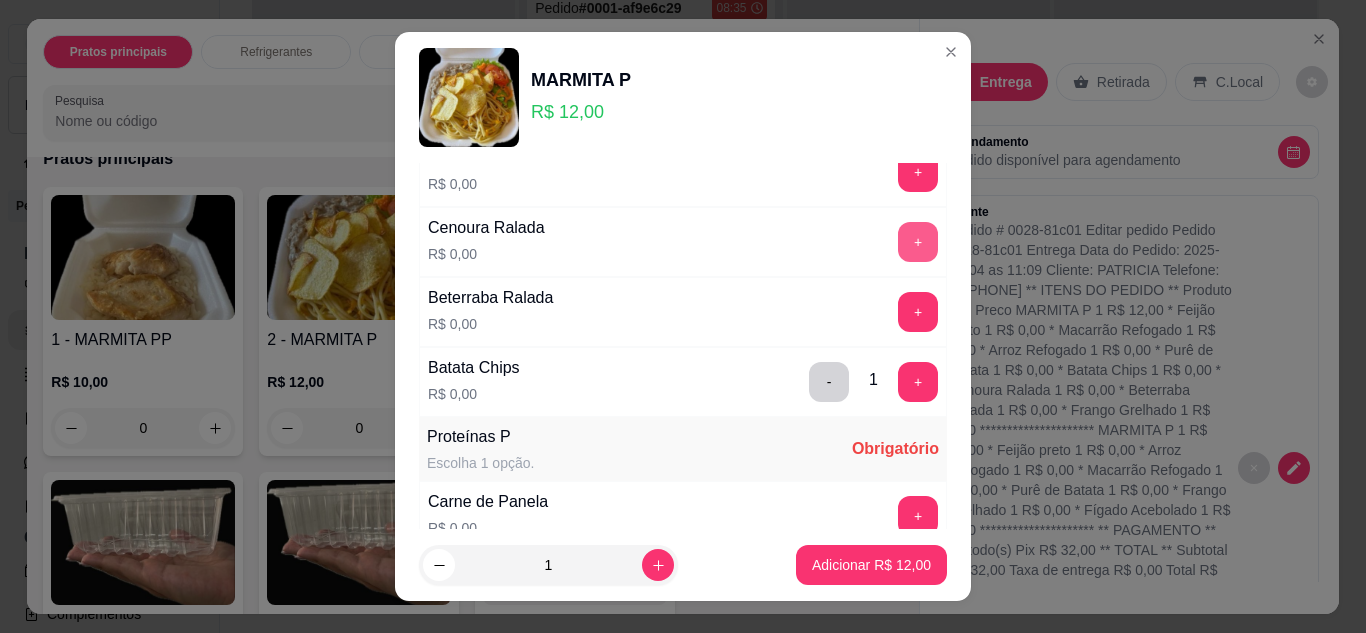 click on "+" at bounding box center (918, 242) 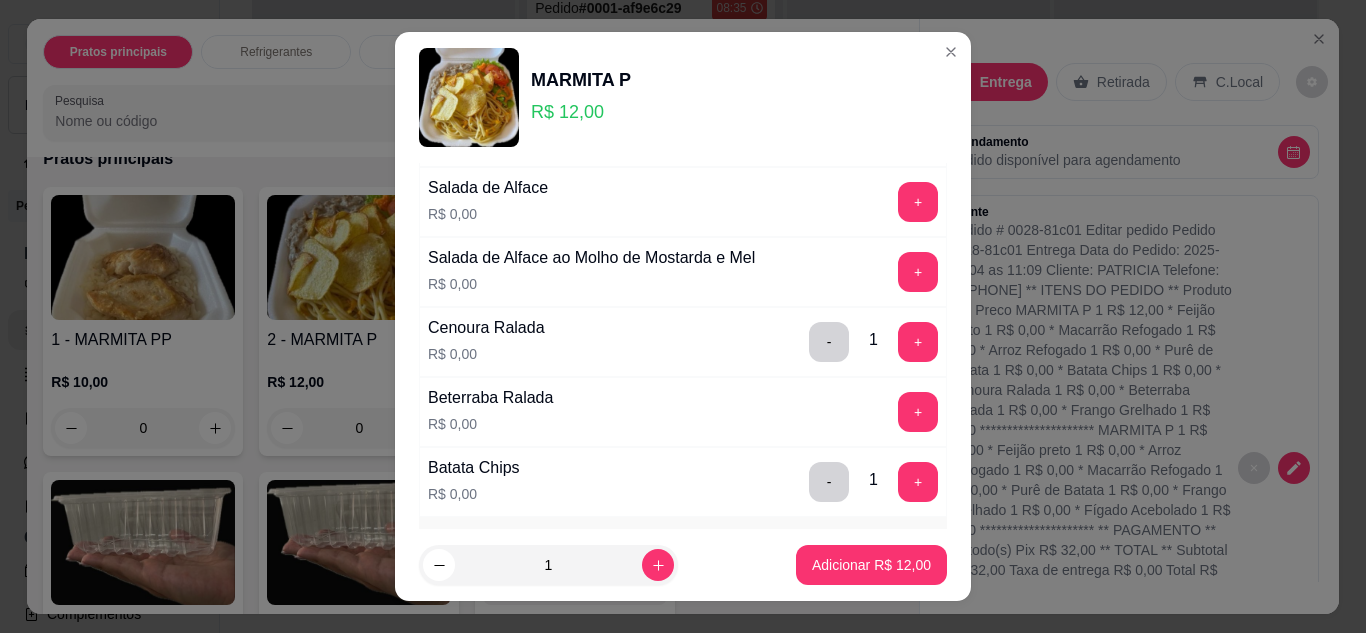 scroll, scrollTop: 800, scrollLeft: 0, axis: vertical 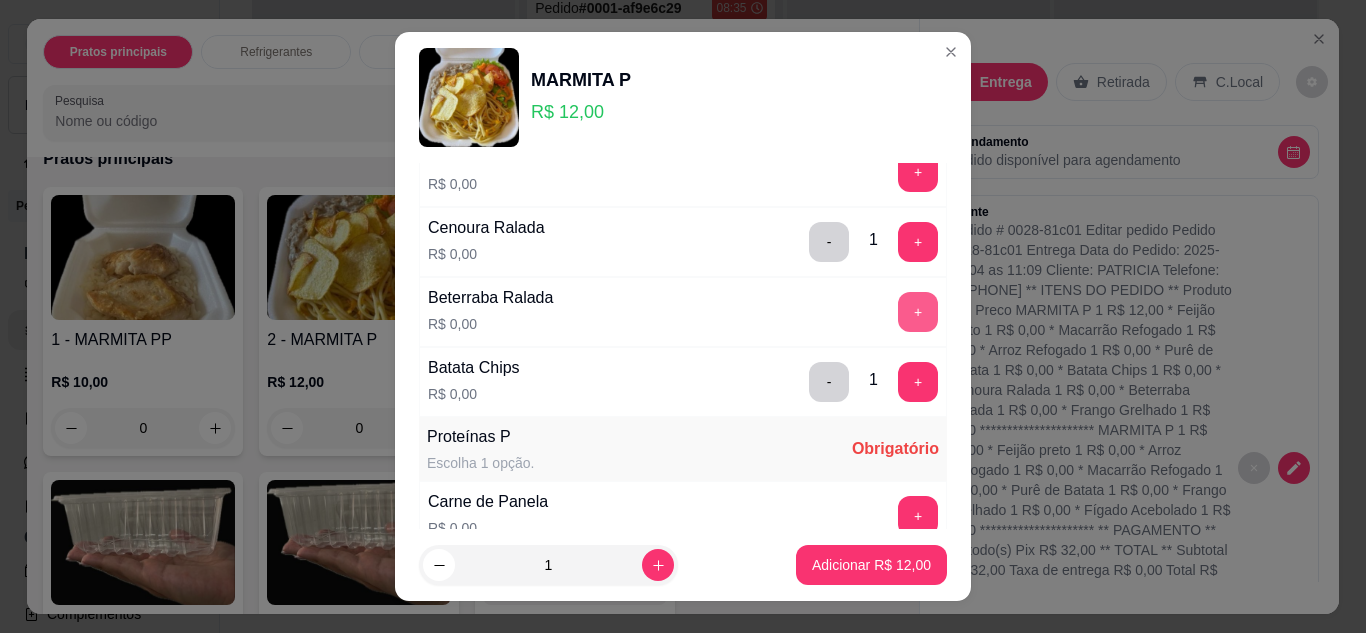 click on "+" at bounding box center (918, 312) 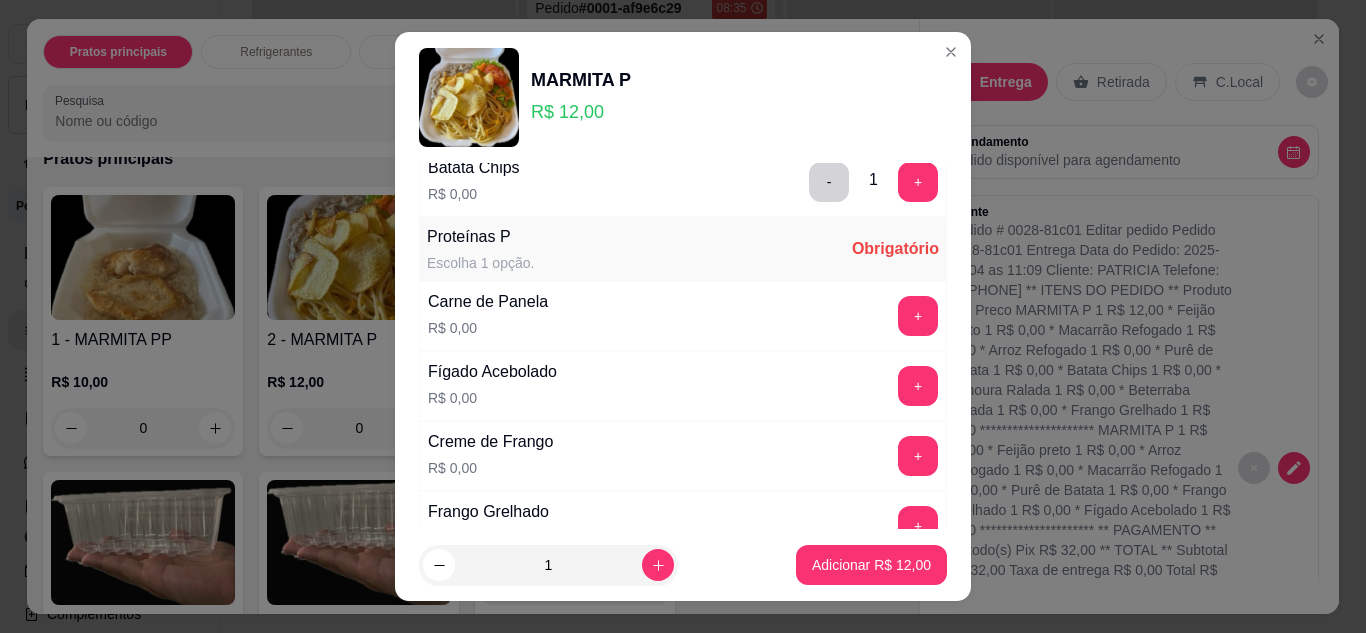 scroll, scrollTop: 1100, scrollLeft: 0, axis: vertical 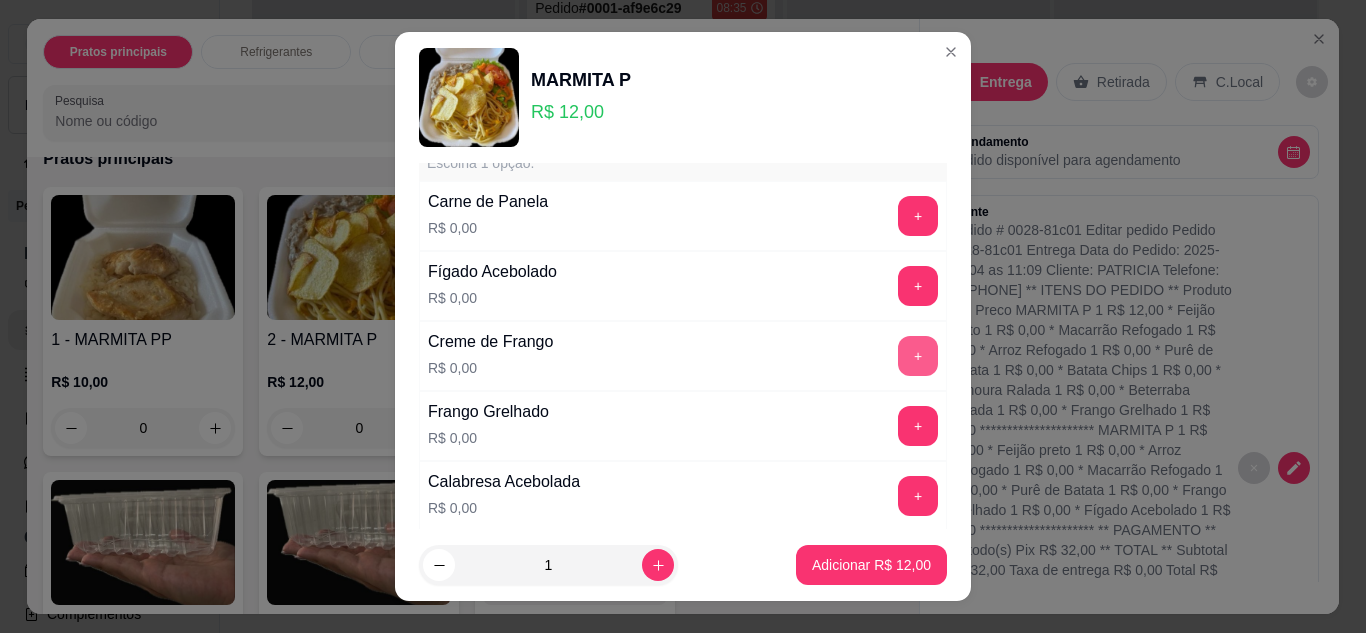 click on "+" at bounding box center [918, 356] 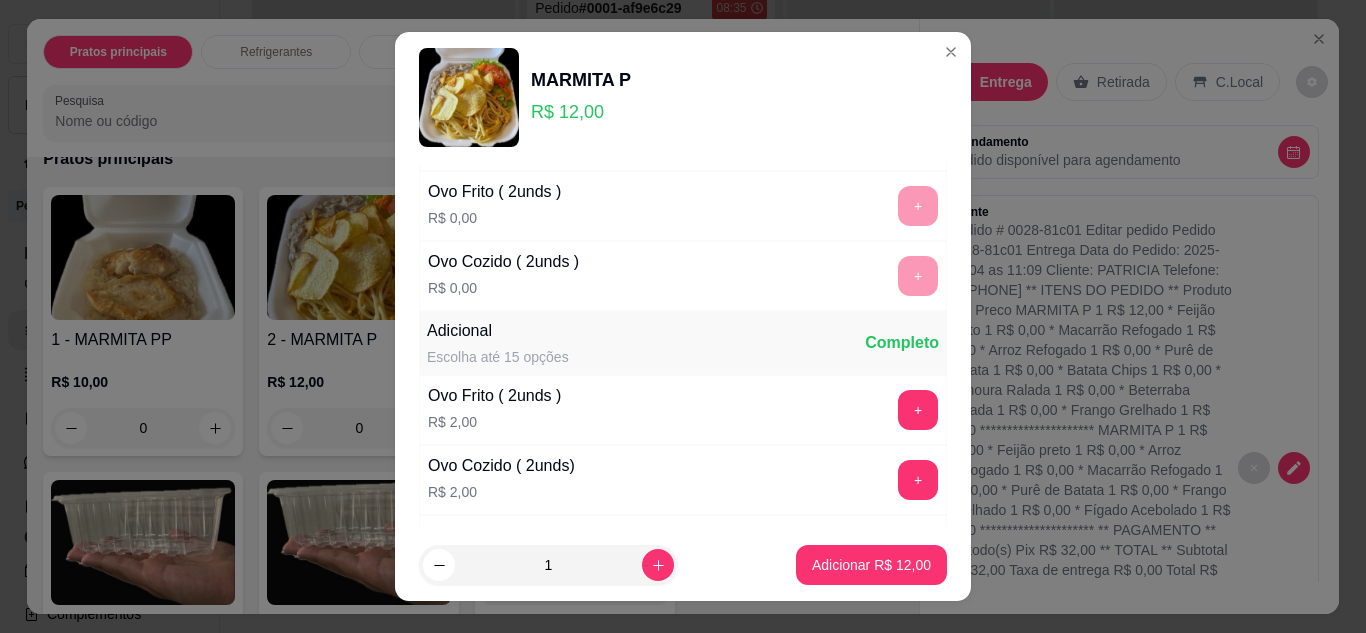 scroll, scrollTop: 1900, scrollLeft: 0, axis: vertical 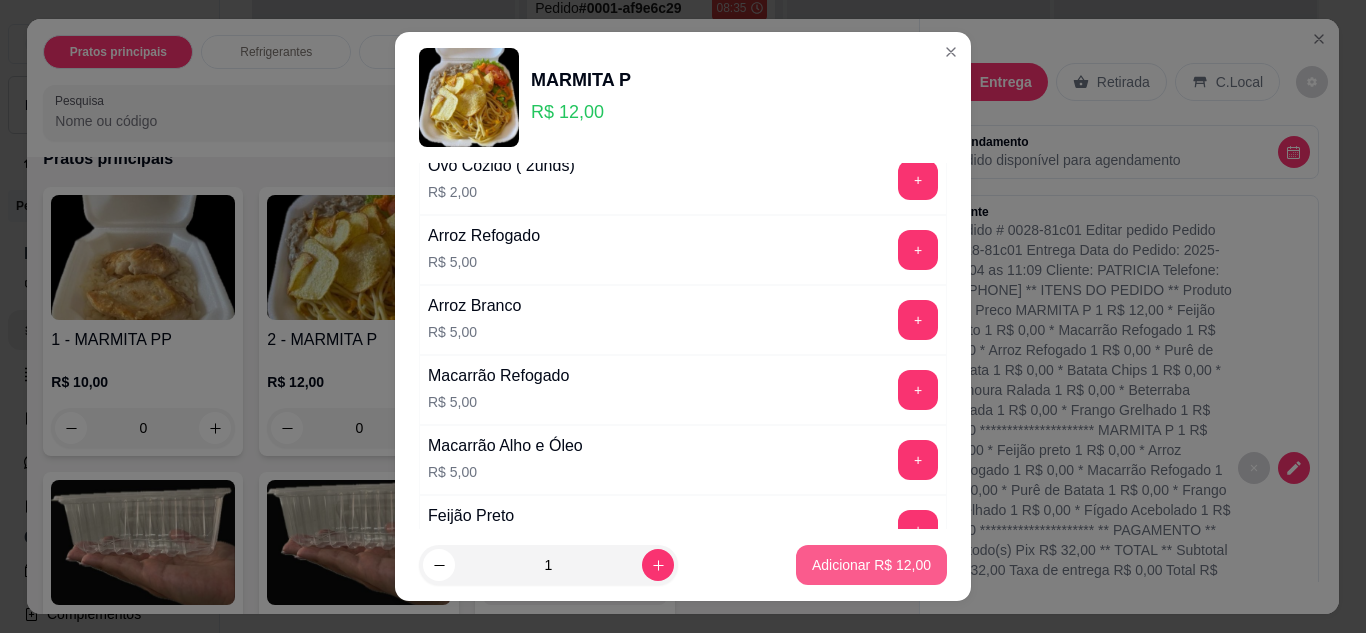 click on "Adicionar   R$ 12,00" at bounding box center (871, 565) 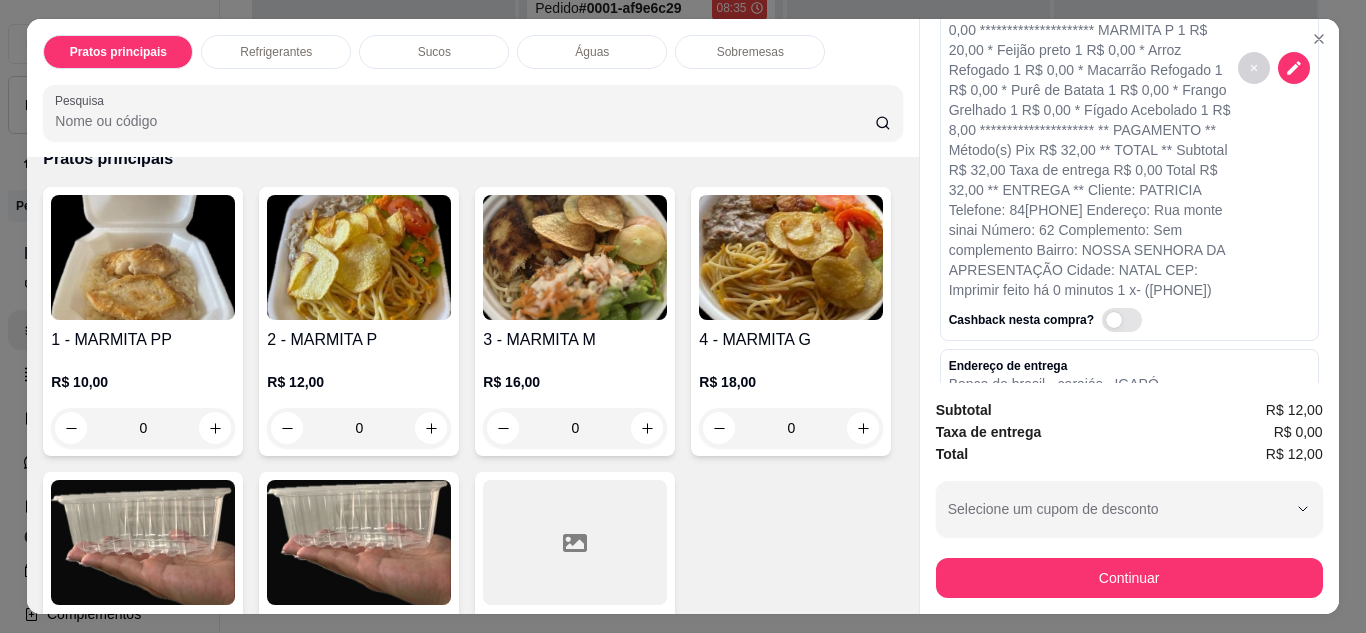 scroll, scrollTop: 458, scrollLeft: 0, axis: vertical 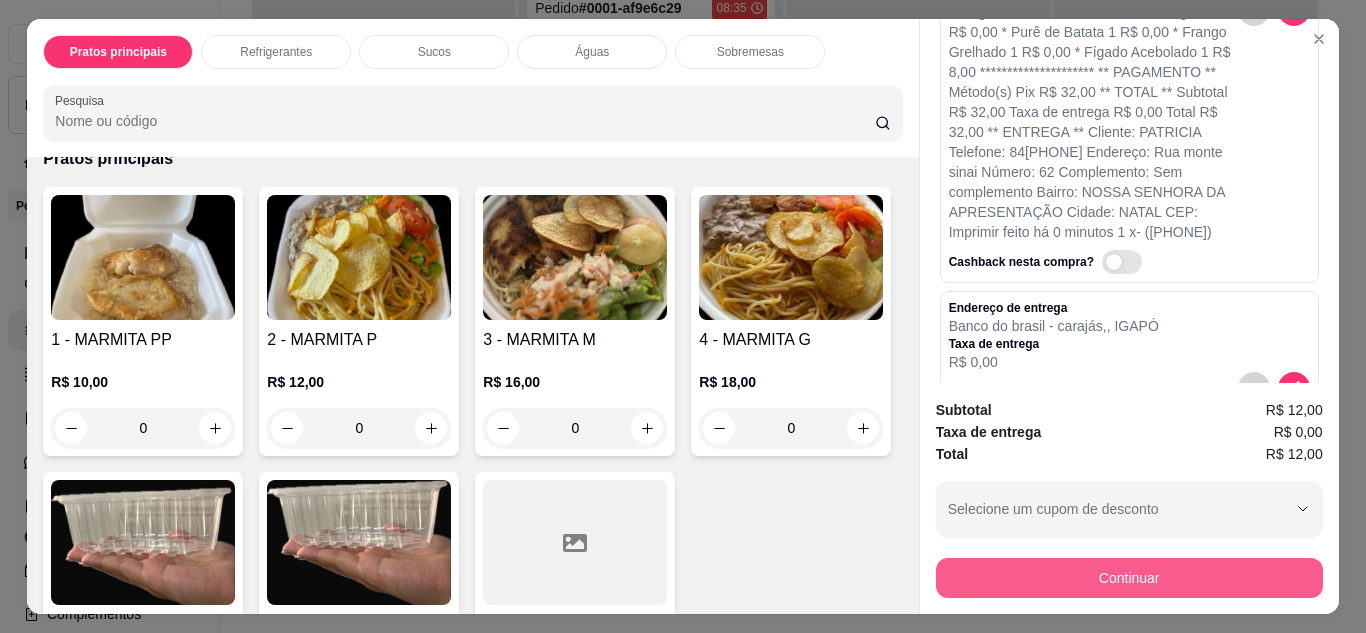 click on "Continuar" at bounding box center [1129, 578] 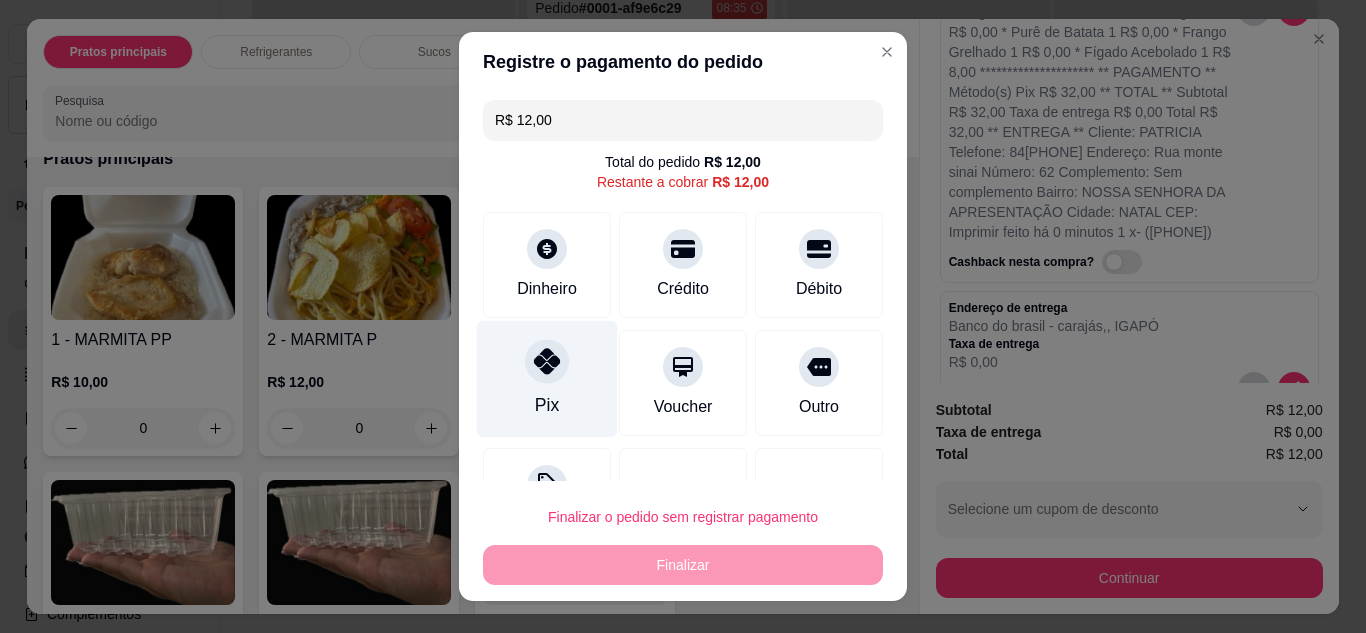 click at bounding box center (547, 361) 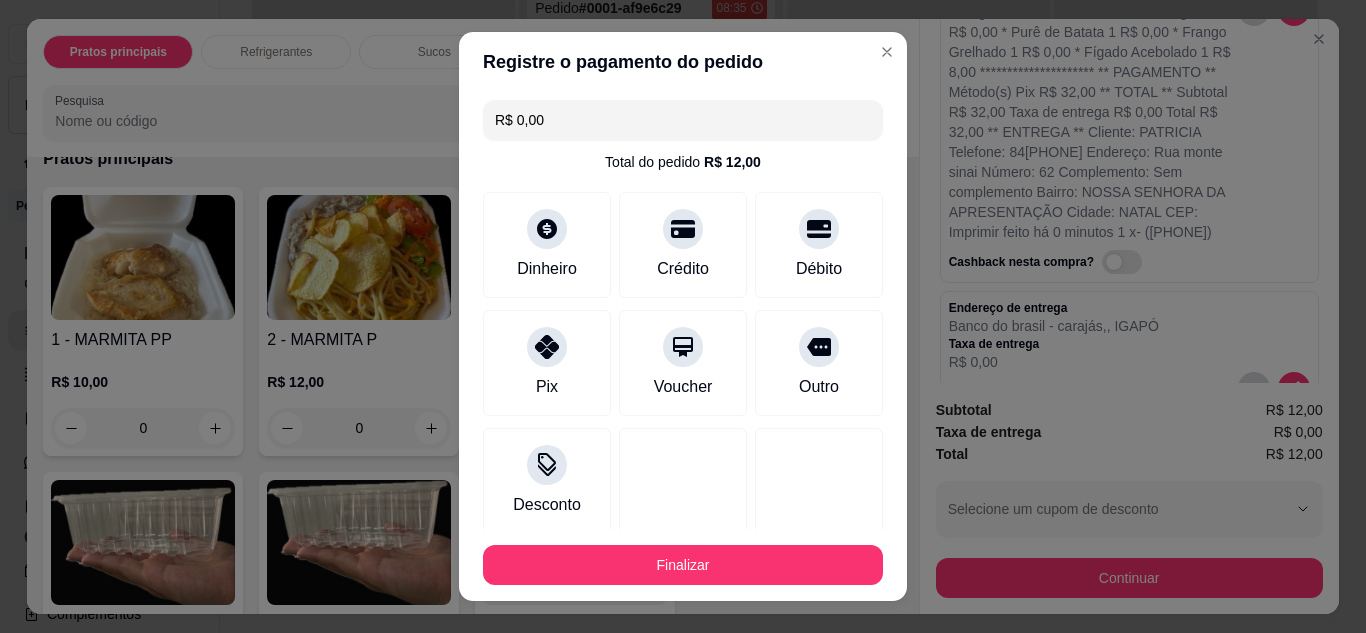 scroll, scrollTop: 116, scrollLeft: 0, axis: vertical 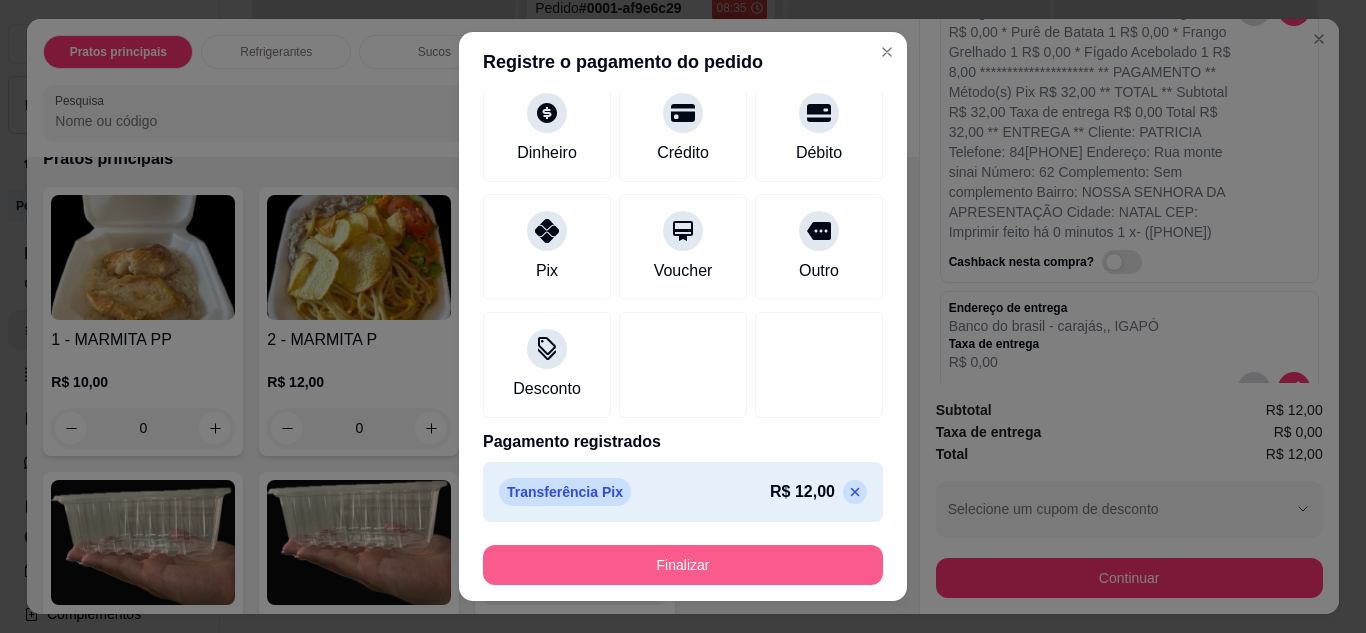 click on "Finalizar" at bounding box center (683, 565) 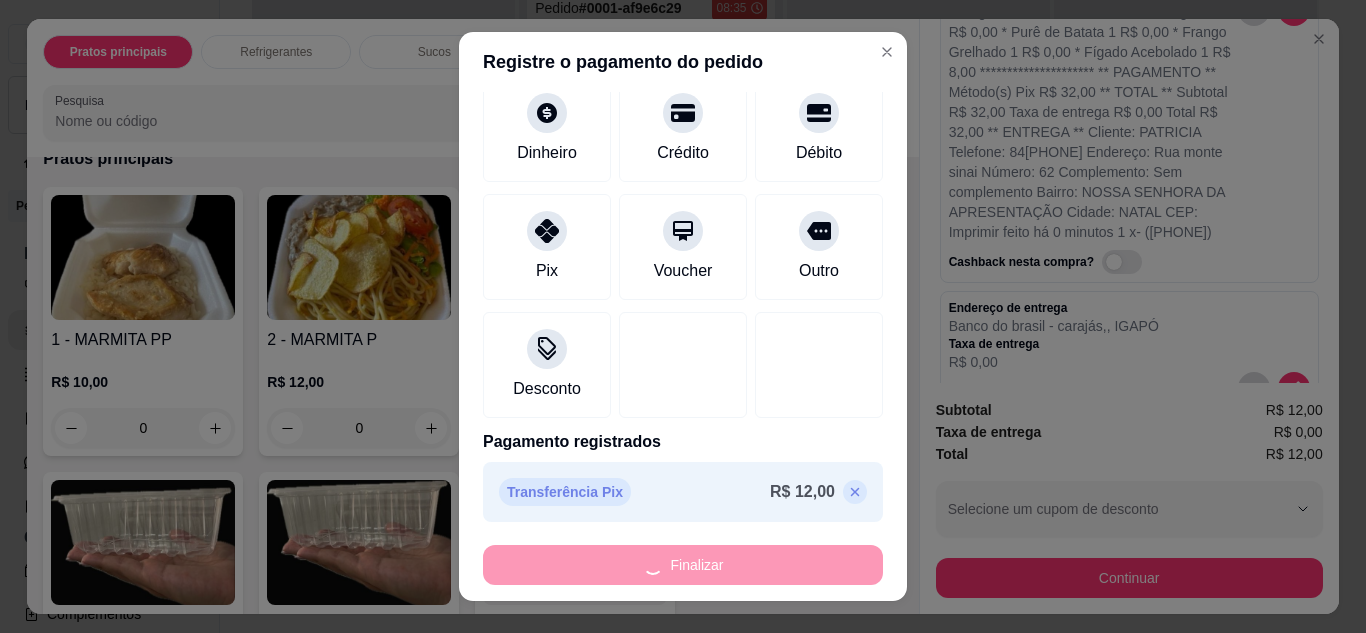 type on "-R$ 12,00" 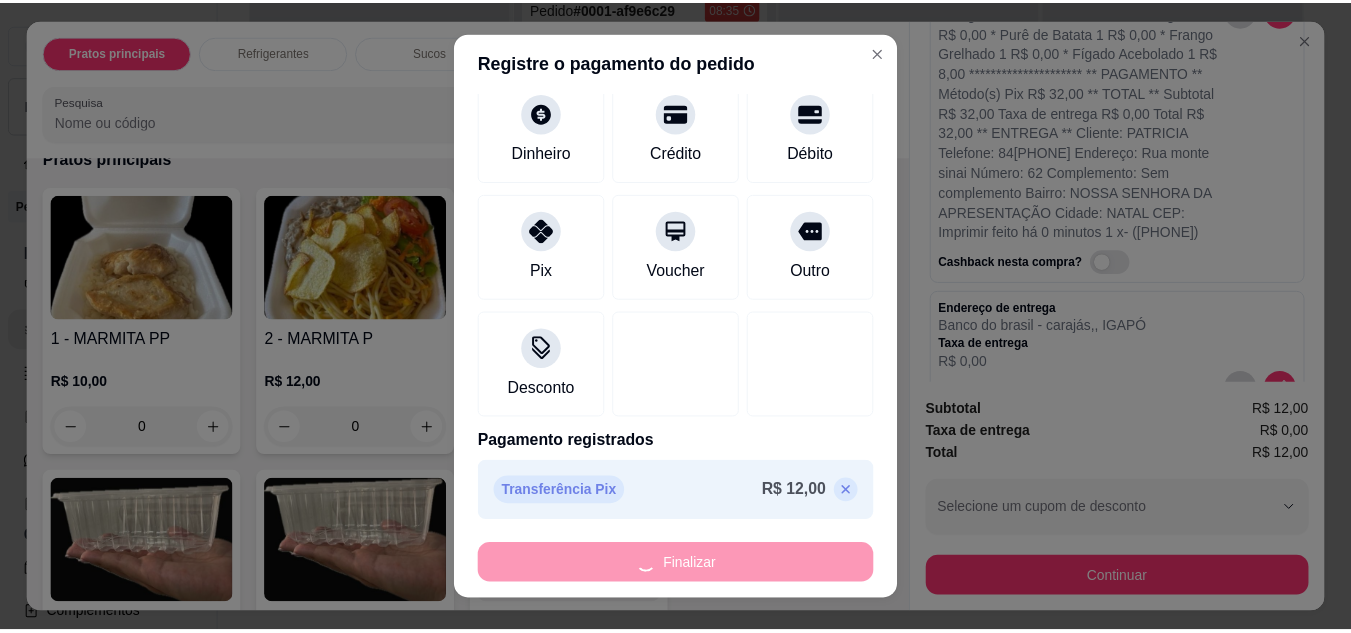 scroll, scrollTop: 0, scrollLeft: 0, axis: both 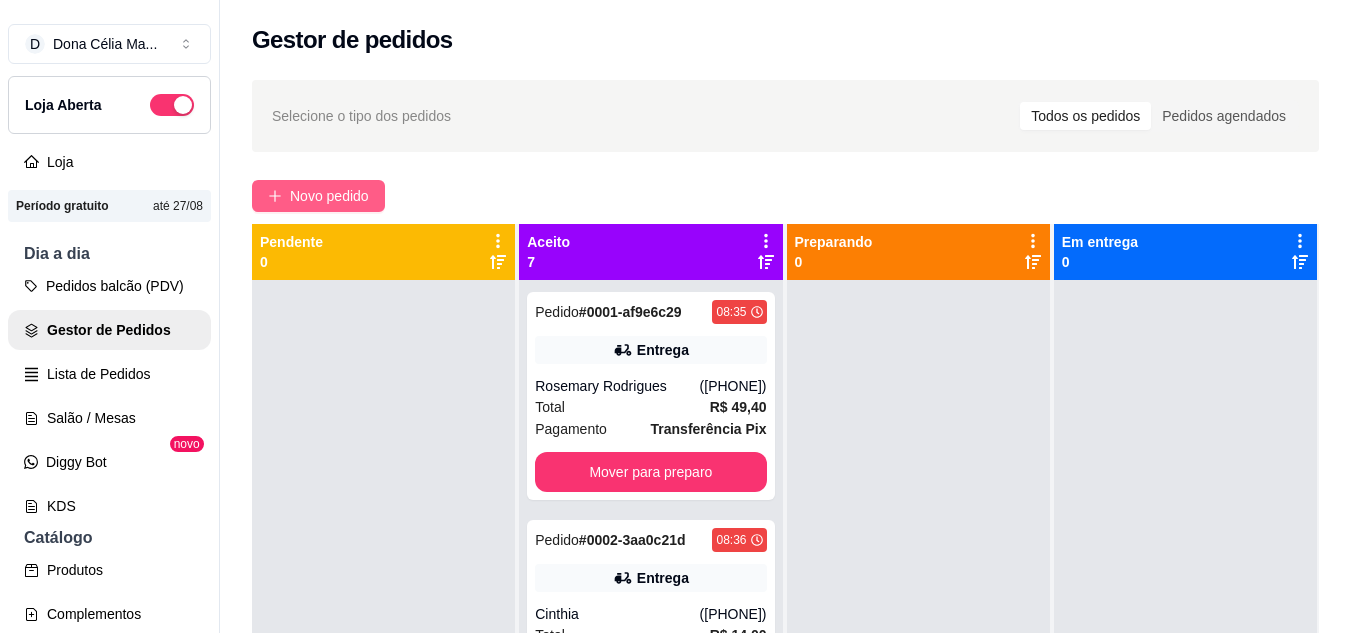 click on "Novo pedido" at bounding box center (329, 196) 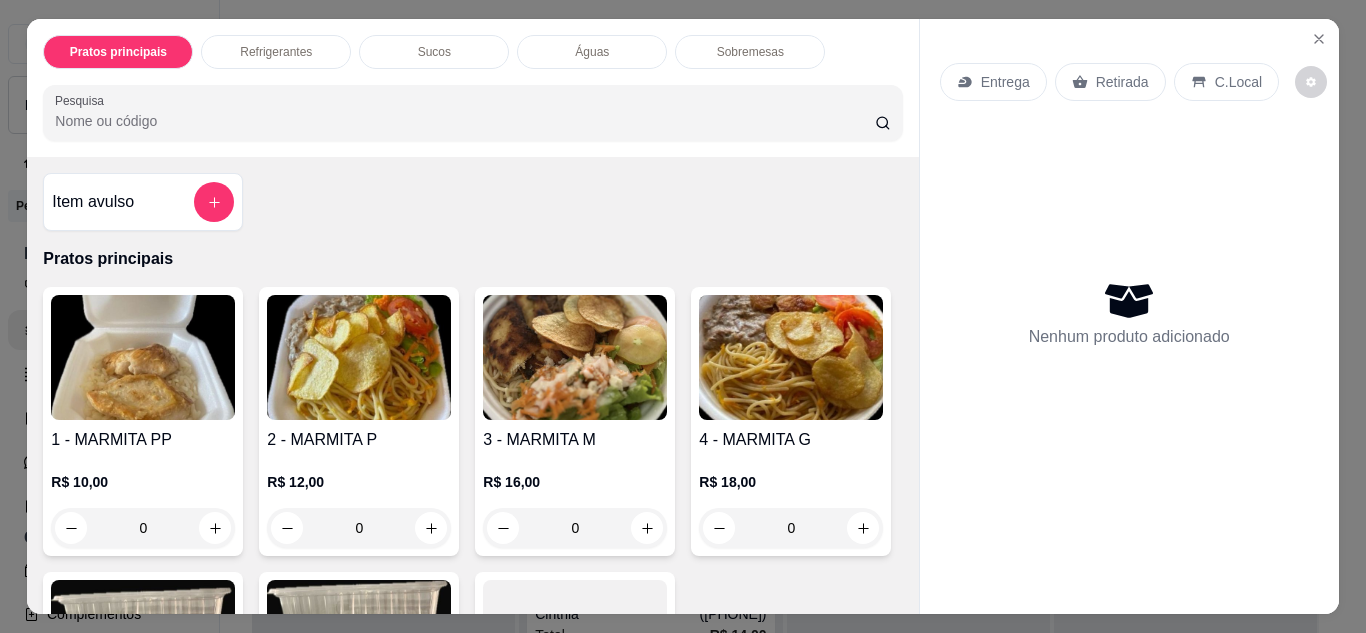 click on "Entrega" at bounding box center [1005, 82] 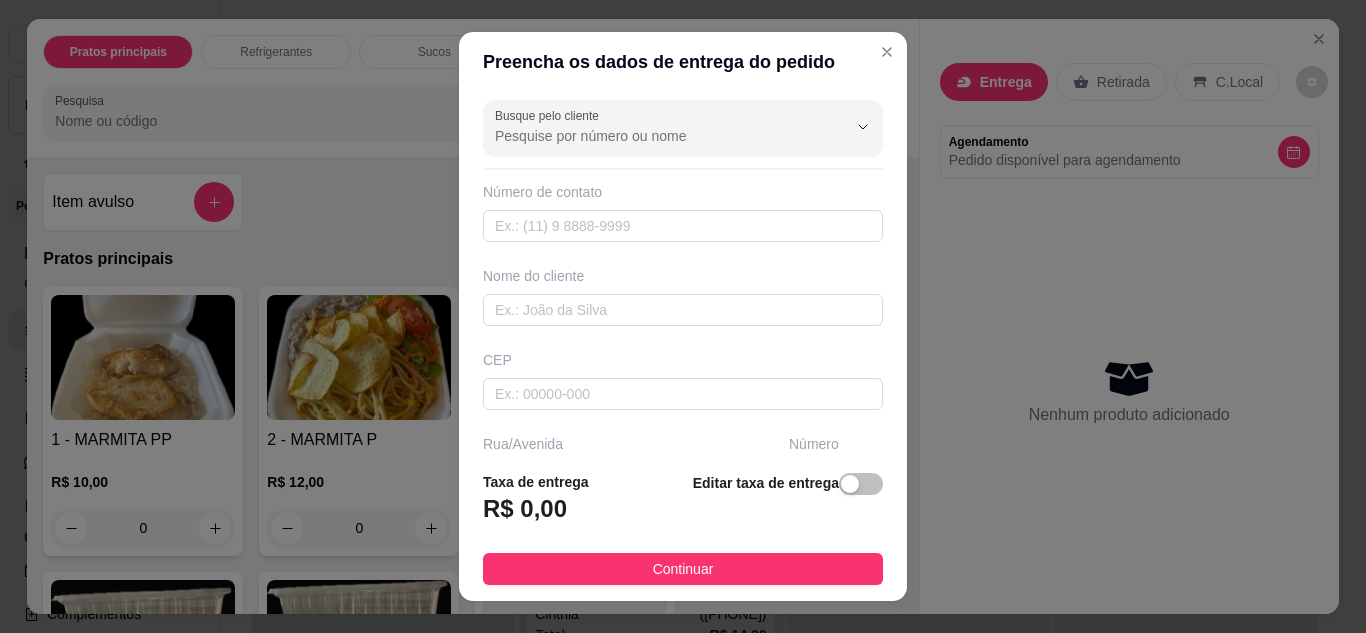 click on "Busque pelo cliente Número de contato Nome do cliente CEP Rua/Avenida Número Selecione o bairro de entrega Cidade Complemento" at bounding box center (683, 274) 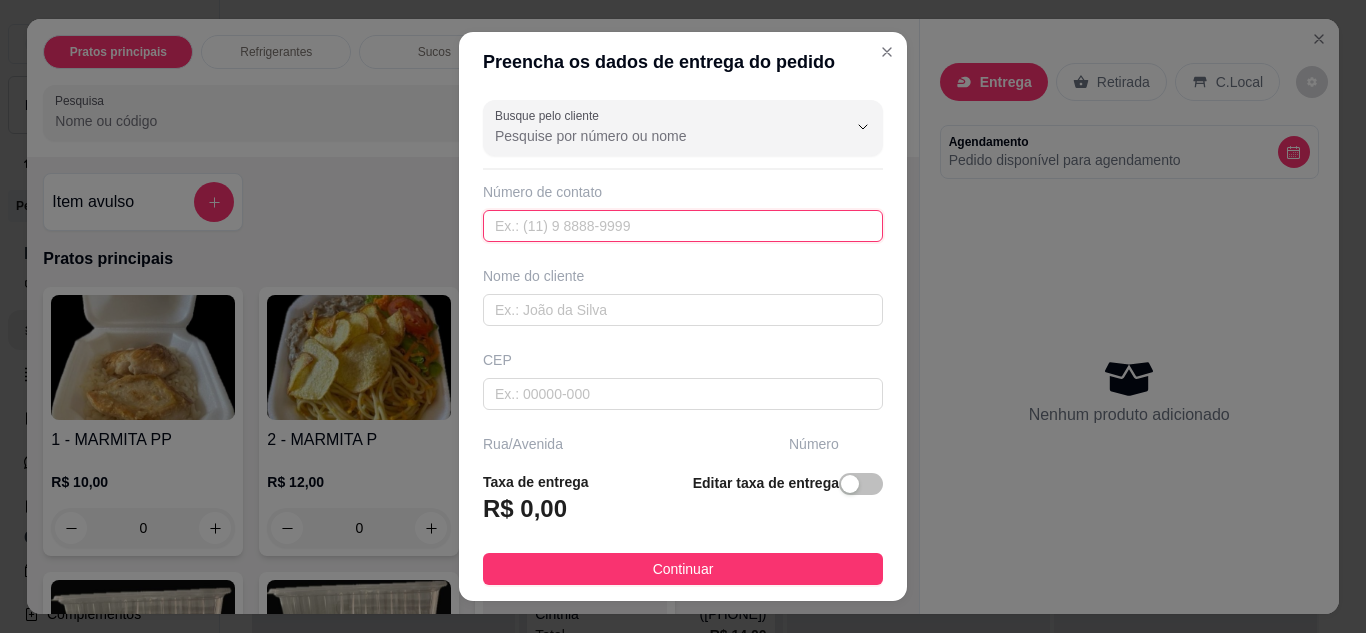 click at bounding box center [683, 226] 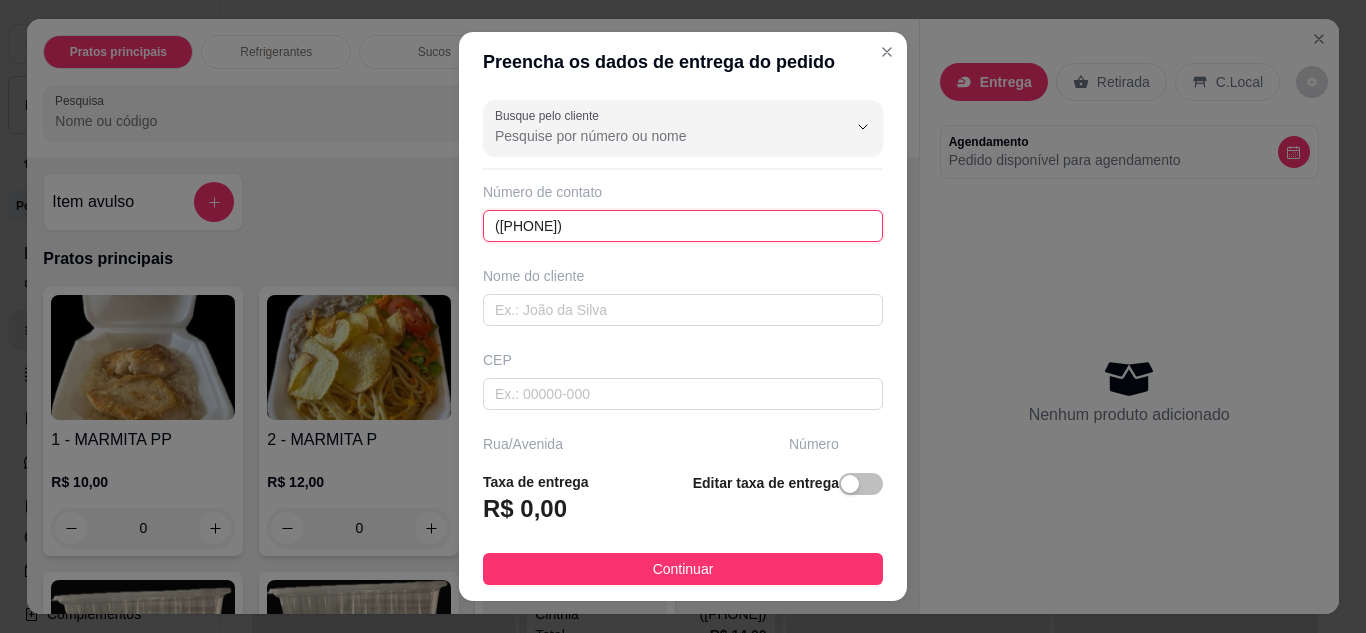 click on "(84) 8891-4197" at bounding box center (683, 226) 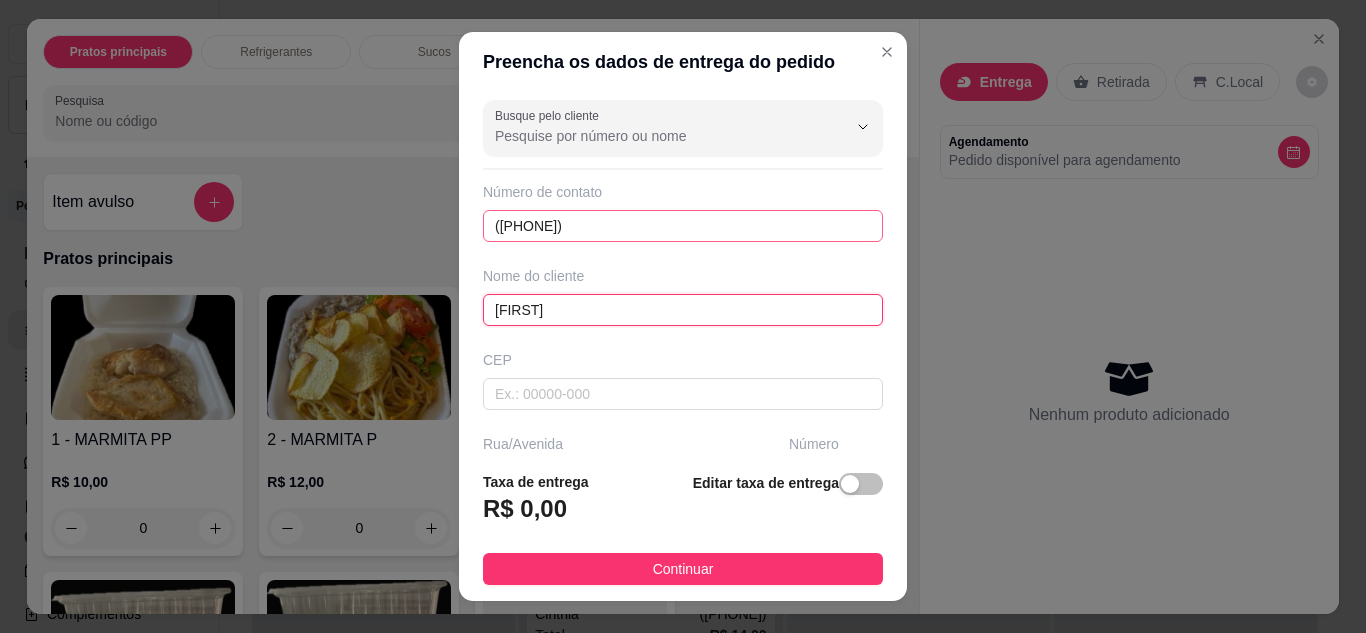 type on "[FIRST]" 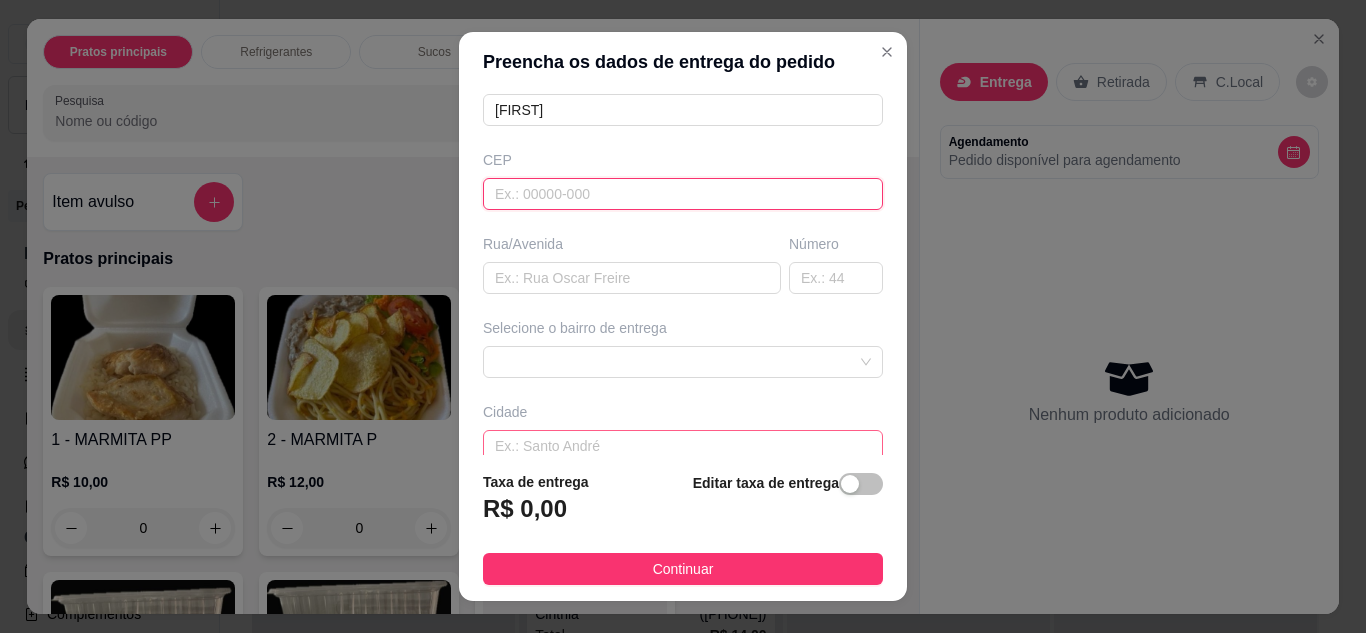 scroll, scrollTop: 310, scrollLeft: 0, axis: vertical 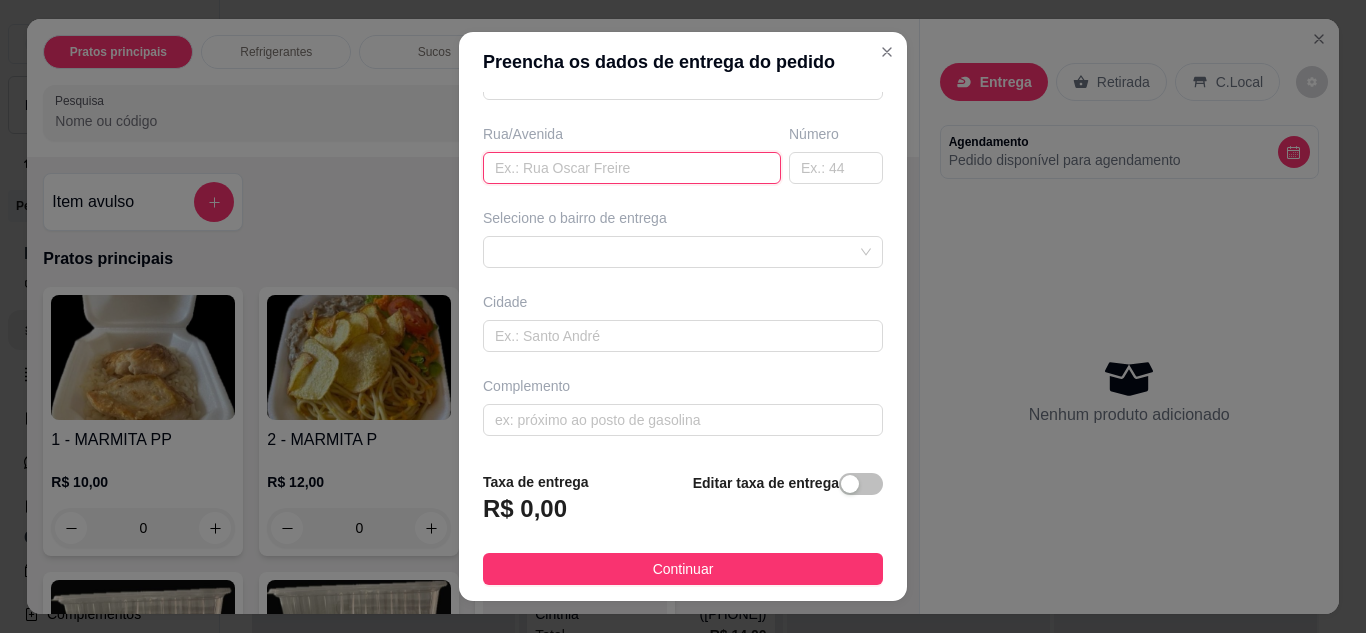 click at bounding box center (632, 168) 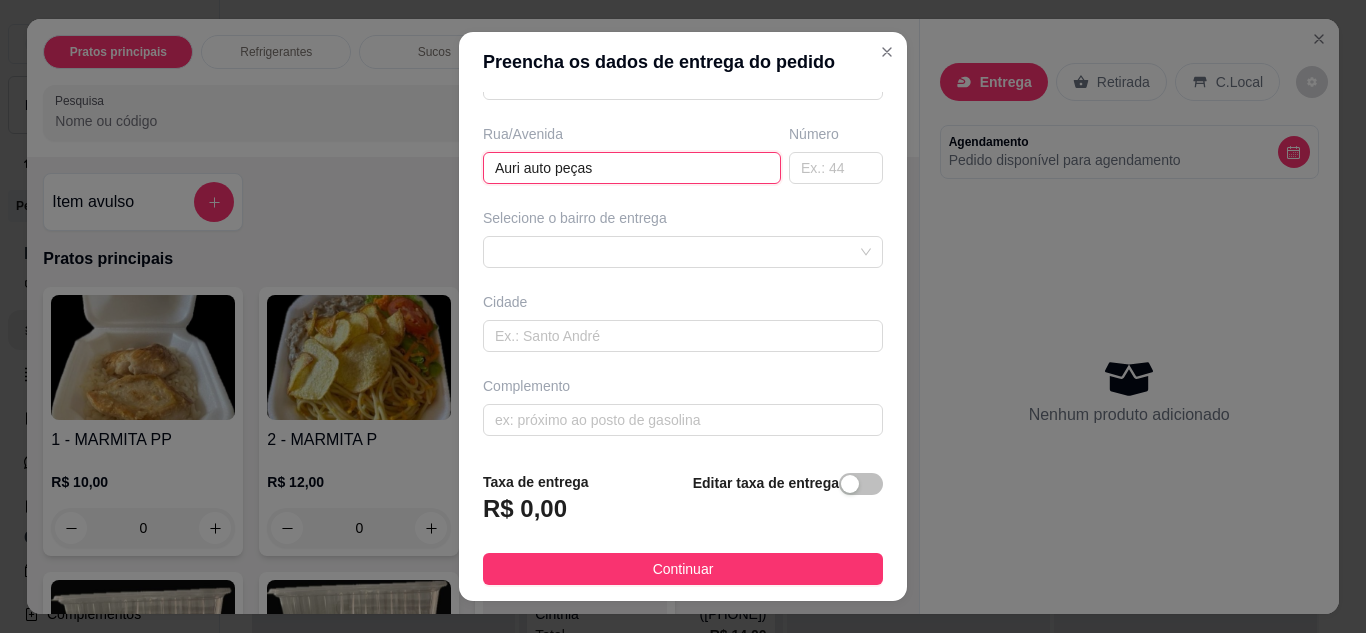 type on "Auri auto peças" 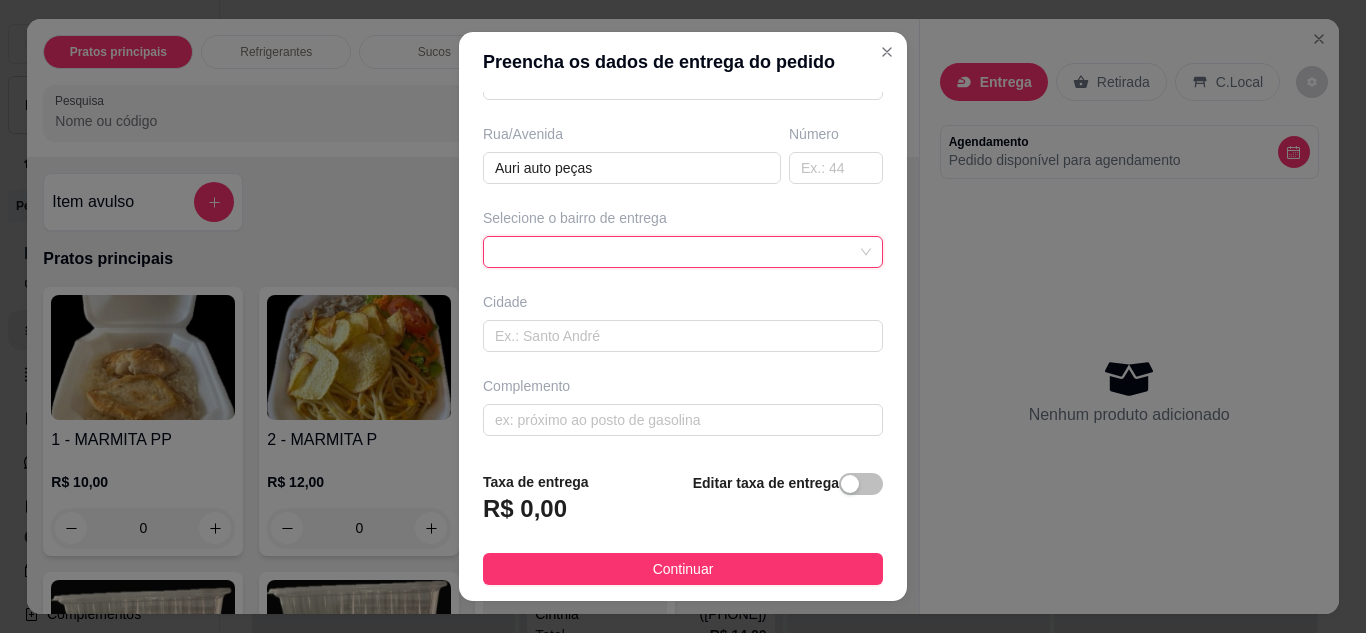 scroll, scrollTop: 310, scrollLeft: 0, axis: vertical 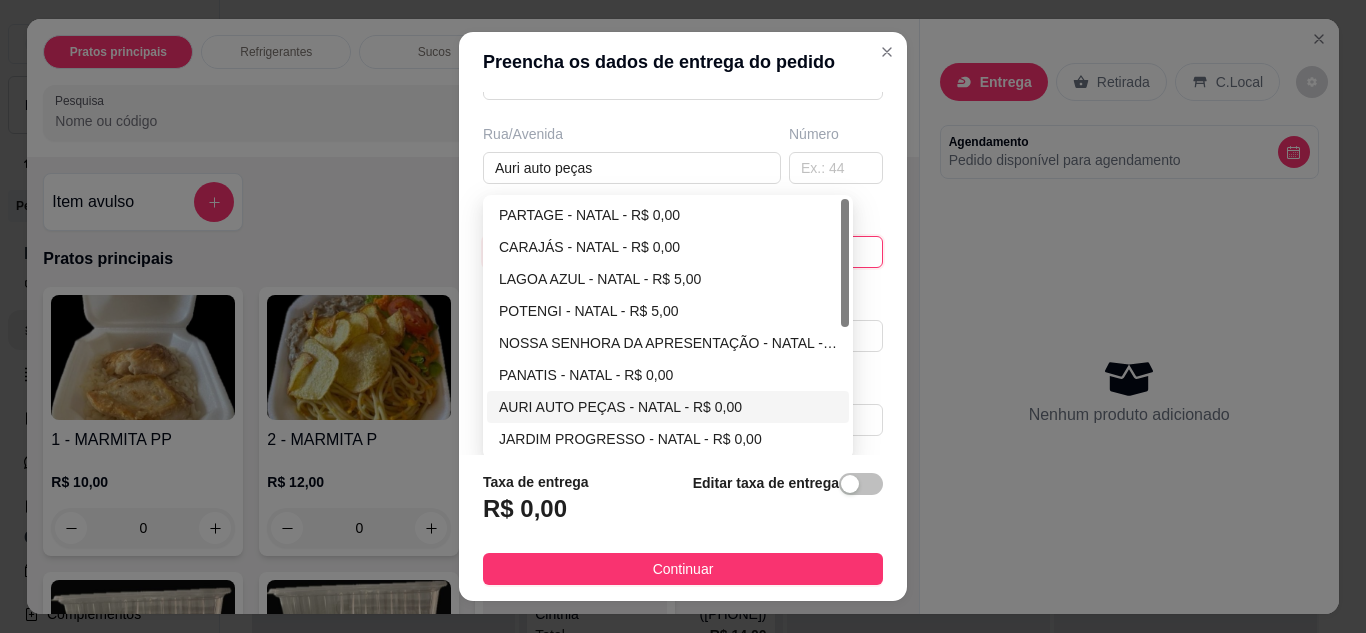 click on "AURI AUTO PEÇAS - NATAL -  R$ 0,00" at bounding box center (668, 407) 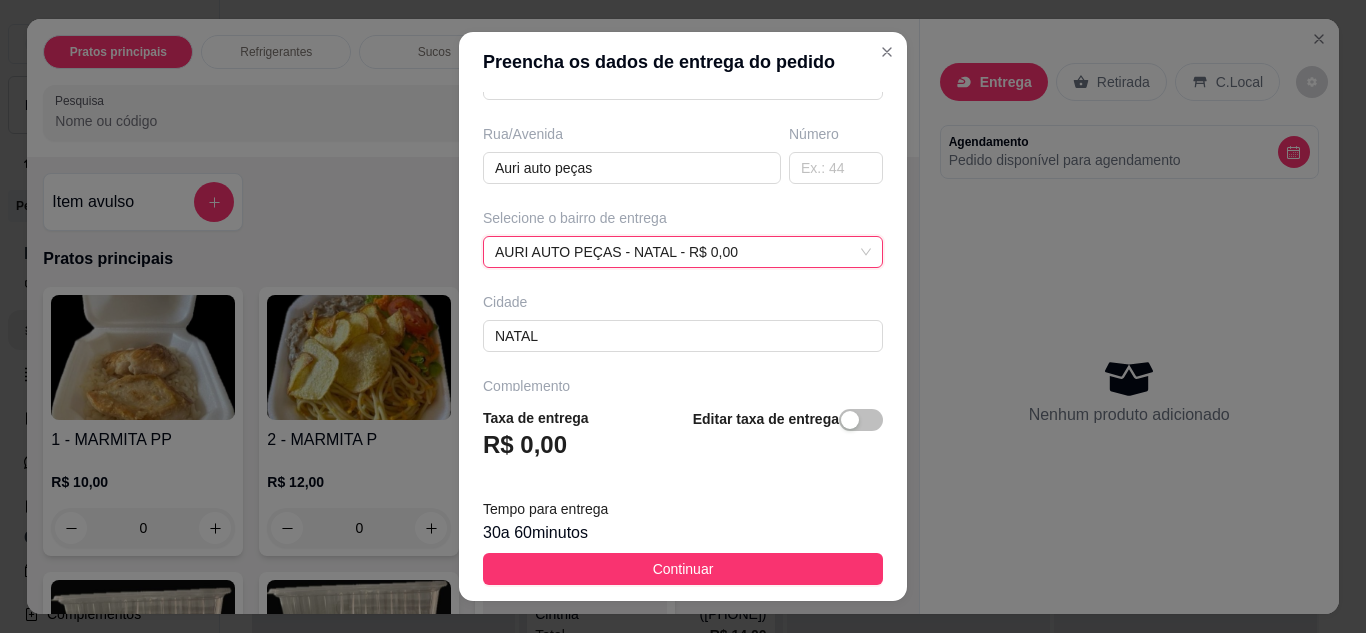 scroll, scrollTop: 374, scrollLeft: 0, axis: vertical 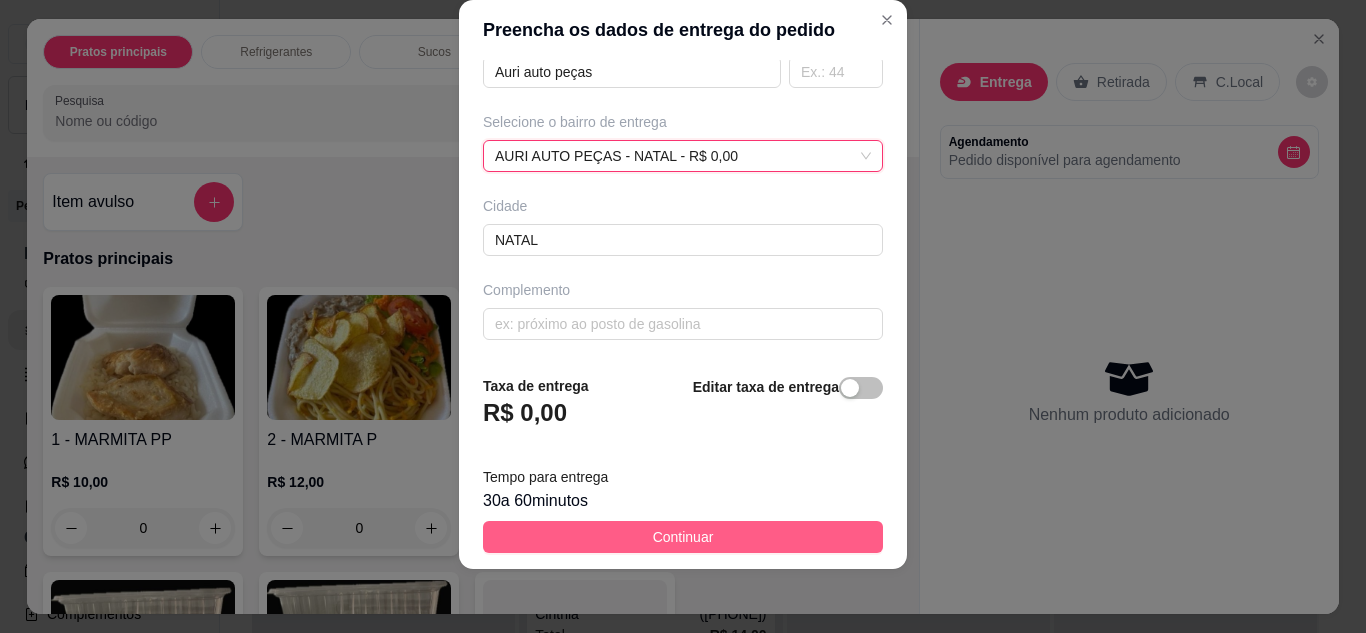 click on "Continuar" at bounding box center (683, 537) 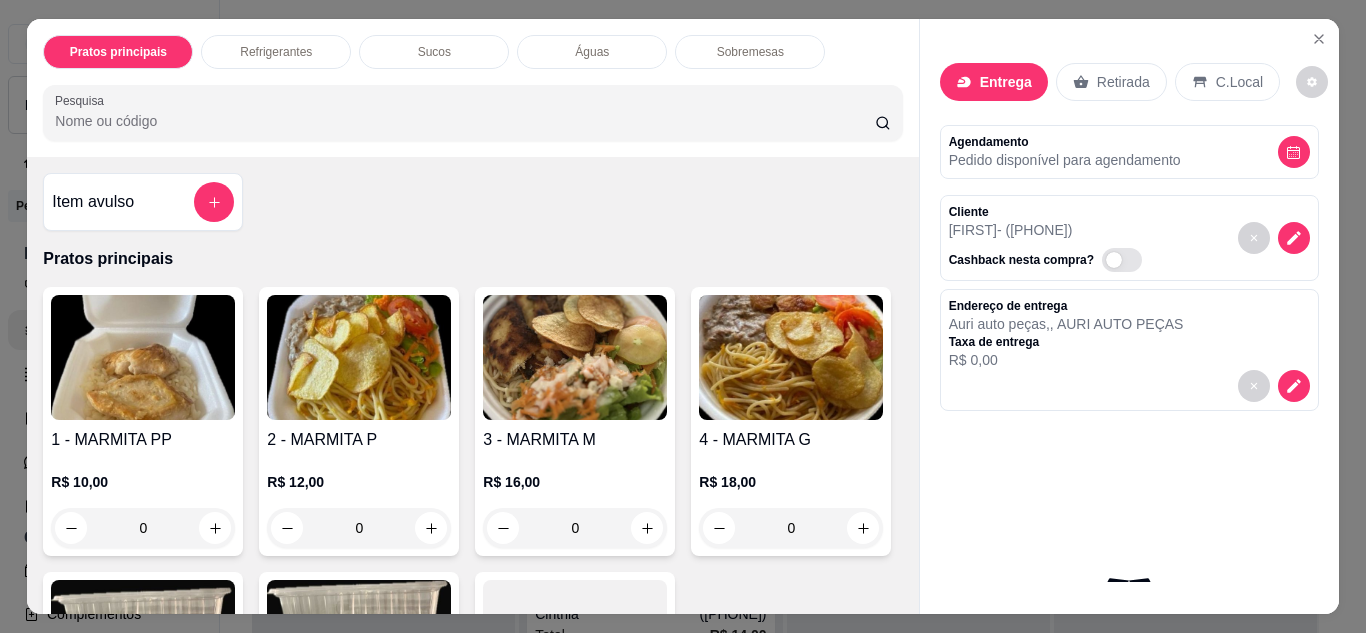 click at bounding box center [359, 357] 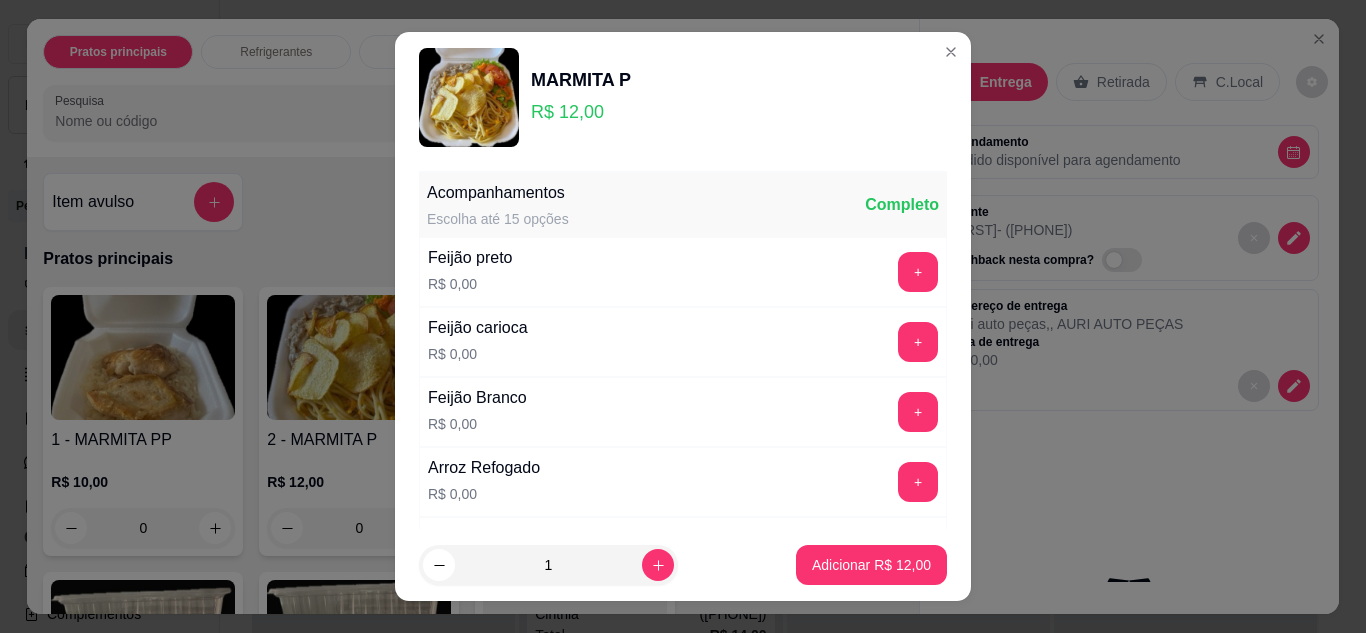 scroll, scrollTop: 100, scrollLeft: 0, axis: vertical 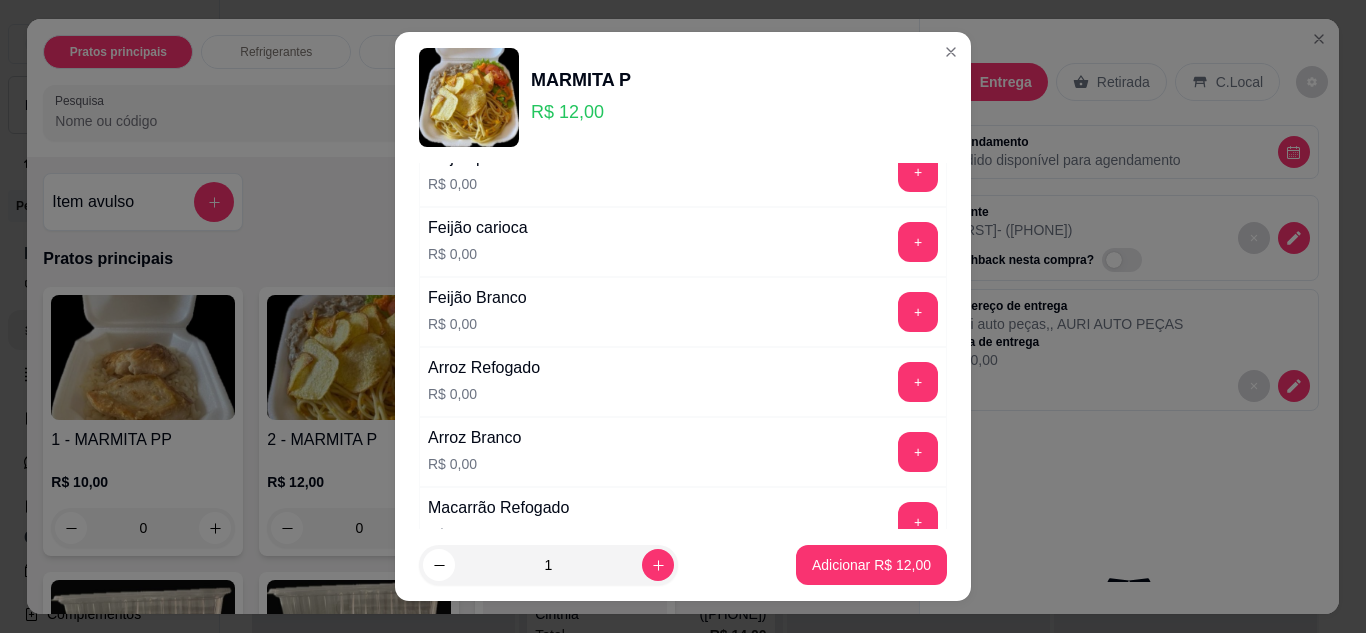 click on "+" at bounding box center (918, 172) 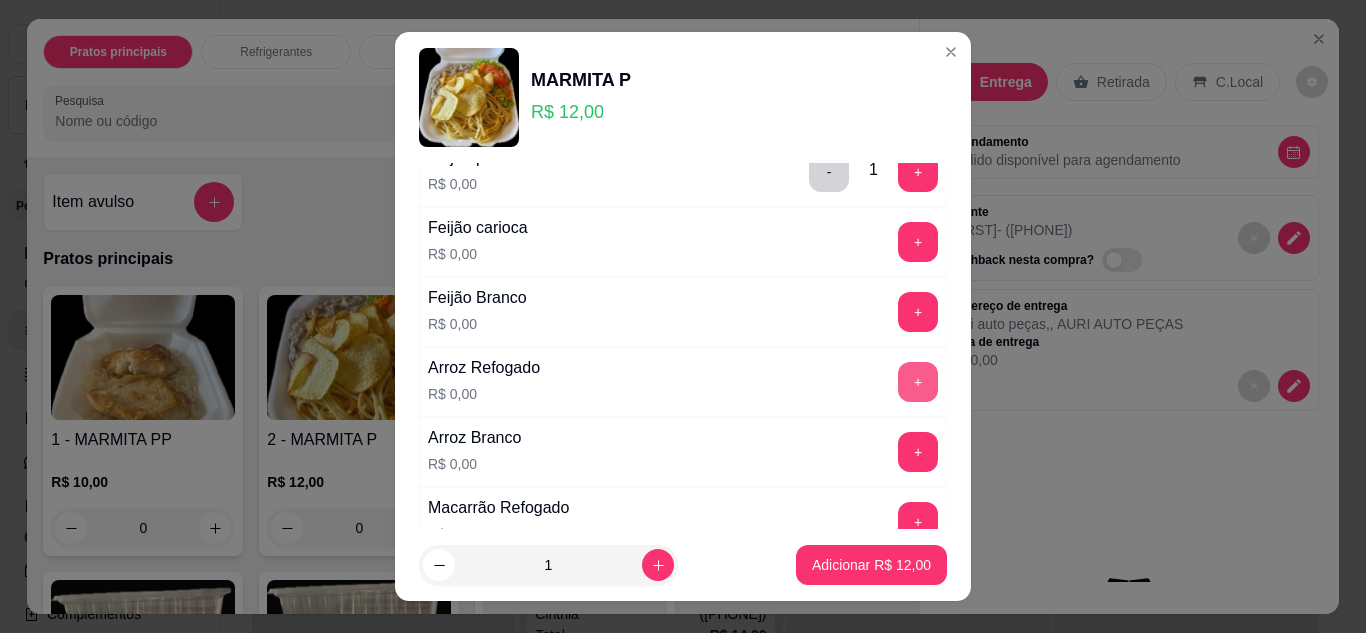 click on "+" at bounding box center (918, 382) 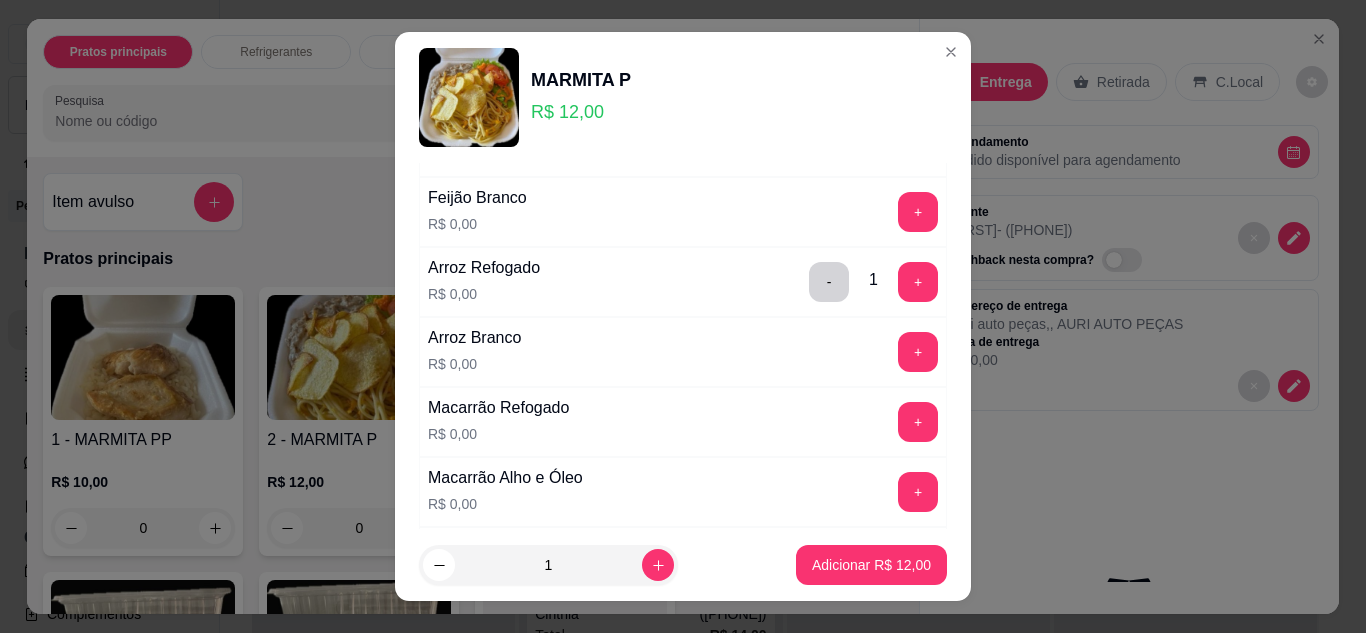 scroll, scrollTop: 300, scrollLeft: 0, axis: vertical 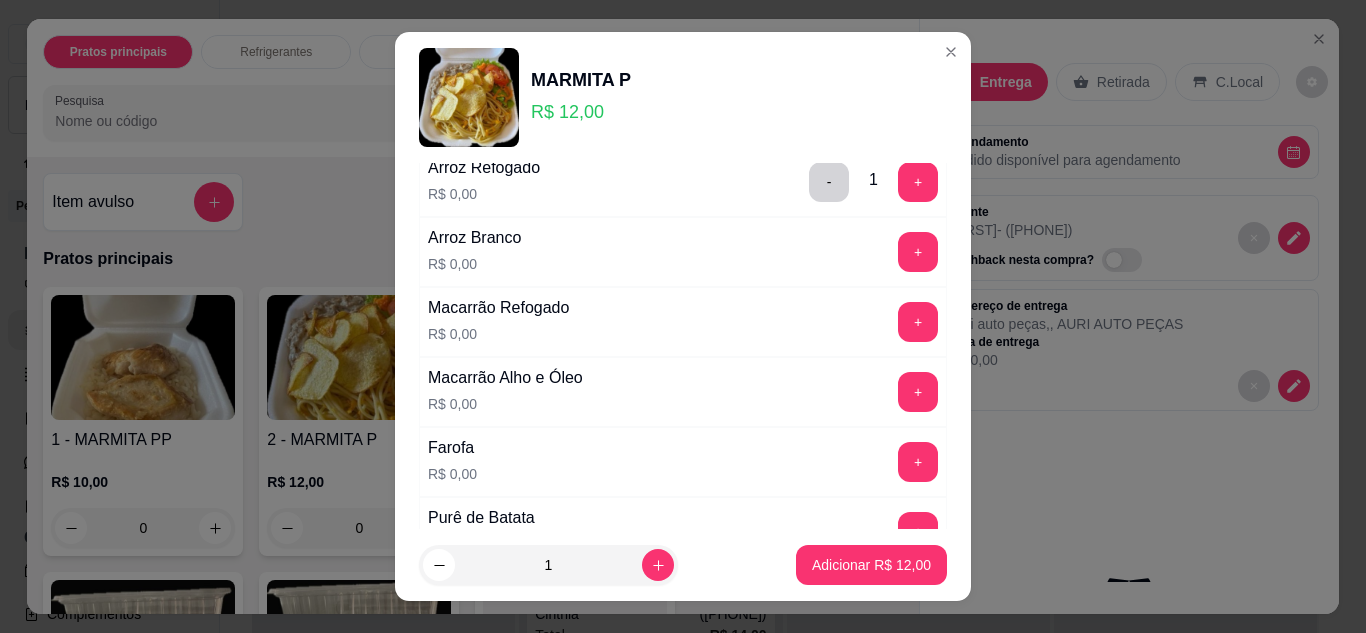 click on "+" at bounding box center (918, 392) 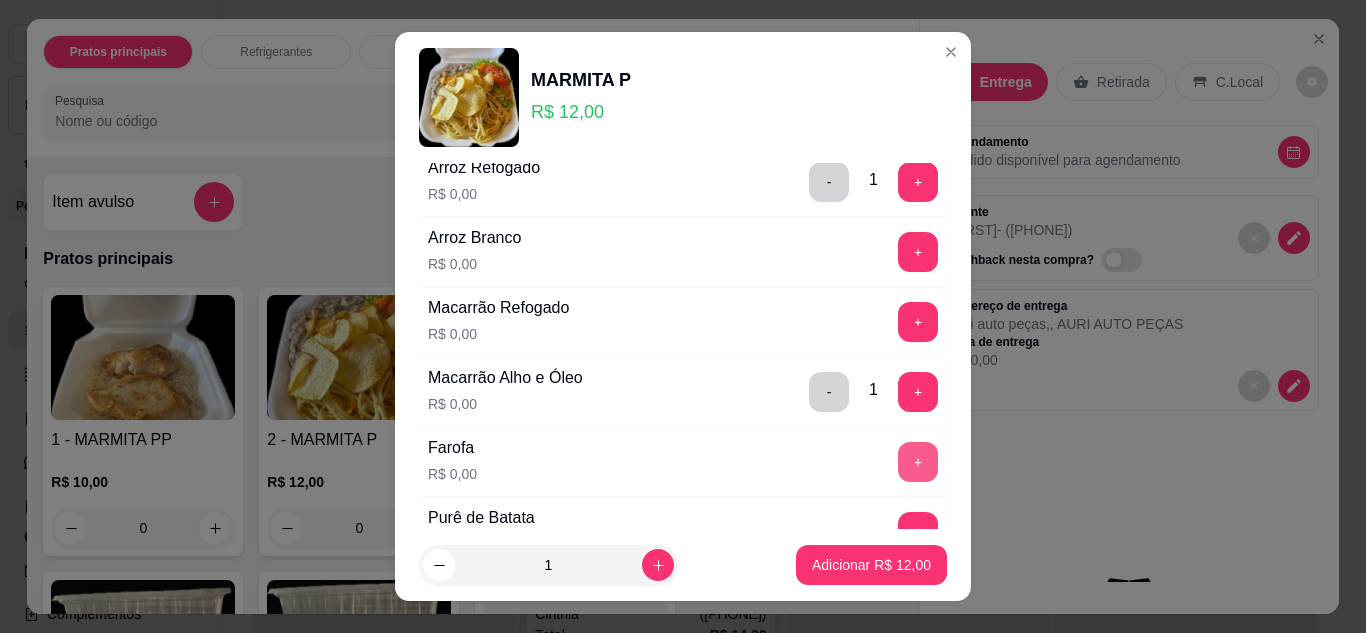 click on "+" at bounding box center (918, 462) 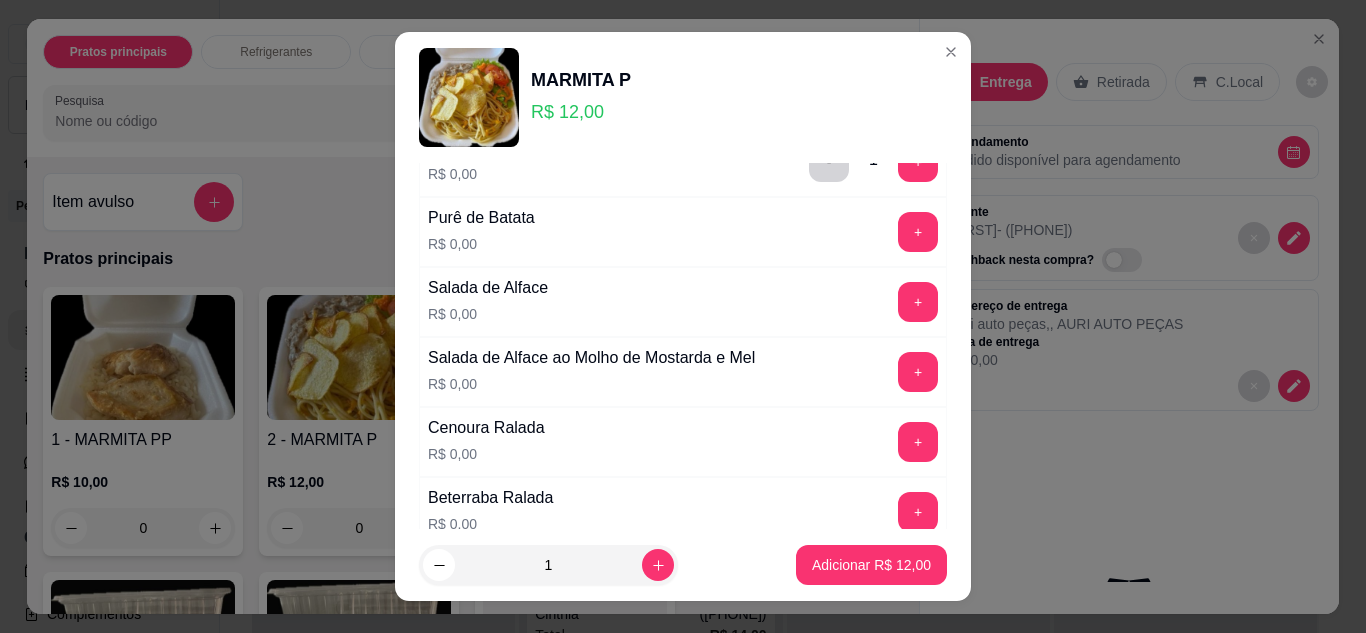 scroll, scrollTop: 700, scrollLeft: 0, axis: vertical 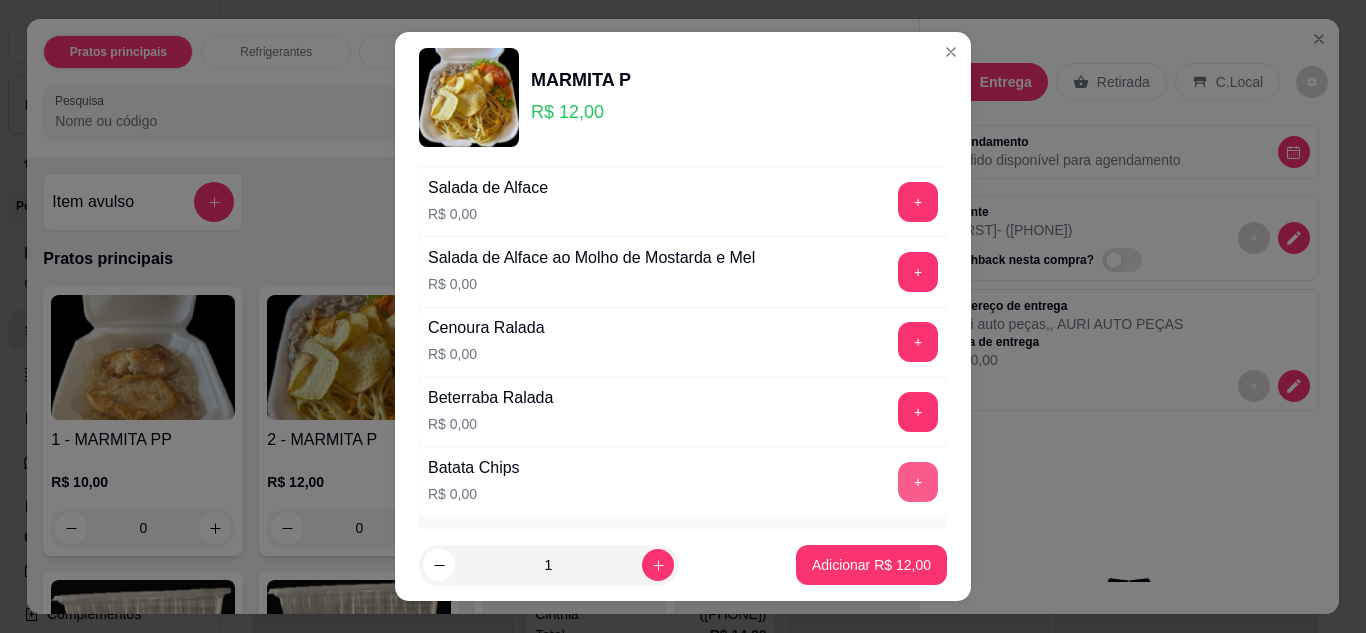 click on "+" at bounding box center (918, 482) 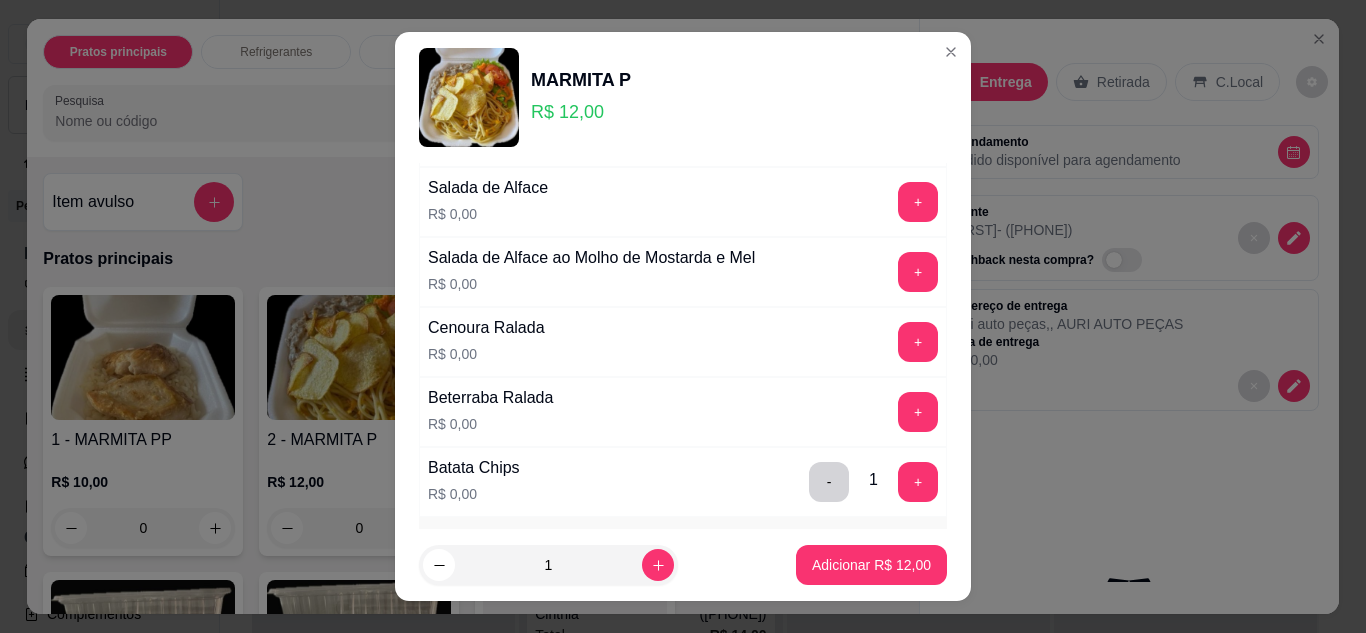 scroll, scrollTop: 600, scrollLeft: 0, axis: vertical 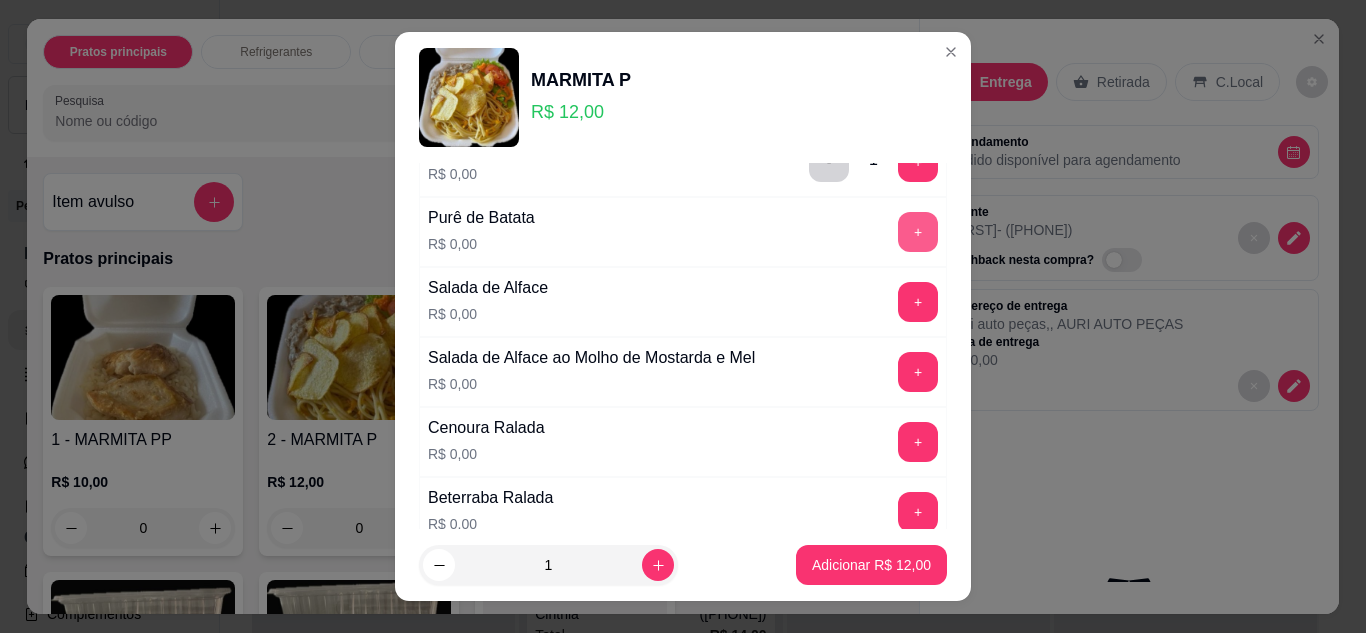 click on "+" at bounding box center (918, 232) 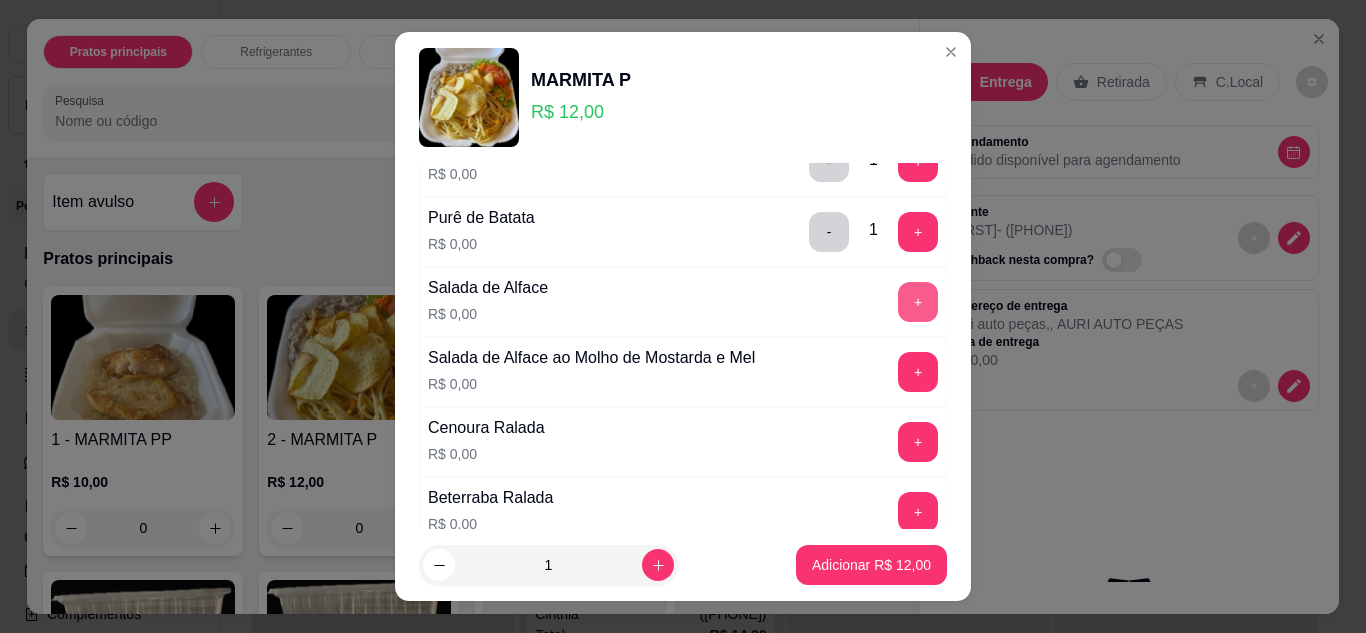 click on "+" at bounding box center (918, 302) 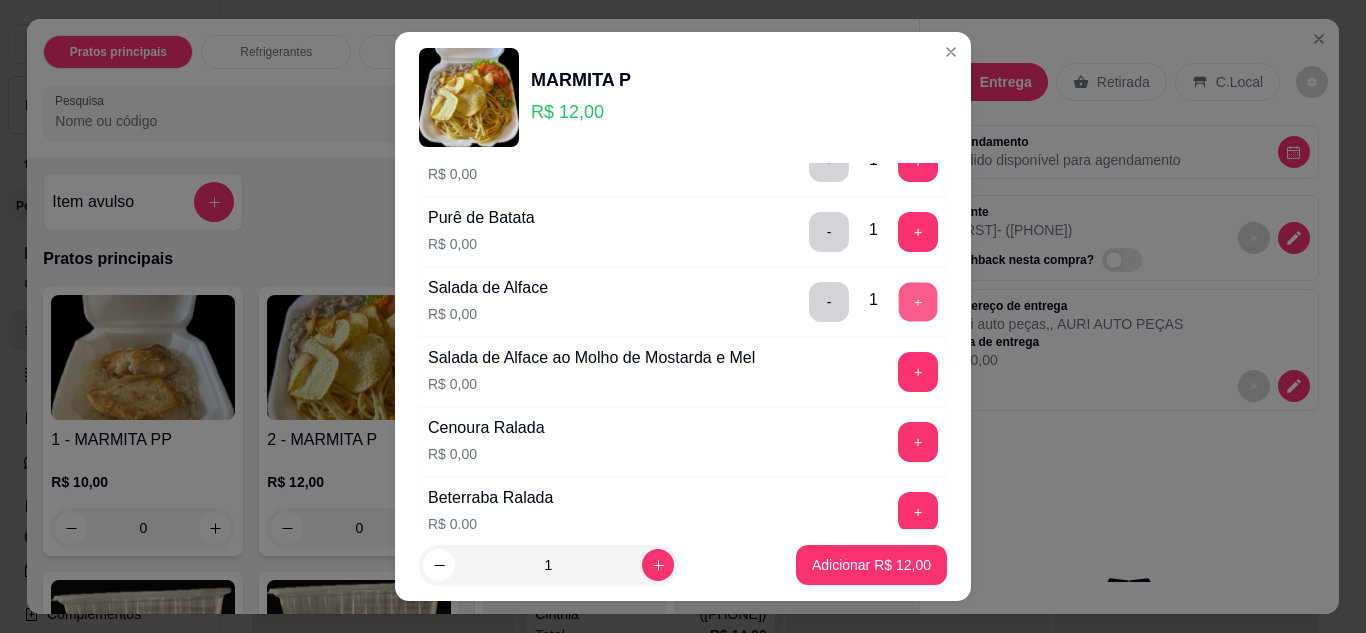 click on "+" at bounding box center [918, 302] 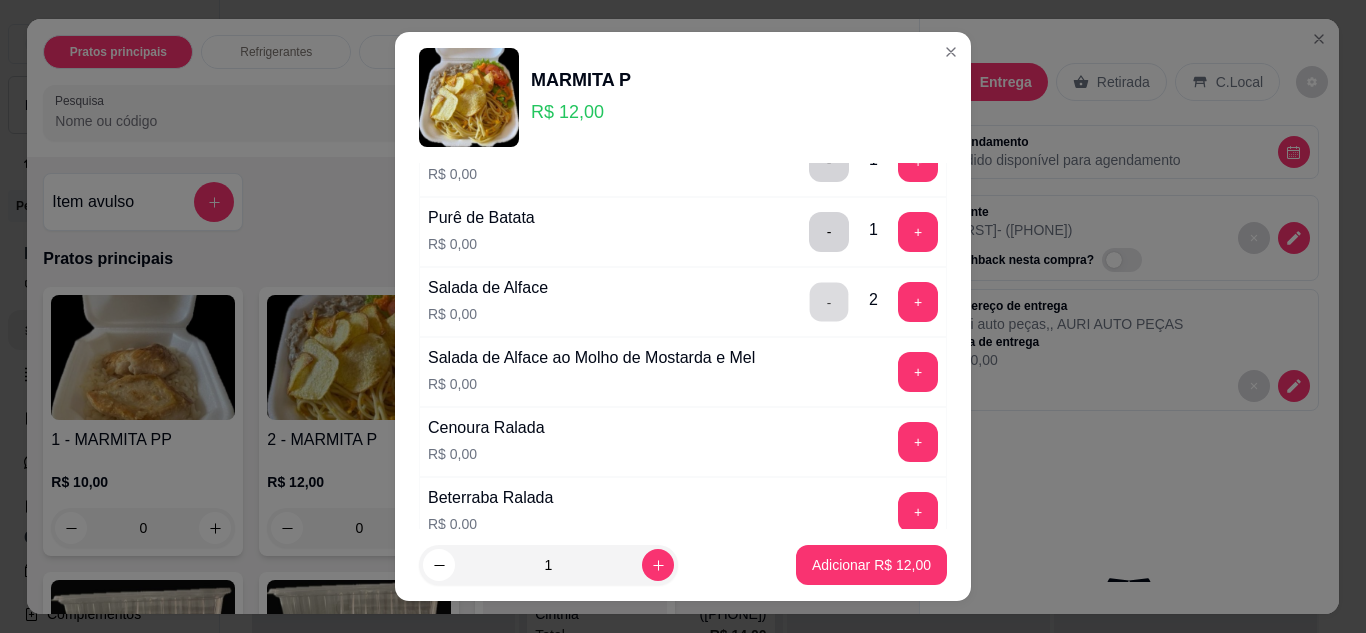 click on "-" at bounding box center (829, 302) 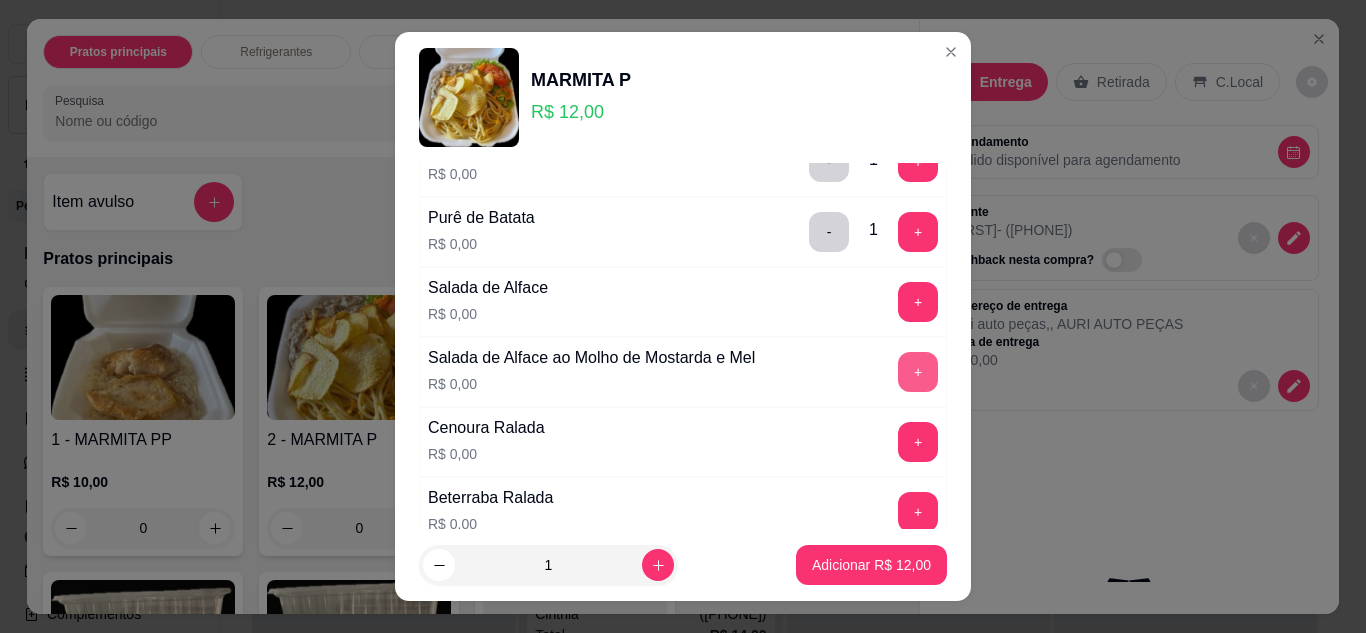 click on "+" at bounding box center (918, 372) 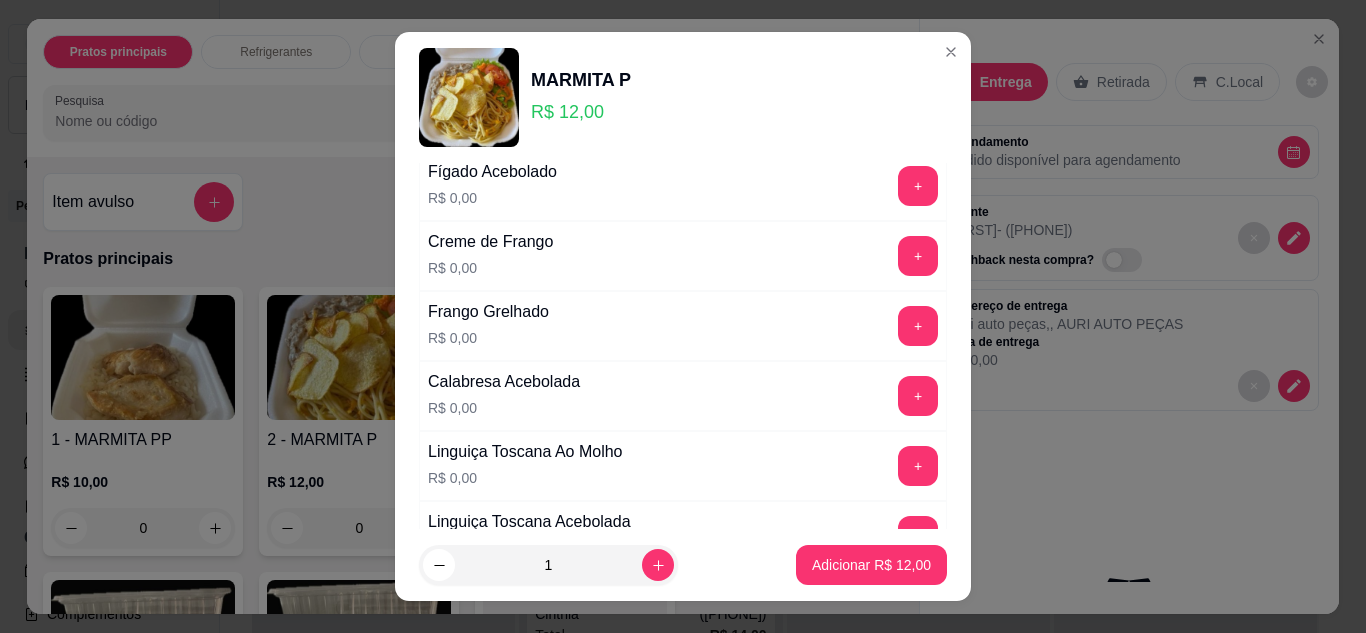 scroll, scrollTop: 1100, scrollLeft: 0, axis: vertical 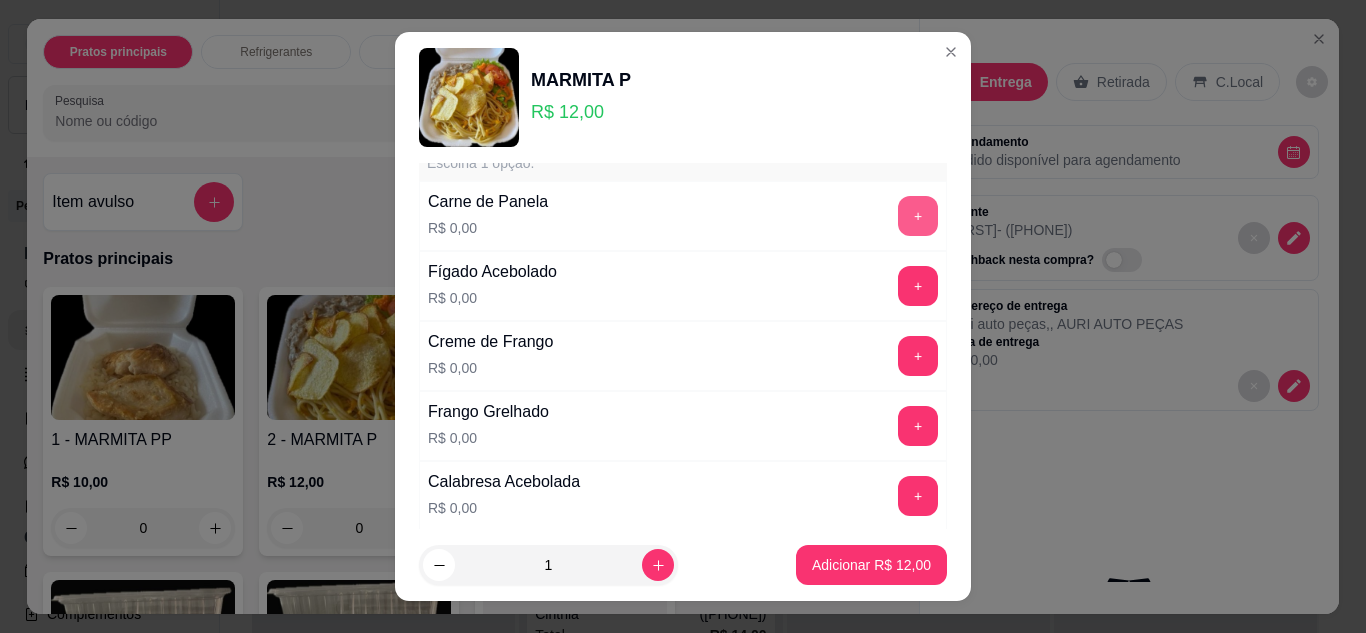 click on "+" at bounding box center (918, 216) 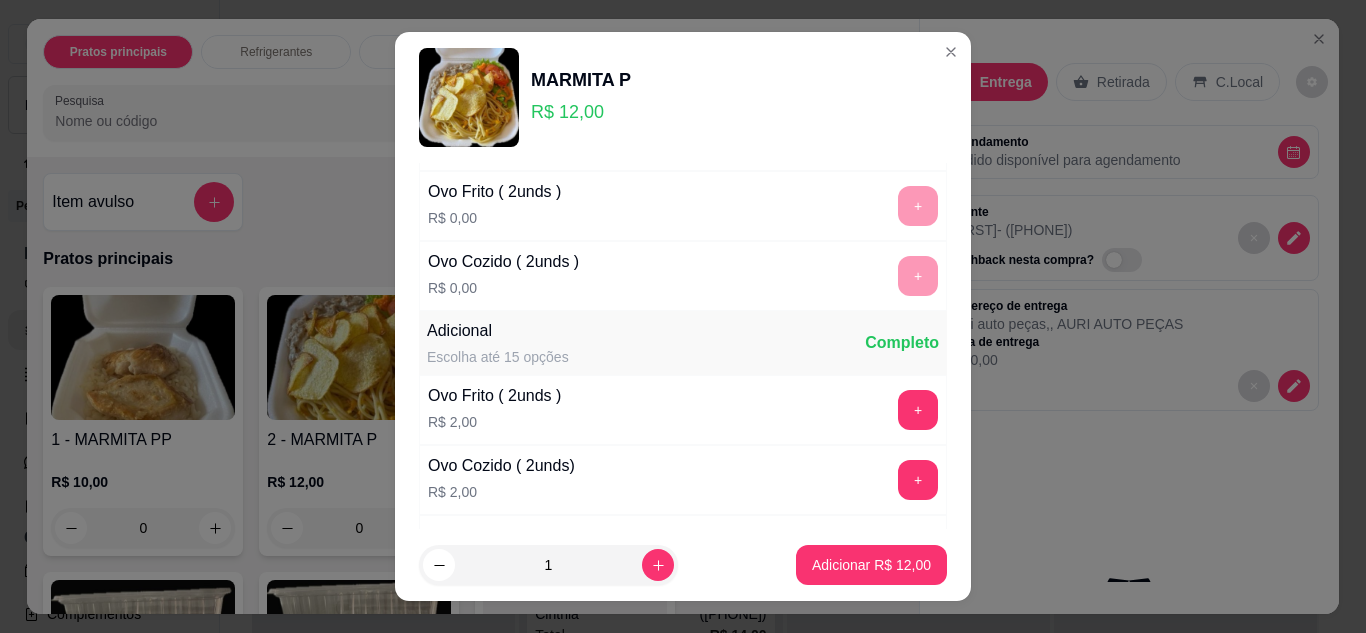scroll, scrollTop: 1300, scrollLeft: 0, axis: vertical 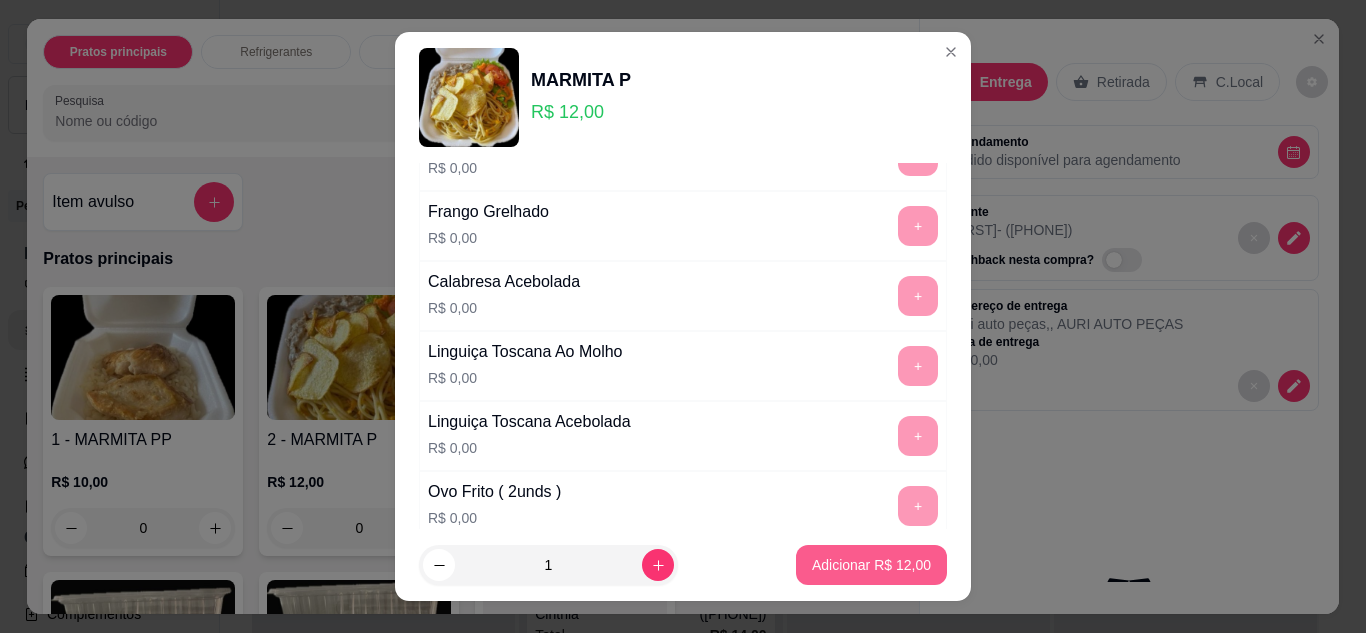 click on "Adicionar   R$ 12,00" at bounding box center [871, 565] 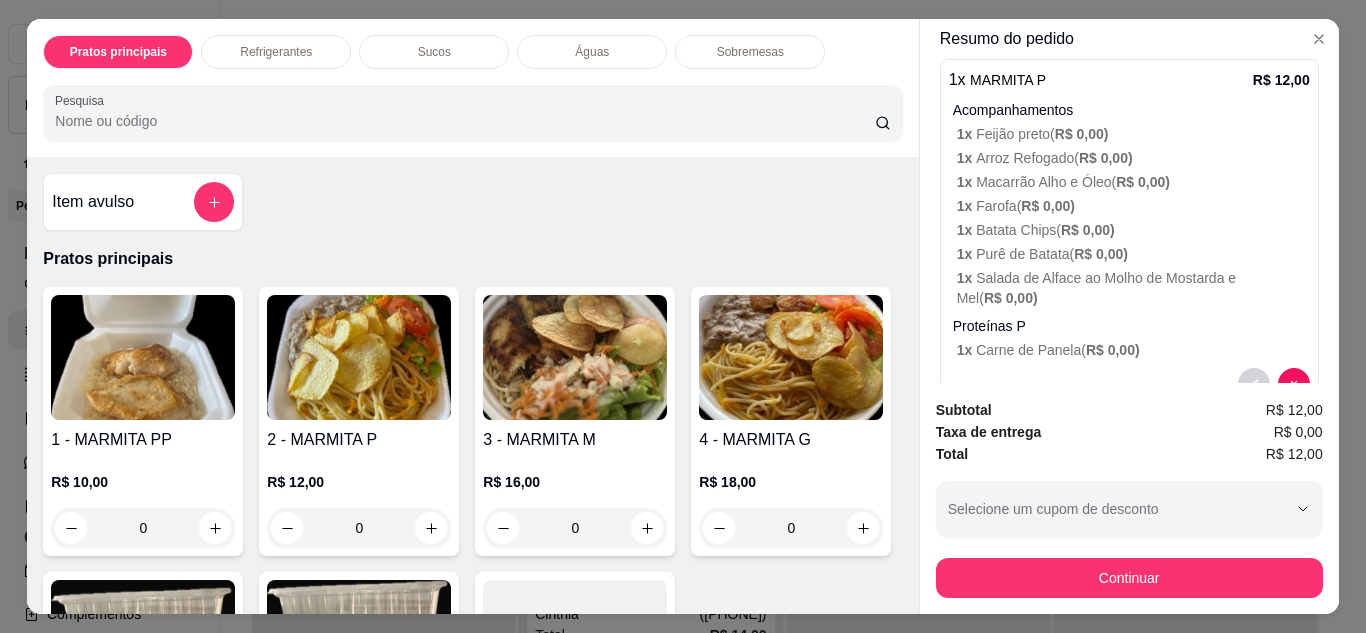 scroll, scrollTop: 454, scrollLeft: 0, axis: vertical 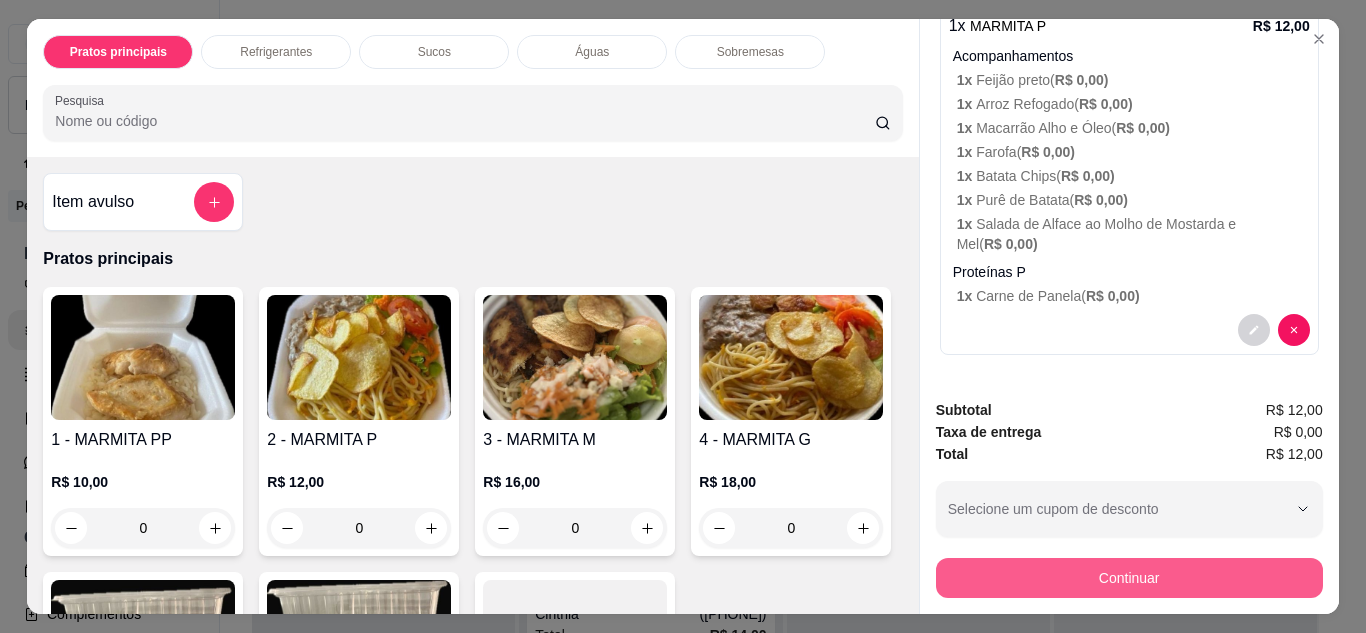 click on "Continuar" at bounding box center [1129, 578] 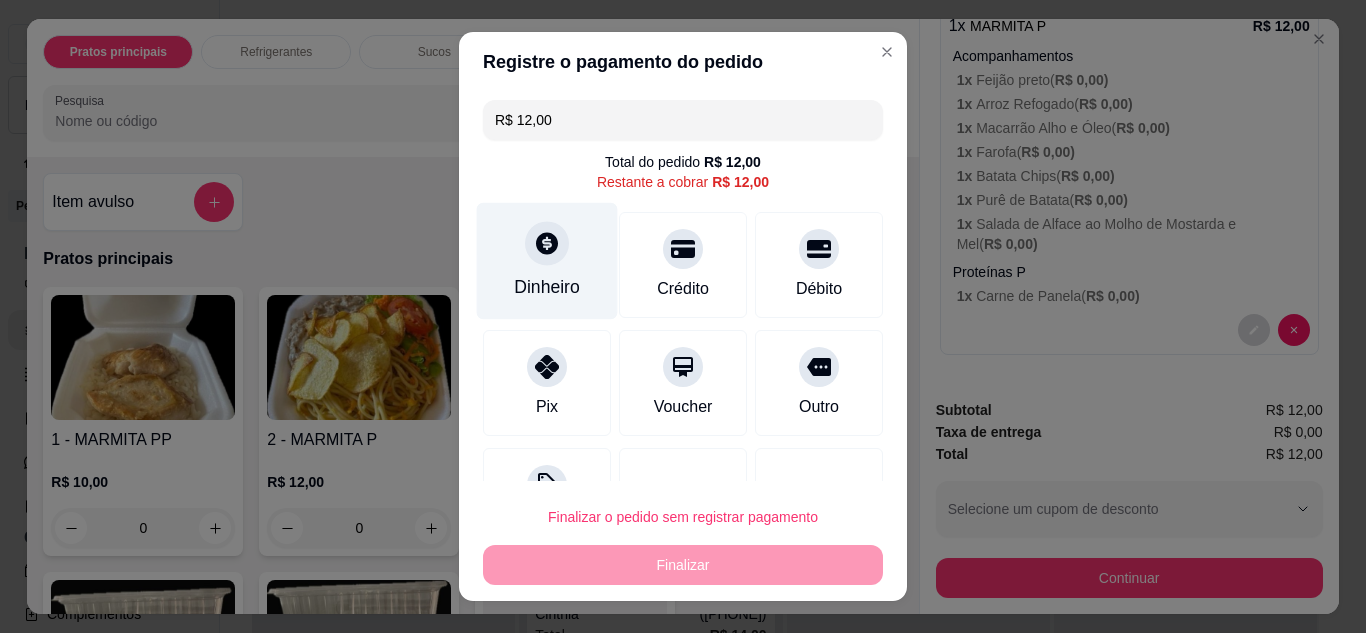 click on "Dinheiro" at bounding box center [547, 260] 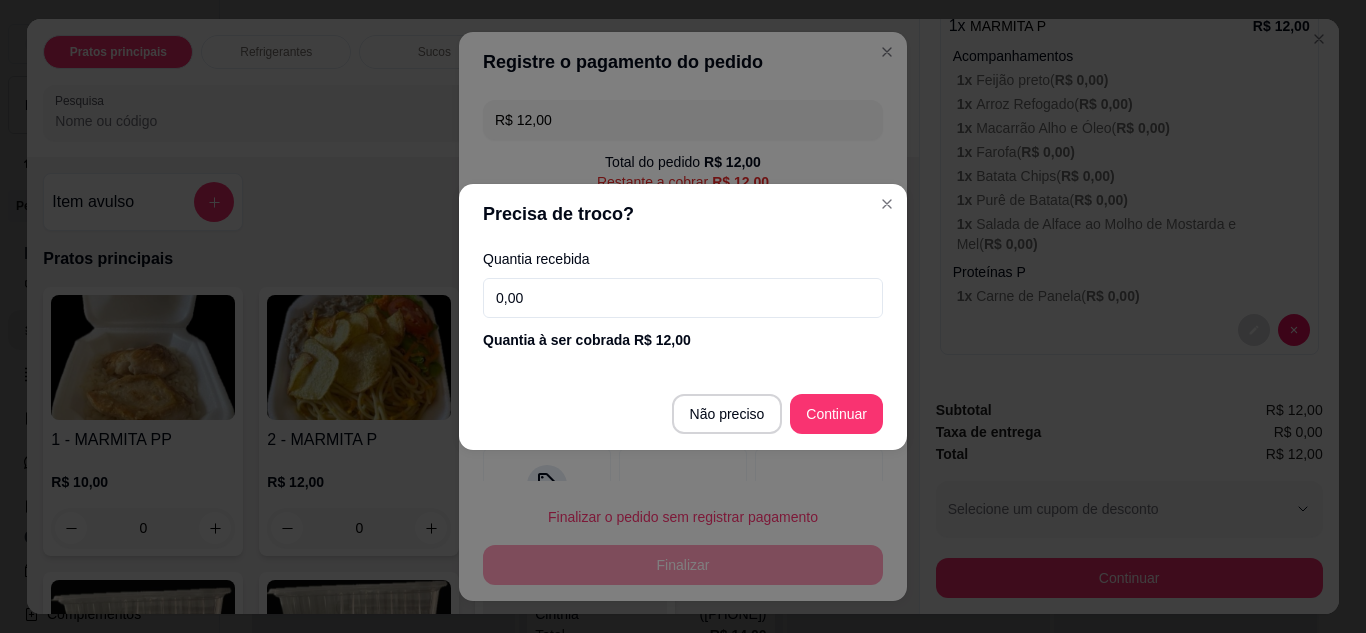 click on "0,00" at bounding box center (683, 298) 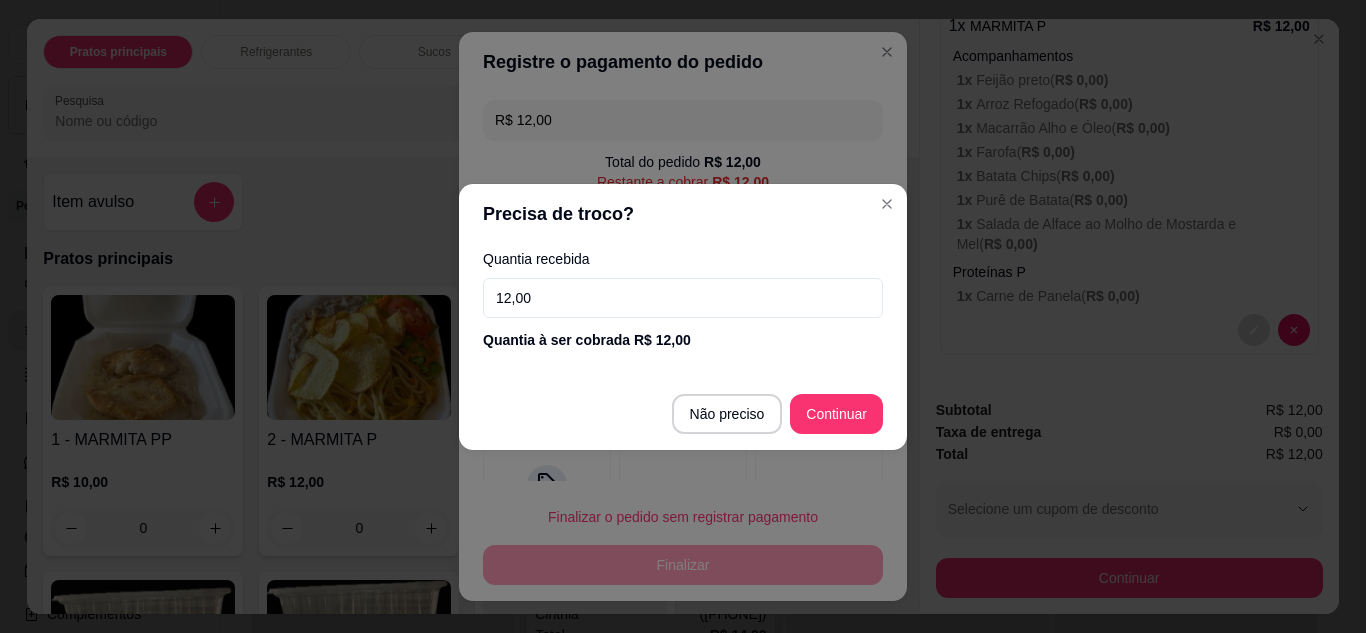 drag, startPoint x: 596, startPoint y: 308, endPoint x: 438, endPoint y: 310, distance: 158.01266 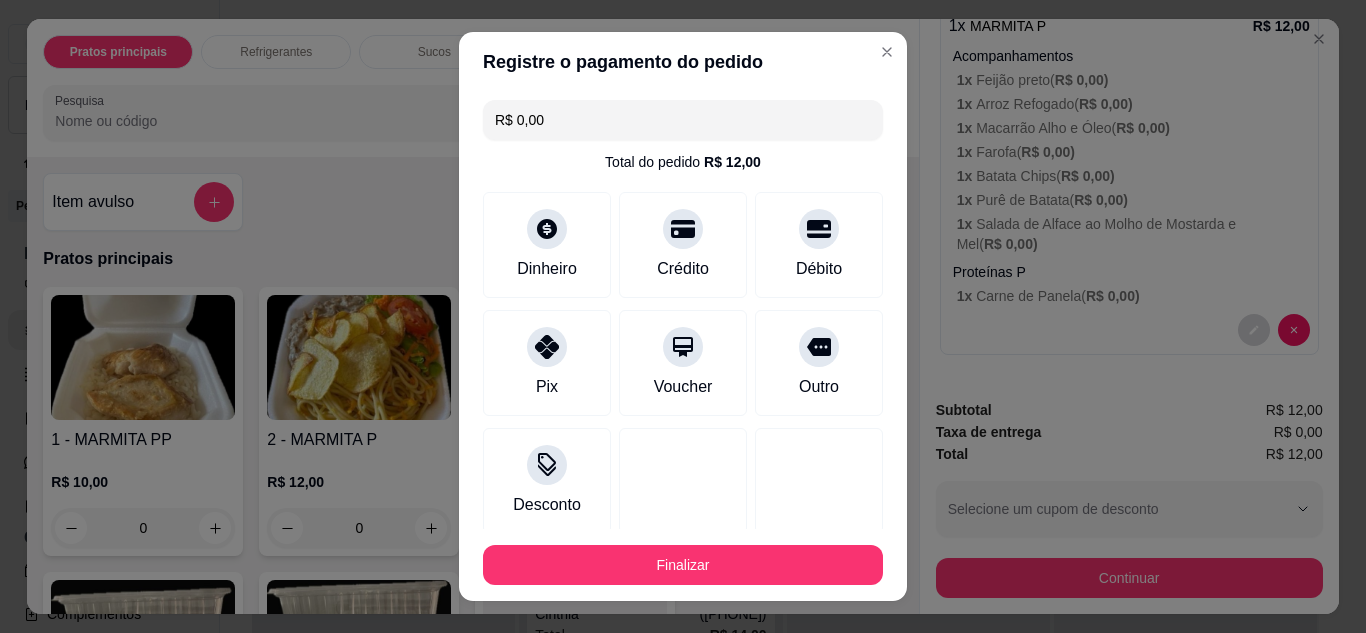 click on "Dinheiro Crédito Débito" at bounding box center [683, 245] 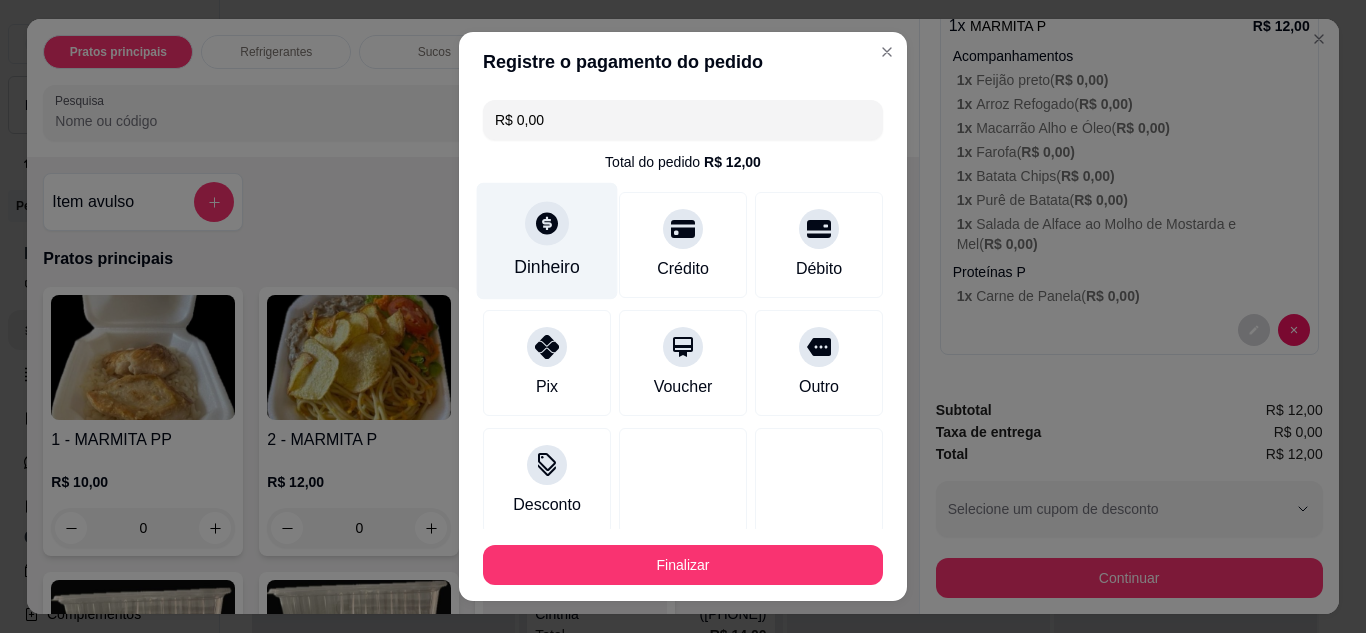 click on "Dinheiro" at bounding box center [547, 240] 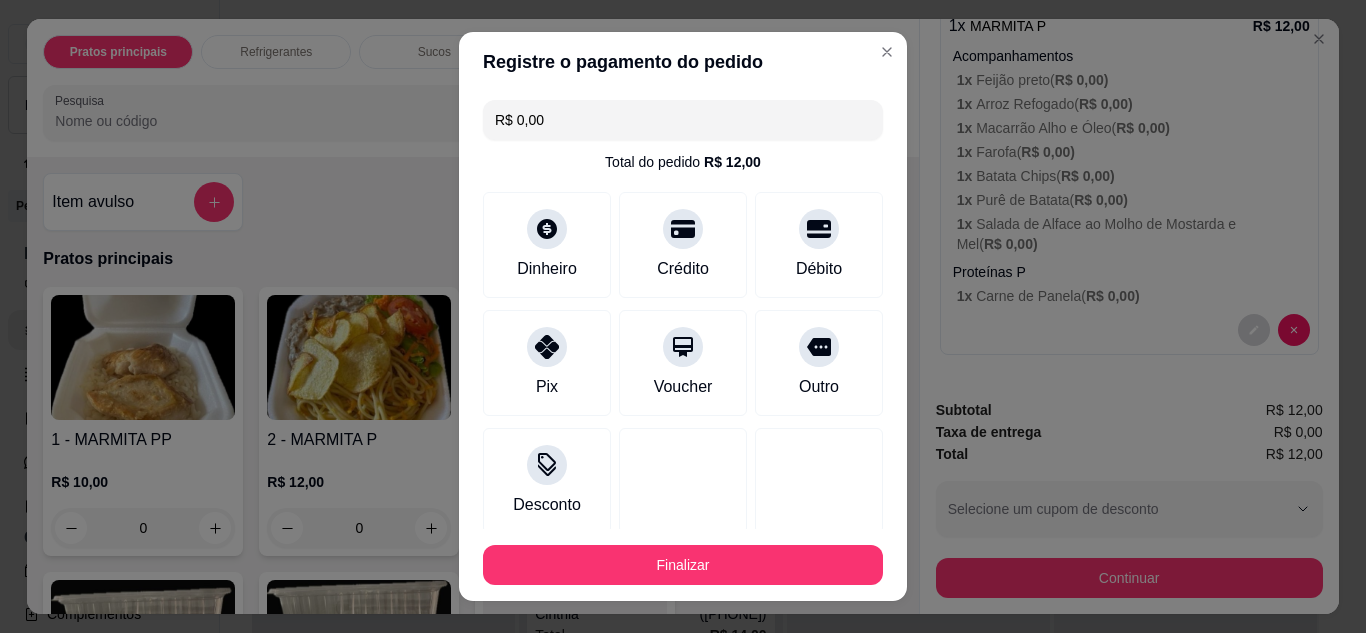 scroll, scrollTop: 192, scrollLeft: 0, axis: vertical 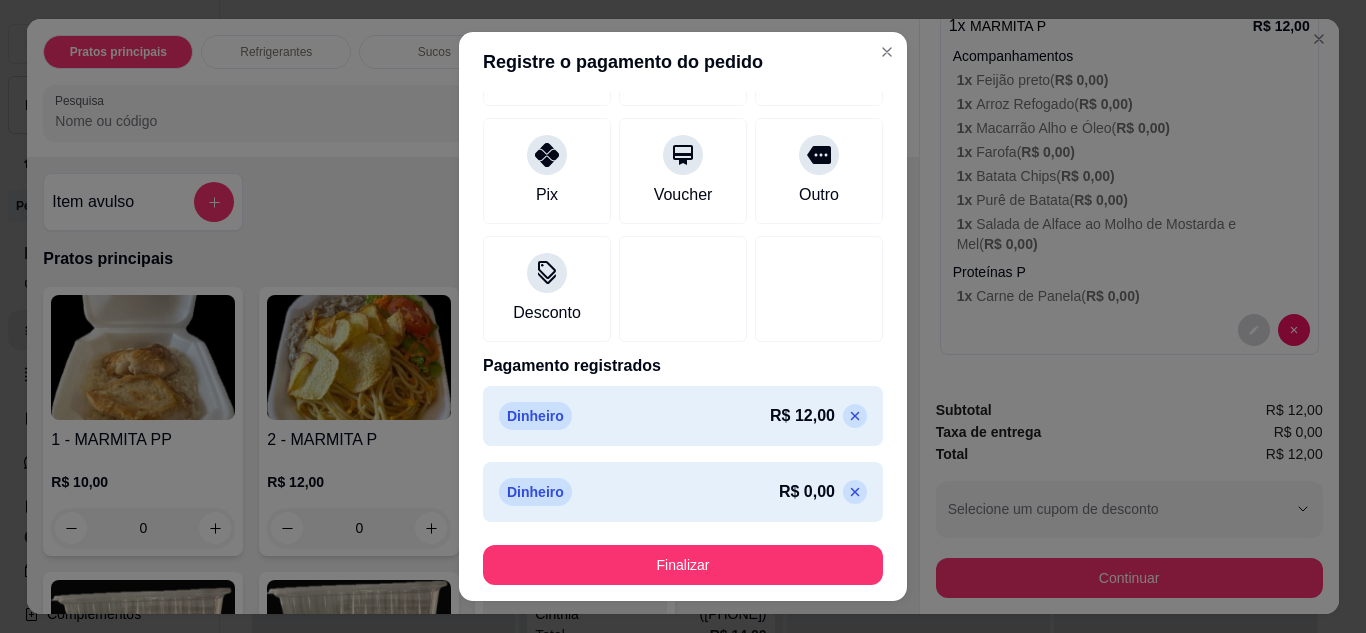 click 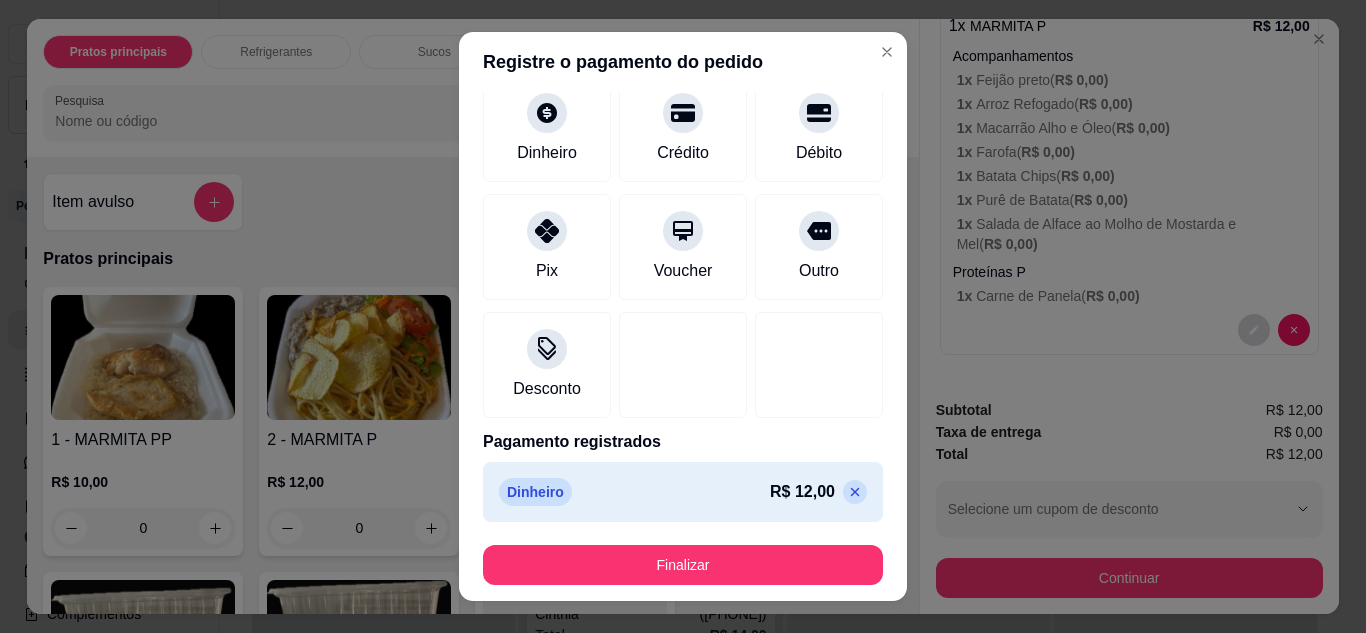 click 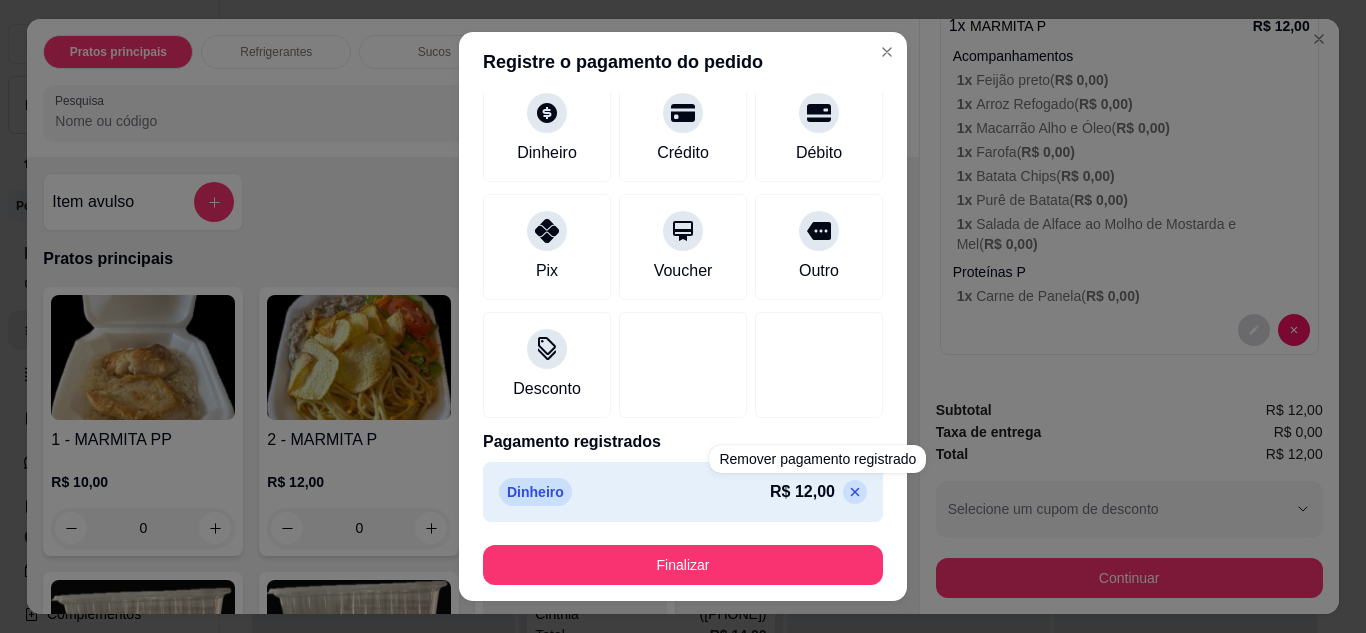 scroll, scrollTop: 80, scrollLeft: 0, axis: vertical 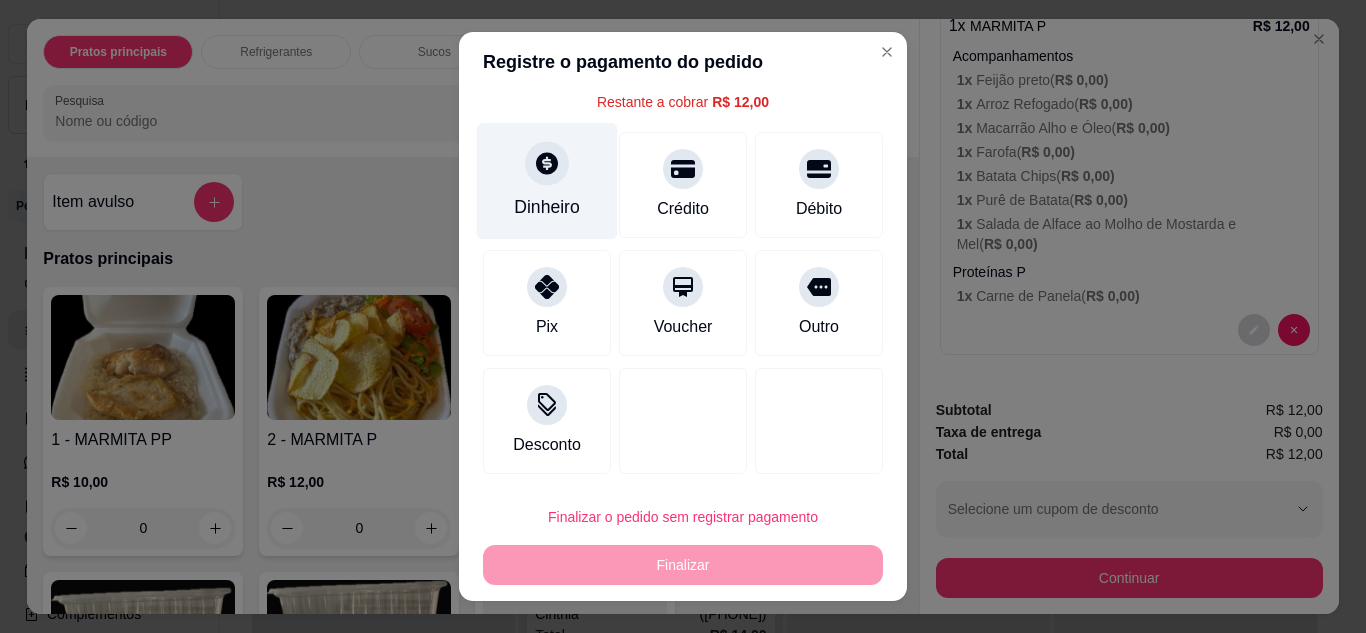 click on "Dinheiro" at bounding box center (547, 207) 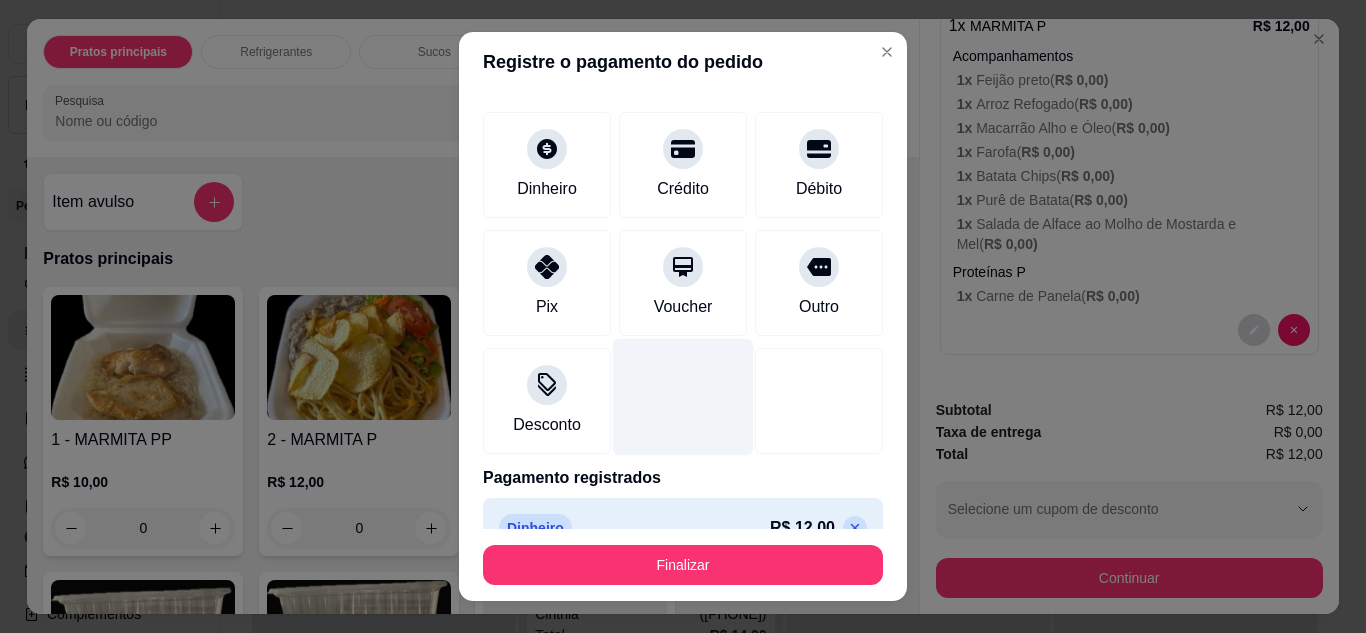 scroll, scrollTop: 116, scrollLeft: 0, axis: vertical 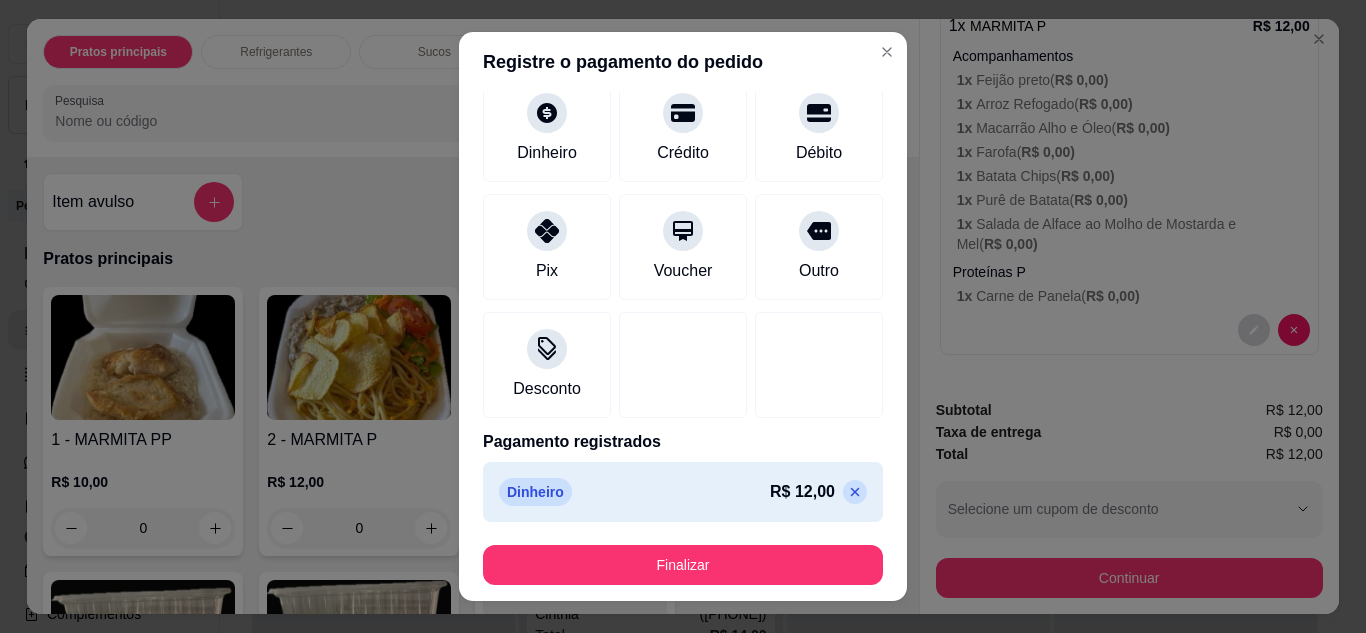 click on "Finalizar" at bounding box center (683, 565) 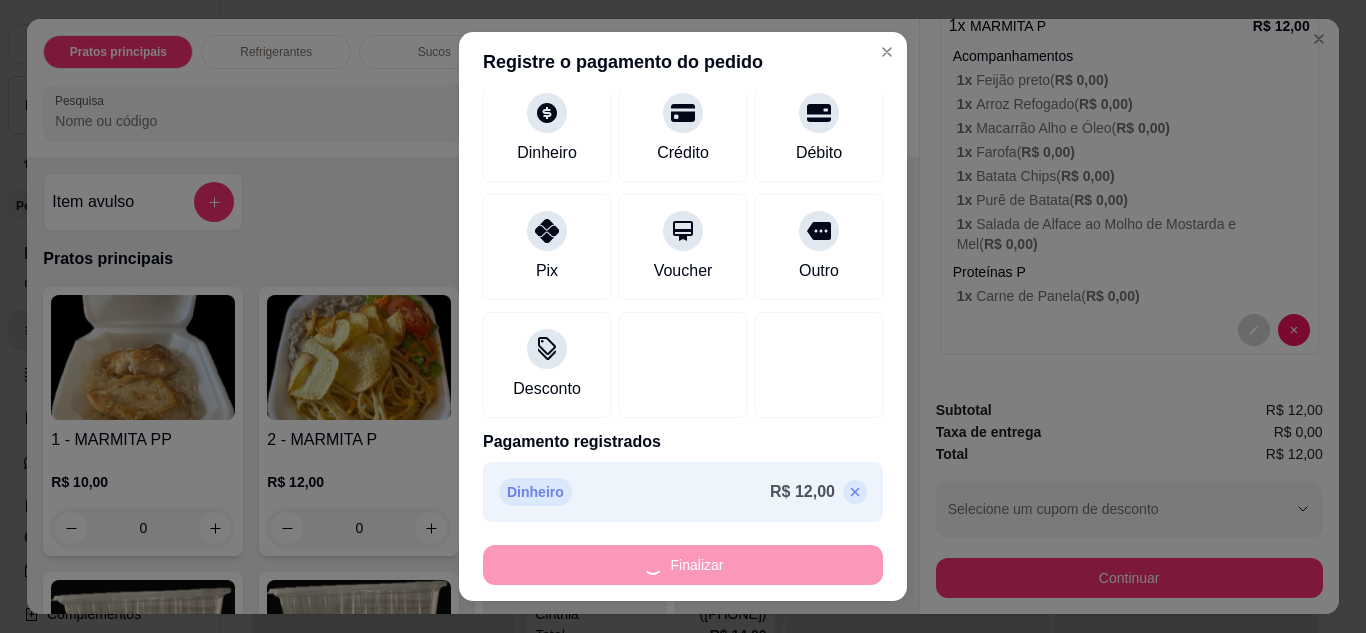 type on "-R$ 12,00" 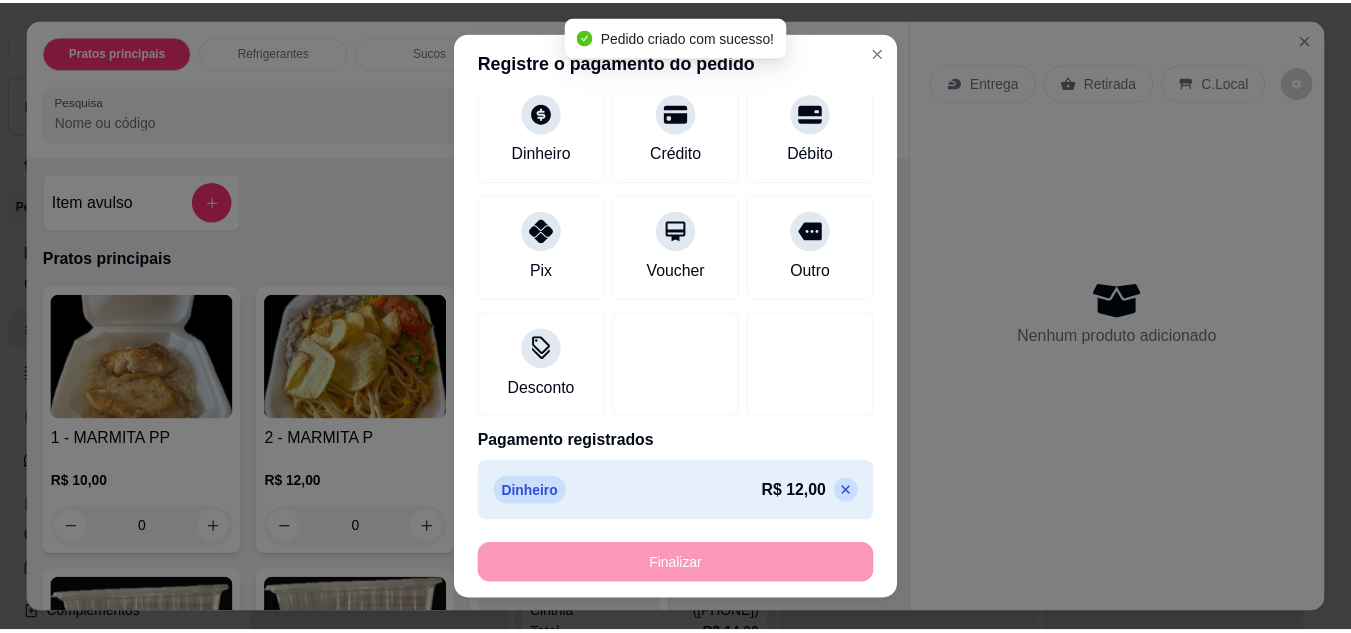 scroll, scrollTop: 0, scrollLeft: 0, axis: both 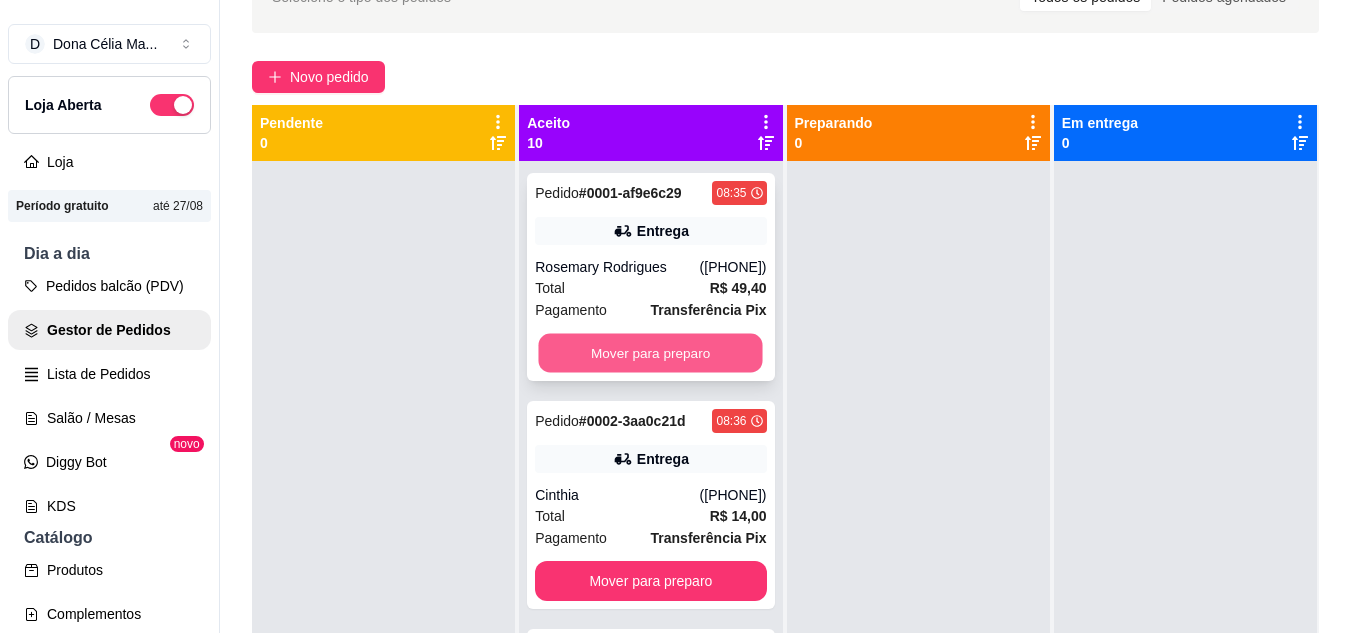 click on "Mover para preparo" at bounding box center (651, 353) 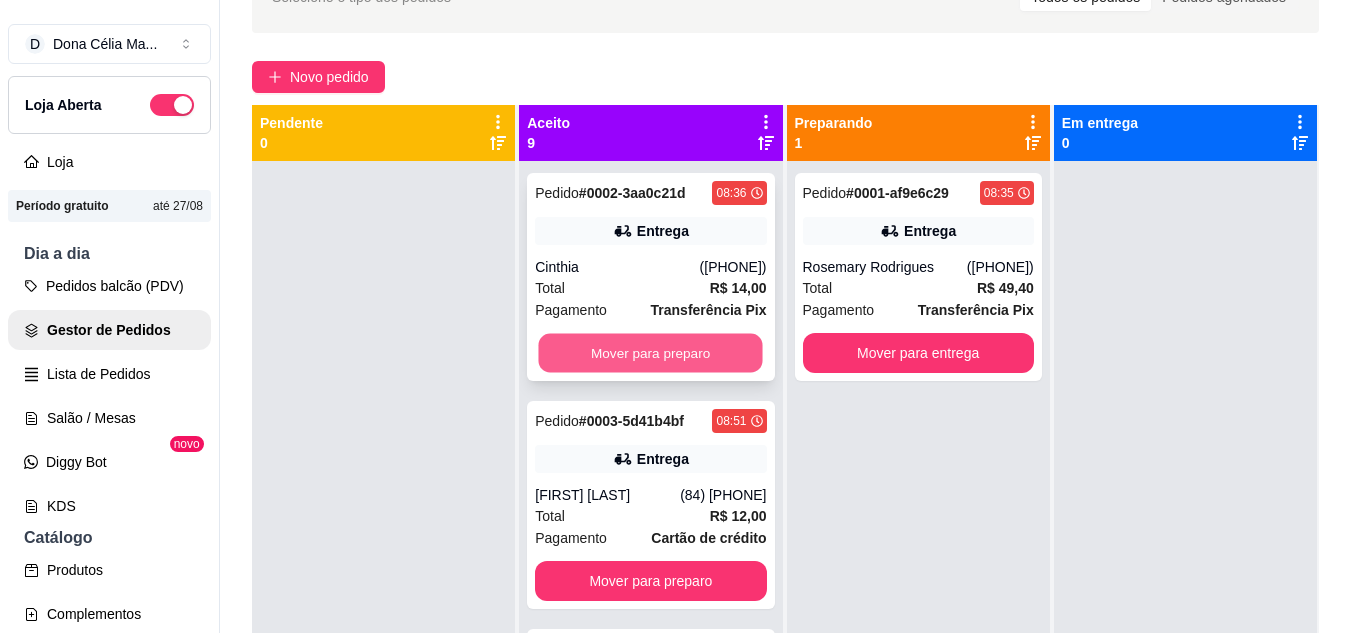 click on "Mover para preparo" at bounding box center [651, 353] 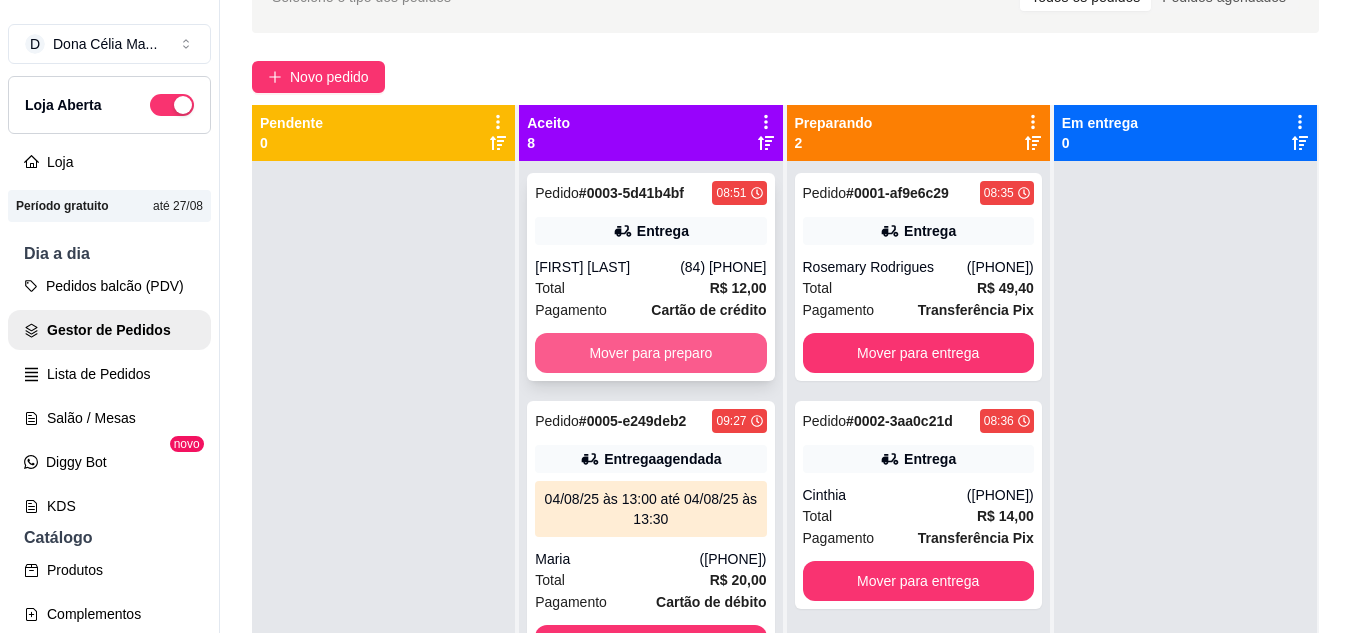 click on "Mover para preparo" at bounding box center [650, 353] 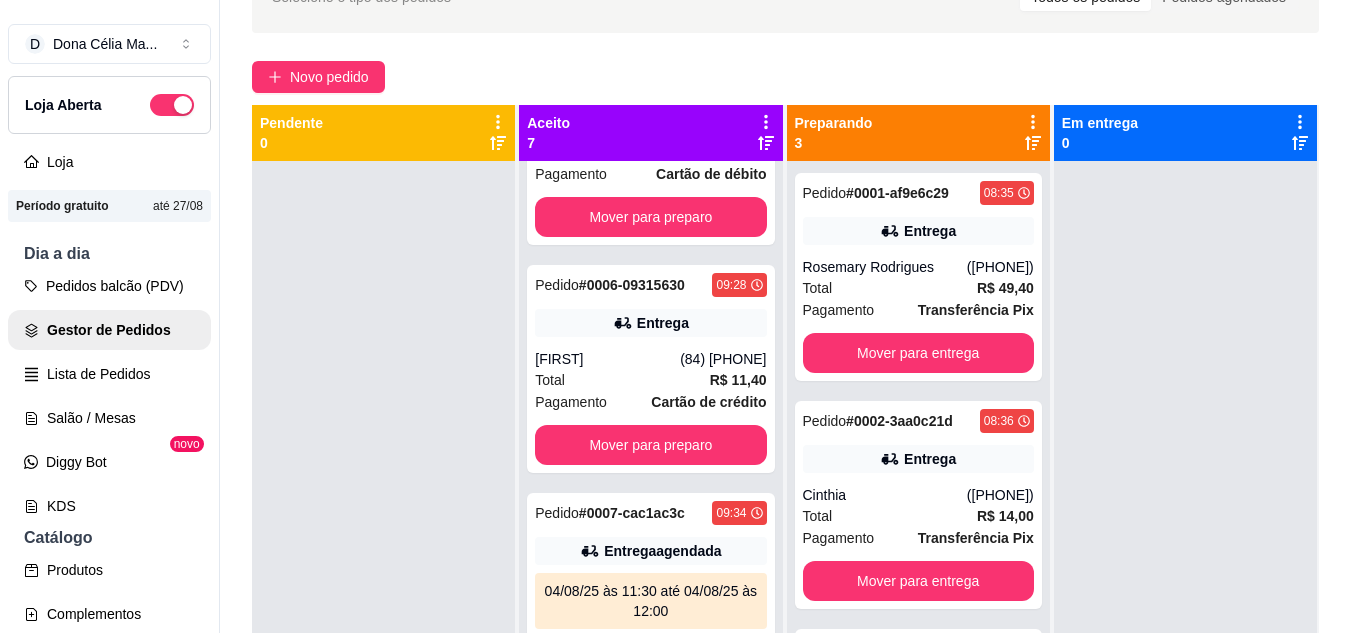 scroll, scrollTop: 300, scrollLeft: 0, axis: vertical 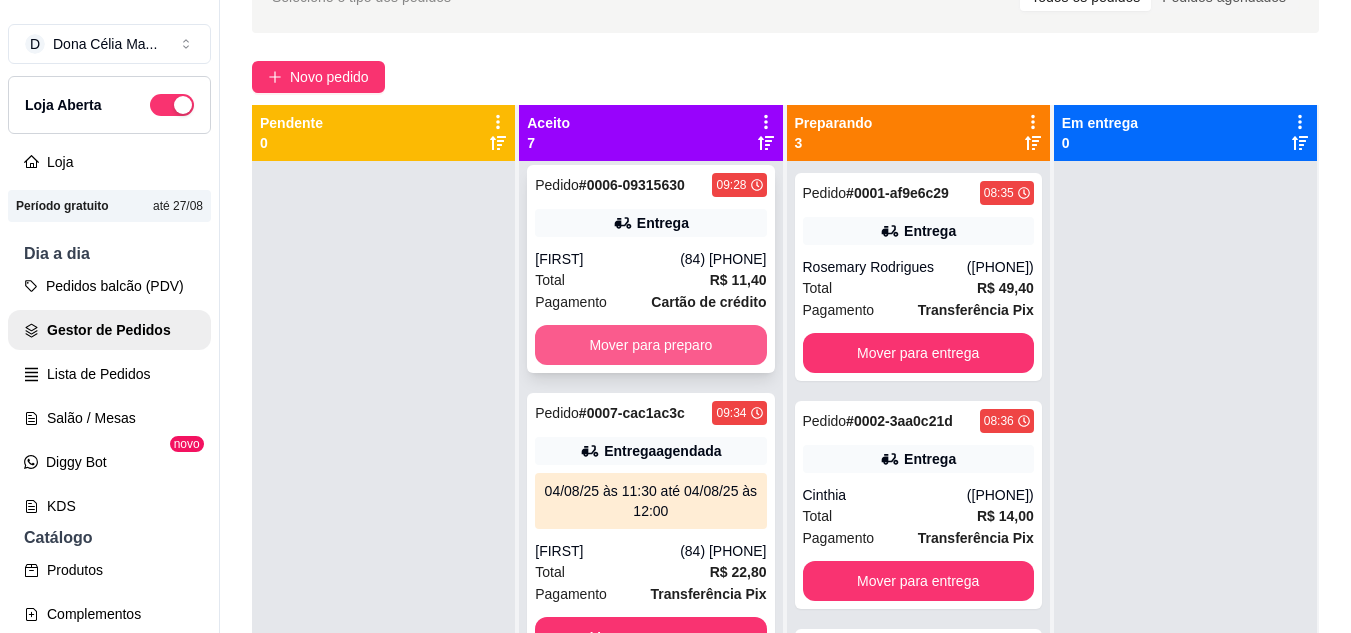 click on "Mover para preparo" at bounding box center [650, 345] 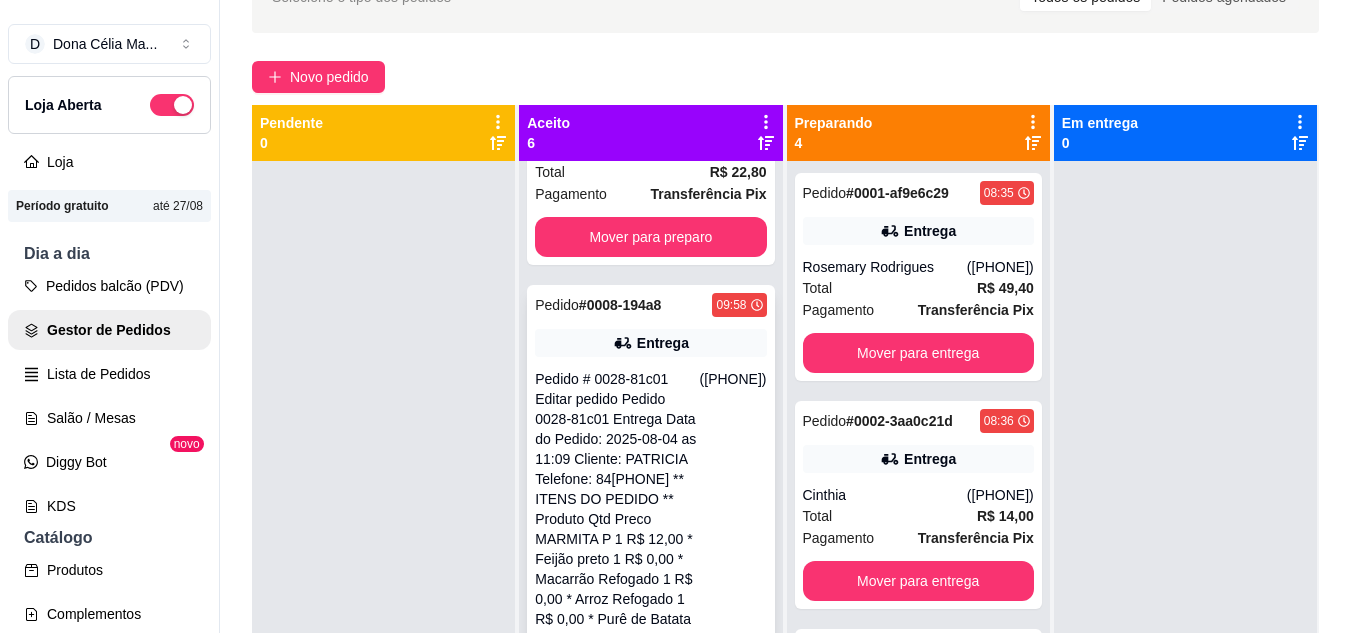 scroll, scrollTop: 572, scrollLeft: 0, axis: vertical 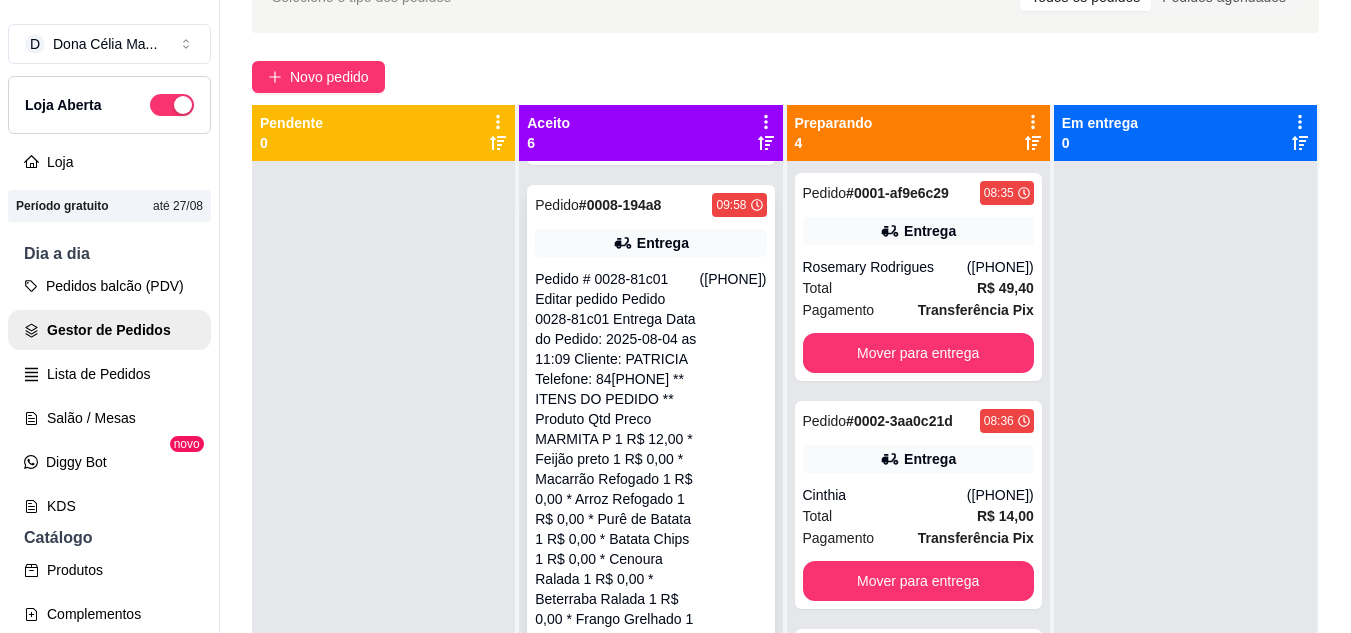 click on "Mover para preparo" at bounding box center (650, 1245) 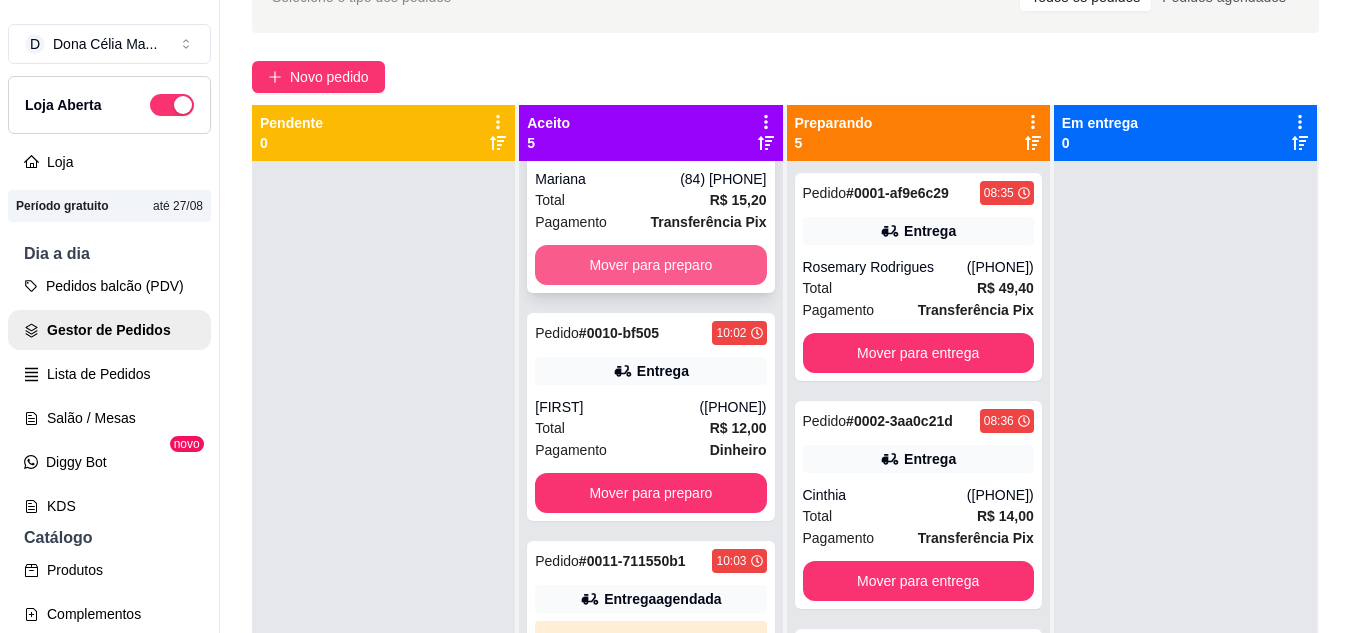 scroll, scrollTop: 719, scrollLeft: 0, axis: vertical 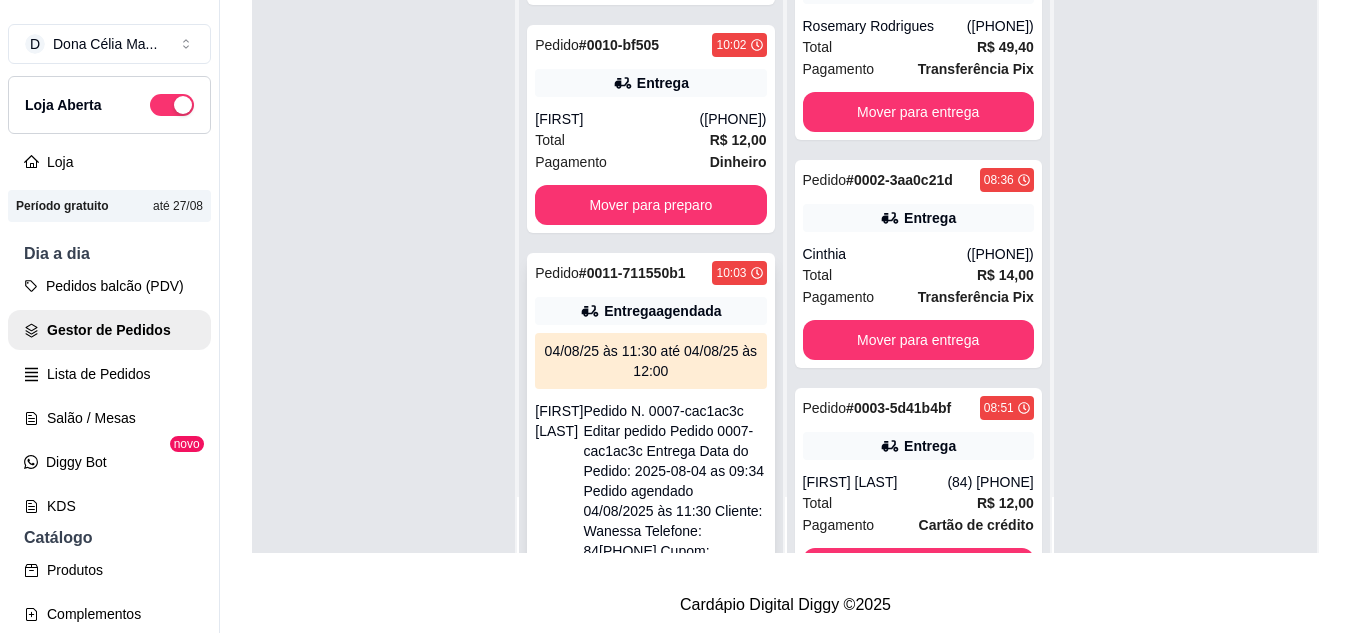 click on "Mover para preparo" at bounding box center [651, 1277] 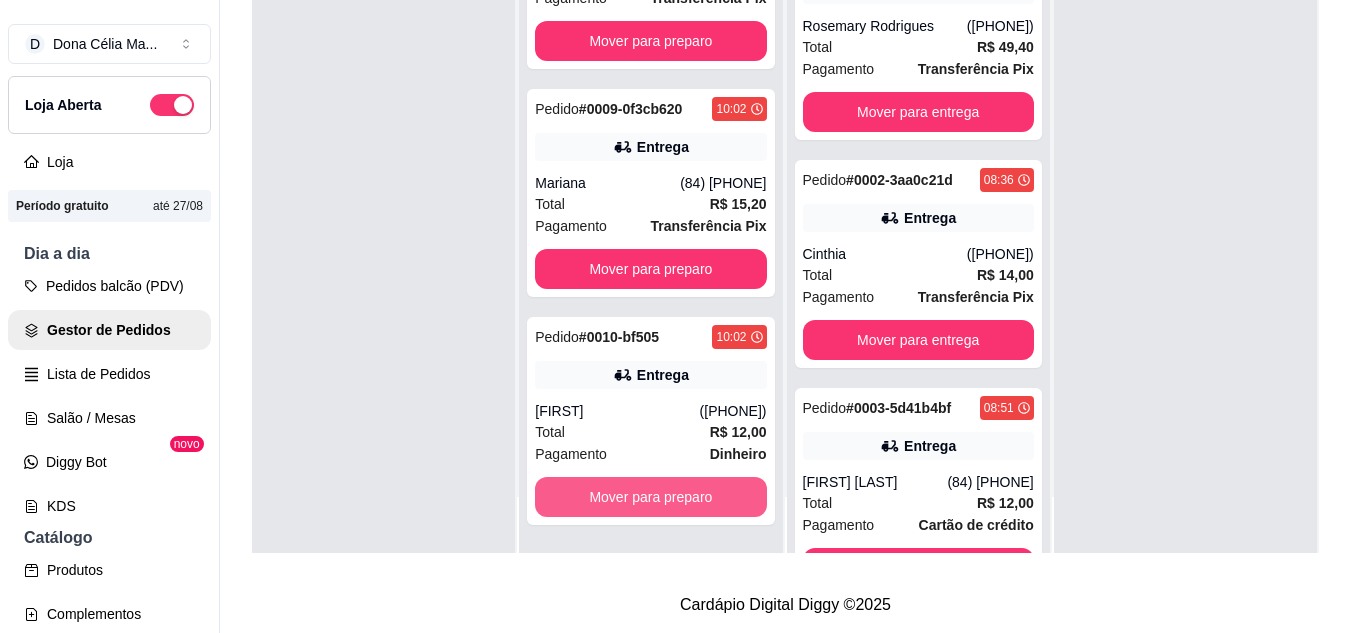 scroll, scrollTop: 427, scrollLeft: 0, axis: vertical 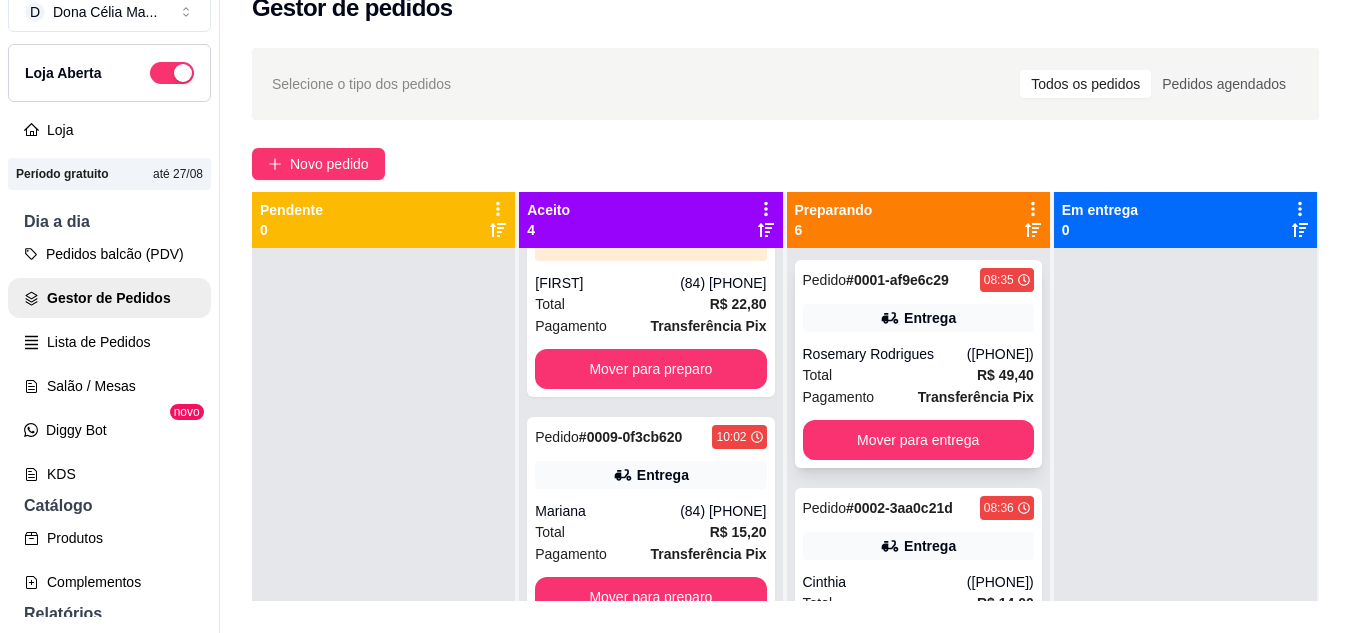 click on "Entrega" at bounding box center (930, 318) 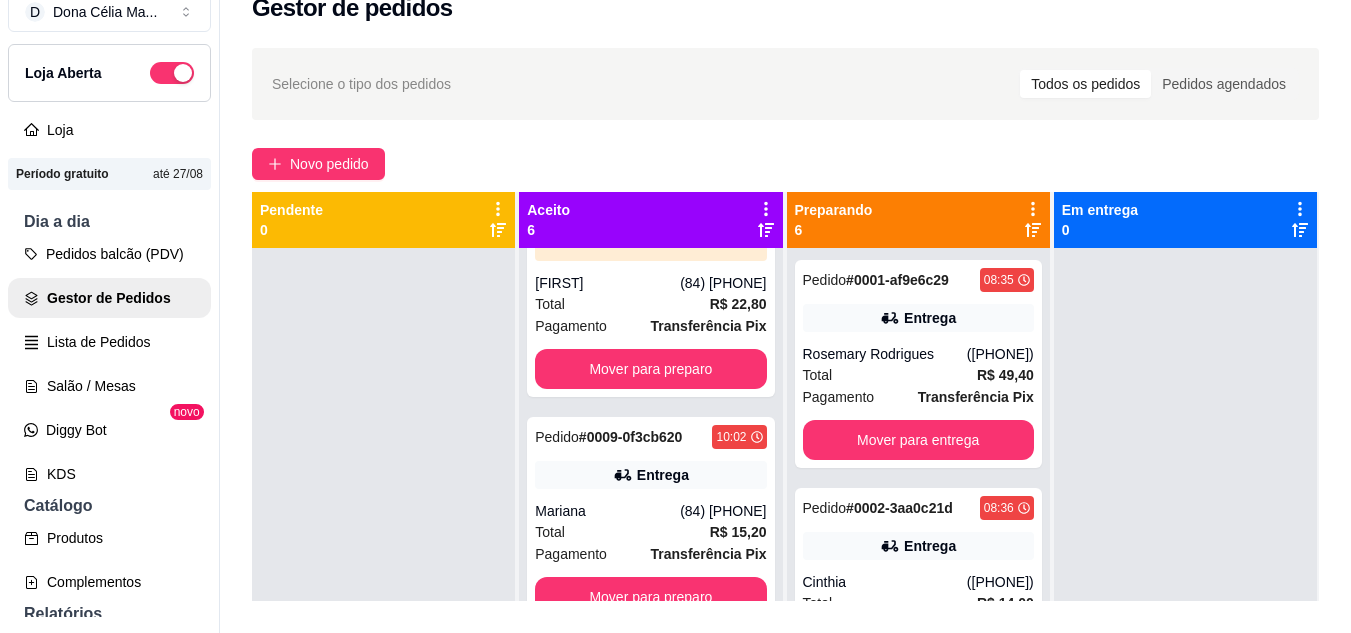 scroll, scrollTop: 719, scrollLeft: 0, axis: vertical 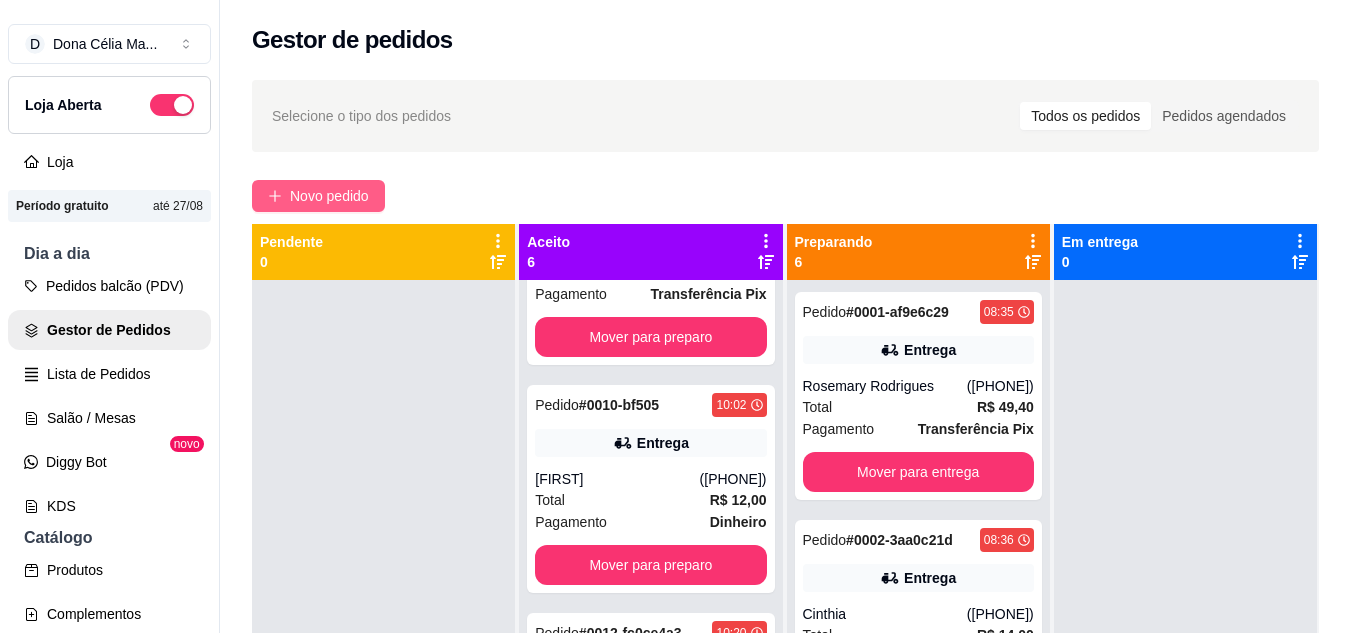 click 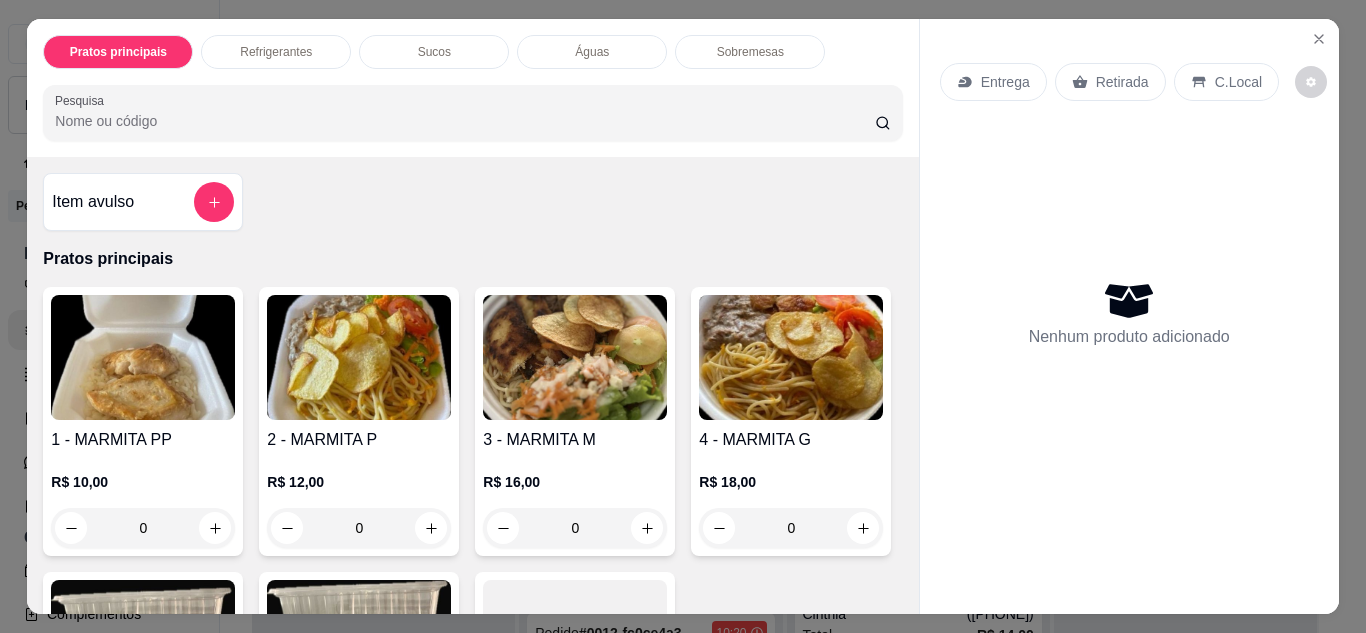 click at bounding box center (359, 357) 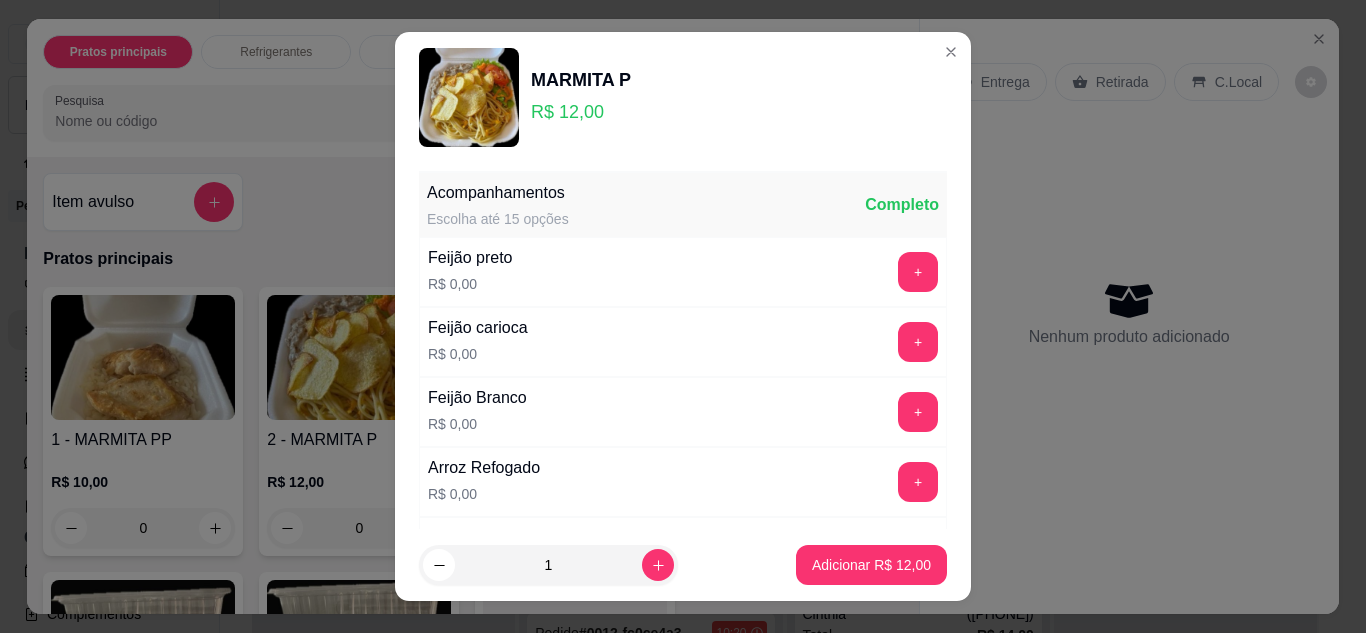 click on "Feijão preto R$ 0,00" at bounding box center [470, 272] 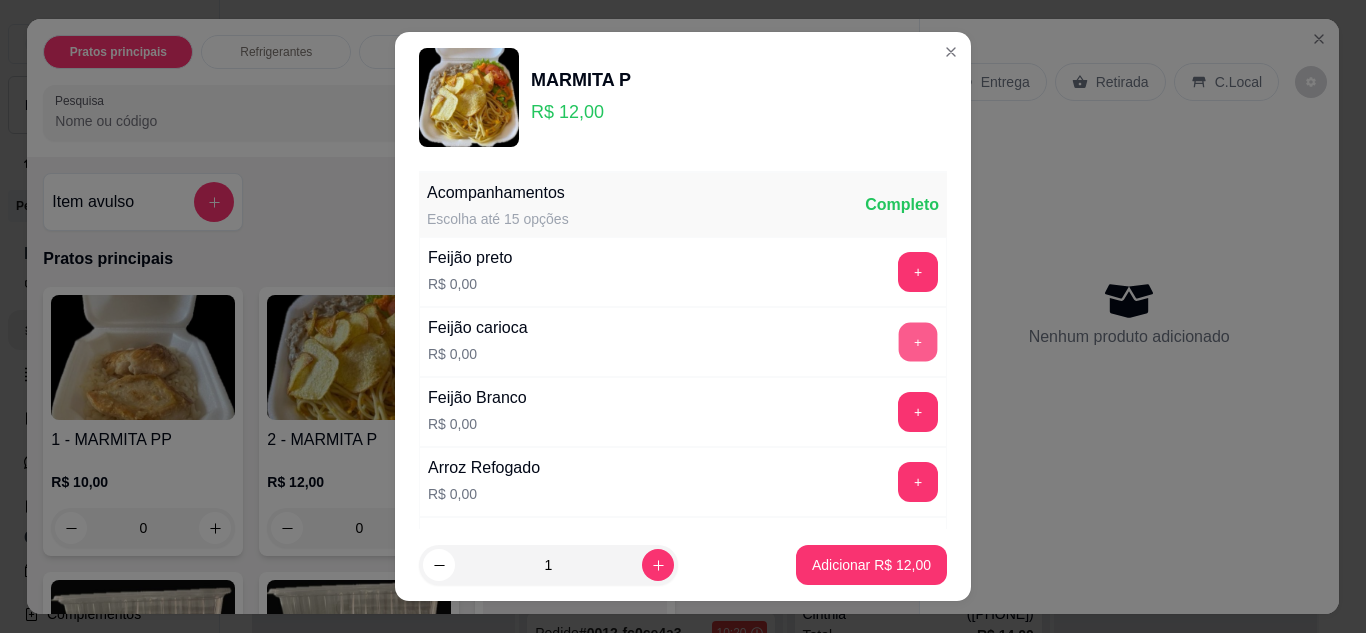 click on "+" at bounding box center (918, 342) 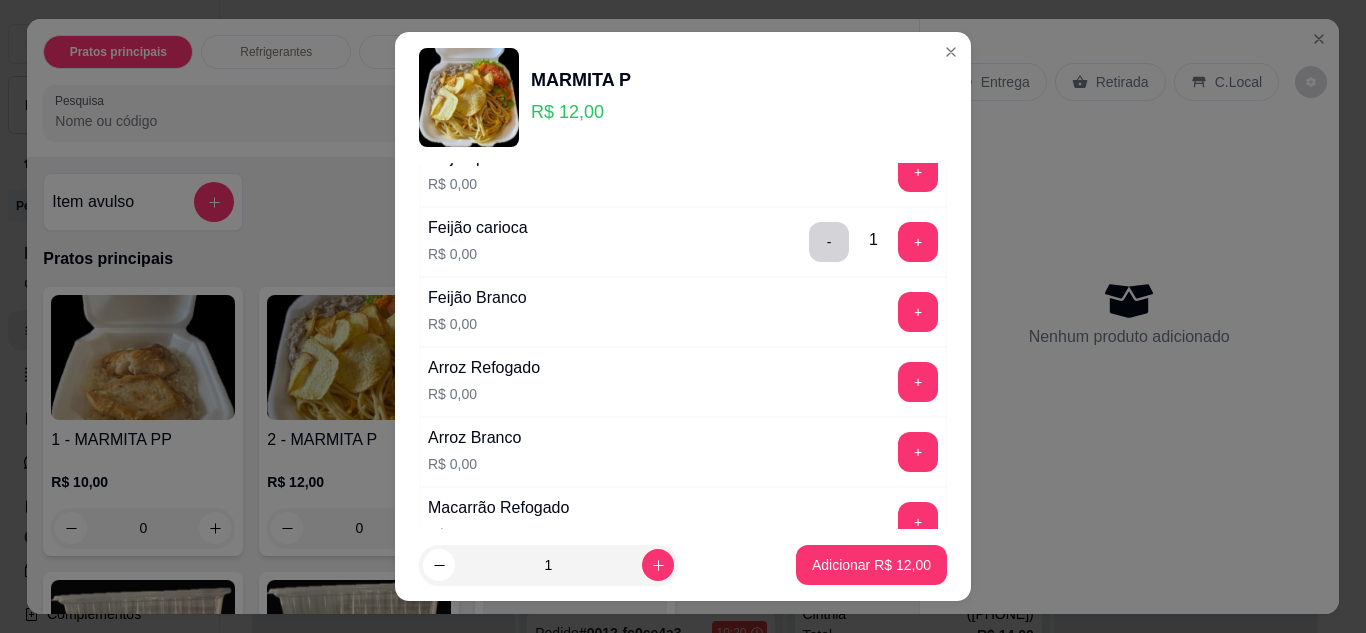 scroll, scrollTop: 200, scrollLeft: 0, axis: vertical 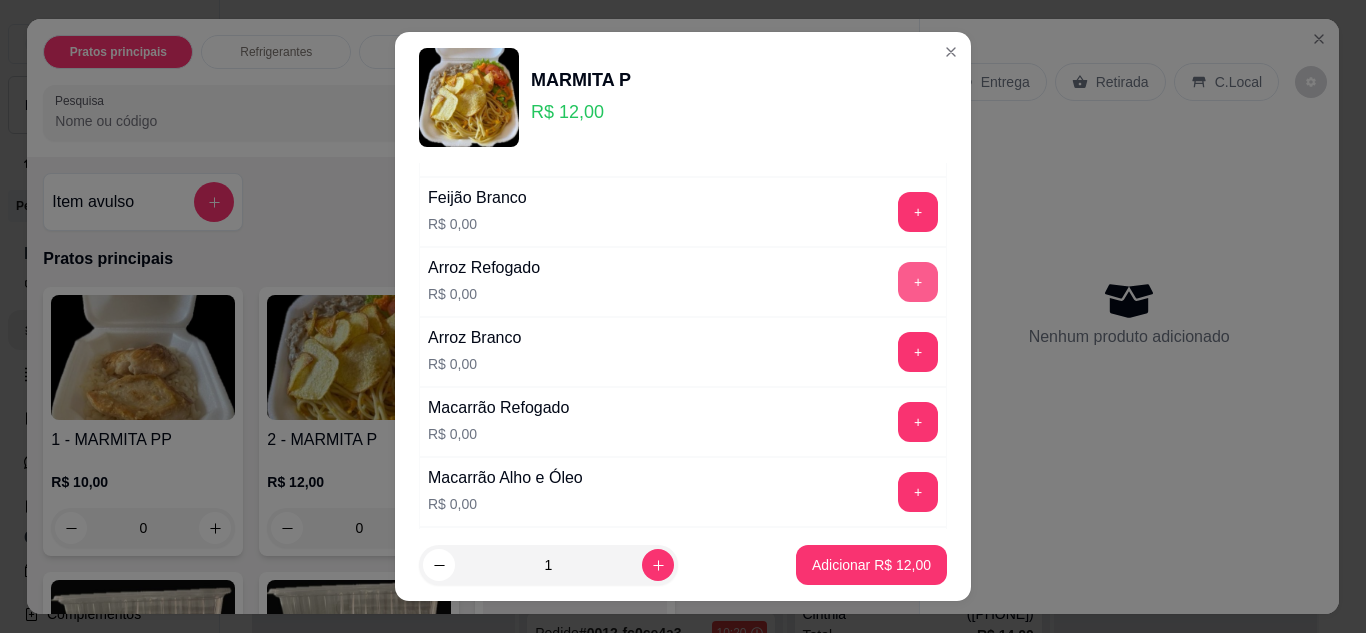 click on "+" at bounding box center [918, 282] 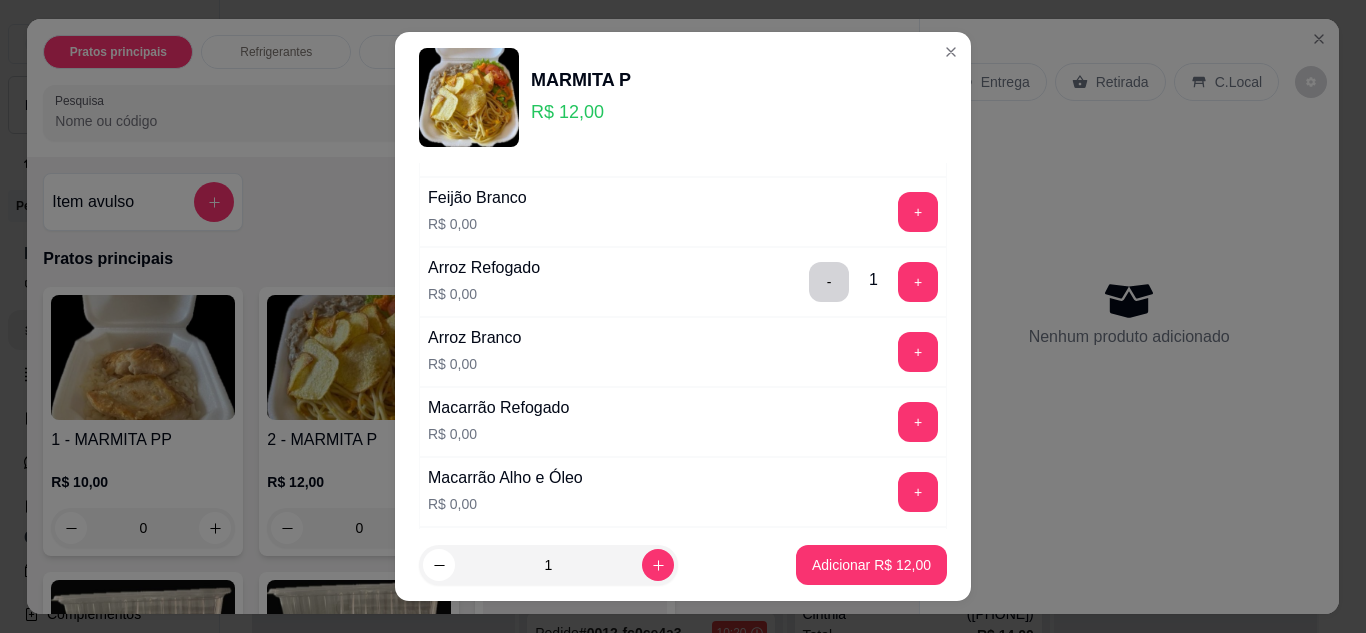 click on "+" at bounding box center (918, 422) 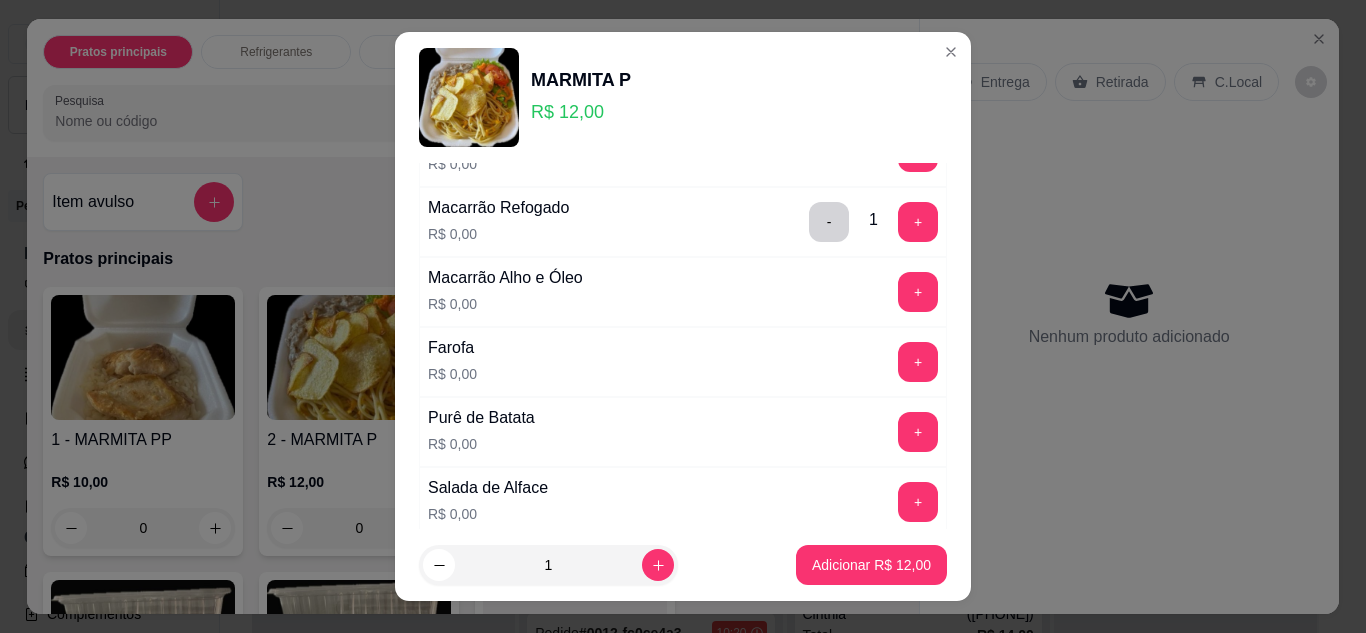 scroll, scrollTop: 500, scrollLeft: 0, axis: vertical 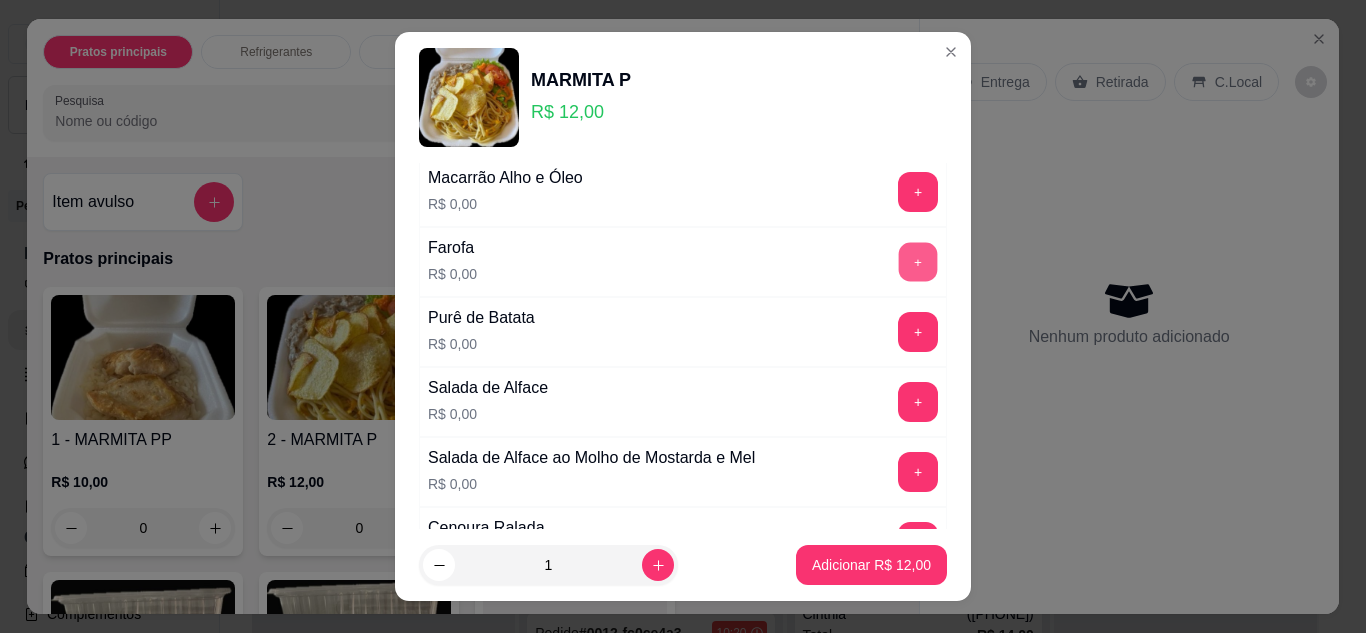 click on "+" at bounding box center [918, 262] 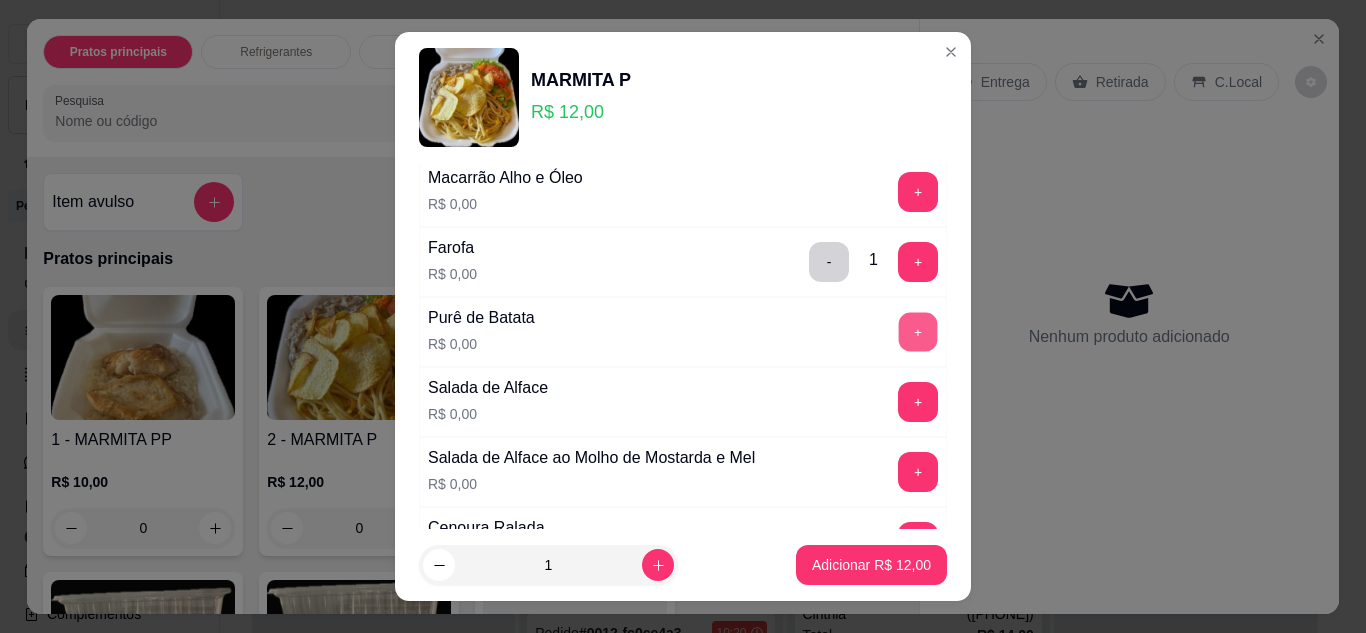 click on "+" at bounding box center (918, 332) 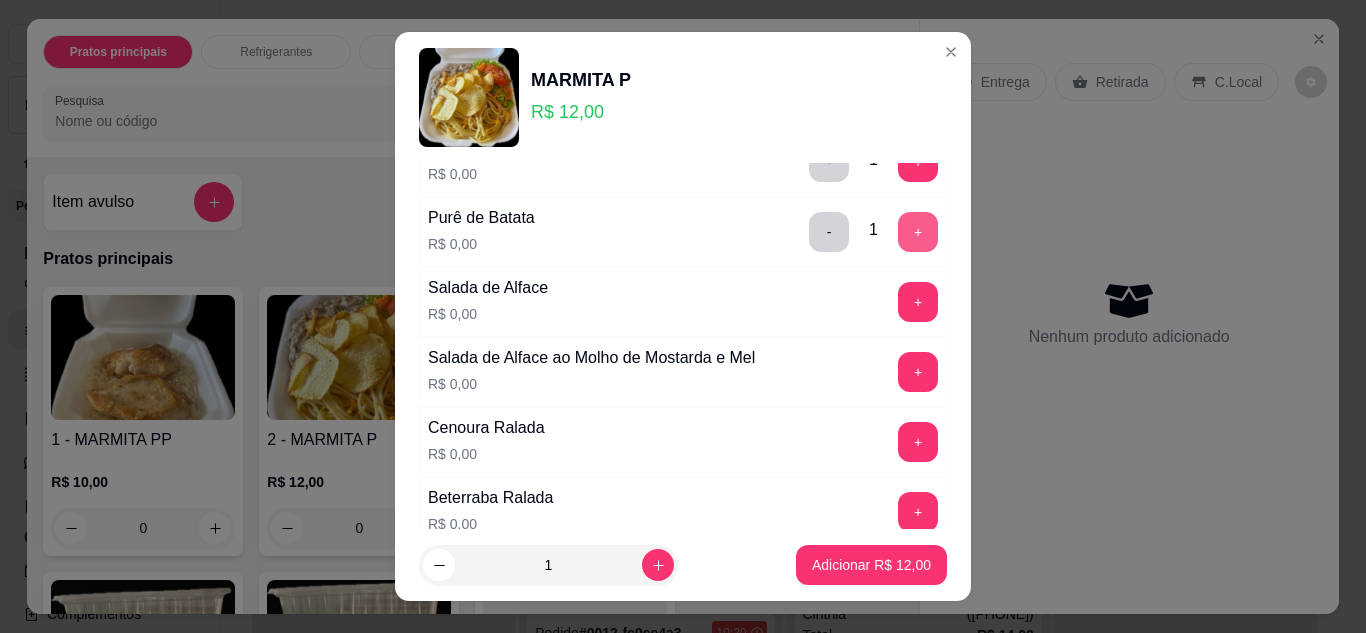 scroll, scrollTop: 700, scrollLeft: 0, axis: vertical 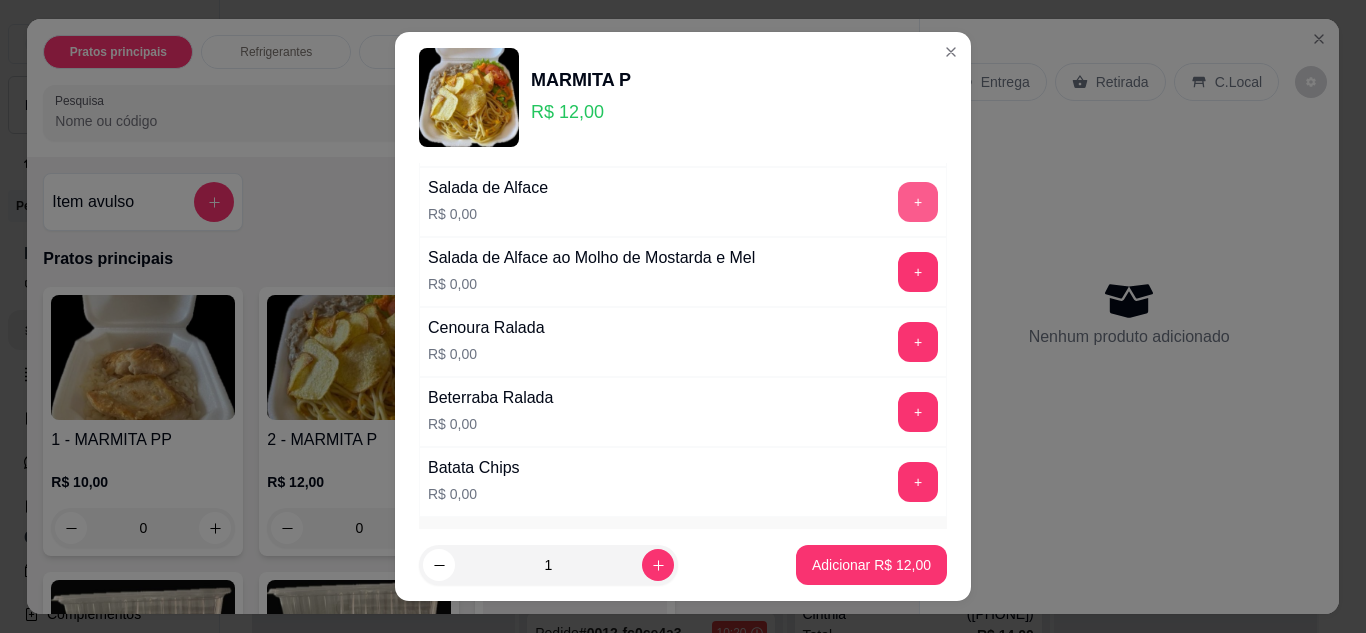 click on "+" at bounding box center [918, 202] 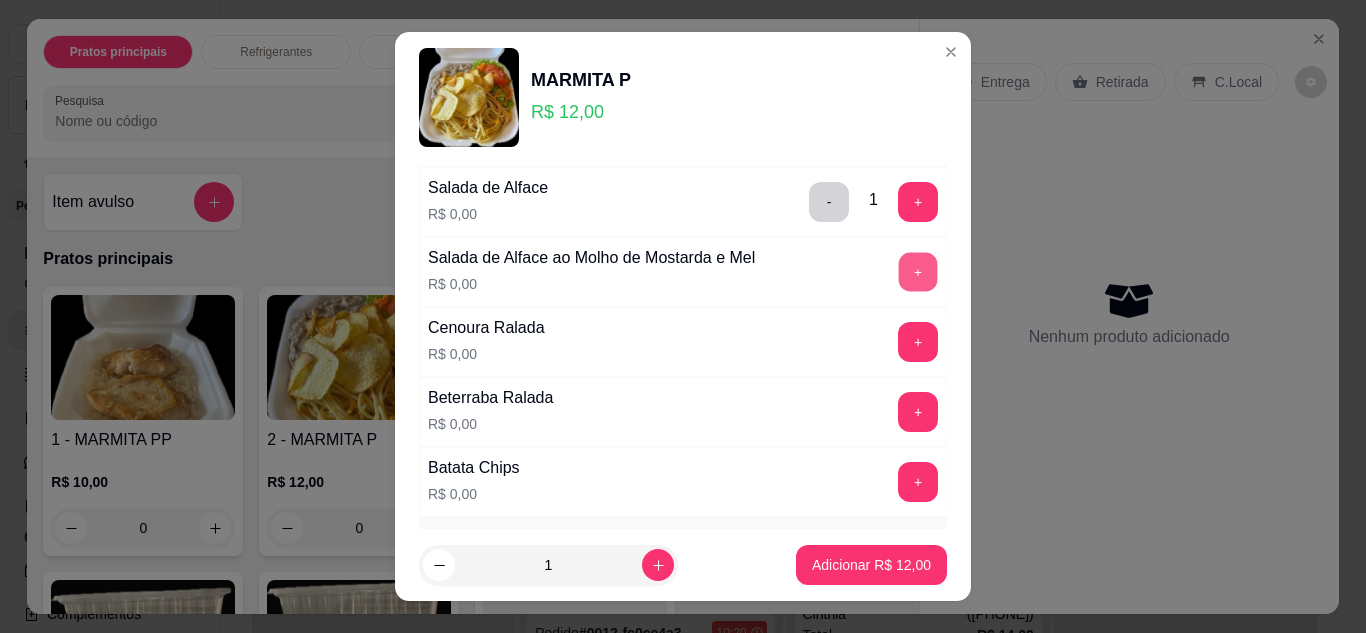 click on "+" at bounding box center (918, 272) 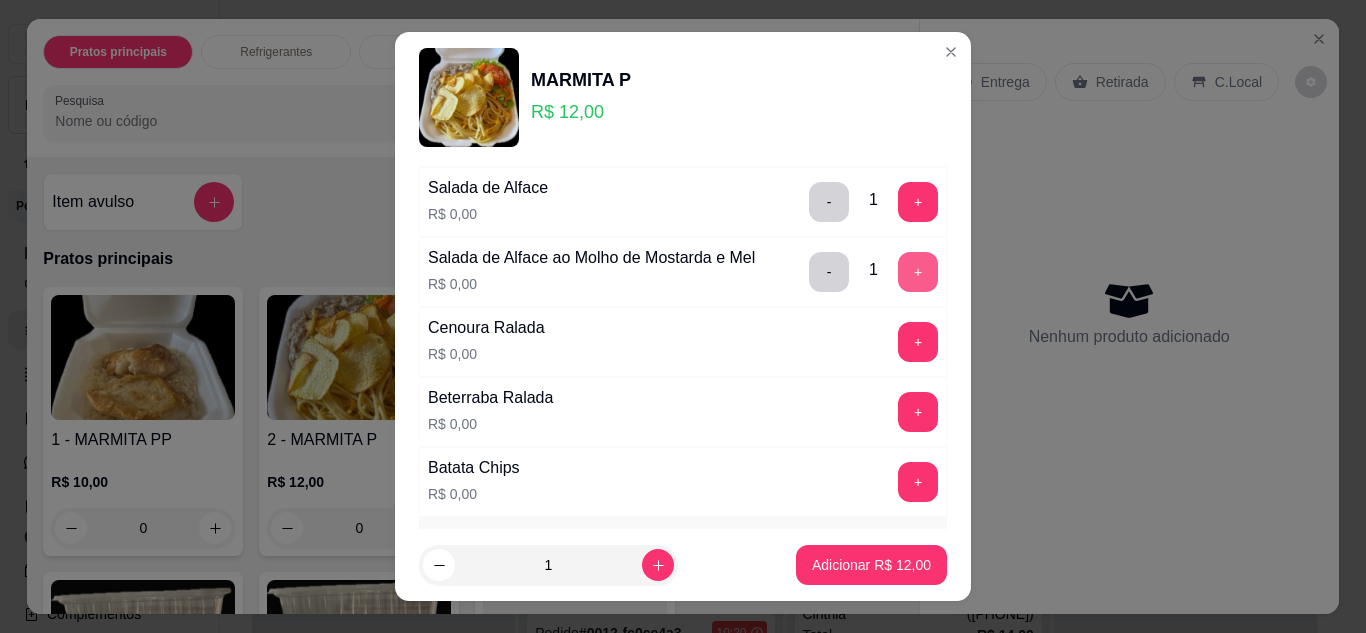 scroll, scrollTop: 800, scrollLeft: 0, axis: vertical 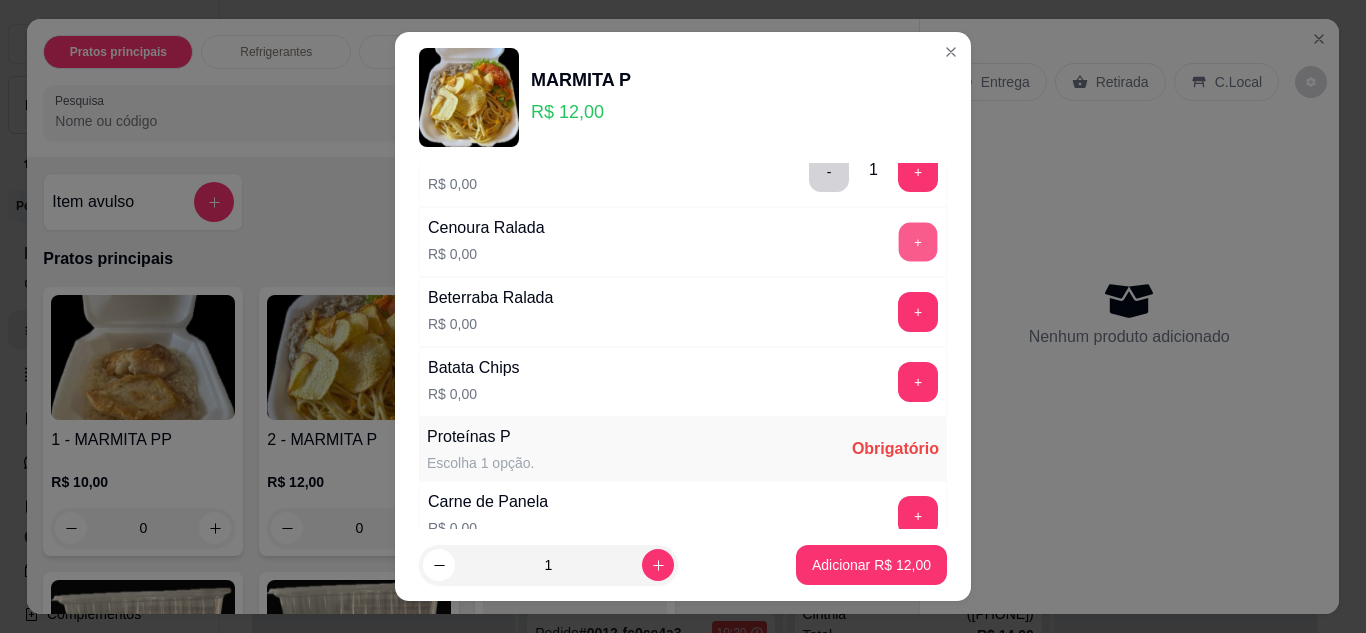 click on "+" at bounding box center [918, 242] 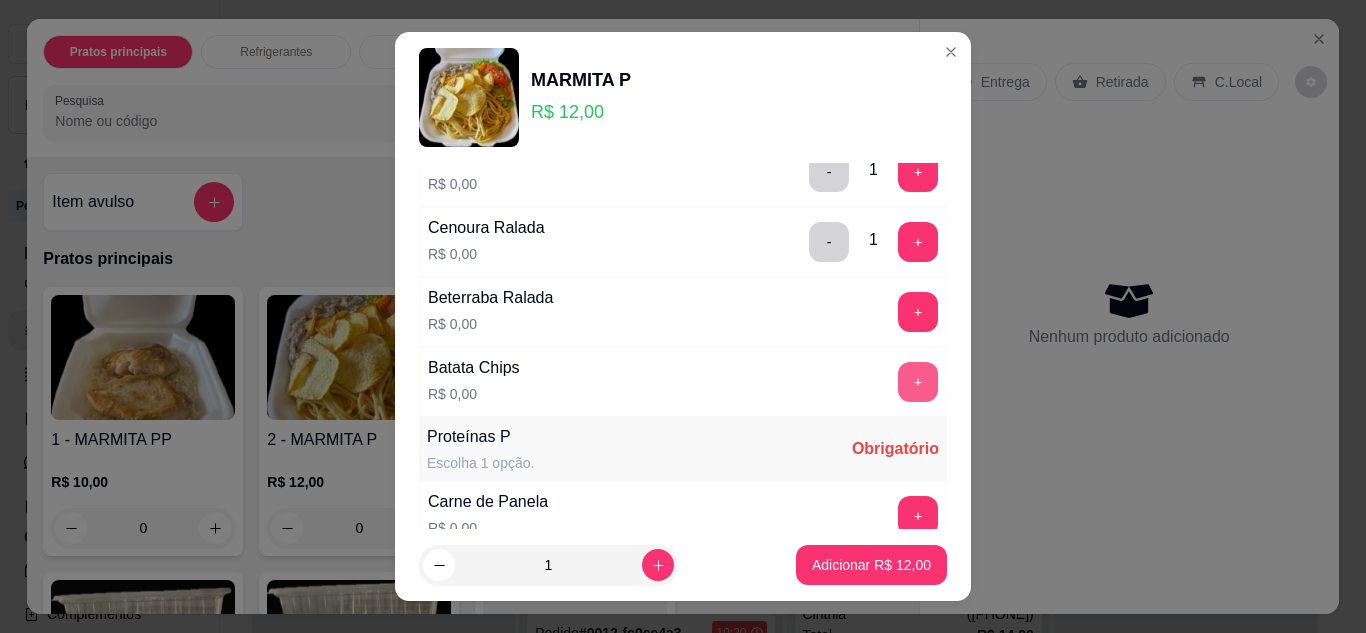 click on "+" at bounding box center [918, 382] 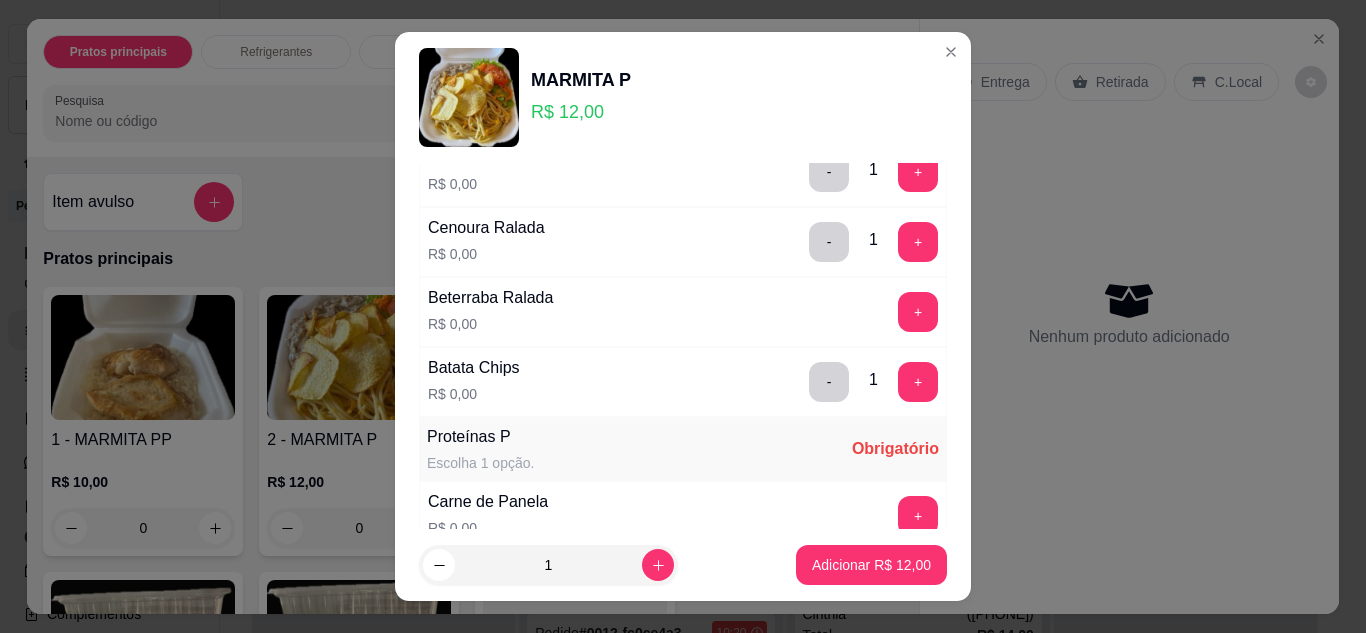 scroll, scrollTop: 32, scrollLeft: 0, axis: vertical 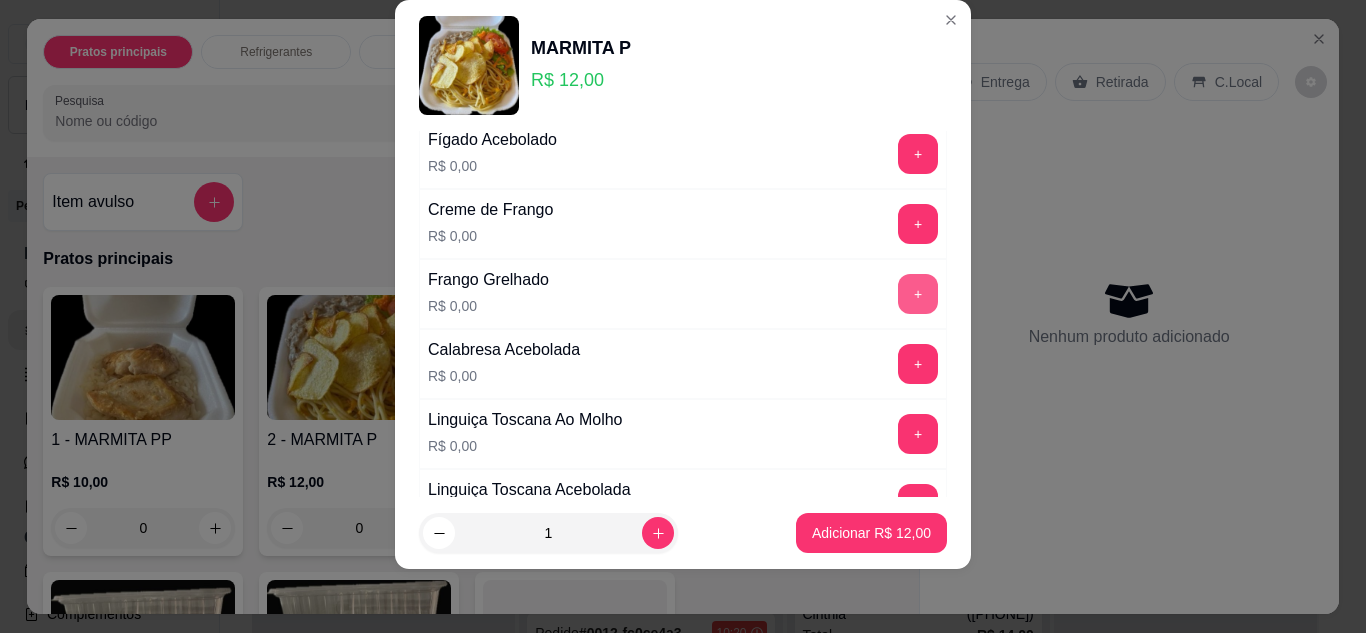 click on "+" at bounding box center (918, 294) 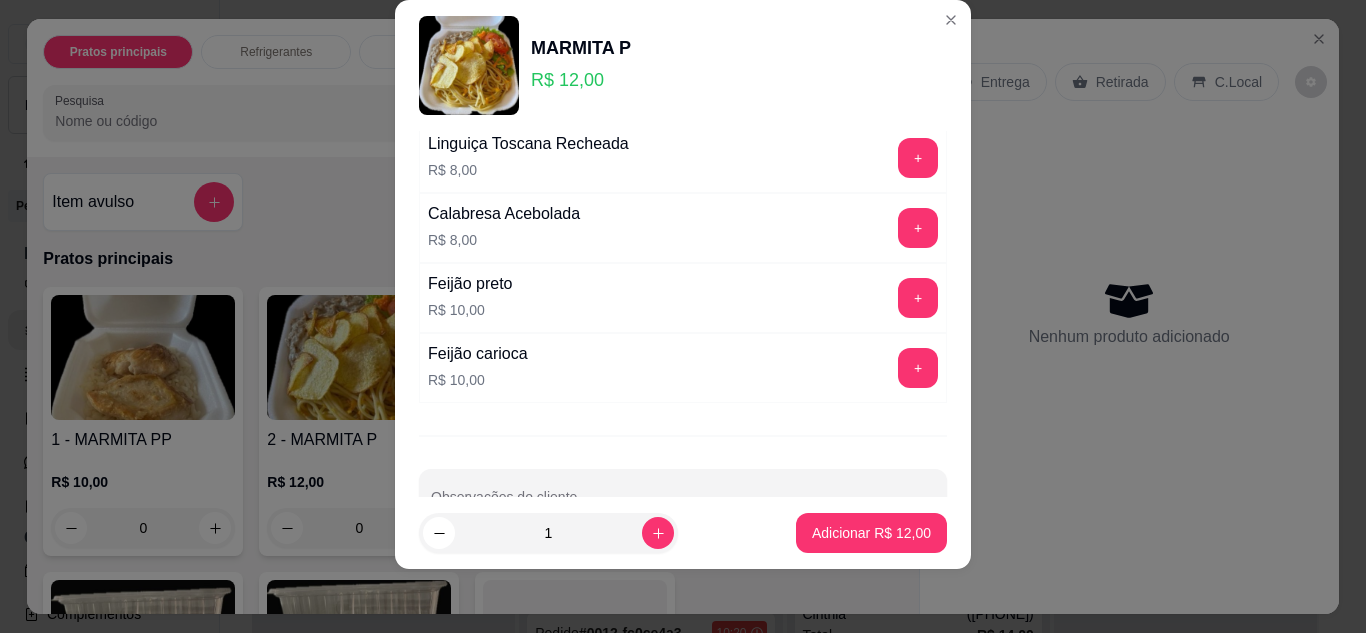 scroll, scrollTop: 2856, scrollLeft: 0, axis: vertical 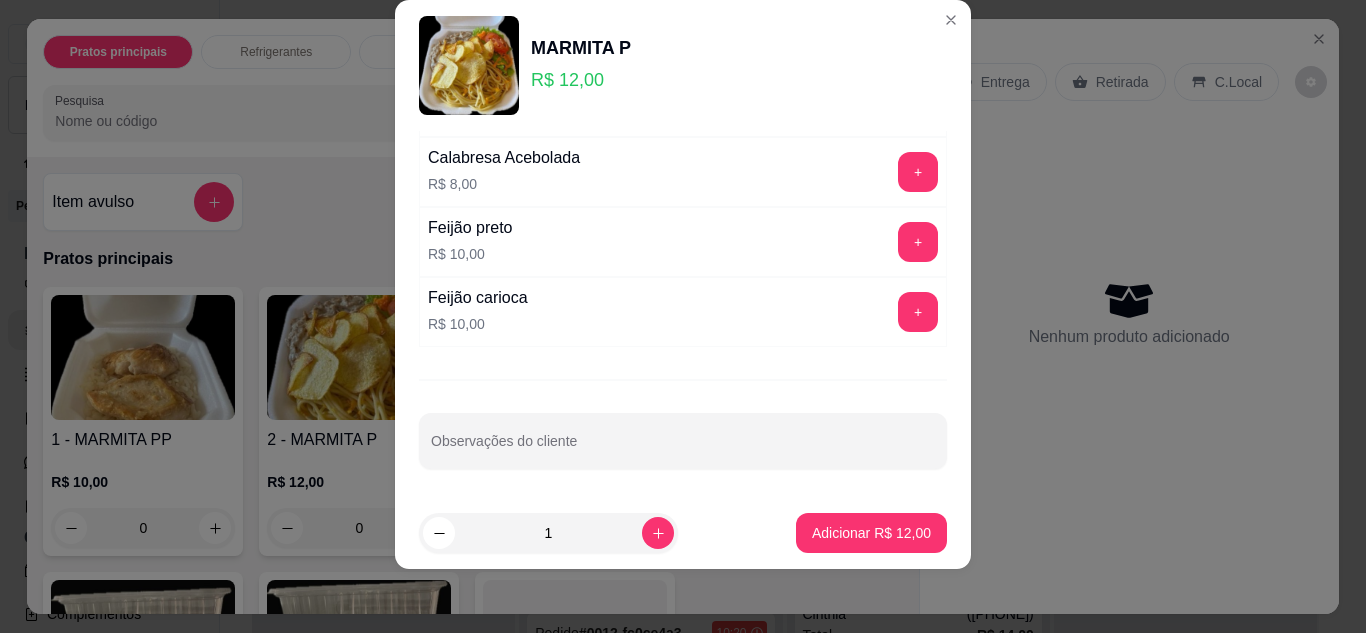 click on "1 Adicionar   R$ 12,00" at bounding box center [683, 533] 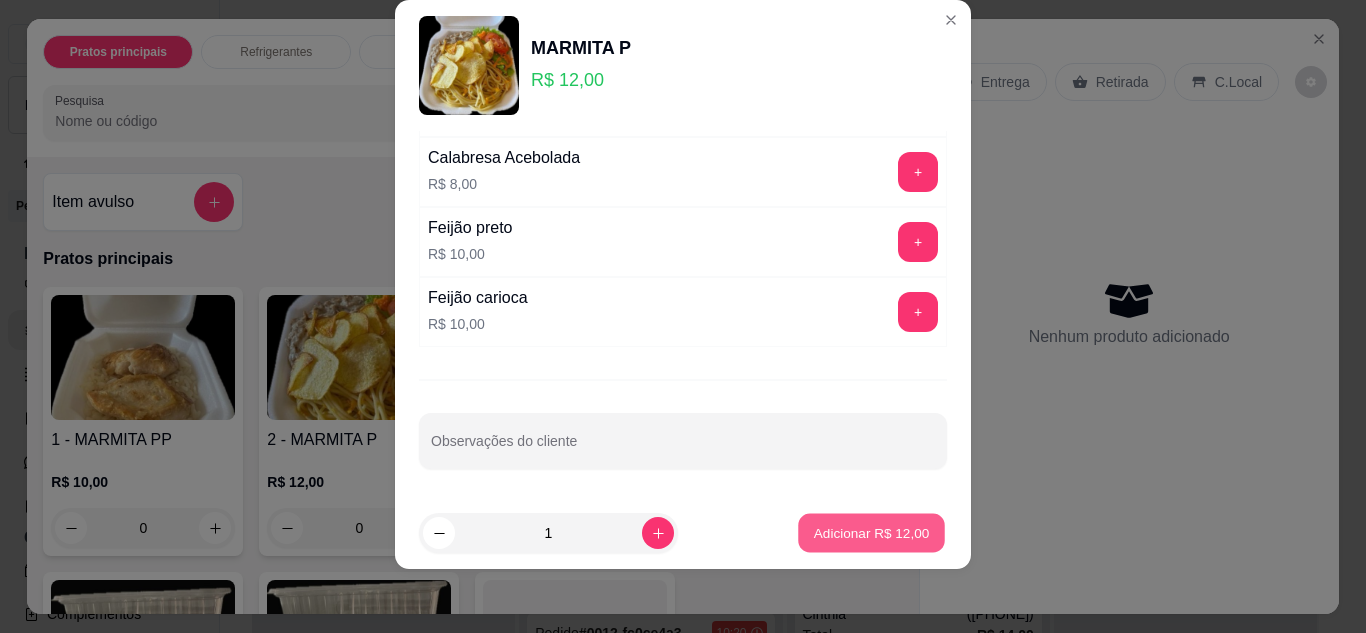 click on "Adicionar   R$ 12,00" at bounding box center [871, 533] 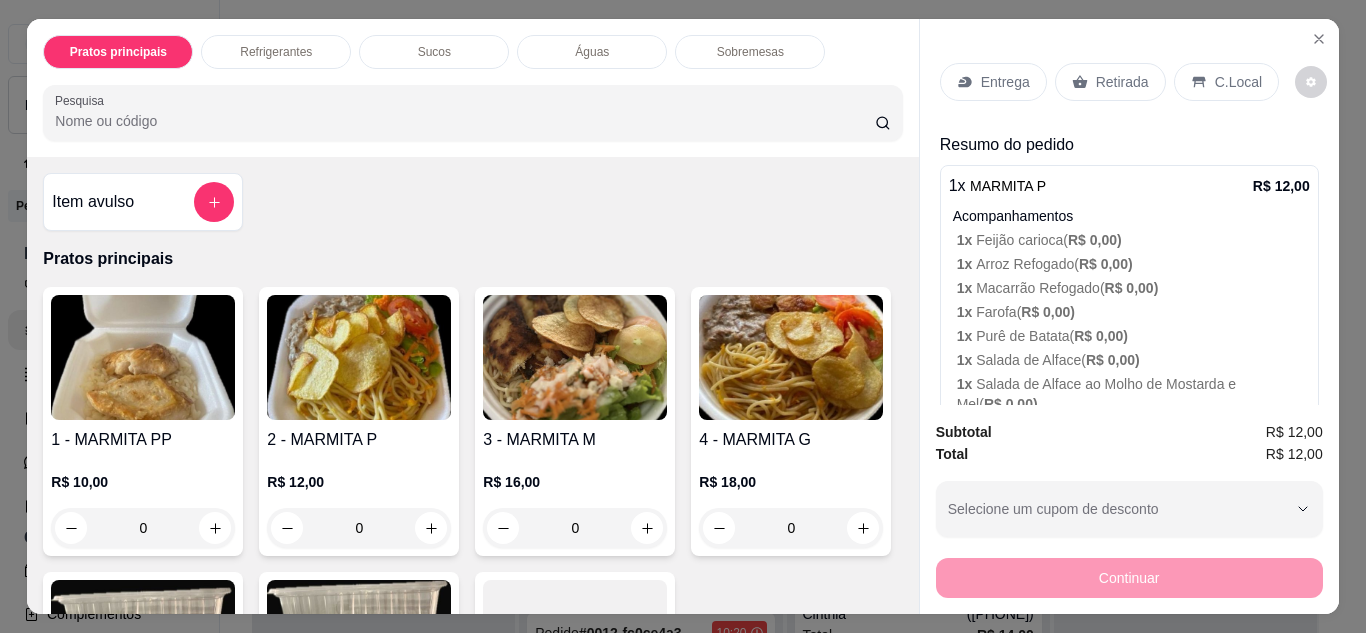 scroll, scrollTop: 186, scrollLeft: 0, axis: vertical 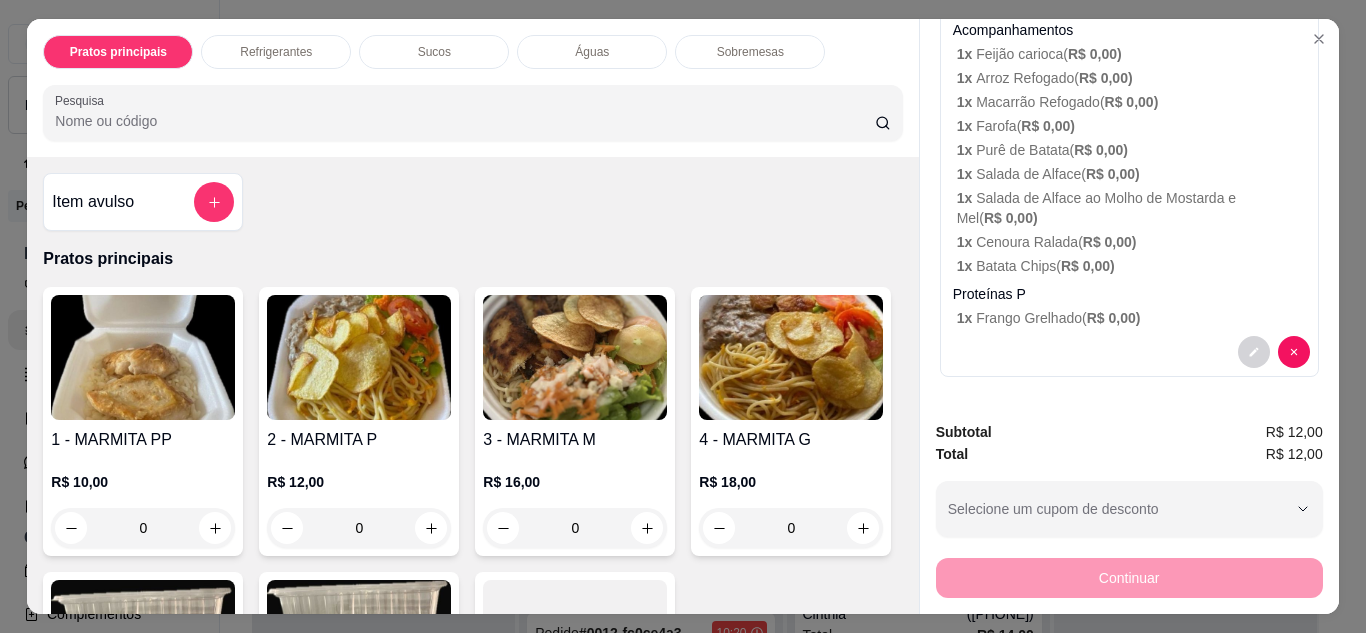 click on "Continuar" at bounding box center (1129, 575) 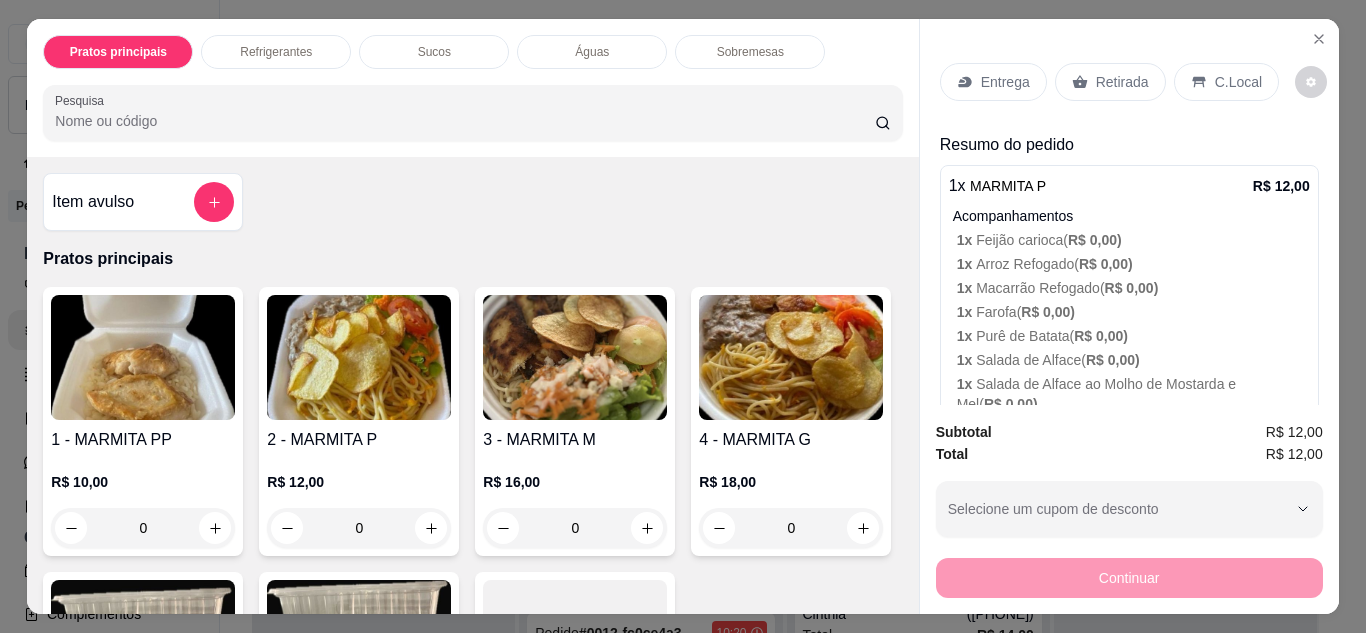 click on "Retirada" at bounding box center (1110, 82) 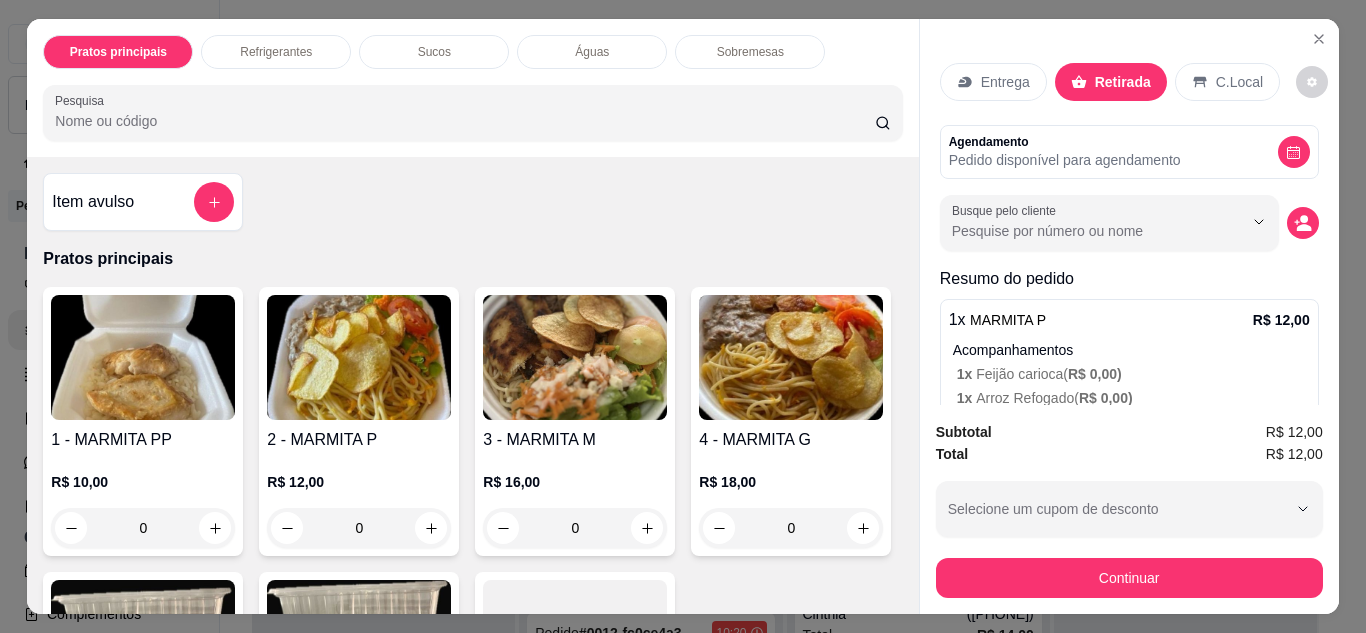 click on "Agendamento Pedido disponível para agendamento" at bounding box center (1129, 152) 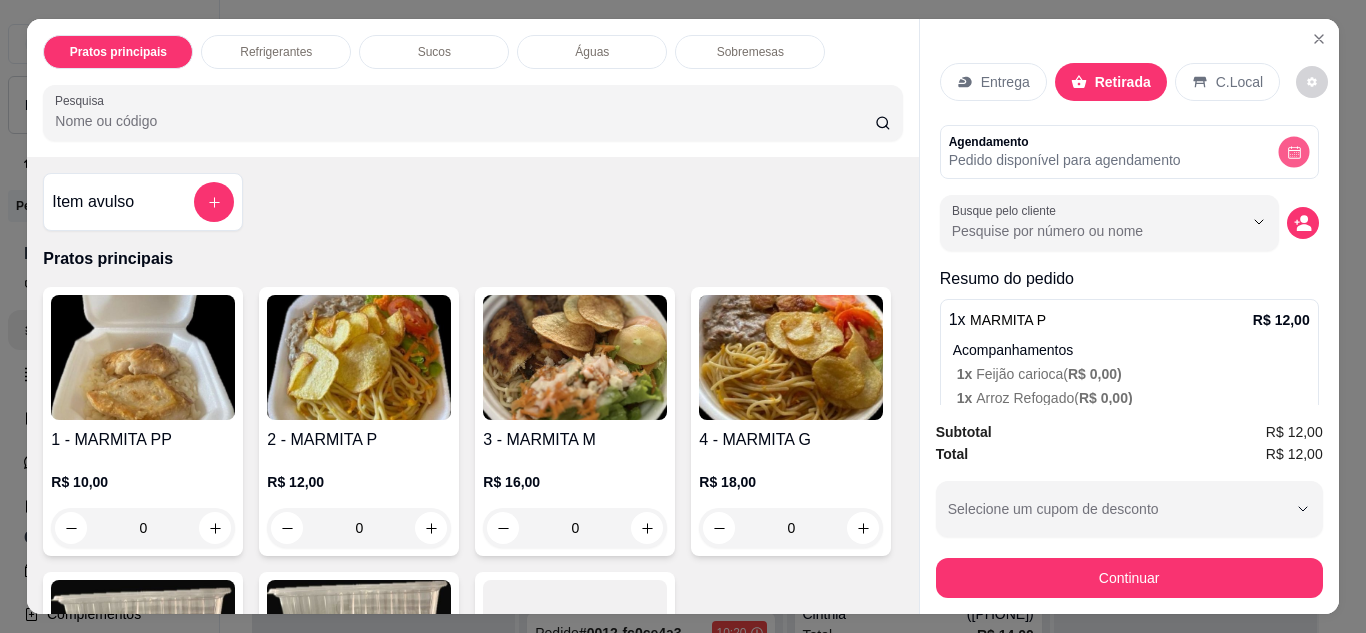 click 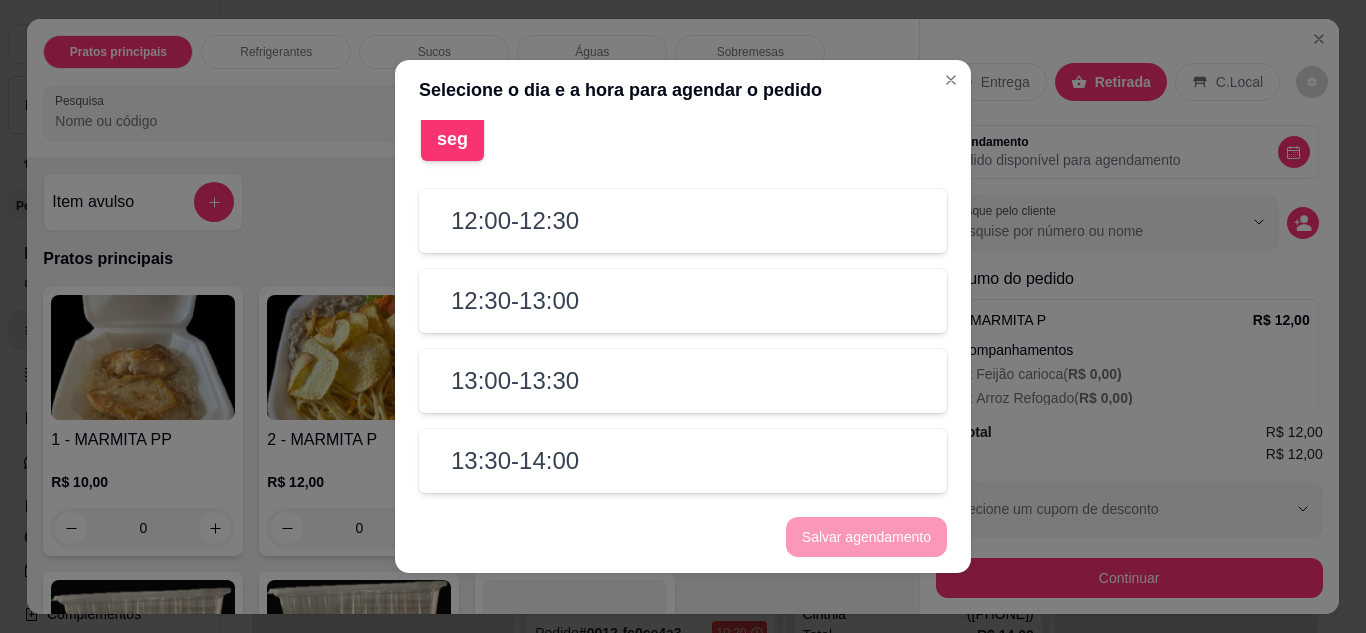 scroll, scrollTop: 0, scrollLeft: 0, axis: both 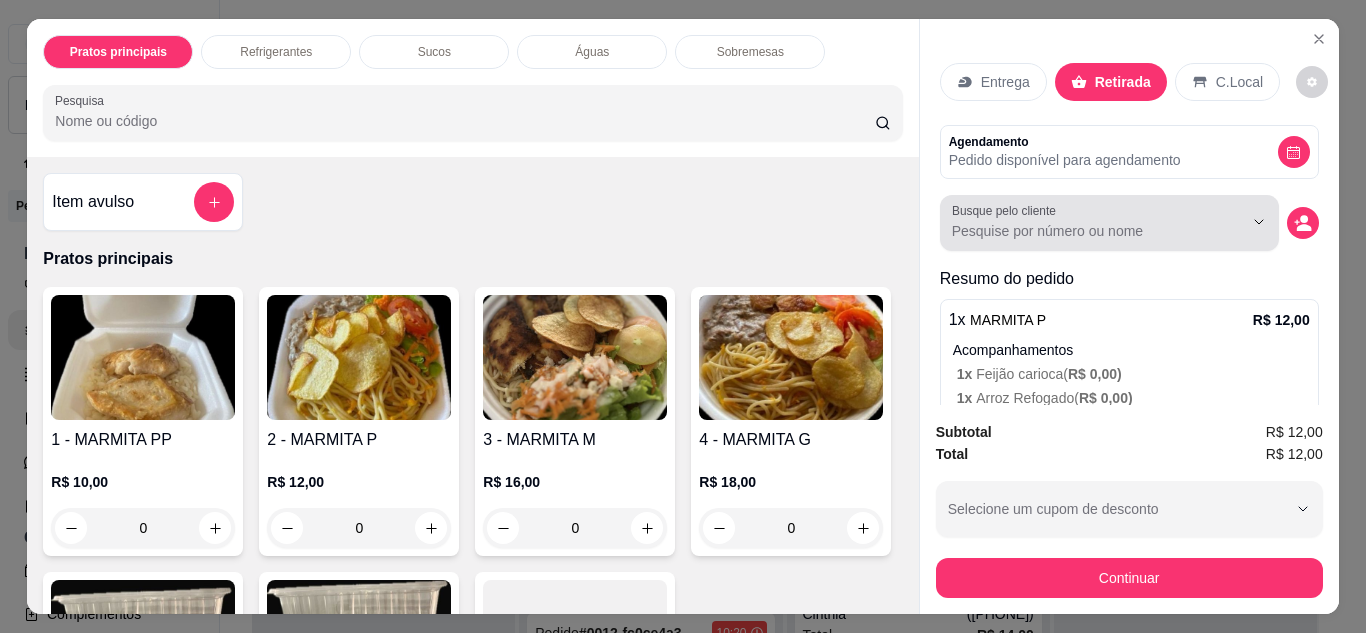 click on "Busque pelo cliente" at bounding box center [1081, 231] 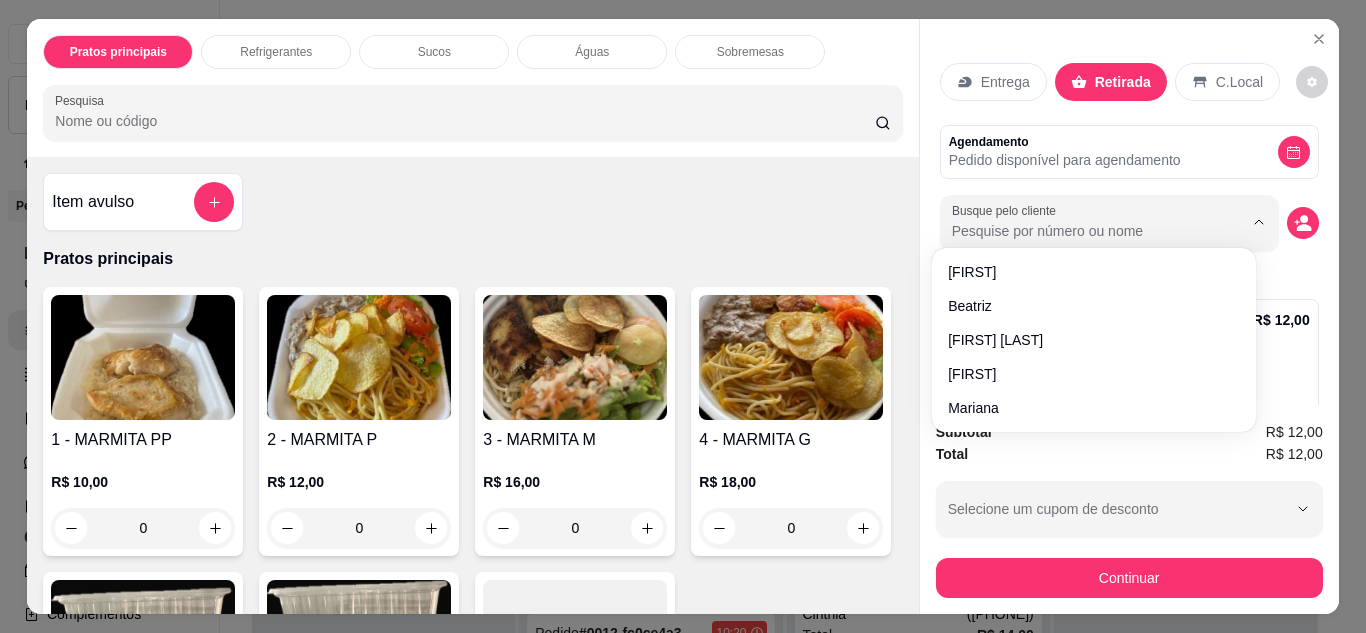 click on "Agendamento Pedido disponível para agendamento" at bounding box center (1129, 152) 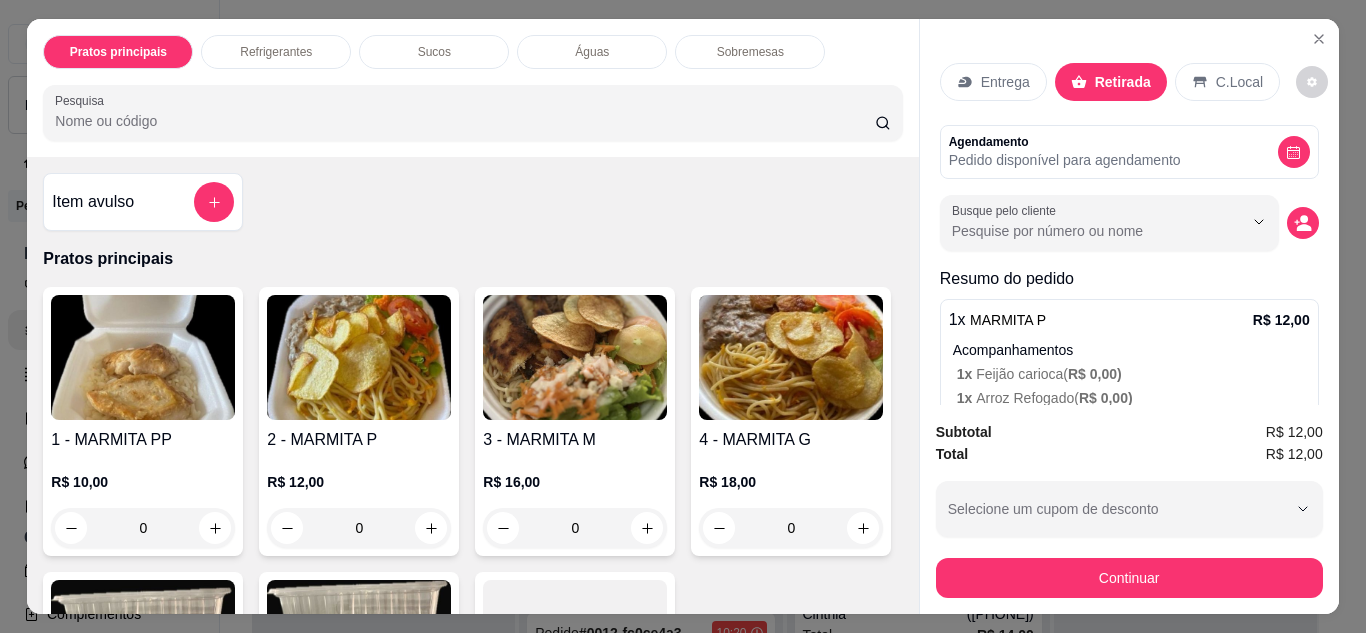 click on "Pedido disponível para agendamento" at bounding box center (1065, 160) 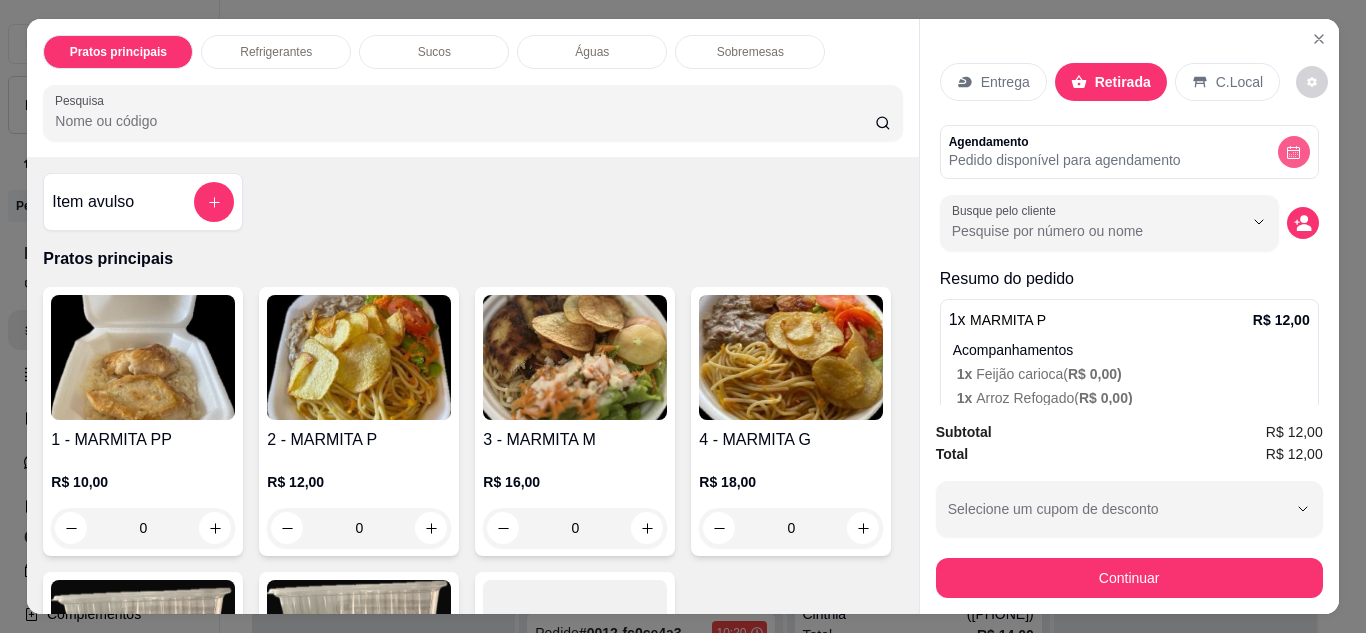 click at bounding box center [1294, 152] 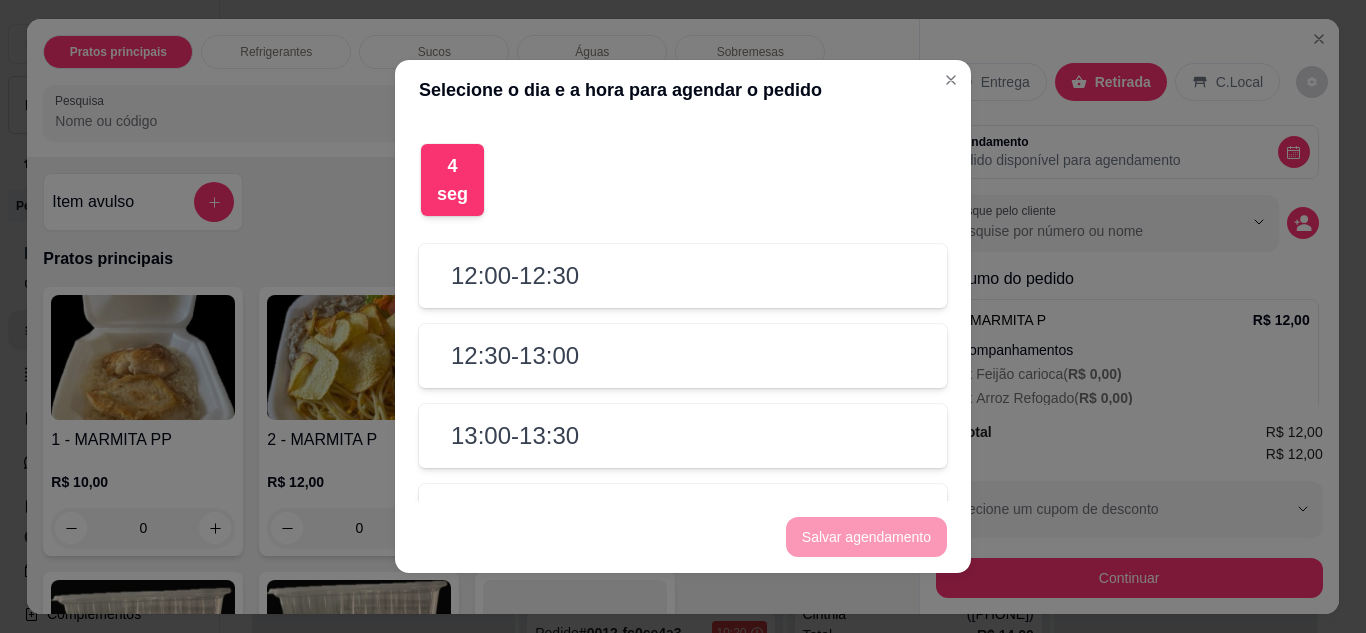 click on "12:00  -  12:30" at bounding box center (683, 276) 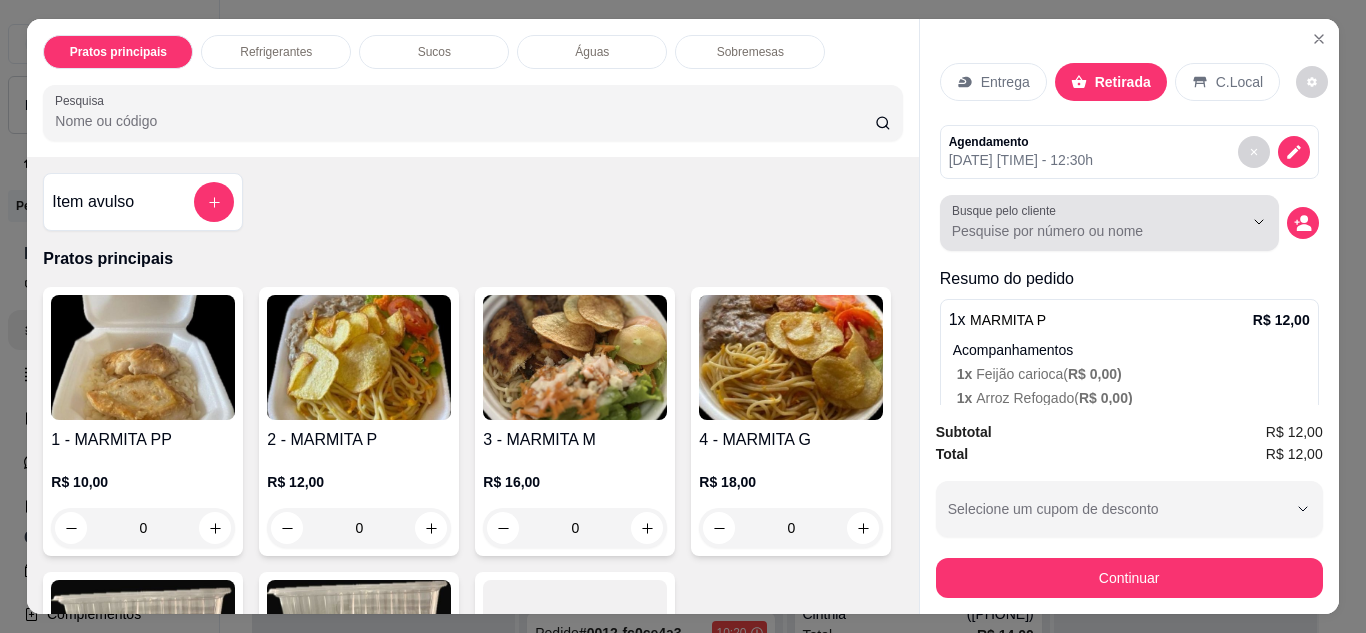 click at bounding box center (1109, 223) 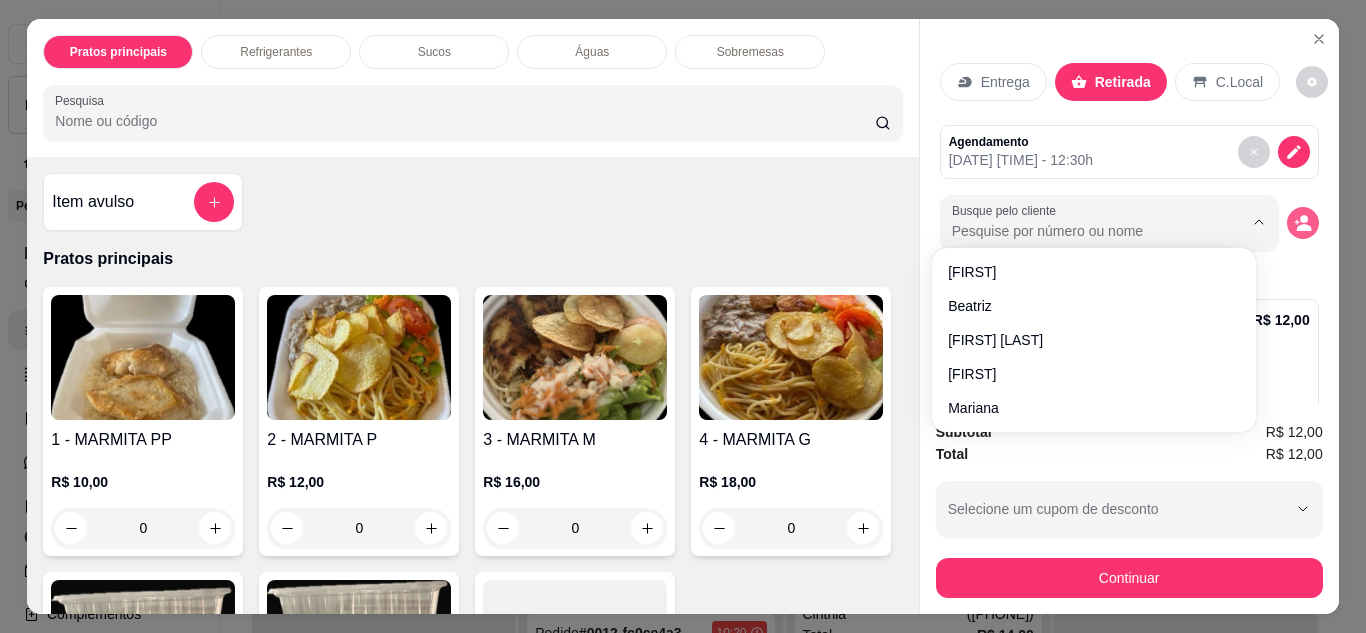 click at bounding box center [1303, 223] 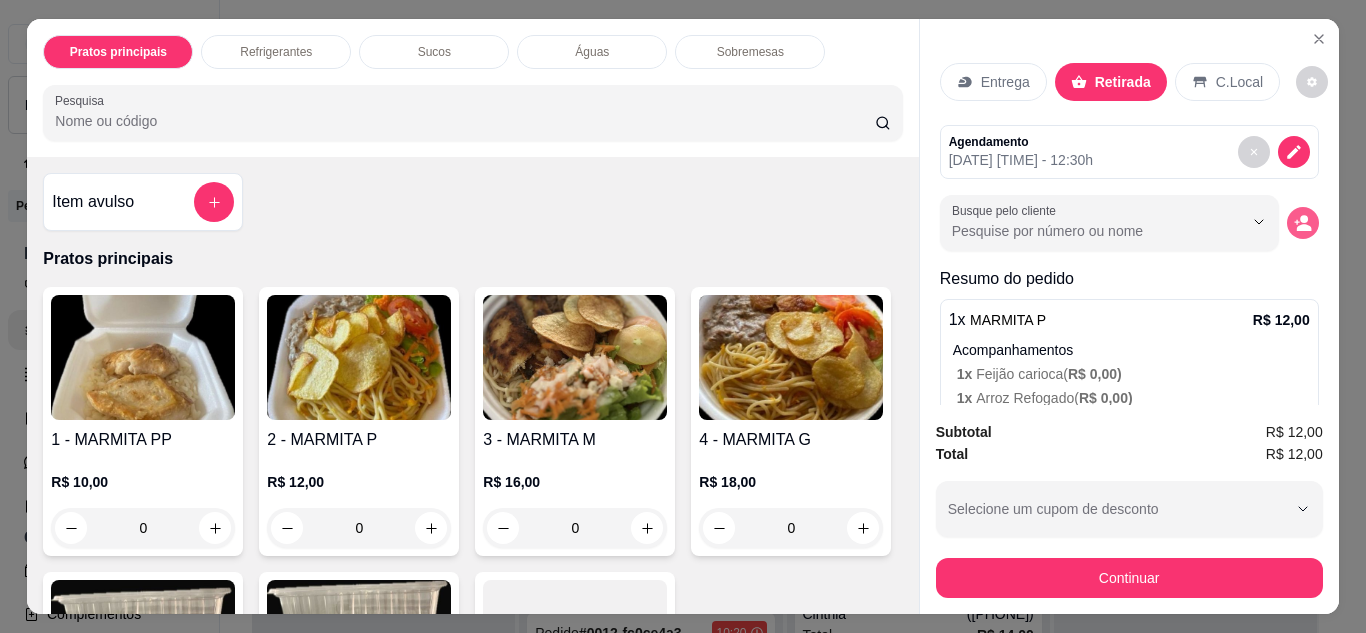 click 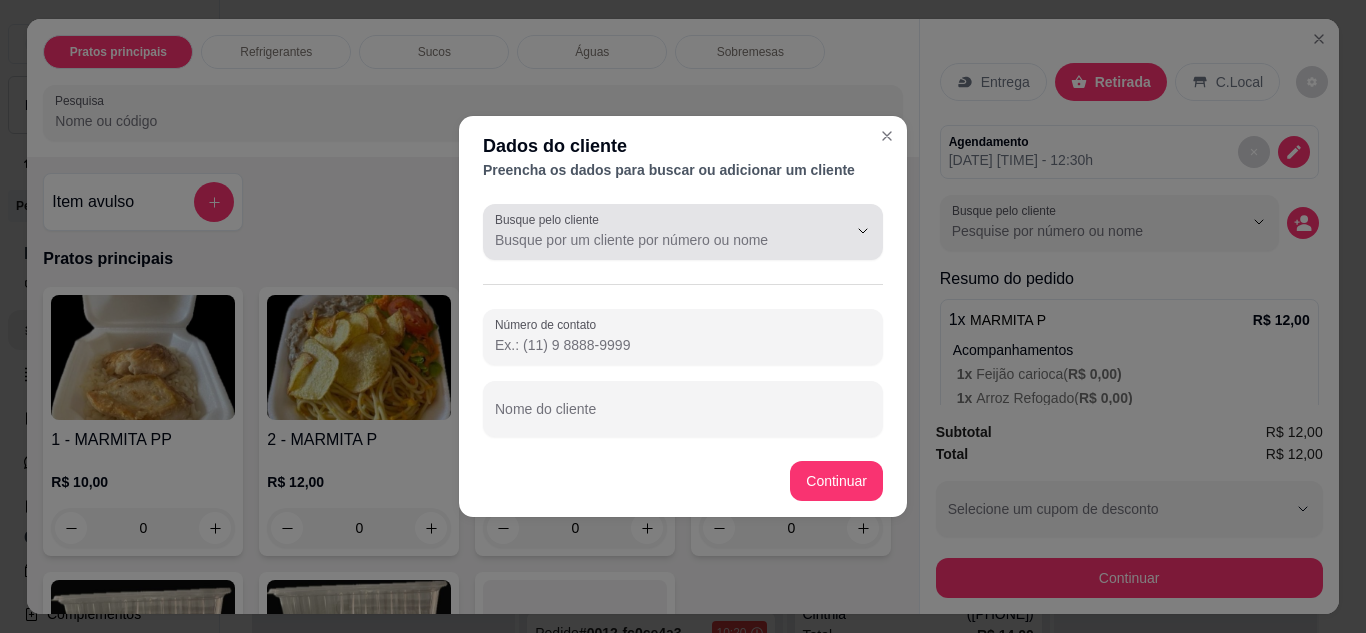 click on "Busque pelo cliente" at bounding box center [655, 240] 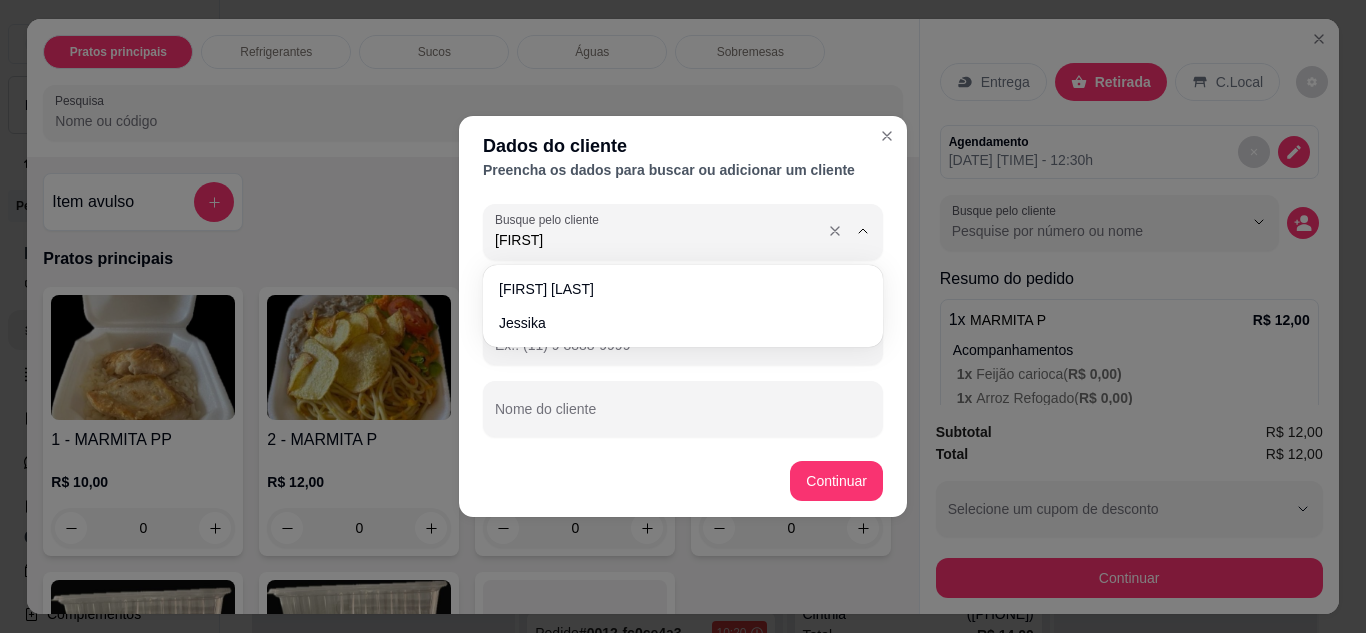 type on "Joelma" 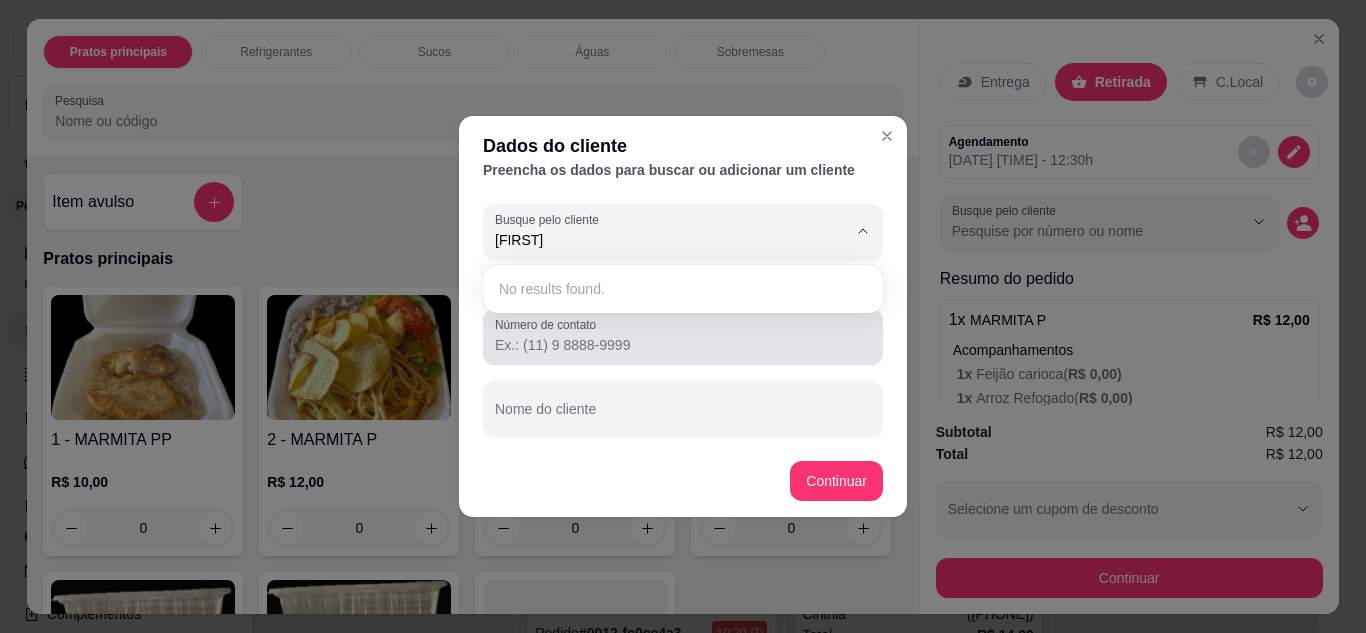 click on "Número de contato" at bounding box center (683, 345) 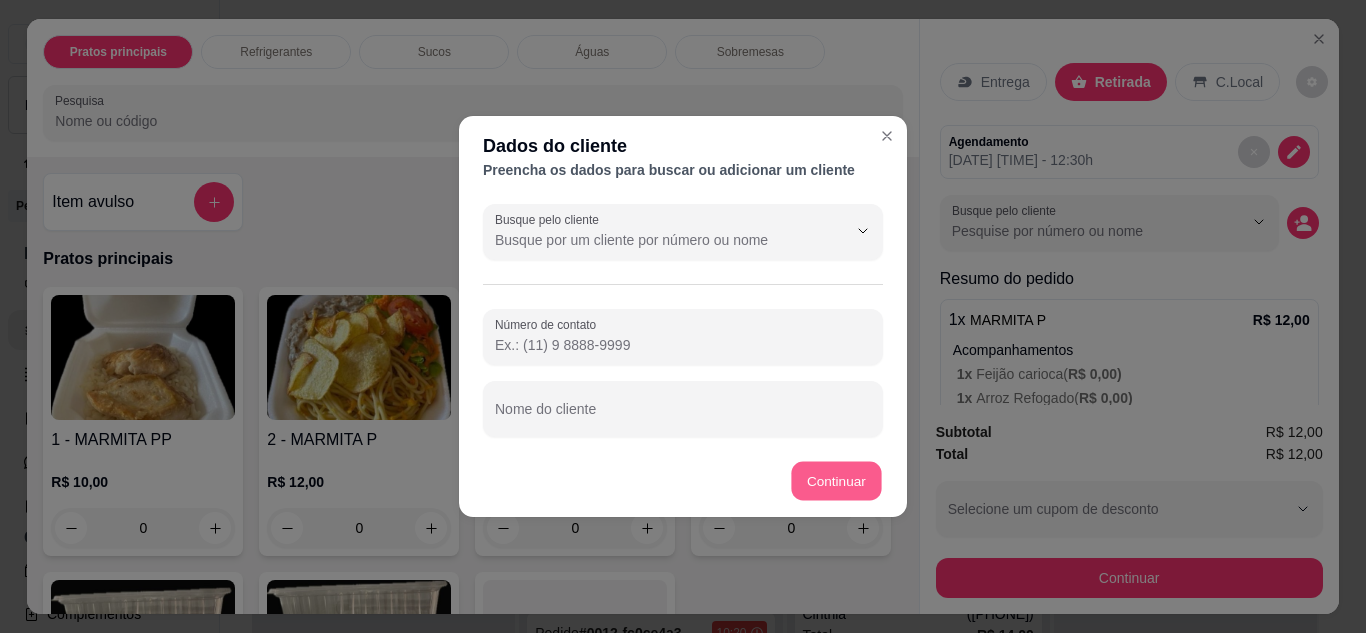 click on "Continuar" at bounding box center (837, 481) 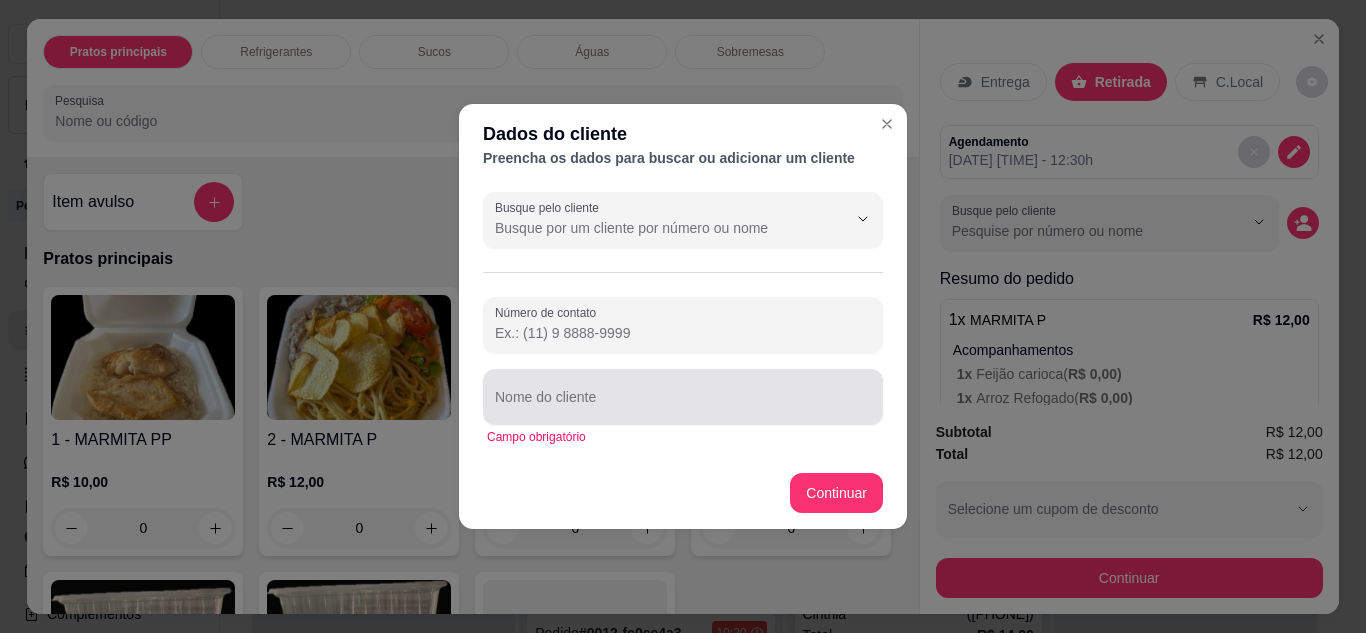 click at bounding box center (683, 397) 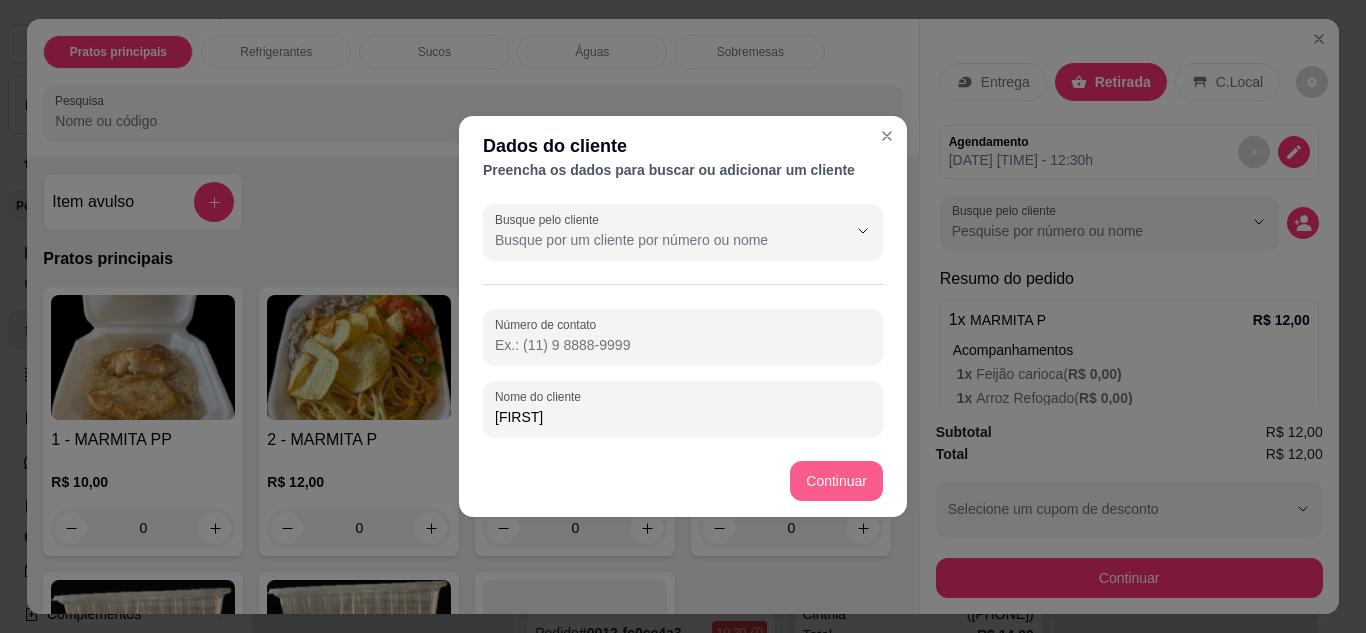 type on "Joelma" 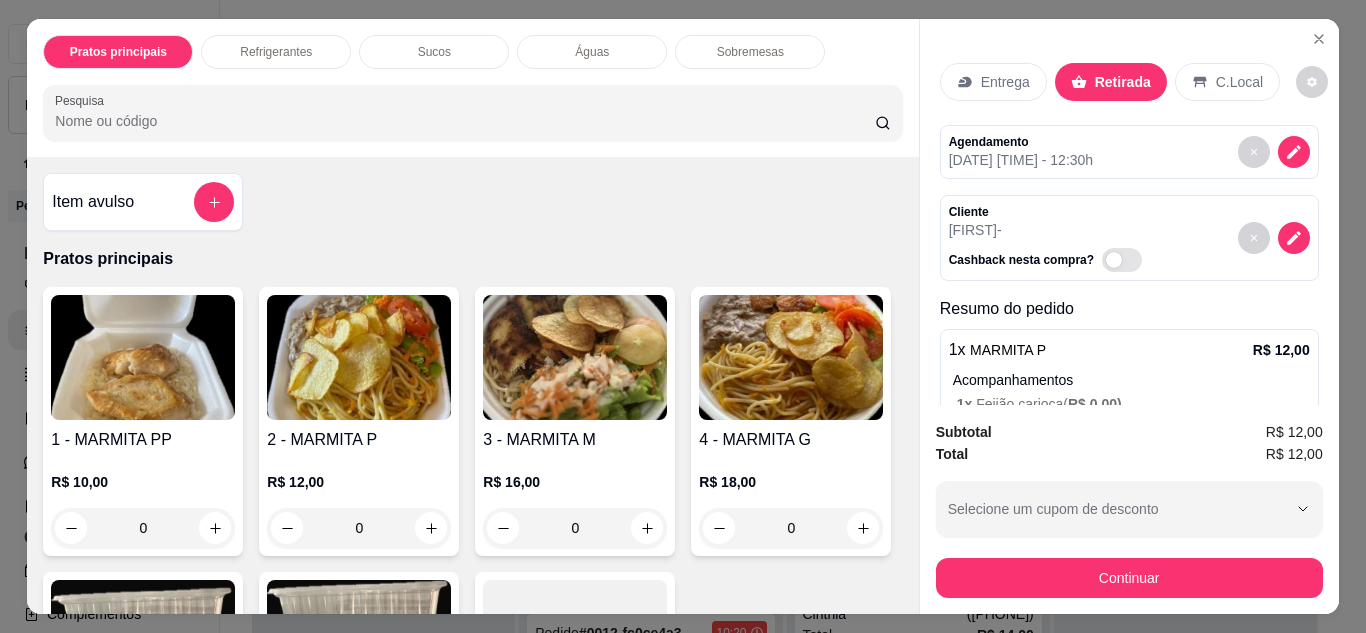 scroll, scrollTop: 350, scrollLeft: 0, axis: vertical 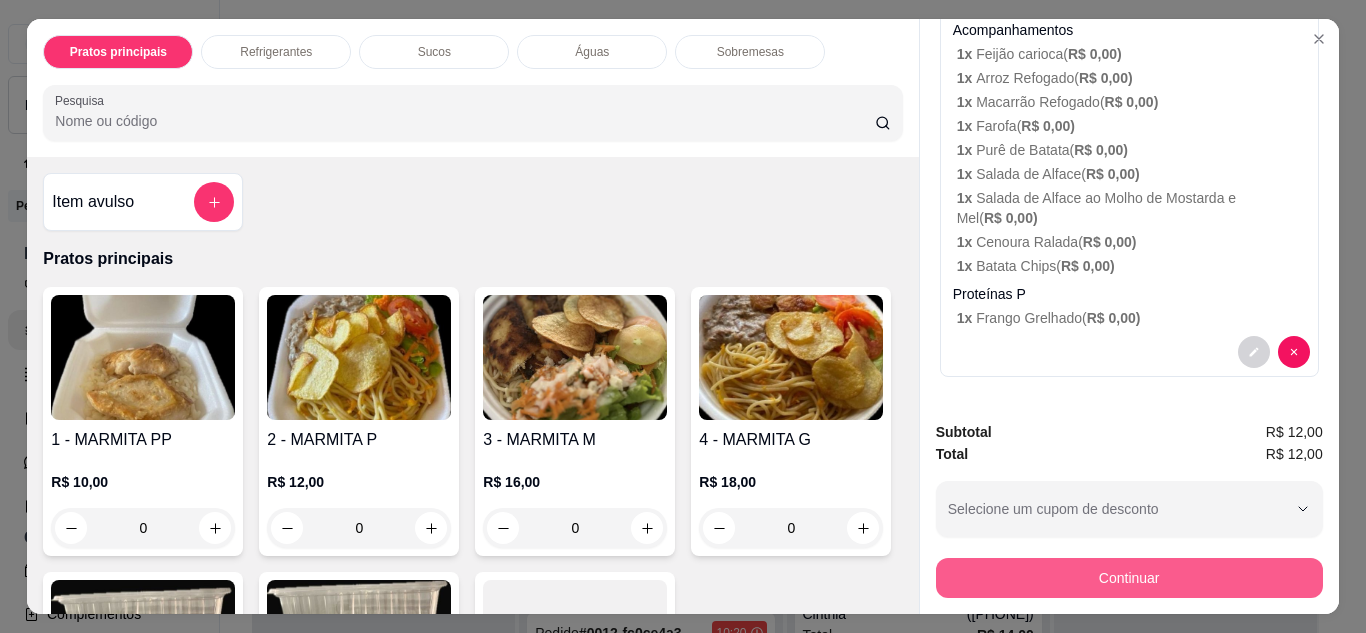 click on "Continuar" at bounding box center (1129, 578) 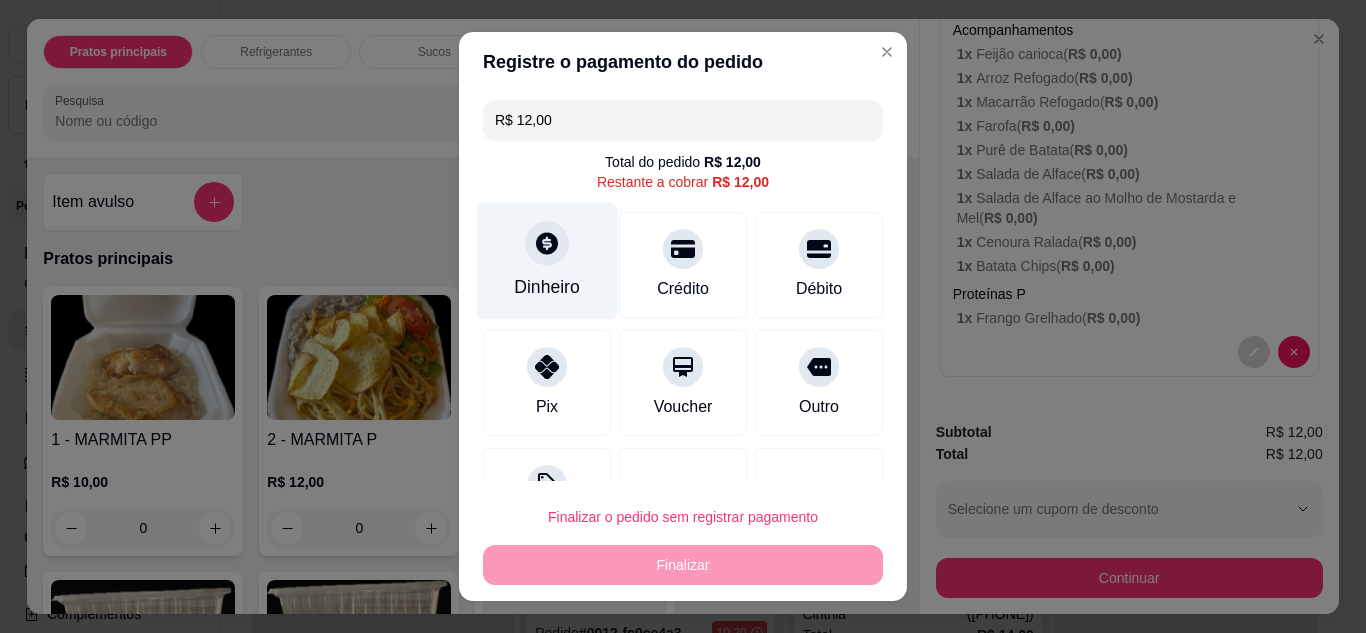 click on "Dinheiro" at bounding box center (547, 260) 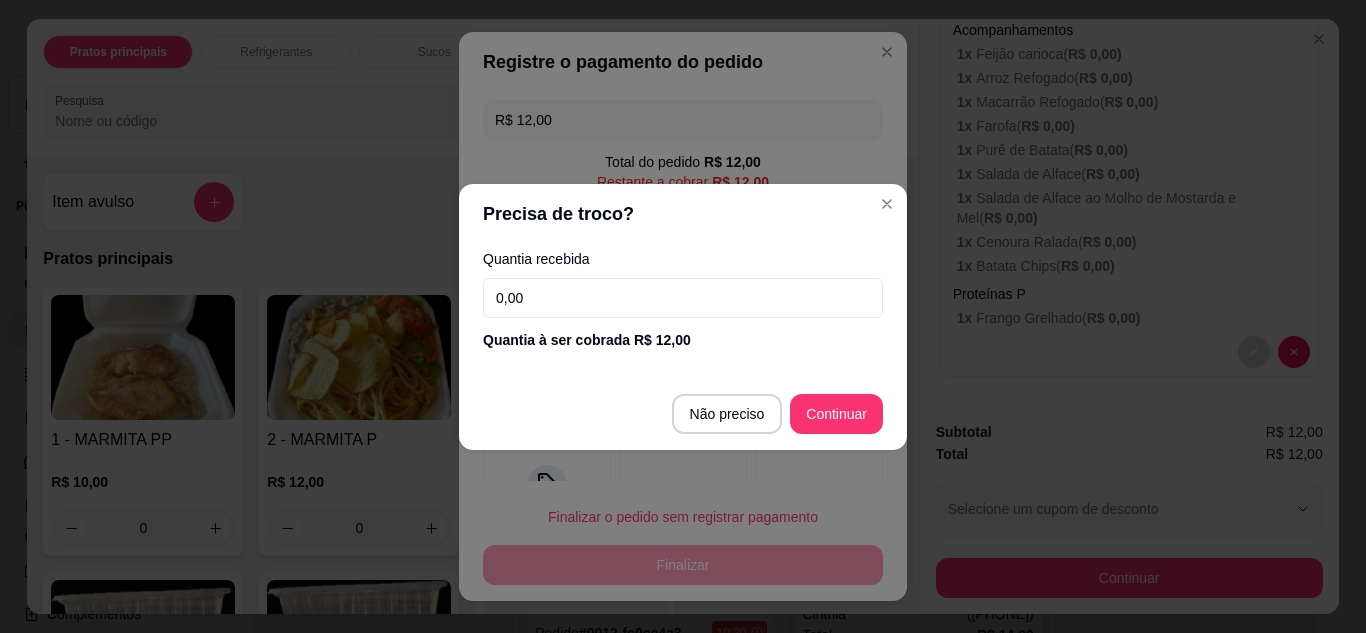 drag, startPoint x: 581, startPoint y: 300, endPoint x: 411, endPoint y: 287, distance: 170.49634 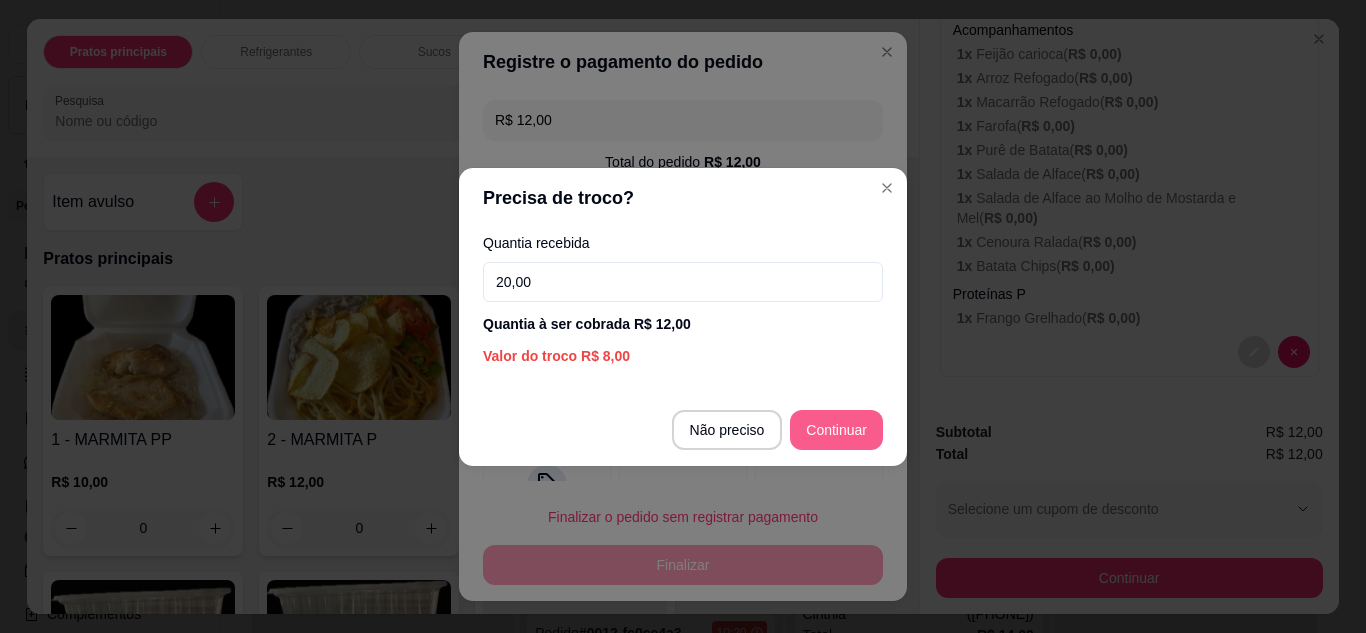 type on "20,00" 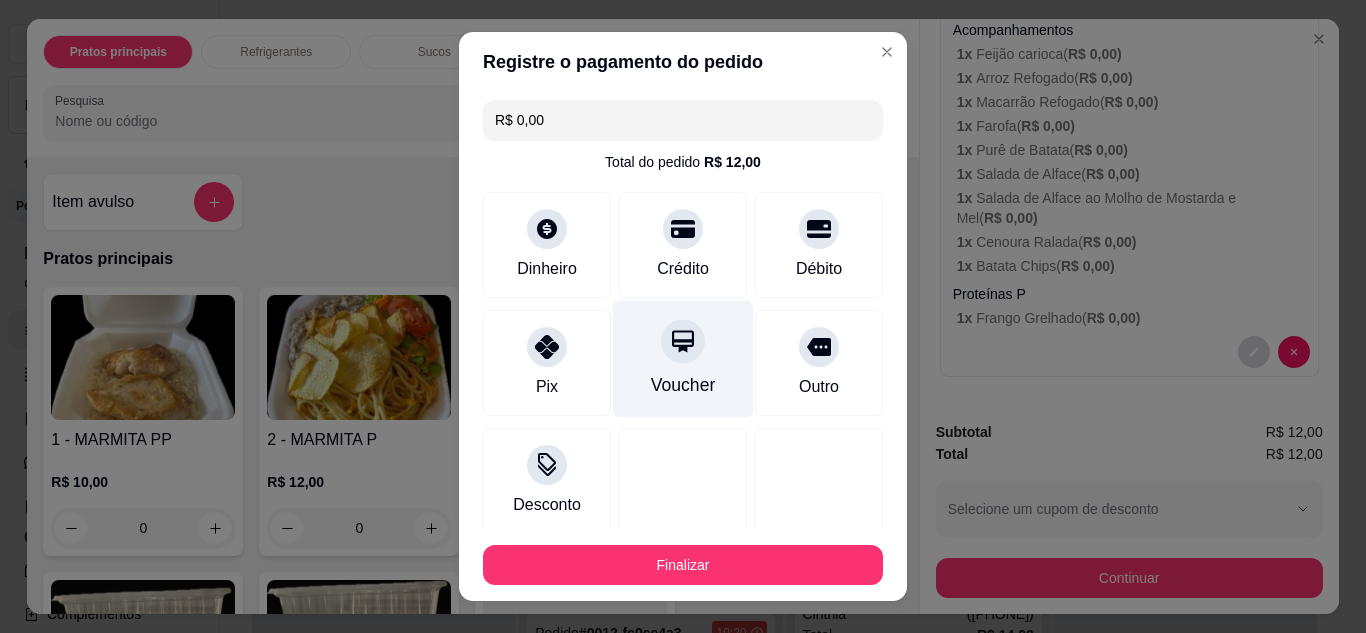 scroll, scrollTop: 116, scrollLeft: 0, axis: vertical 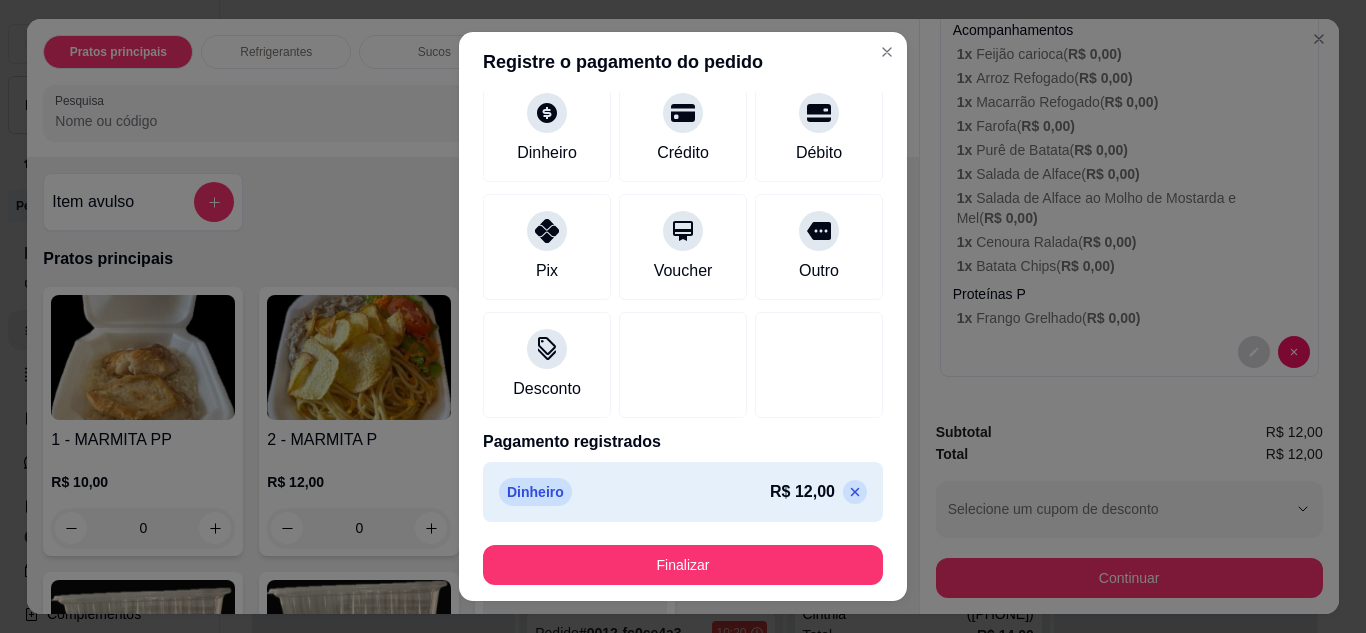 click on "Finalizar" at bounding box center [683, 565] 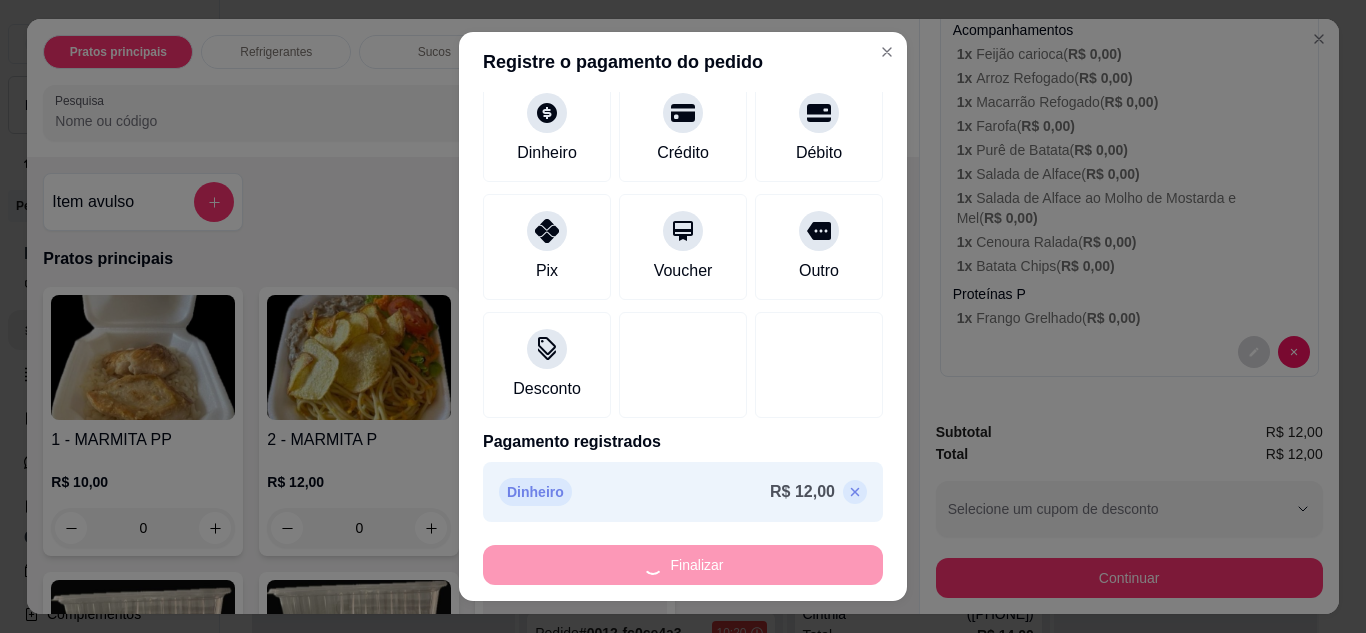 type on "-R$ 12,00" 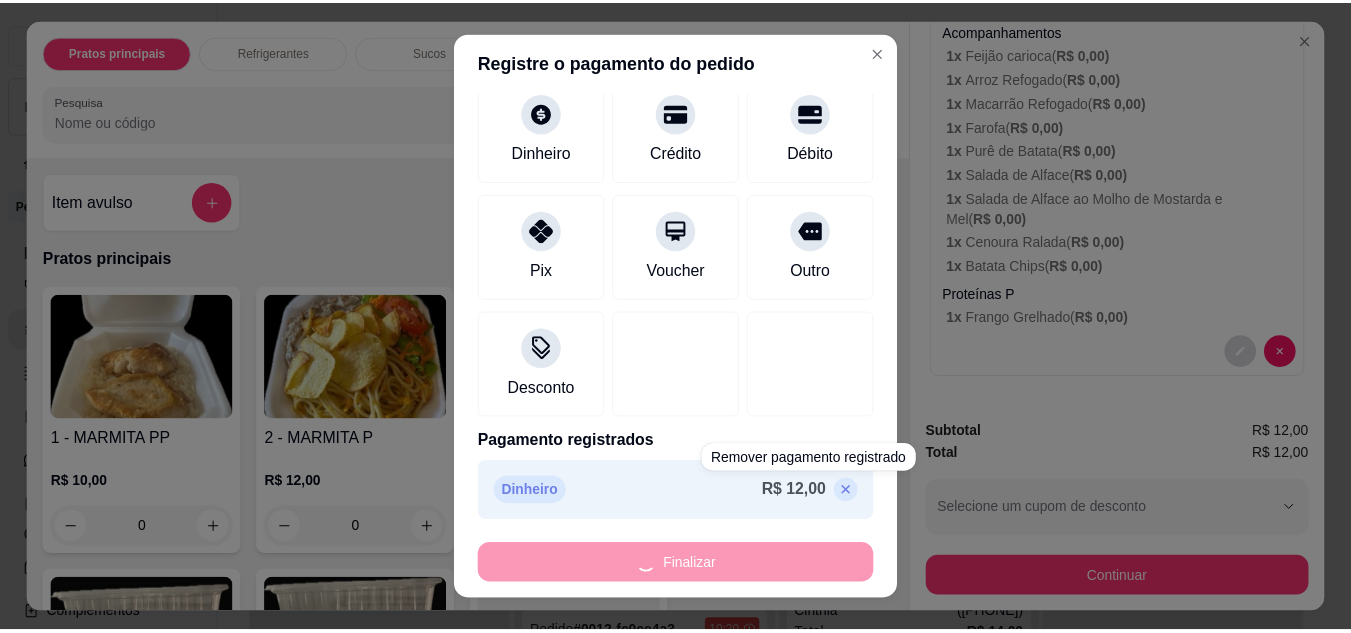 scroll, scrollTop: 0, scrollLeft: 0, axis: both 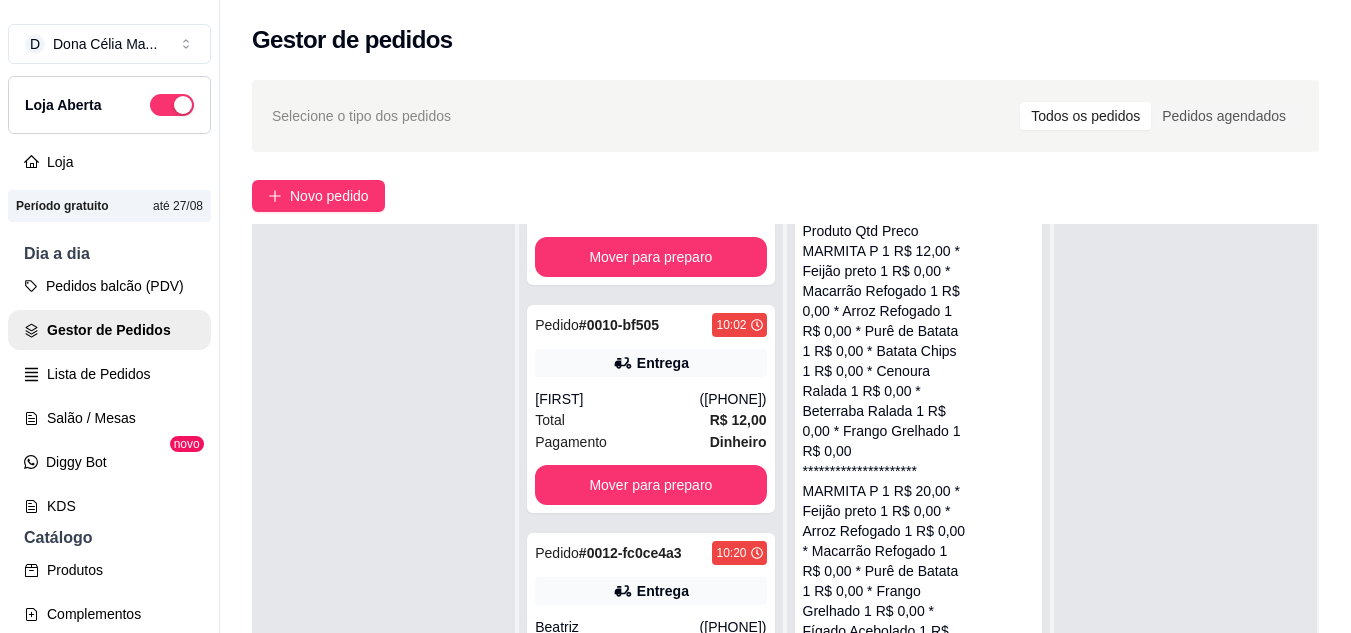 click on "04/08/25 às 11:30 até 04/08/25 às 12:00" at bounding box center (918, 1213) 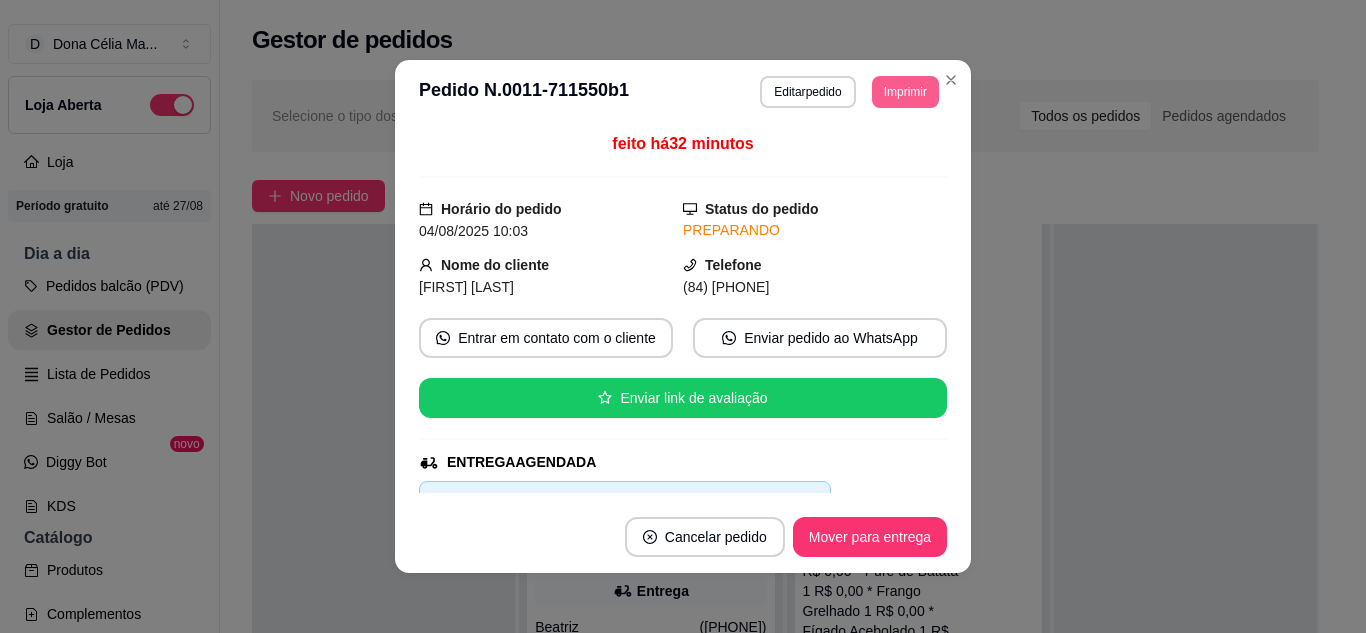 click on "Imprimir" at bounding box center [905, 92] 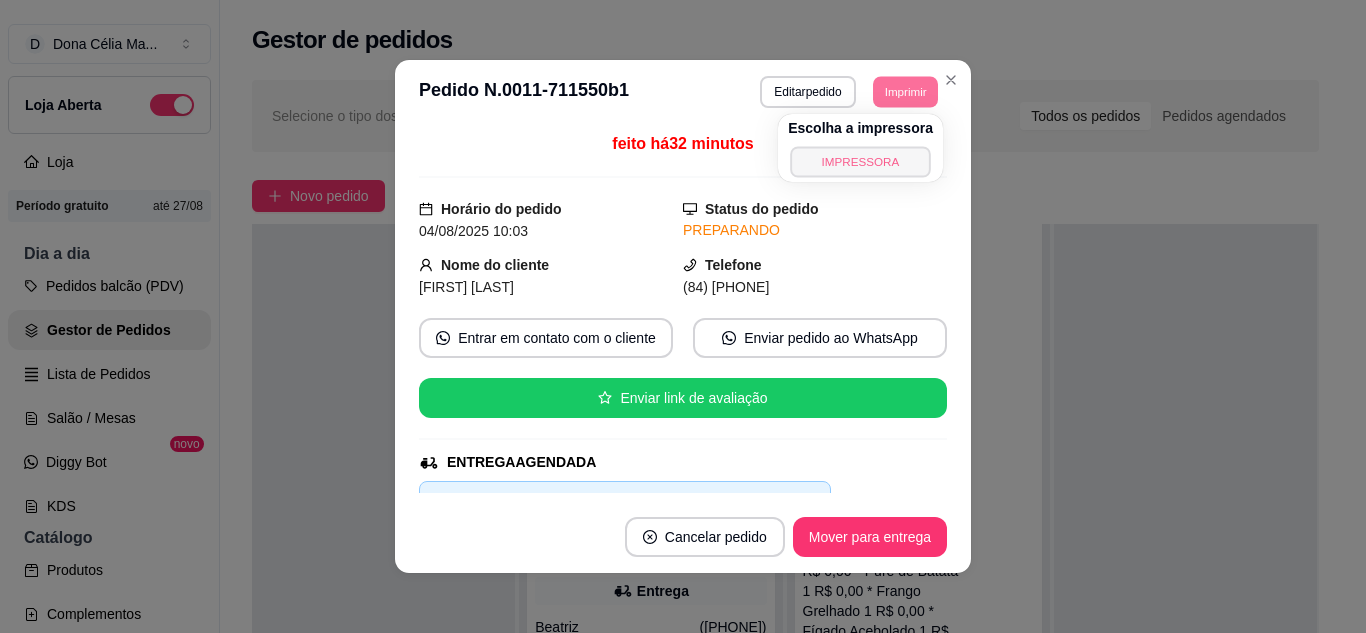 click on "IMPRESSORA" at bounding box center [860, 161] 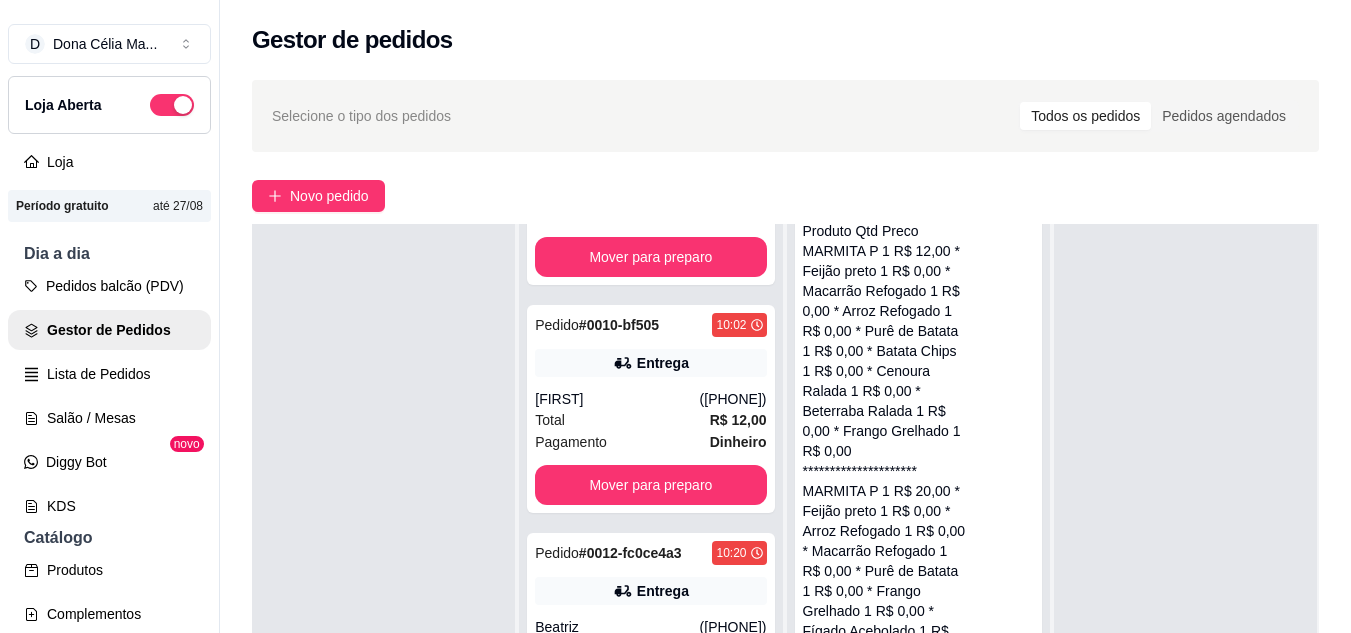 scroll, scrollTop: 1199, scrollLeft: 0, axis: vertical 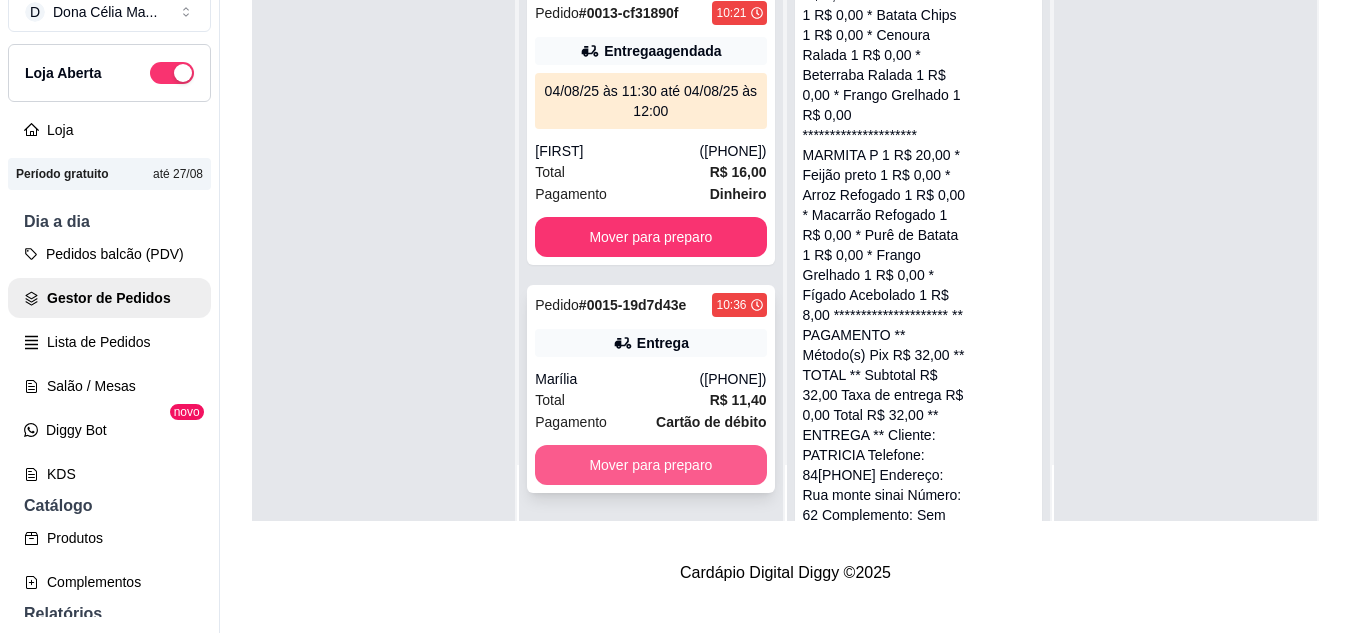click on "Mover para preparo" at bounding box center [650, 465] 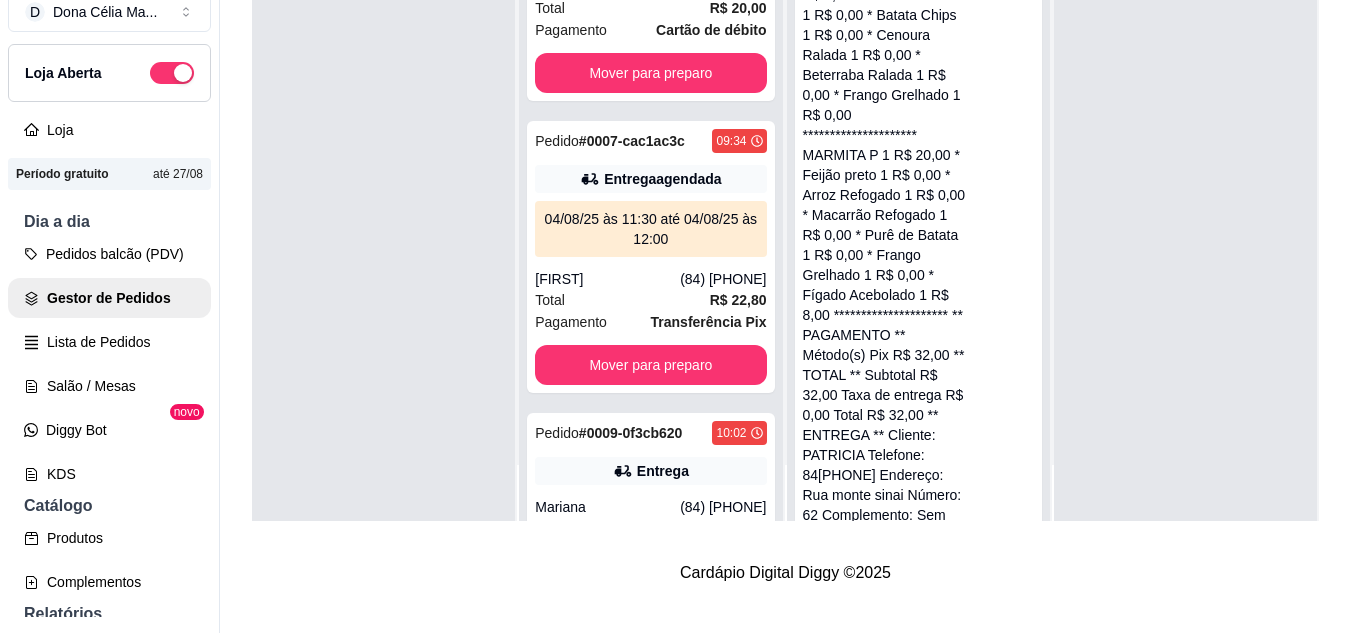 scroll, scrollTop: 0, scrollLeft: 0, axis: both 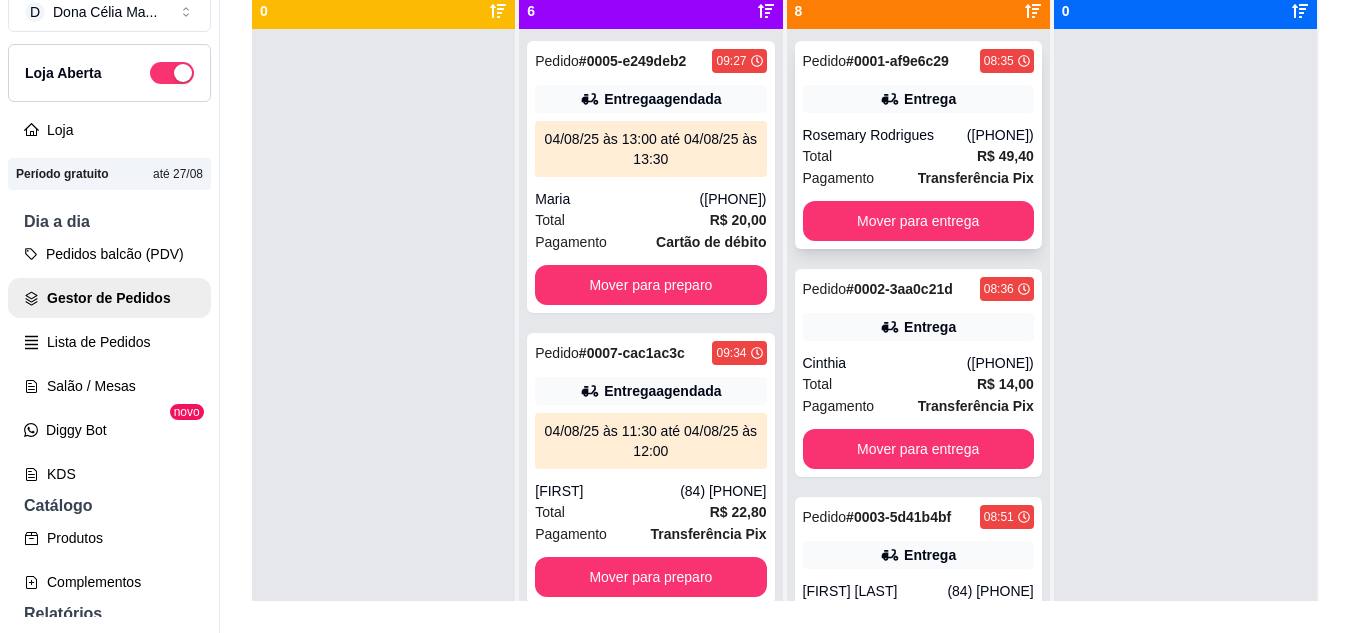 click on "Entrega" at bounding box center (930, 99) 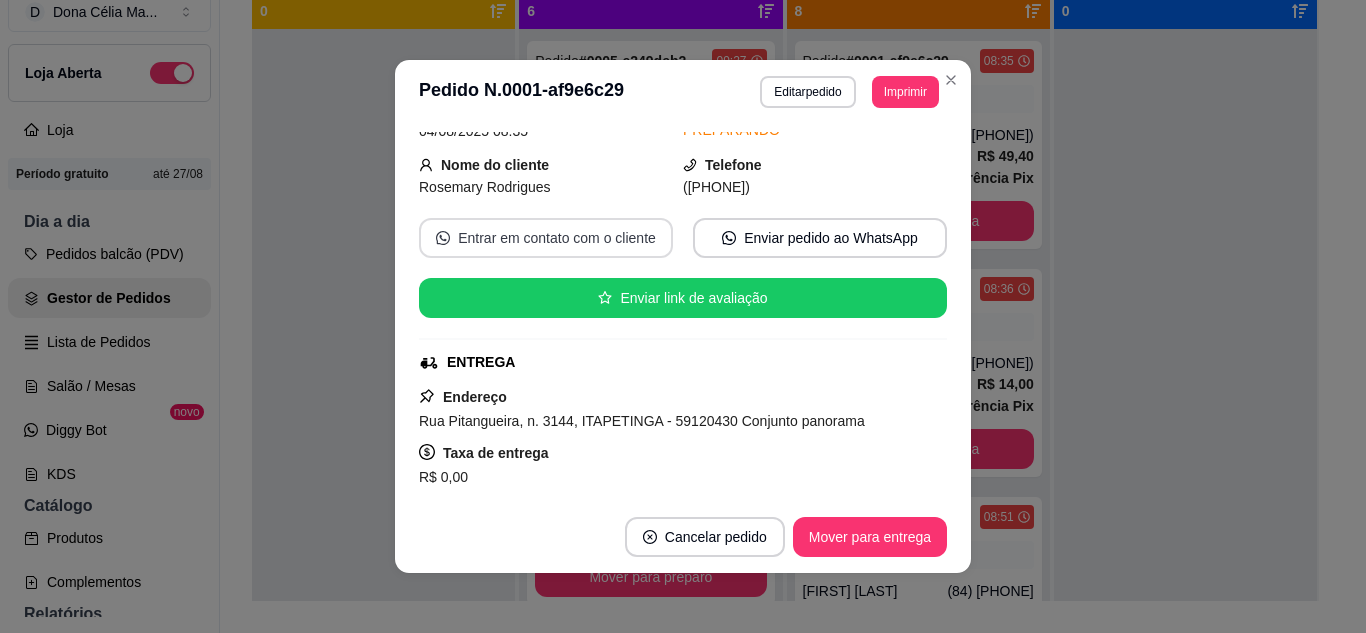 scroll, scrollTop: 0, scrollLeft: 0, axis: both 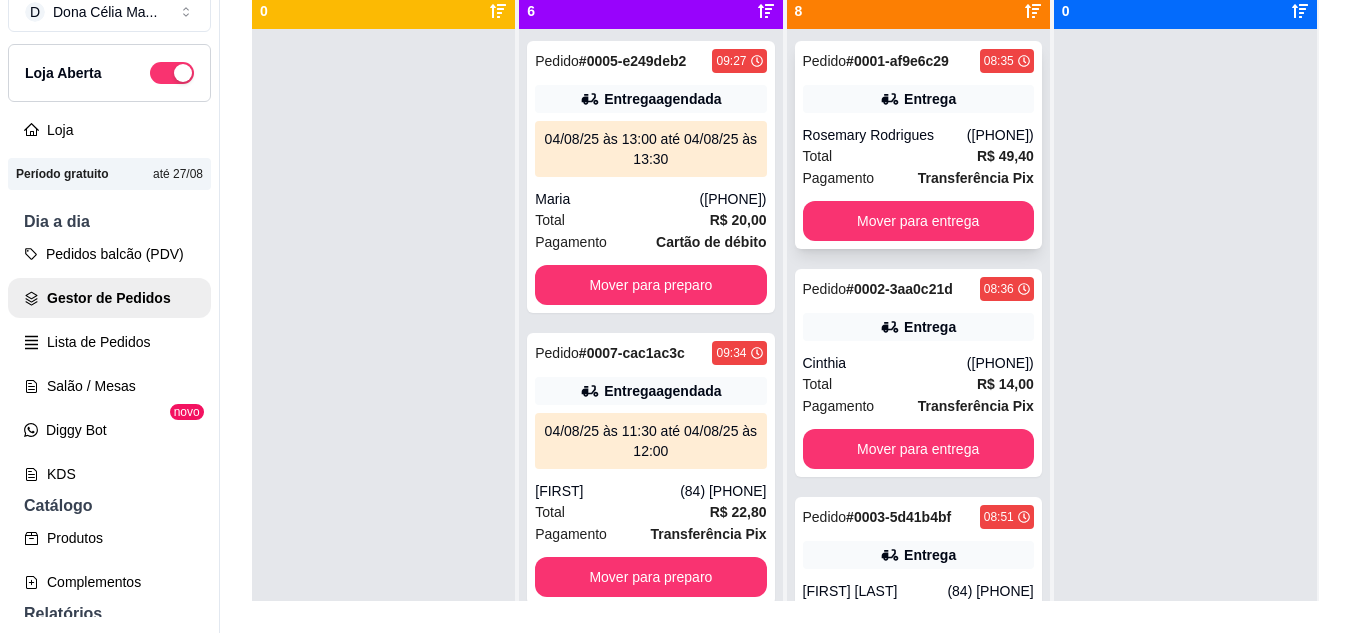 click on "Entrega" at bounding box center [918, 99] 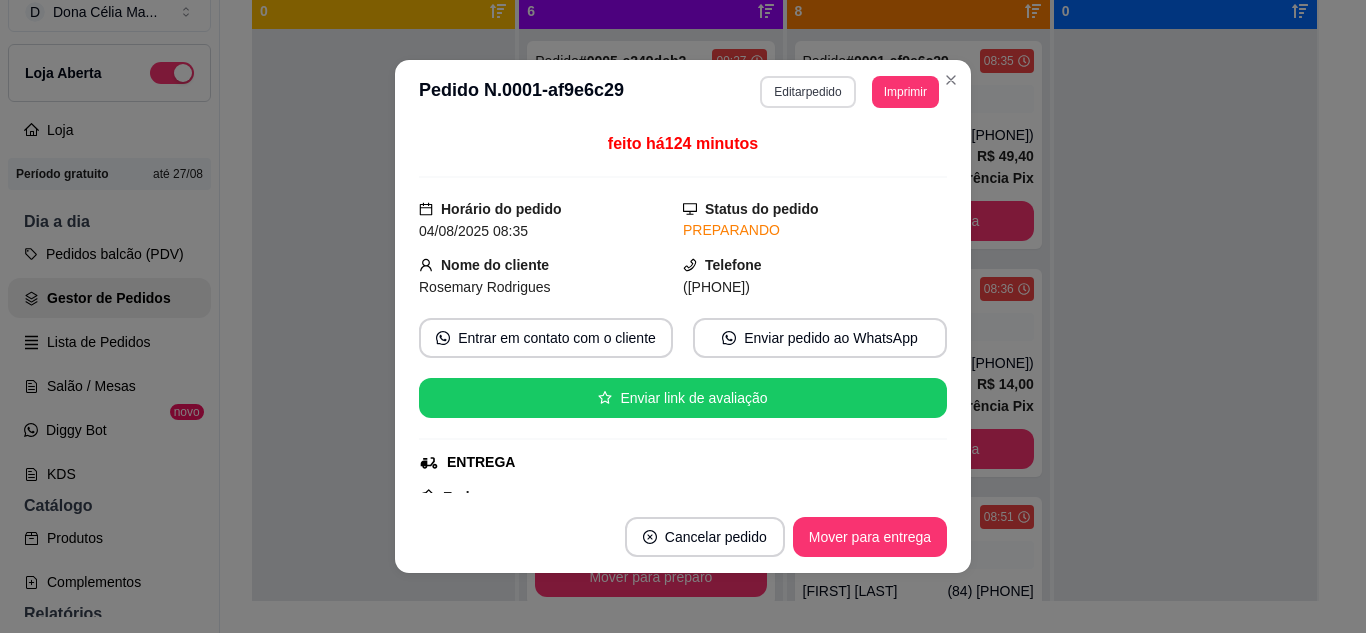 click on "Editar  pedido" at bounding box center [807, 92] 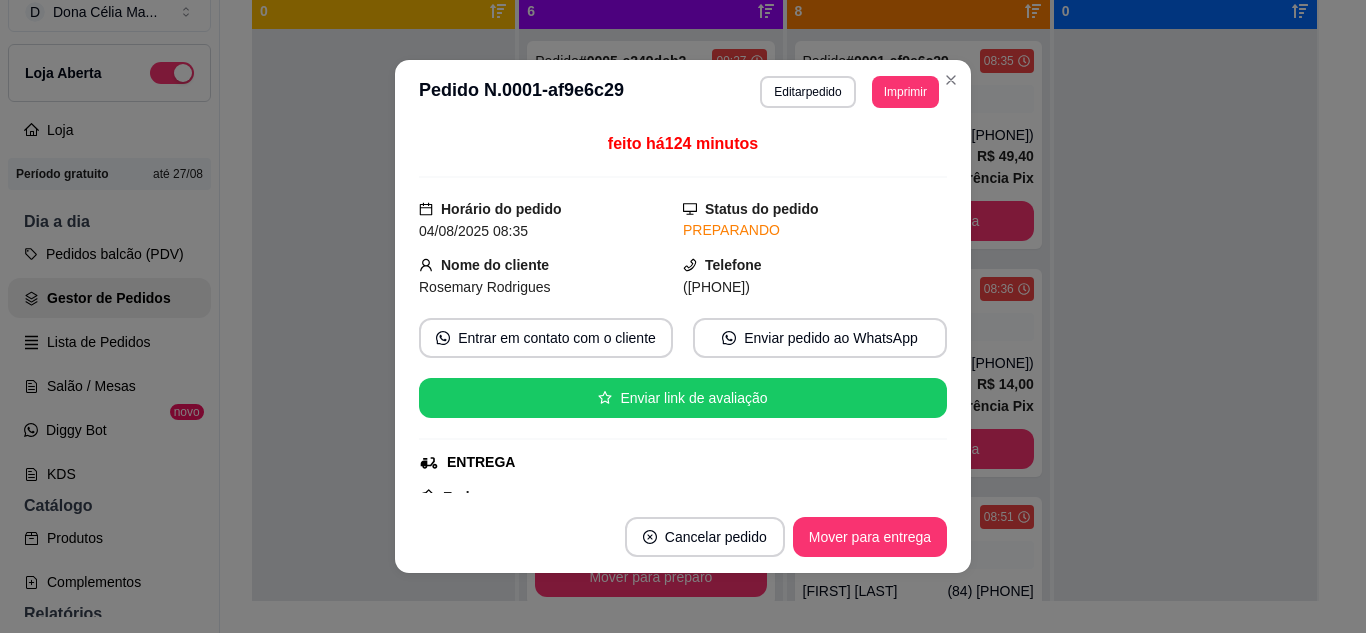 select on "688d390dcd0484745ed0e0a3" 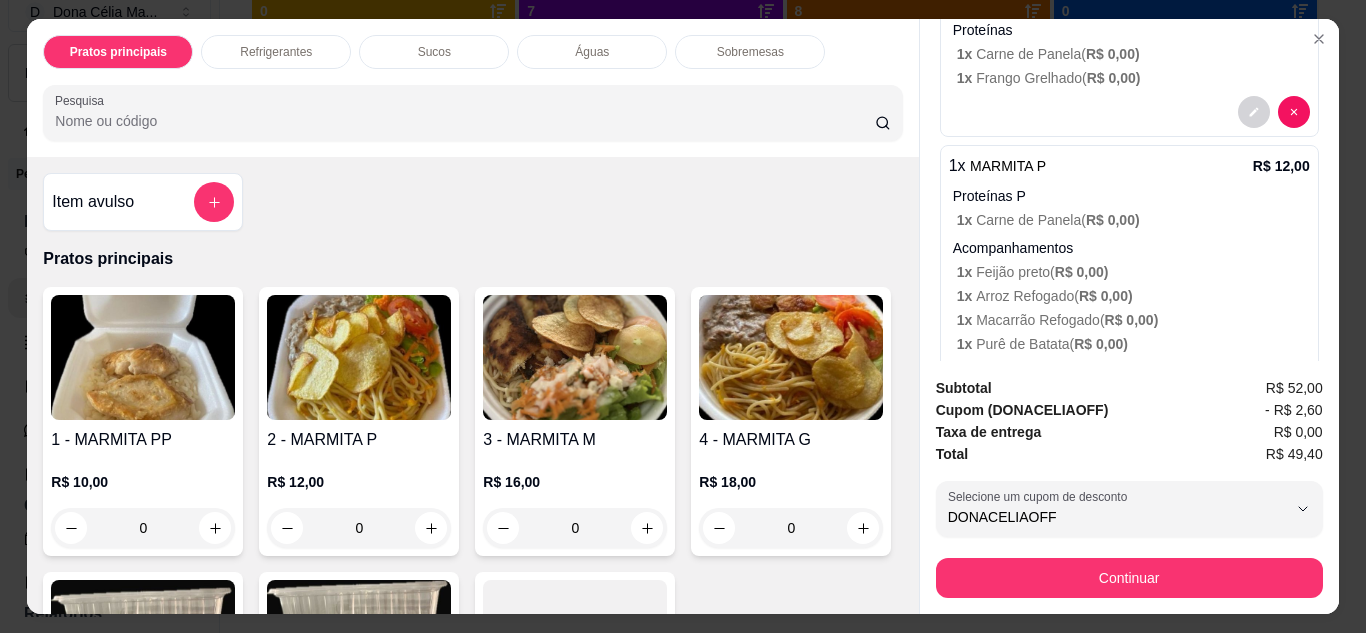 scroll, scrollTop: 1294, scrollLeft: 0, axis: vertical 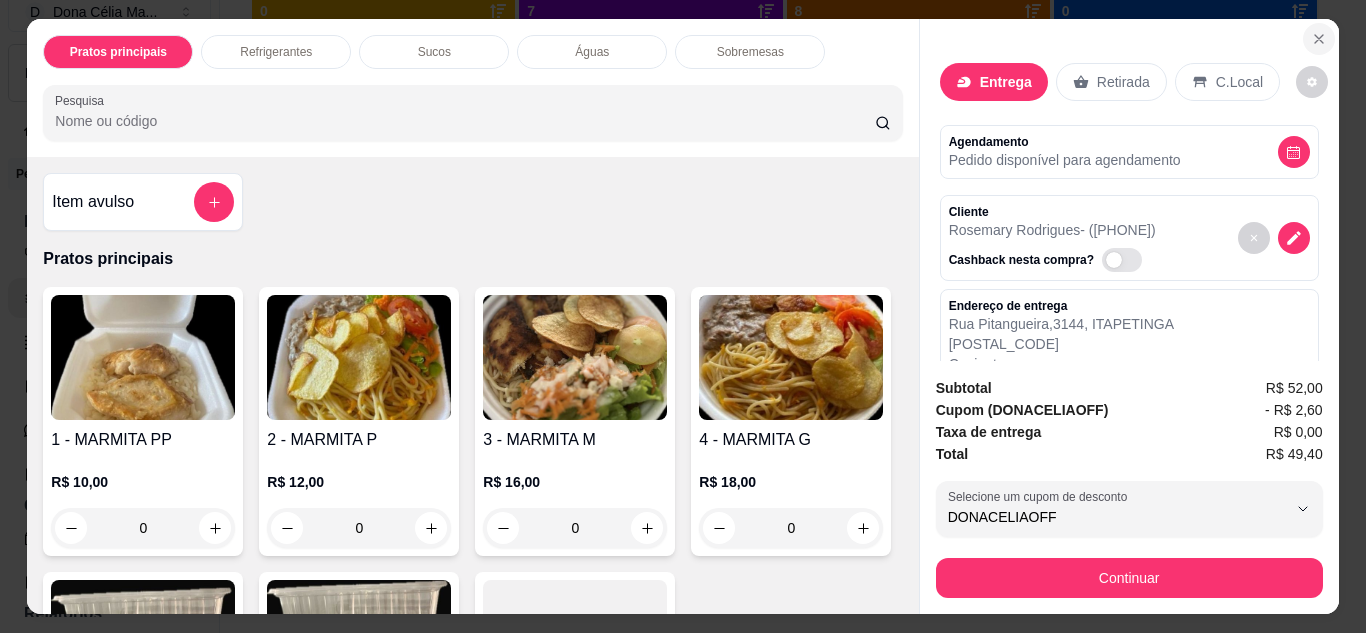 click at bounding box center [1319, 39] 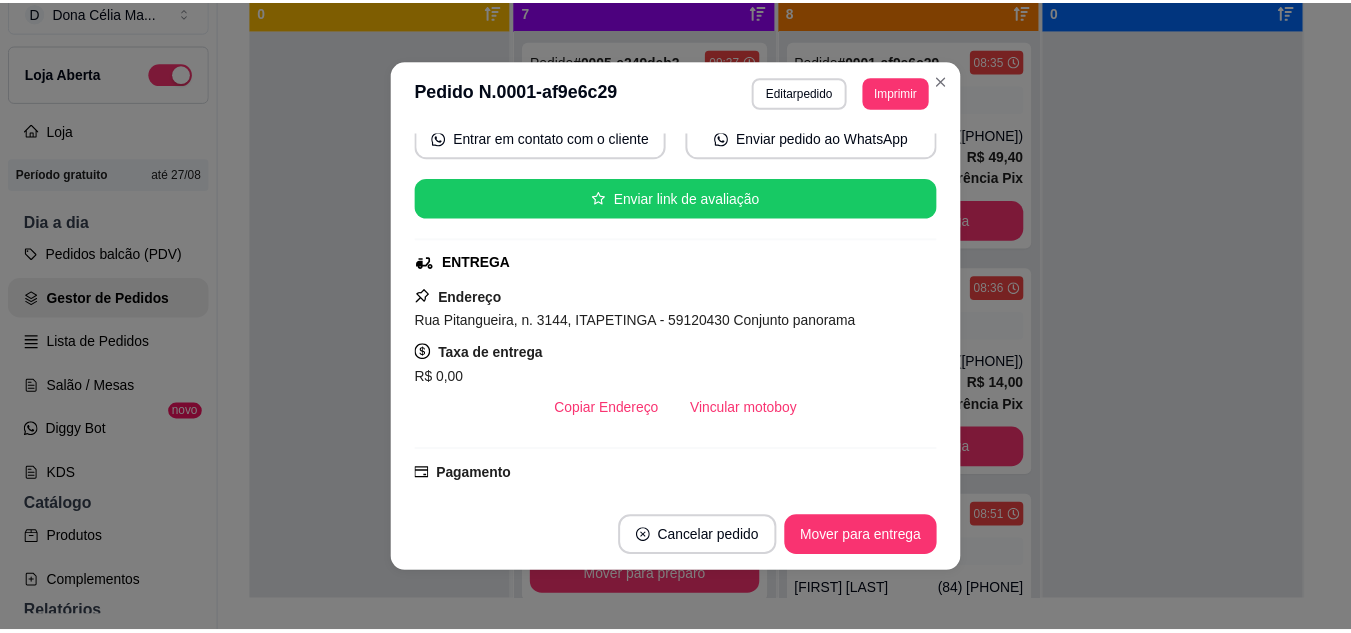 scroll, scrollTop: 300, scrollLeft: 0, axis: vertical 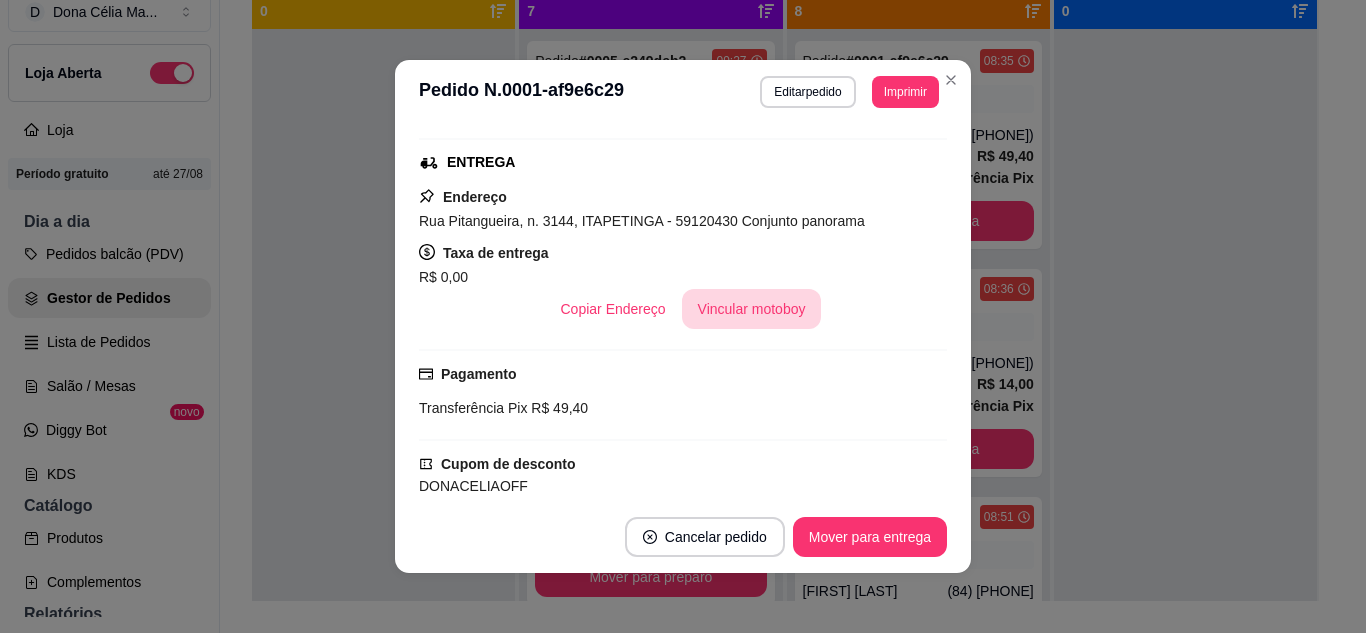 click on "Vincular motoboy" at bounding box center (752, 309) 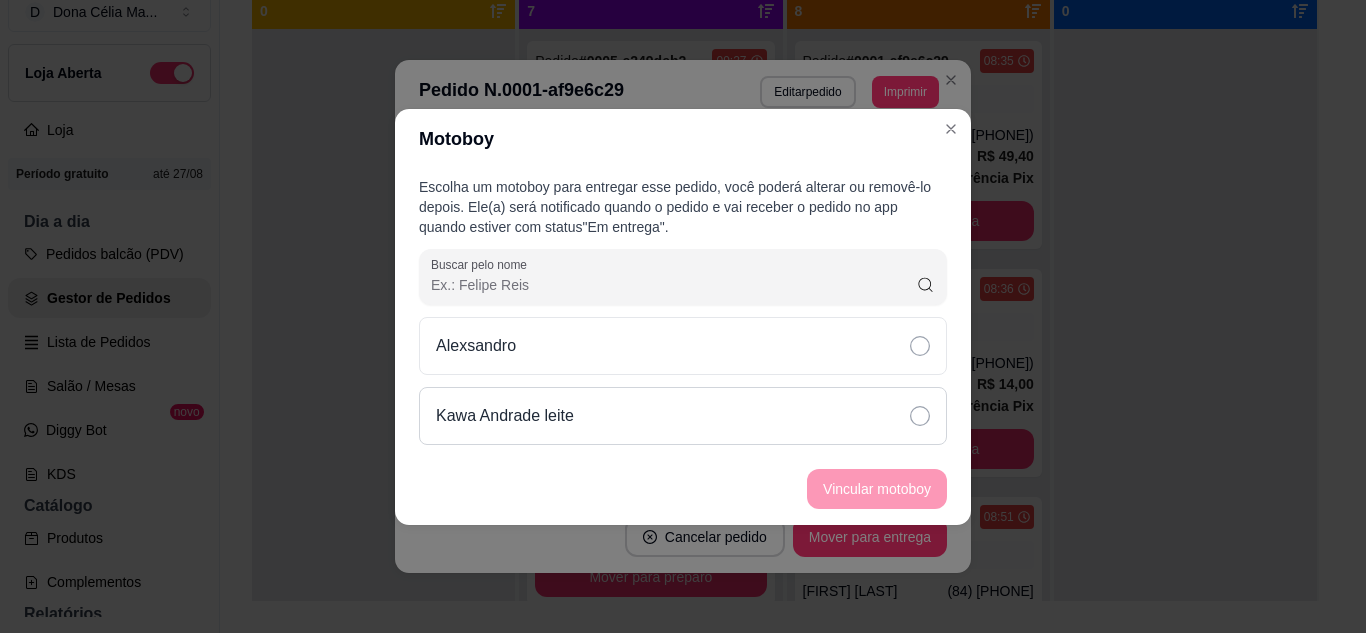 click on "Kawa Andrade leite" at bounding box center [683, 416] 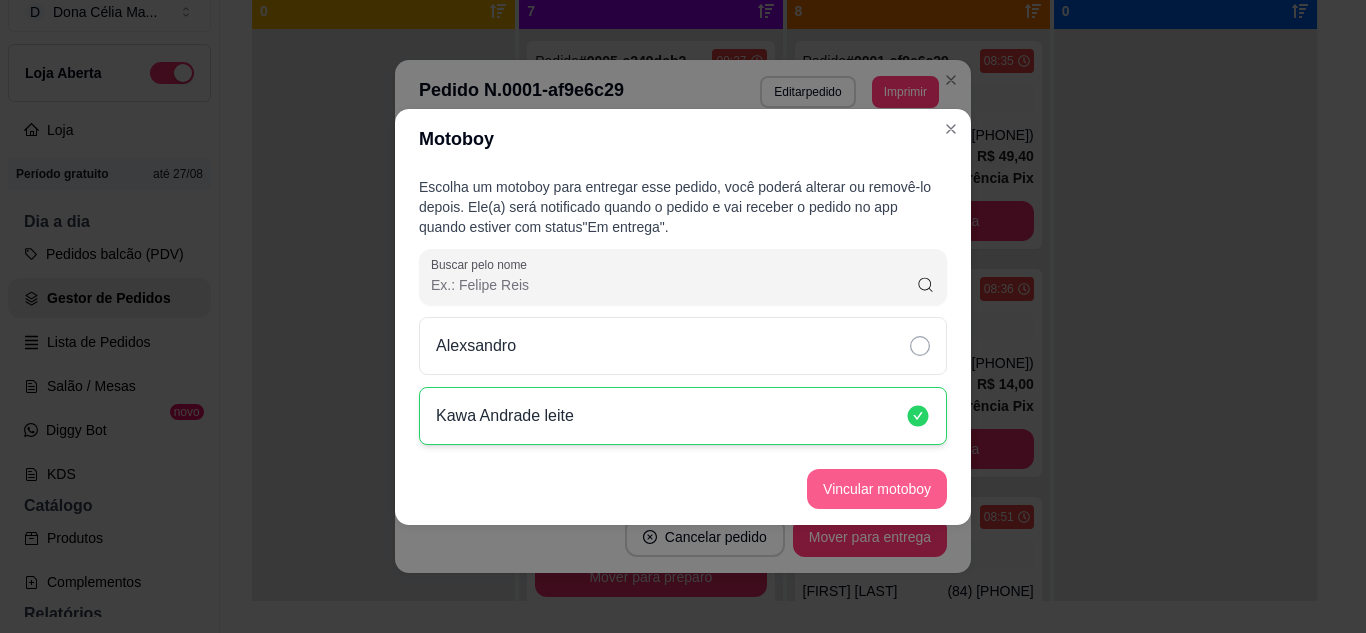 click on "Vincular motoboy" at bounding box center (877, 489) 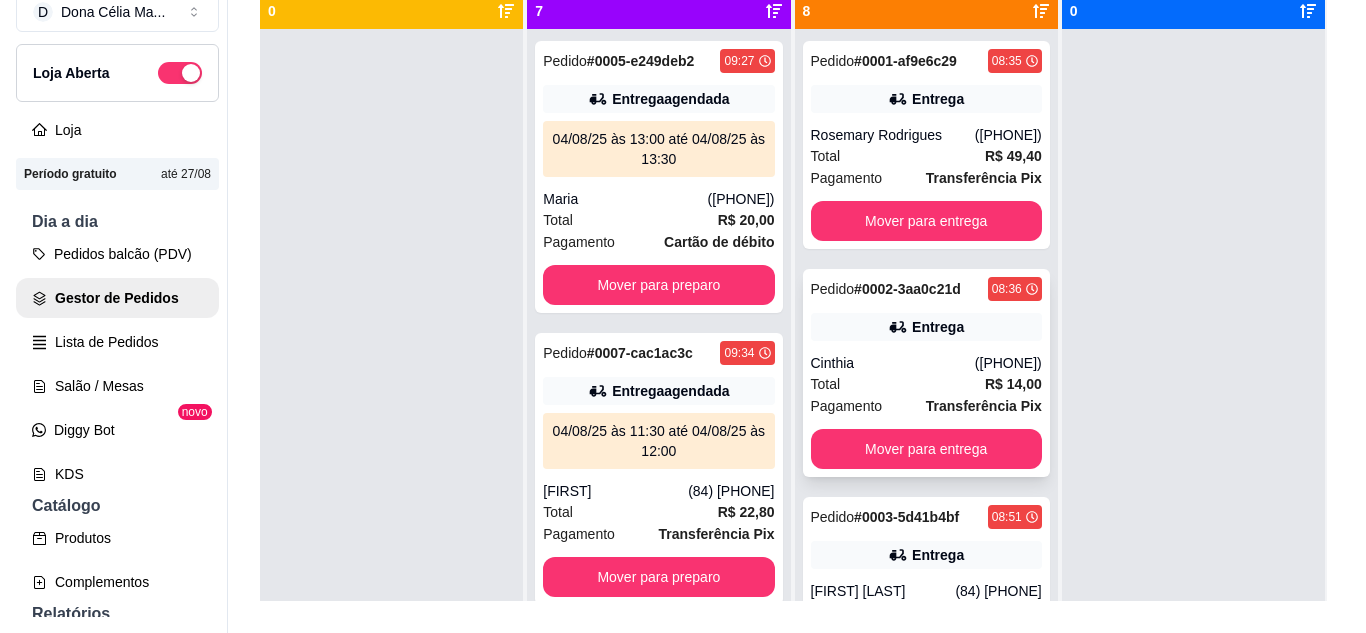 scroll, scrollTop: 100, scrollLeft: 0, axis: vertical 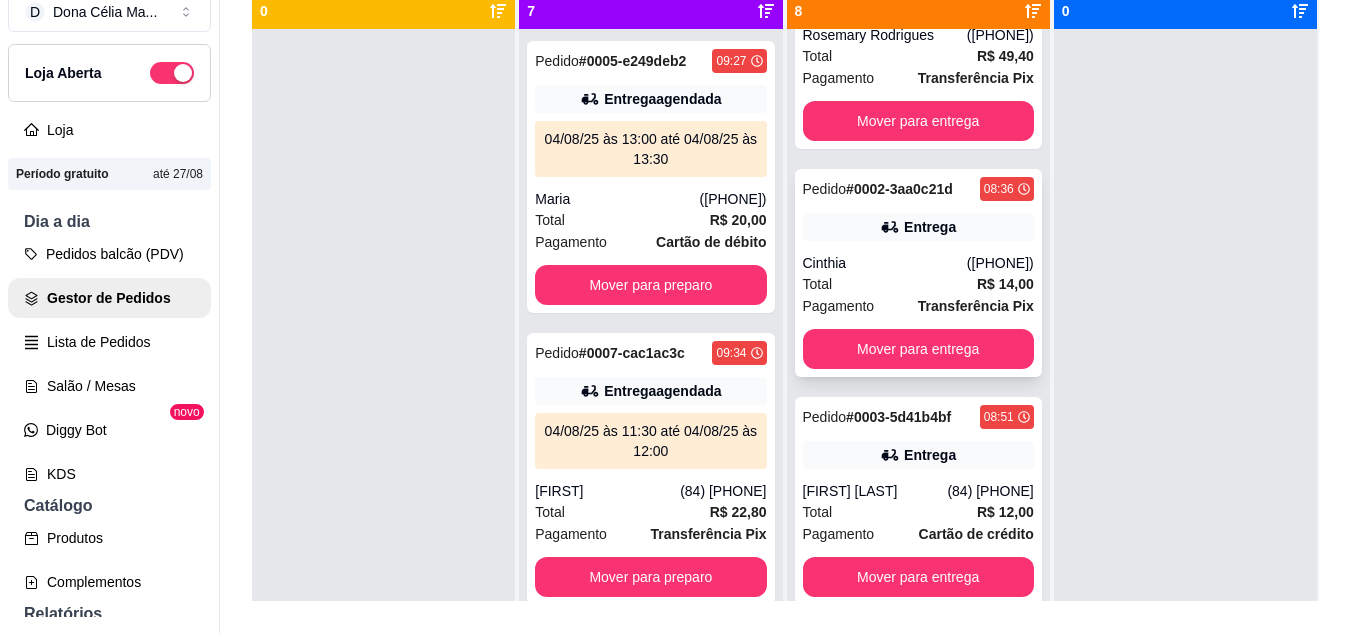 click on "Entrega" at bounding box center [930, 227] 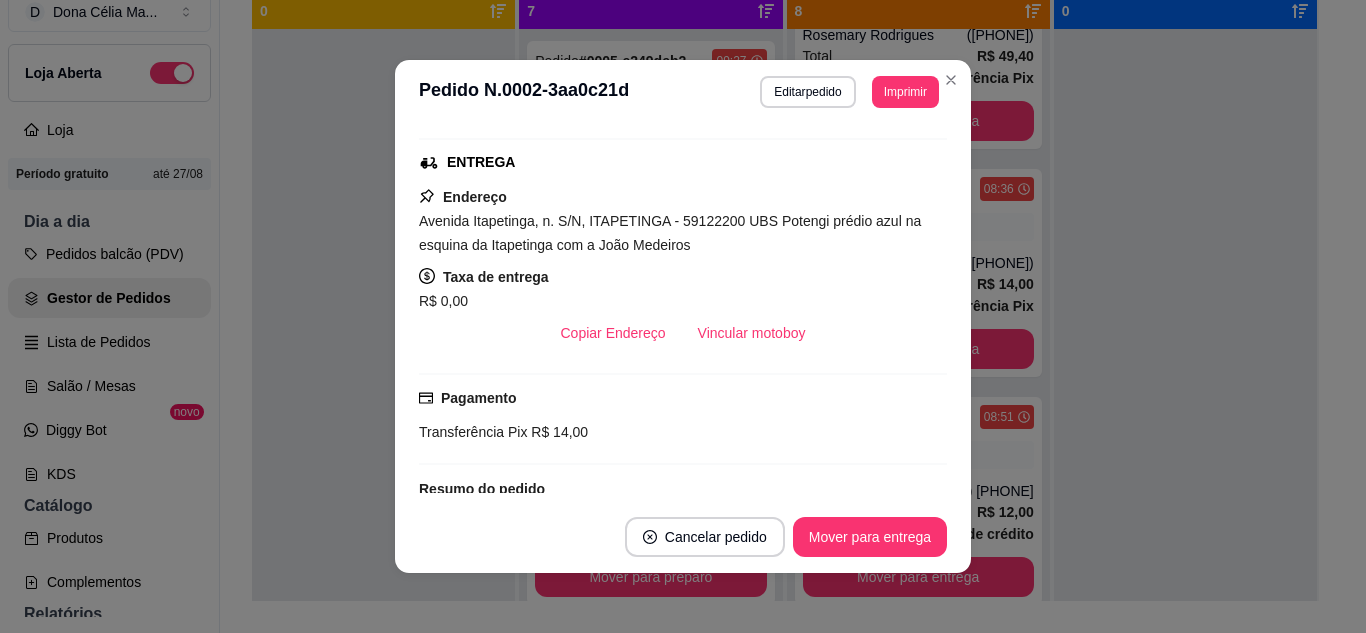 scroll, scrollTop: 500, scrollLeft: 0, axis: vertical 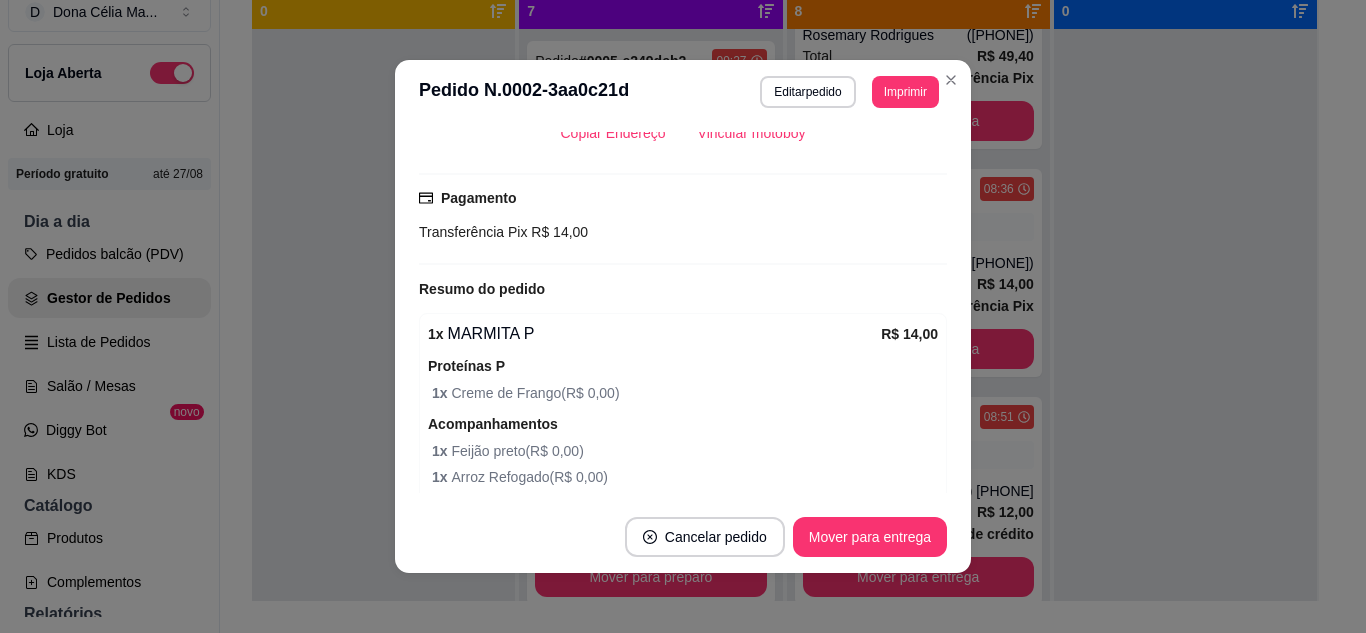 click on "feito há  124   minutos Horário do pedido 04/08/2025 08:36 Status do pedido PREPARANDO Nome do cliente Cinthia  Telefone (84) 9 8729-0321 Entrar em contato com o cliente Enviar pedido ao WhatsApp Enviar link de avaliação ENTREGA Endereço  Avenida Itapetinga, n. S/N, ITAPETINGA - 59122200 UBS Potengi prédio azul na esquina da Itapetinga com a João Medeiros  Taxa de entrega  R$ 0,00 Copiar Endereço Vincular motoboy Pagamento Transferência Pix   R$ 14,00 Resumo do pedido 1 x     MARMITA P R$ 14,00 Proteínas P   1 x   Creme de Frango  ( R$ 0,00 ) Acompanhamentos   1 x   Feijão preto  ( R$ 0,00 )   1 x   Arroz Refogado  ( R$ 0,00 )   1 x   Macarrão Refogado  ( R$ 0,00 )   1 x   Purê de Batata  ( R$ 0,00 )   1 x   Cenoura Ralada  ( R$ 0,00 )   1 x   Batata Chips  ( R$ 0,00 ) Adicional   1 x   Ovo Cozido ( 2unds)  ( R$ 2,00 ) Subtotal R$ 14,00 Total R$ 14,00" at bounding box center (683, 312) 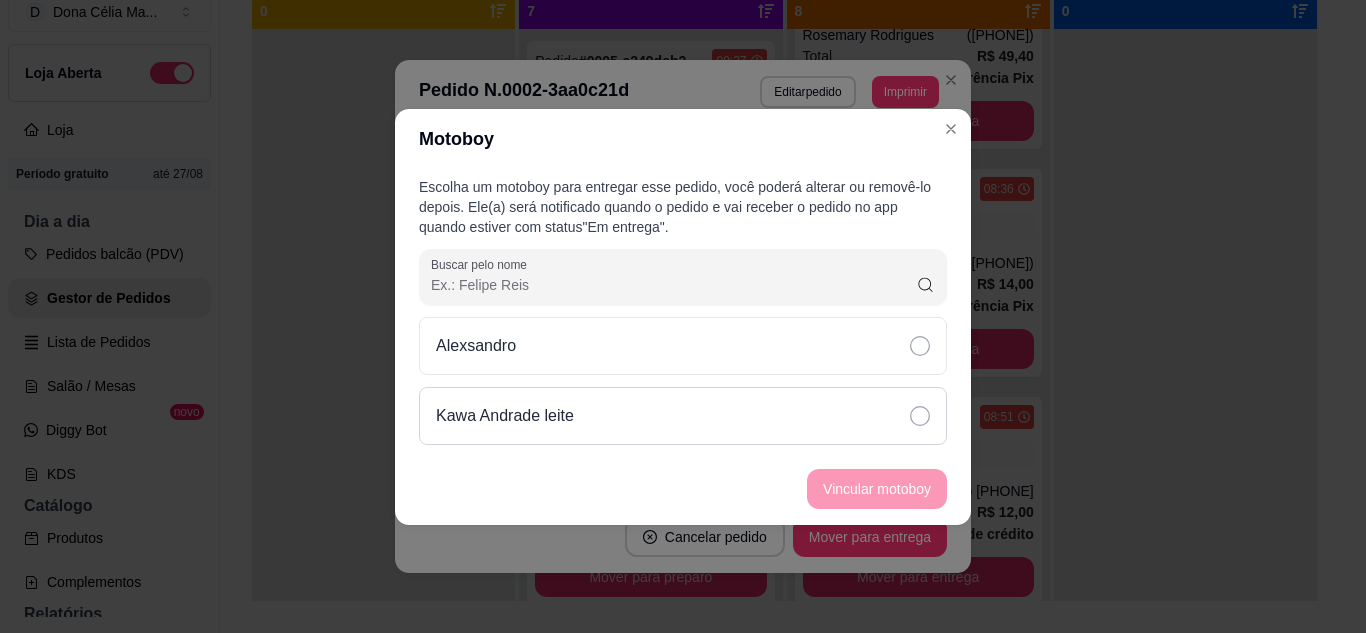 click on "Kawa Andrade leite" at bounding box center (505, 416) 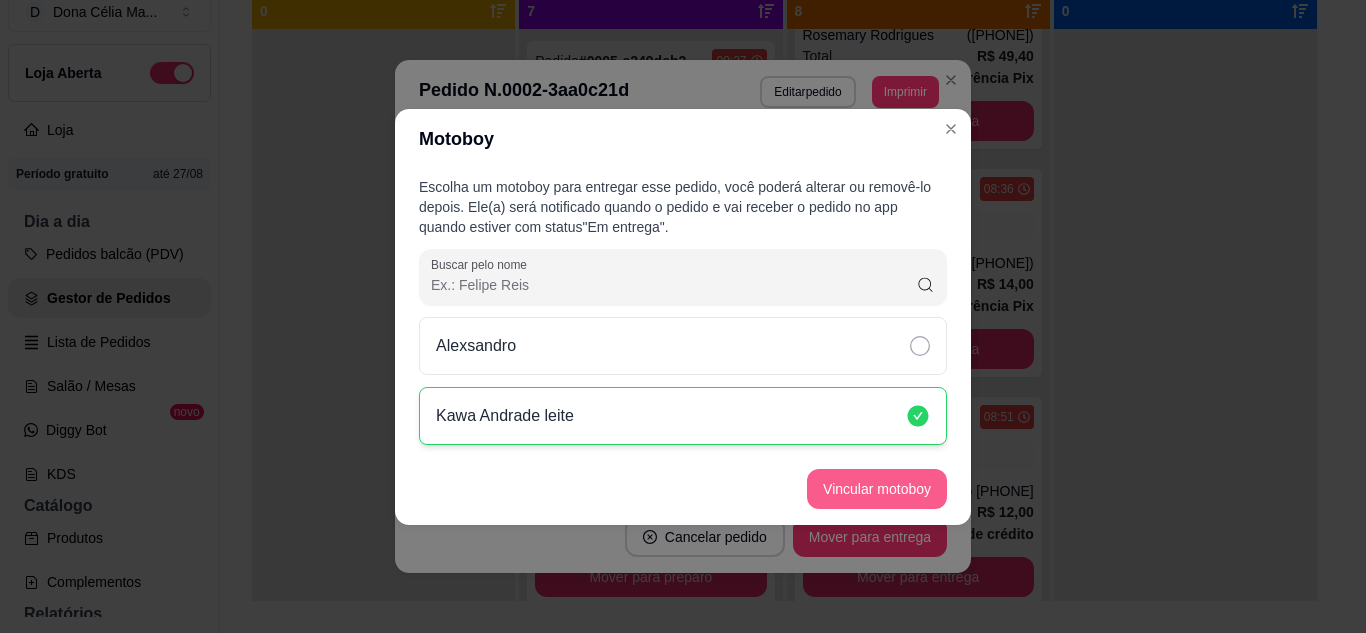 click on "Vincular motoboy" at bounding box center (877, 489) 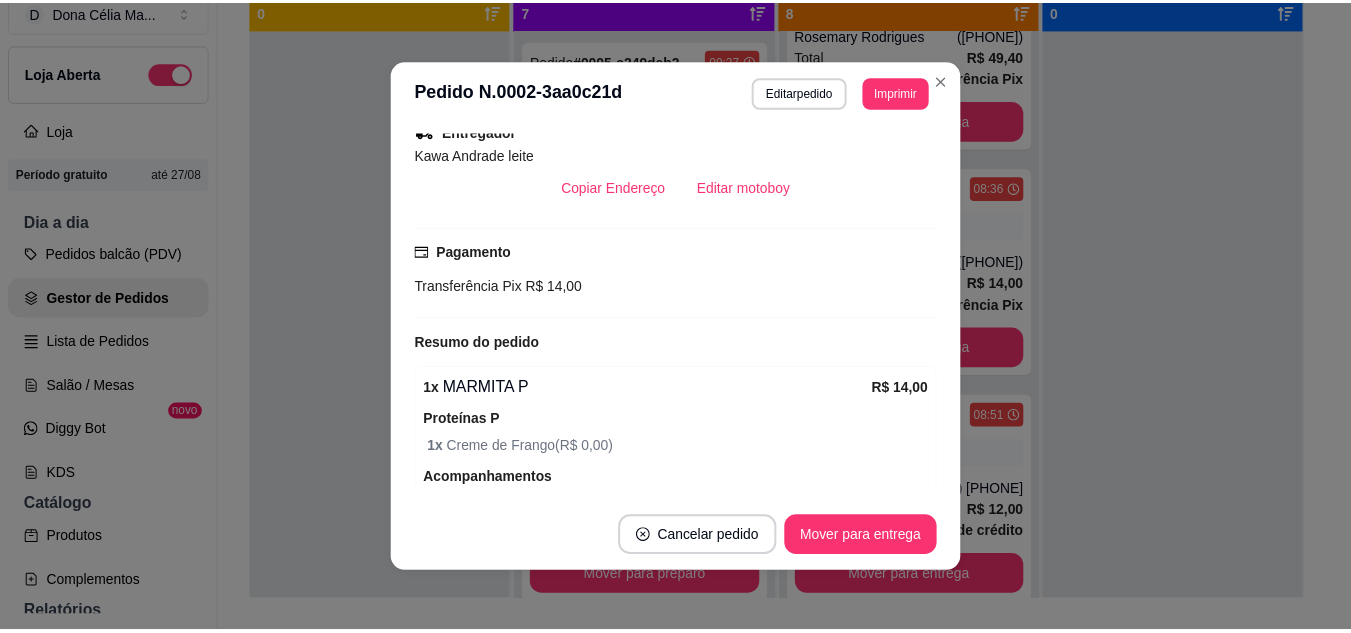 scroll, scrollTop: 554, scrollLeft: 0, axis: vertical 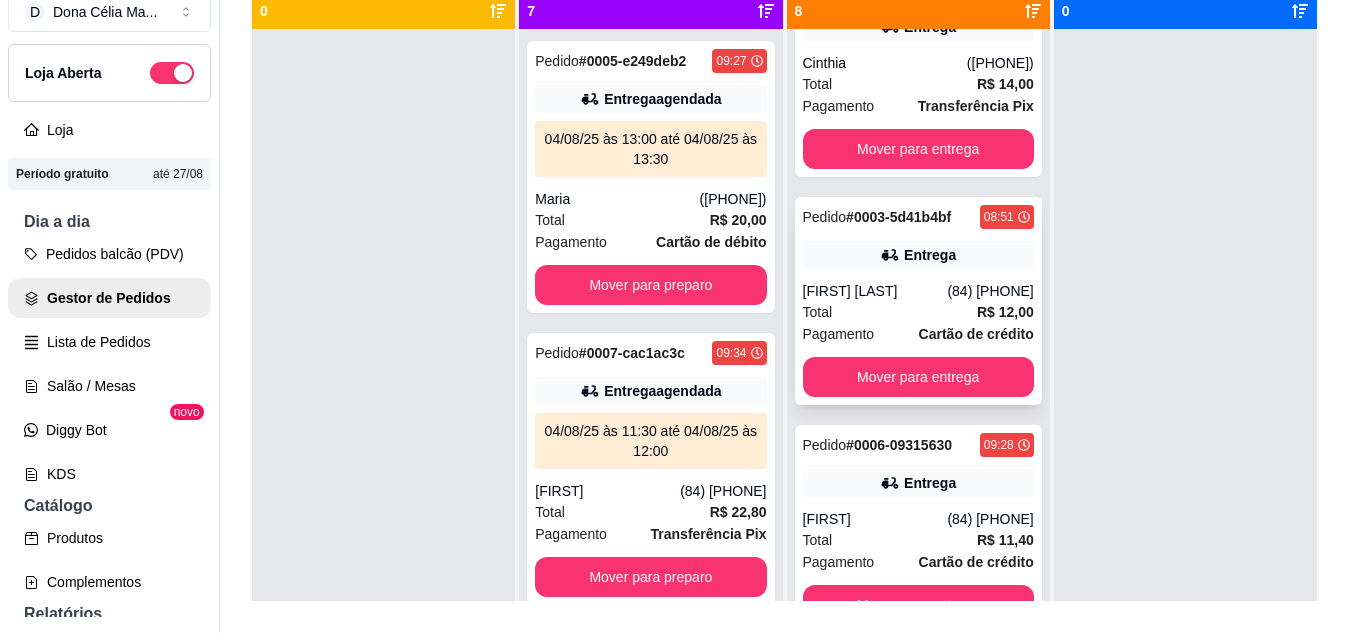click 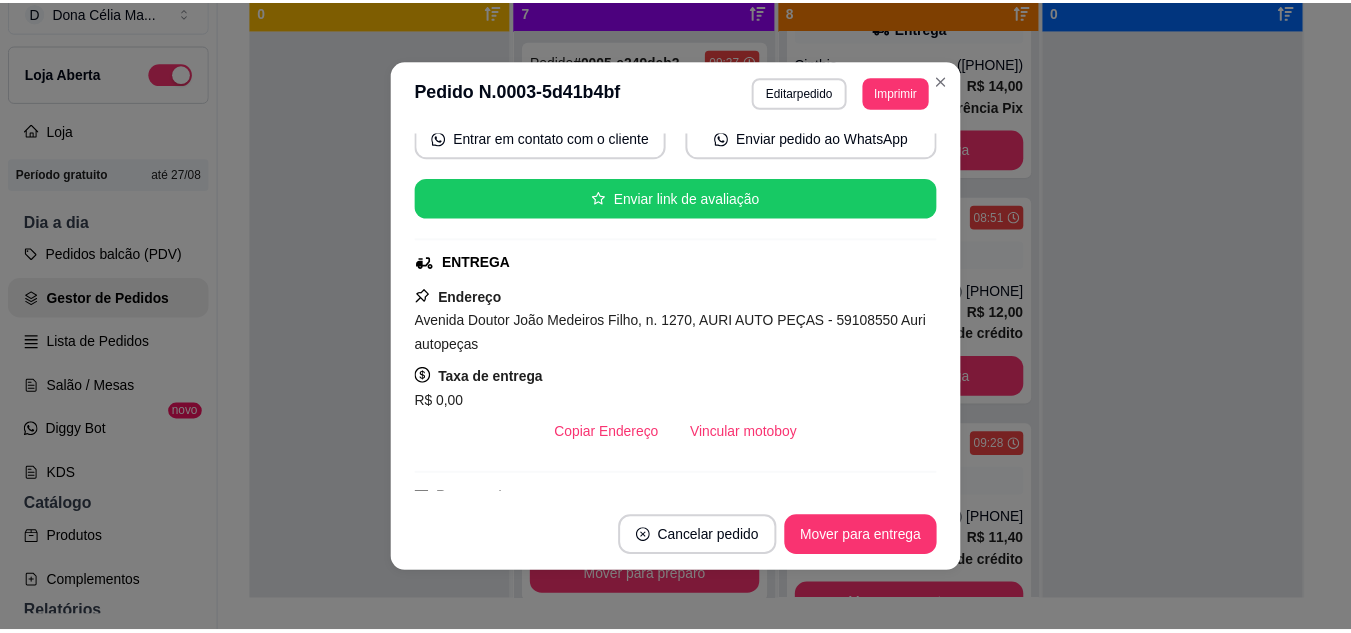 scroll, scrollTop: 400, scrollLeft: 0, axis: vertical 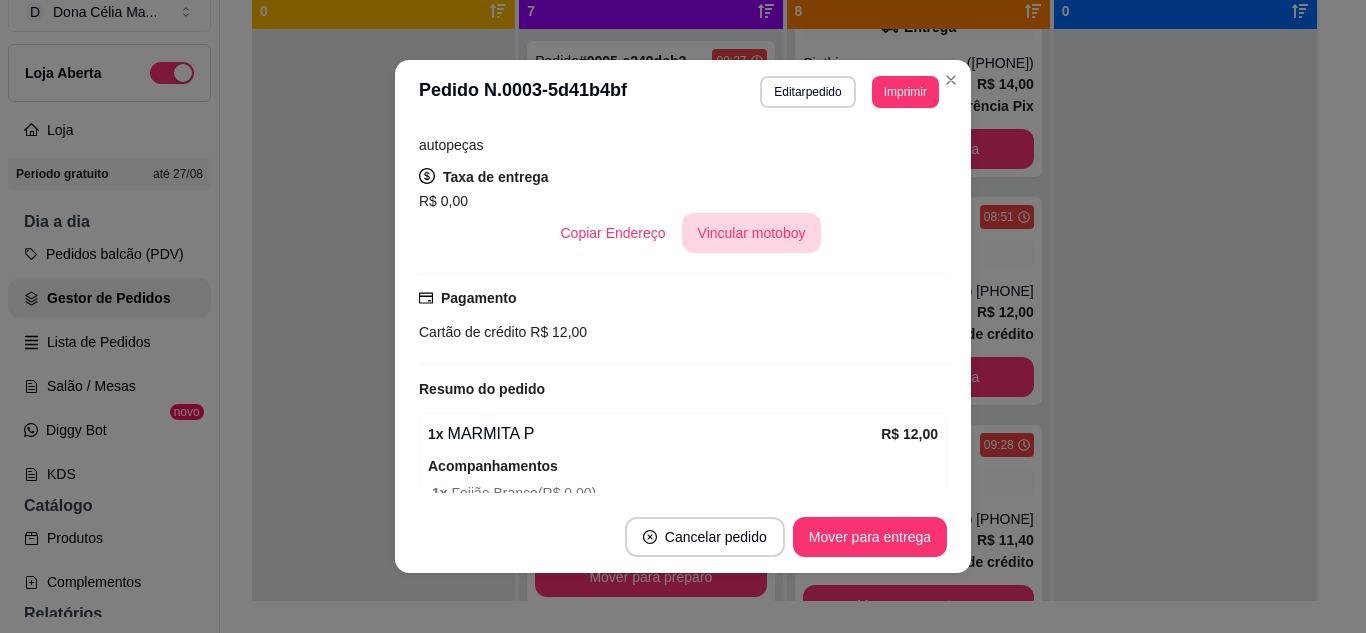click on "Vincular motoboy" at bounding box center [752, 233] 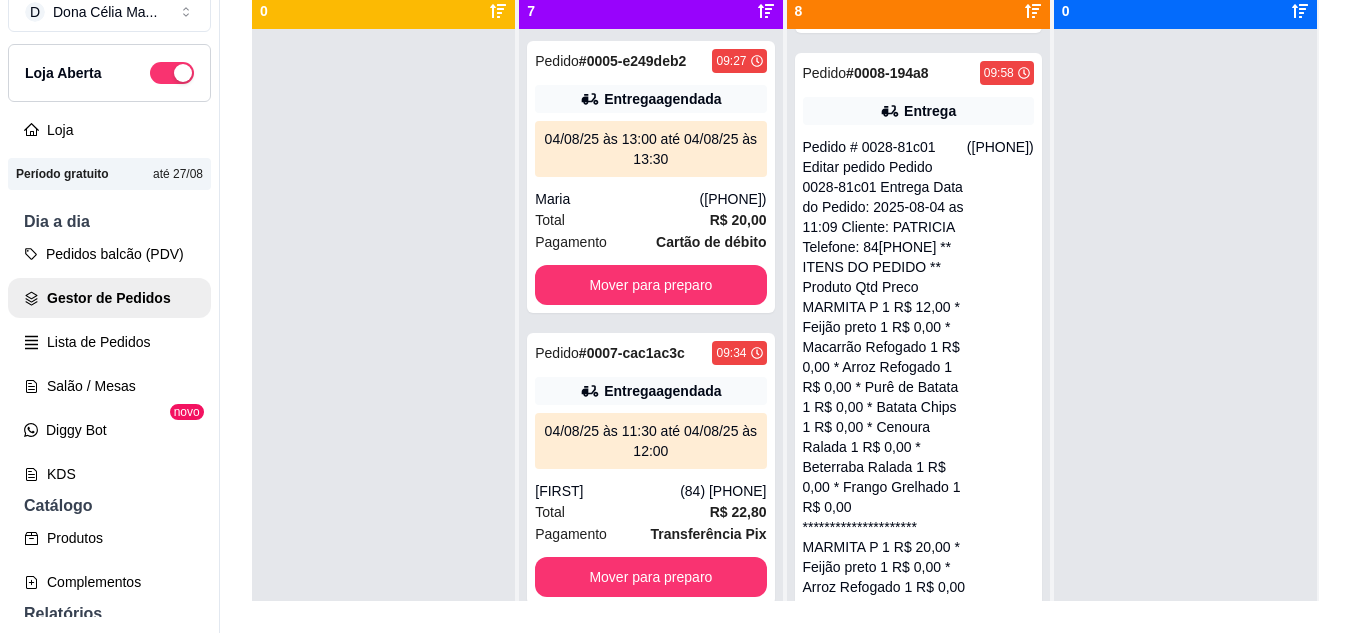 scroll, scrollTop: 1379, scrollLeft: 0, axis: vertical 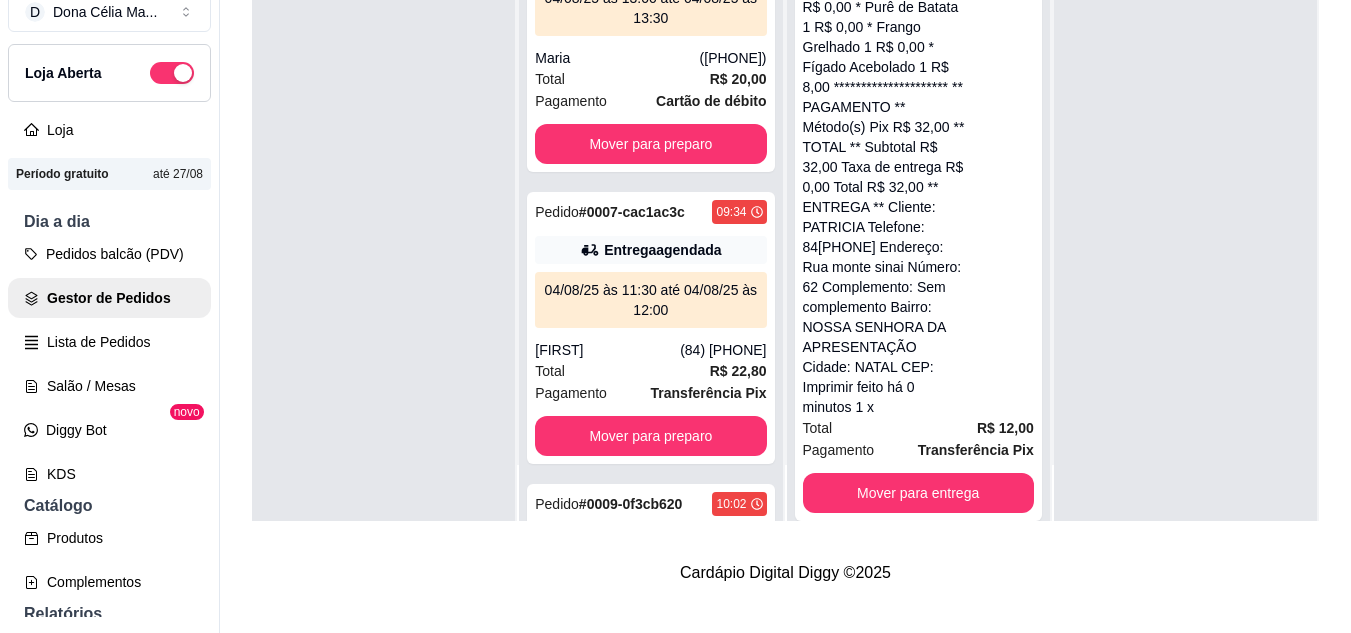 click on "Entrega" at bounding box center (918, 1963) 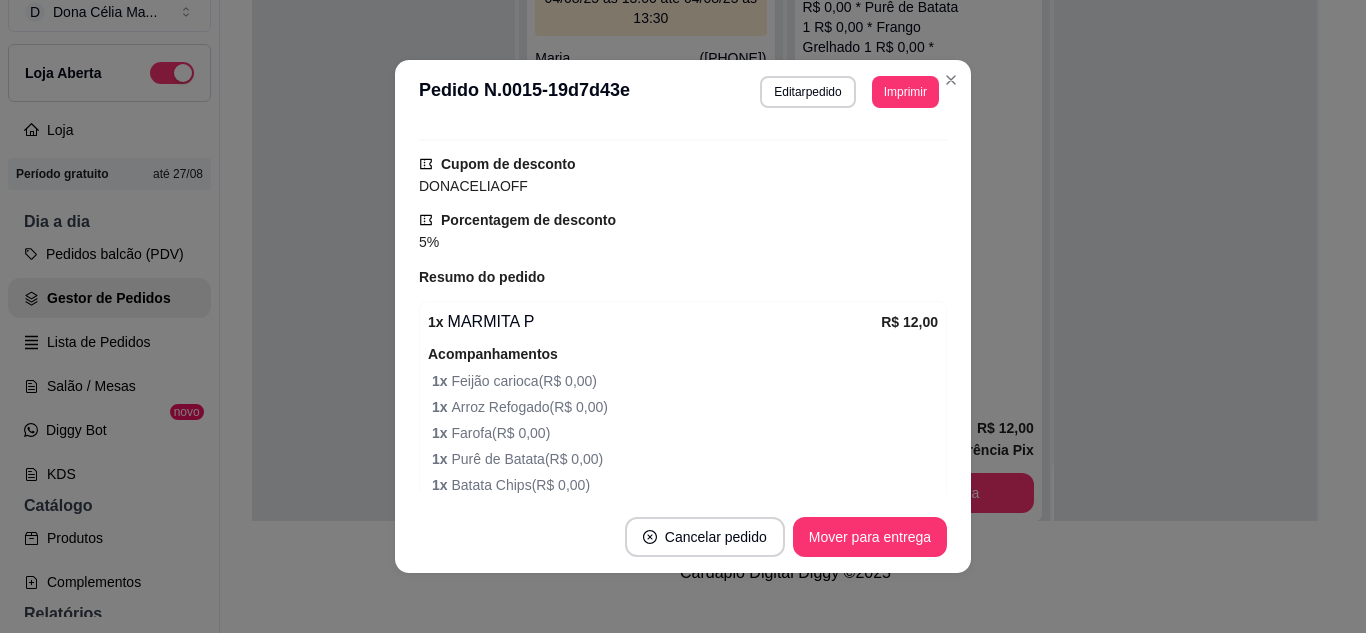 scroll, scrollTop: 770, scrollLeft: 0, axis: vertical 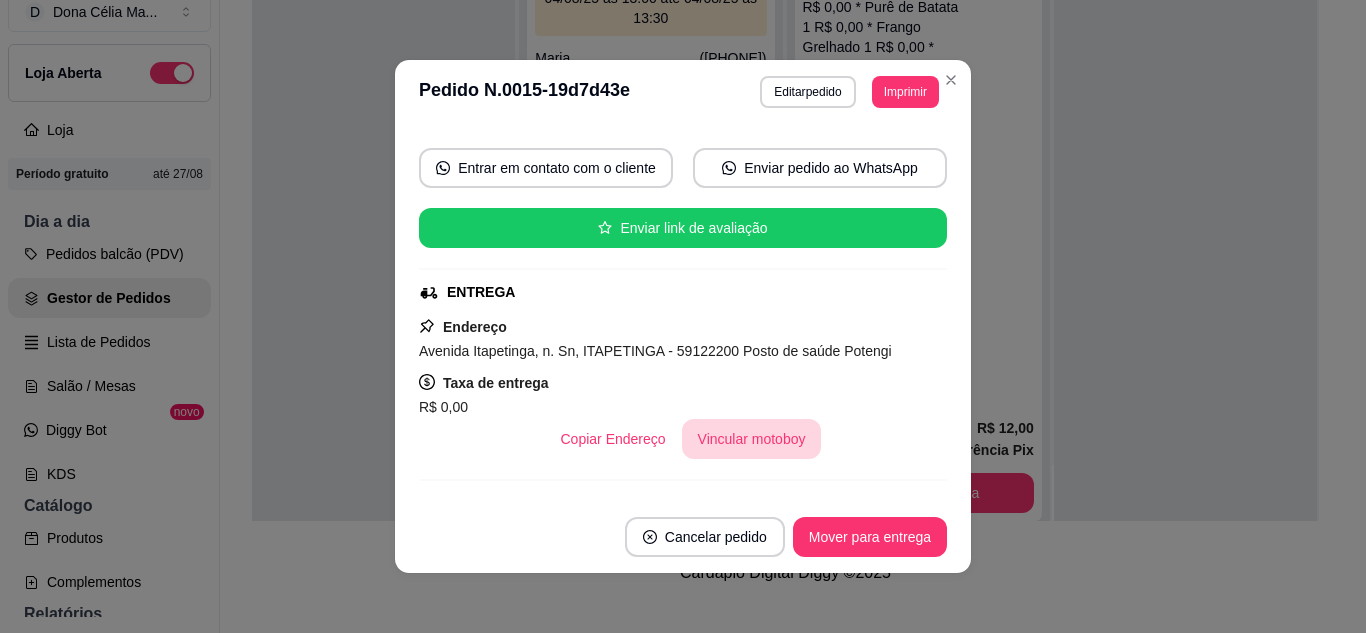 click on "Vincular motoboy" at bounding box center (752, 439) 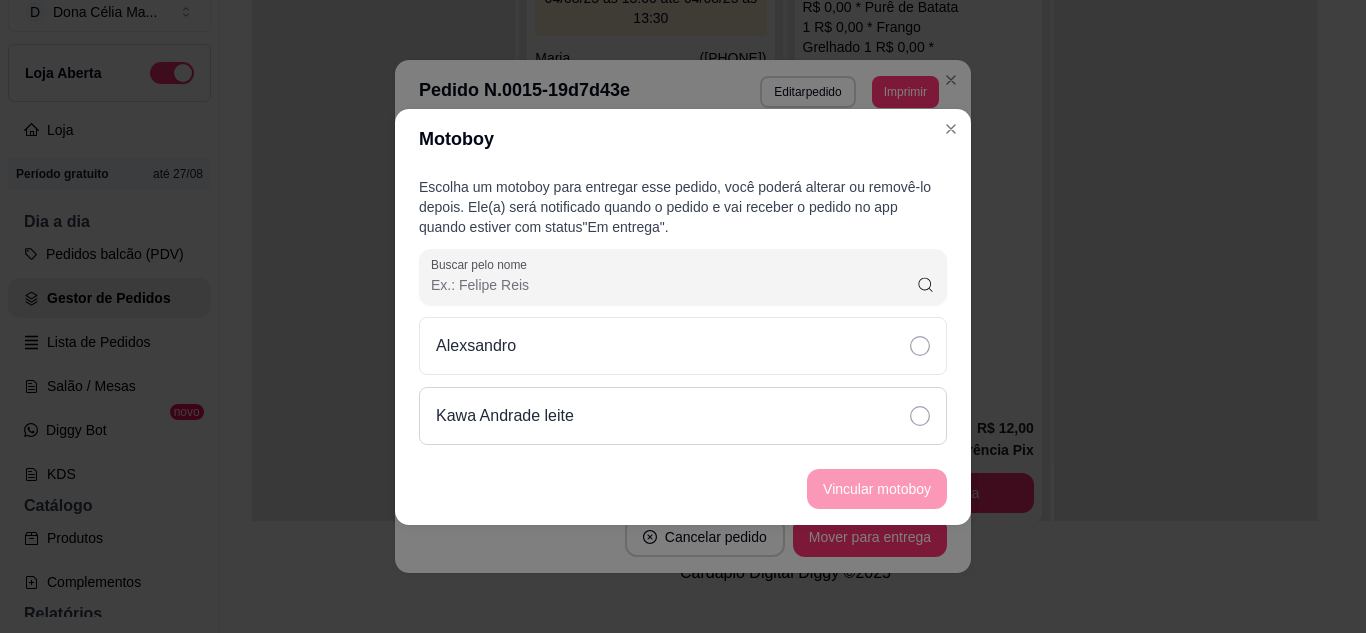 click on "Kawa Andrade leite" at bounding box center [683, 416] 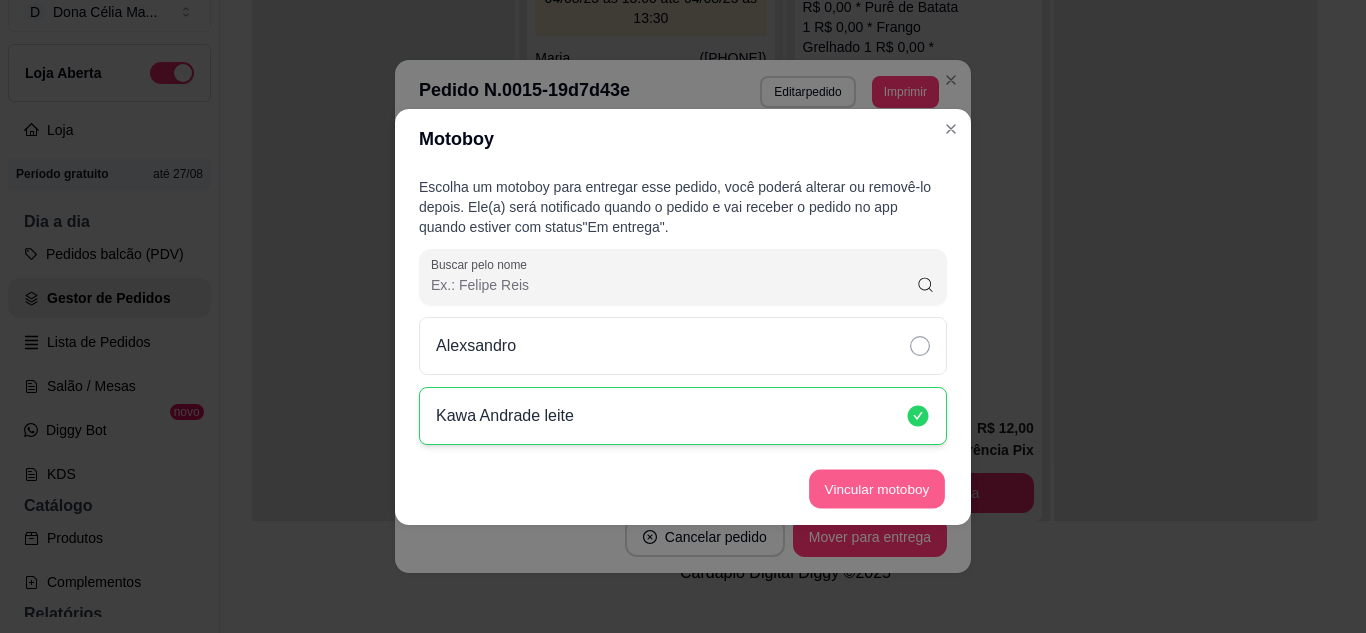 click on "Vincular motoboy" at bounding box center (877, 488) 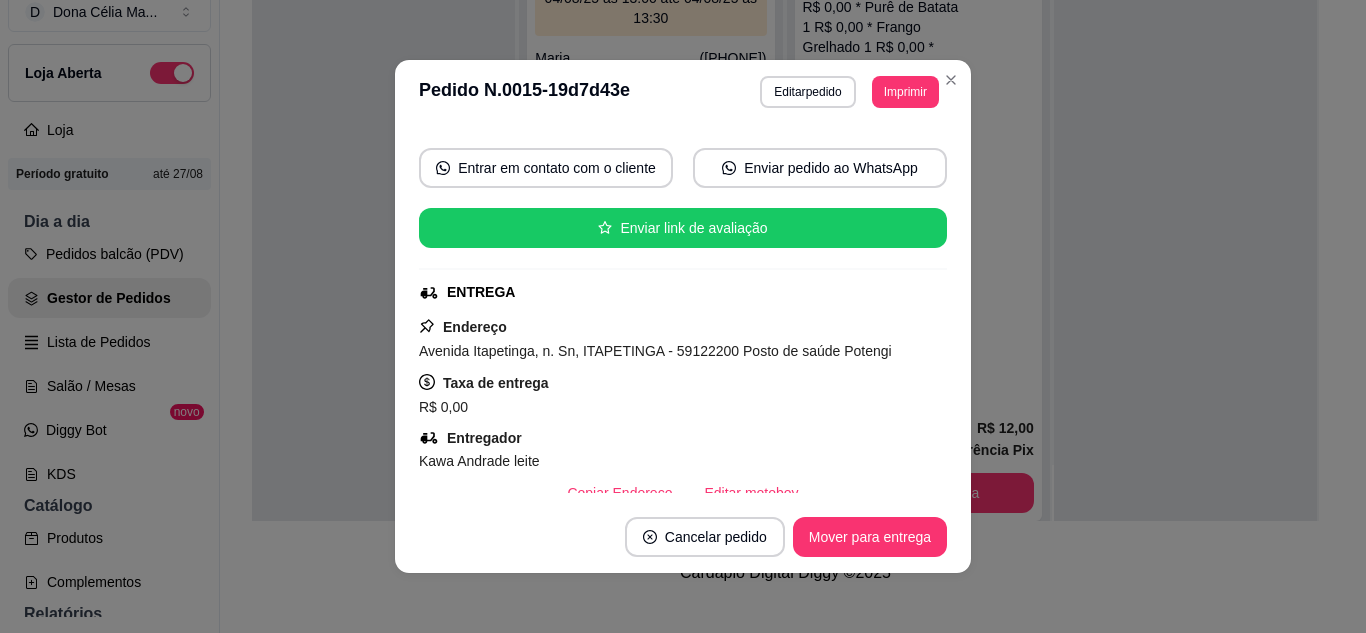 click on "feito há  5   minutos Horário do pedido 04/08/2025 10:36 Status do pedido PREPARANDO Nome do cliente Marília  Telefone (84) 9 8894-4153 Entrar em contato com o cliente Enviar pedido ao WhatsApp Enviar link de avaliação ENTREGA Endereço  Avenida Itapetinga, n. Sn, ITAPETINGA - 59122200 Posto de saúde Potengi  Taxa de entrega  R$ 0,00 Entregador Kawa Andrade leite  Copiar Endereço Editar motoboy Pagamento Cartão de débito   R$ 11,40 Cupom de desconto DONACELIAOFF Porcentagem de desconto   5% Resumo do pedido 1 x     MARMITA P R$ 12,00 Acompanhamentos   1 x   Feijão carioca  ( R$ 0,00 )   1 x   Arroz Refogado  ( R$ 0,00 )   1 x   Farofa  ( R$ 0,00 )   1 x   Purê de Batata  ( R$ 0,00 )   1 x   Batata Chips  ( R$ 0,00 ) Proteínas P   1 x   Fígado Acebolado  ( R$ 0,00 ) Subtotal R$ 12,00 Cupom   -R$ 0,60 Total R$ 11,40" at bounding box center (683, 312) 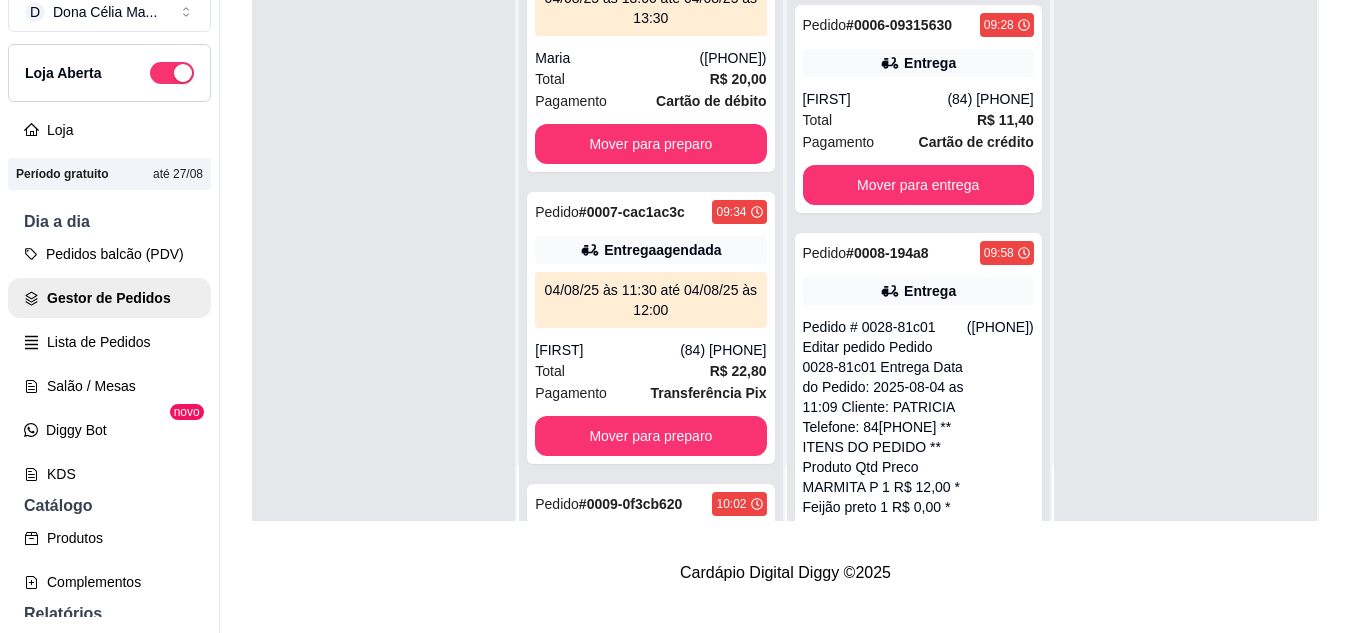 scroll, scrollTop: 0, scrollLeft: 0, axis: both 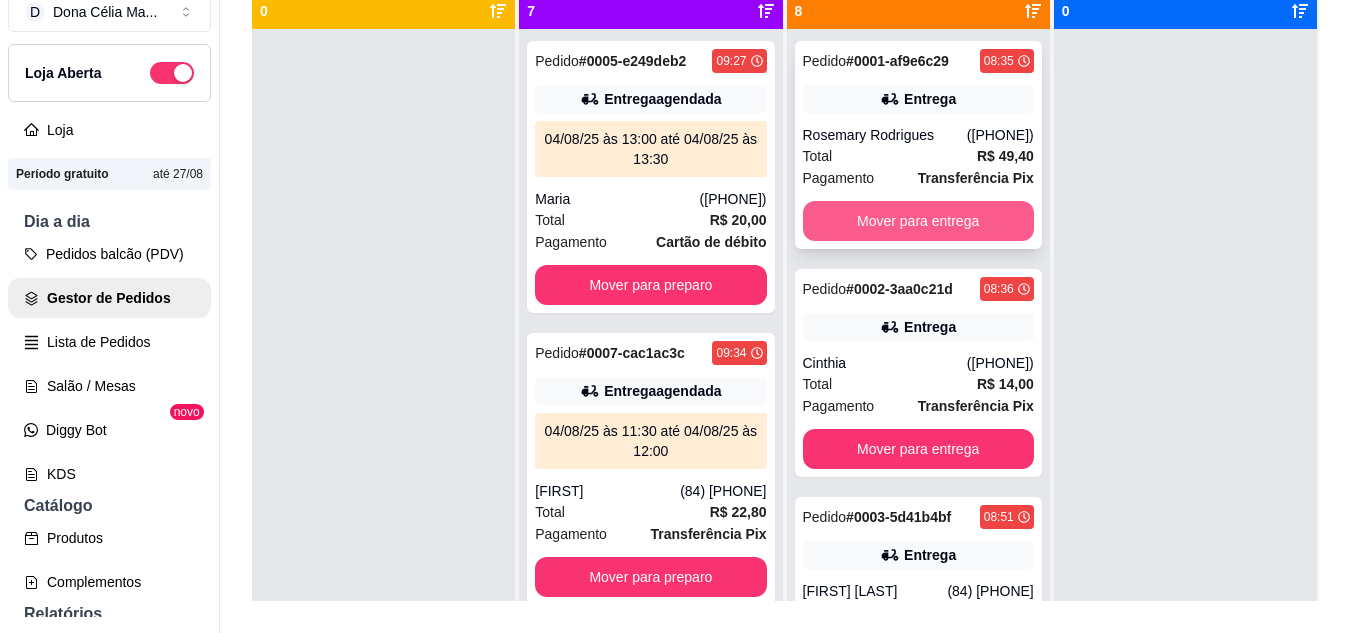 click on "Mover para entrega" at bounding box center [918, 221] 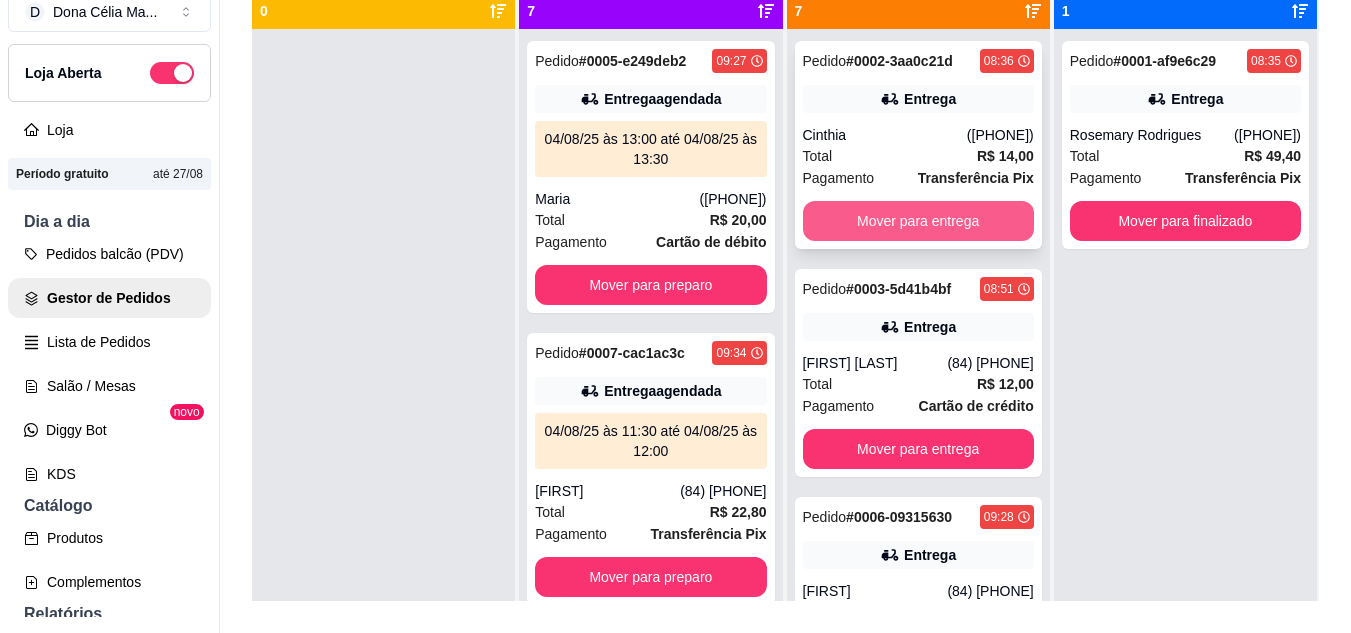 click on "Mover para entrega" at bounding box center (918, 221) 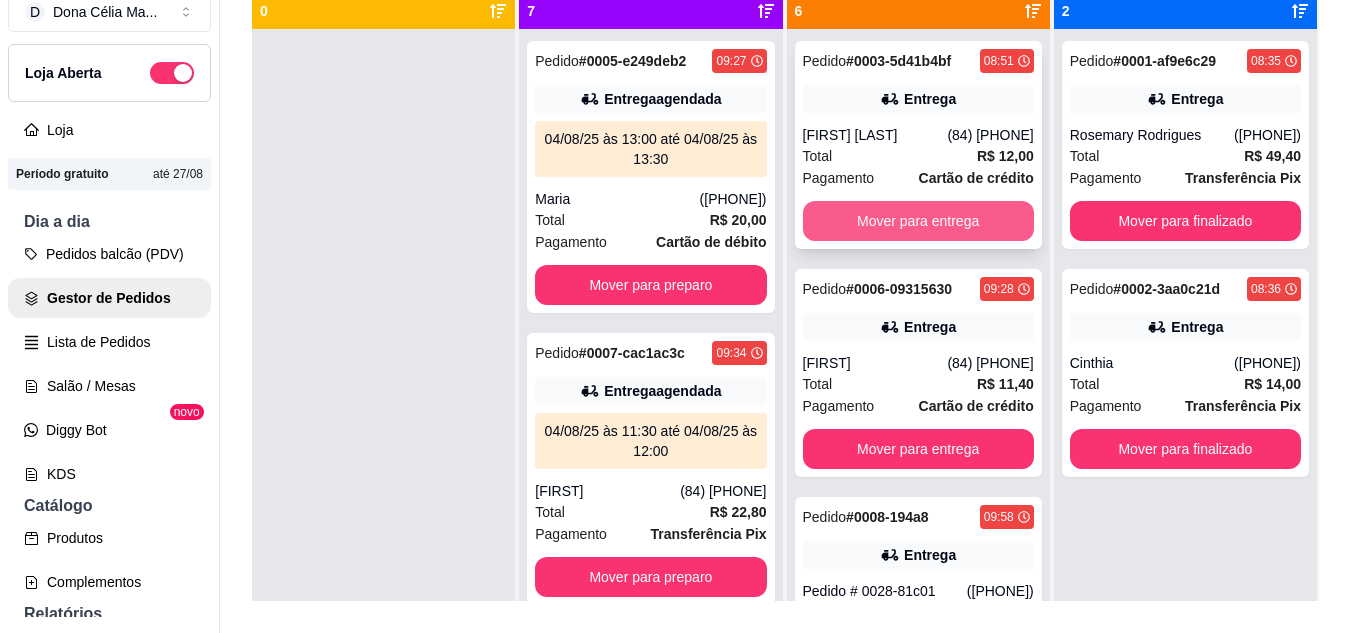 click on "Mover para entrega" at bounding box center [918, 221] 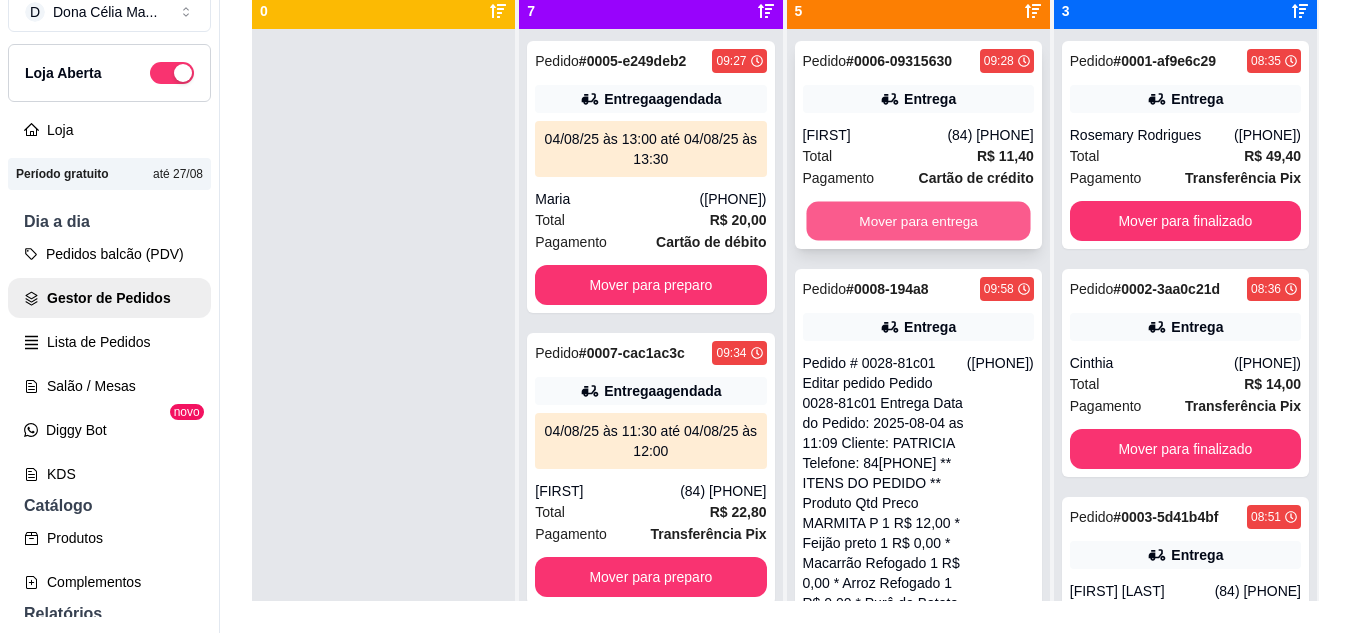 click on "Mover para entrega" at bounding box center (918, 221) 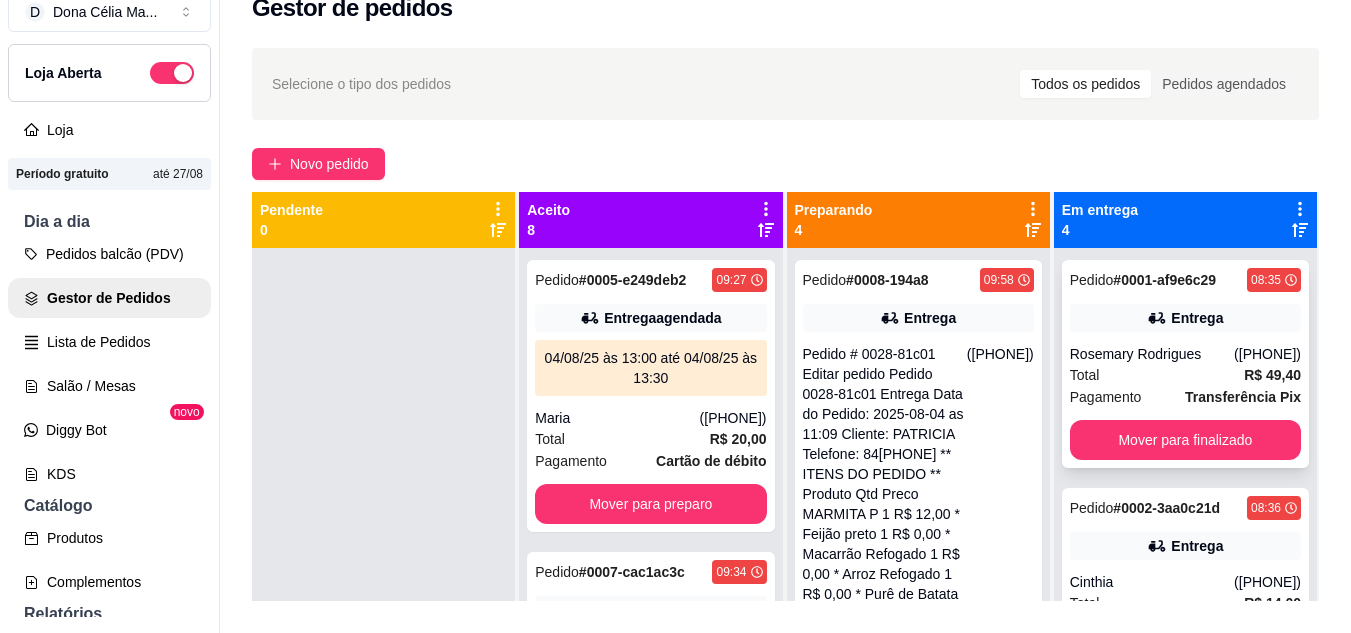 scroll, scrollTop: 200, scrollLeft: 0, axis: vertical 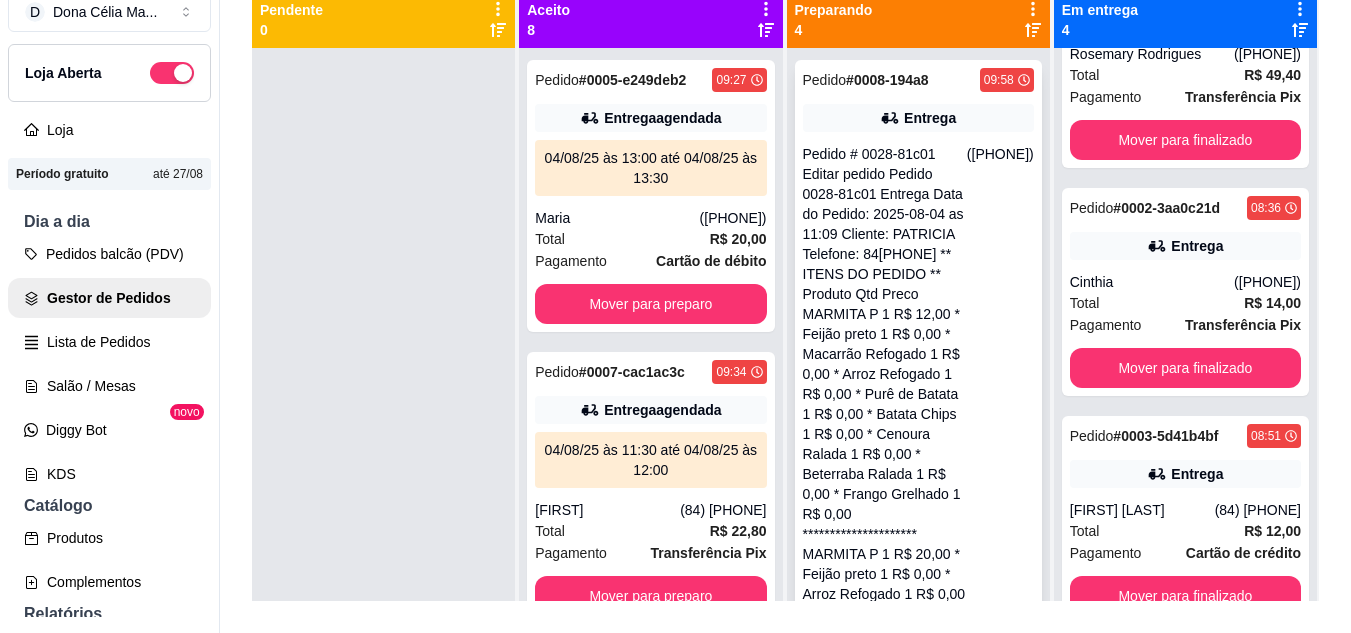 click on "Mover para entrega" at bounding box center (918, 1120) 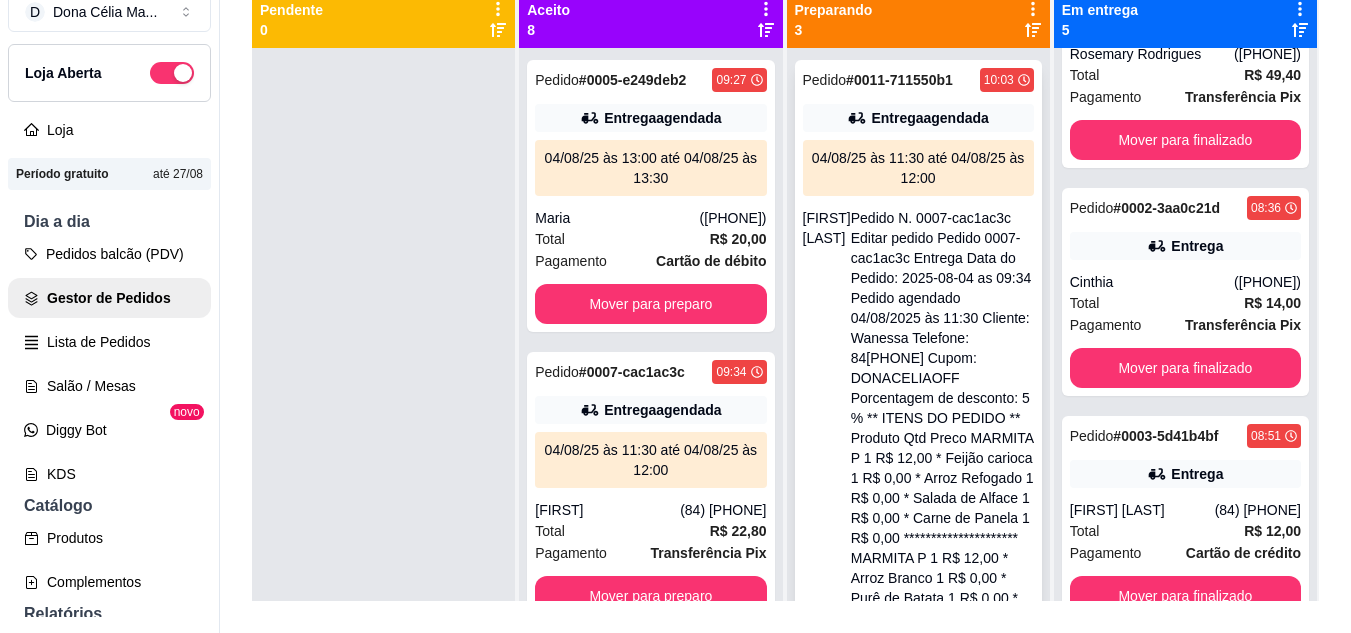 click on "Mover para entrega" at bounding box center [918, 1084] 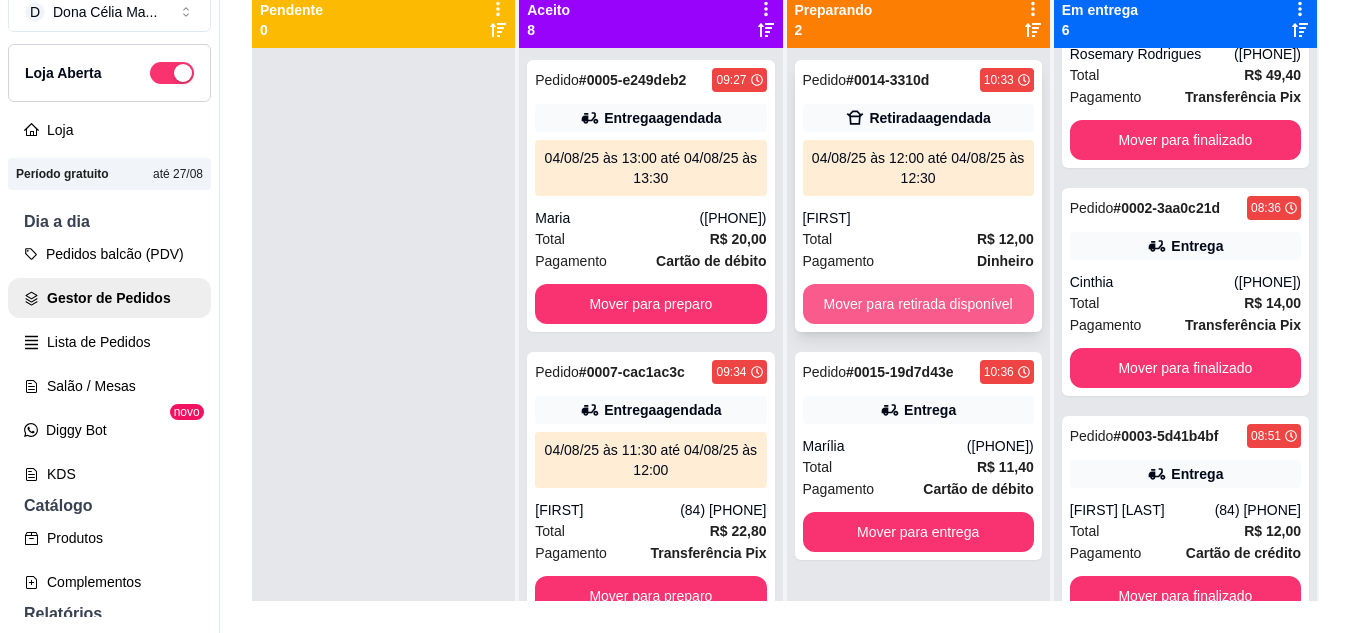 click on "Mover para retirada disponível" at bounding box center (918, 304) 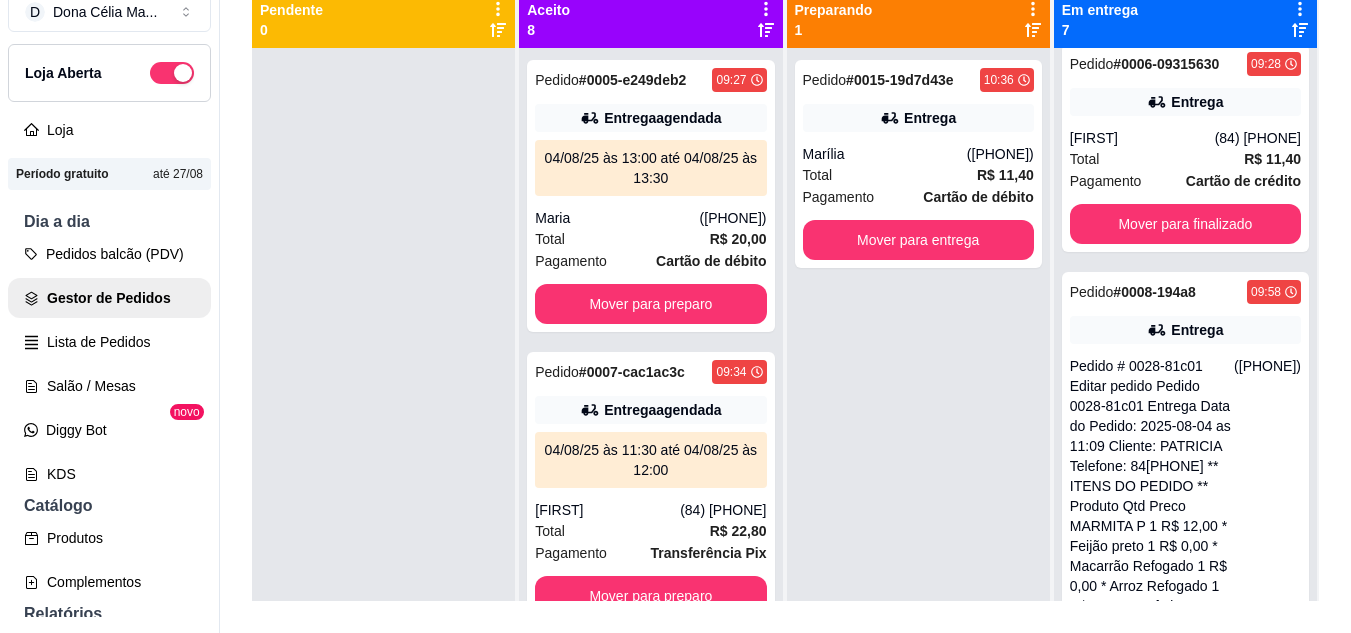 scroll, scrollTop: 800, scrollLeft: 0, axis: vertical 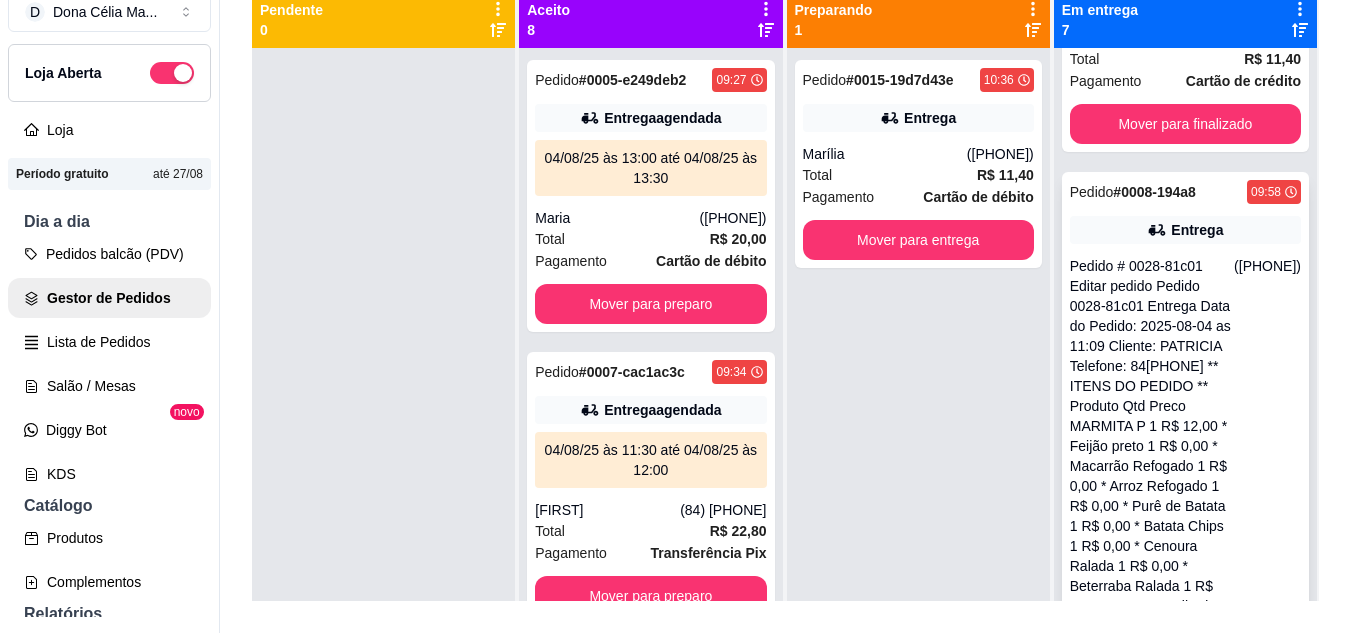 click on "Mover para finalizado" at bounding box center (1185, 1232) 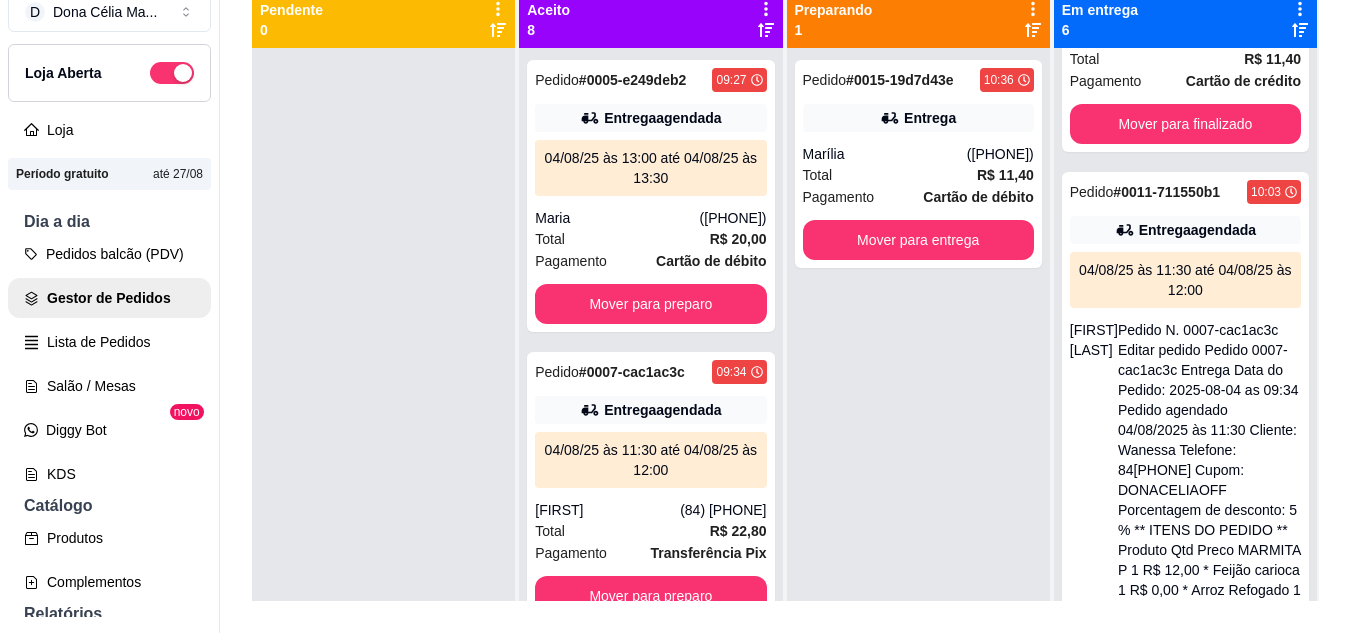 scroll, scrollTop: 923, scrollLeft: 0, axis: vertical 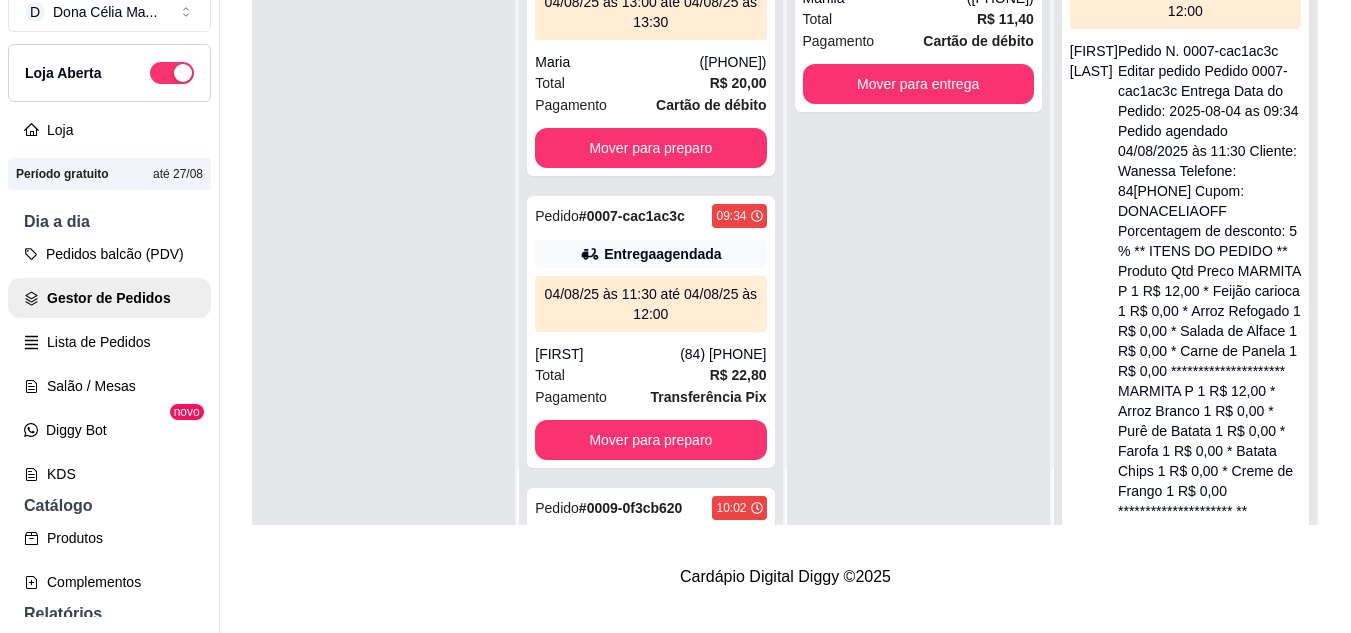 click on "Mover para finalizado" at bounding box center (1185, 1209) 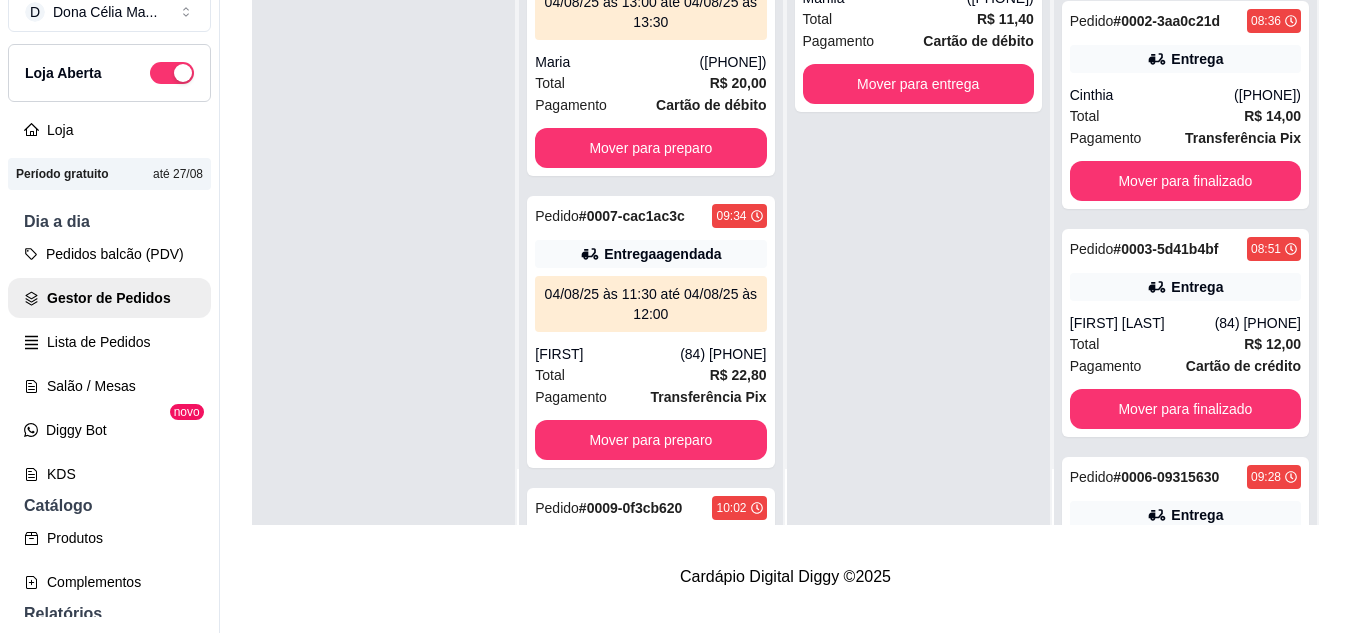 scroll, scrollTop: 0, scrollLeft: 0, axis: both 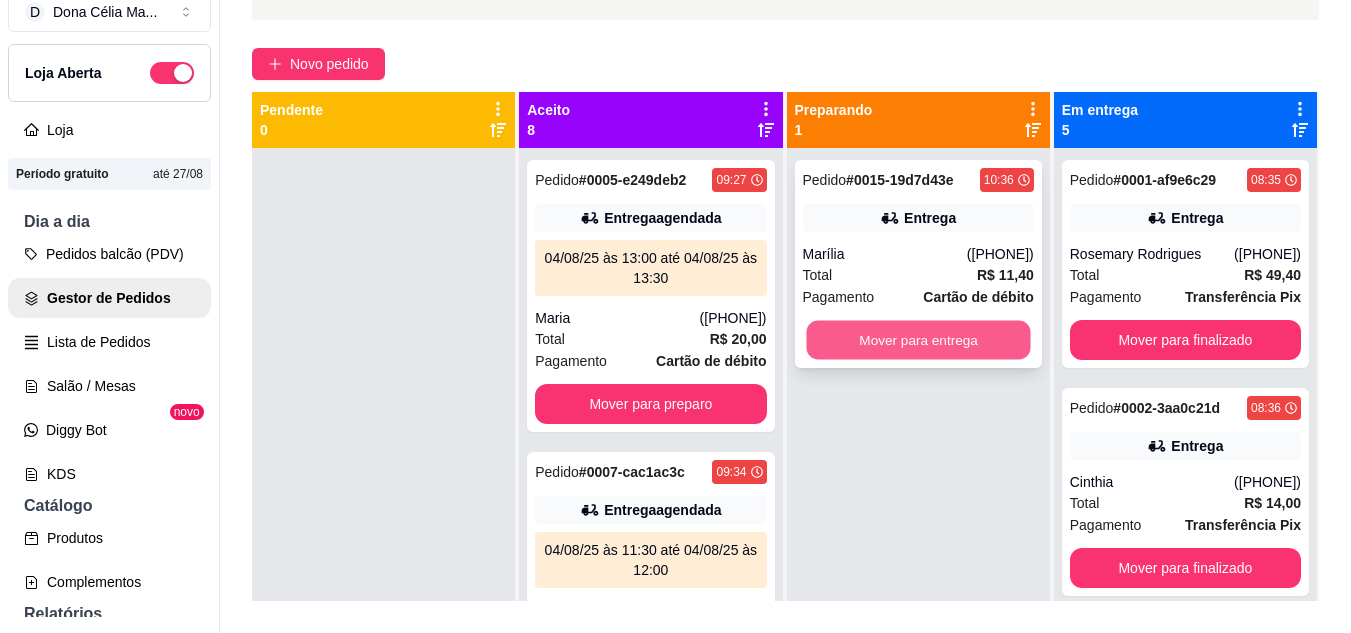 click on "Mover para entrega" at bounding box center (918, 340) 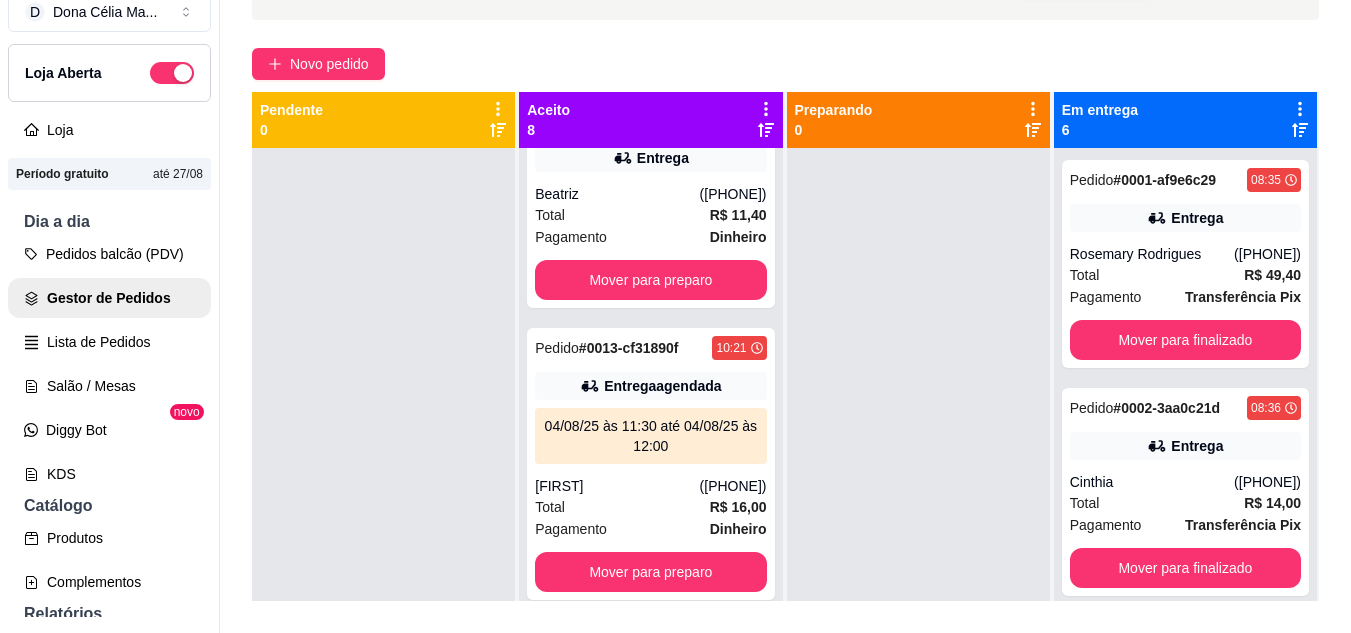 scroll, scrollTop: 1403, scrollLeft: 0, axis: vertical 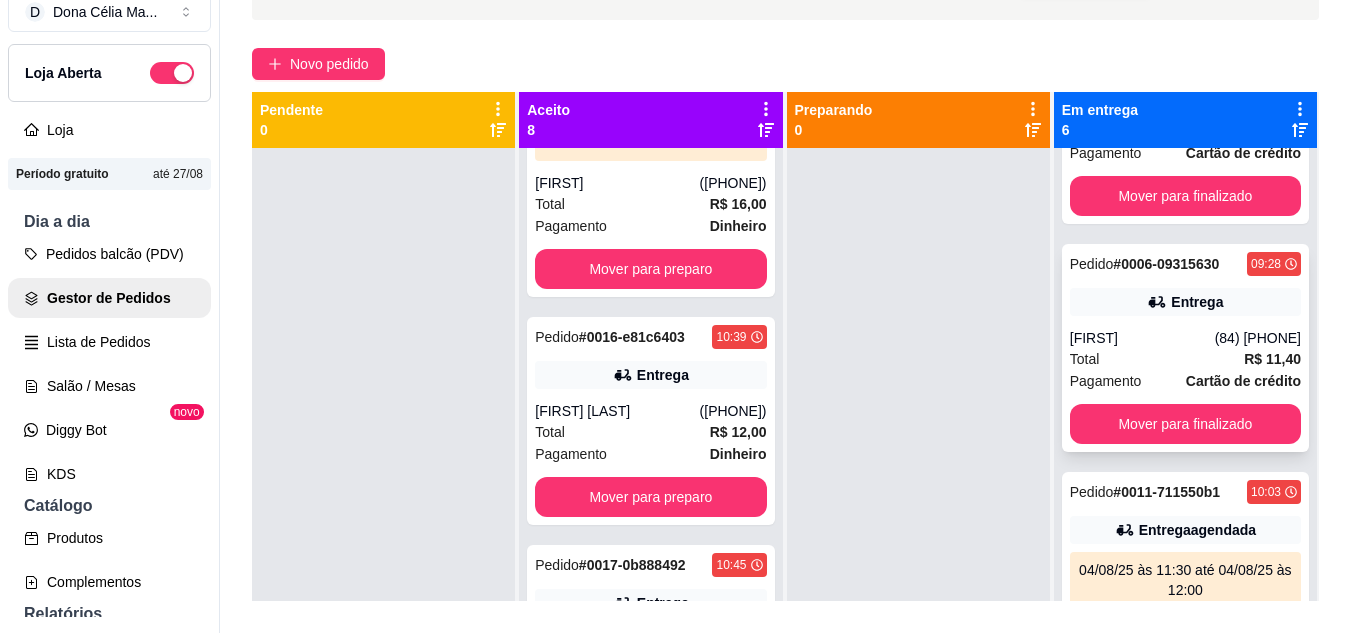 click 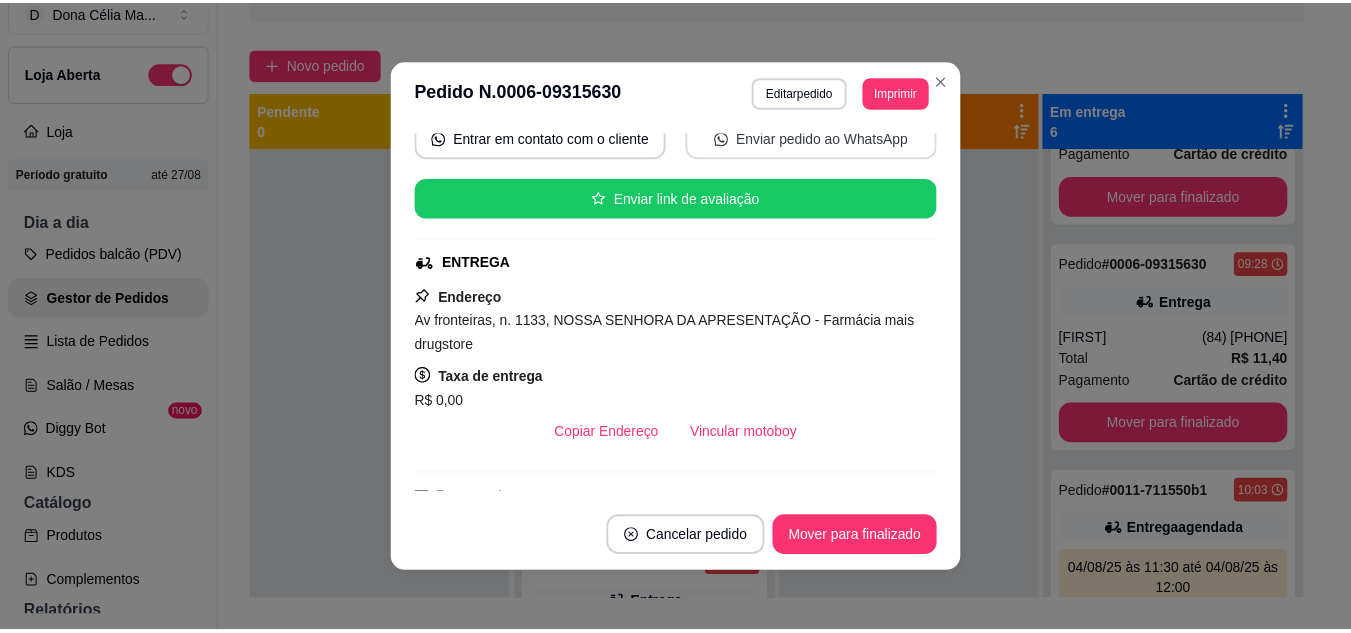scroll, scrollTop: 300, scrollLeft: 0, axis: vertical 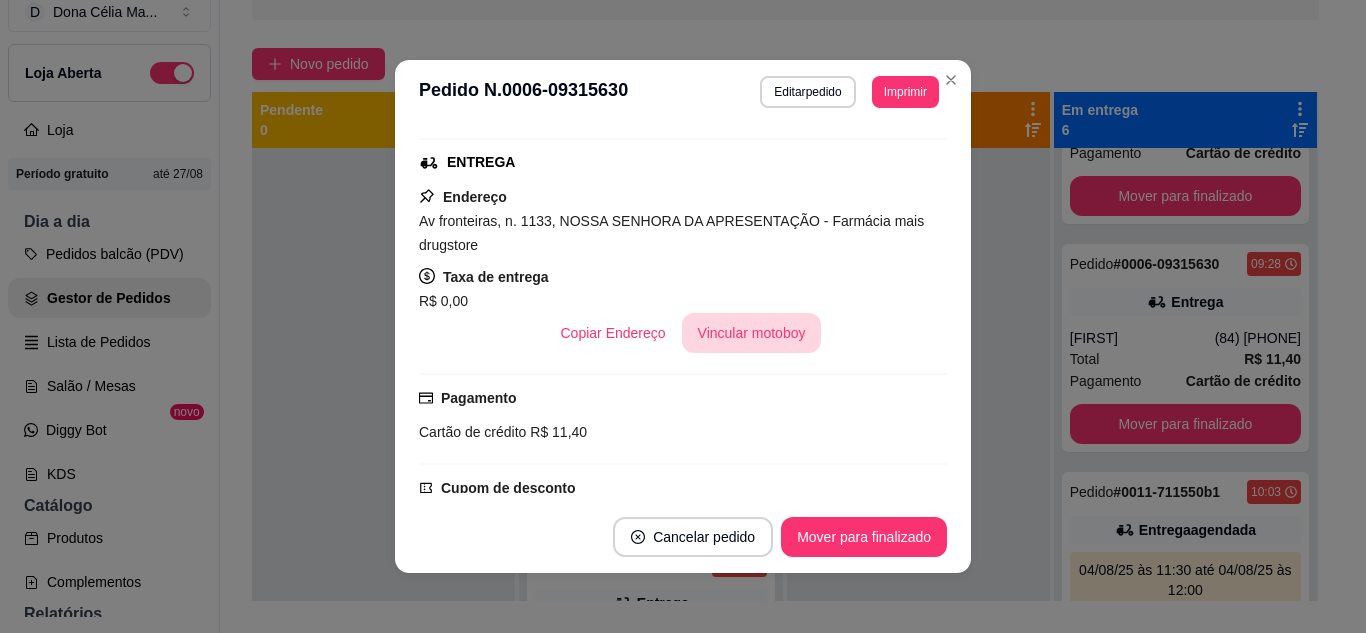 click on "Vincular motoboy" at bounding box center (752, 333) 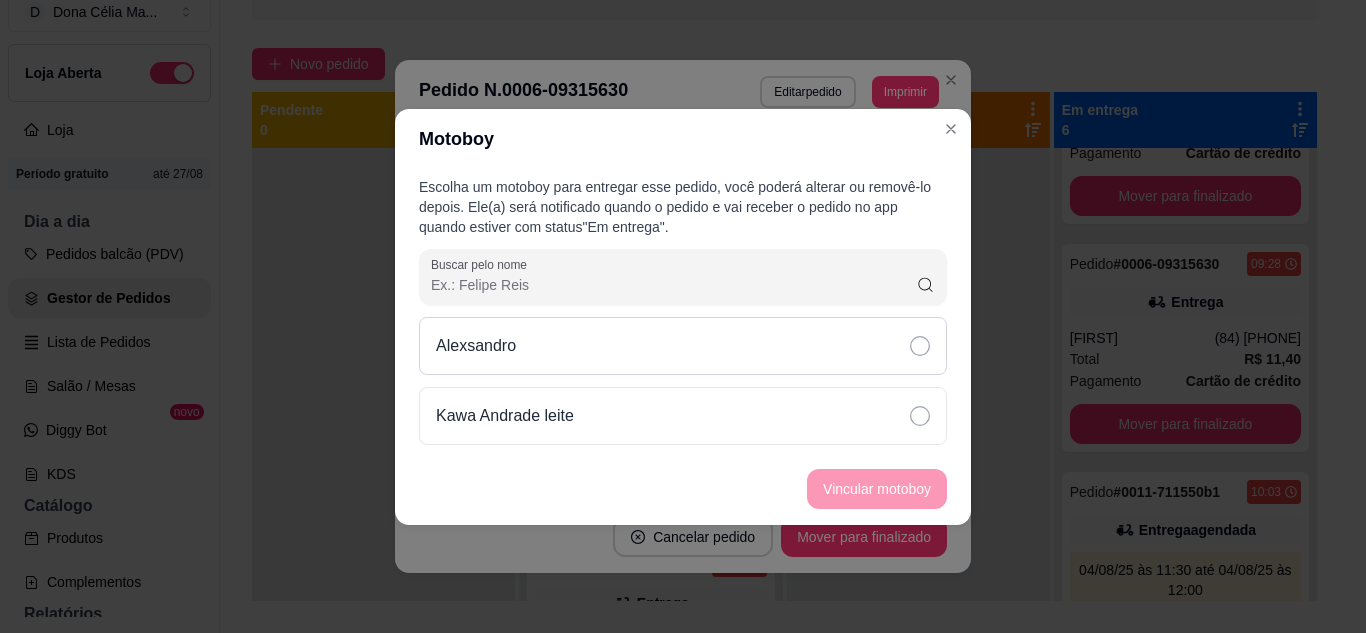 click on "Alexsandro" at bounding box center (683, 346) 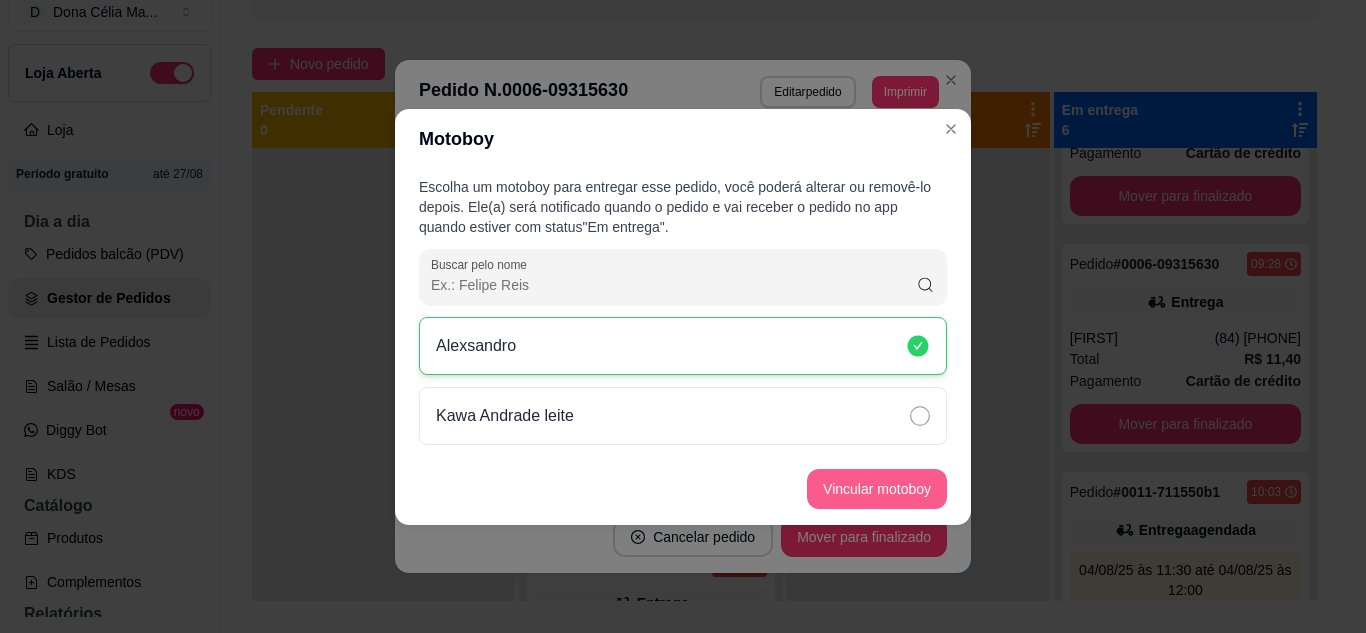 click on "Vincular motoboy" at bounding box center [877, 489] 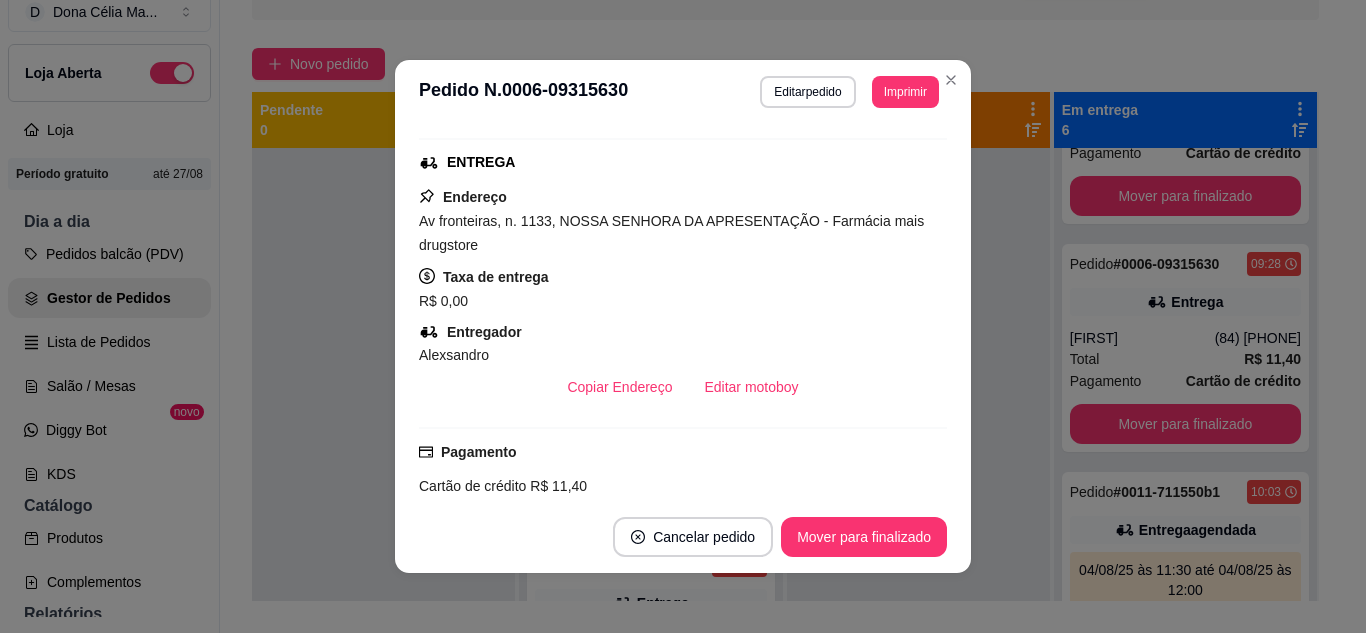click on "feito há  77   minutos Horário do pedido 04/08/2025 09:28 Status do pedido SAIU PARA ENTREGA Nome do cliente Halyson Telefone (84) 9 8610-4295 Entrar em contato com o cliente Enviar pedido ao WhatsApp Enviar link de avaliação ENTREGA Endereço  Av fronteiras, n. 1133, NOSSA SENHORA DA APRESENTAÇÃO -  Farmácia mais drugstore Taxa de entrega  R$ 0,00 Entregador Alexsandro Copiar Endereço Editar motoboy Pagamento Cartão de crédito   R$ 11,40 Cupom de desconto DONACELIAOFF Porcentagem de desconto   5% Resumo do pedido 1 x     MARMITA P R$ 12,00 Acompanhamentos   1 x   Purê de Batata  ( R$ 0,00 )   1 x   Salada de Alface ao Molho de Mostarda e Mel  ( R$ 0,00 )   1 x   Cenoura Ralada  ( R$ 0,00 )   1 x   Batata Chips  ( R$ 0,00 )   1 x   Arroz Branco  ( R$ 0,00 ) Proteínas P   1 x   Fígado Acebolado  ( R$ 0,00 ) Subtotal R$ 12,00 Cupom   -R$ 0,60 Total R$ 11,40" at bounding box center [683, 312] 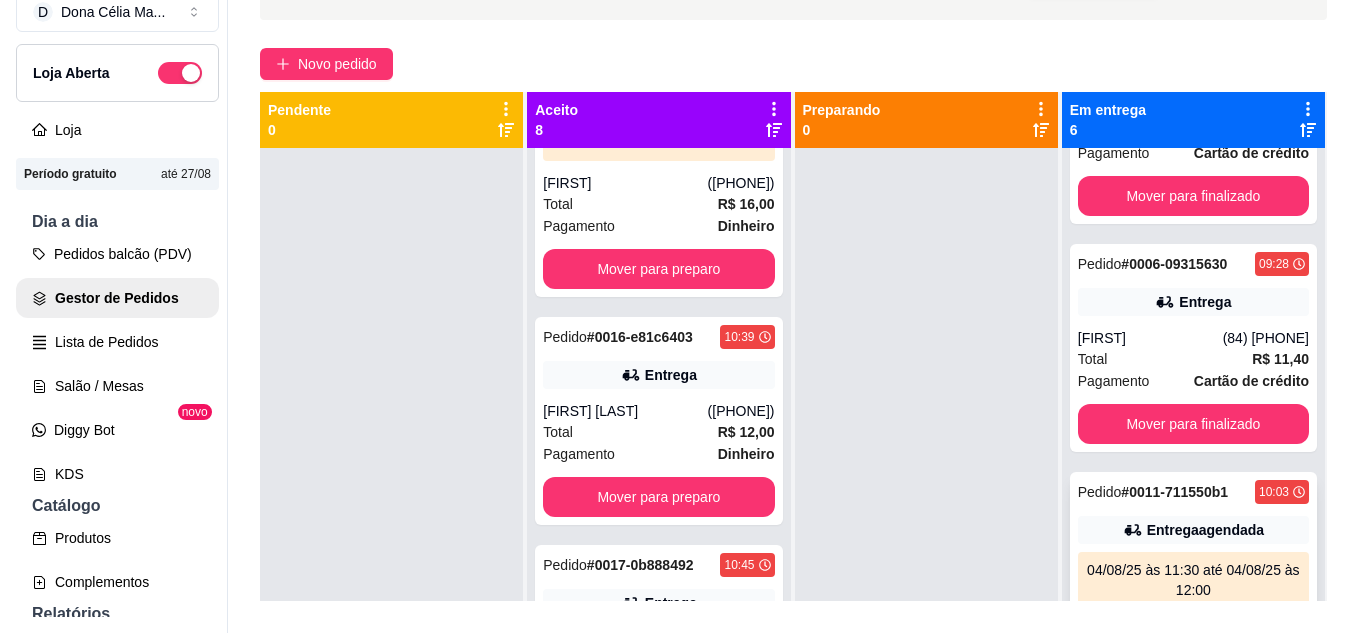scroll, scrollTop: 800, scrollLeft: 0, axis: vertical 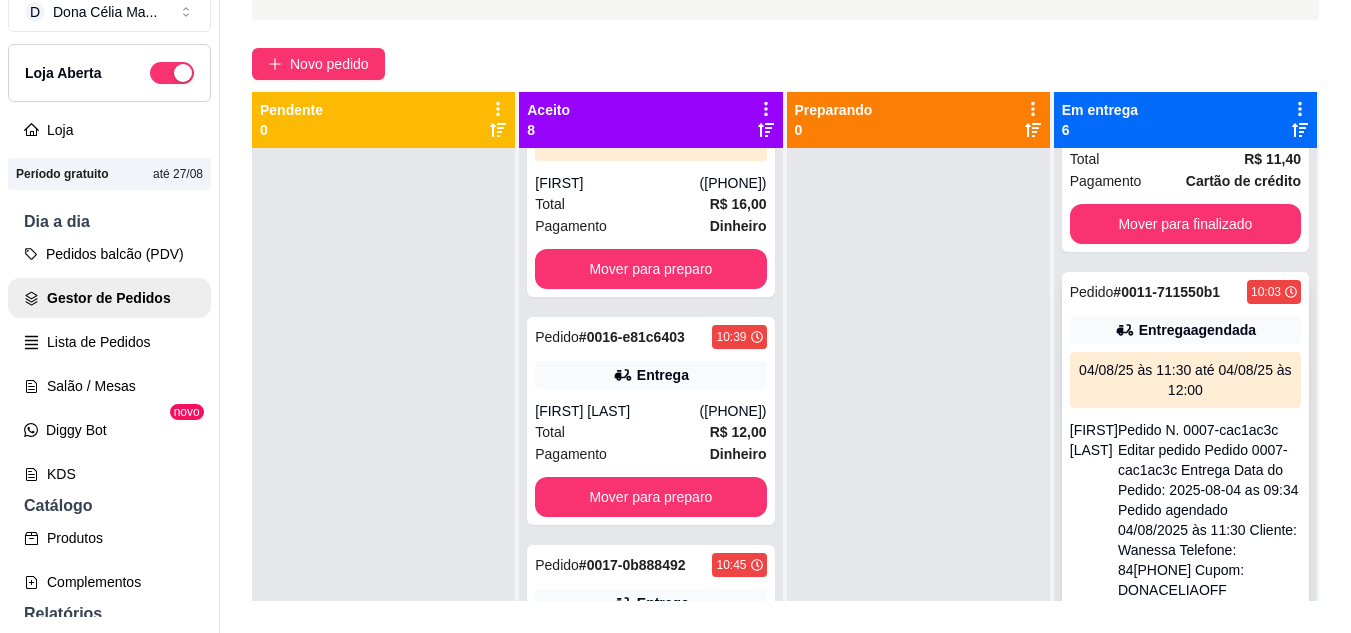 click on "04/08/25 às 11:30 até 04/08/25 às 12:00" at bounding box center (1185, 380) 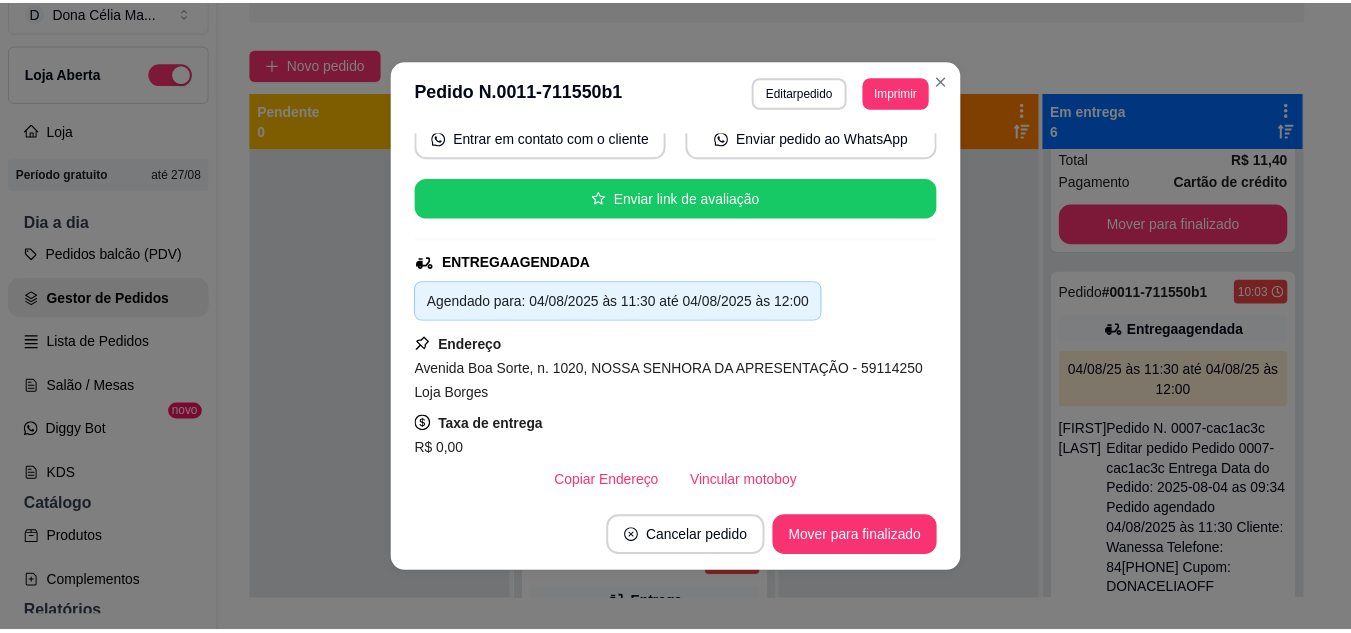 scroll, scrollTop: 300, scrollLeft: 0, axis: vertical 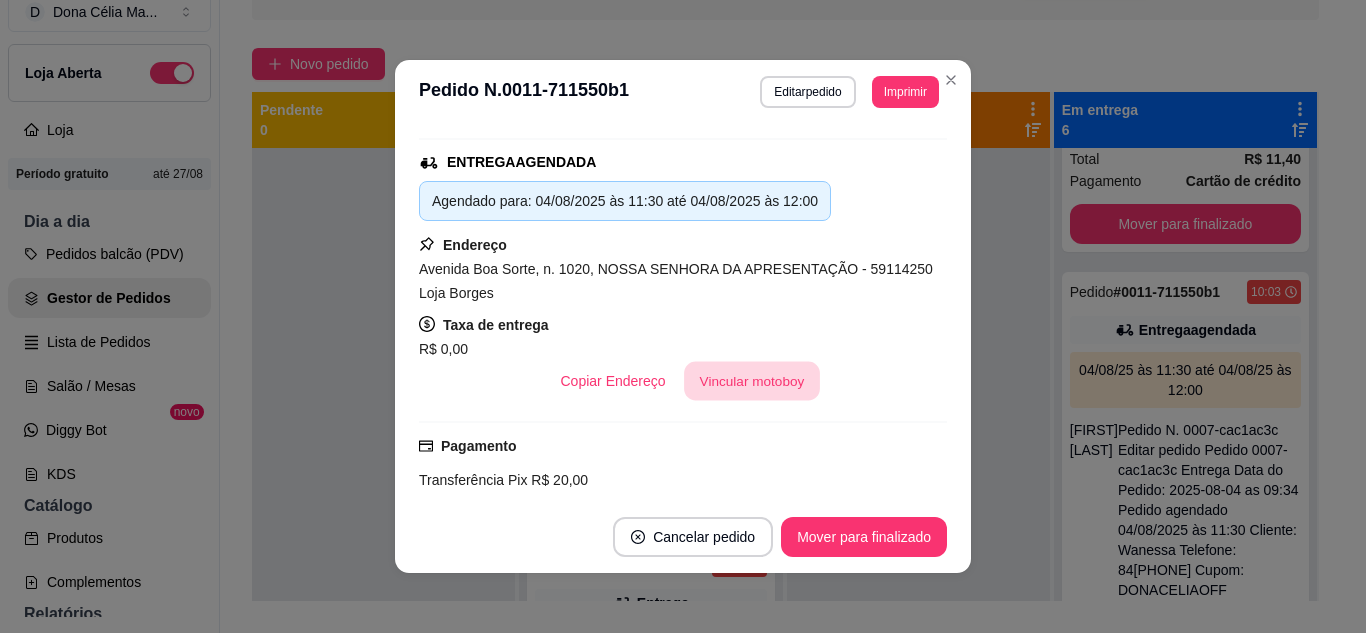 click on "Vincular motoboy" at bounding box center [752, 381] 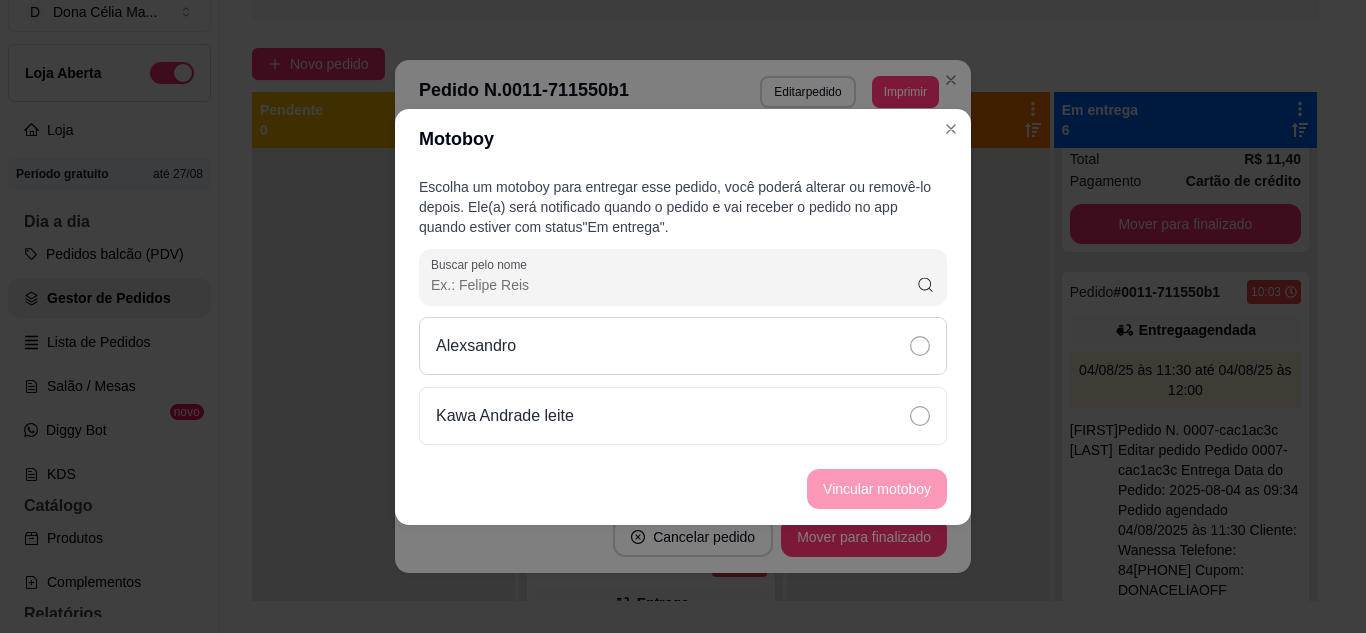 click on "Alexsandro" at bounding box center [683, 346] 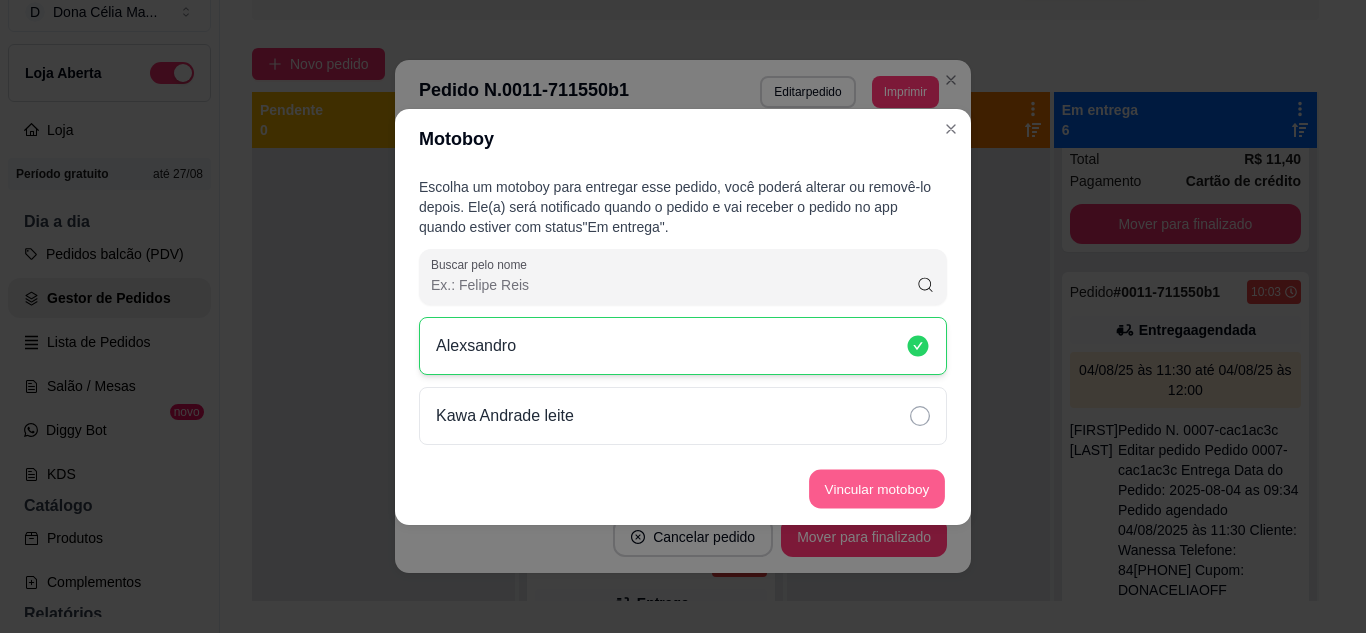 click on "Vincular motoboy" at bounding box center (877, 488) 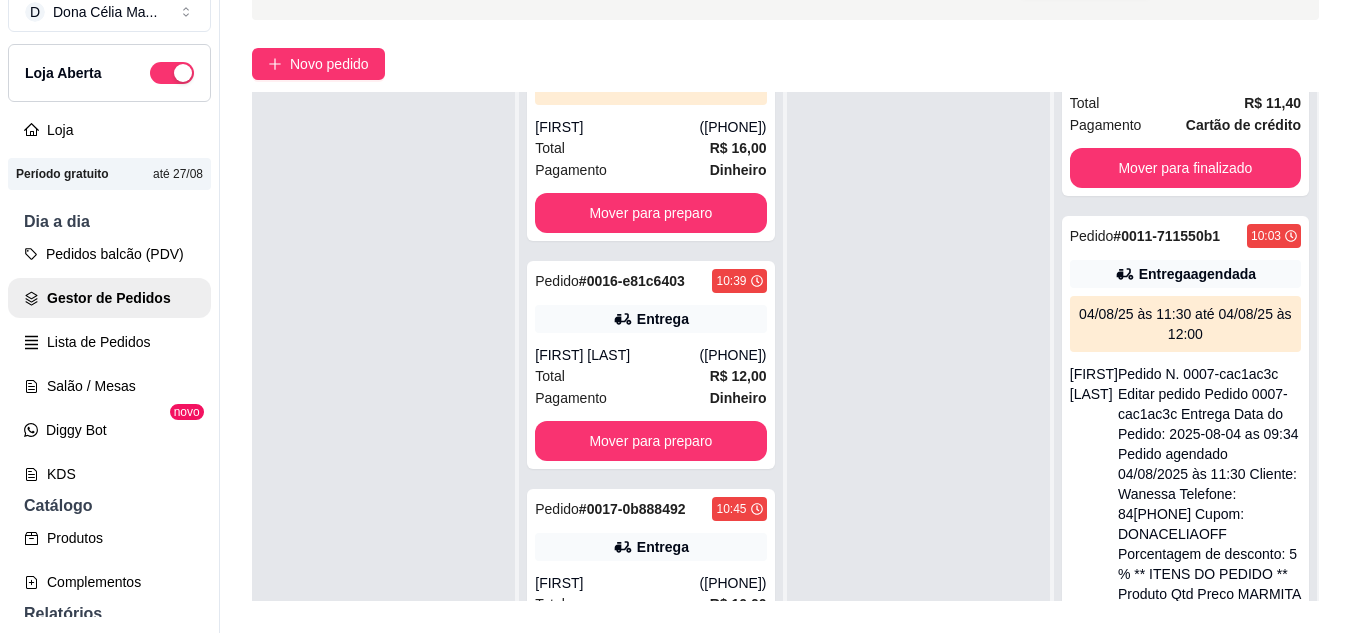 scroll, scrollTop: 0, scrollLeft: 0, axis: both 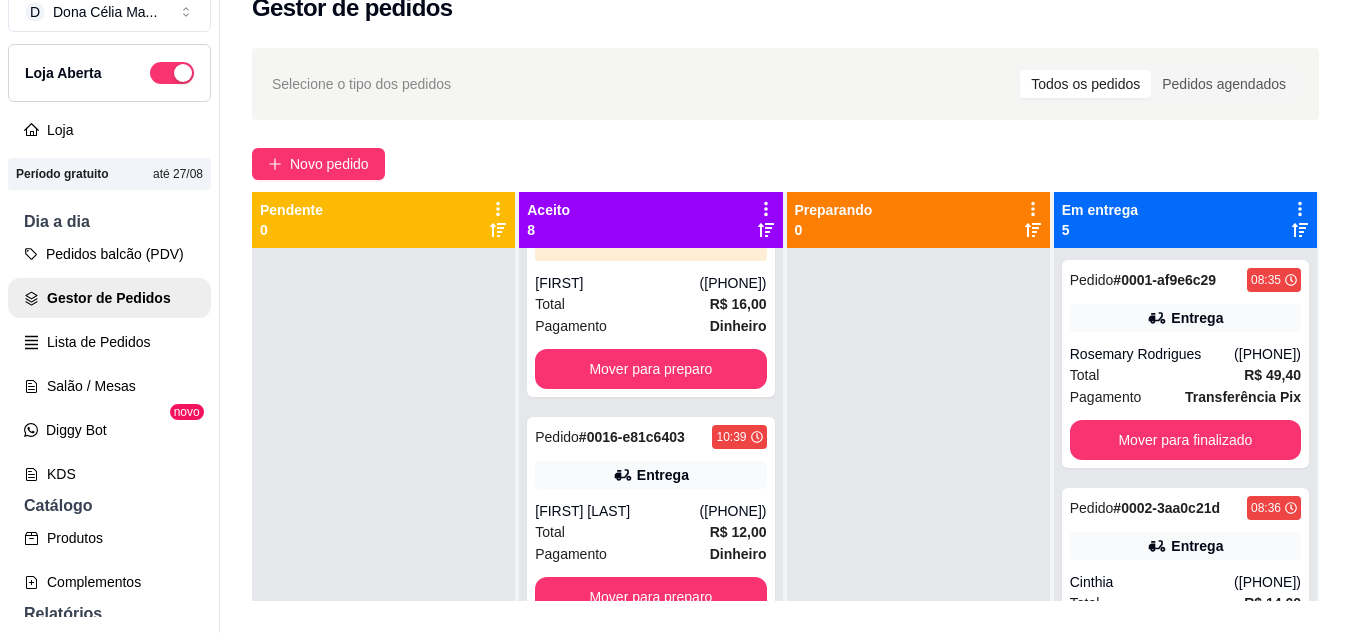 click 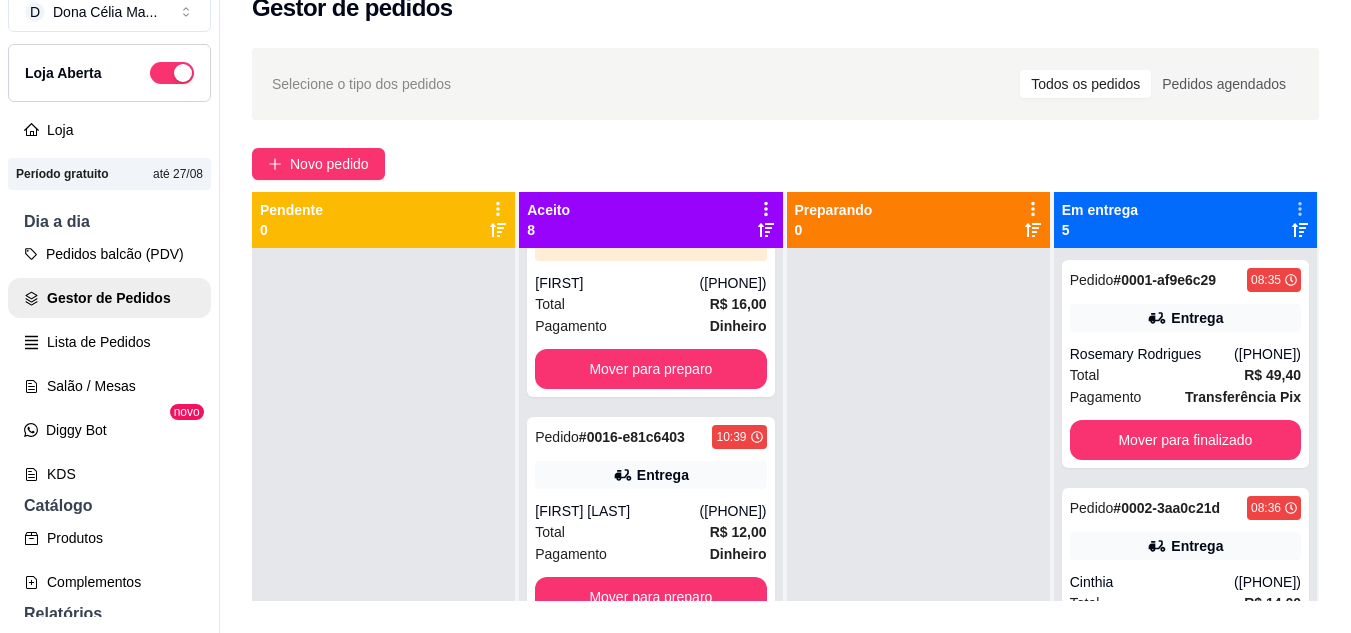 click on "Selecione o tipo dos pedidos Todos os pedidos Pedidos agendados Novo pedido Pendente 0 Aceito 8 Pedido  # 0005-e249deb2 09:27 Entrega  agendada 04/08/25 às 13:00 até 04/08/25 às 13:30  Maria  (84) 98890-3973 Total R$ 20,00 Pagamento Cartão de débito Mover para preparo Pedido  # 0007-cac1ac3c 09:34 Entrega  agendada 04/08/25 às 11:30 até 04/08/25 às 12:00  Wanessa  (84) 98194-9790 Total R$ 22,80 Pagamento Transferência Pix Mover para preparo Pedido  # 0009-0f3cb620 10:02 Entrega Mariana (84) 98632-5904 Total R$ 15,20 Pagamento Transferência Pix Mover para preparo Pedido  # 0010-bf505 10:02 Entrega André (84) 98891-4197 Total R$ 12,00 Pagamento Dinheiro Mover para preparo Pedido  # 0012-fc0ce4a3 10:20 Entrega Beatriz  (84) 98190-2041 Total R$ 11,40 Pagamento Dinheiro Mover para preparo Pedido  # 0013-cf31890f 10:21 Entrega  agendada 04/08/25 às 11:30 até 04/08/25 às 12:00  Pedro Magno  (84) 99679-0987 Total R$ 16,00 Pagamento Dinheiro Mover para preparo Pedido  # 0016-e81c6403 10:39 Entrega" at bounding box center [785, 442] 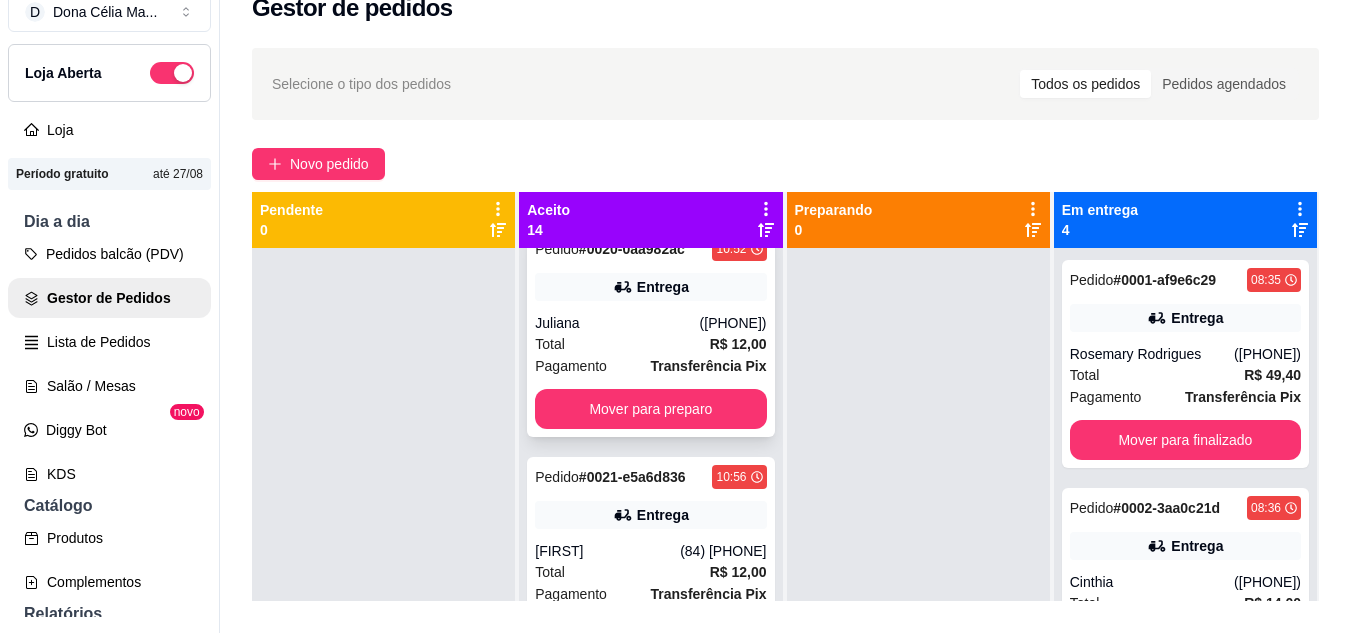 scroll, scrollTop: 2771, scrollLeft: 0, axis: vertical 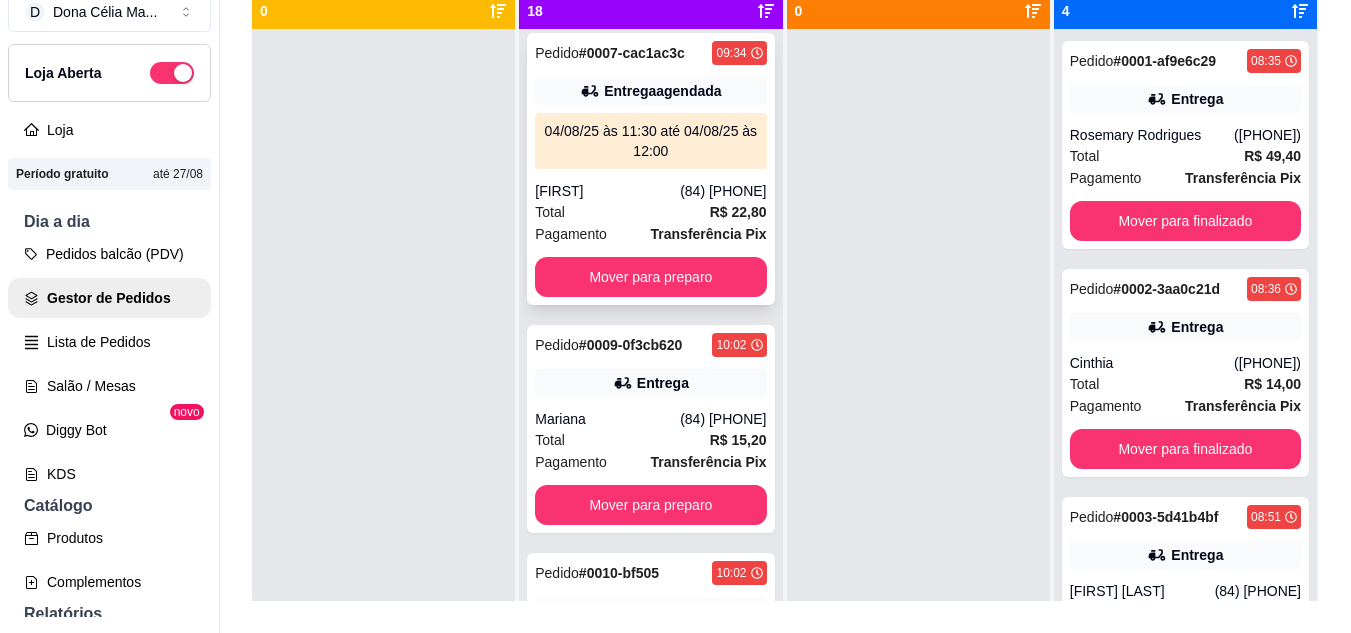 click on "Pedido  # 0007-cac1ac3c 09:34 Entrega  agendada 04/08/25 às 11:30 até 04/08/25 às 12:00  Wanessa  (84) 98194-9790 Total R$ 22,80 Pagamento Transferência Pix Mover para preparo" at bounding box center [650, 169] 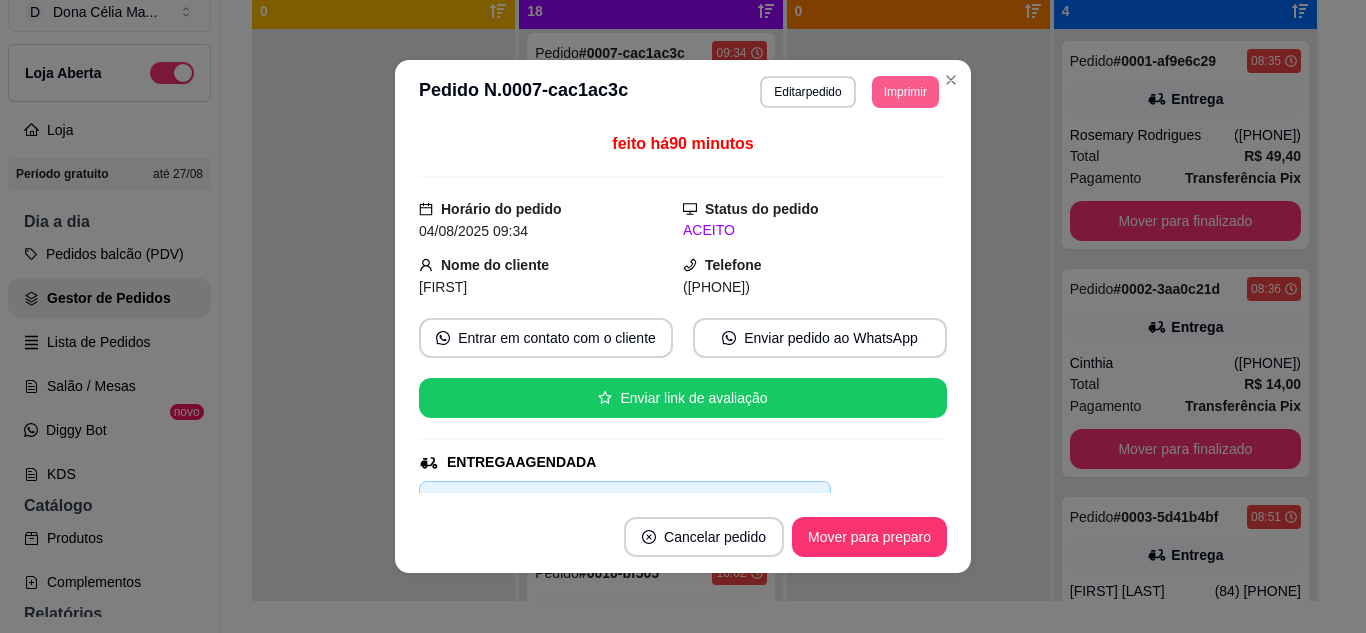 click on "Imprimir" at bounding box center (905, 92) 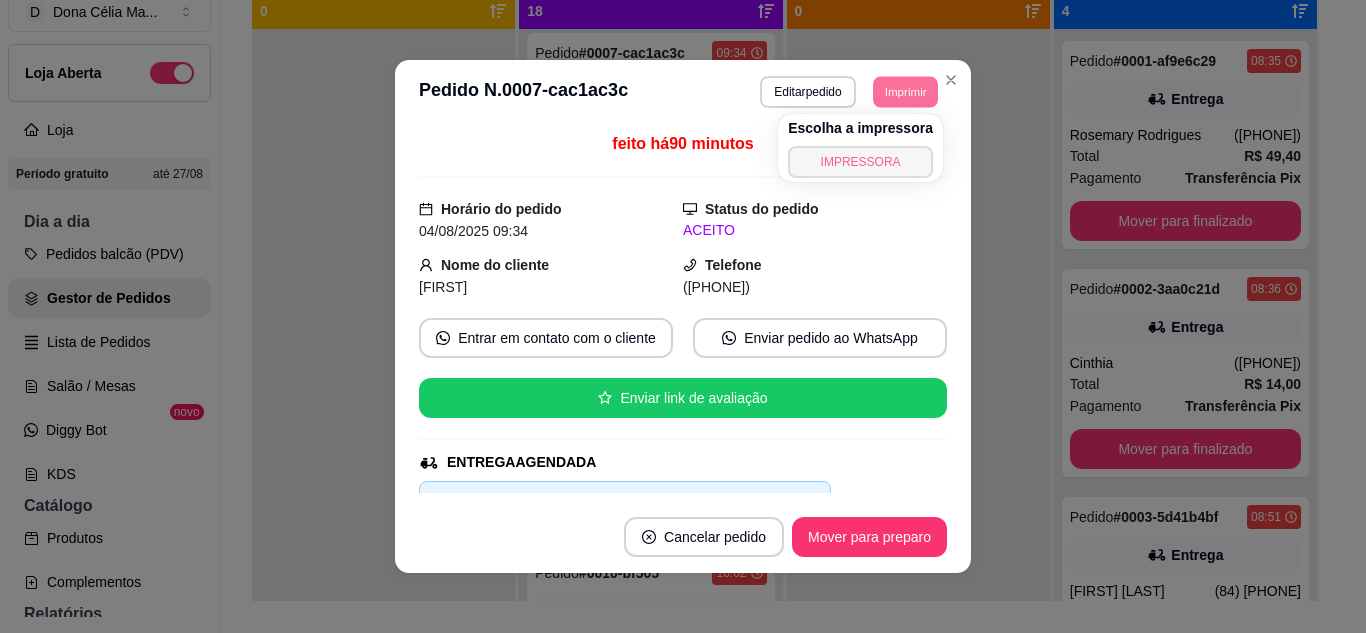 click on "IMPRESSORA" at bounding box center [860, 162] 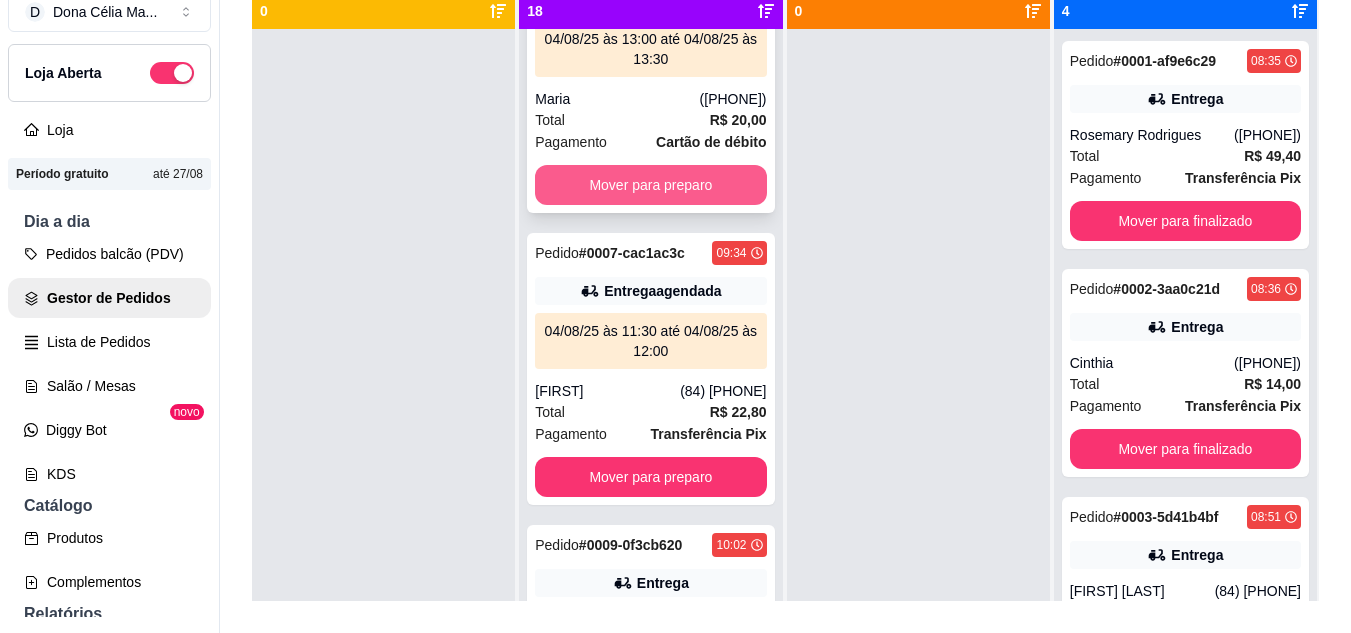 scroll, scrollTop: 0, scrollLeft: 0, axis: both 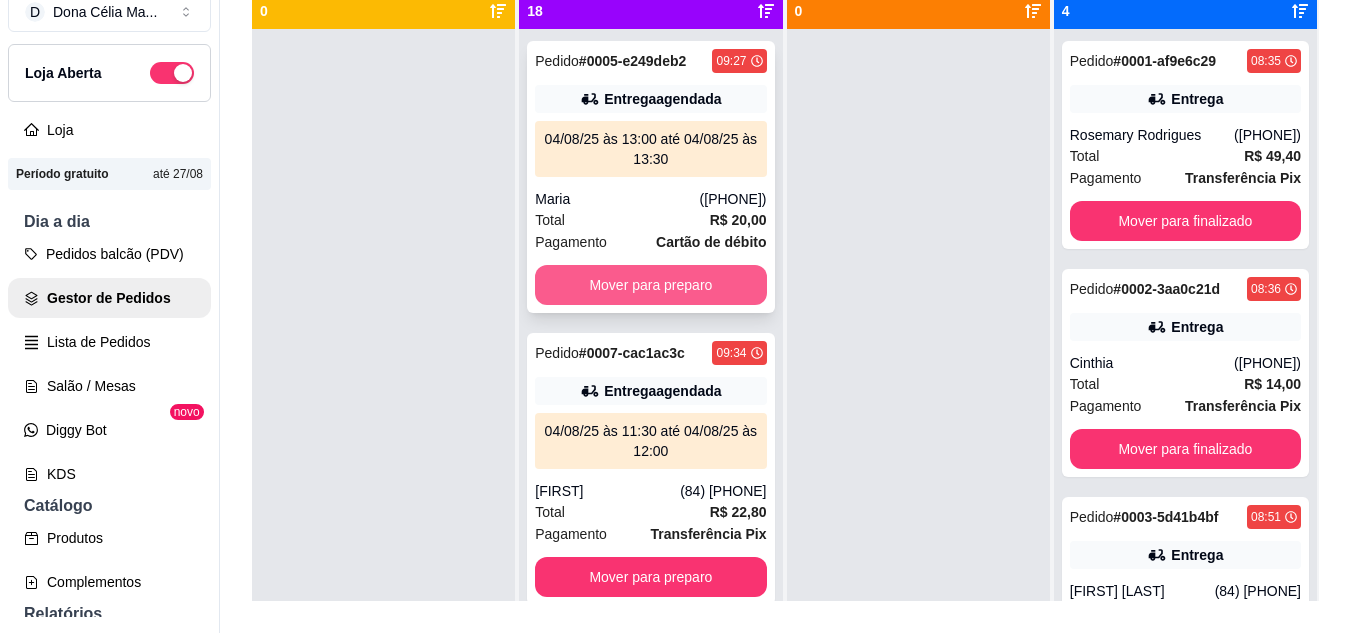 click on "Mover para preparo" at bounding box center [650, 285] 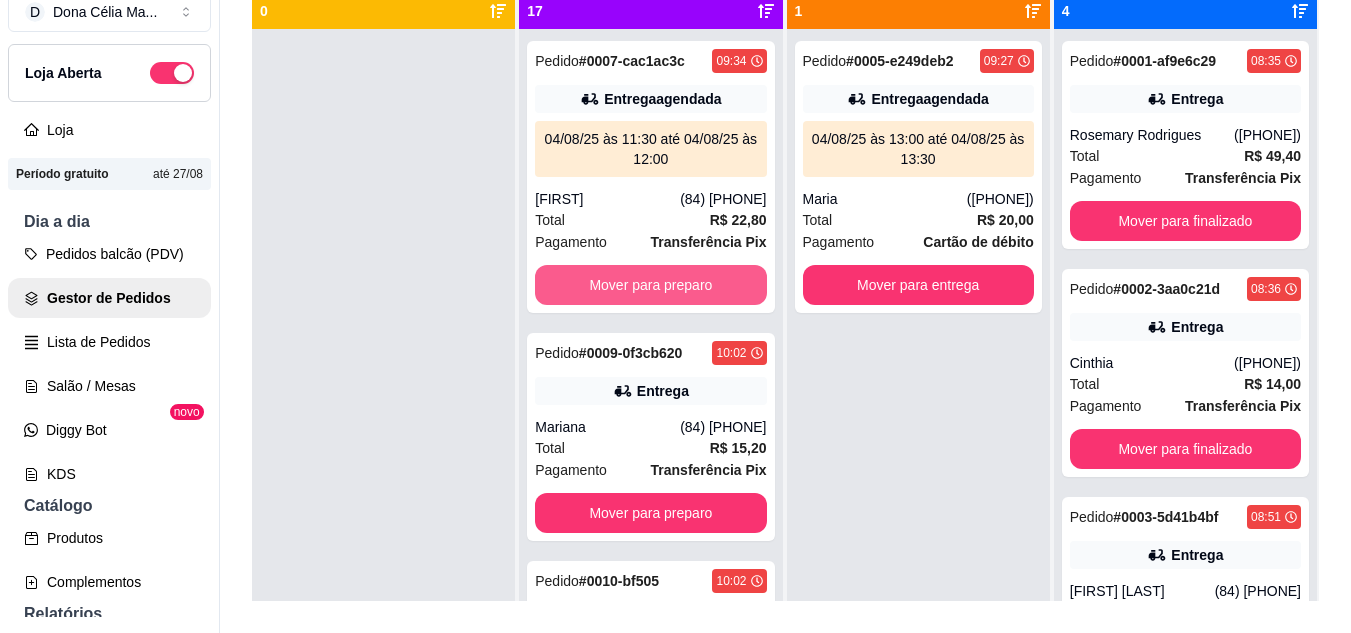 click on "Mover para preparo" at bounding box center [650, 285] 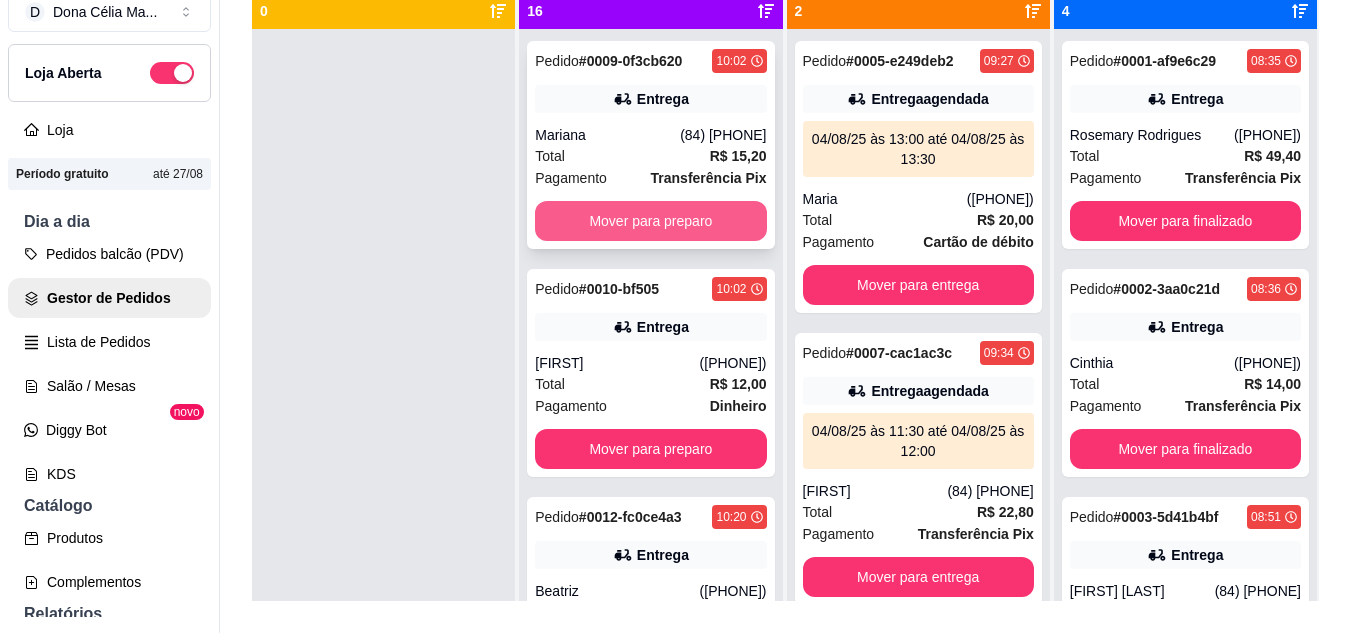 click on "Mover para preparo" at bounding box center [650, 221] 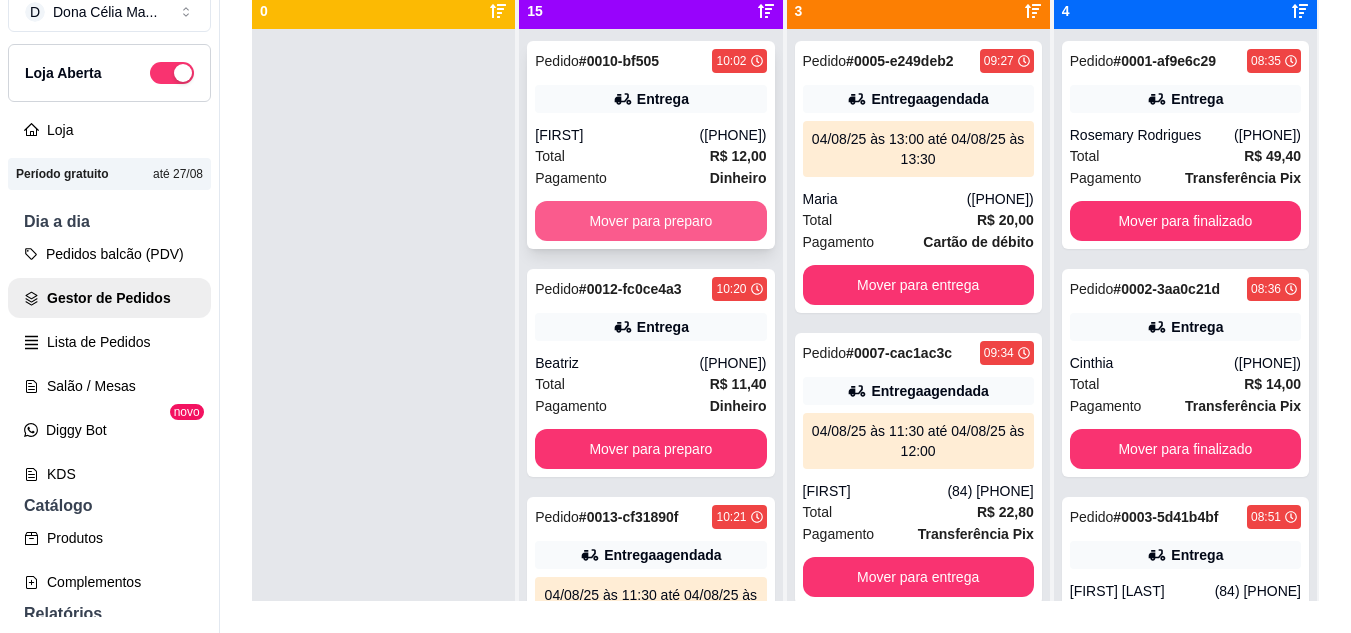 click on "Mover para preparo" at bounding box center (650, 221) 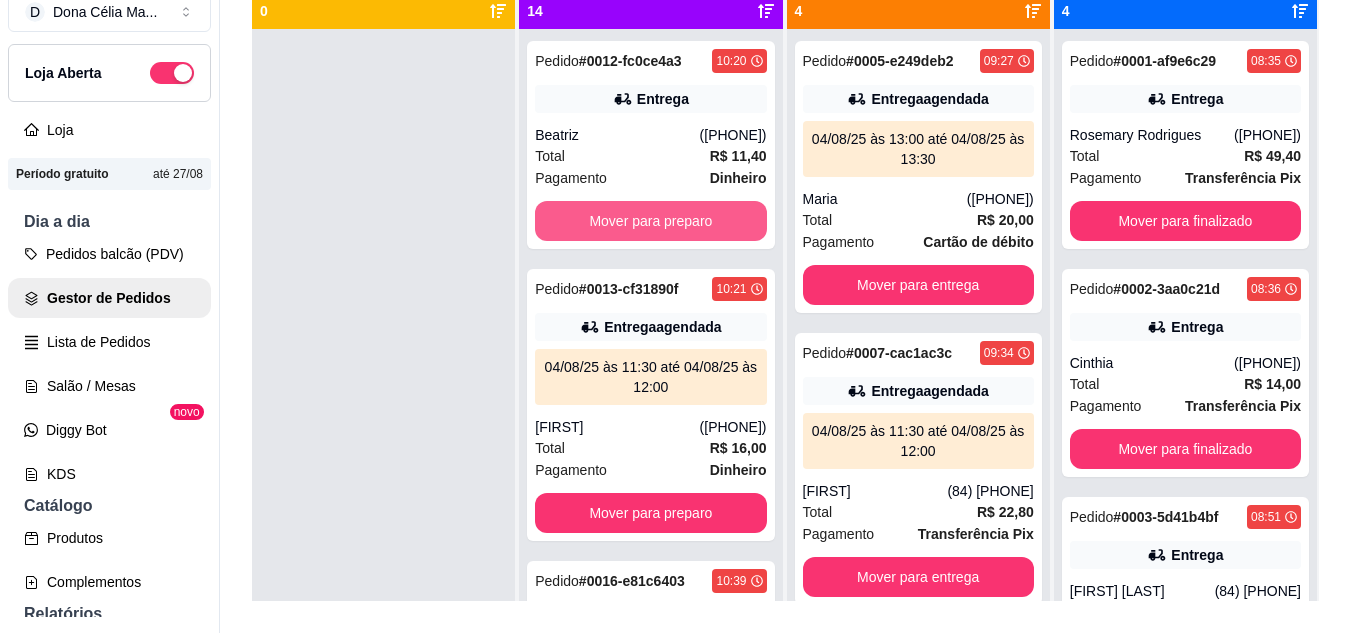 click on "Mover para preparo" at bounding box center [650, 221] 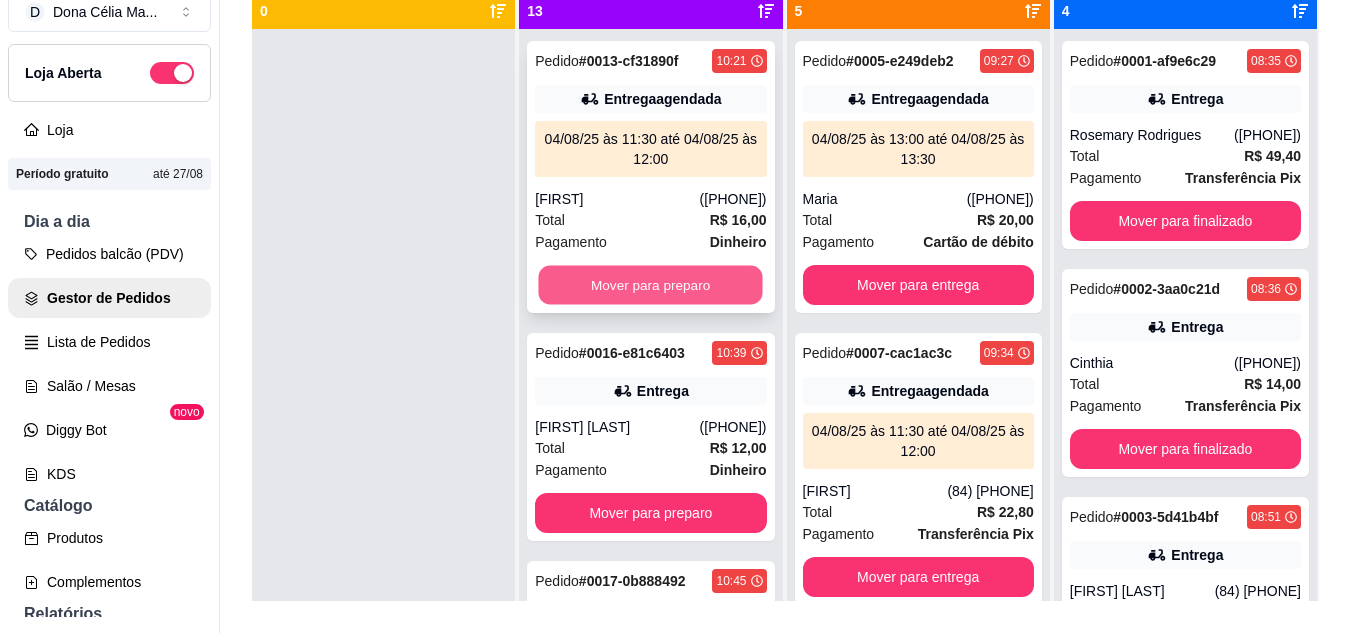 click on "Mover para preparo" at bounding box center [651, 285] 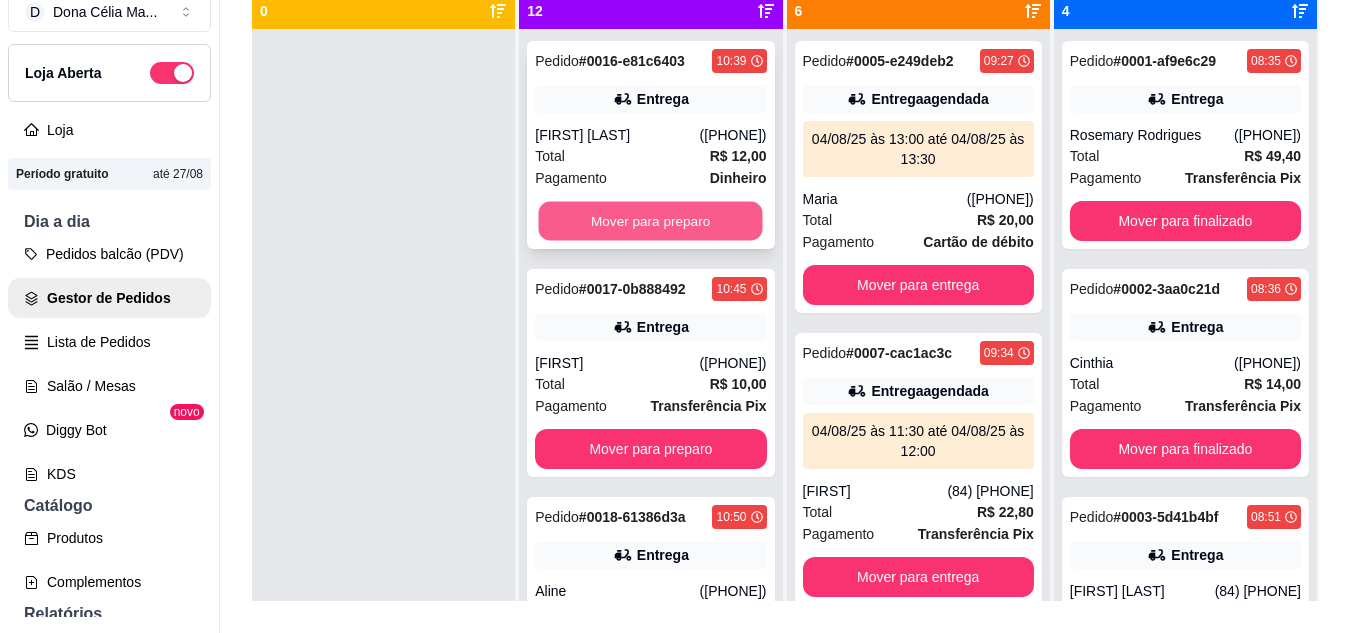 click on "Mover para preparo" at bounding box center [651, 221] 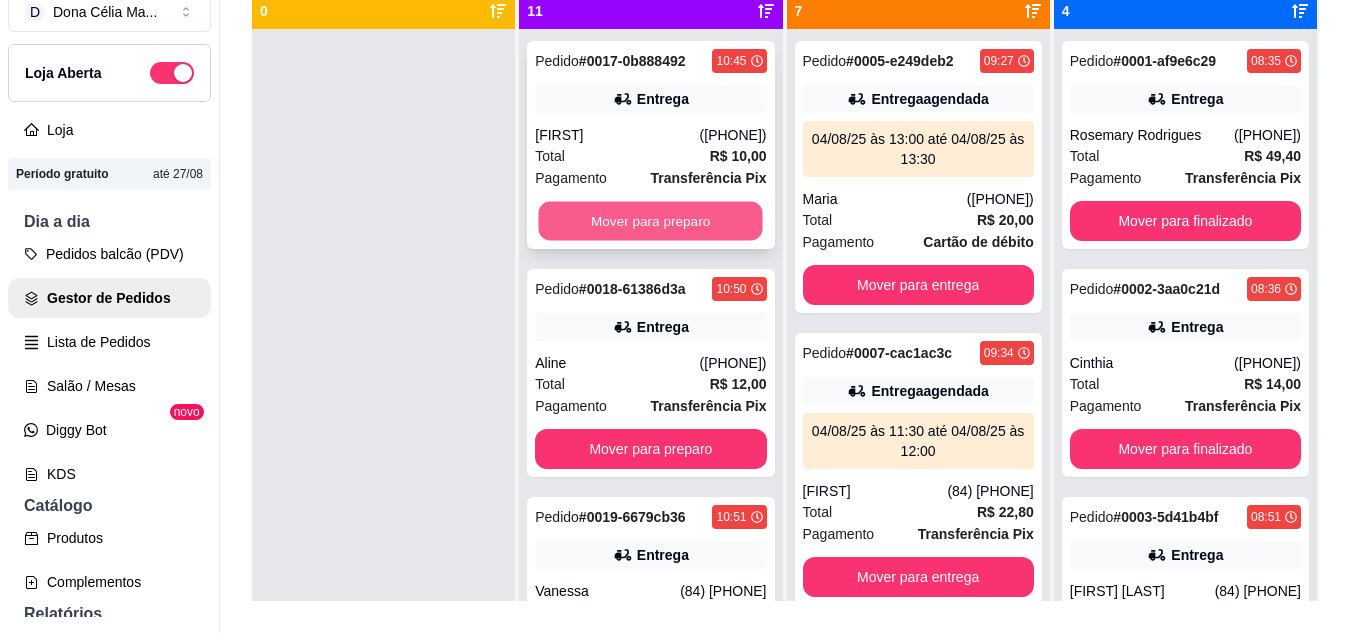 click on "Mover para preparo" at bounding box center [651, 221] 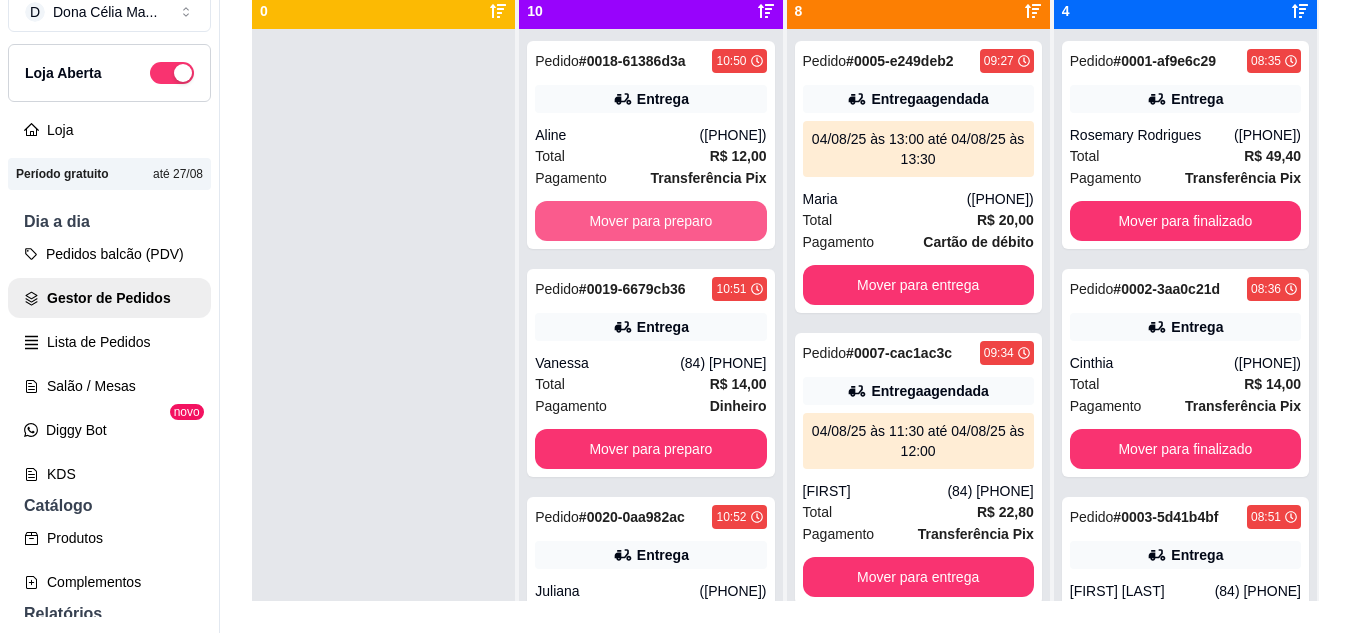 click on "Mover para preparo" at bounding box center (650, 221) 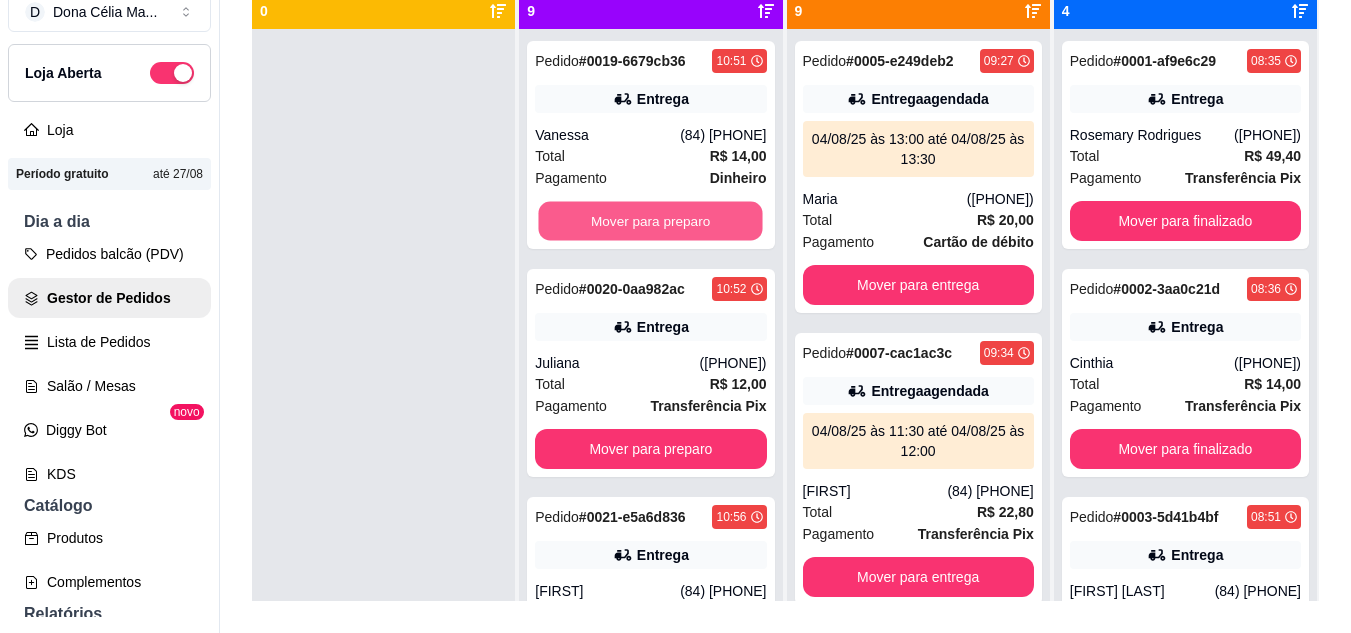 click on "Mover para preparo" at bounding box center (651, 221) 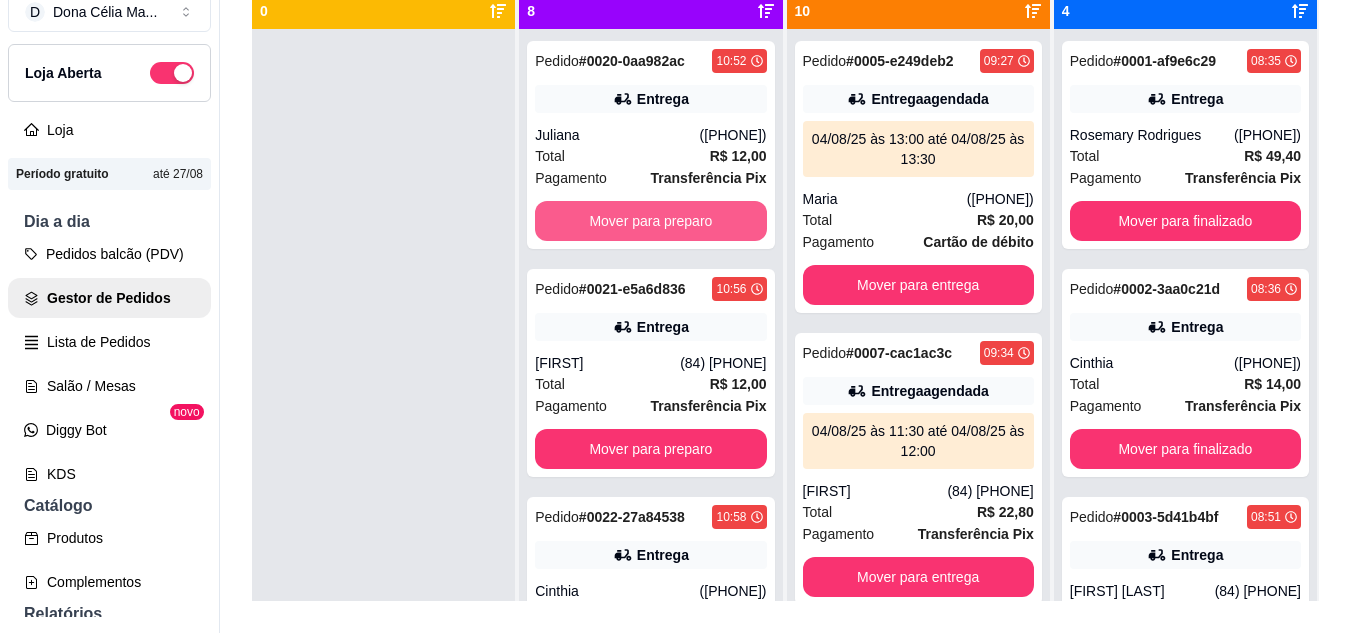 click on "Mover para preparo" at bounding box center [650, 221] 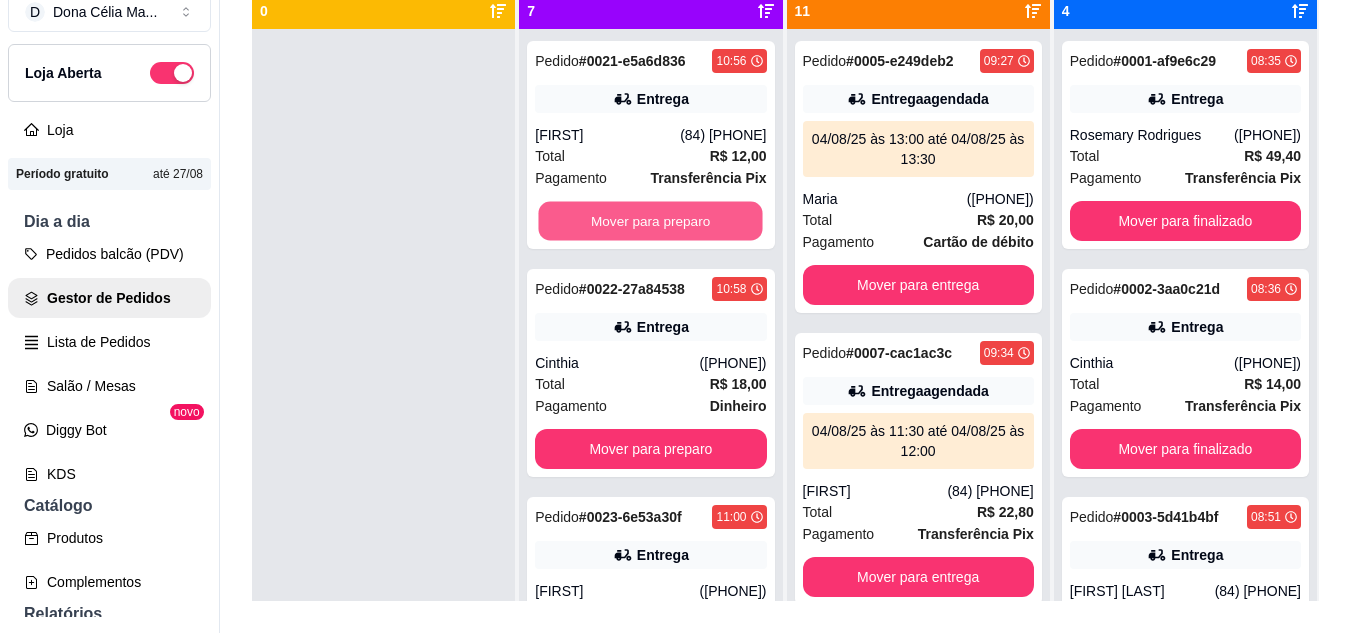 click on "Mover para preparo" at bounding box center [651, 221] 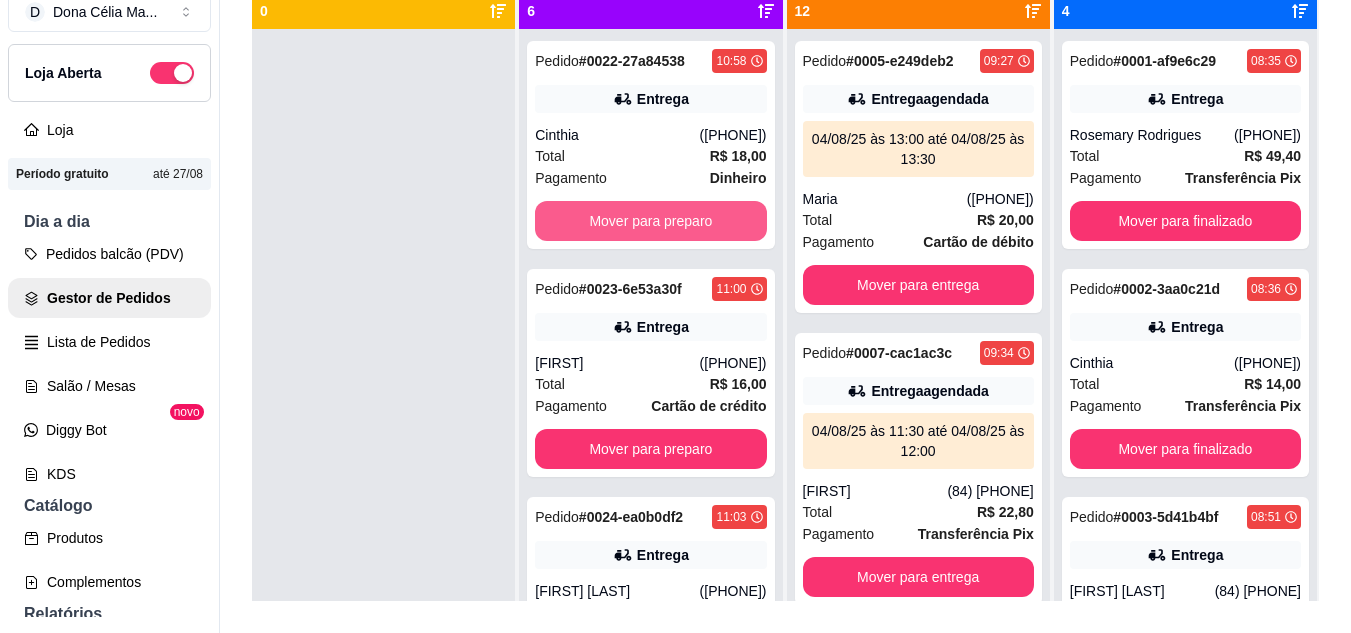 click on "Mover para preparo" at bounding box center (650, 221) 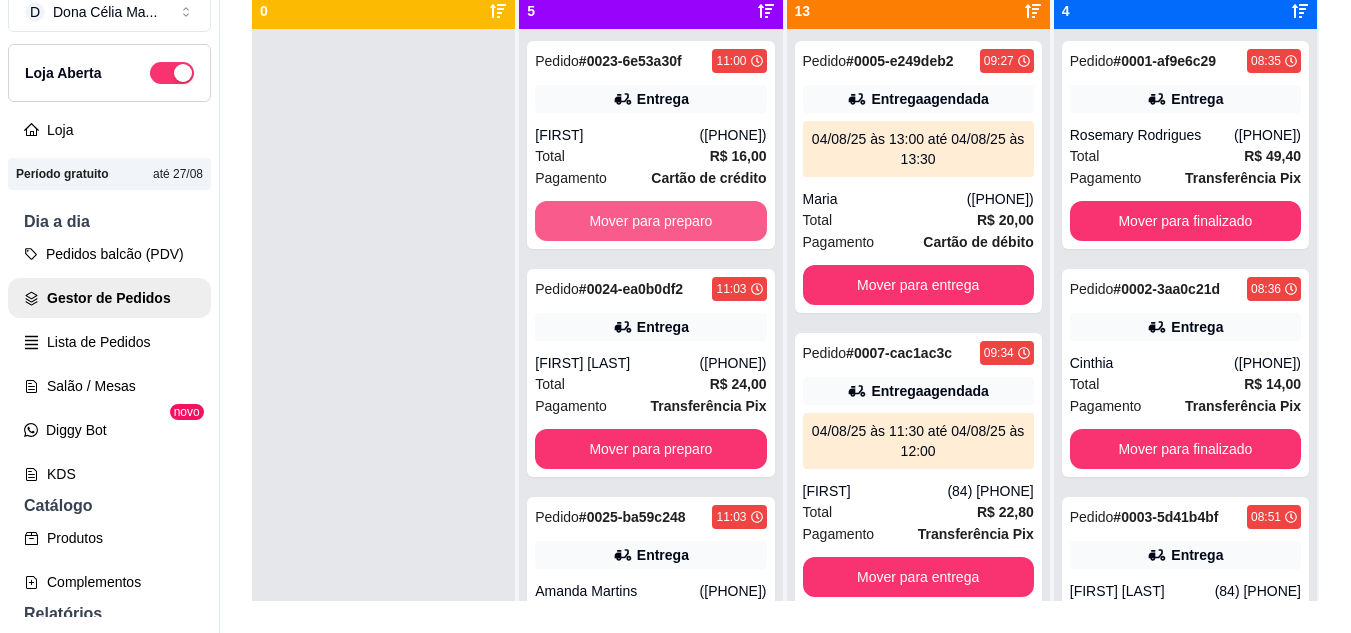 click on "Mover para preparo" at bounding box center [650, 221] 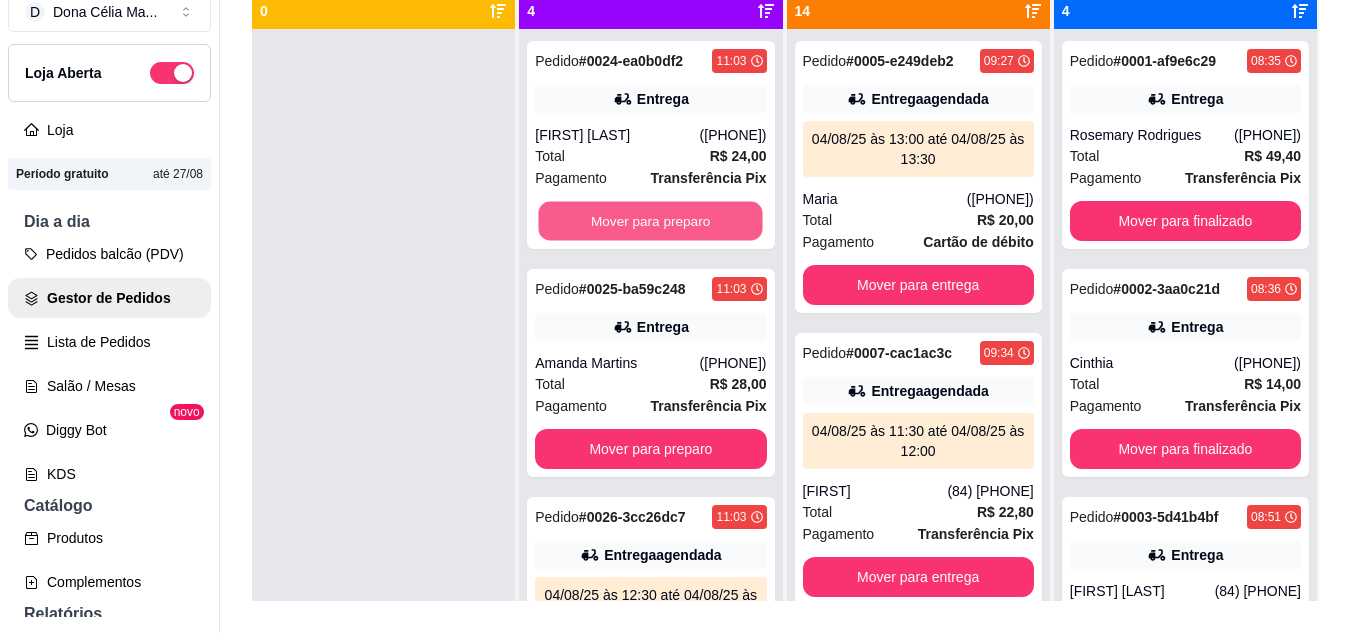 click on "Mover para preparo" at bounding box center (651, 221) 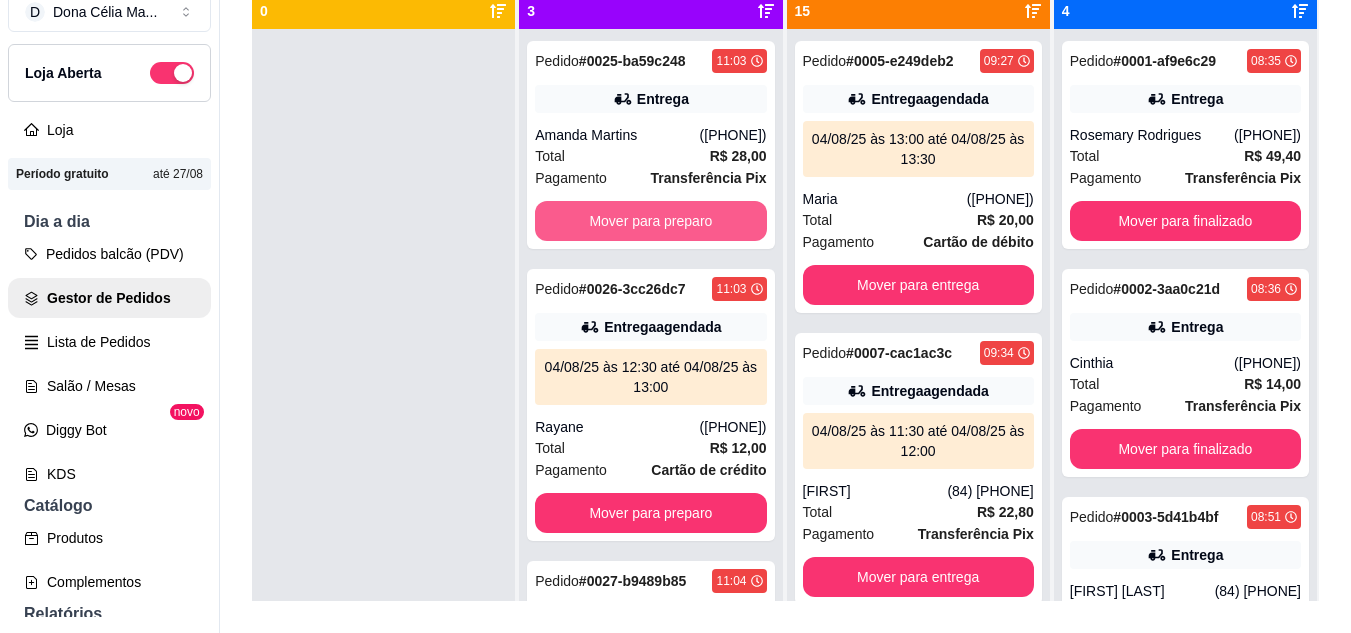 click on "Mover para preparo" at bounding box center (650, 221) 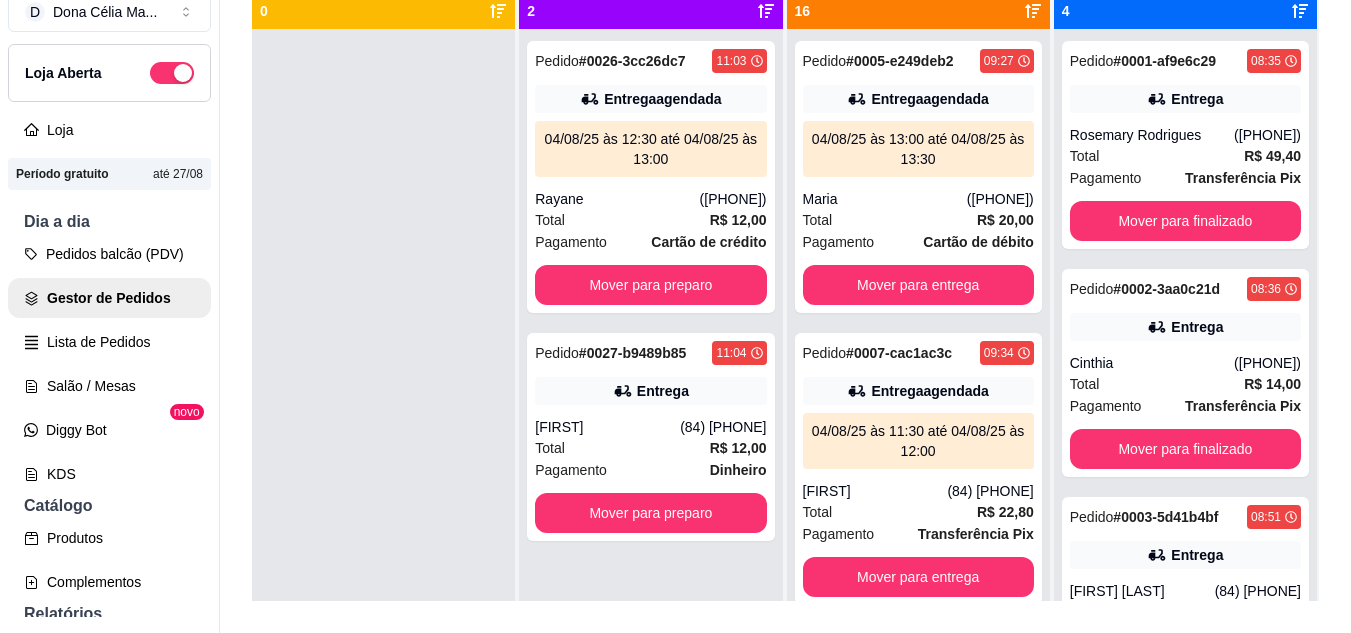 scroll, scrollTop: 0, scrollLeft: 0, axis: both 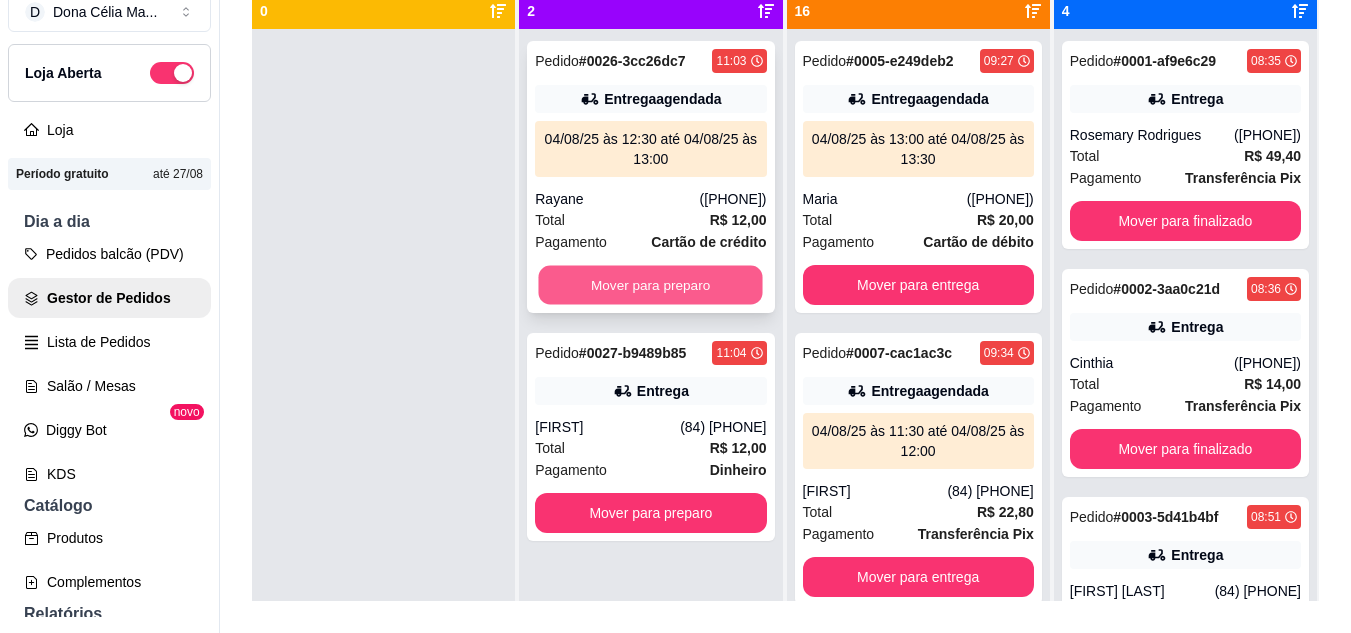 click on "Mover para preparo" at bounding box center (651, 285) 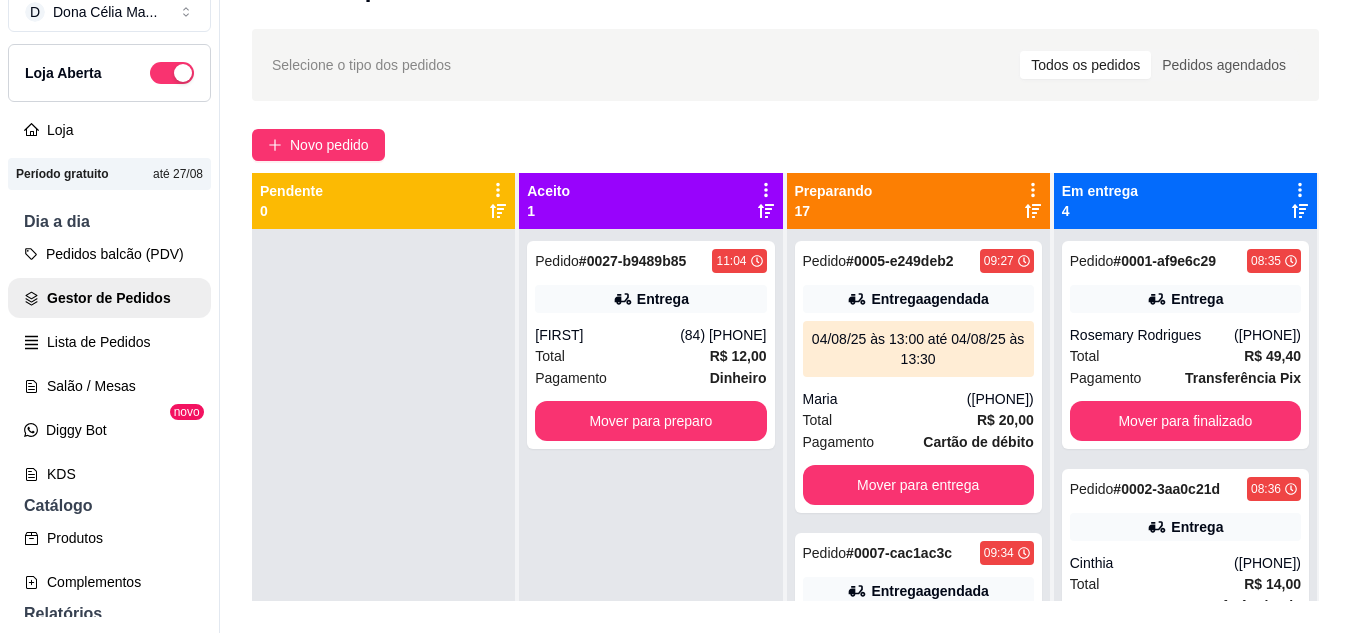 scroll, scrollTop: 0, scrollLeft: 0, axis: both 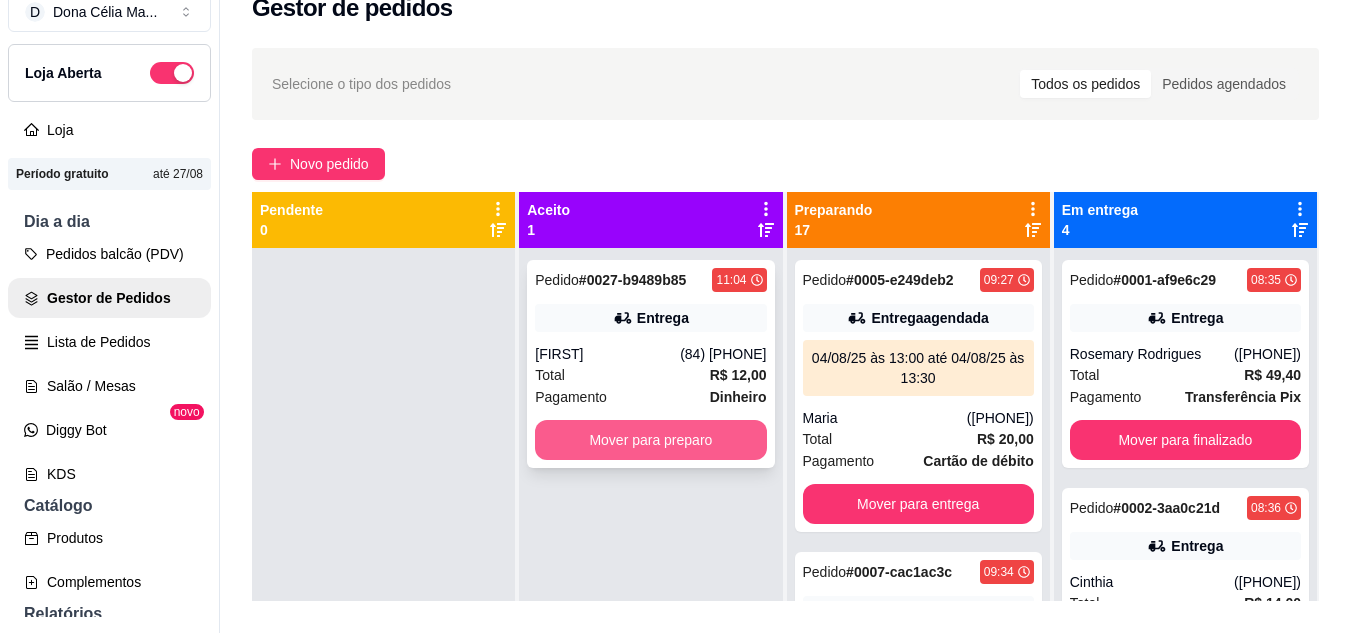 click on "Mover para preparo" at bounding box center (650, 440) 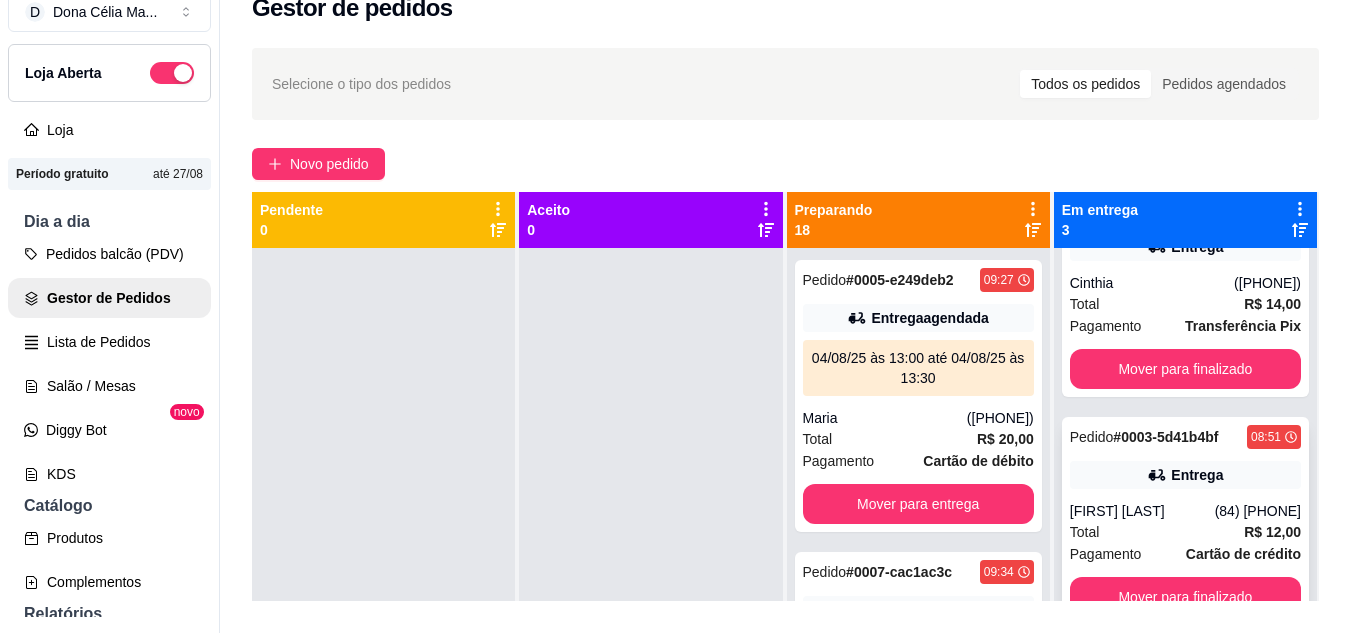 scroll, scrollTop: 0, scrollLeft: 0, axis: both 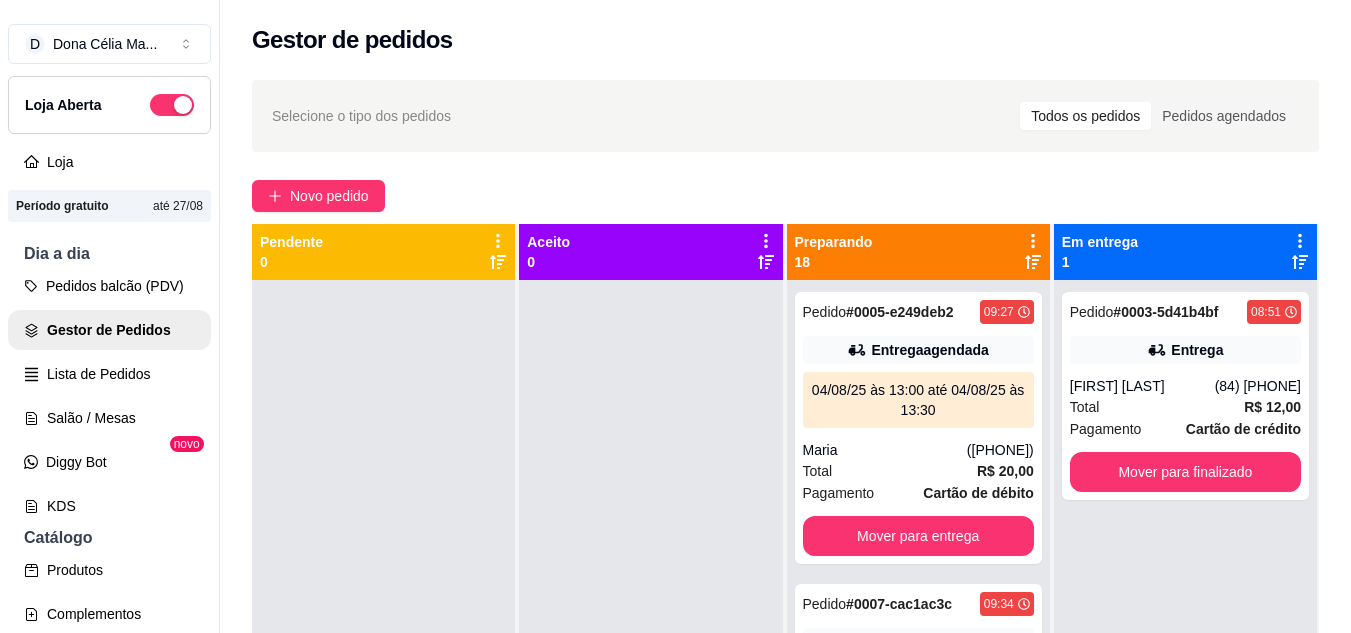 click on "Selecione o tipo dos pedidos Todos os pedidos Pedidos agendados Novo pedido Pendente 0 Aceito 0 Preparando 18 Pedido  # 0005-e249deb2 09:27 Entrega  agendada 04/08/25 às 13:00 até 04/08/25 às 13:30  Maria  (84) 98890-3973 Total R$ 20,00 Pagamento Cartão de débito Mover para entrega Pedido  # 0007-cac1ac3c 09:34 Entrega  agendada 04/08/25 às 11:30 até 04/08/25 às 12:00  Wanessa  (84) 98194-9790 Total R$ 22,80 Pagamento Transferência Pix Mover para entrega Pedido  # 0009-0f3cb620 10:02 Entrega Mariana (84) 98632-5904 Total R$ 15,20 Pagamento Transferência Pix Mover para entrega Pedido  # 0010-bf505 10:02 Entrega André (84) 98891-4197 Total R$ 12,00 Pagamento Dinheiro Mover para entrega Pedido  # 0012-fc0ce4a3 10:20 Entrega Beatriz  (84) 98190-2041 Total R$ 11,40 Pagamento Dinheiro Mover para entrega Pedido  # 0013-cf31890f 10:21 Entrega  agendada 04/08/25 às 11:30 até 04/08/25 às 12:00  Pedro Magno  (84) 99679-0987 Total R$ 16,00 Pagamento Dinheiro Mover para entrega Pedido  # 0016-e81c6403" at bounding box center [785, 474] 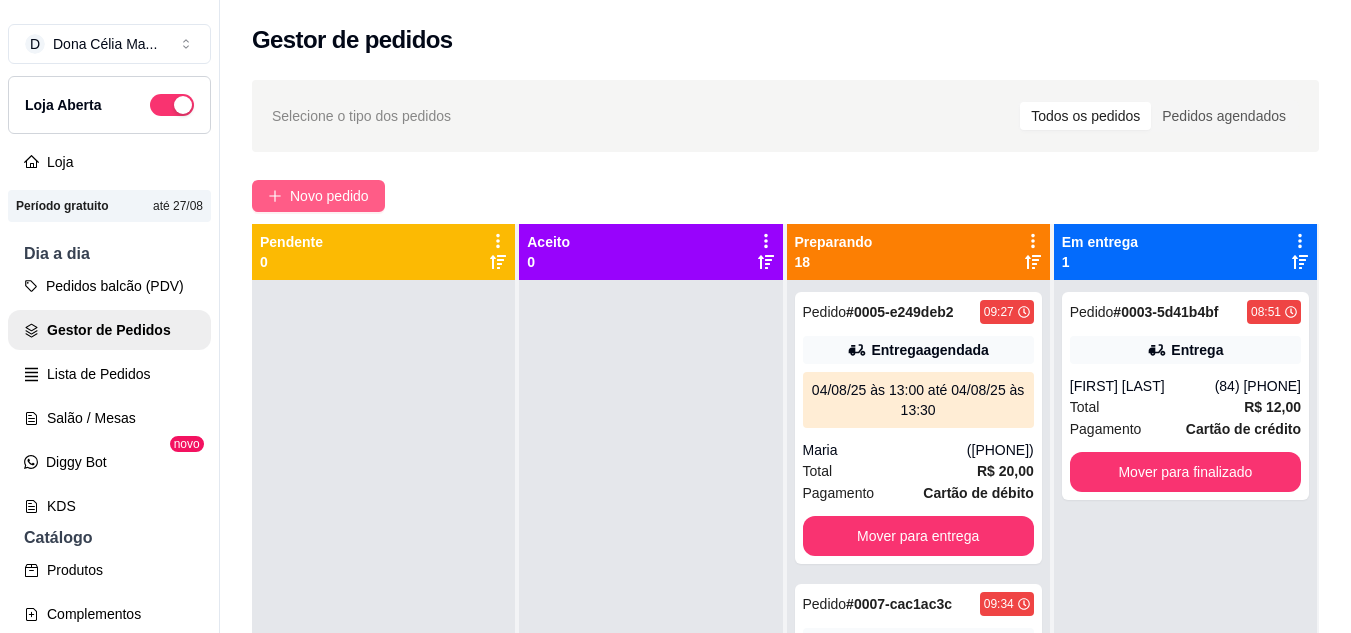 click on "Novo pedido" at bounding box center [329, 196] 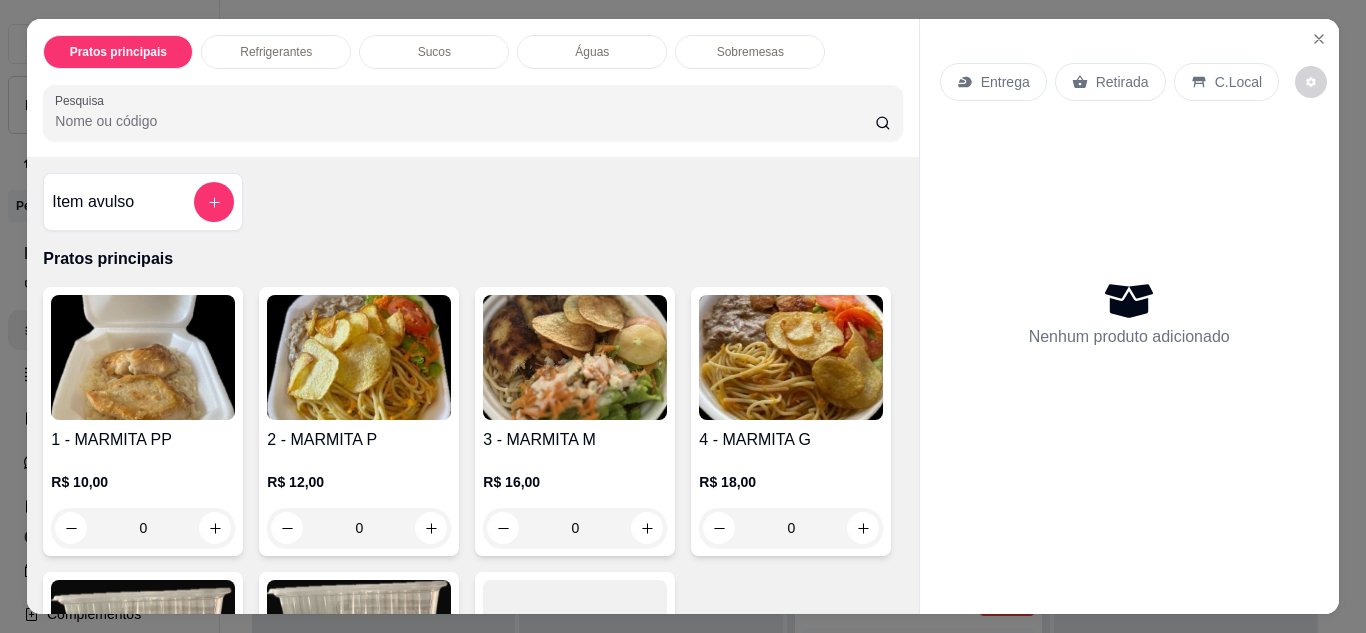 click on "Retirada" at bounding box center [1122, 82] 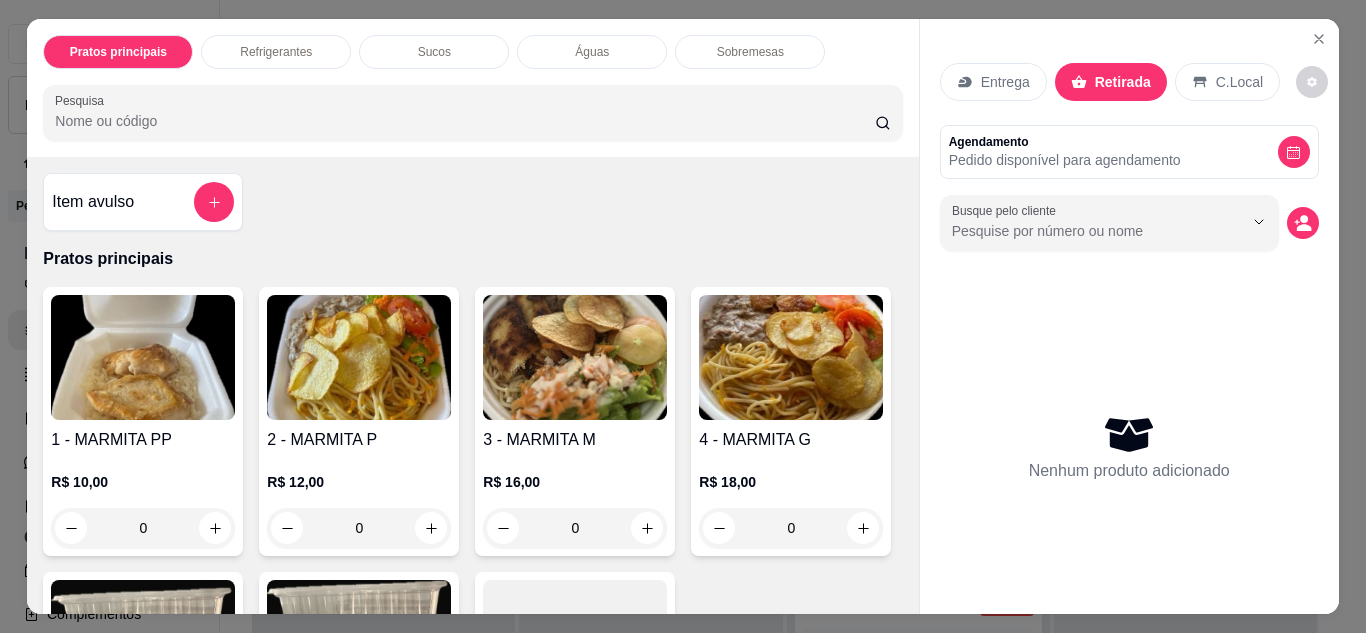 click on "Entrega" at bounding box center [993, 82] 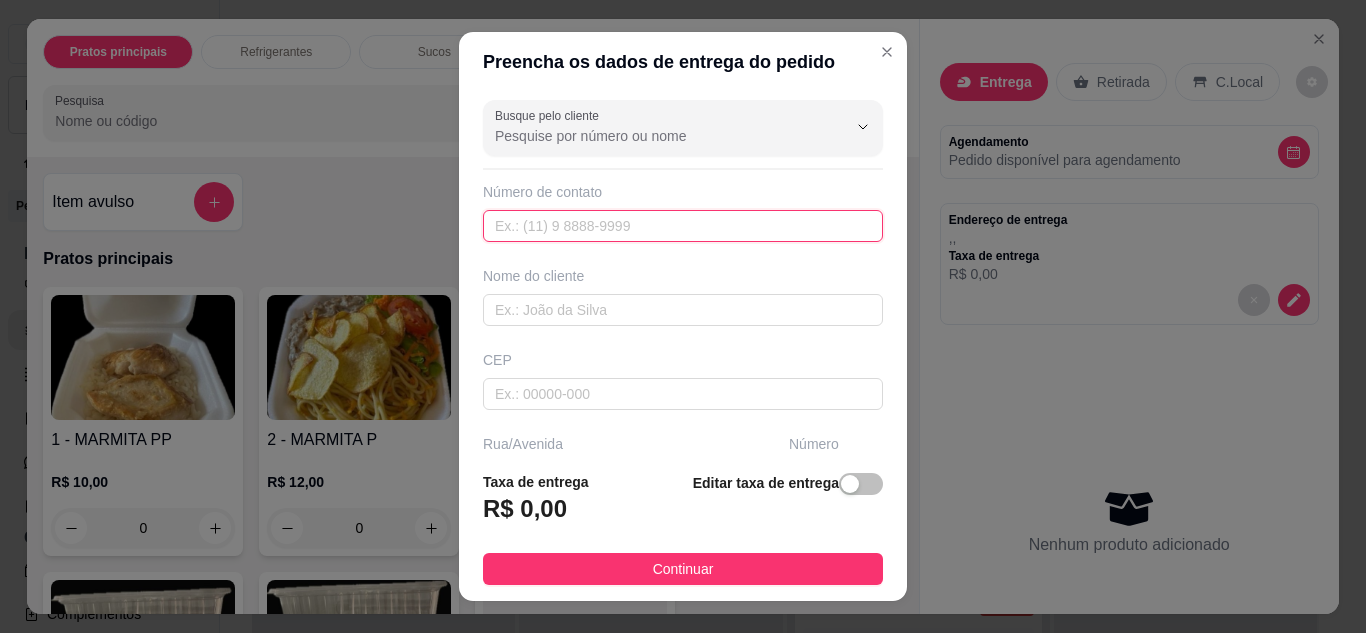 click at bounding box center (683, 226) 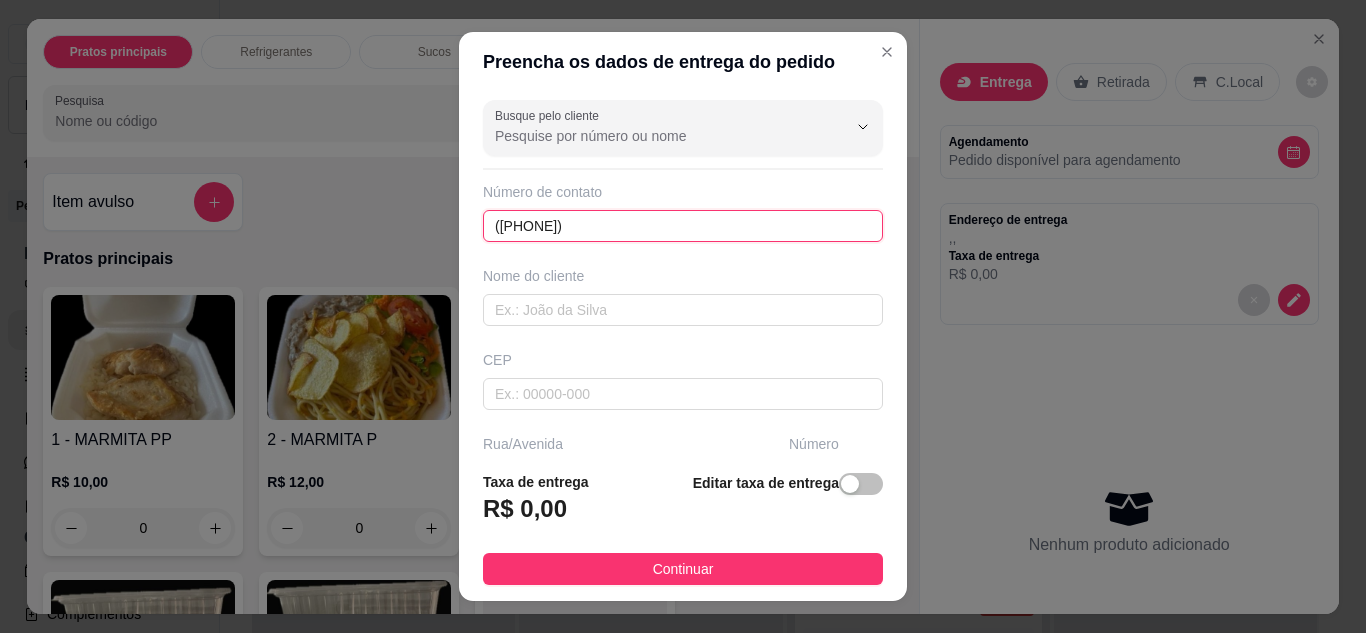 click on "(84) 9455-0284" at bounding box center (683, 226) 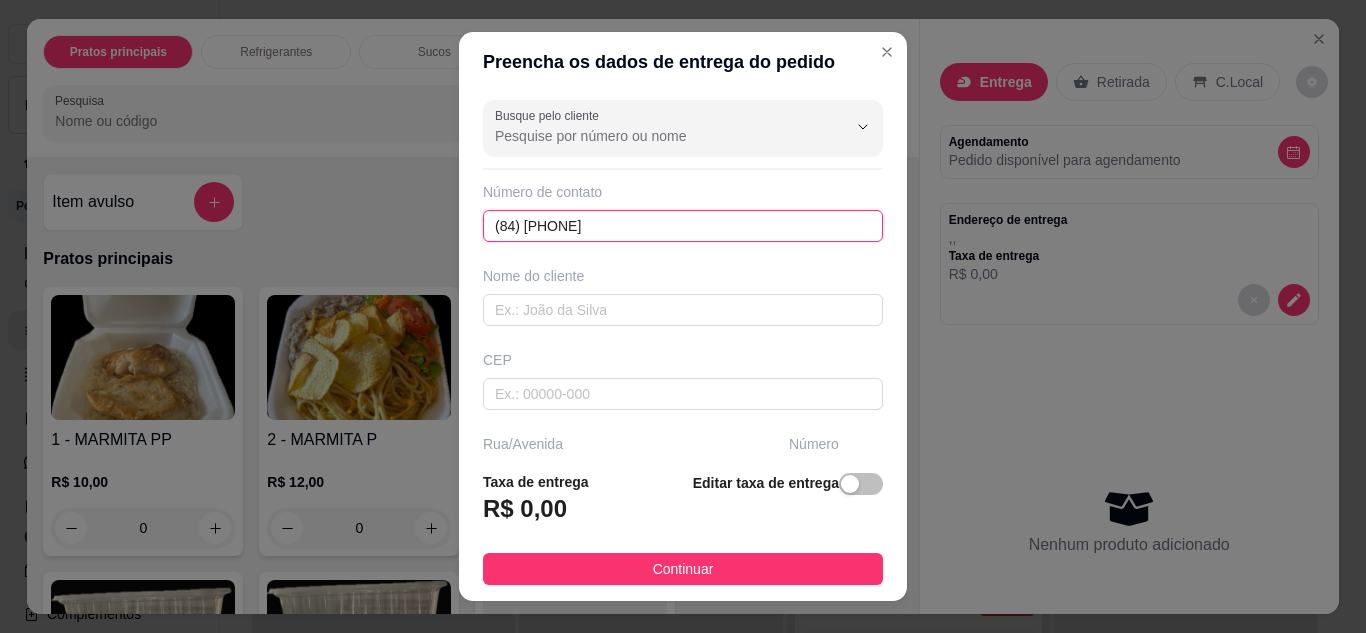 type on "([DDD]) [PHONE]" 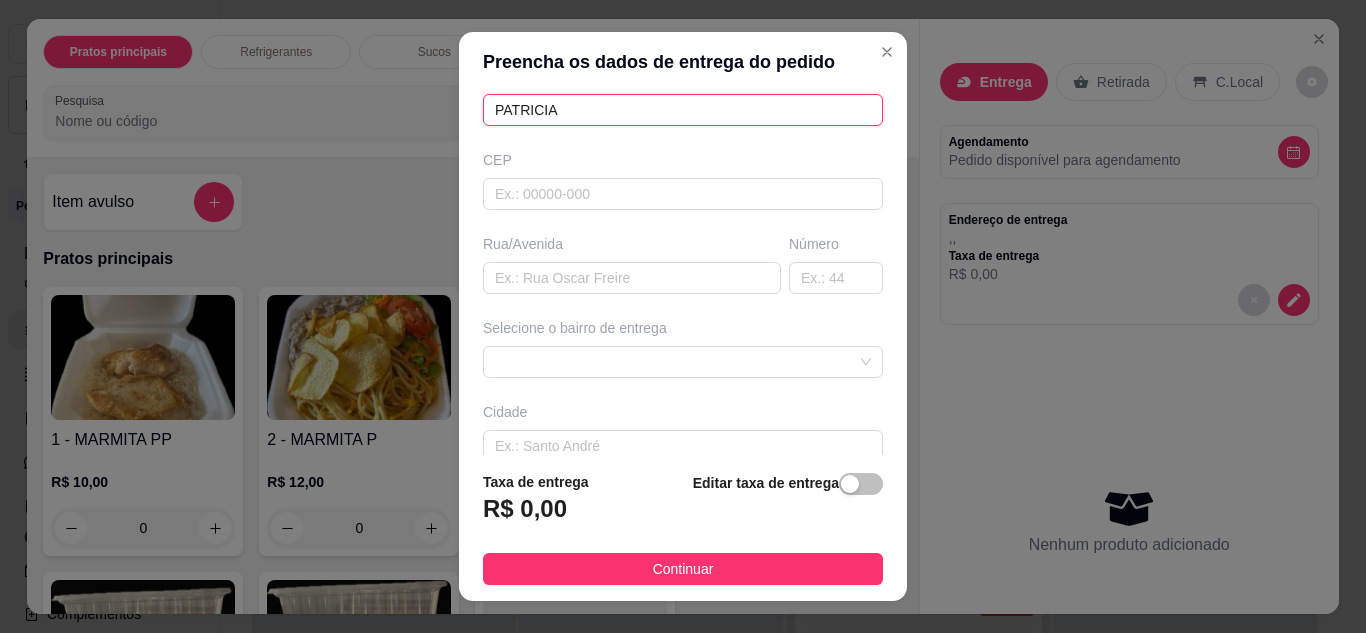 scroll, scrollTop: 310, scrollLeft: 0, axis: vertical 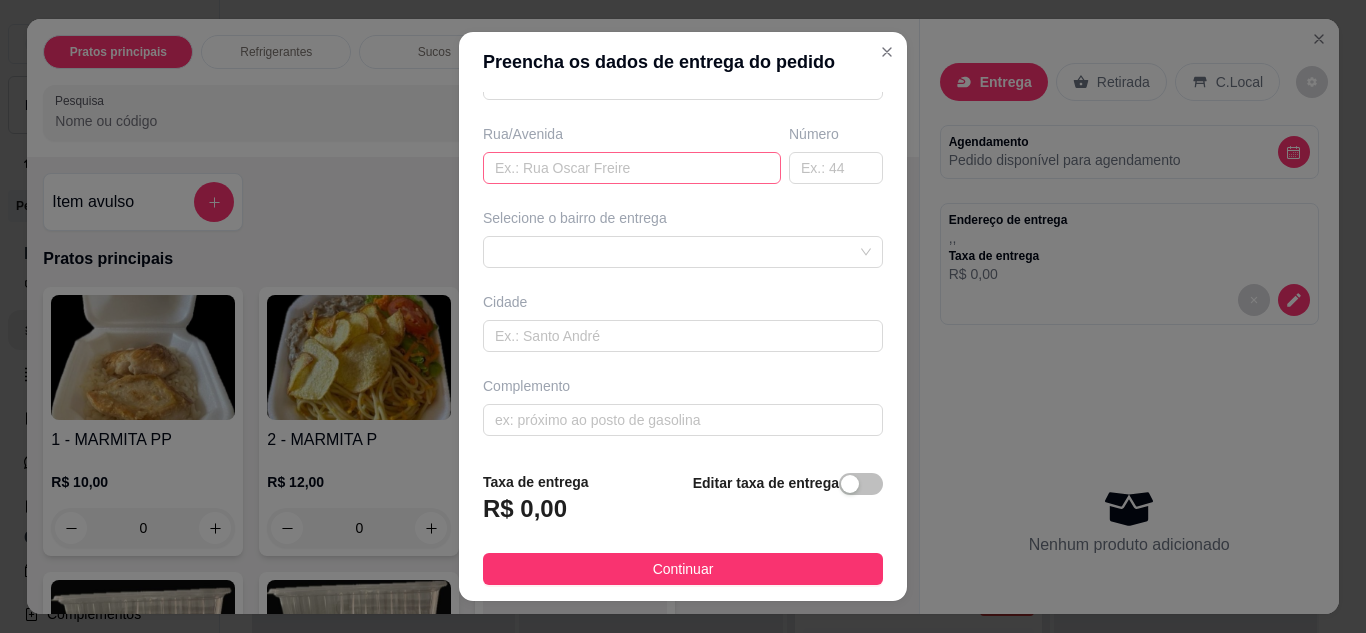 type on "PATRICIA" 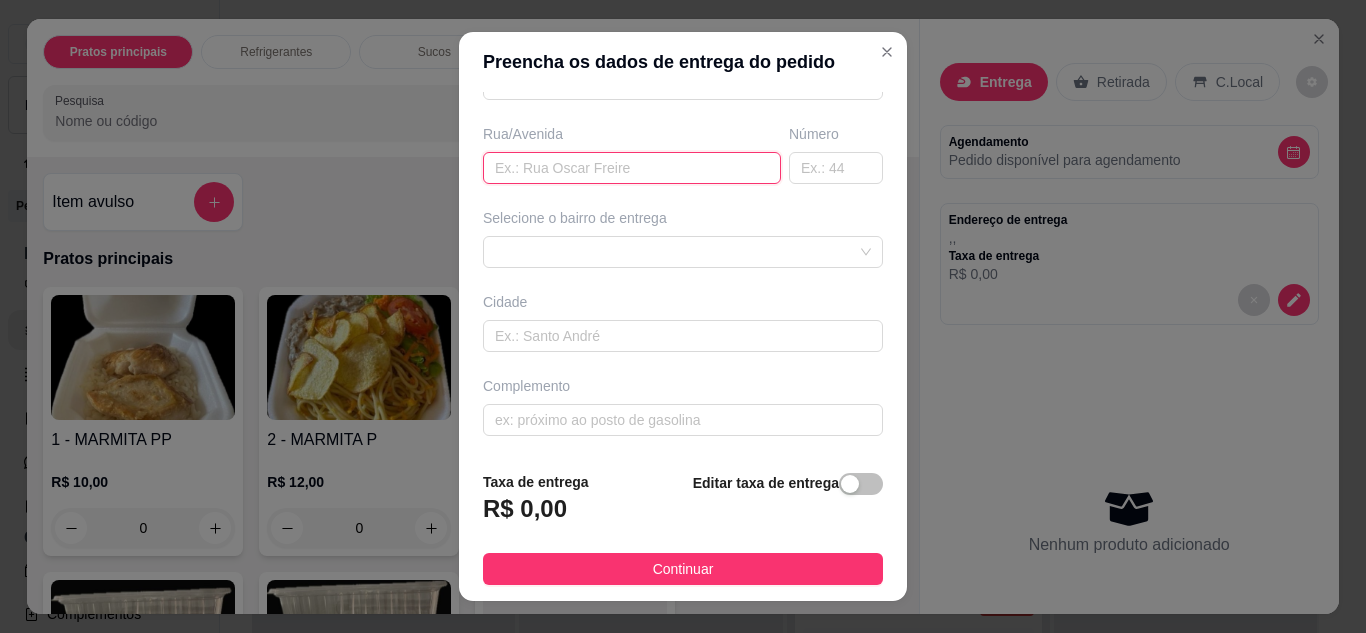 click at bounding box center (632, 168) 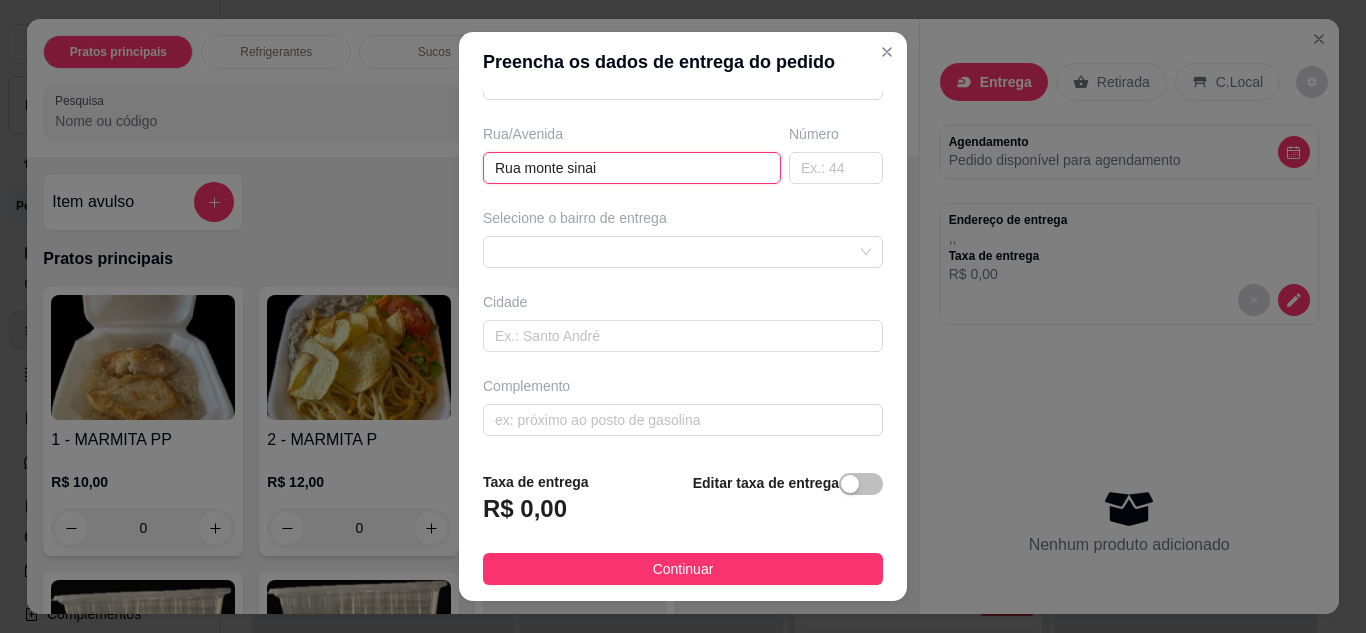 type on "Rua monte sinai" 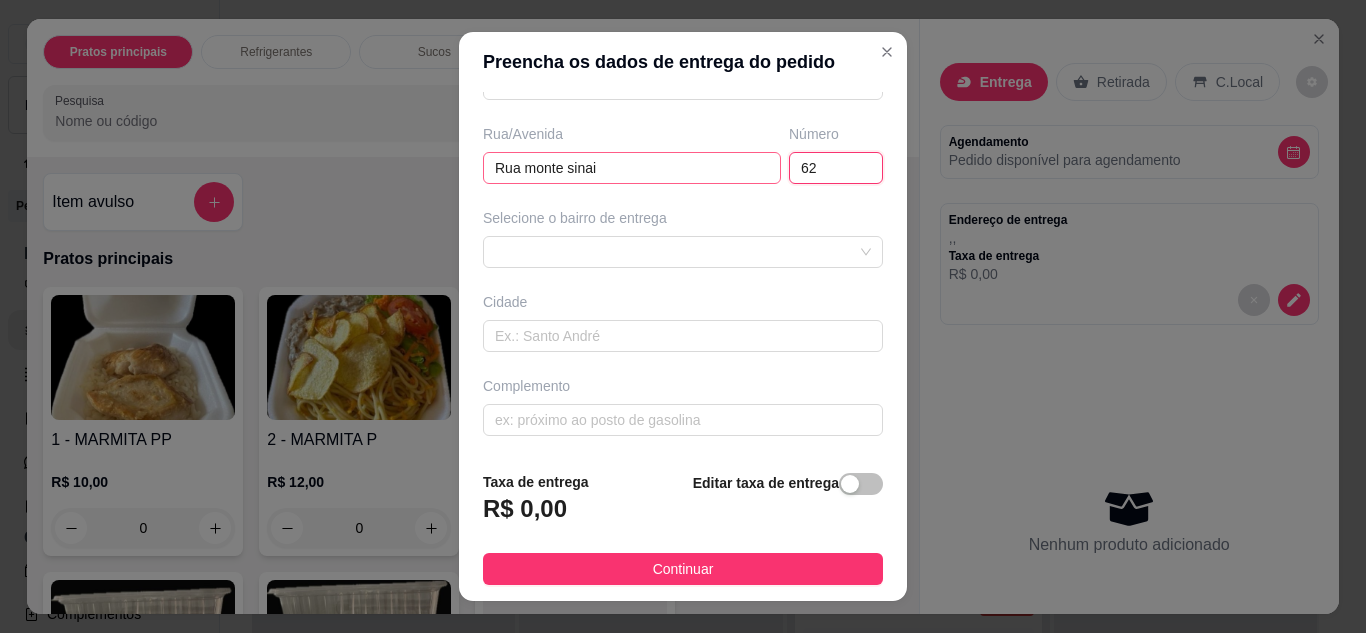 type on "62" 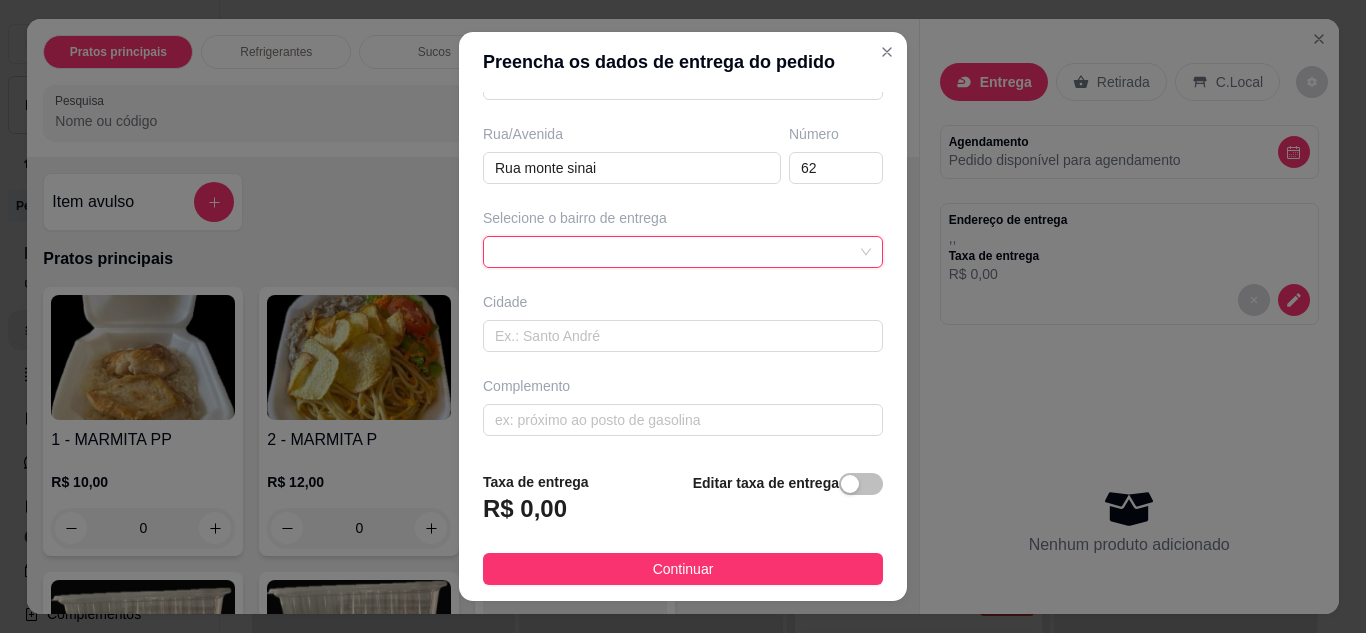 click at bounding box center [683, 252] 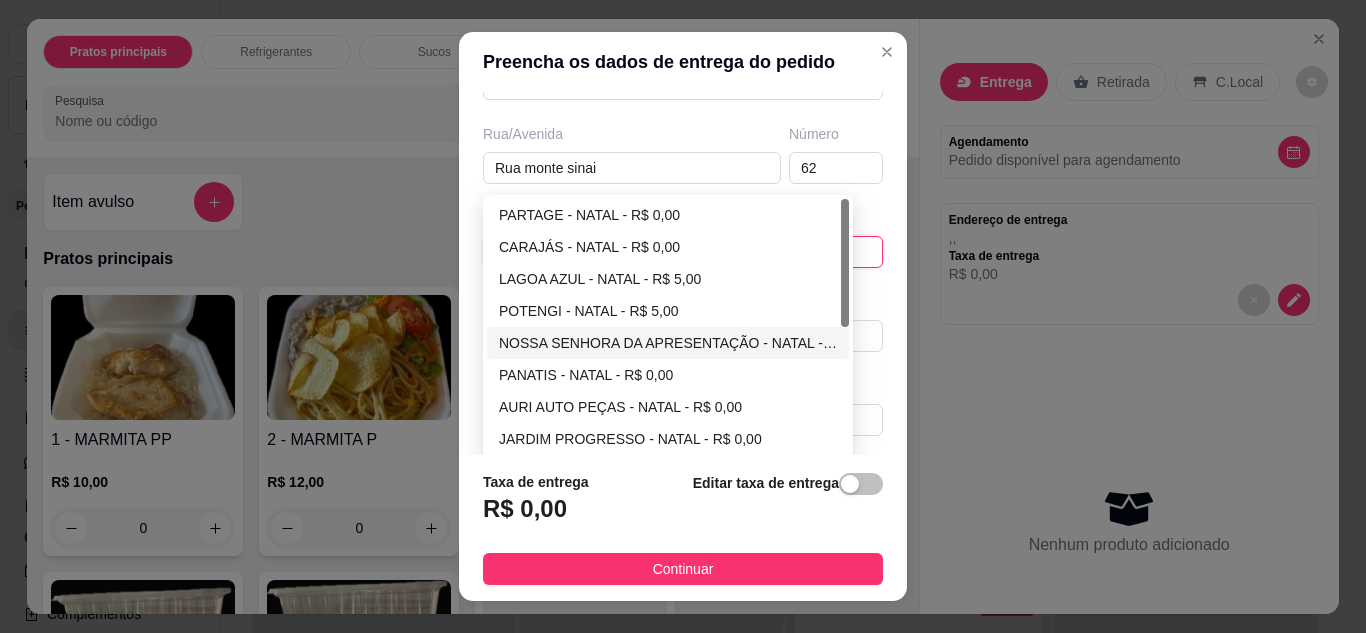 click on "NOSSA SENHORA DA APRESENTAÇÃO - NATAL -  R$ 0,00" at bounding box center [668, 343] 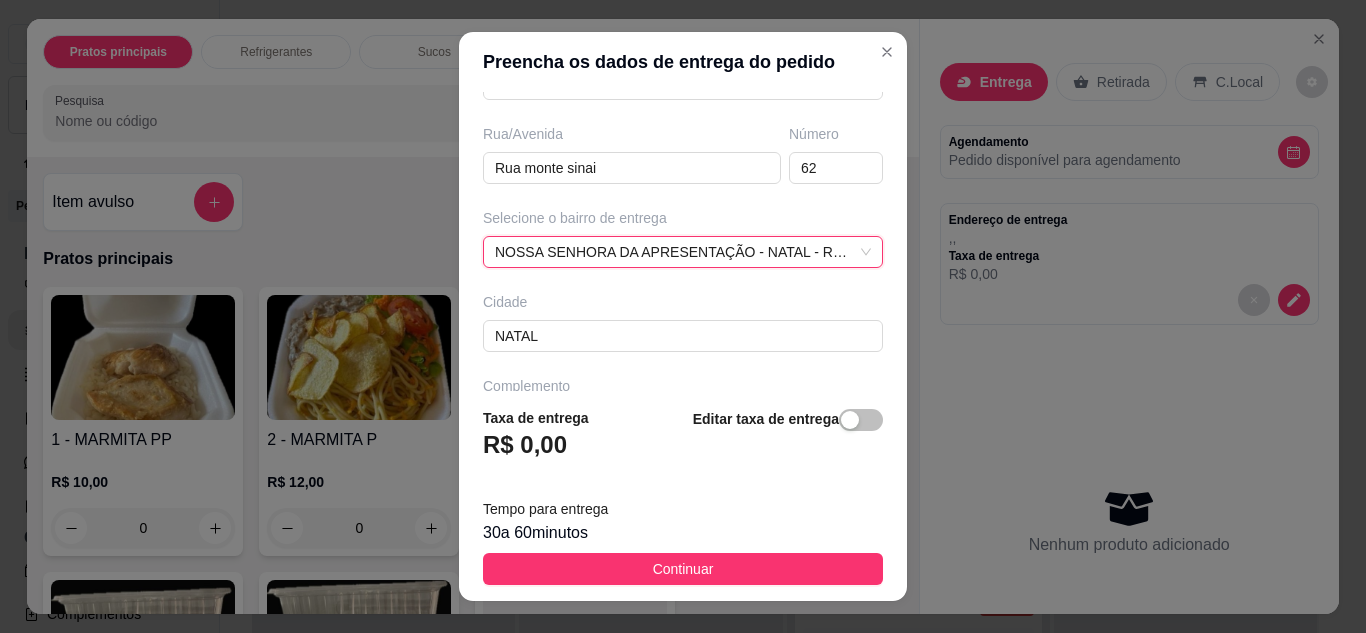 scroll, scrollTop: 374, scrollLeft: 0, axis: vertical 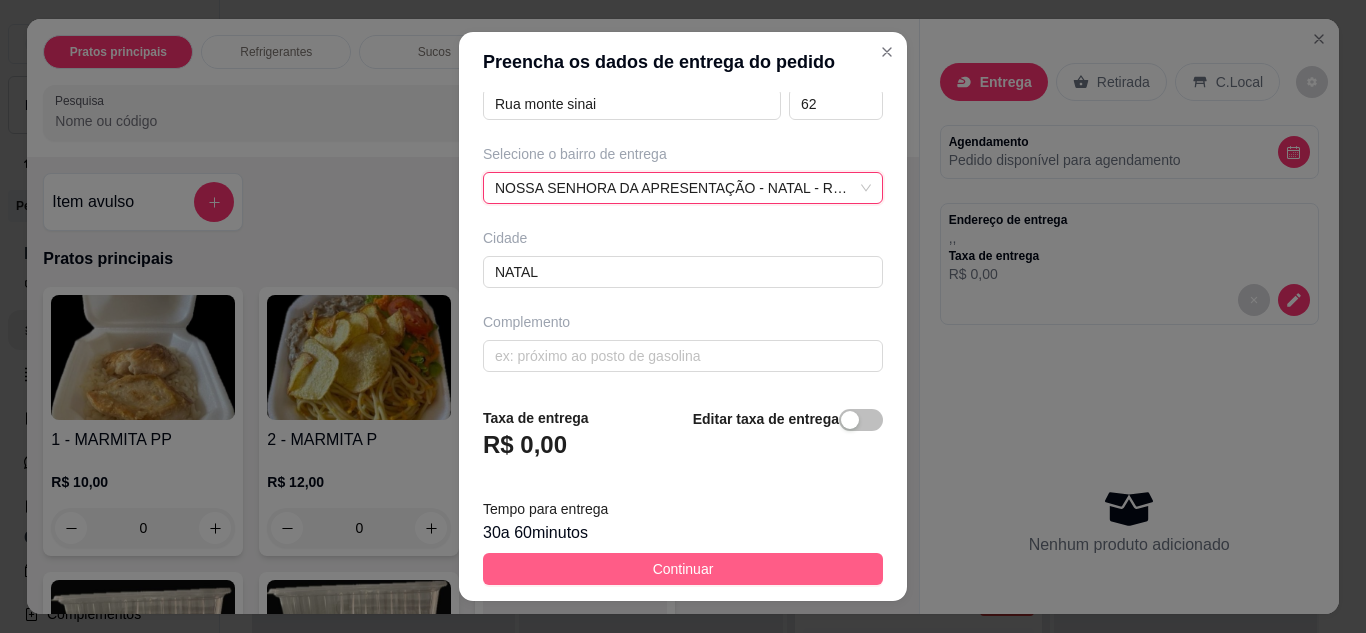 click on "Continuar" at bounding box center (683, 569) 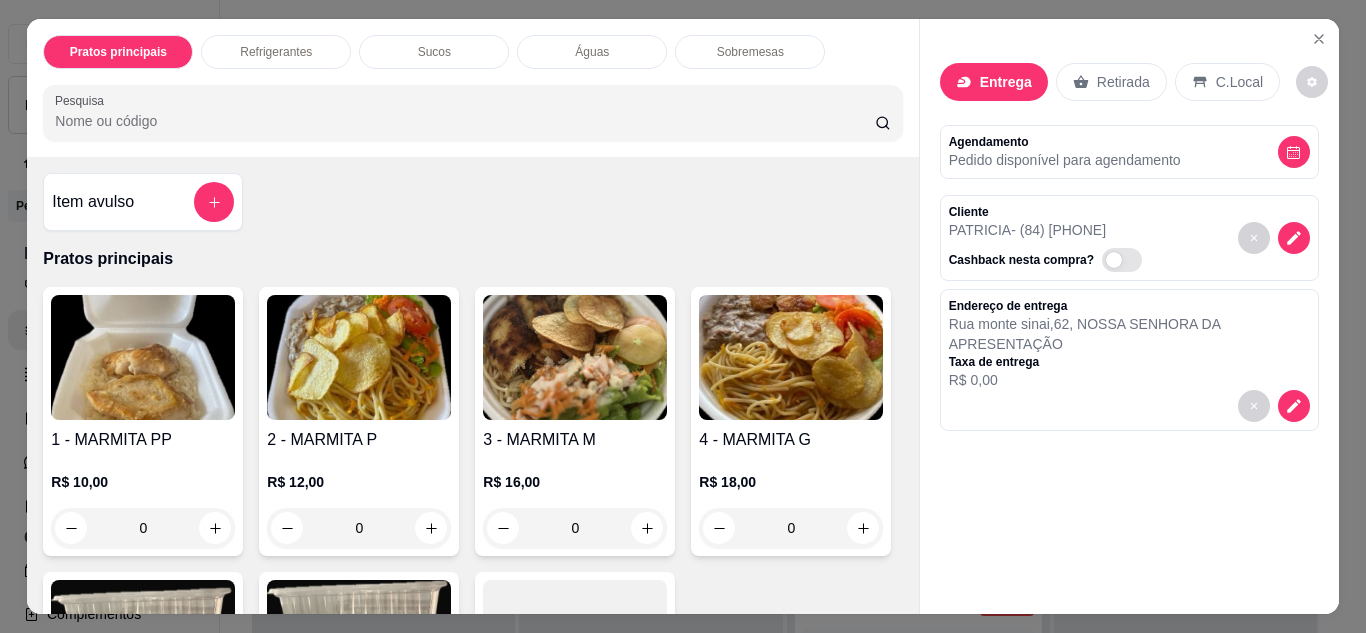 click at bounding box center [359, 357] 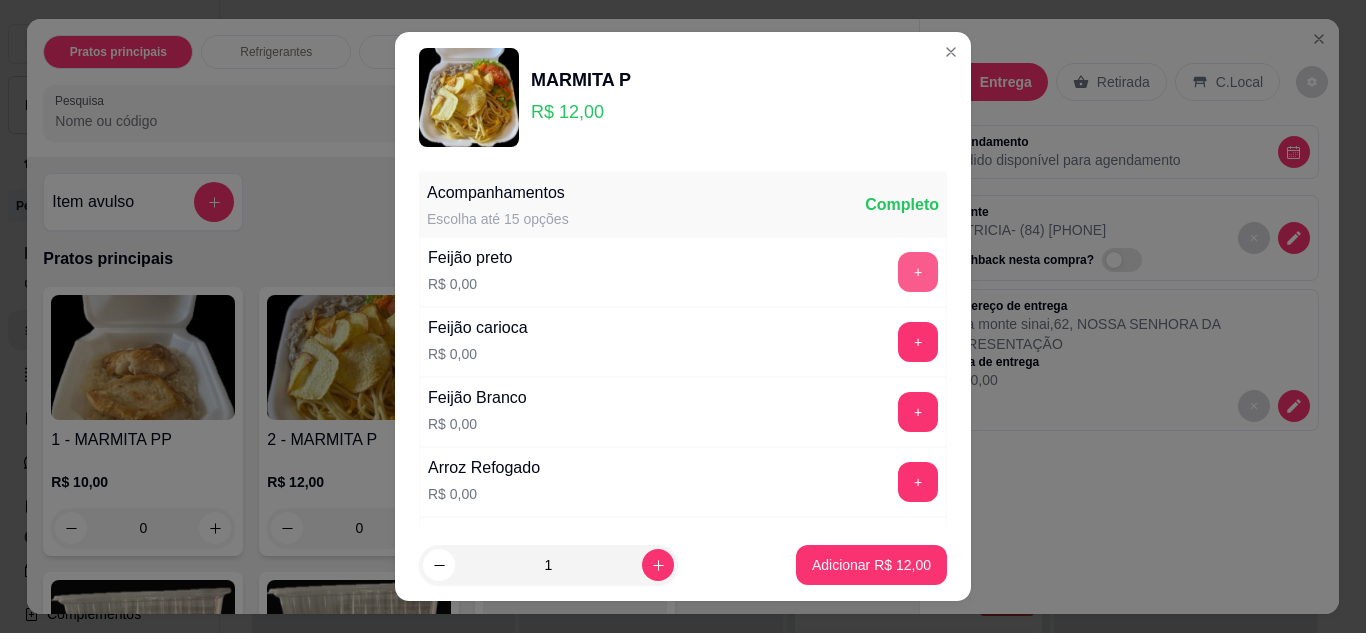 click on "+" at bounding box center (918, 272) 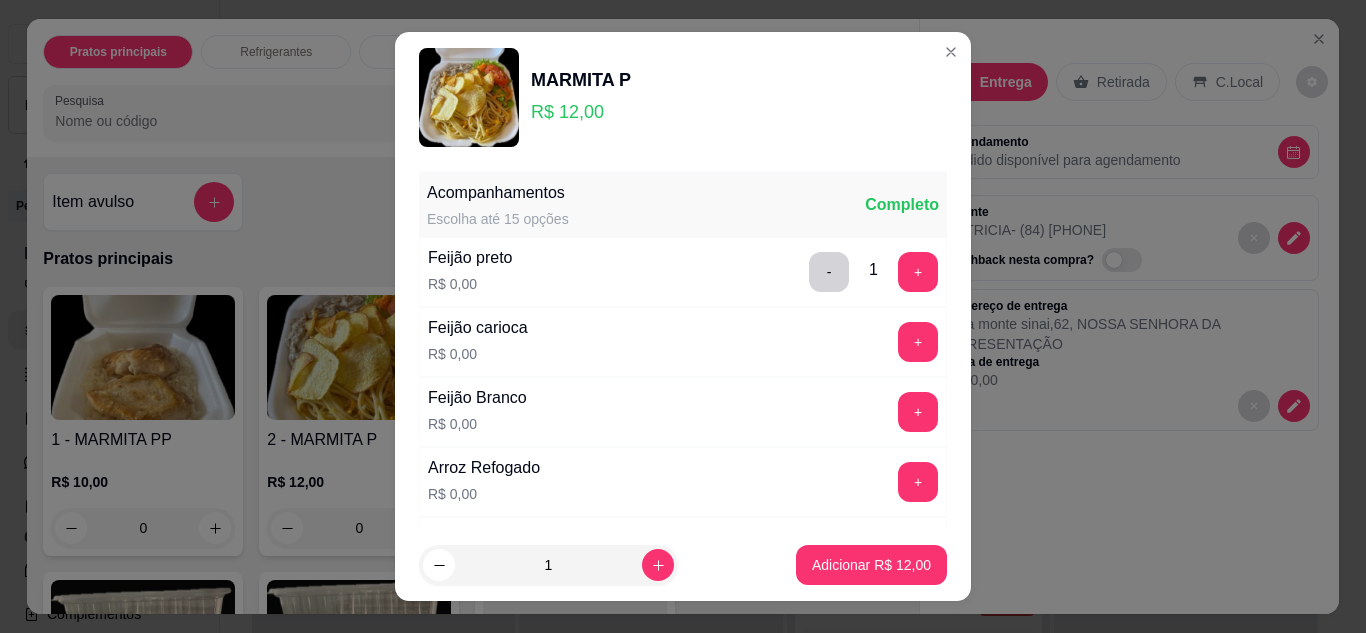 scroll, scrollTop: 100, scrollLeft: 0, axis: vertical 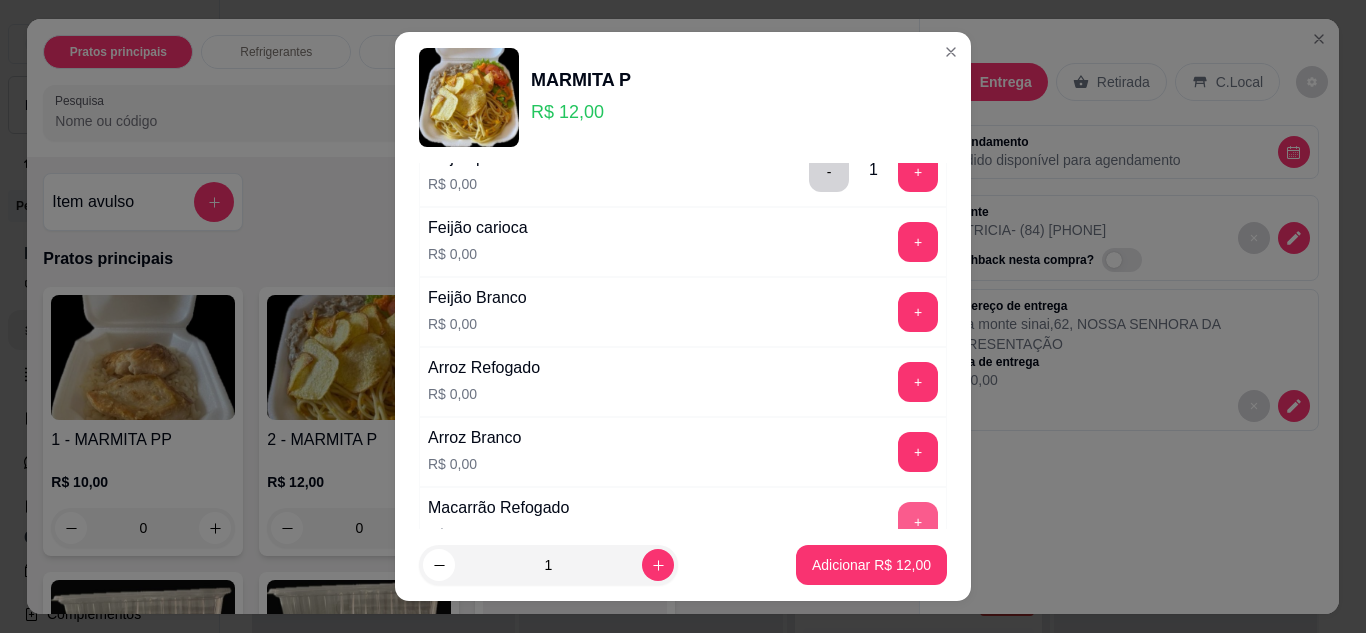 click on "+" at bounding box center (918, 522) 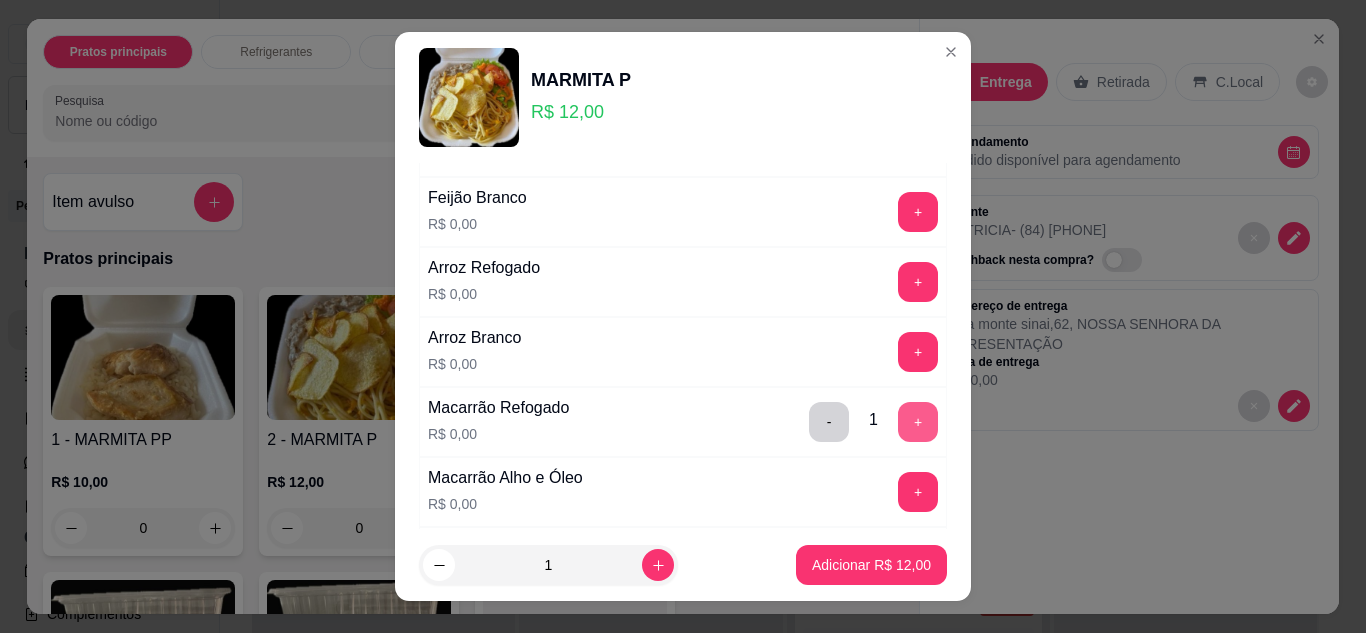 scroll, scrollTop: 100, scrollLeft: 0, axis: vertical 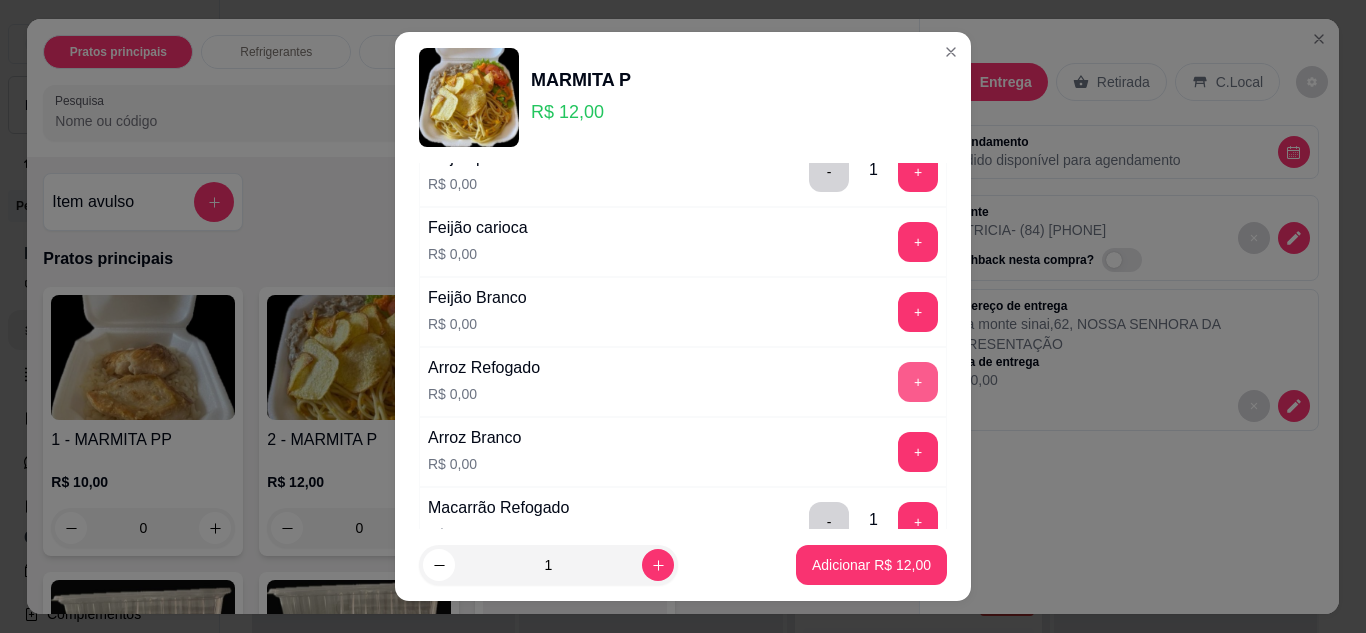click on "+" at bounding box center [918, 382] 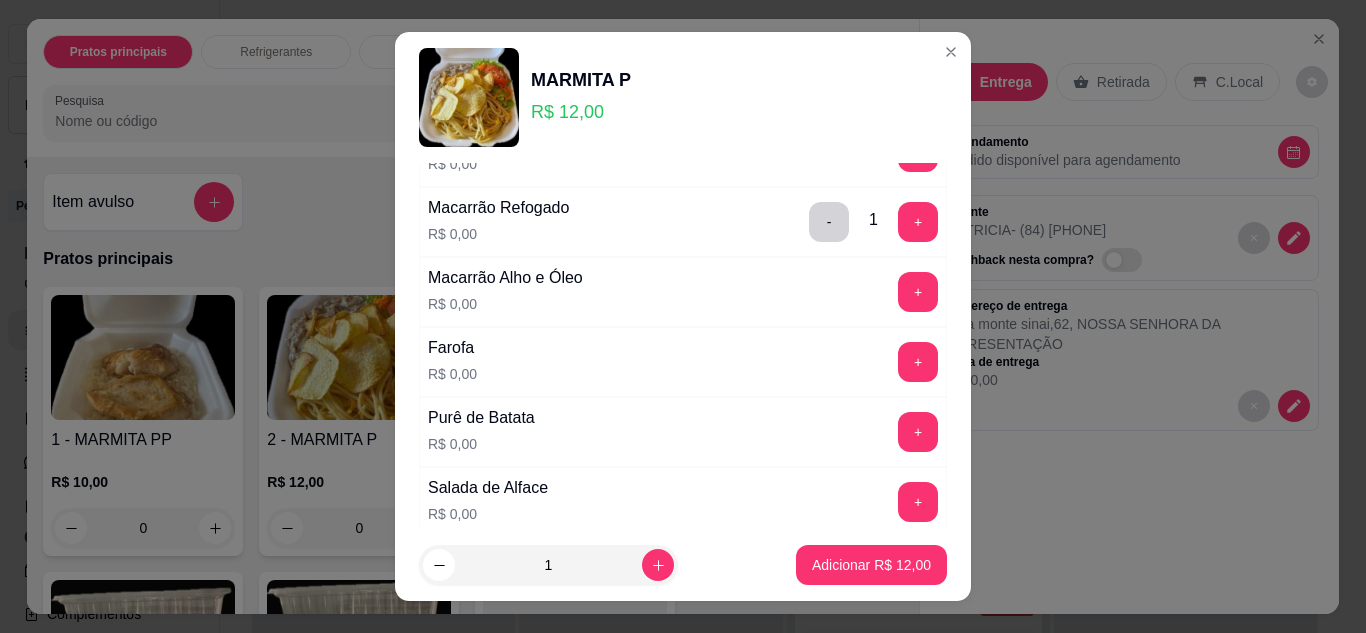 scroll, scrollTop: 500, scrollLeft: 0, axis: vertical 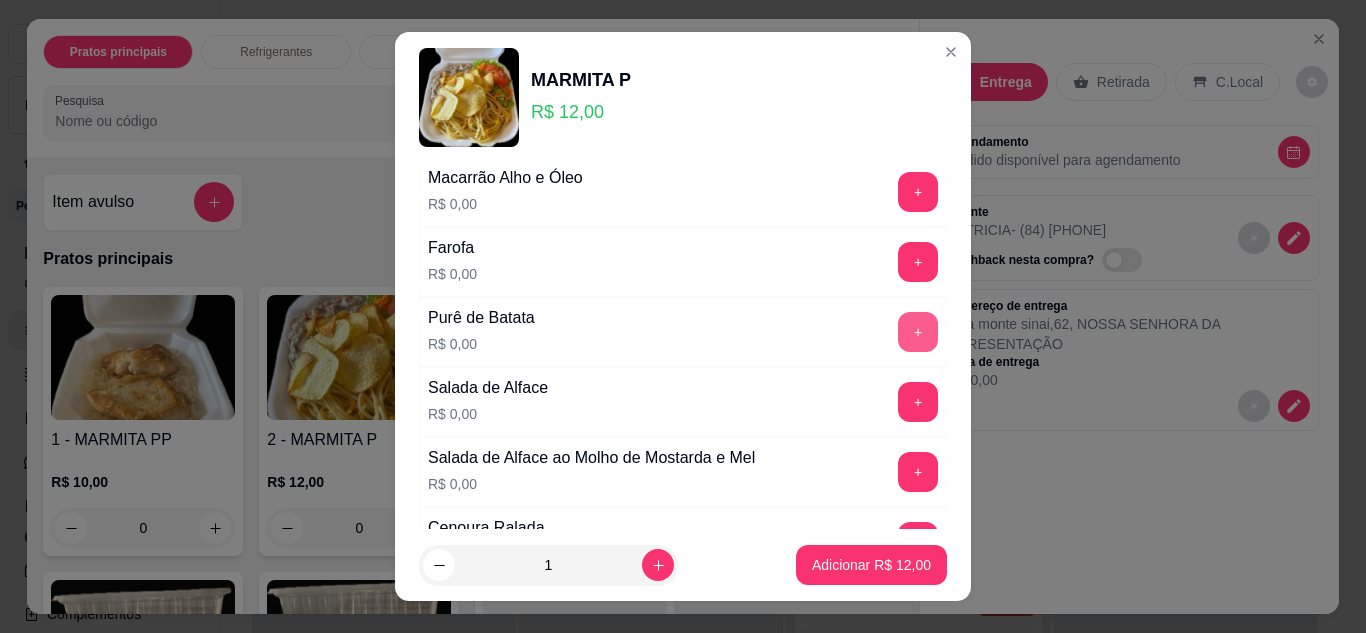 click on "+" at bounding box center [918, 332] 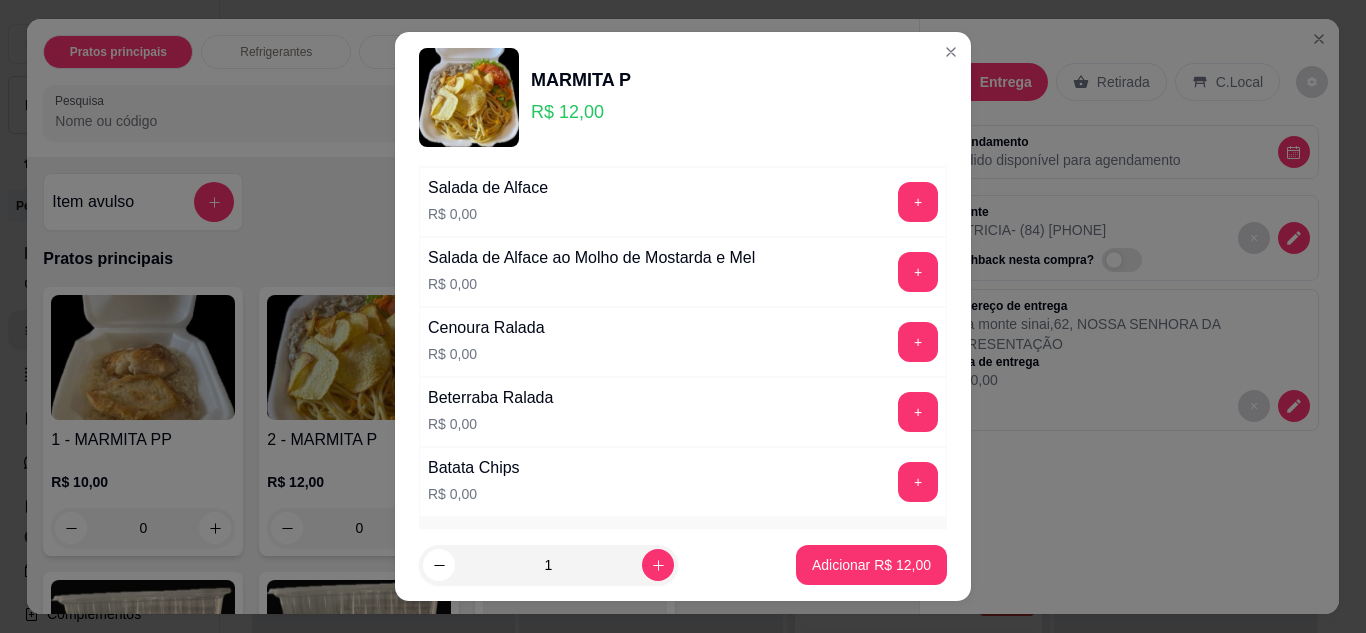 scroll, scrollTop: 800, scrollLeft: 0, axis: vertical 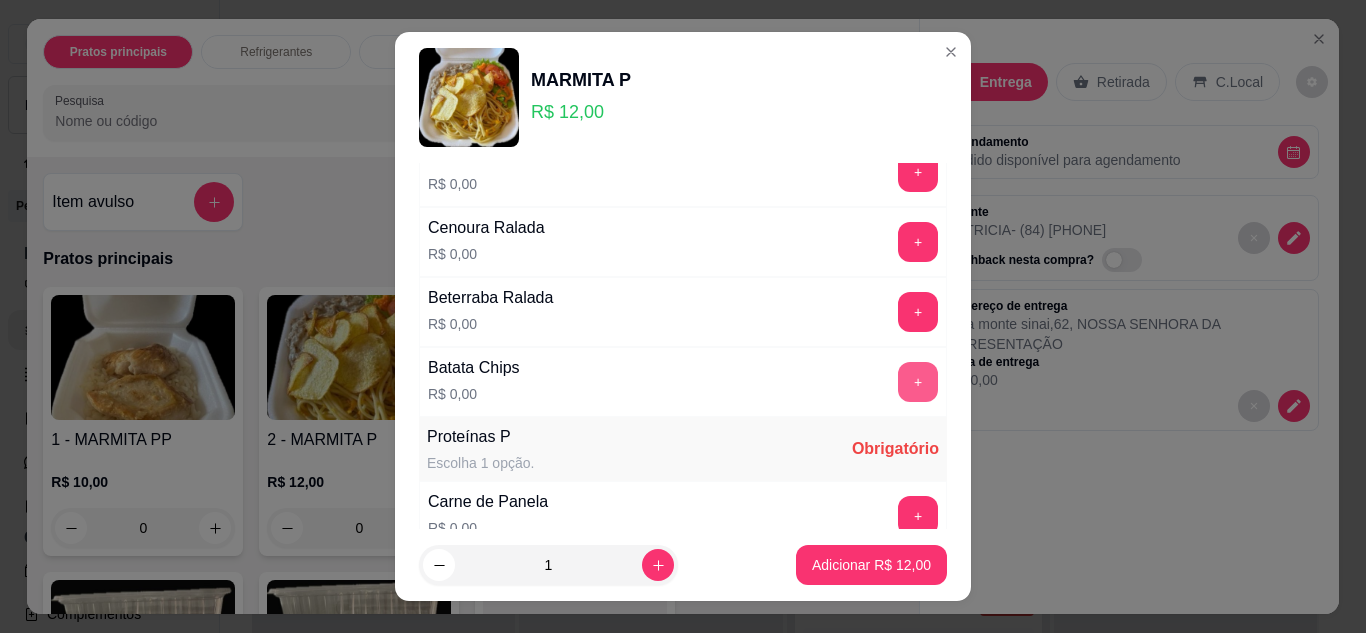 click on "+" at bounding box center (918, 382) 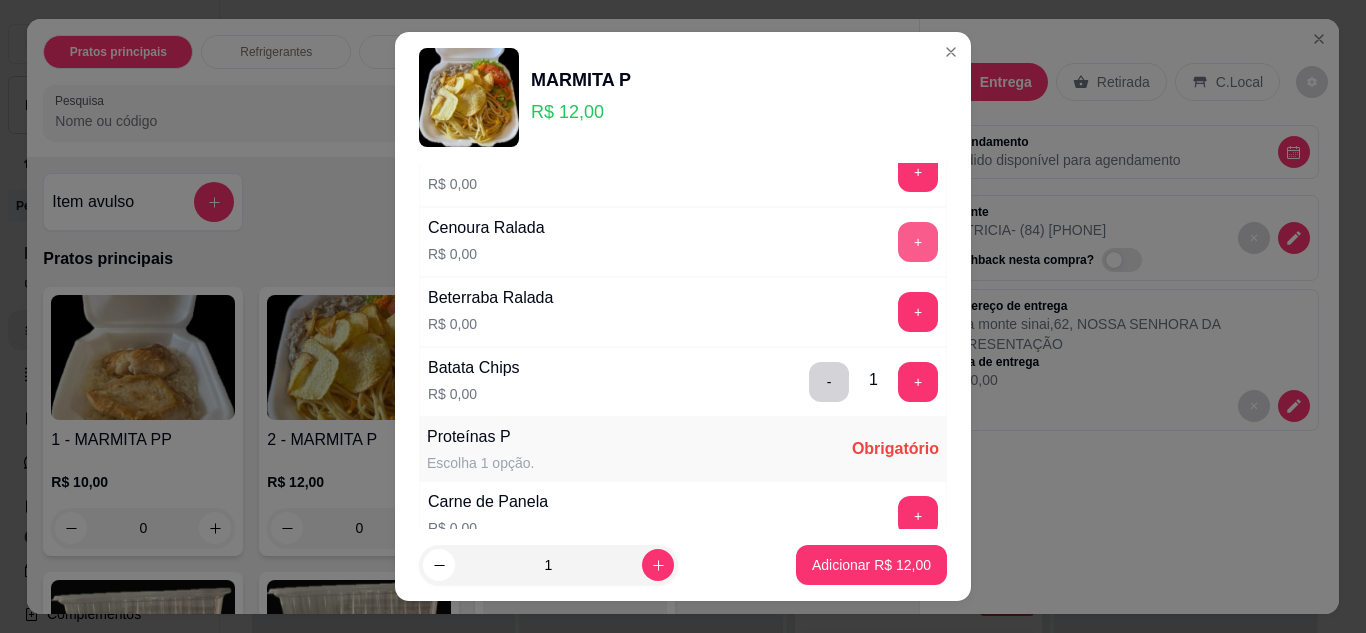 click on "+" at bounding box center (918, 242) 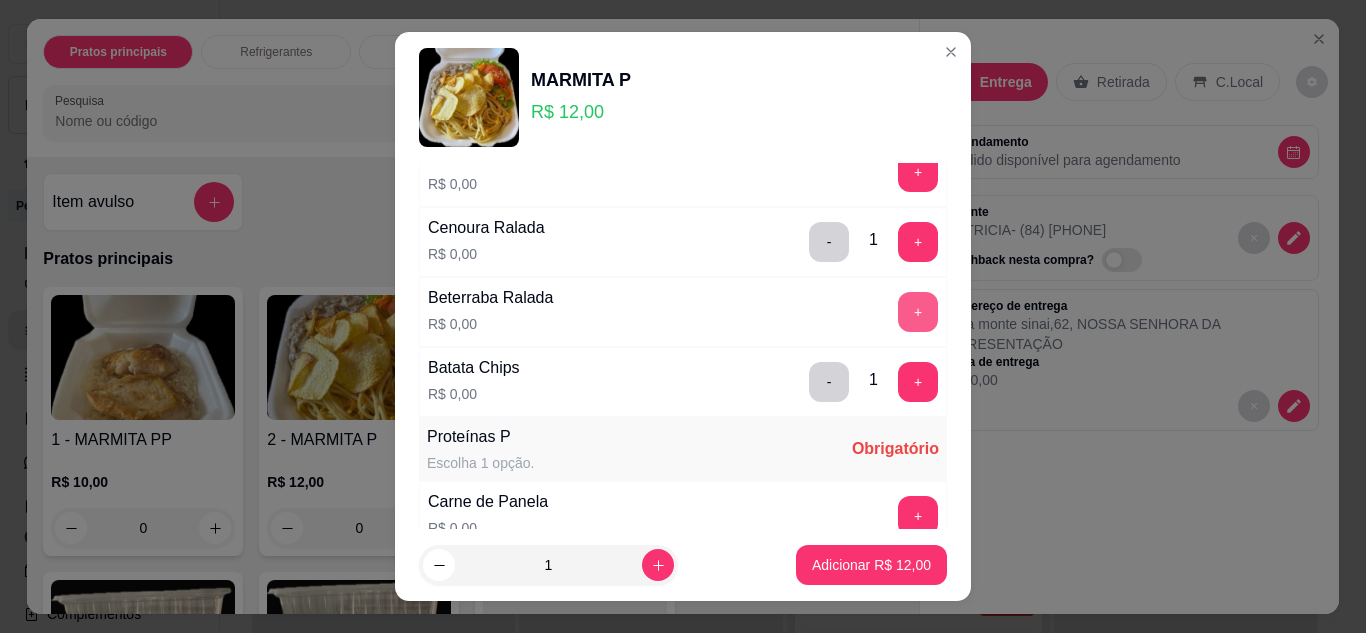 click on "+" at bounding box center (918, 312) 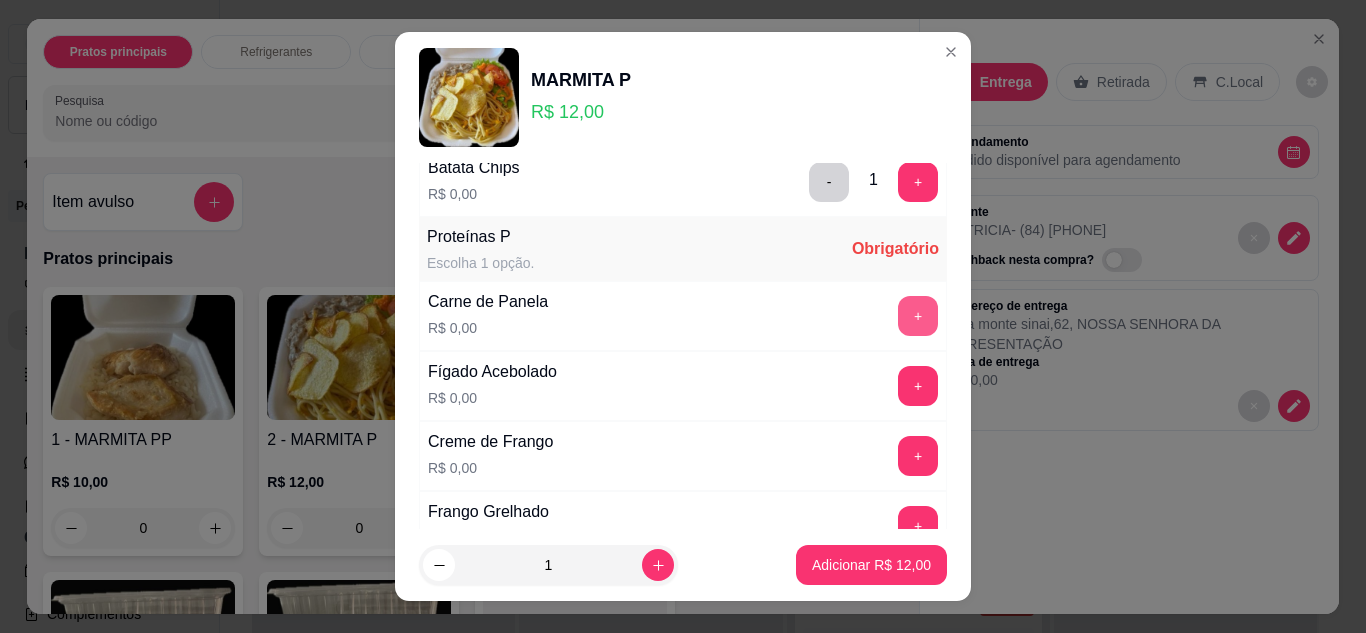 scroll, scrollTop: 1100, scrollLeft: 0, axis: vertical 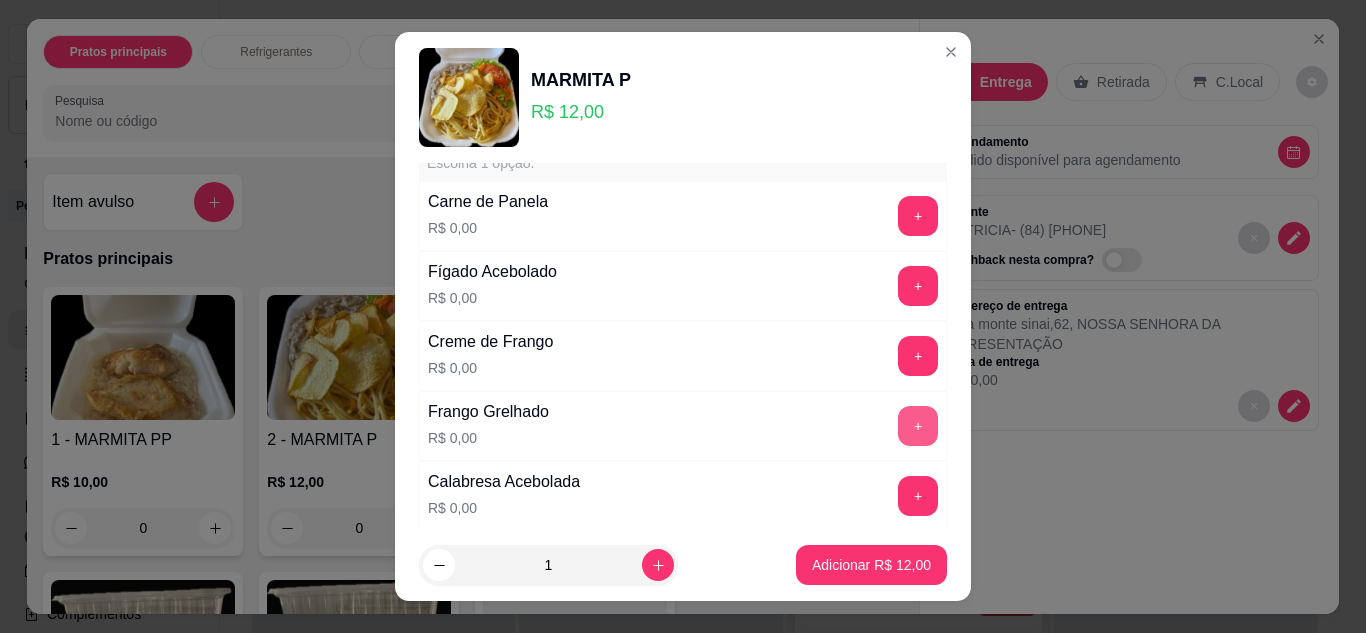 click on "+" at bounding box center (918, 426) 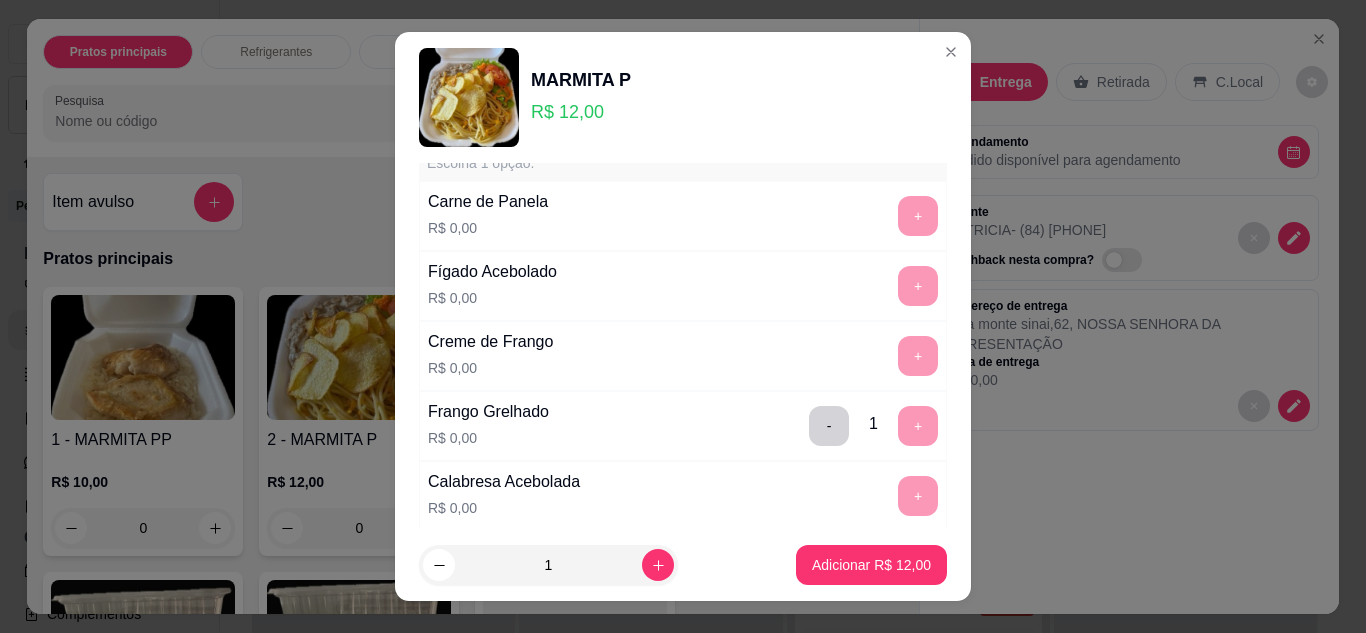 scroll, scrollTop: 1200, scrollLeft: 0, axis: vertical 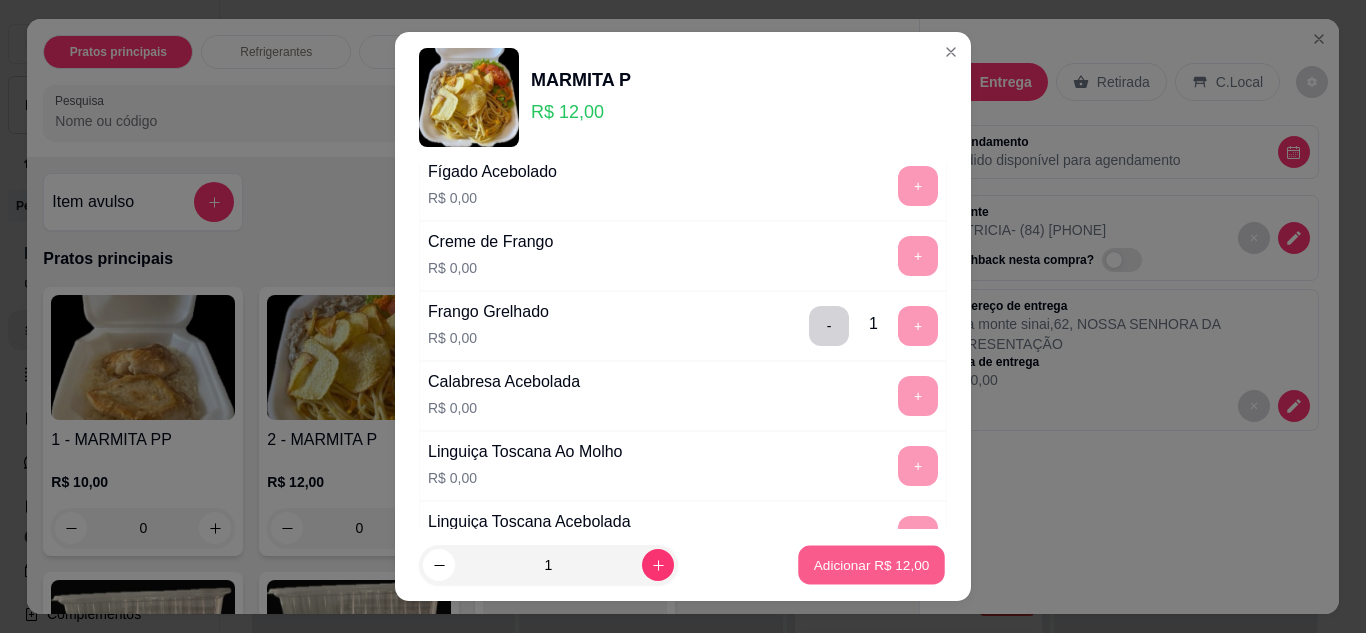 click on "Adicionar   R$ 12,00" at bounding box center [872, 565] 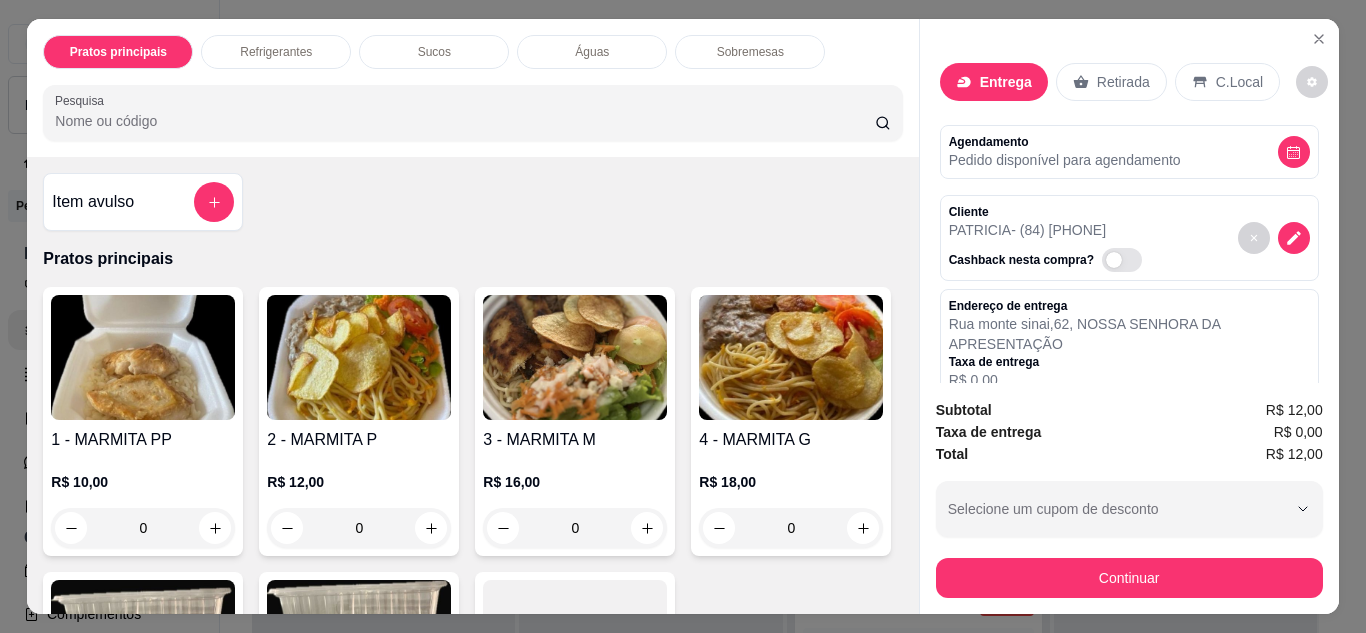 click at bounding box center (359, 357) 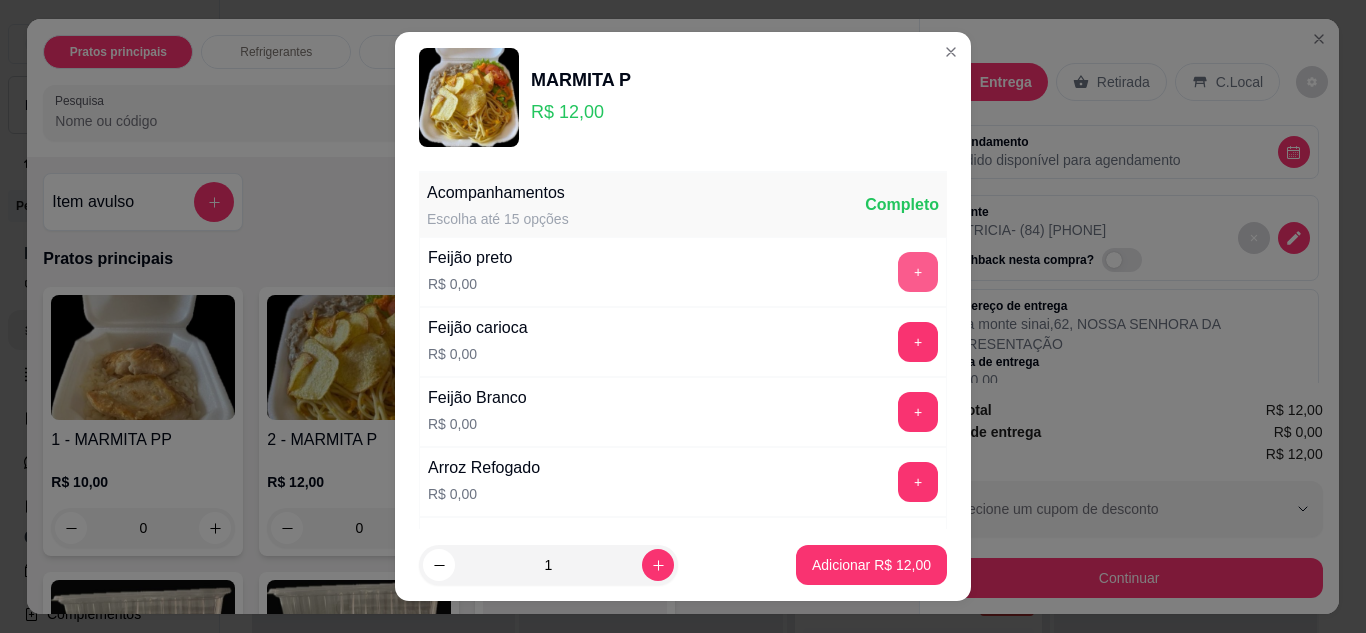 click on "+" at bounding box center (918, 272) 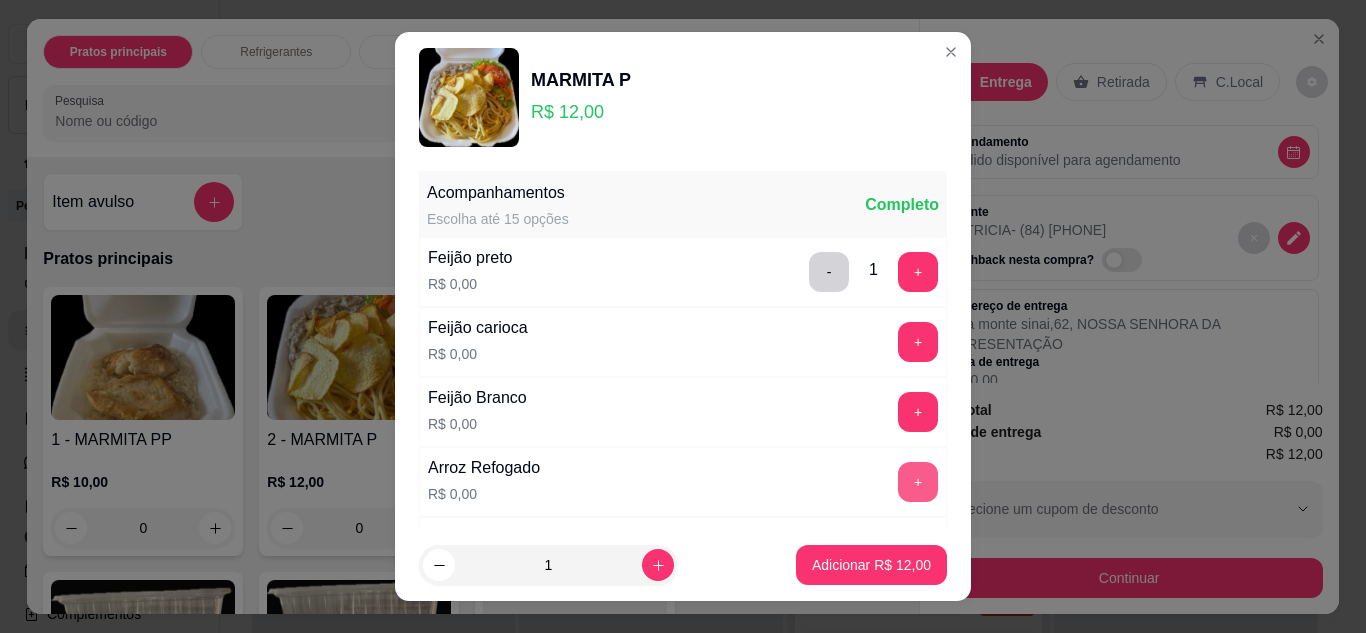 click on "+" at bounding box center [918, 482] 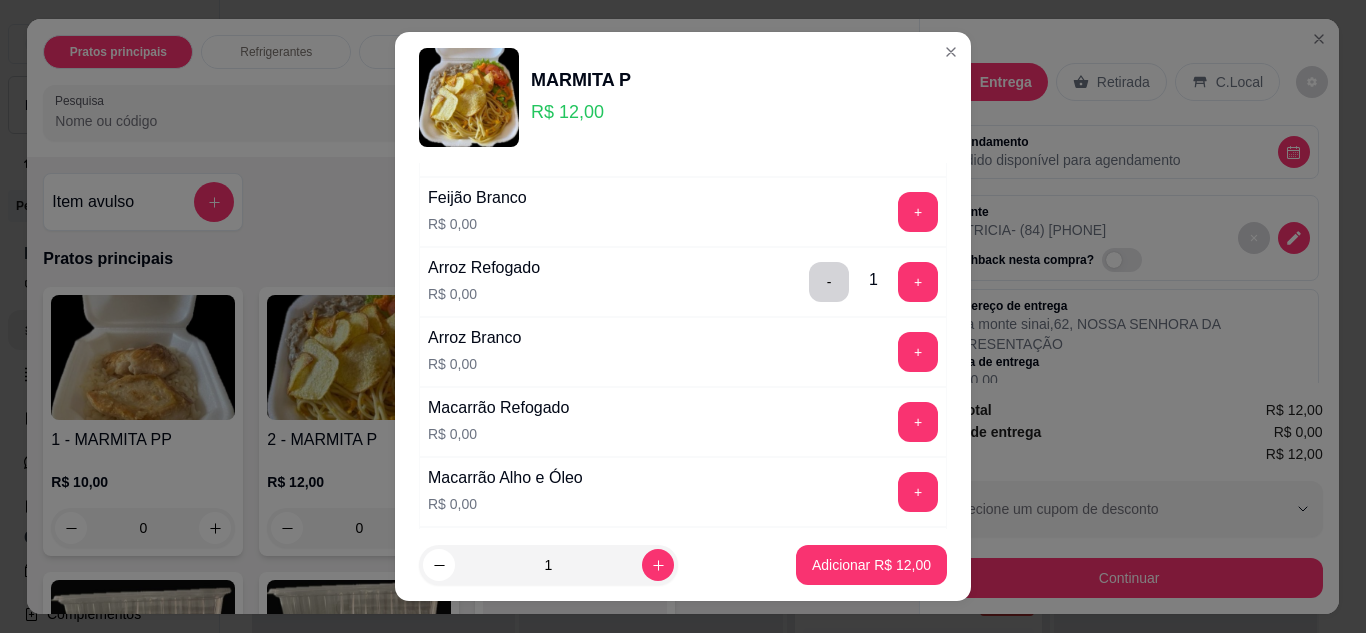 scroll, scrollTop: 300, scrollLeft: 0, axis: vertical 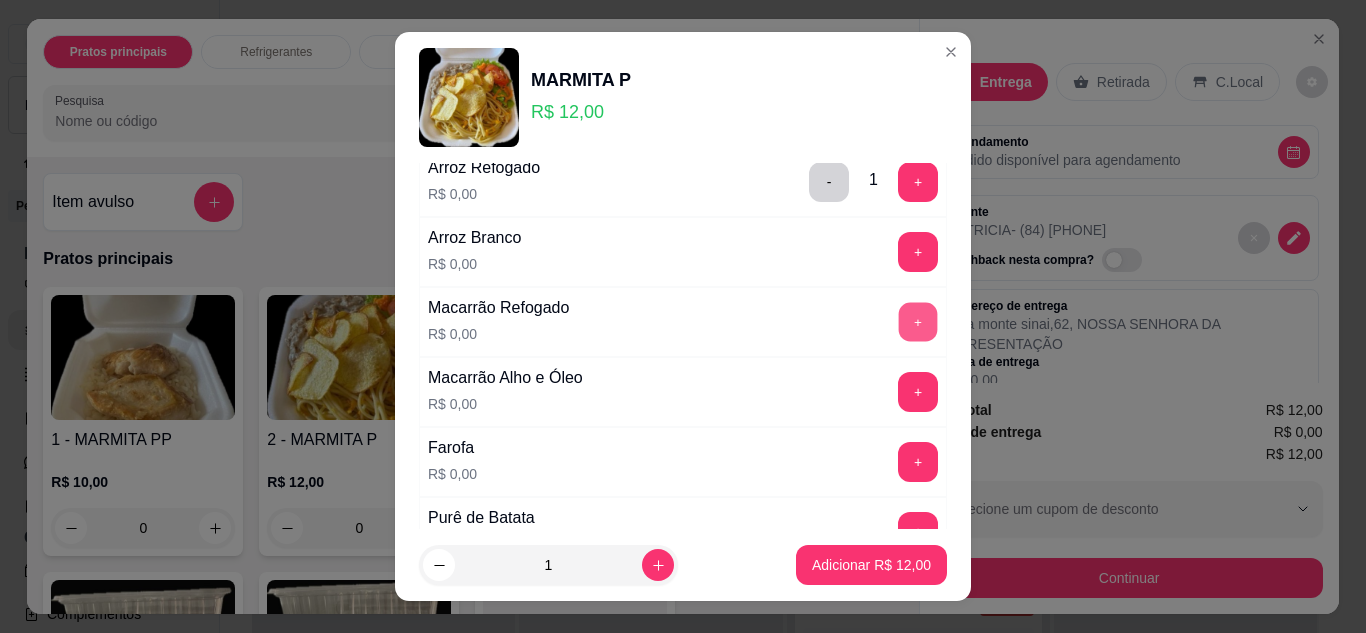 click on "+" at bounding box center (918, 322) 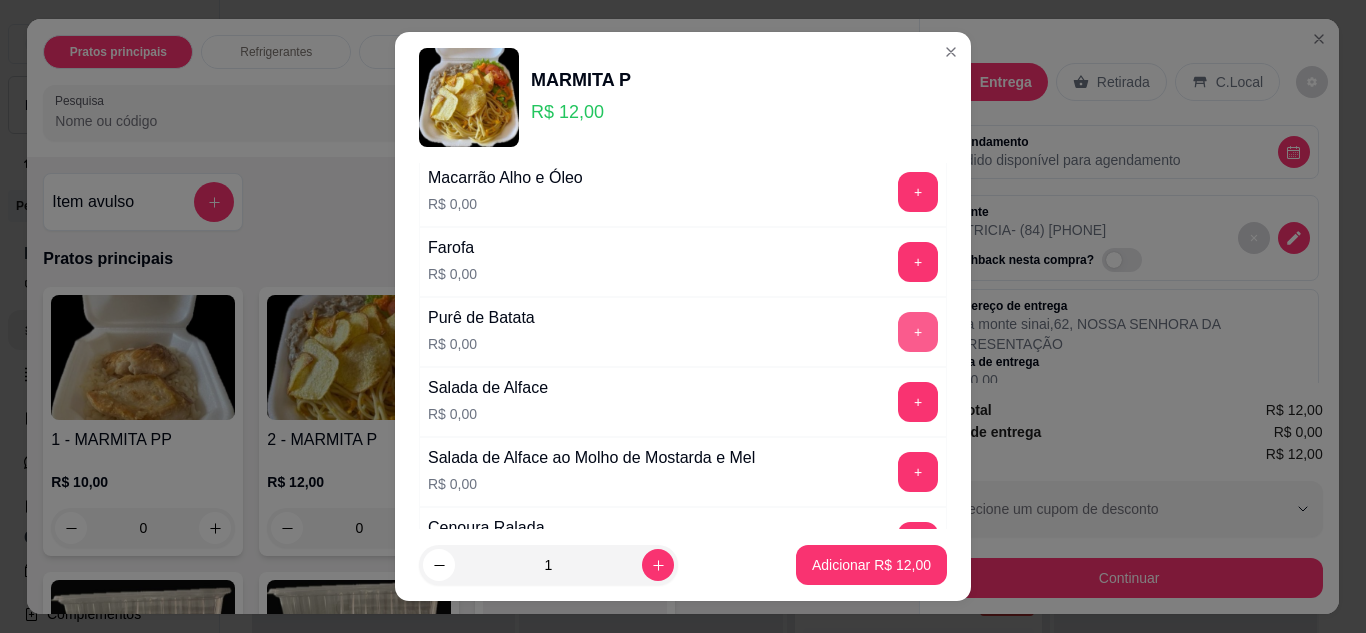 scroll, scrollTop: 600, scrollLeft: 0, axis: vertical 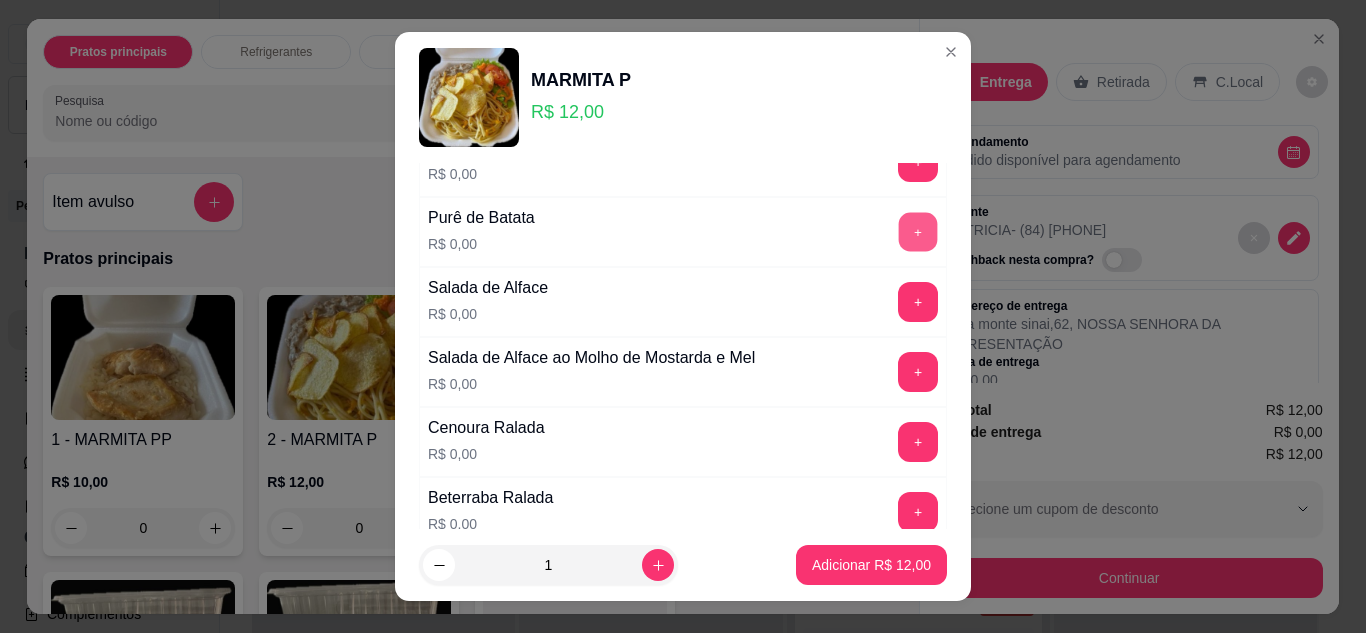 click on "+" at bounding box center [918, 232] 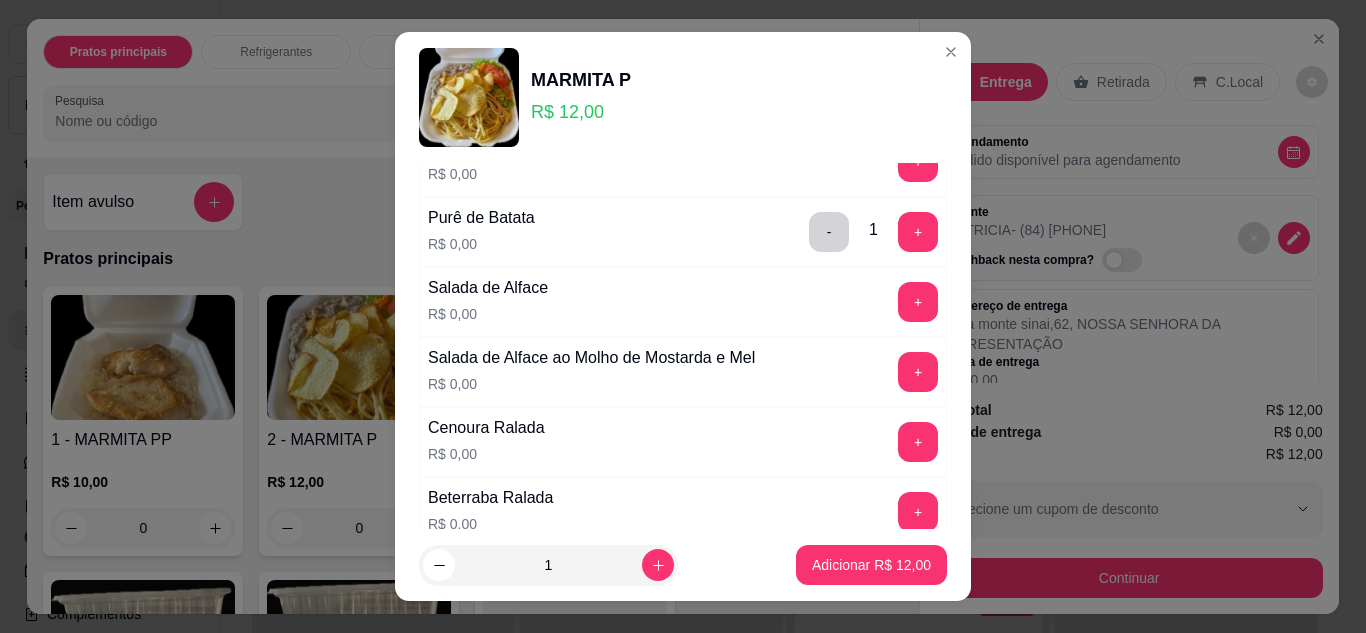 scroll, scrollTop: 800, scrollLeft: 0, axis: vertical 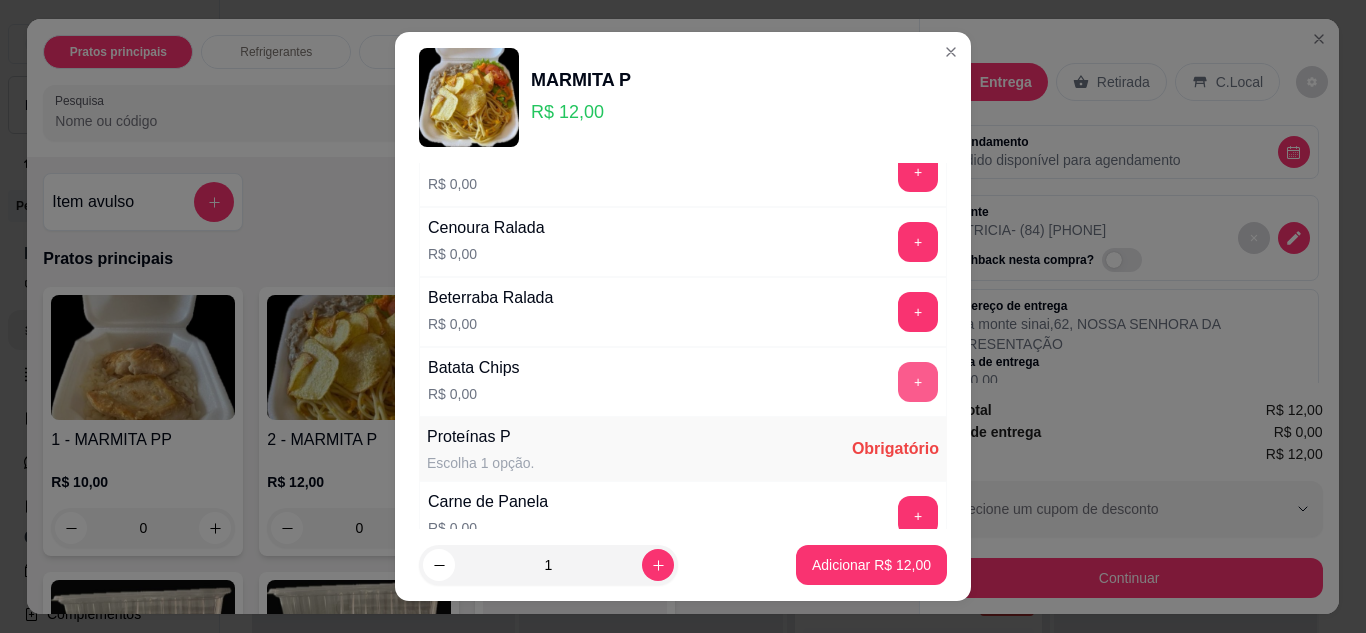 click on "+" at bounding box center (918, 382) 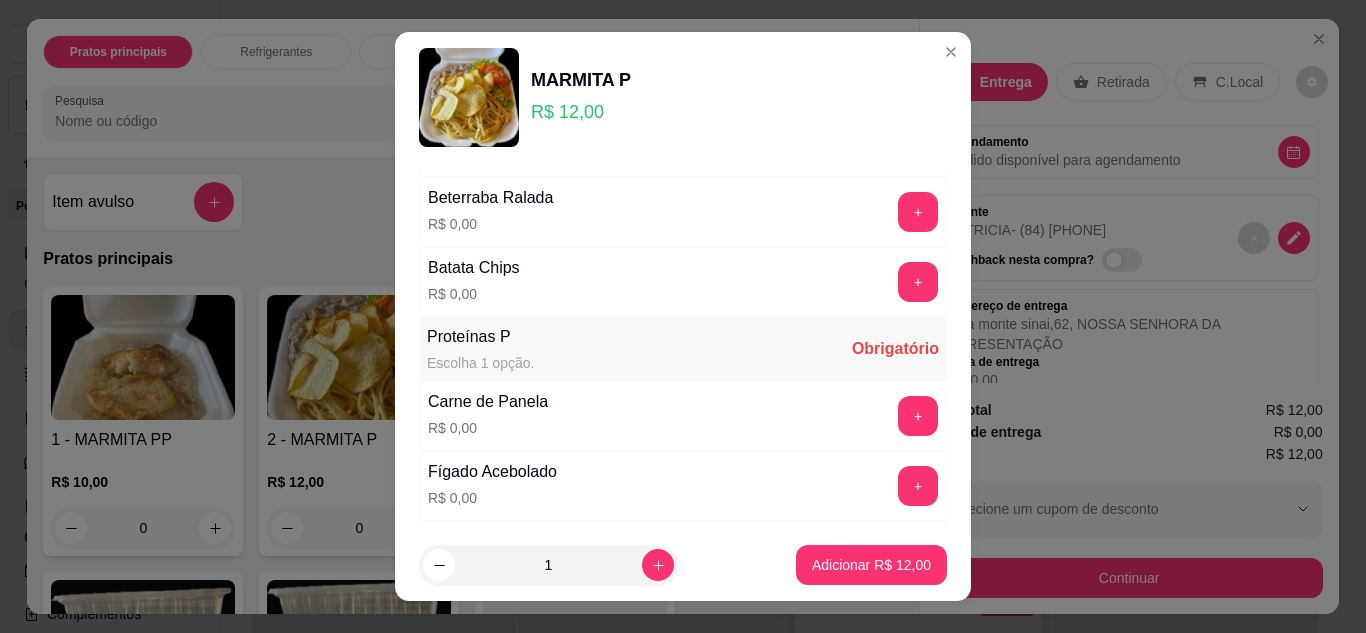 scroll, scrollTop: 1100, scrollLeft: 0, axis: vertical 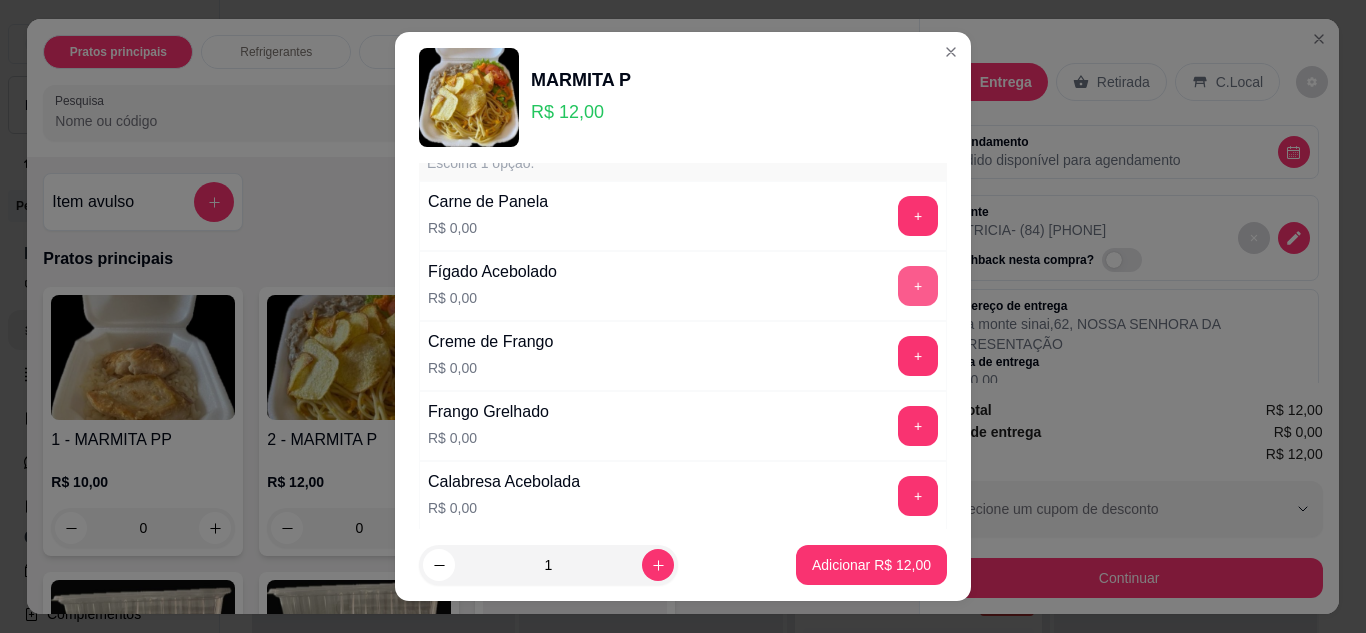 click on "+" at bounding box center (918, 286) 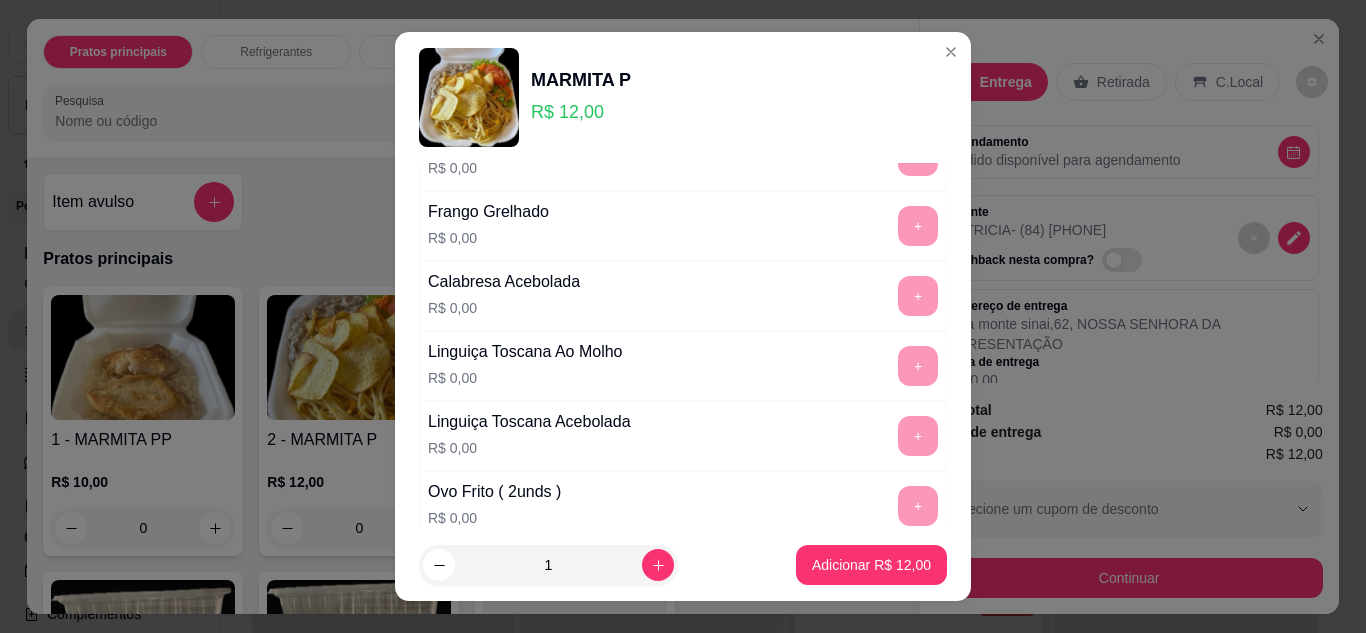 scroll, scrollTop: 1200, scrollLeft: 0, axis: vertical 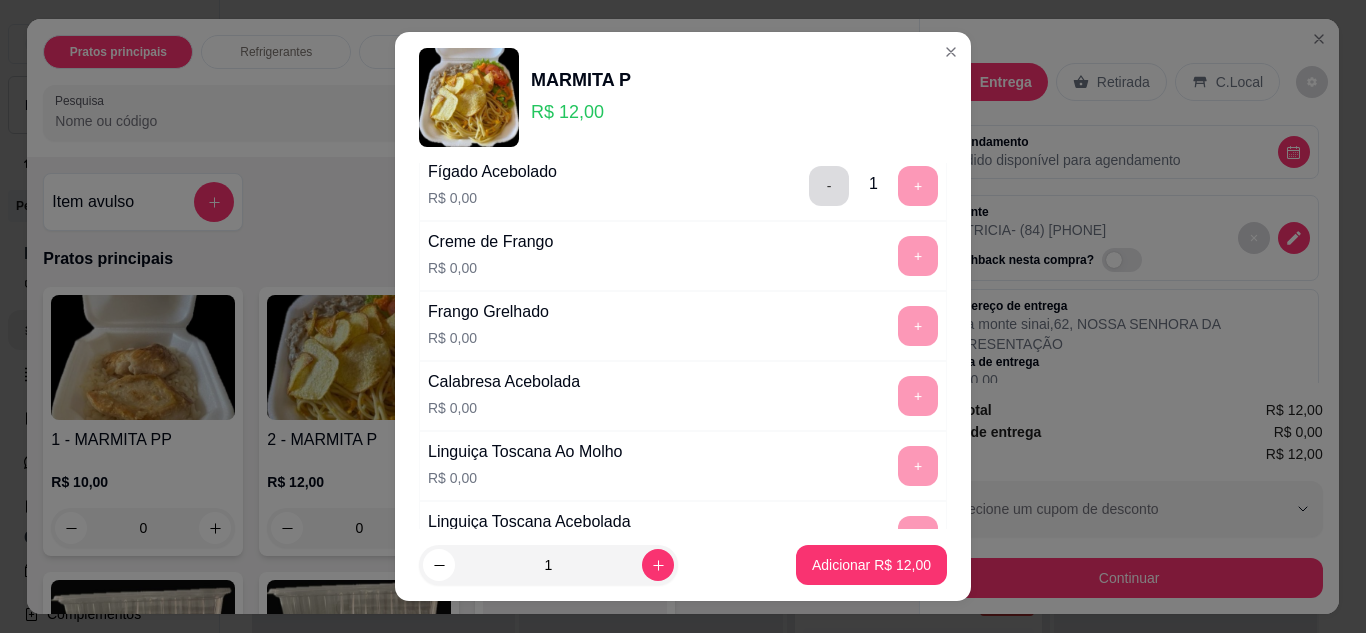 click on "-" at bounding box center (829, 186) 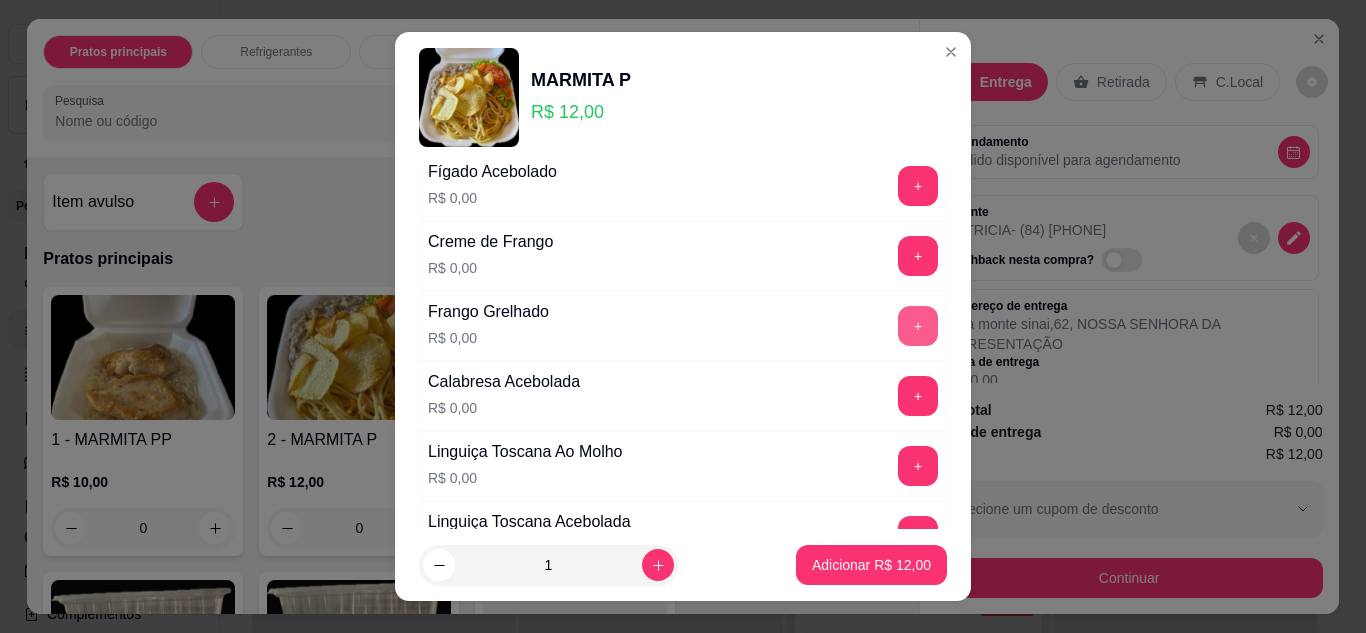 click on "+" at bounding box center (918, 326) 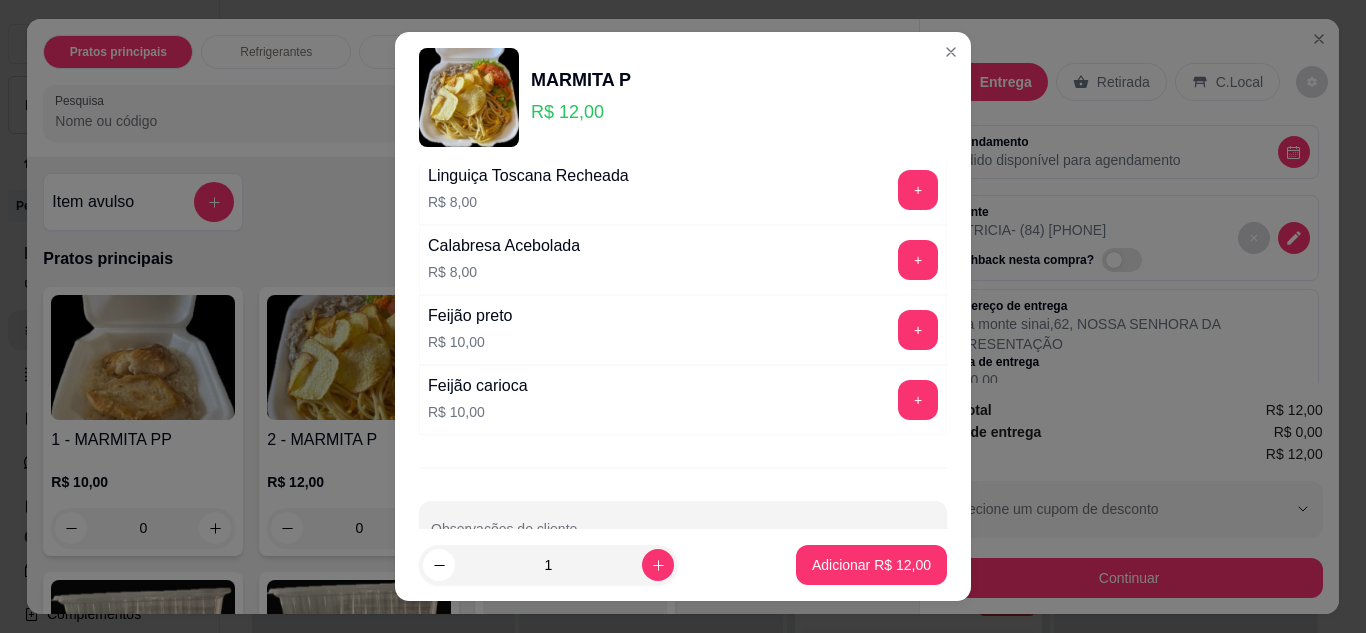 scroll, scrollTop: 2700, scrollLeft: 0, axis: vertical 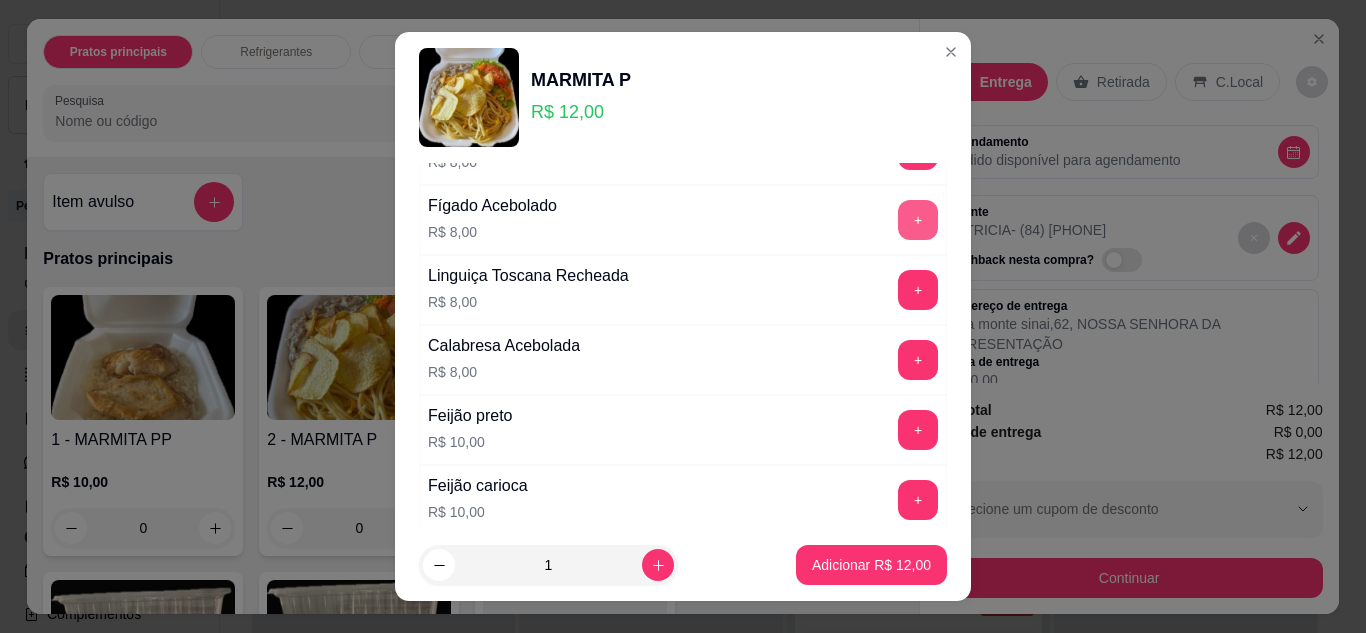 click on "+" at bounding box center [918, 220] 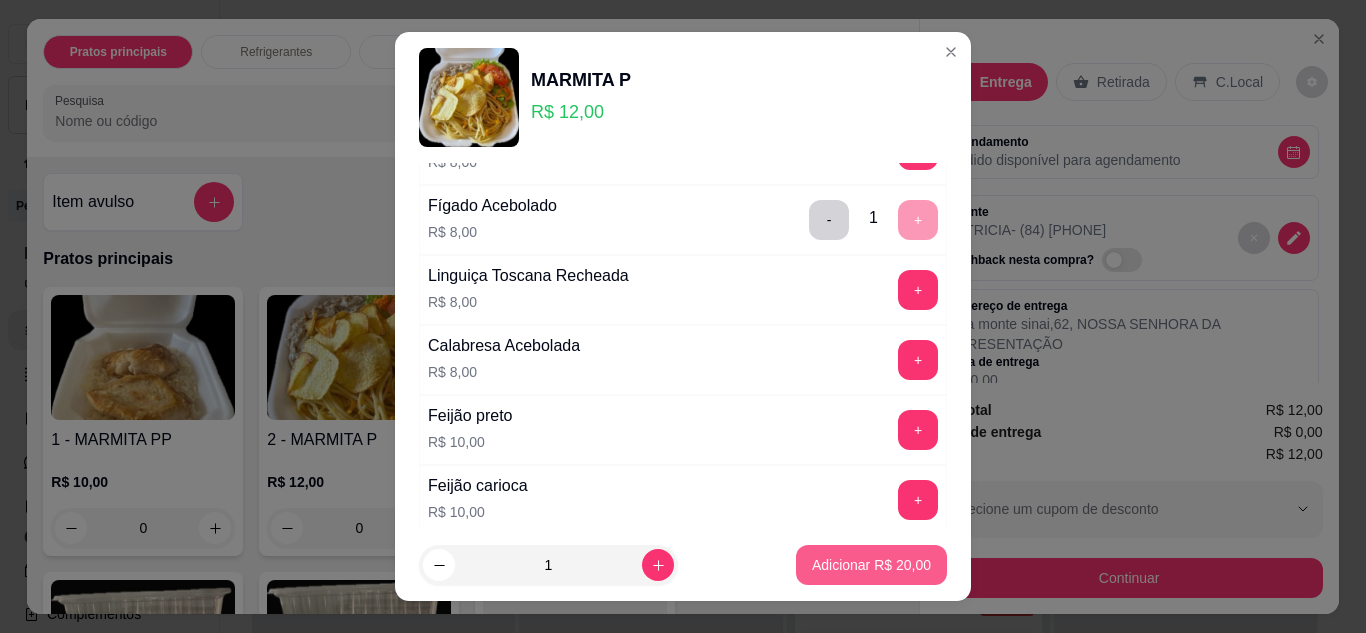 click on "Adicionar   R$ 20,00" at bounding box center [871, 565] 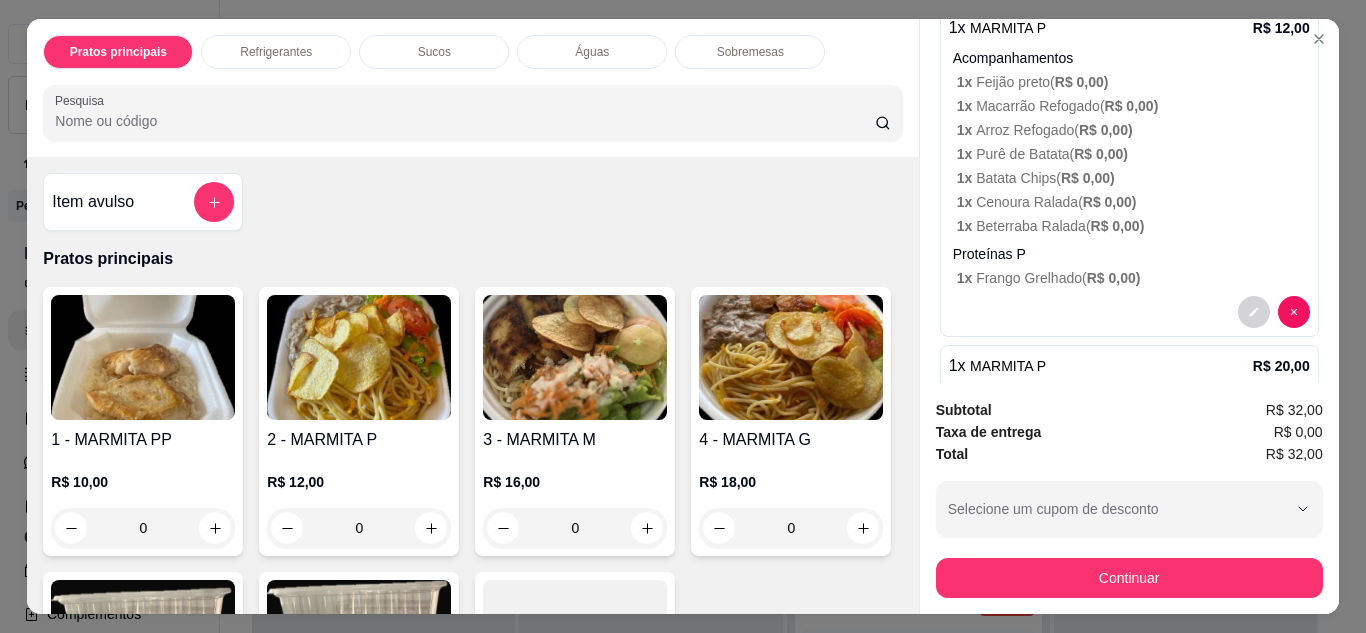 scroll, scrollTop: 172, scrollLeft: 0, axis: vertical 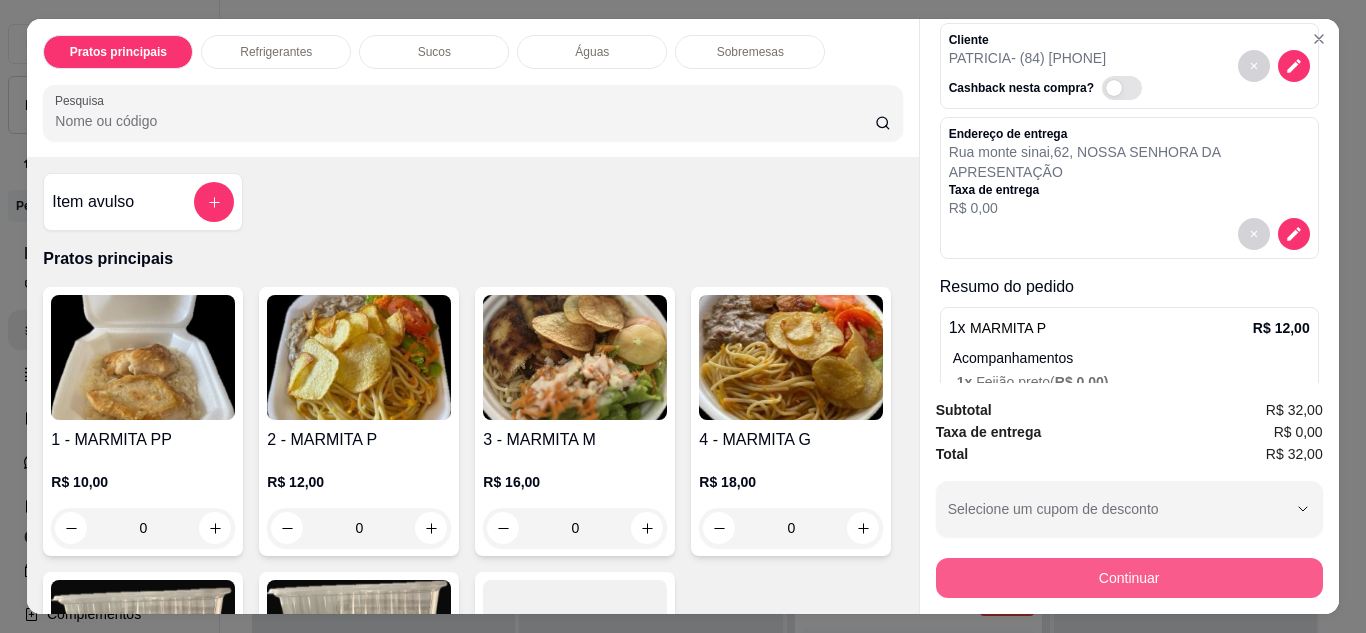 click on "Continuar" at bounding box center [1129, 578] 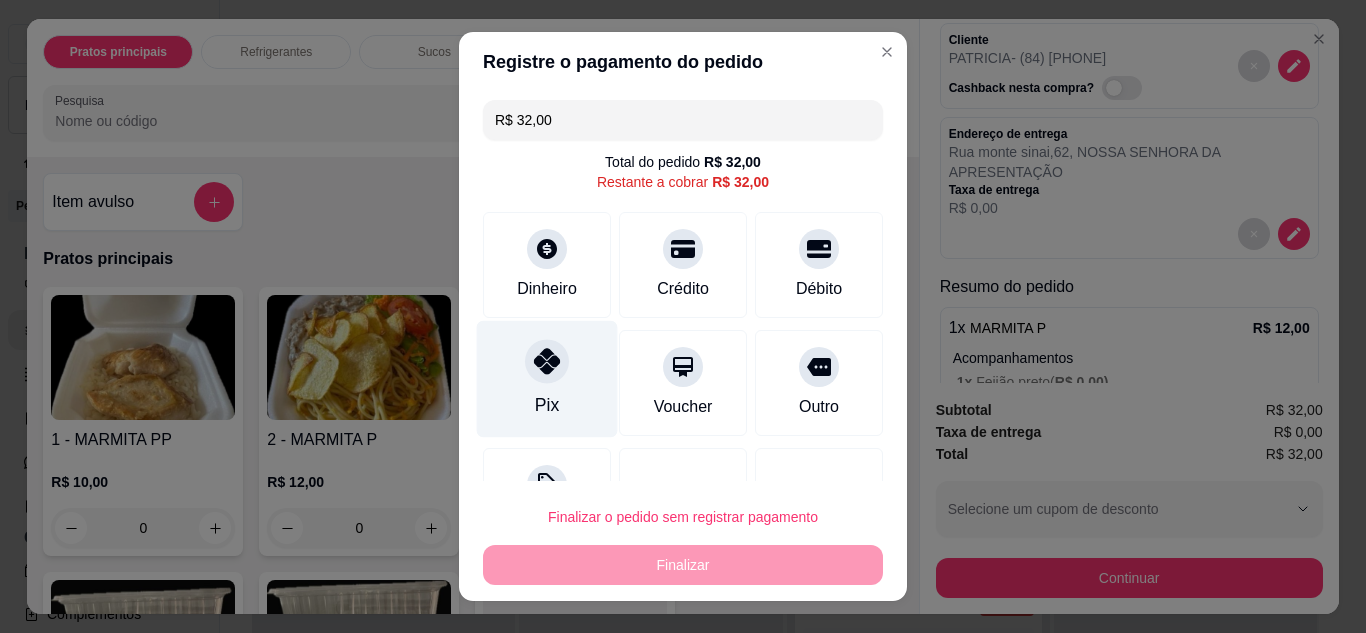 click on "Pix" at bounding box center (547, 405) 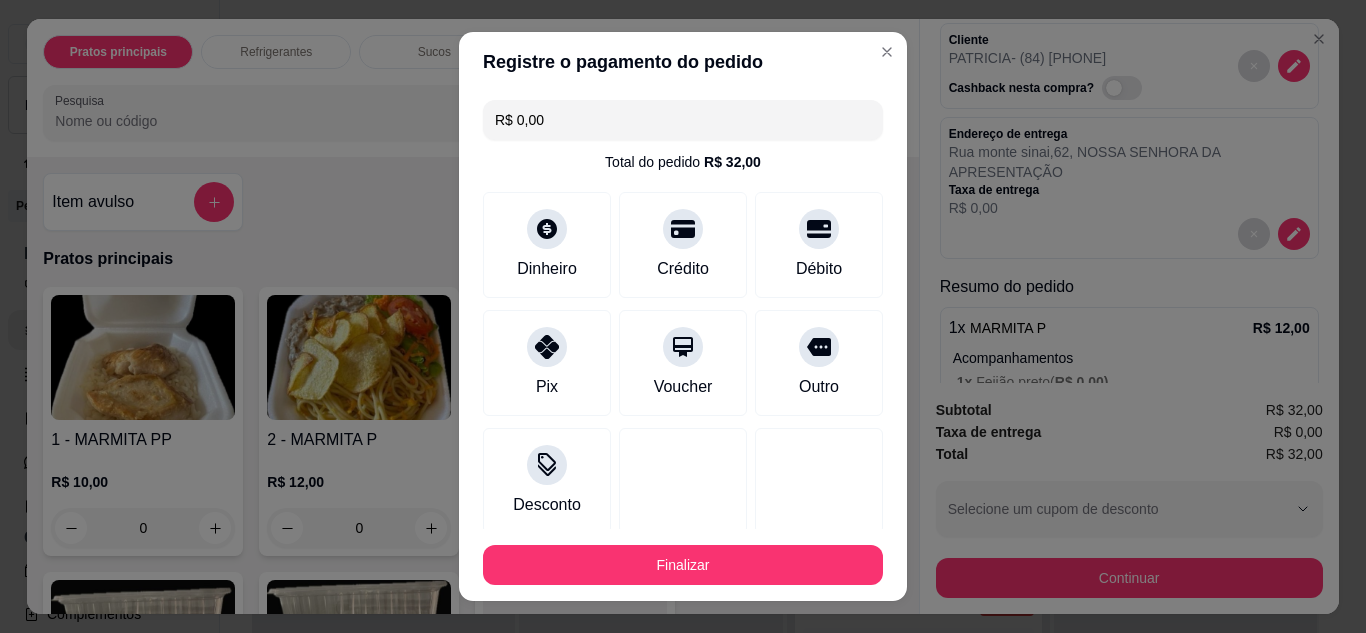 scroll, scrollTop: 116, scrollLeft: 0, axis: vertical 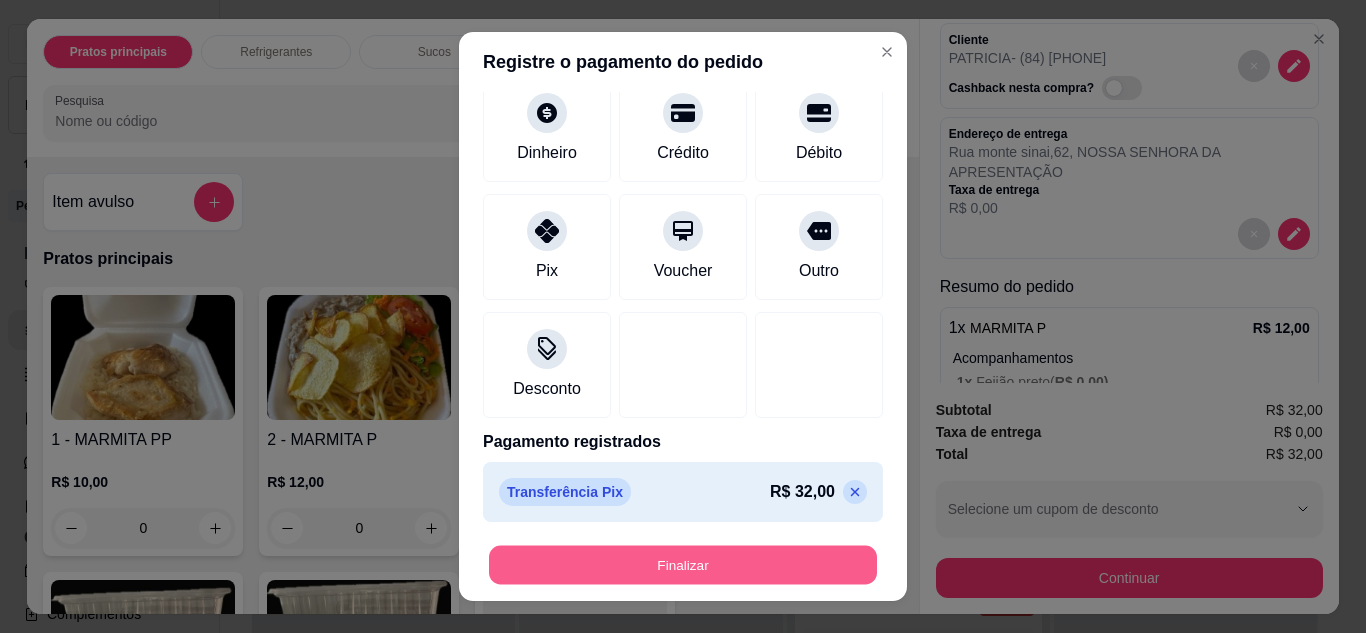click on "Finalizar" at bounding box center (683, 565) 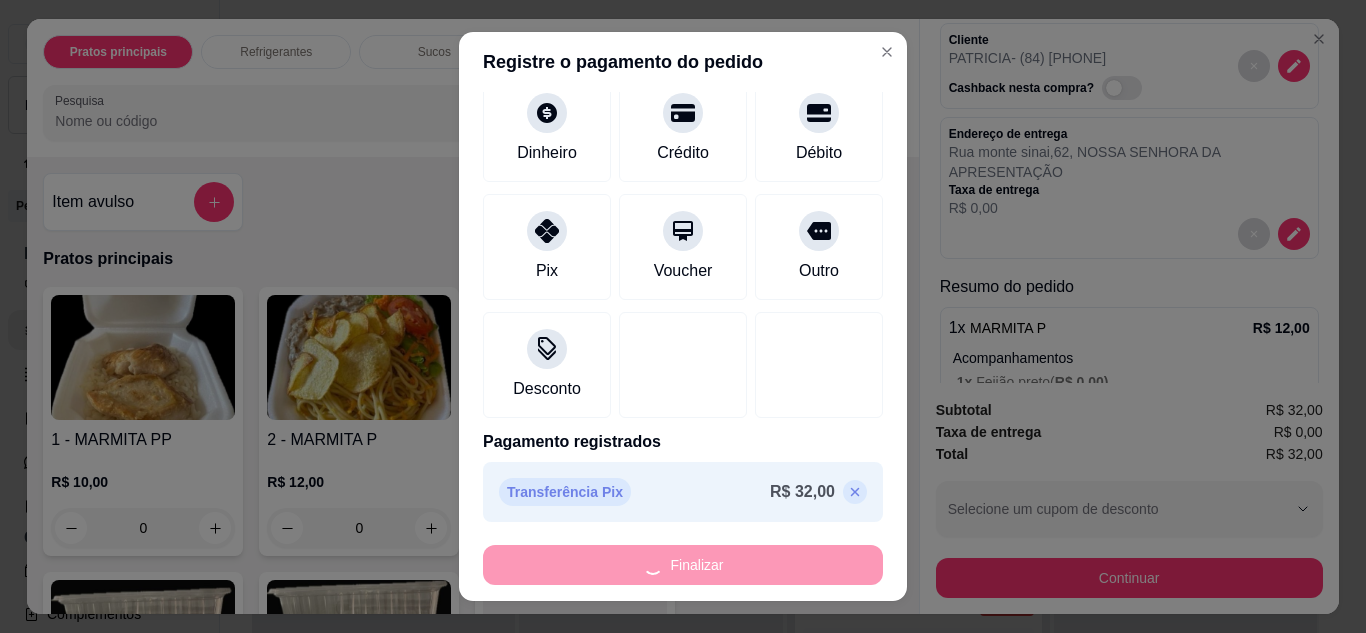 type on "-R$ 32,00" 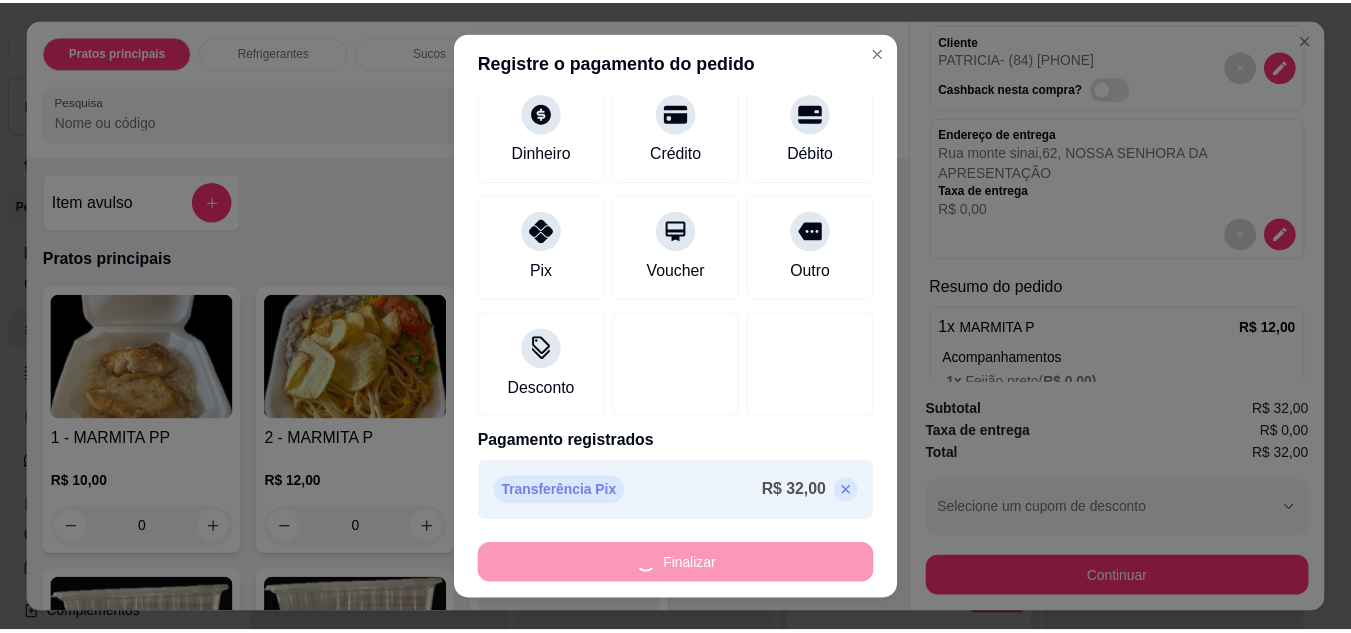 scroll, scrollTop: 0, scrollLeft: 0, axis: both 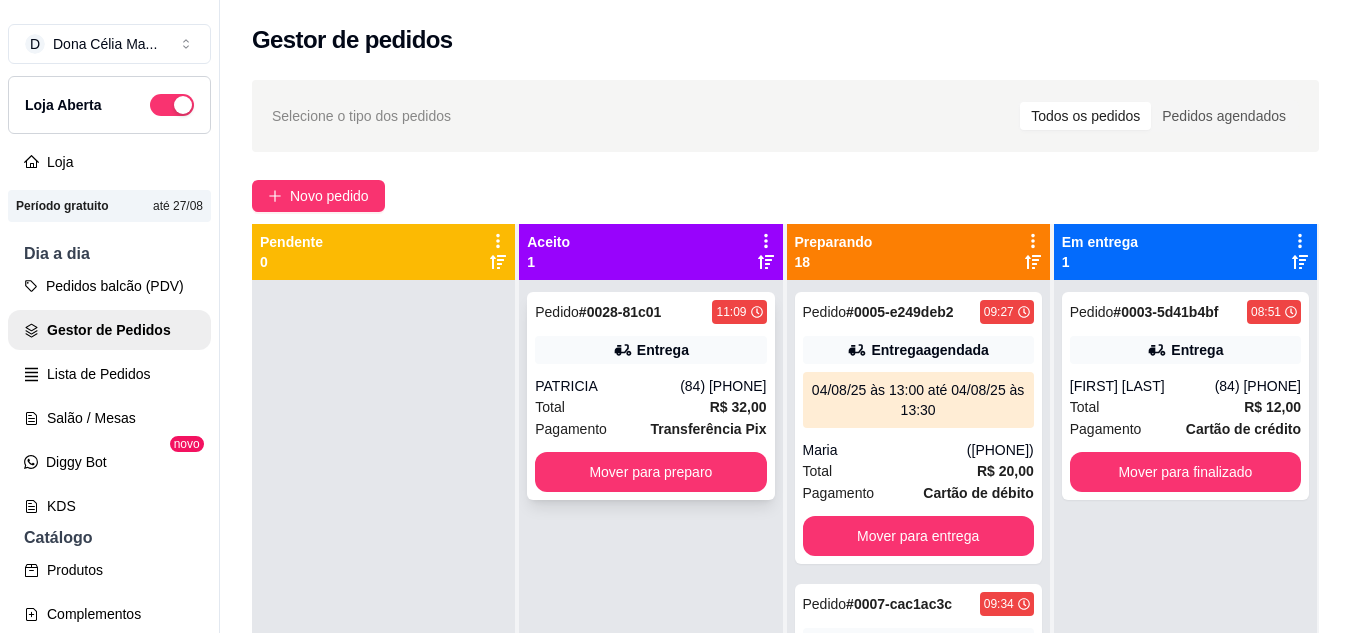 click on "Pedido  # 0028-81c01 11:09 Entrega PATRICIA (84) 99455-0284 Total R$ 32,00 Pagamento Transferência Pix Mover para preparo" at bounding box center (650, 396) 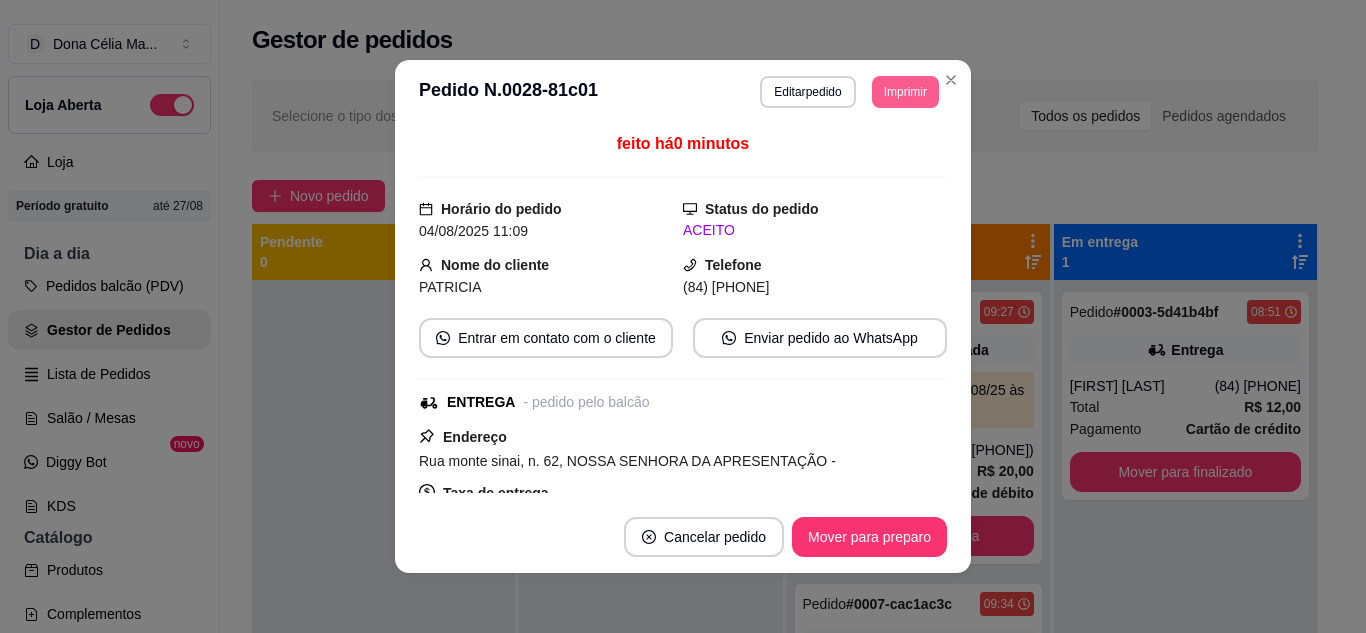 click on "Imprimir" at bounding box center (905, 92) 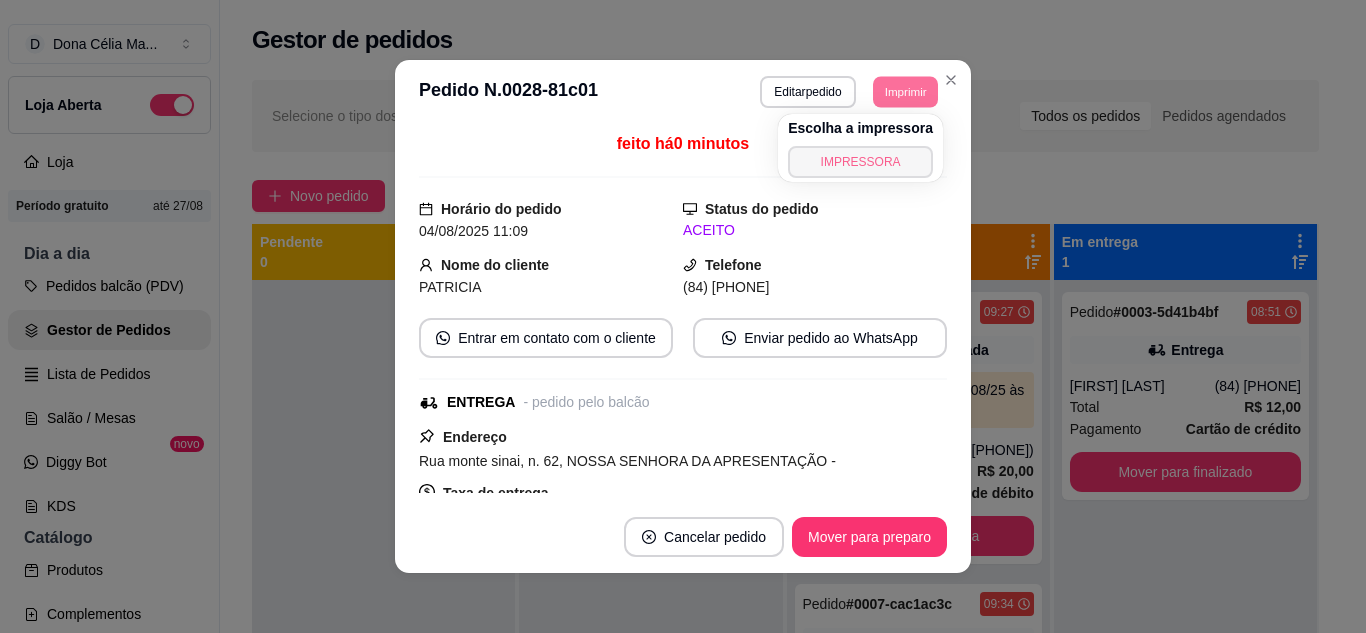 click on "IMPRESSORA" at bounding box center [860, 162] 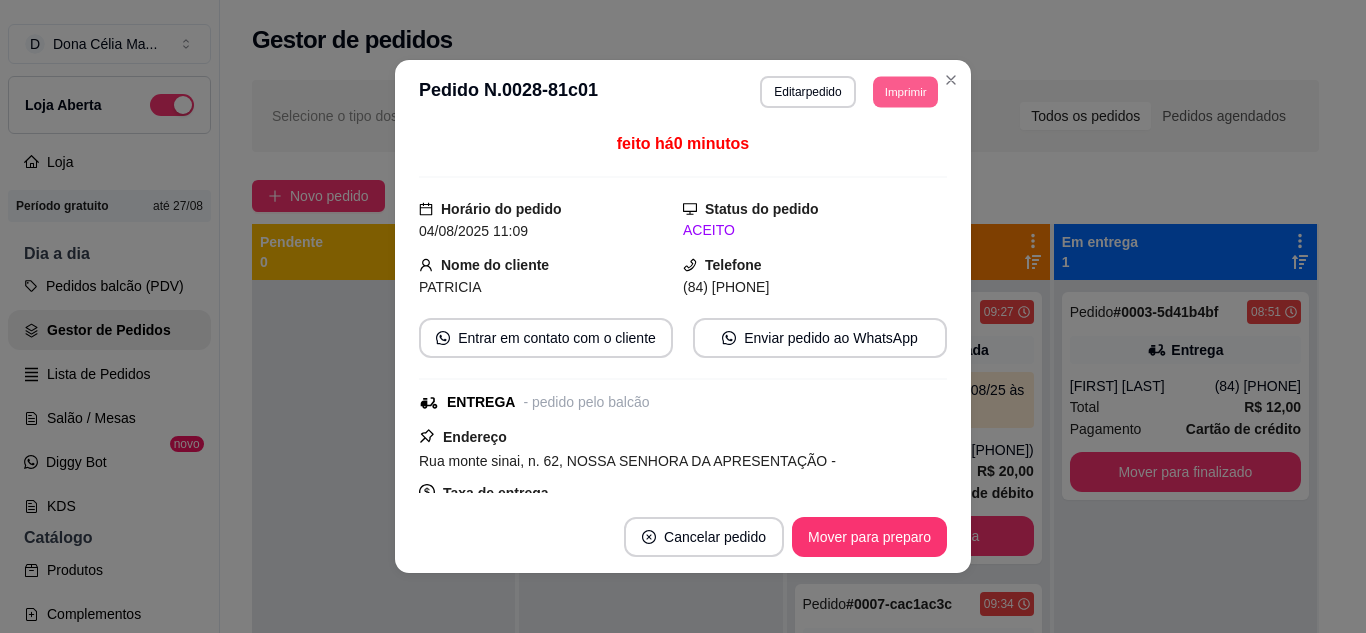 click on "Imprimir" at bounding box center [905, 91] 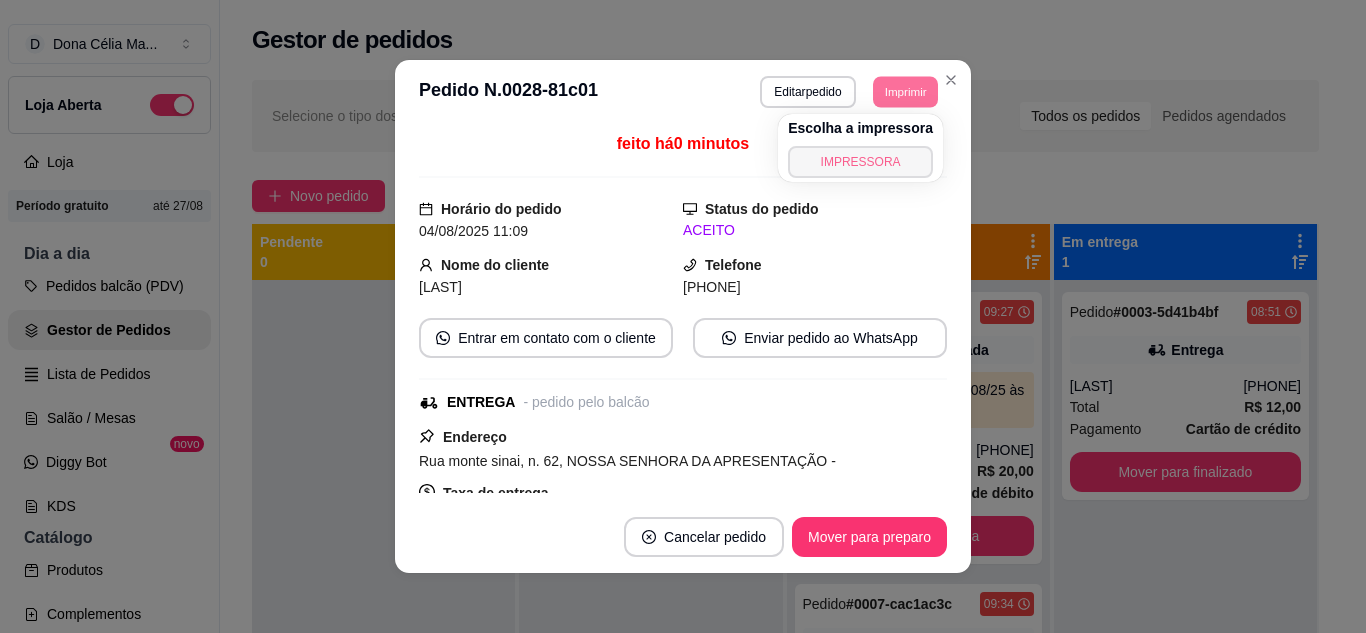 click on "IMPRESSORA" 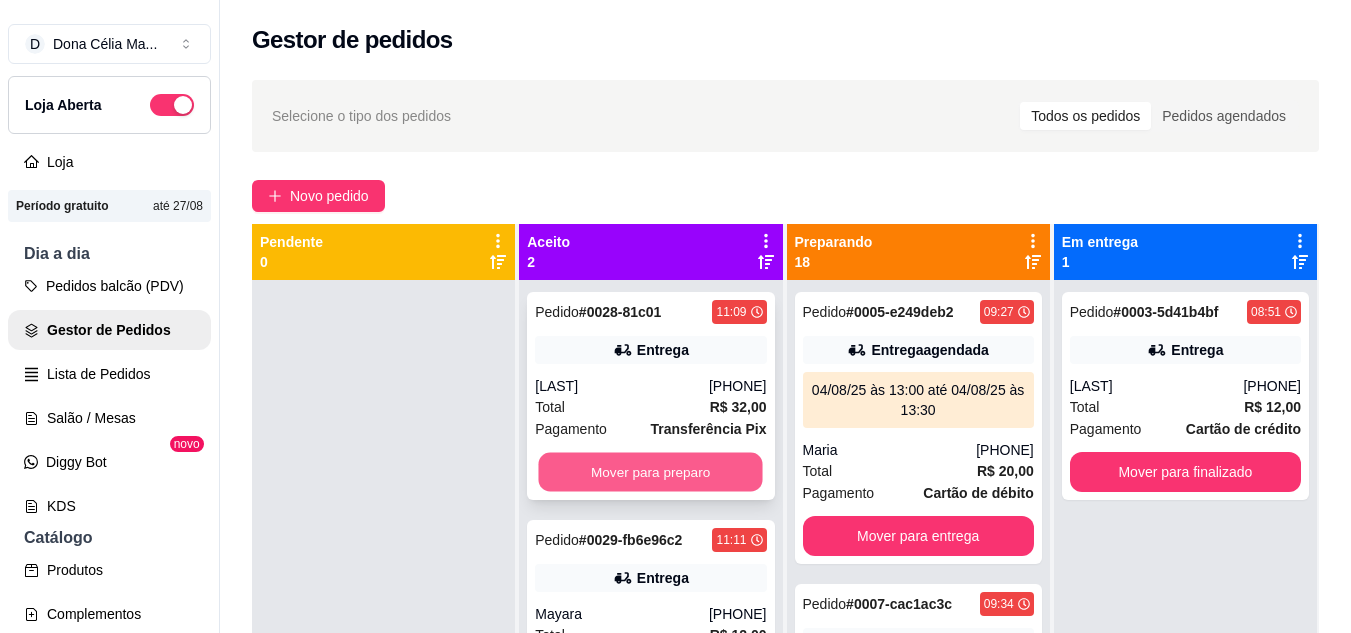 click on "Mover para preparo" 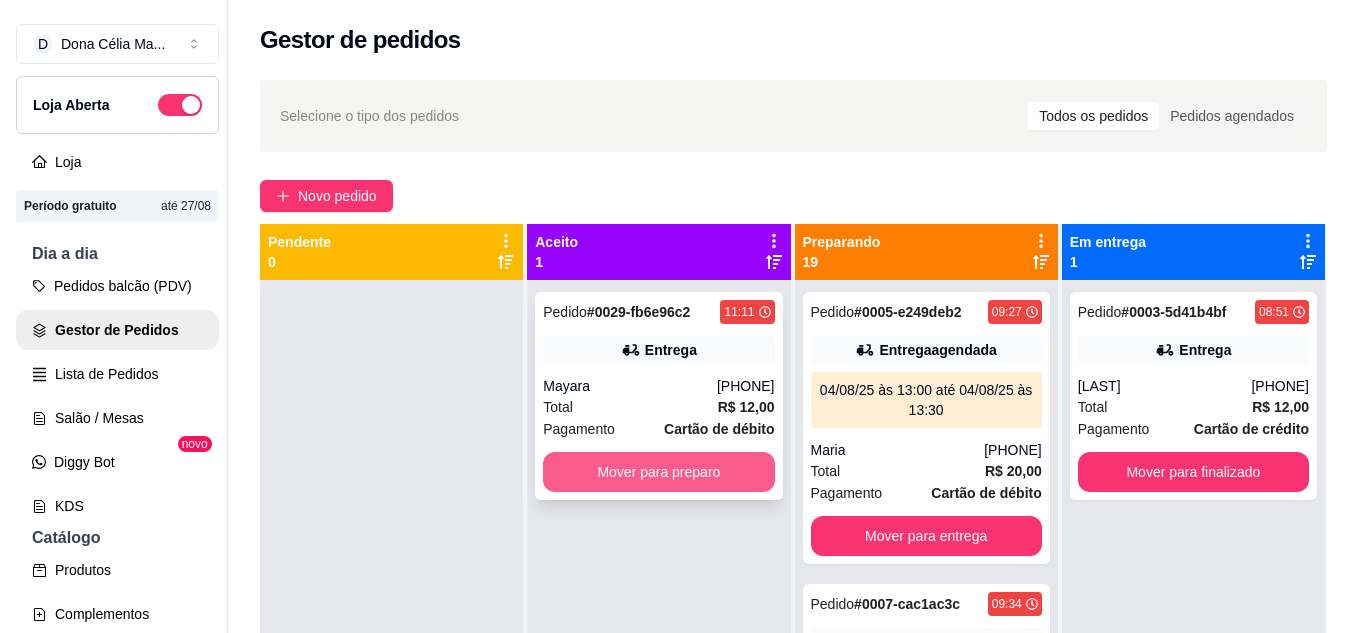 scroll, scrollTop: 56, scrollLeft: 0, axis: vertical 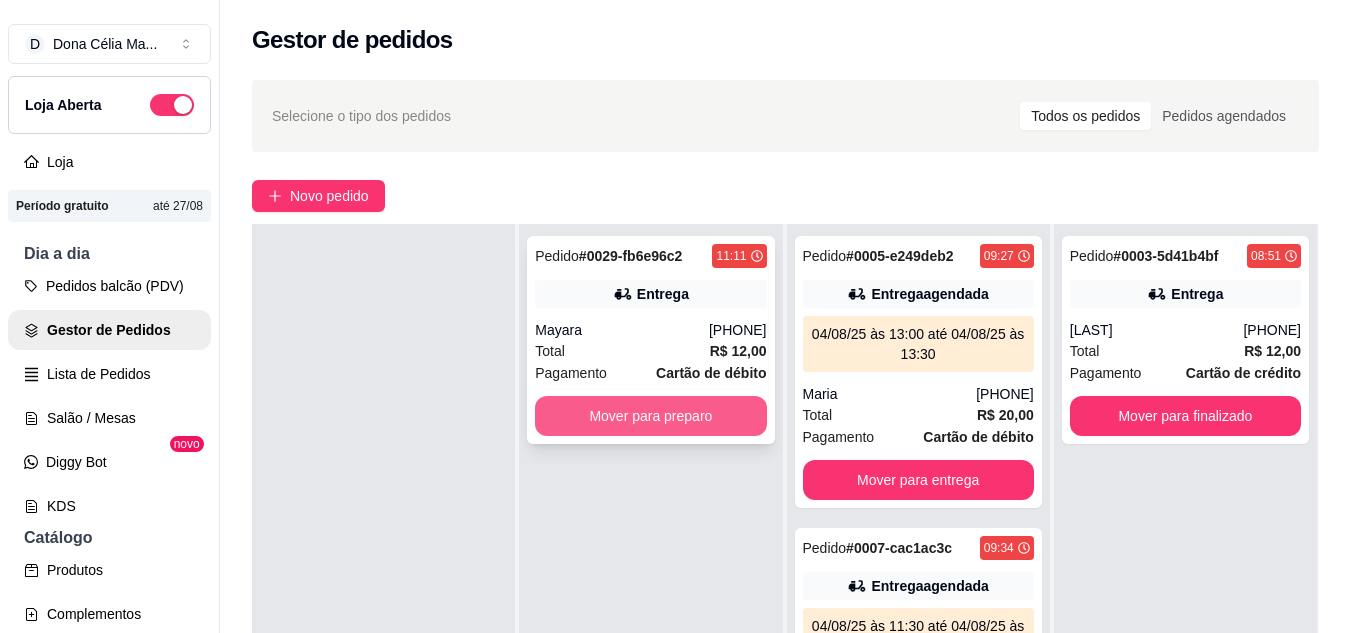 click on "Mover para preparo" 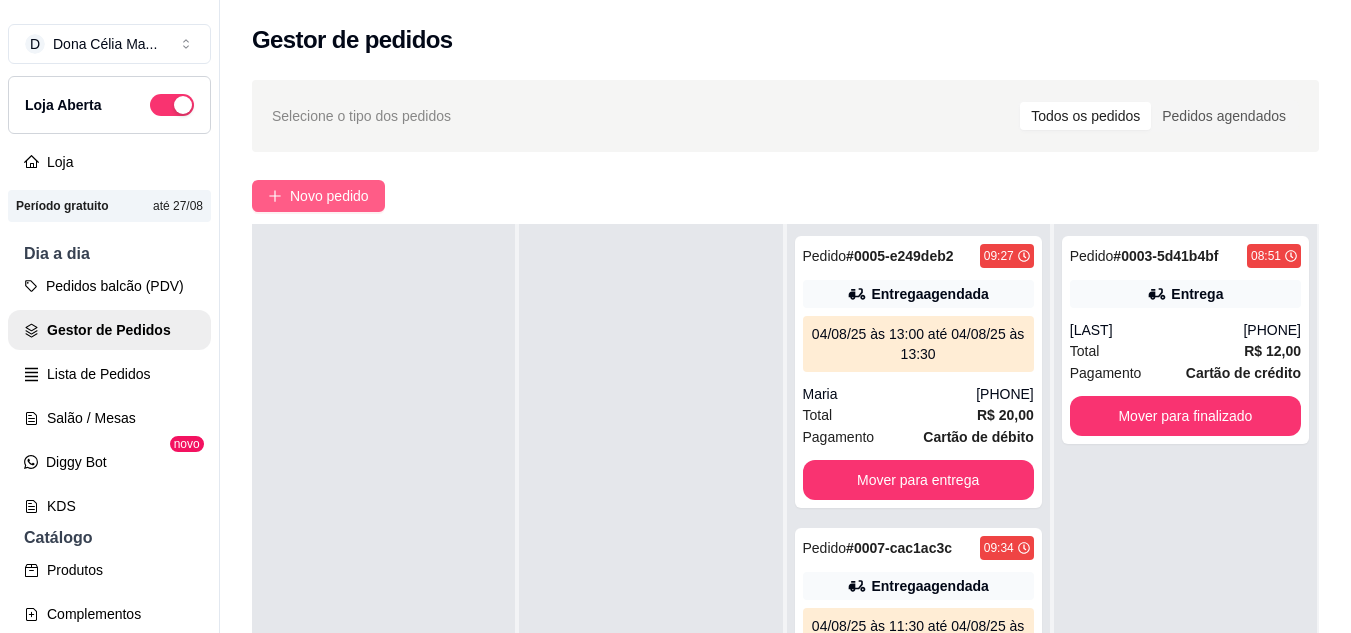 click on "Novo pedido" 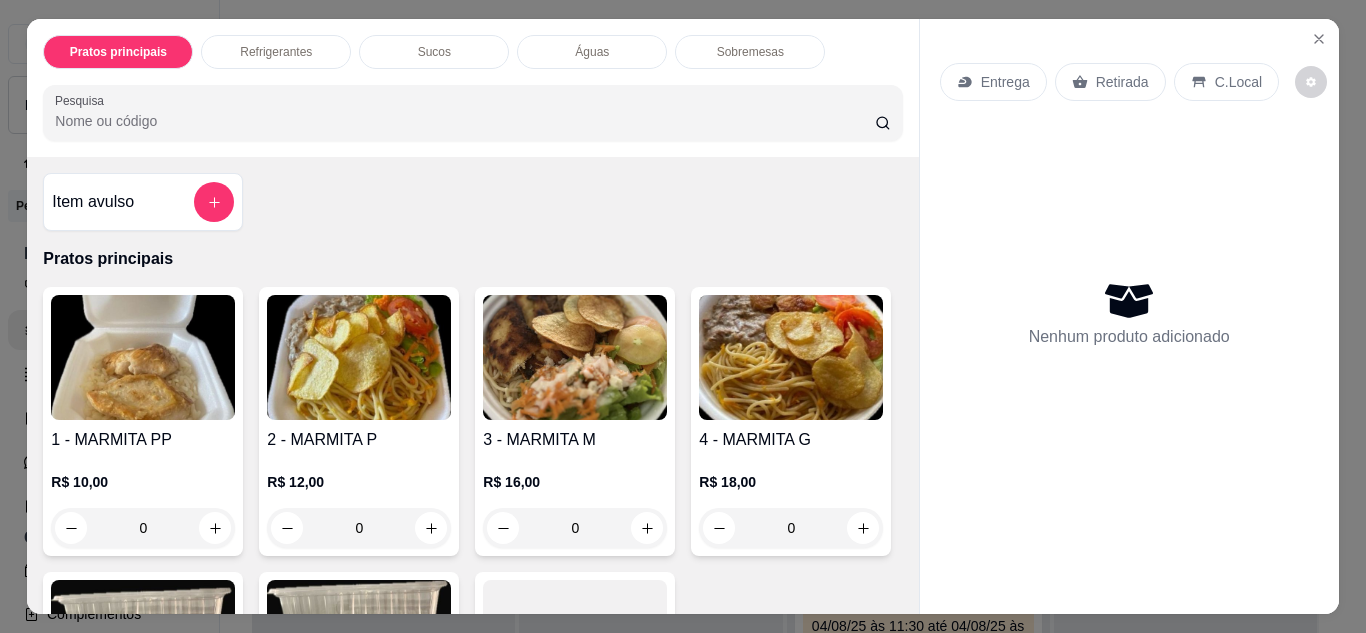 click 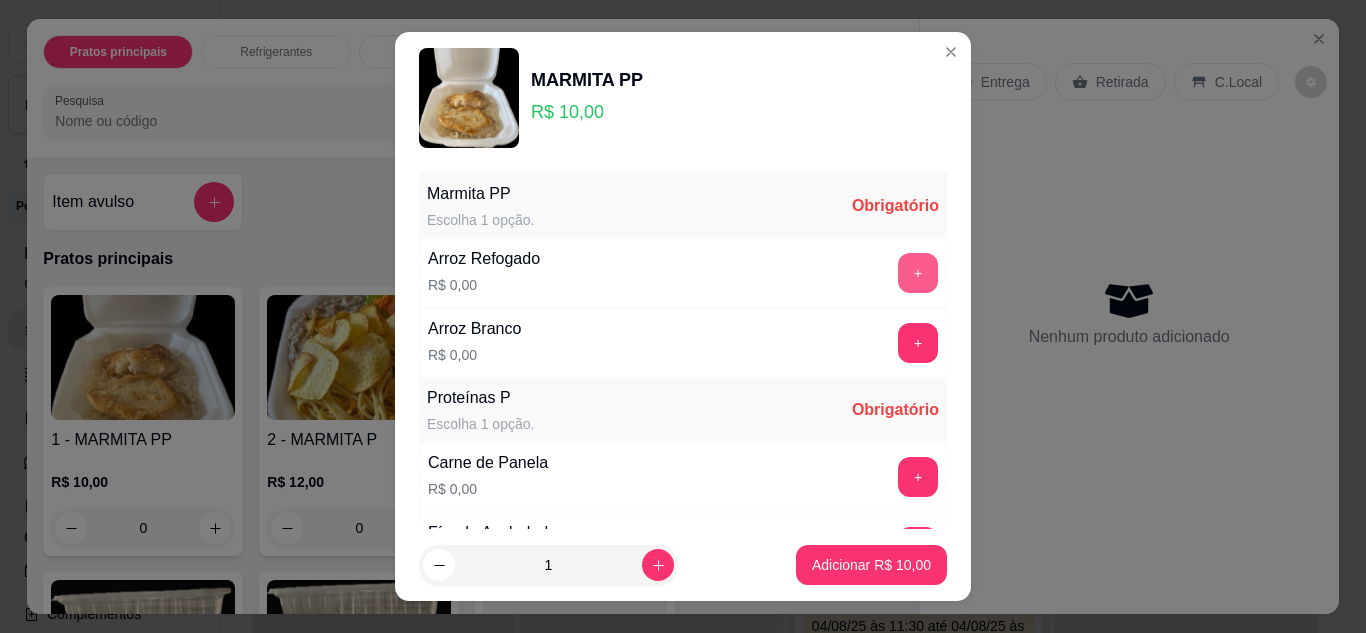 click on "+" 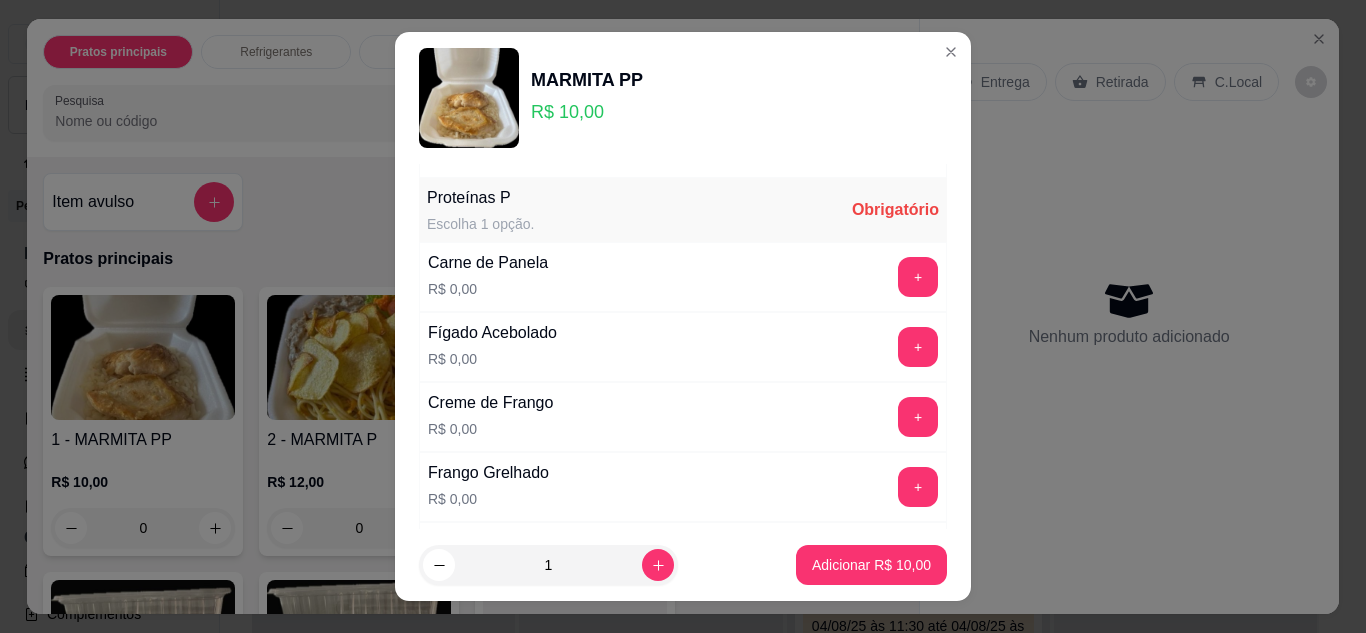 scroll, scrollTop: 300, scrollLeft: 0, axis: vertical 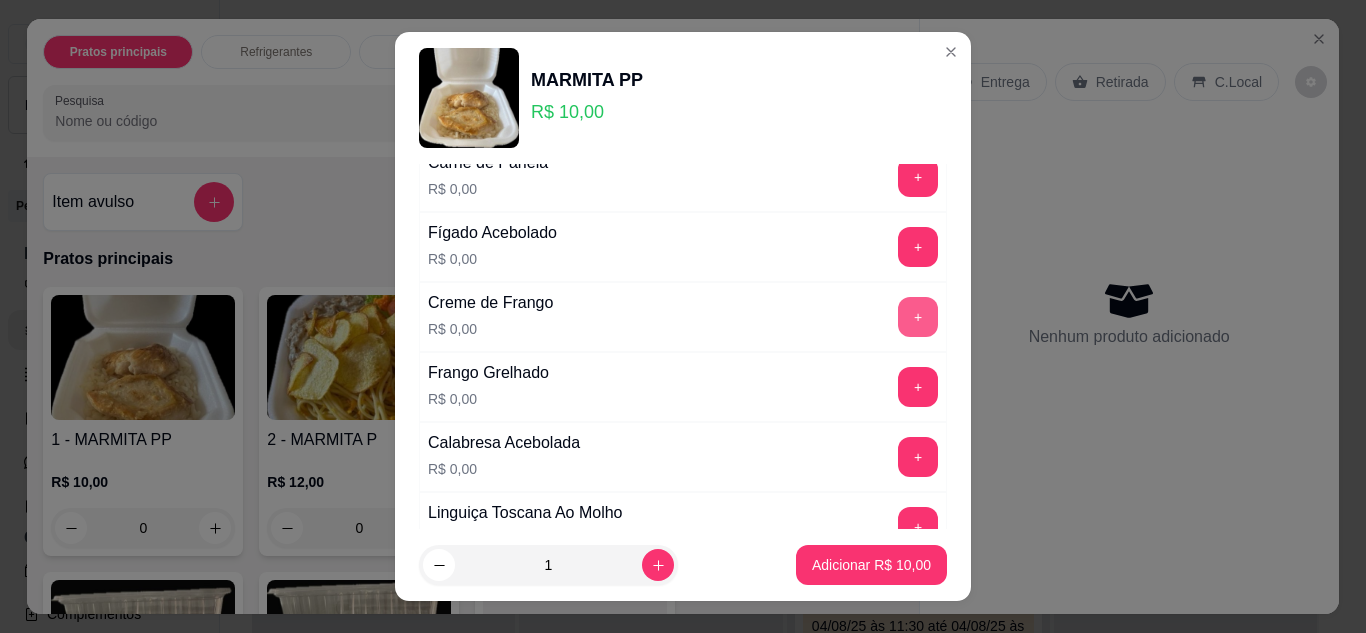 click on "+" 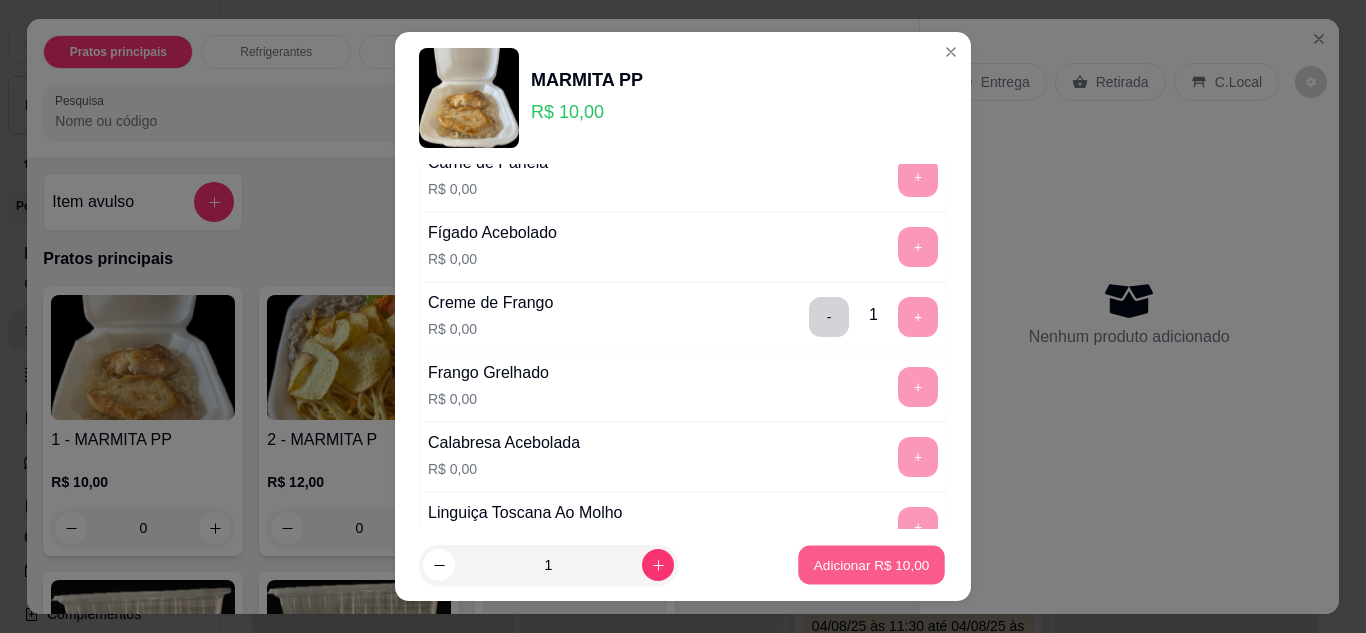 click on "Adicionar   R$ 10,00" 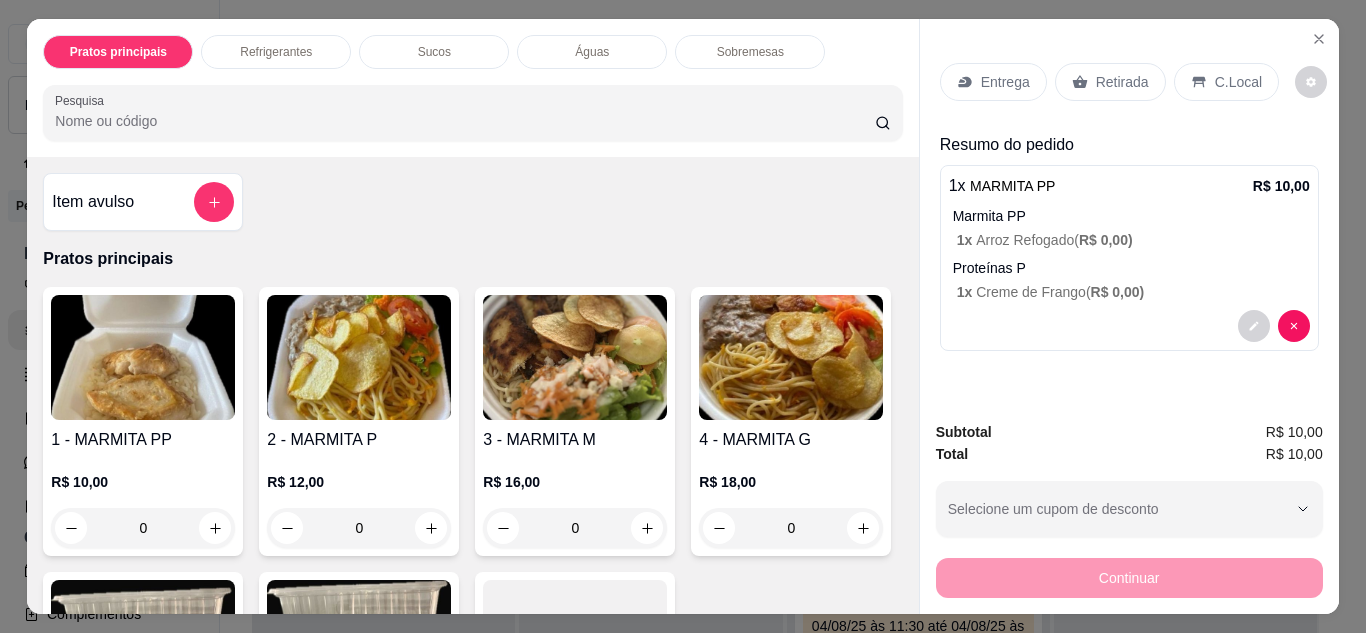 scroll, scrollTop: 53, scrollLeft: 0, axis: vertical 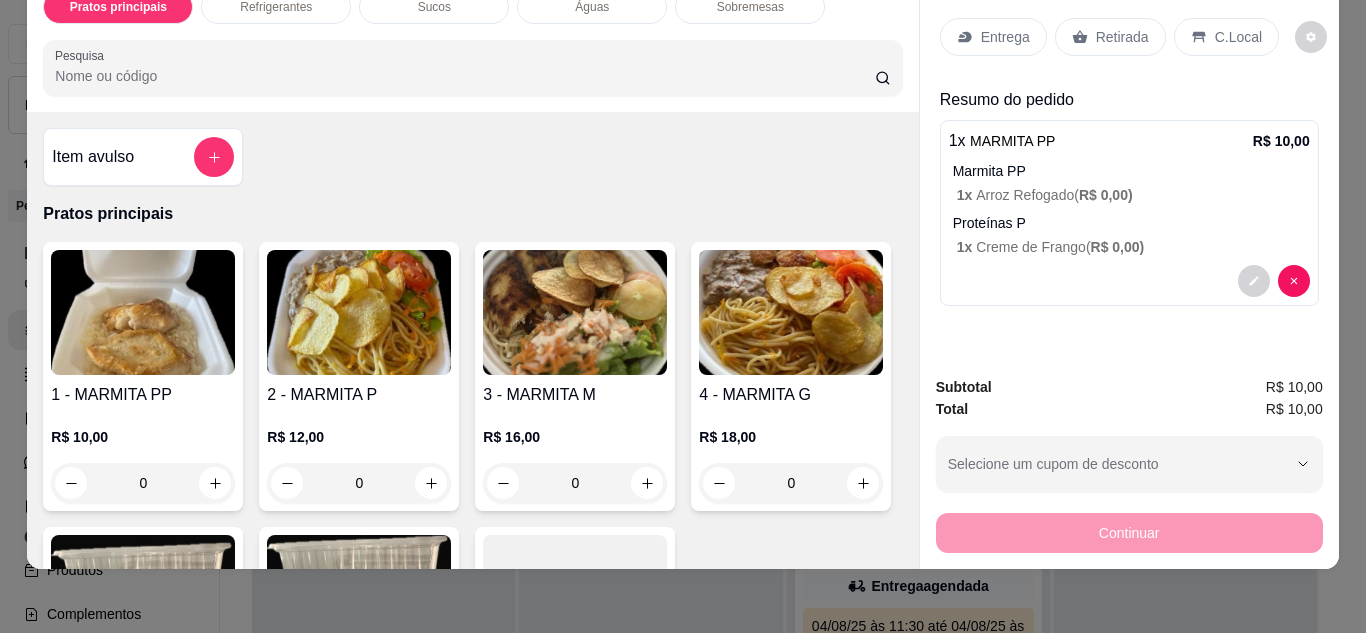 click on "Entrega" 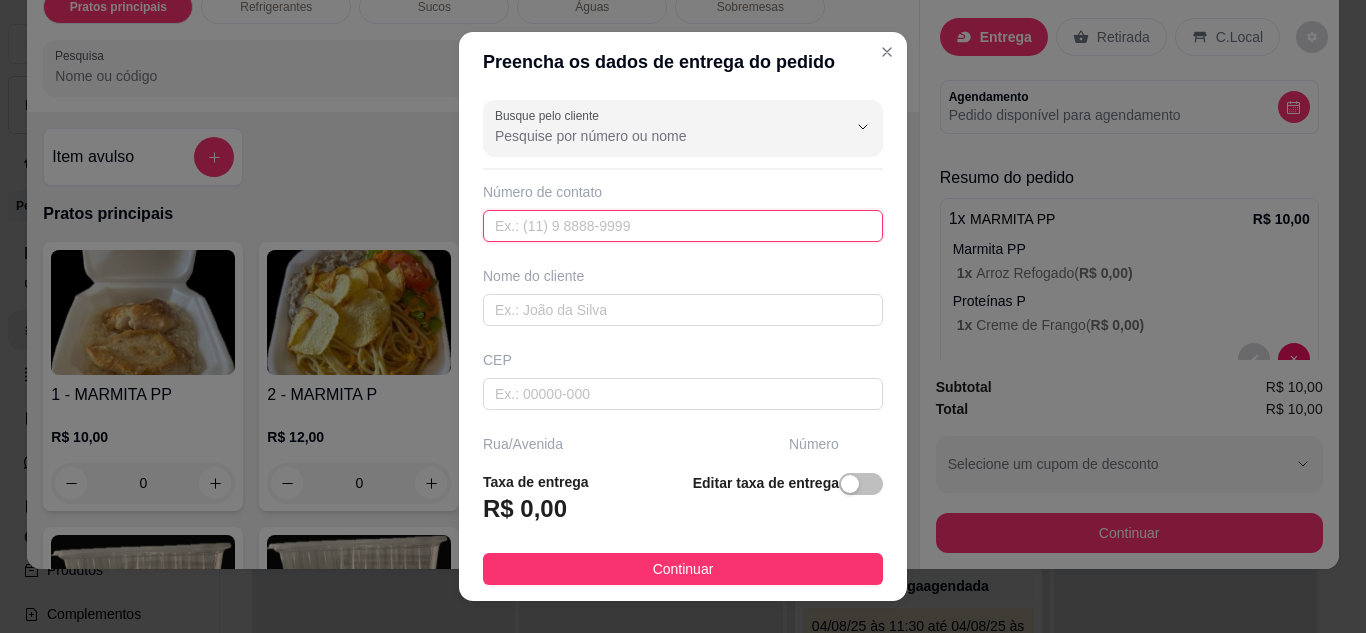 click 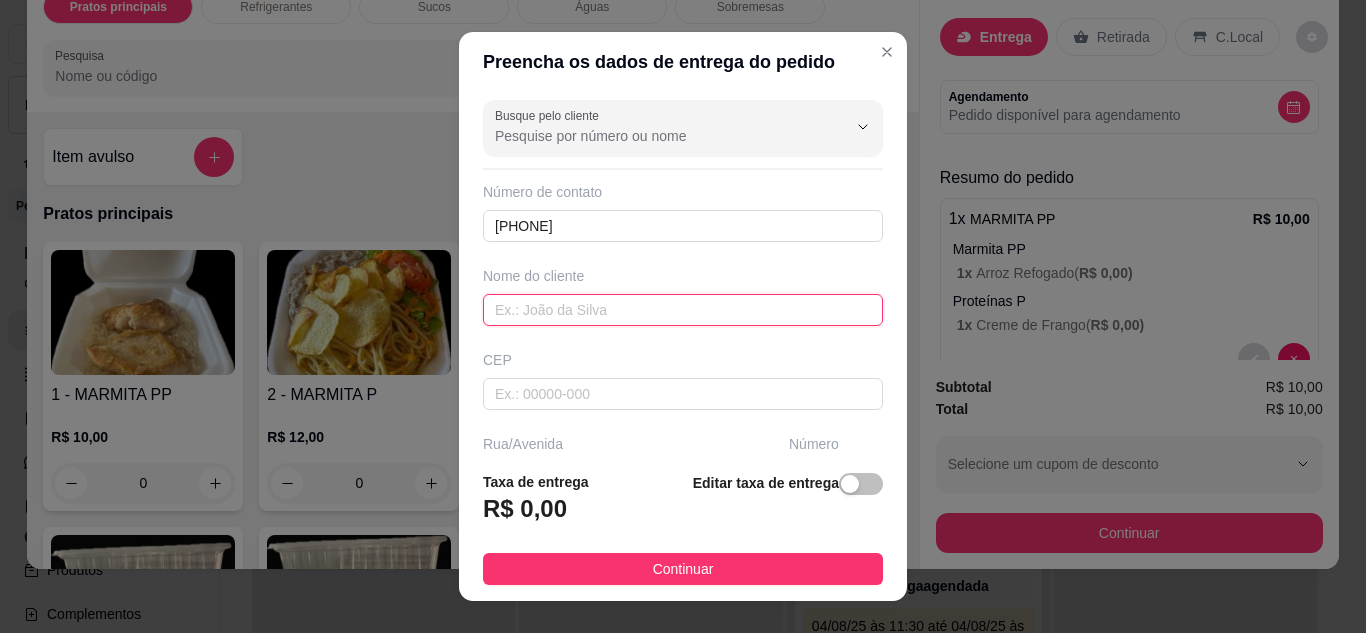click 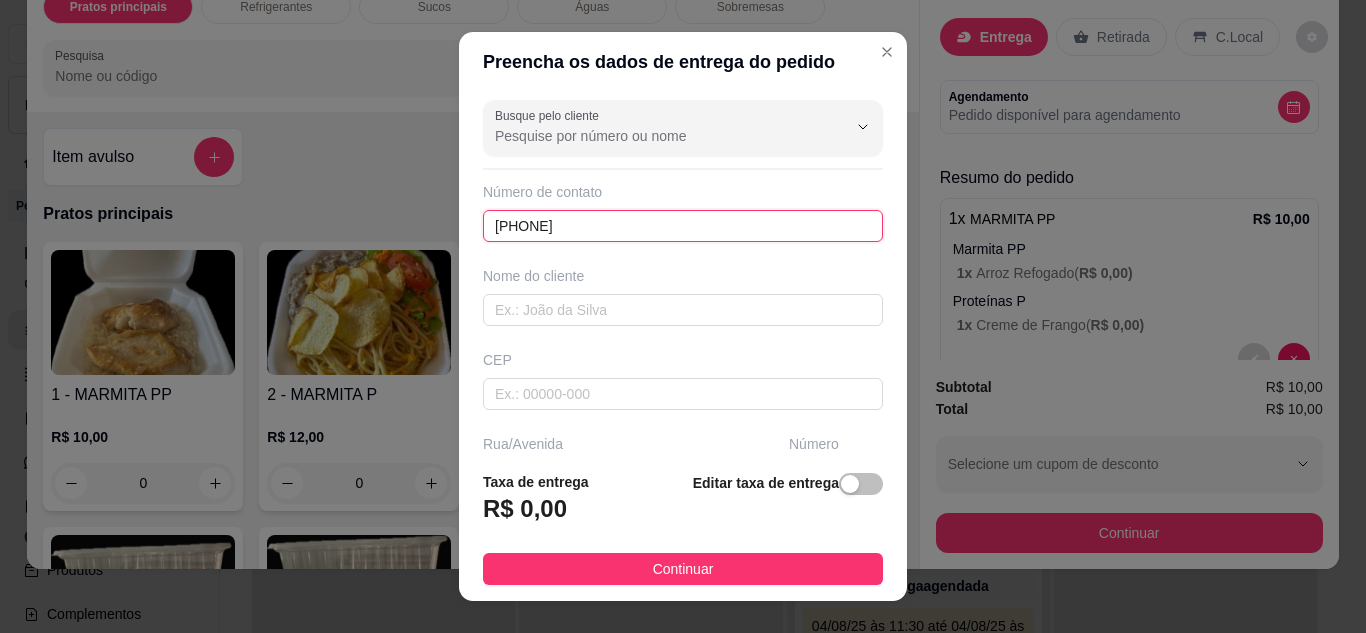 click on "(84) 8165-0488" 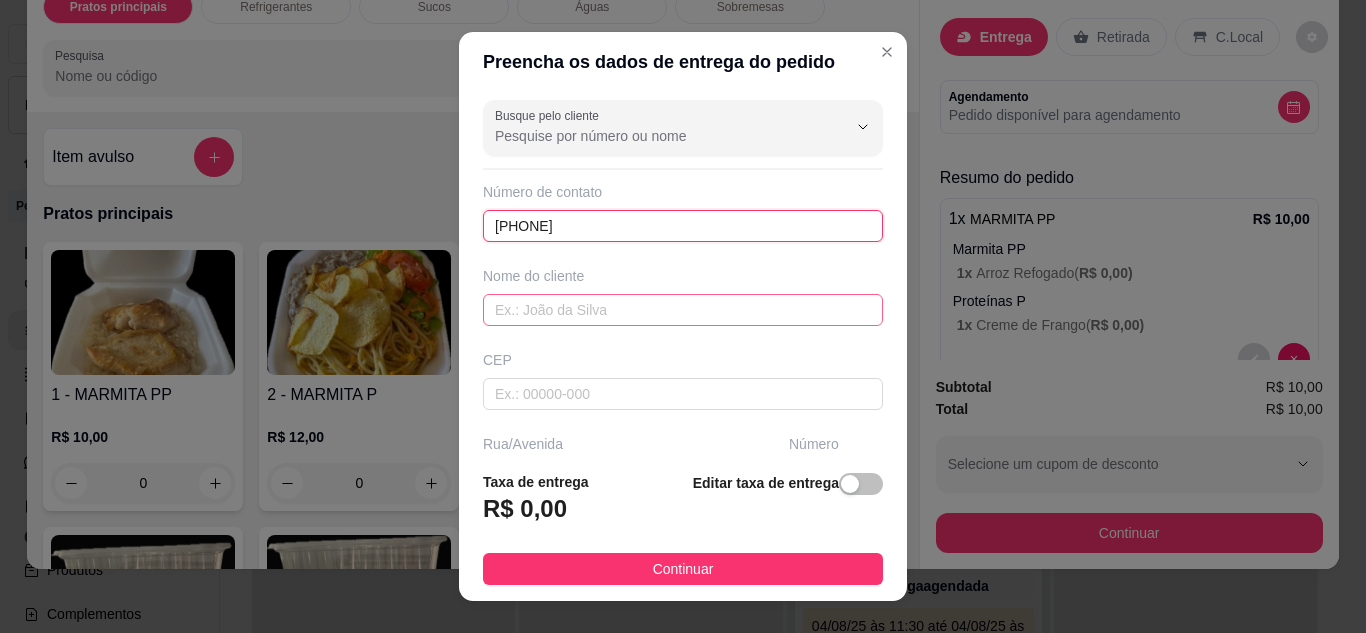type on "[PHONE]" 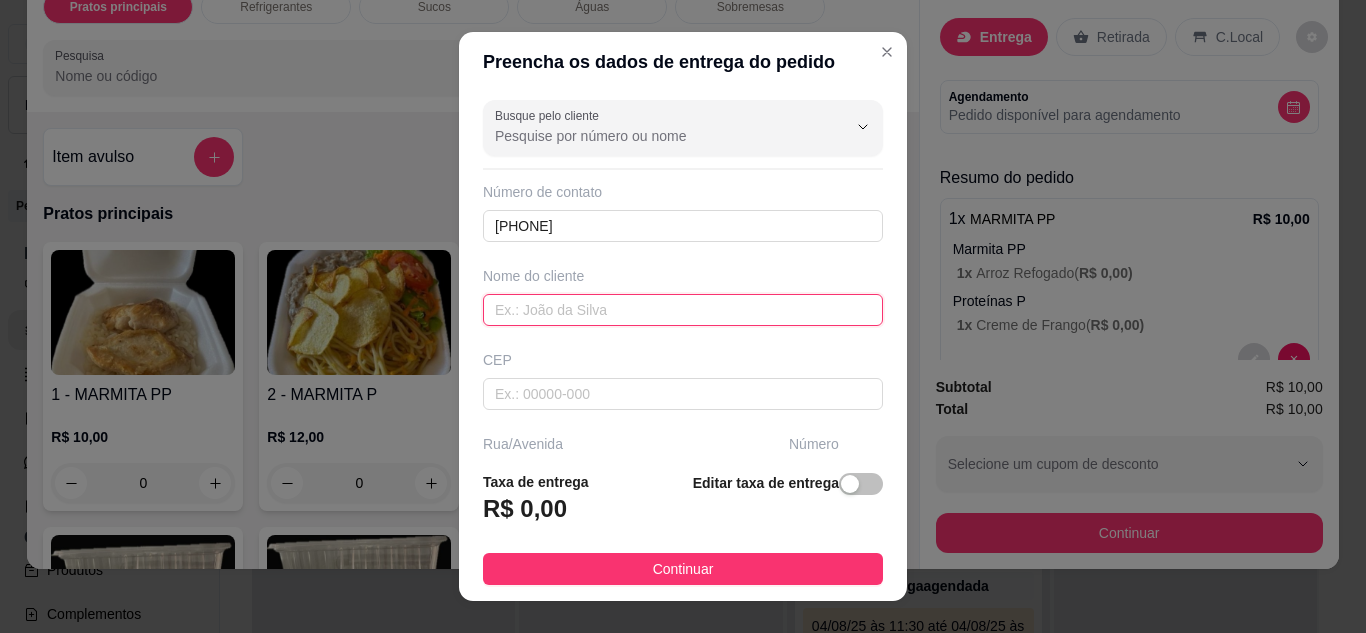click 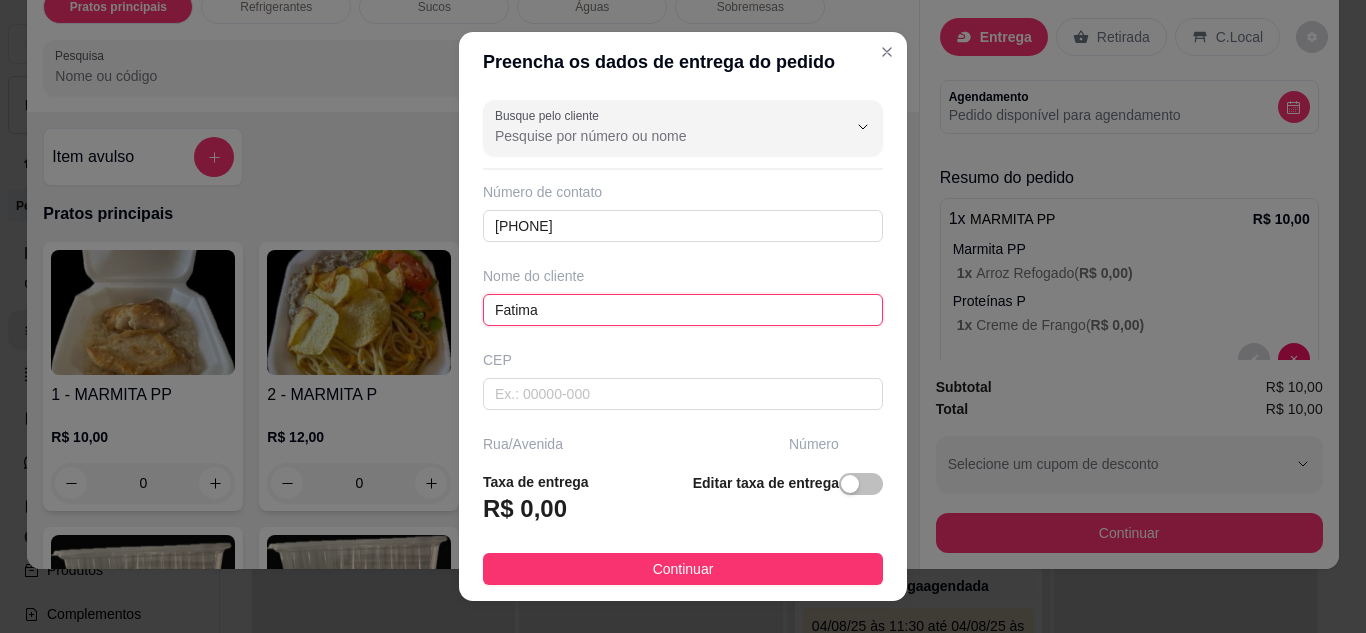 type on "Fatima" 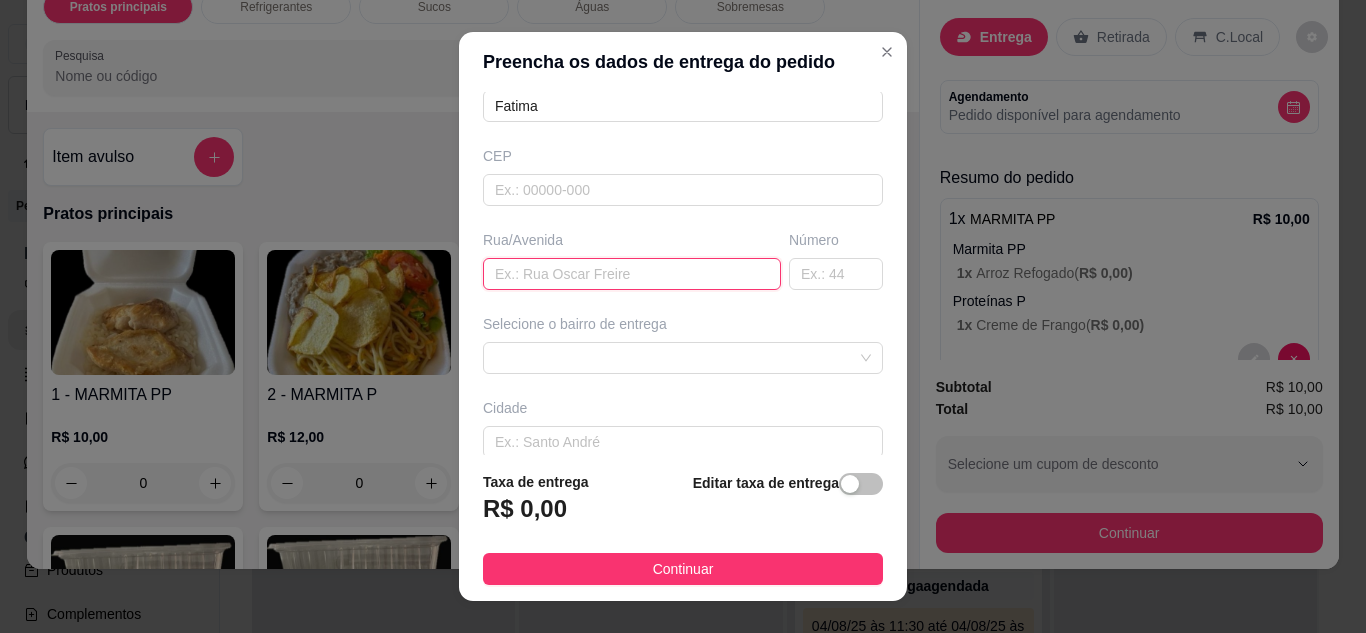 scroll, scrollTop: 310, scrollLeft: 0, axis: vertical 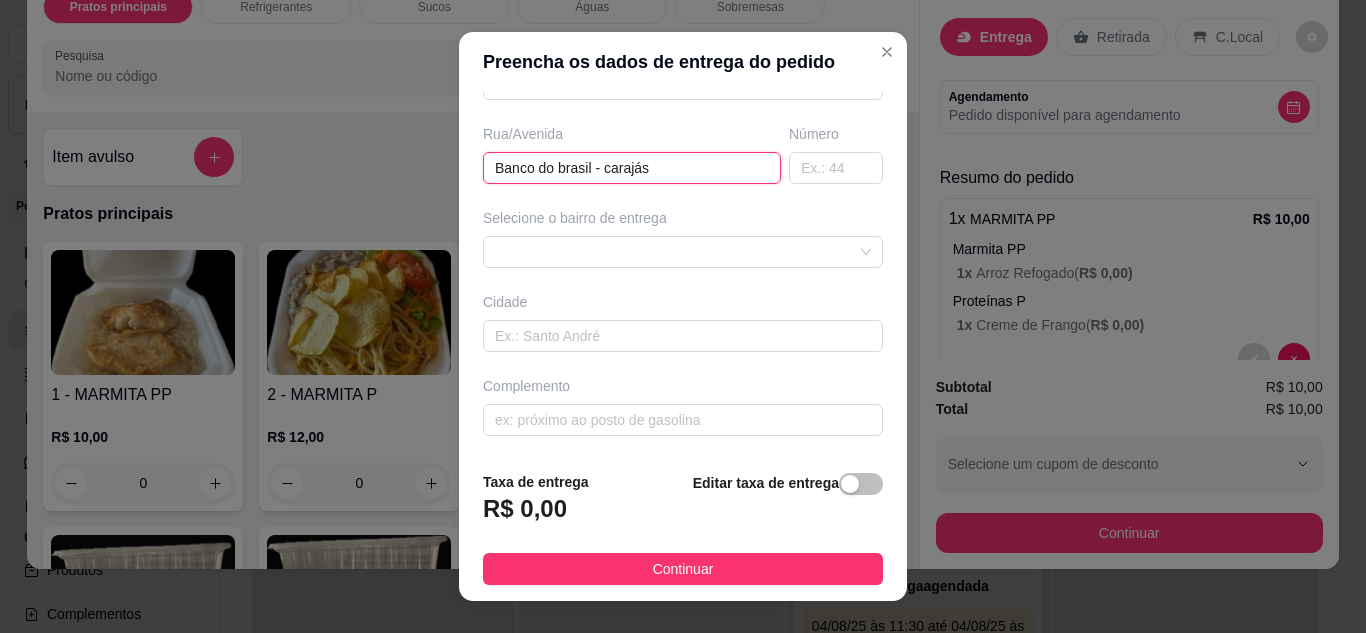 type on "Banco do brasil - carajás" 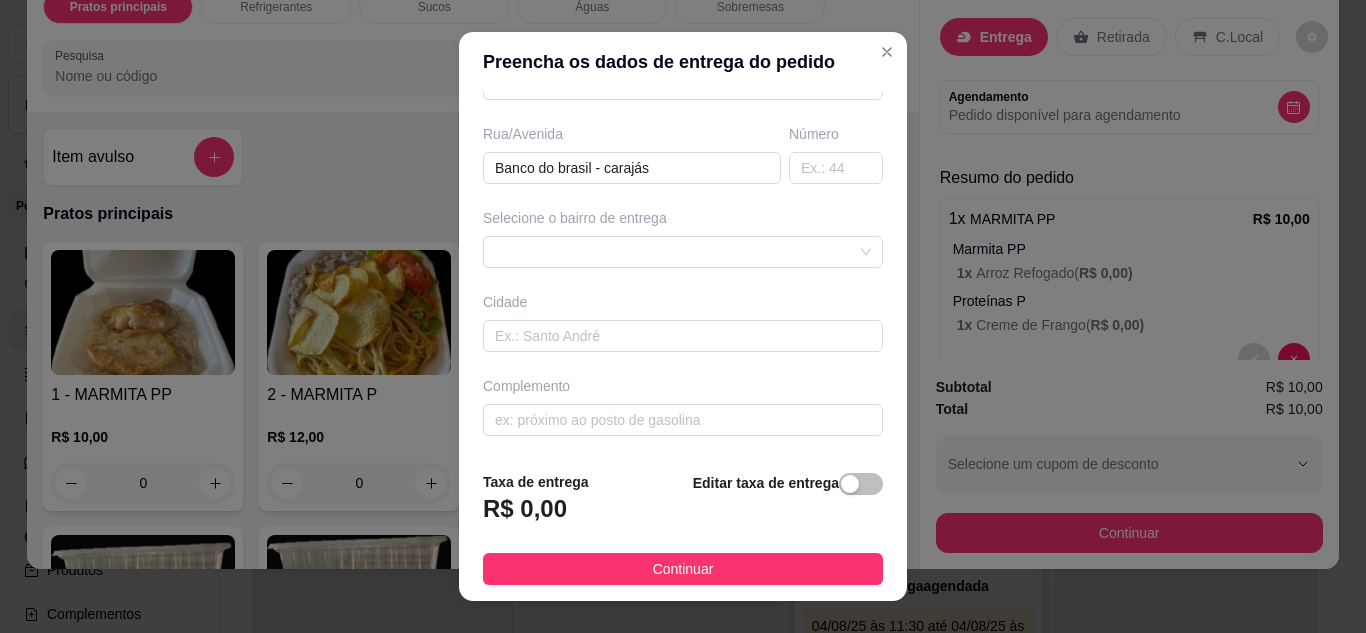click on "Busque pelo cliente Número de contato (84) 98165-0488 Nome do cliente Fatima CEP Rua/Avenida Banco do brasil - carajás Número Selecione o bairro de entrega Cidade Complemento" 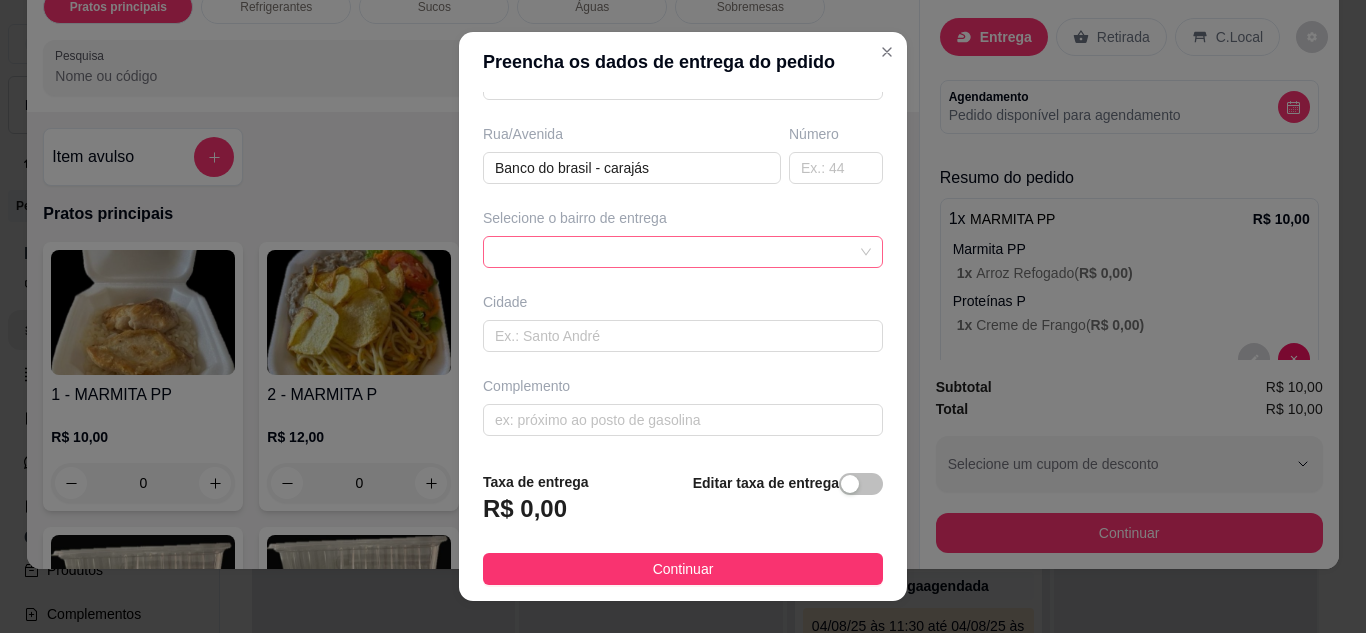 click 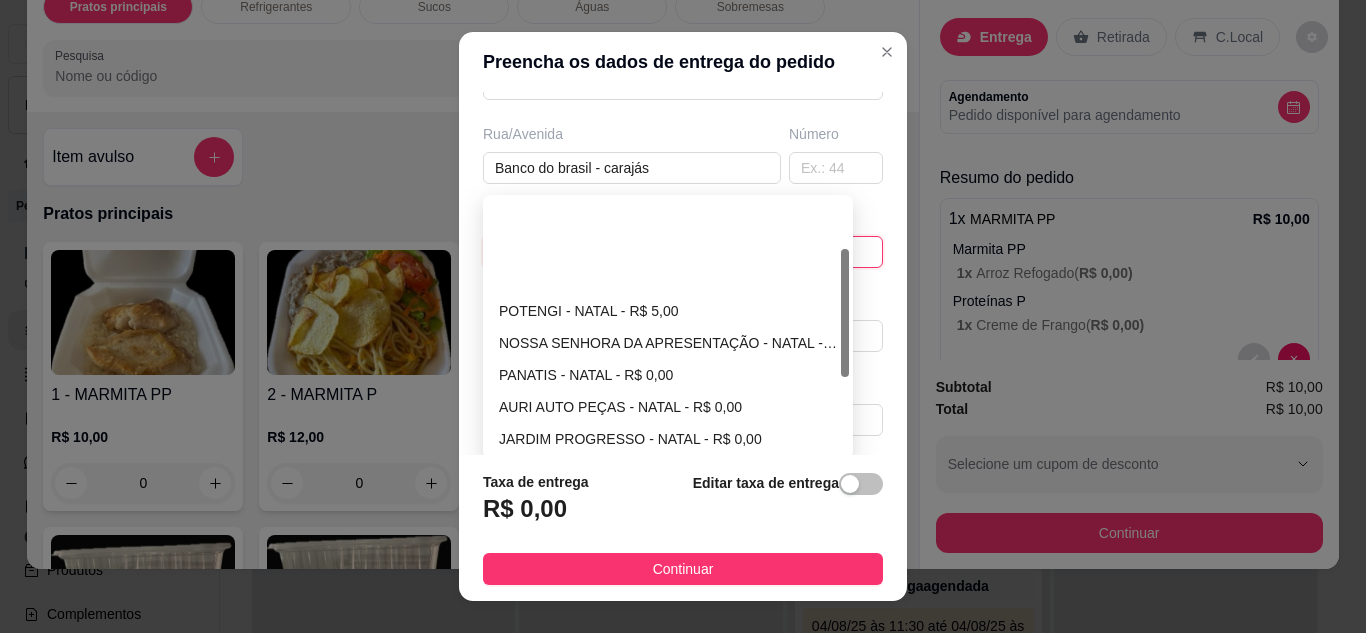 scroll, scrollTop: 200, scrollLeft: 0, axis: vertical 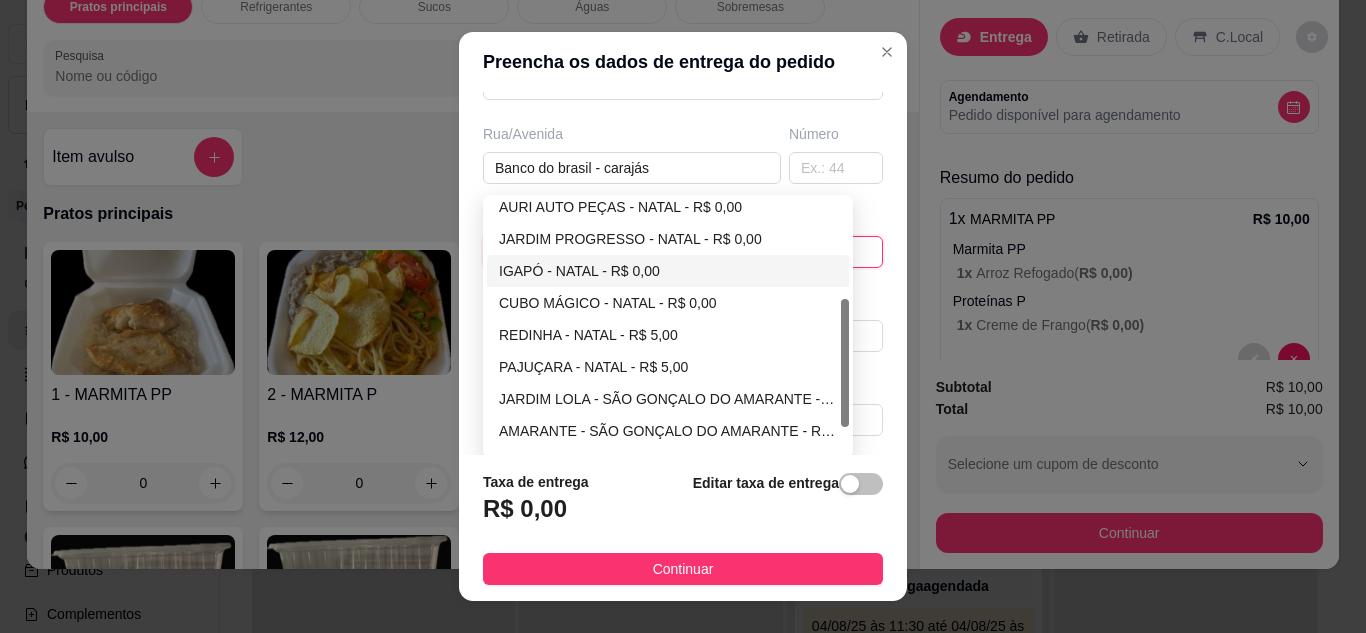 click on "IGAPÓ - NATAL -  R$ 0,00" 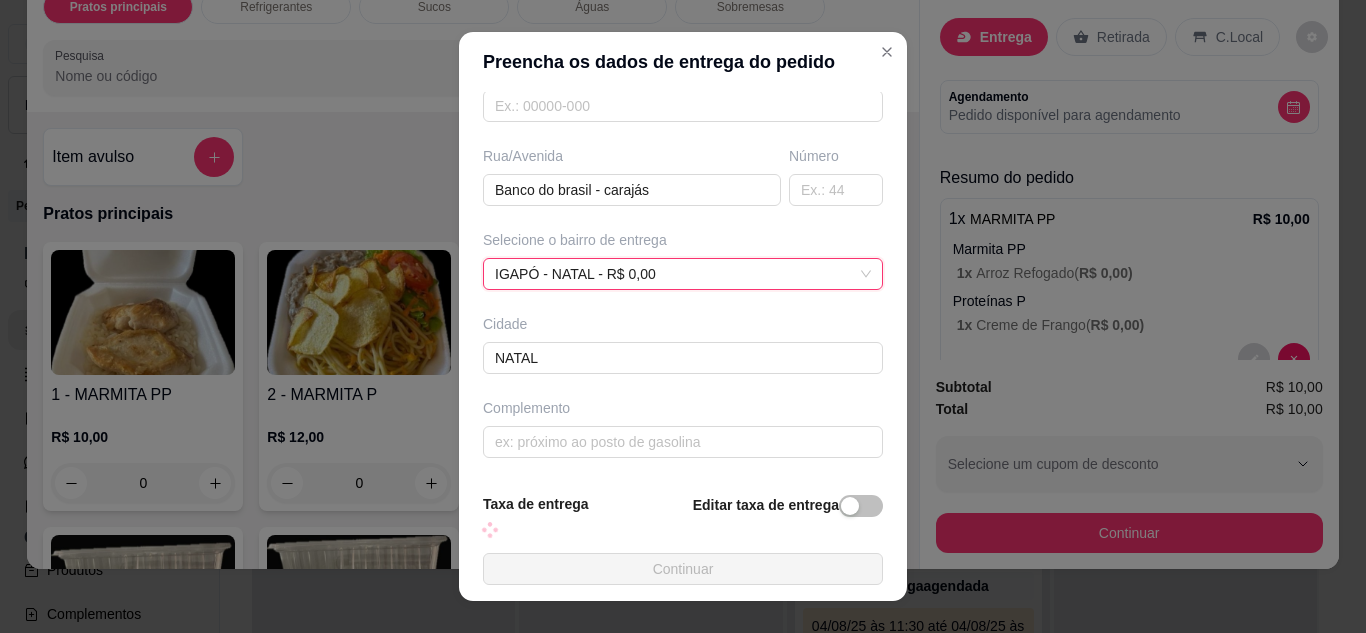 scroll, scrollTop: 310, scrollLeft: 0, axis: vertical 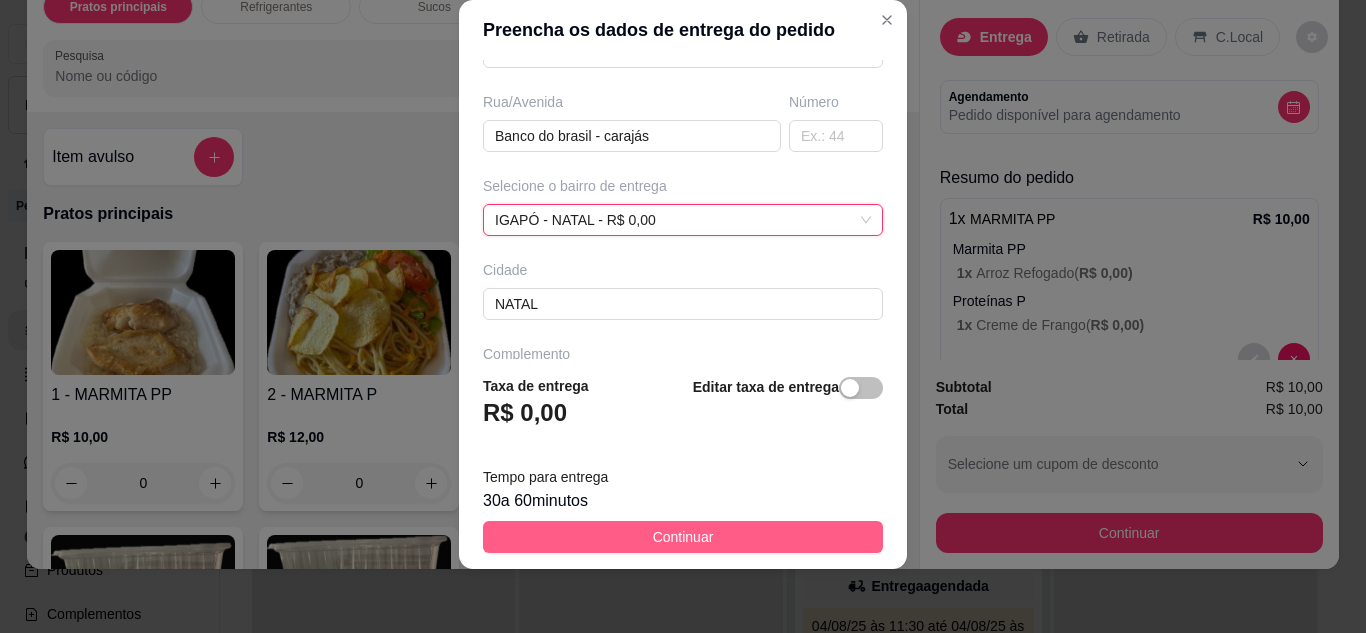 click on "Continuar" 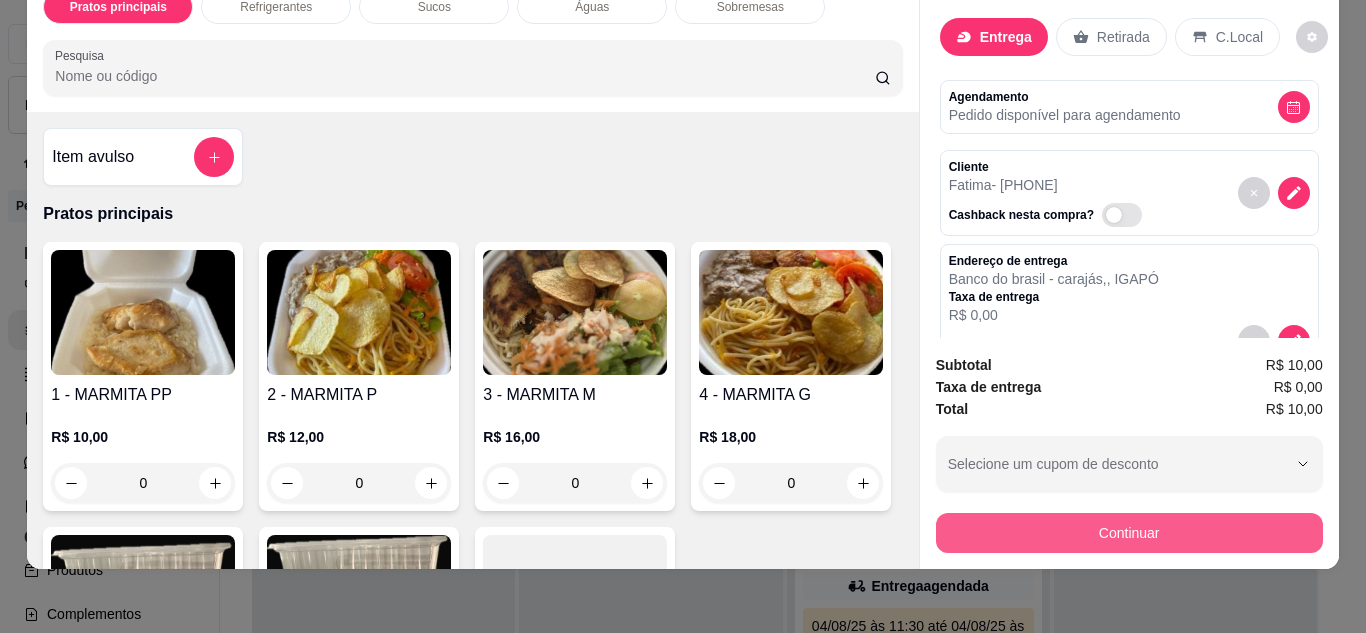 click on "Continuar" 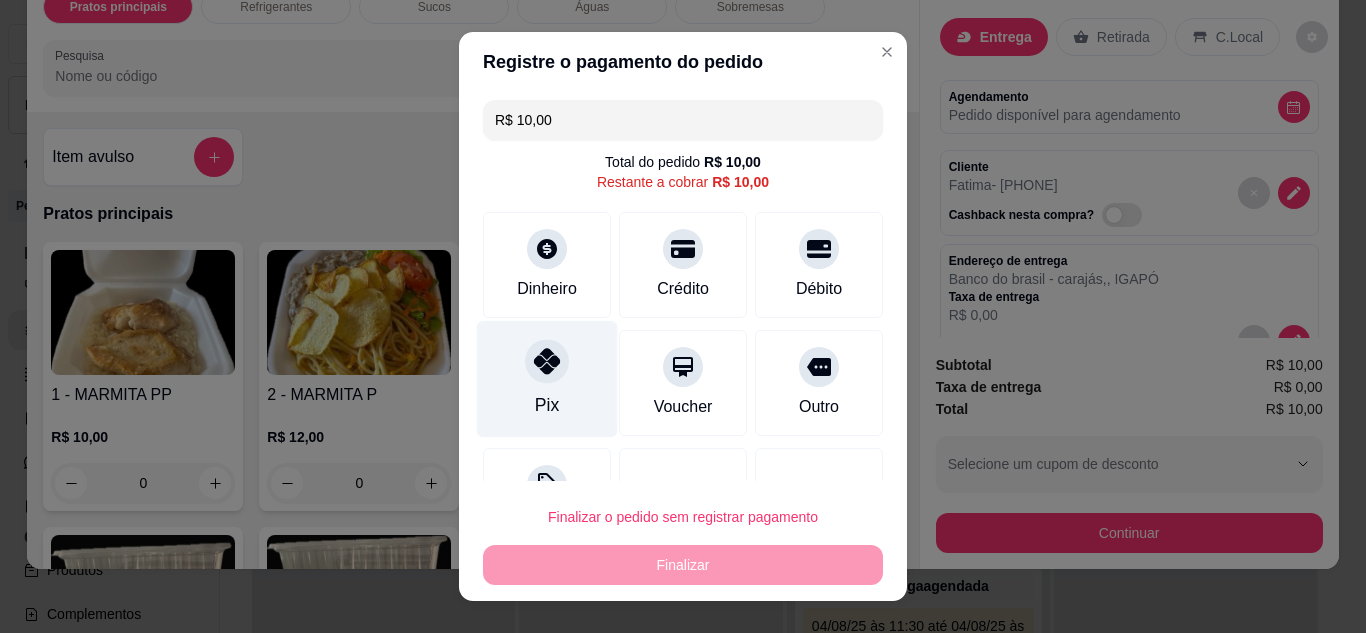 click on "Pix" 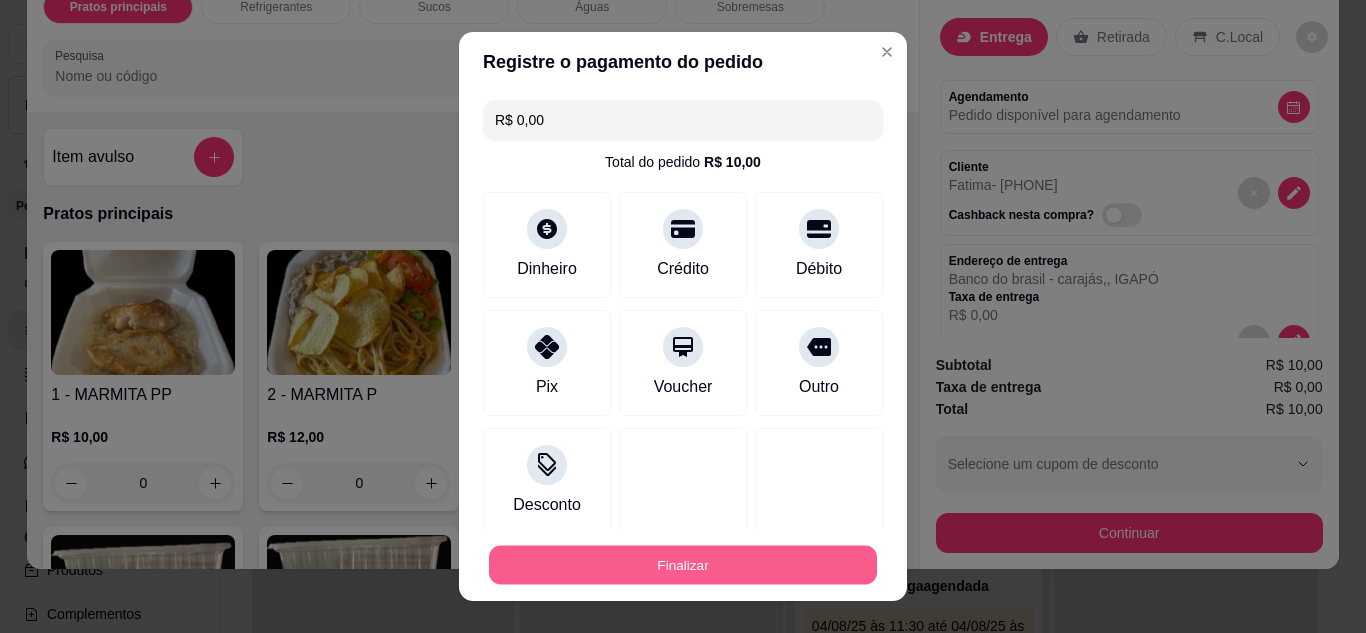 click on "Finalizar" 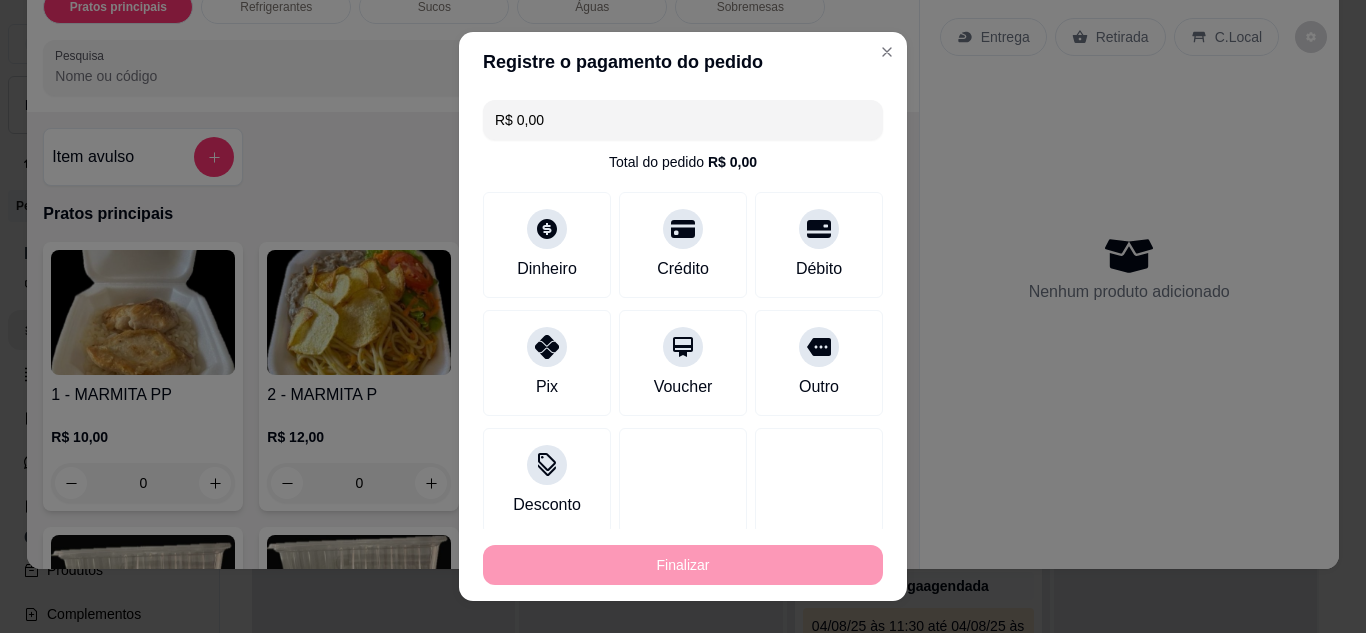 type on "-R$ 10,00" 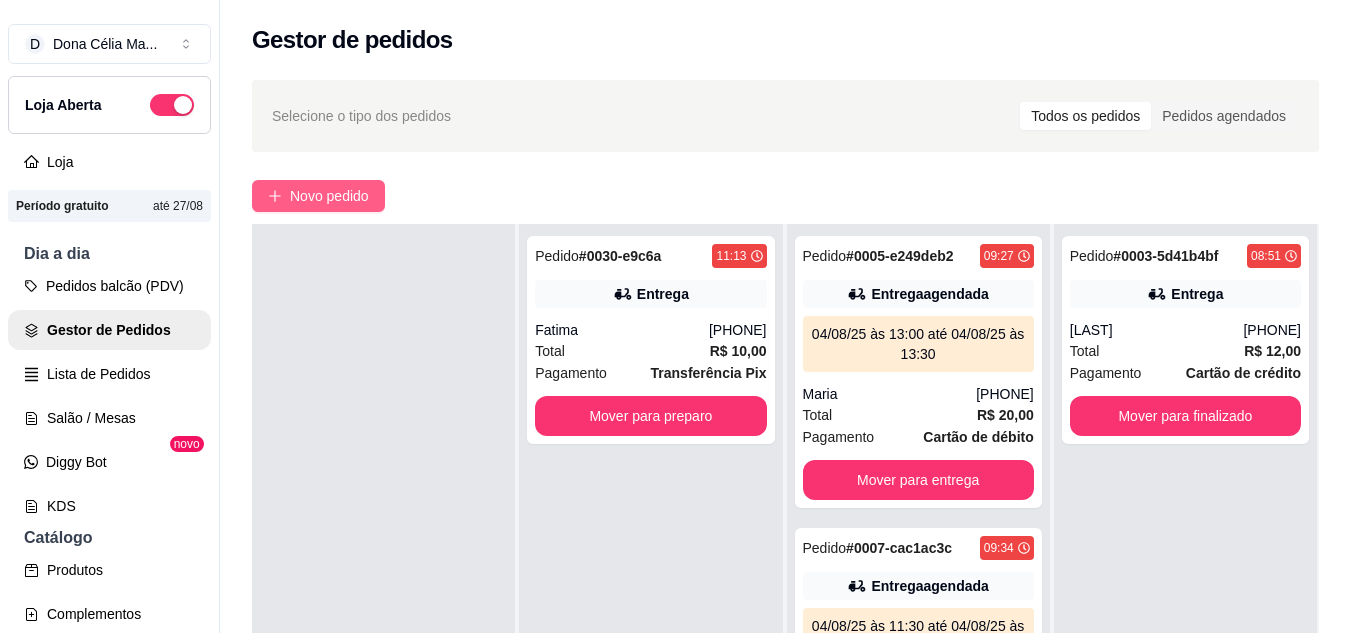 click on "Novo pedido" 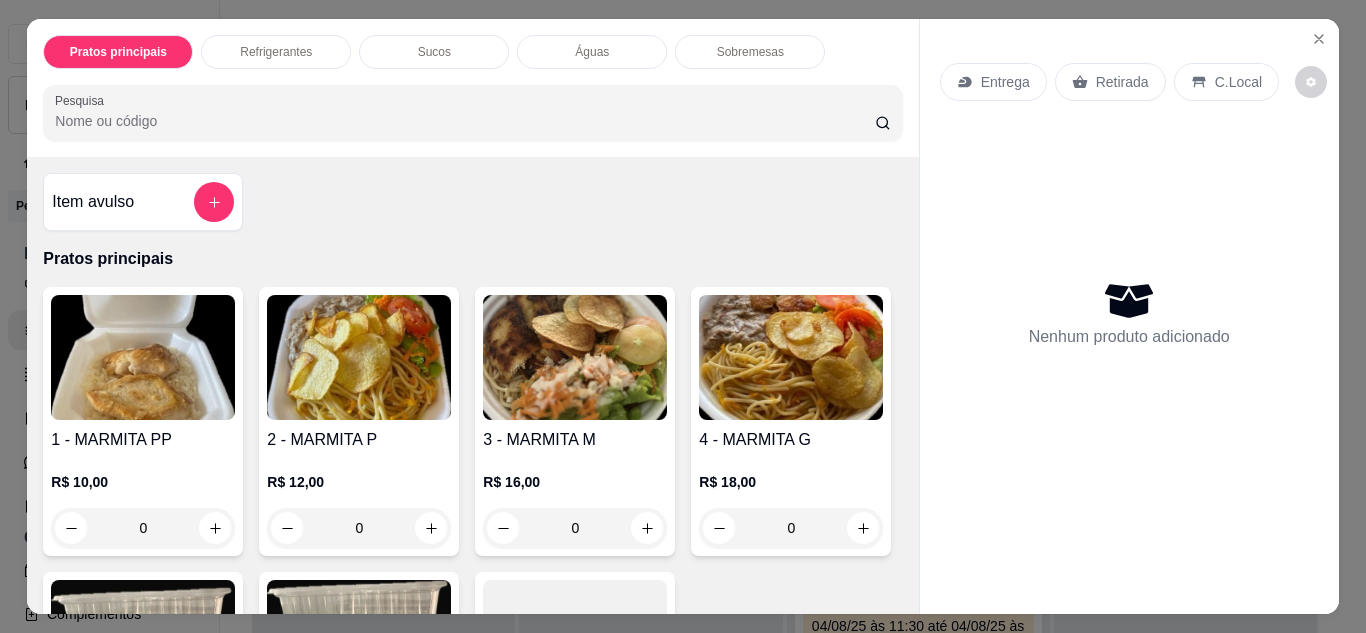 click 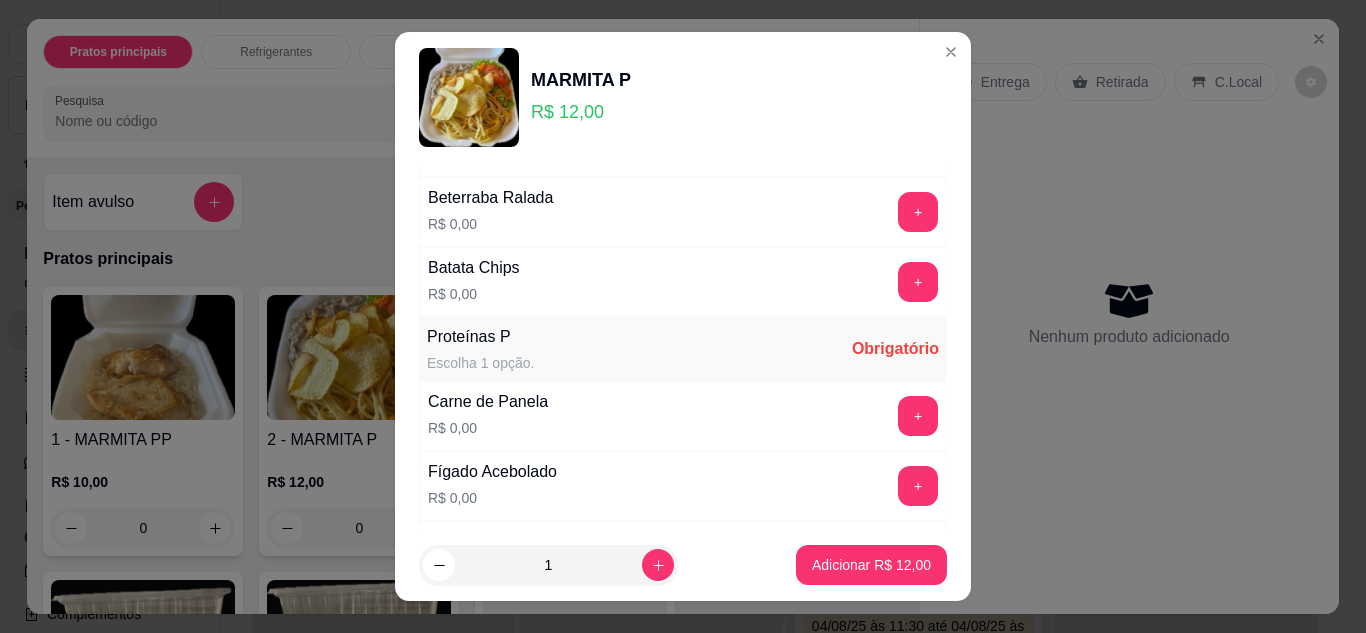 scroll, scrollTop: 1000, scrollLeft: 0, axis: vertical 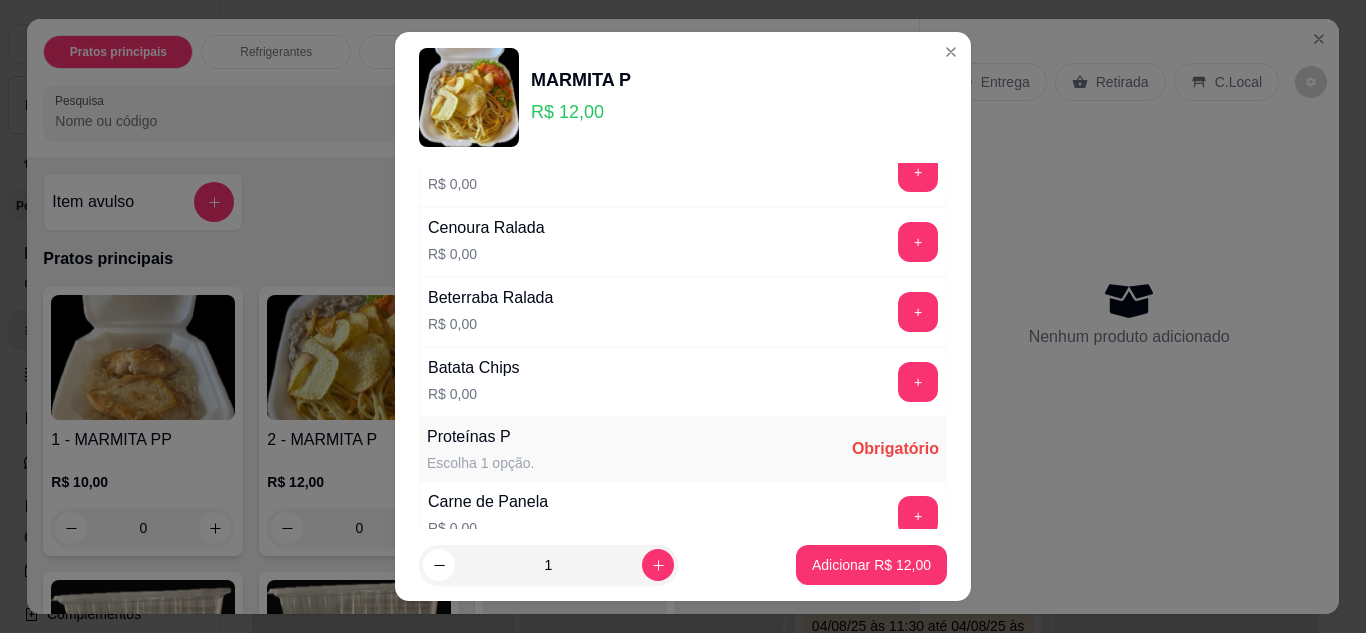 click on "+" 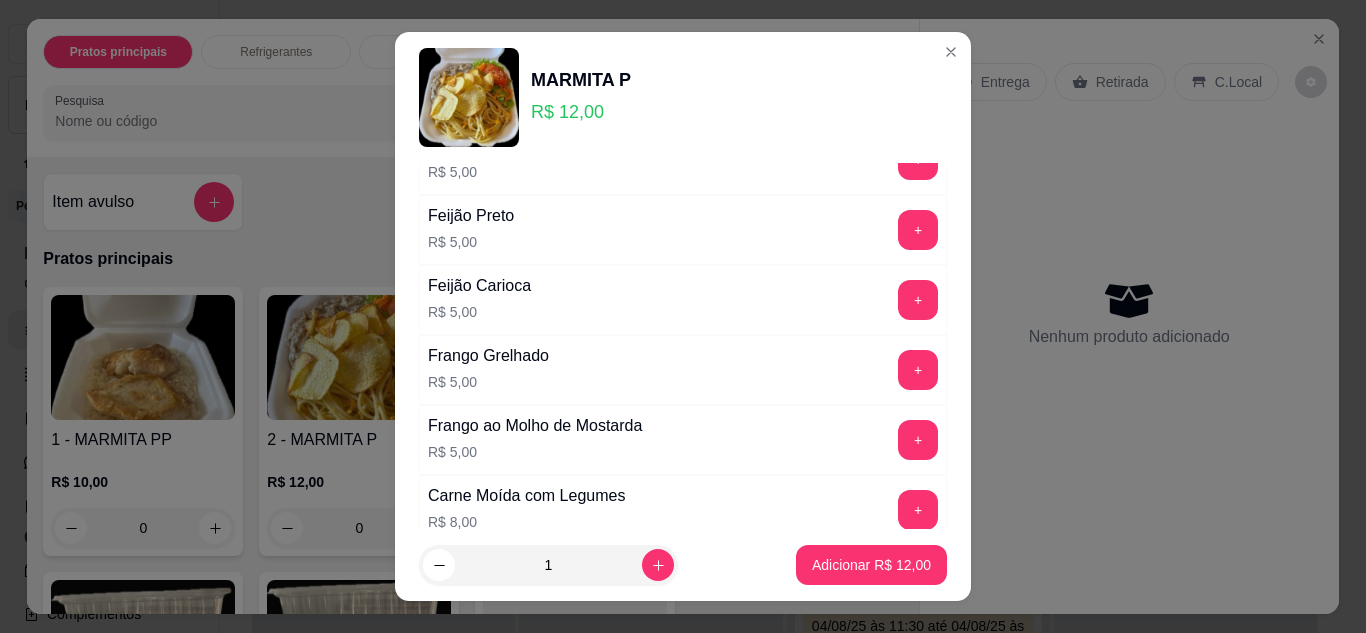 scroll, scrollTop: 2300, scrollLeft: 0, axis: vertical 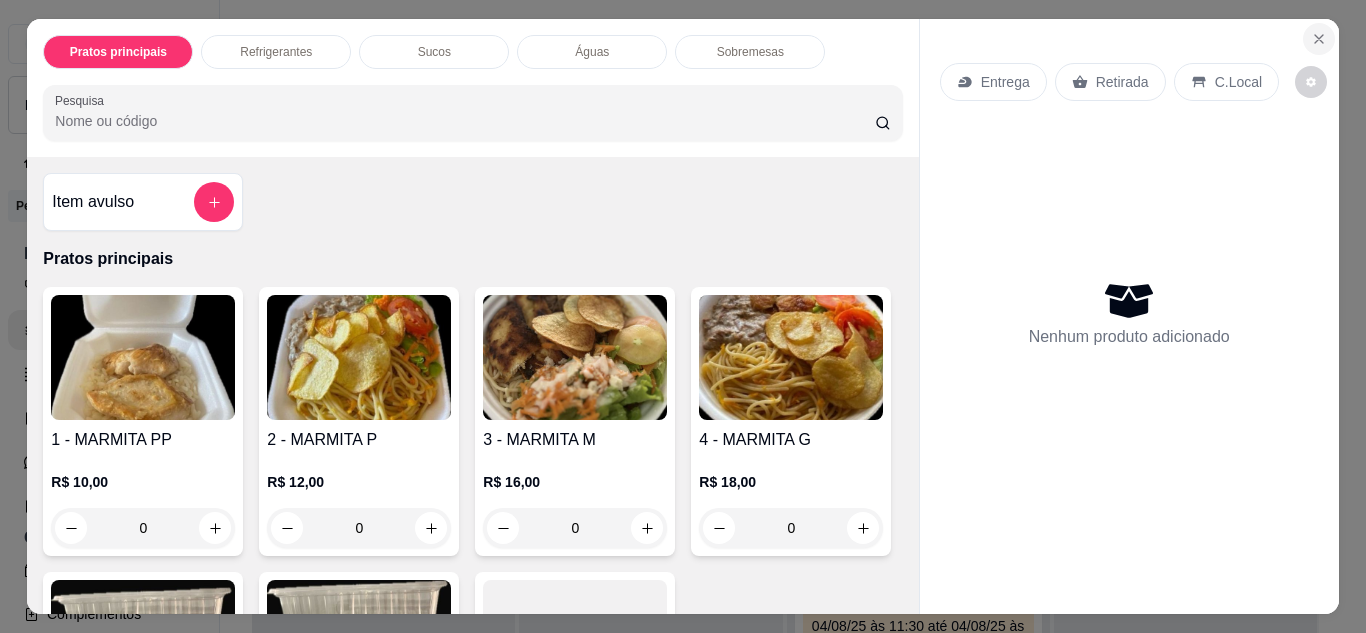 click on "Pratos principais Refrigerantes Sucos Águas Sobremesas Pesquisa Item avulso Pratos principais 1 - MARMITA PP   R$ 10,00 0 2 - MARMITA P   R$ 12,00 0 3 - MARMITA M   R$ 16,00 0 4 - MARMITA G   R$ 18,00 0 6 - GOURMET   R$ 0,00 0 7 - COMBO GOURMET   R$ 0,00 0 8 - Combo: PP   R$ 12,00 0 Refrigerantes 9 - Refrigerante Garrafinha   R$ 3,00 0 10 - Refrigerante 250ml   R$ 0,00 0 11 - Refrigerante Lata 350ml   R$ 0,00 0 12 - Refrigerante 1L   R$ 0,00 0 Sucos 13 - Suco 300ml   R$ 0,00 0 Águas 14 - Água Mineral   R$ 0,00 0 Sobremesas 15 - Sobremesas   R$ 0,00 0 Entrega Retirada C.Local Nenhum produto adicionado" 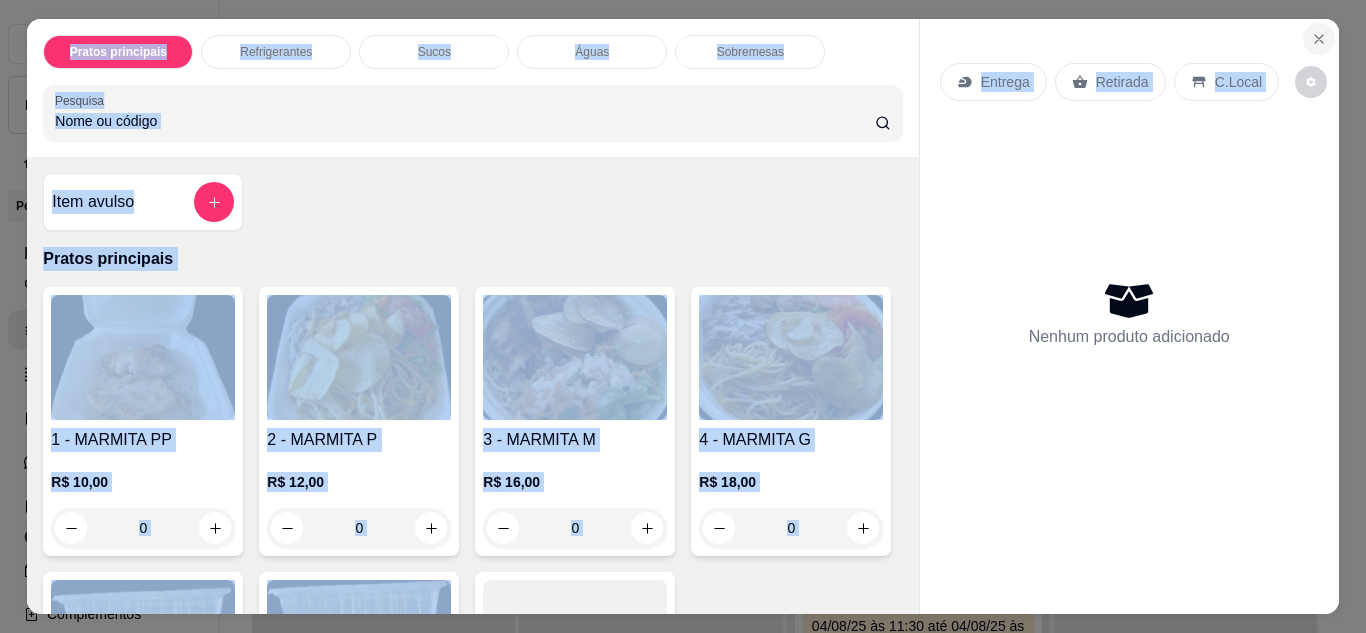 click 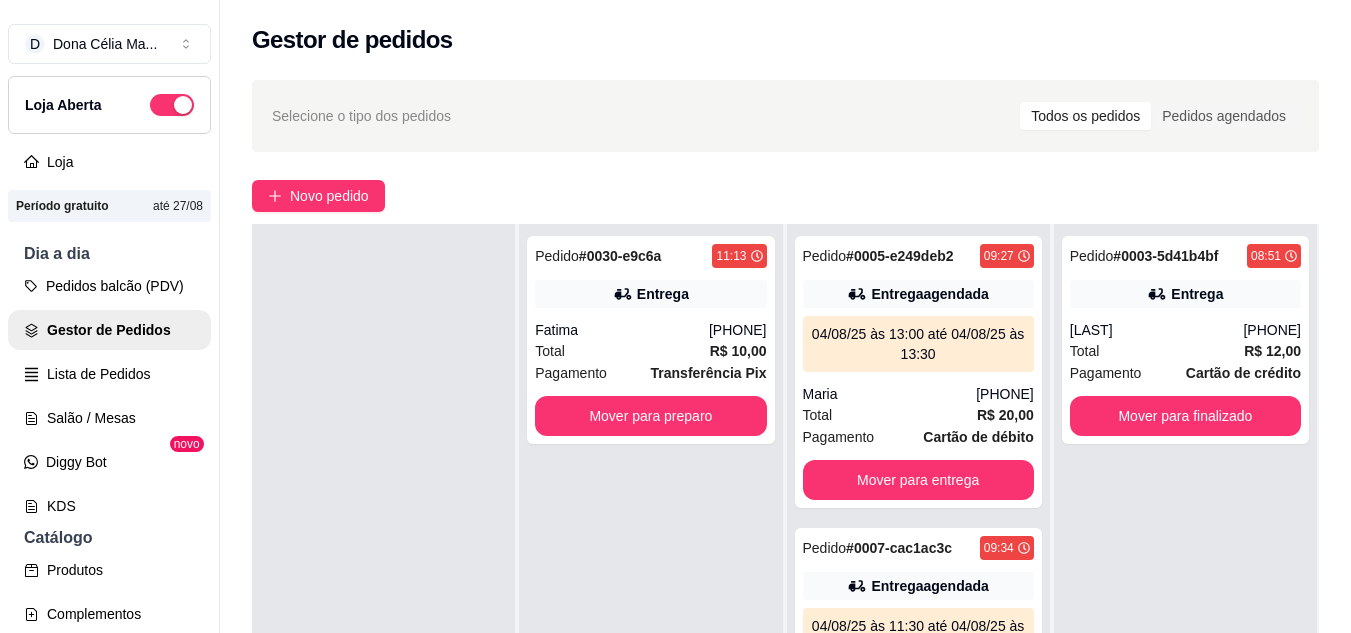 type 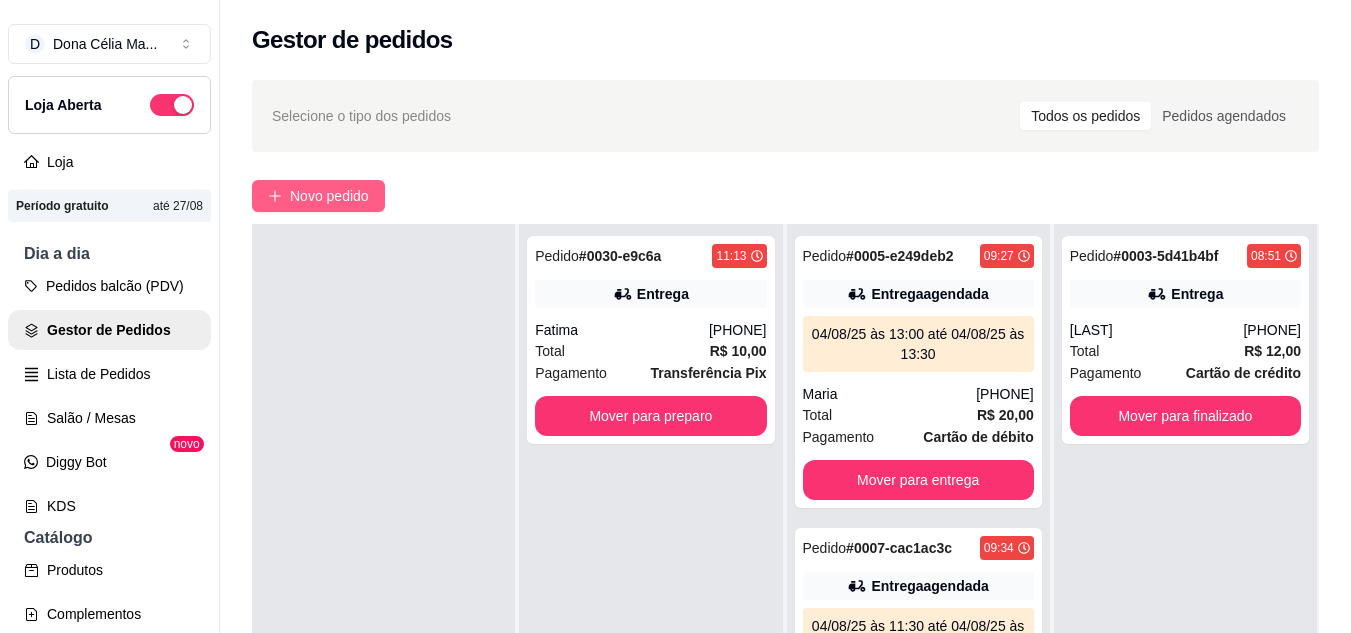 click on "Novo pedido" 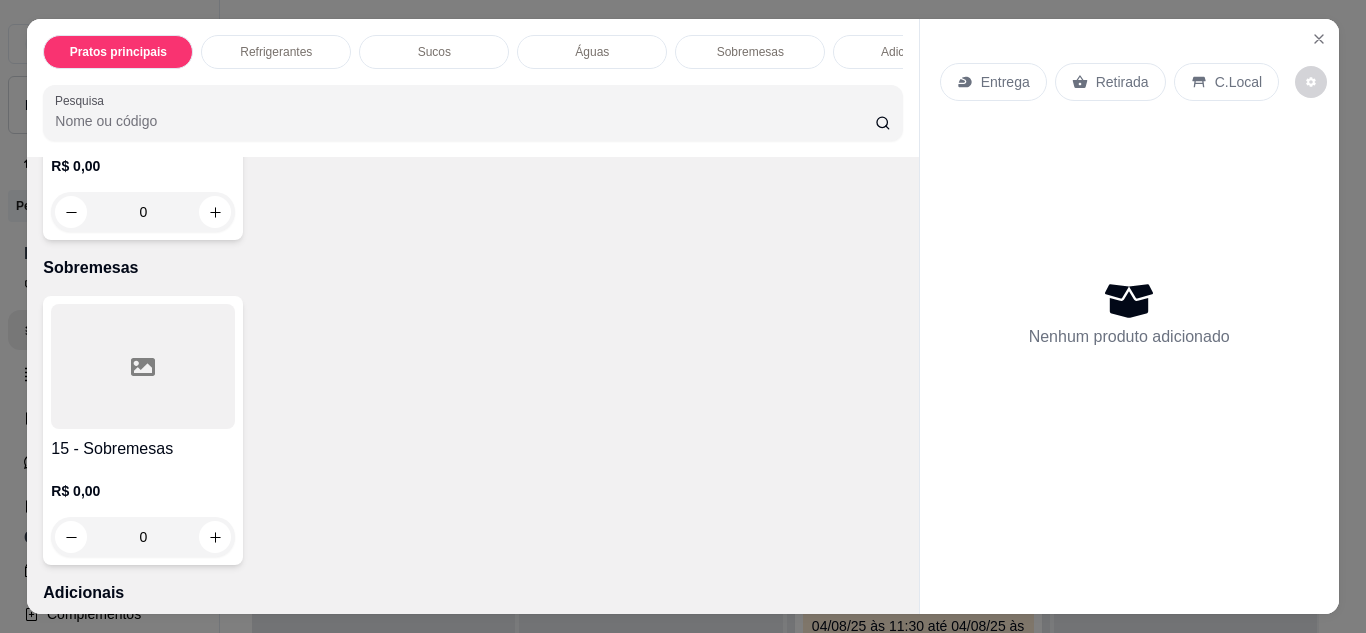 scroll, scrollTop: 2477, scrollLeft: 0, axis: vertical 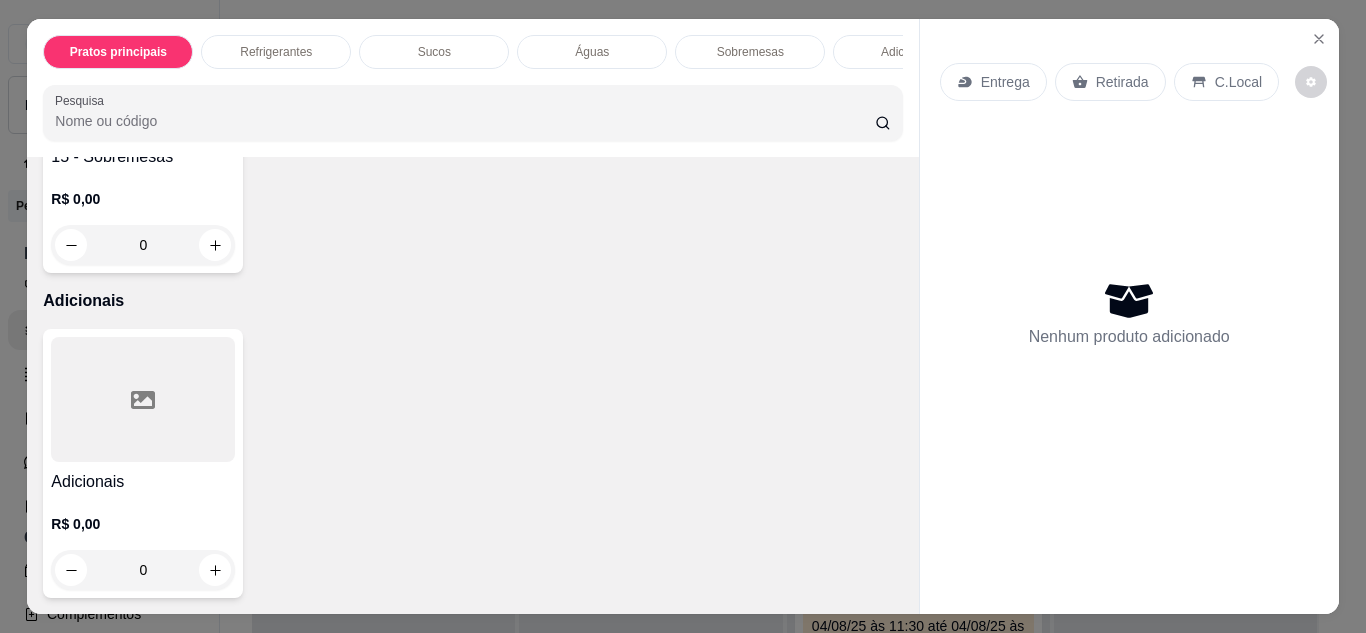 click 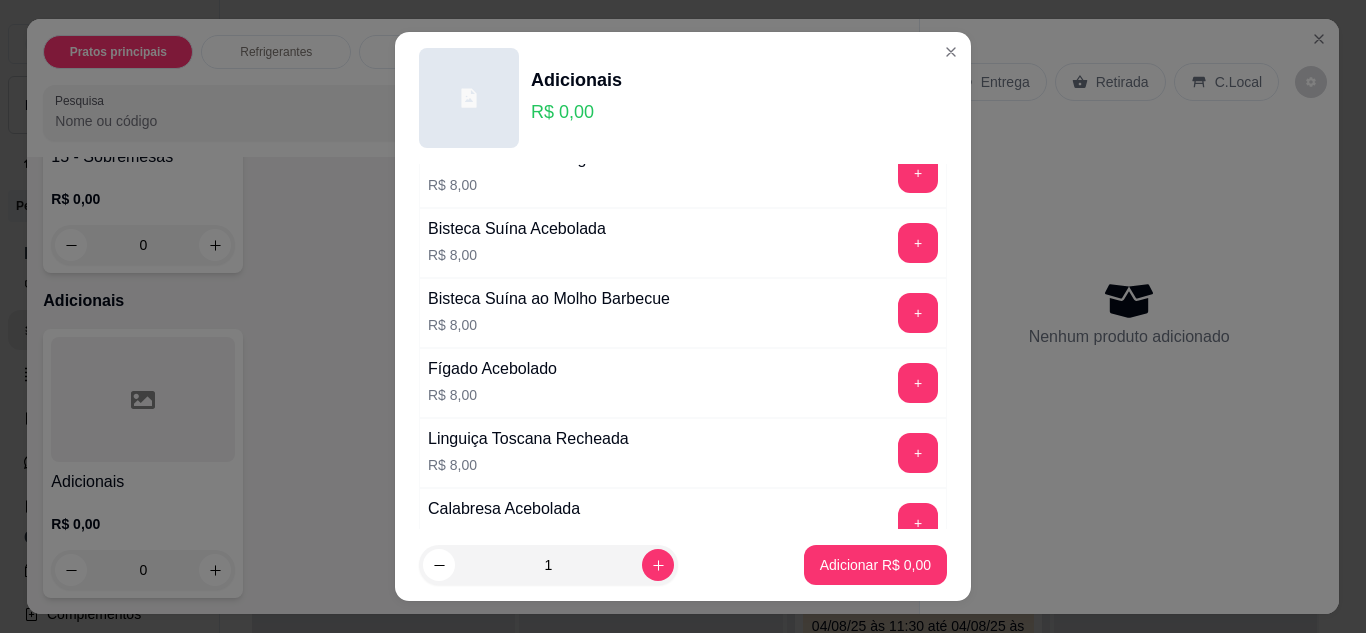 scroll, scrollTop: 1100, scrollLeft: 0, axis: vertical 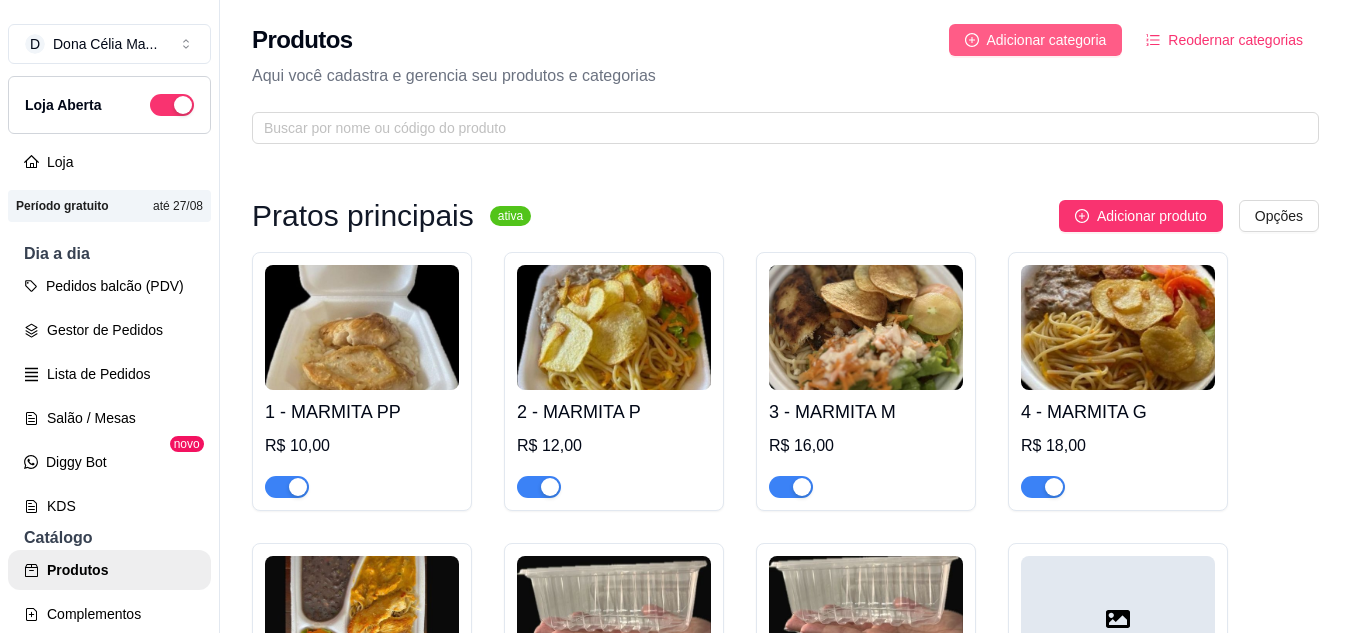 click on "Adicionar categoria" at bounding box center [1047, 40] 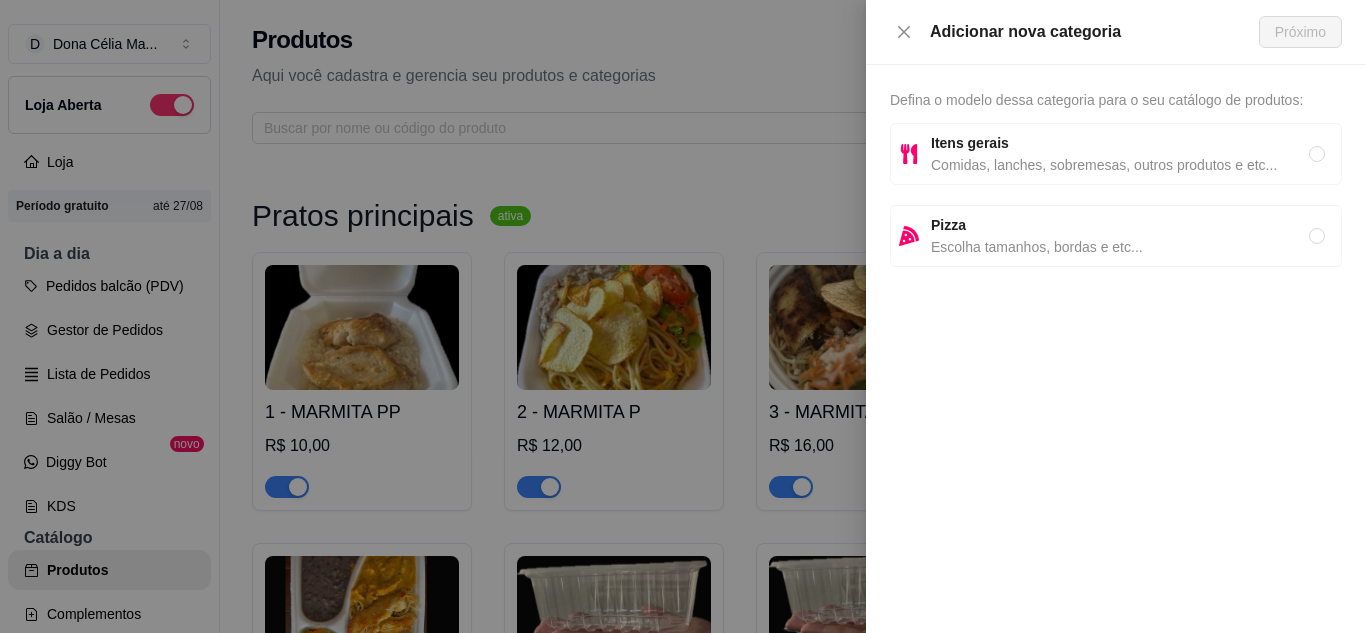 click on "Comidas, lanches, sobremesas, outros produtos e etc..." at bounding box center (1120, 165) 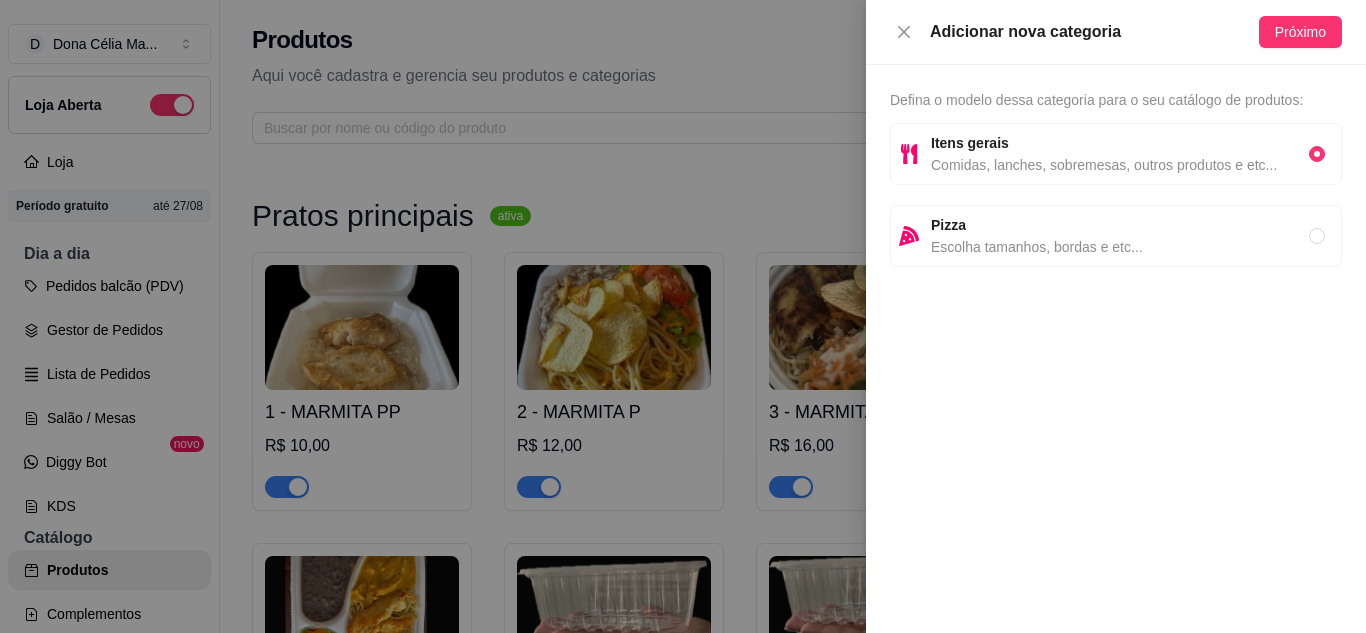 click on "Adicionar nova categoria" at bounding box center [1094, 32] 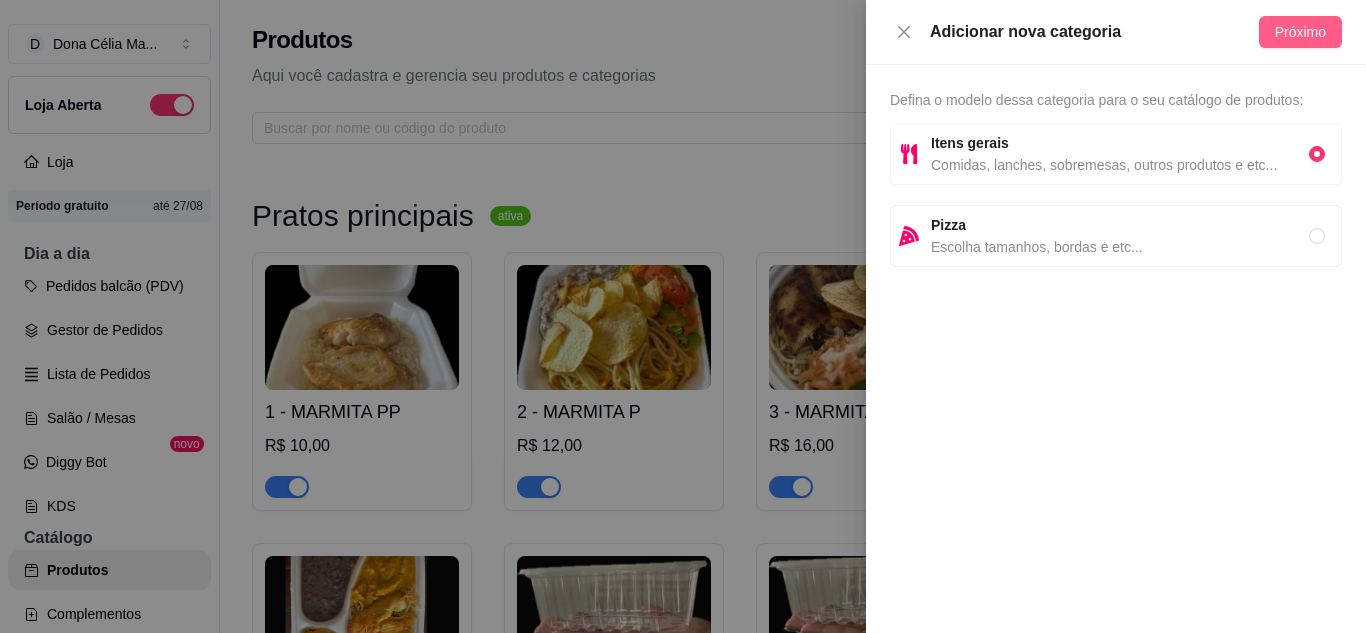 click on "Próximo" at bounding box center (1300, 32) 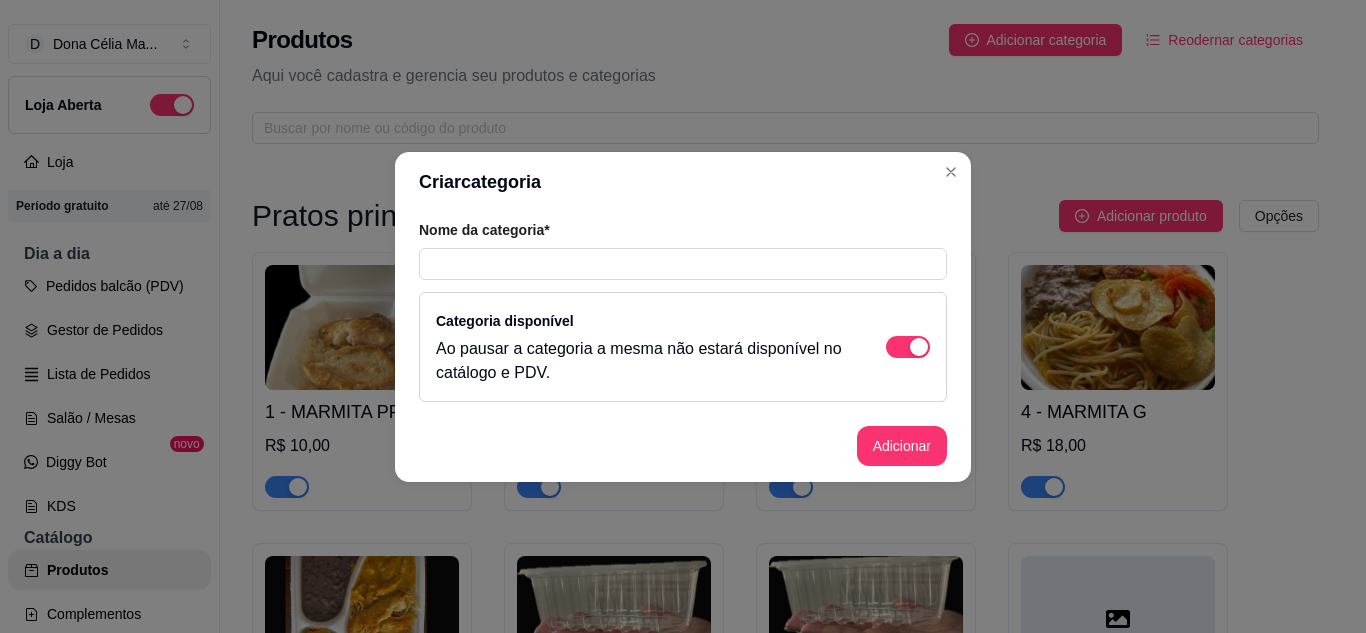 click on "Nome da categoria* Categoria disponível Ao pausar a categoria a mesma não estará disponível no catálogo e PDV." at bounding box center (683, 311) 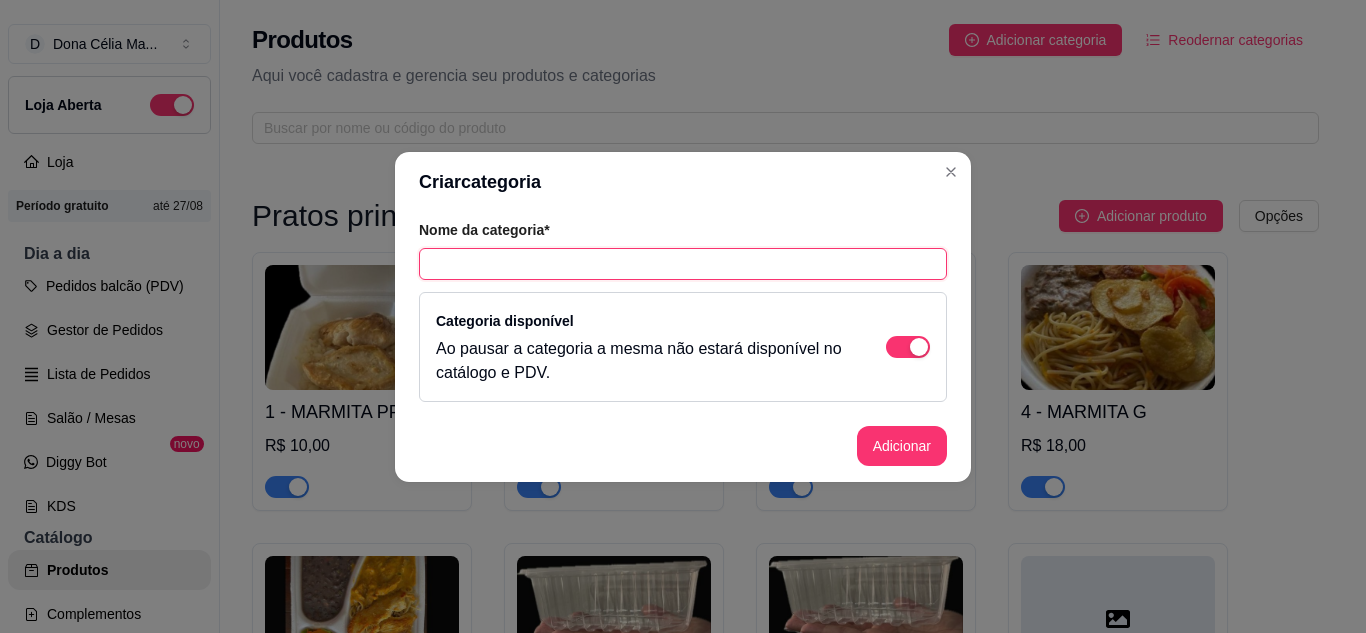 click at bounding box center (683, 264) 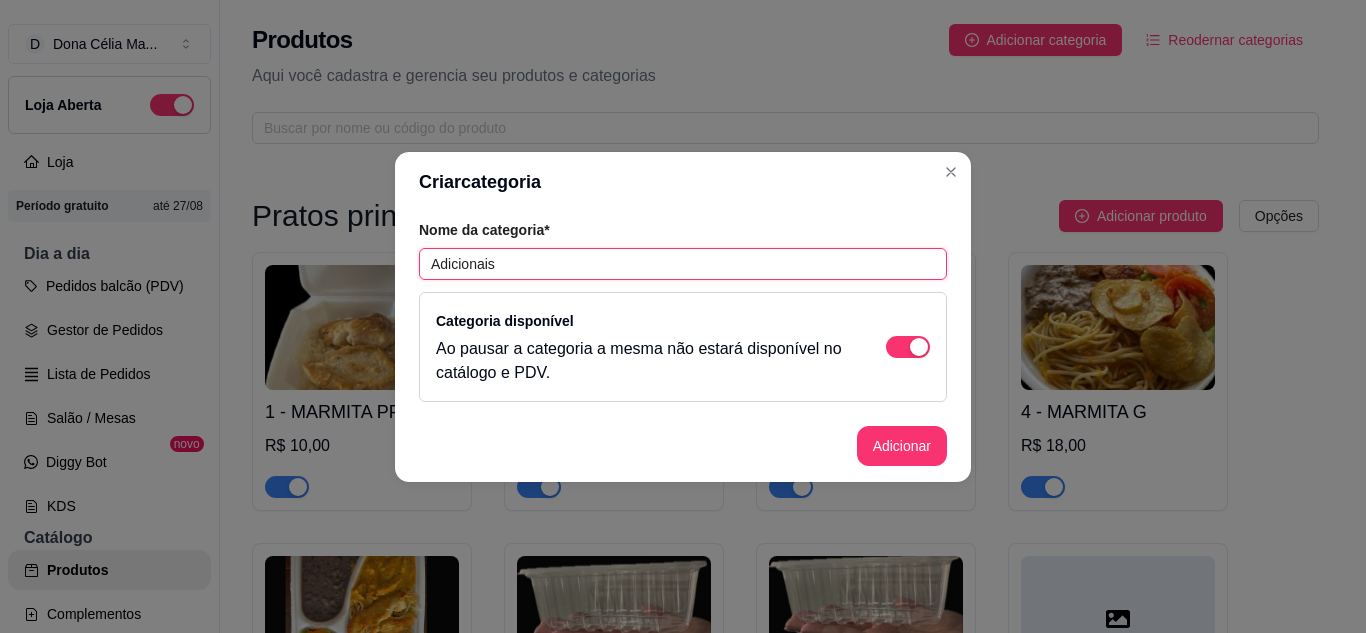 type on "Adicionais" 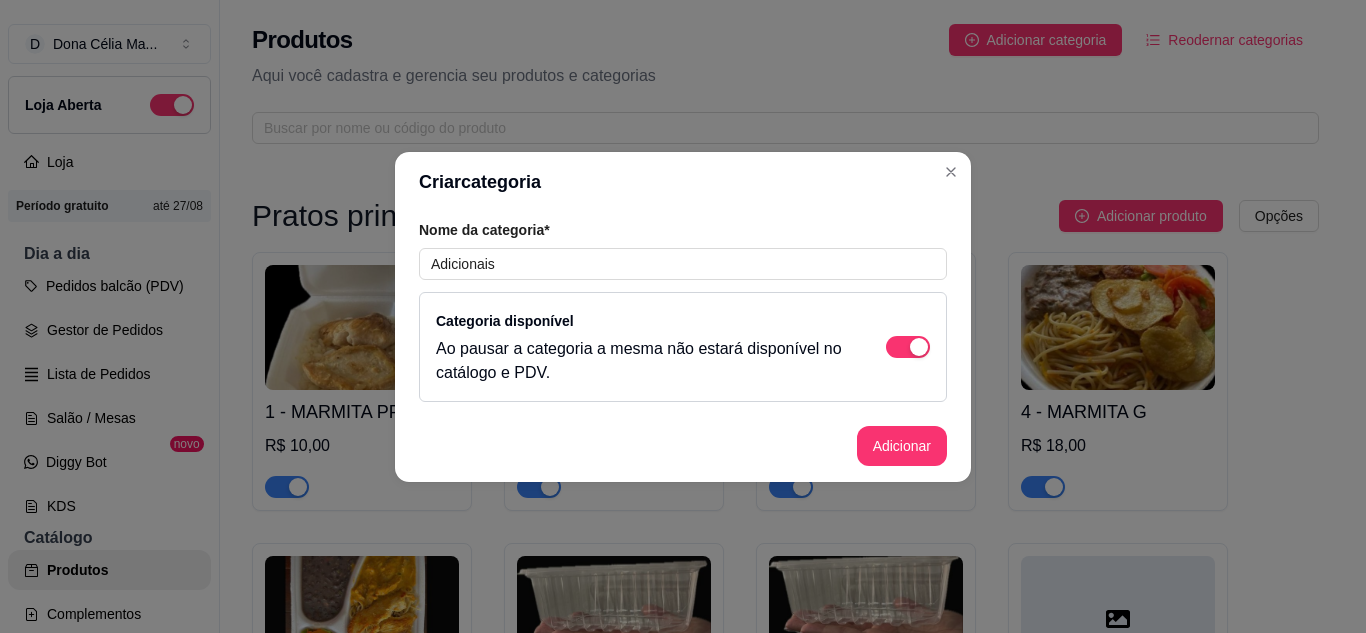 click on "Adicionar" at bounding box center [902, 446] 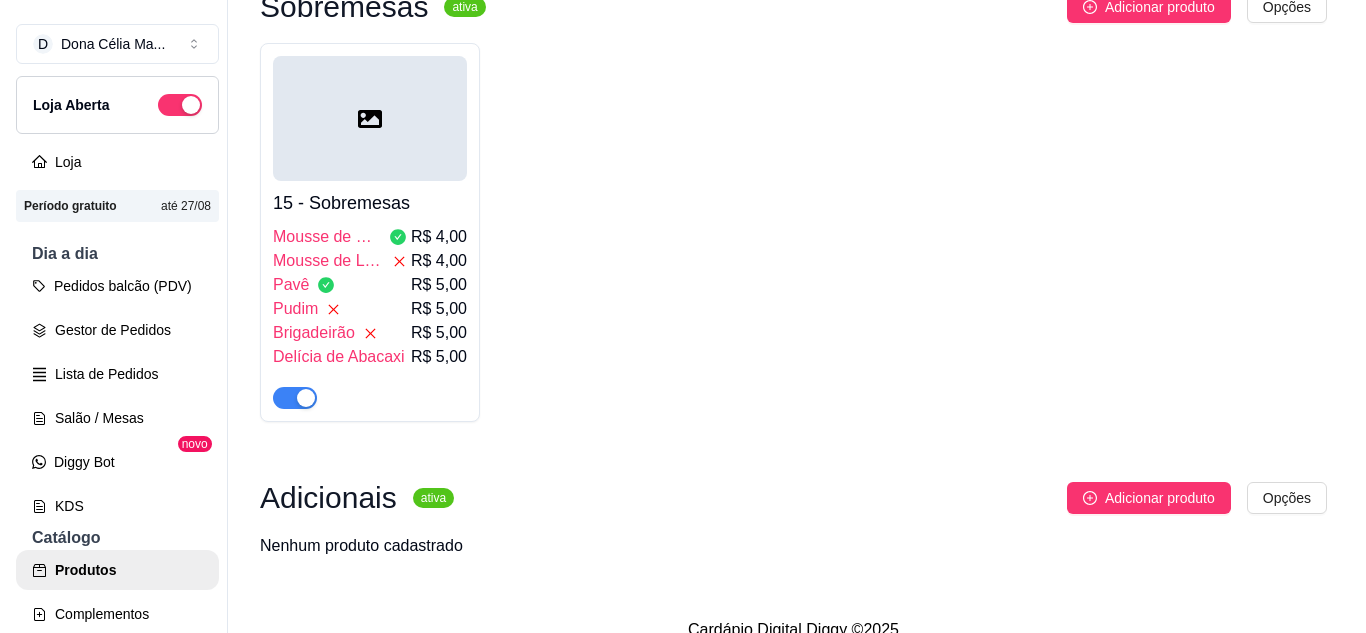 scroll, scrollTop: 2346, scrollLeft: 0, axis: vertical 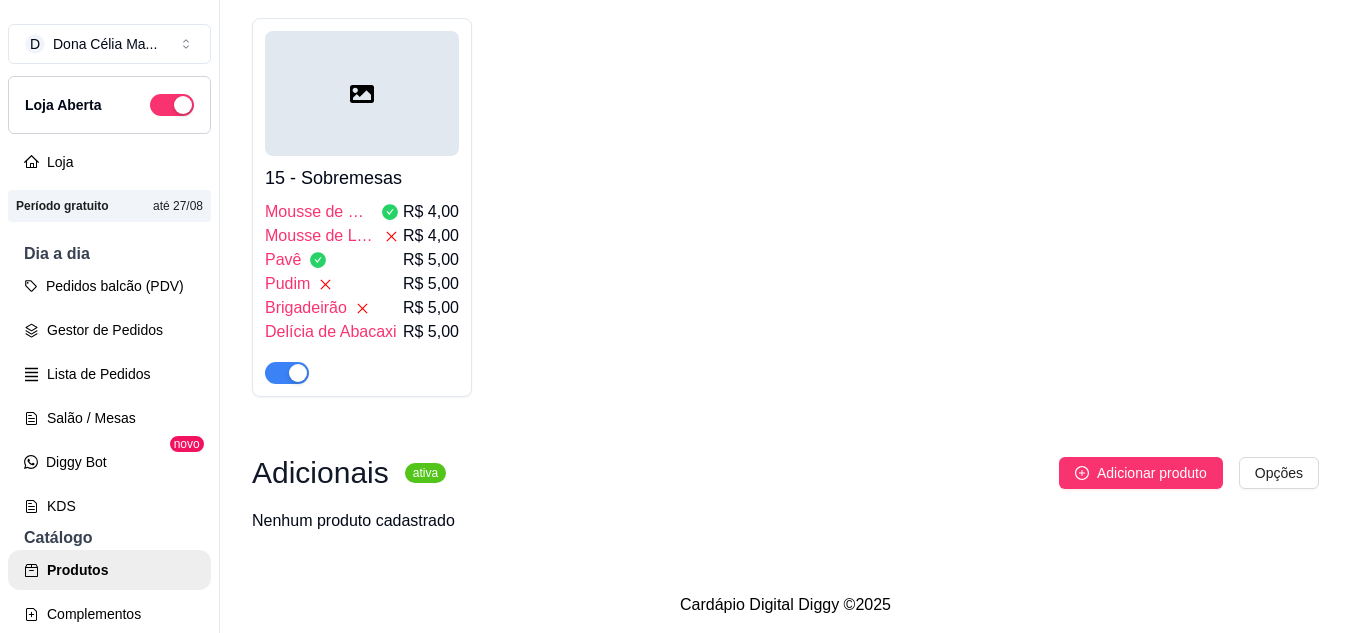 click on "Pratos principais ativa Adicionar produto Opções 1 - MARMITA PP   R$ 10,00 2 - MARMITA P   R$ 12,00 3 - MARMITA M   R$ 16,00 4 - MARMITA G   R$ 18,00 5 - EXECUTIVA   R$ 20,00 6 - GOURMET   Parmegiana de Carne R$ 21,00 Parmegiana de Frango R$ 18,00 Camarão Internacional R$ 25,00 Camarão a Moranga R$ 25,00 7 - COMBO GOURMET   Combo: Parmegiana de Frango R$ 20,00 Combo: Parmegiana de Carne R$ 23,00 Combo: Camarão Internacional R$ 28,00 Combo: Camarão a Moranga R$ 28,00 8 - Combo: PP   R$ 12,00 Refrigerantes ativa Adicionar produto Opções 9 - Refrigerante Garrafinha   Pepsi 200ml R$ 3,00 Guaraná 200ml R$ 3,00 Guaraná Zero Açúcar 200ml R$ 3,00 Sukita 200ml R$ 3,00 10 - Refrigerante 250ml   Coca Cola Zero Açúcar 250ml R$ 4,00 Dore Cola 250ml R$ 3,00 Dore Guaraná 250ml R$ 3,00 Dore Laranja 250ml R$ 3,00 Dore Uva 250ml R$ 3,00 11 - Refrigerante Lata 350ml   Pepsi 350ml R$ 4,50 Guaraná 350ml R$ 4,50 12 - Refrigerante 1L   Pepsi 1L R$ 8,00 Guaraná 1L R$ 8,00 Sucos ativa" at bounding box center [785, -786] 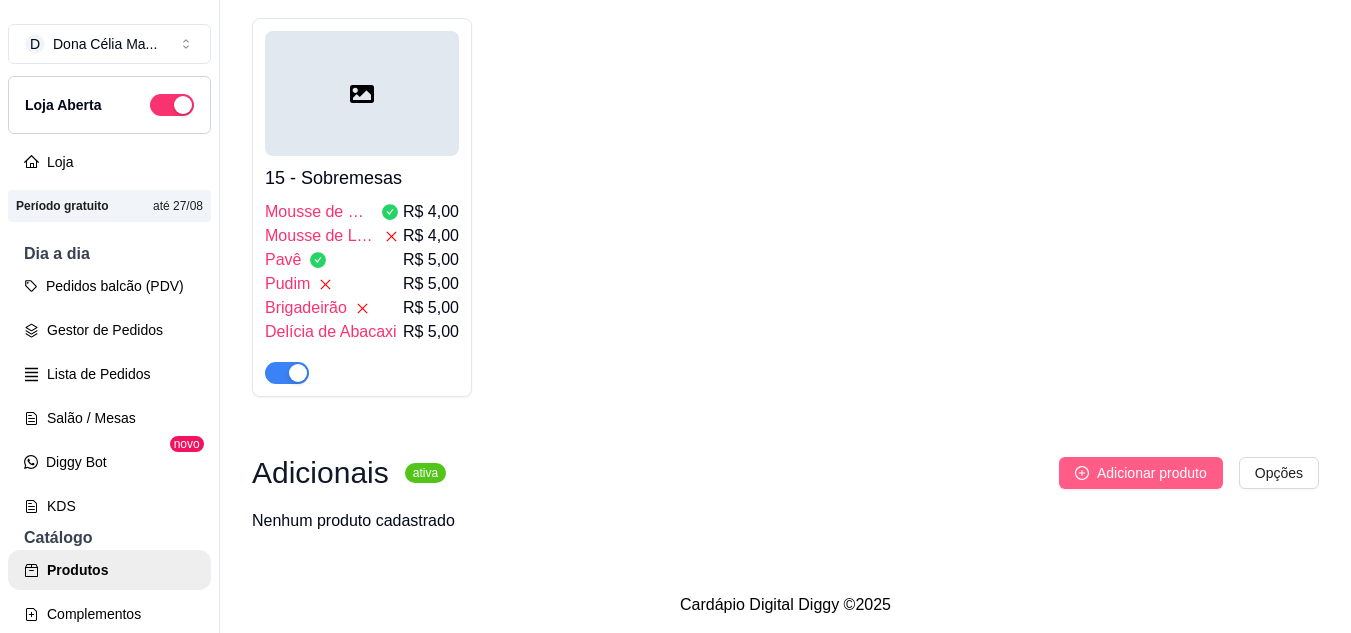 click on "Adicionar produto" at bounding box center (1152, 473) 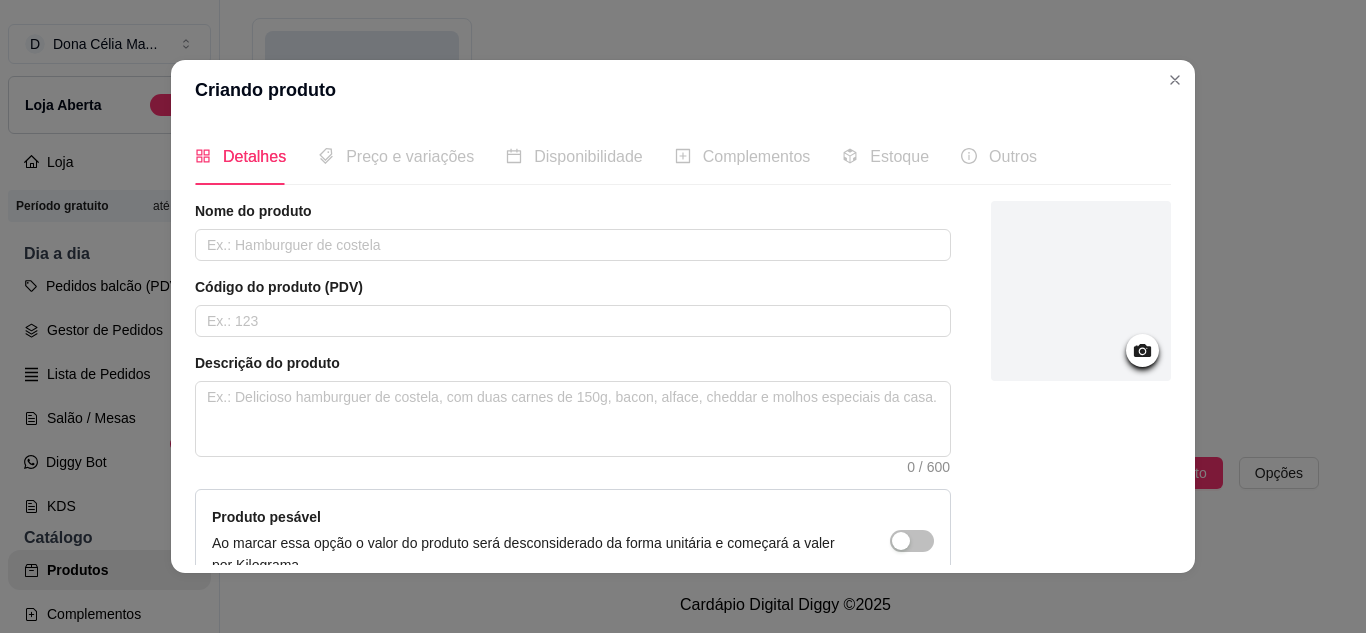 click on "Nome do produto Código do produto (PDV) Descrição do produto 0 / 600 Produto pesável Ao marcar essa opção o valor do produto será desconsiderado da forma unitária e começará a valer por Kilograma. Quantidade miníma para pedido Ao habilitar seus clientes terão que pedir uma quantidade miníma desse produto." at bounding box center [573, 446] 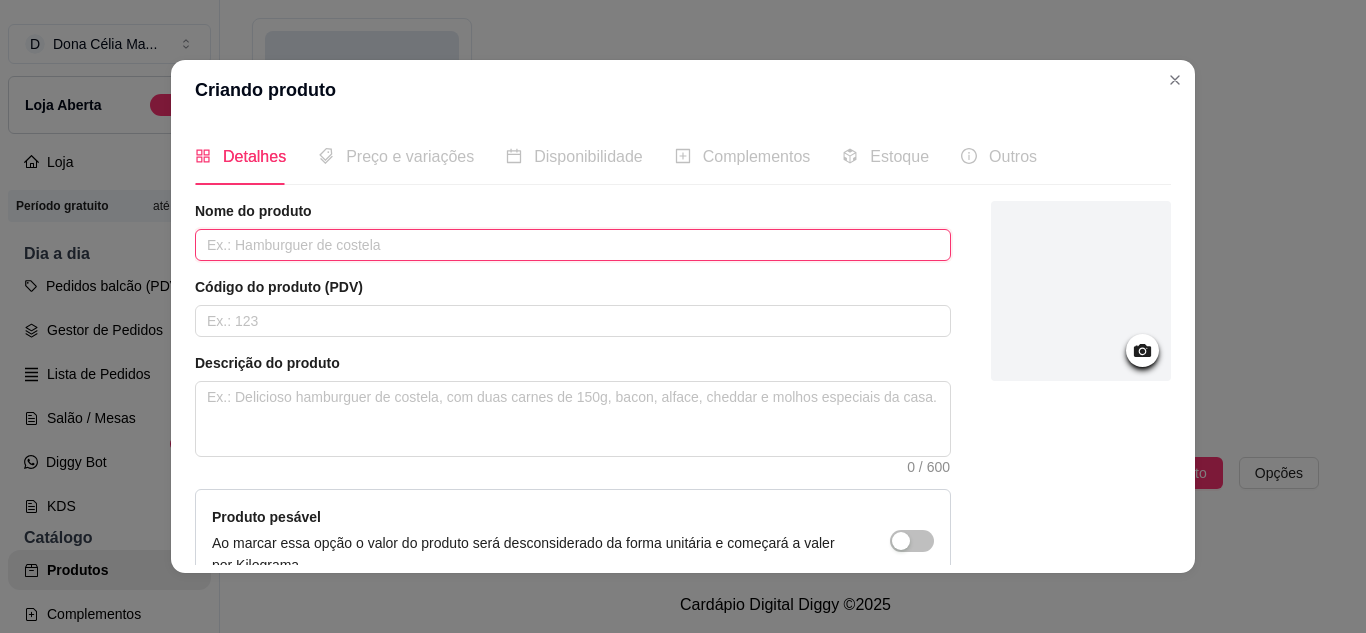 click at bounding box center (573, 245) 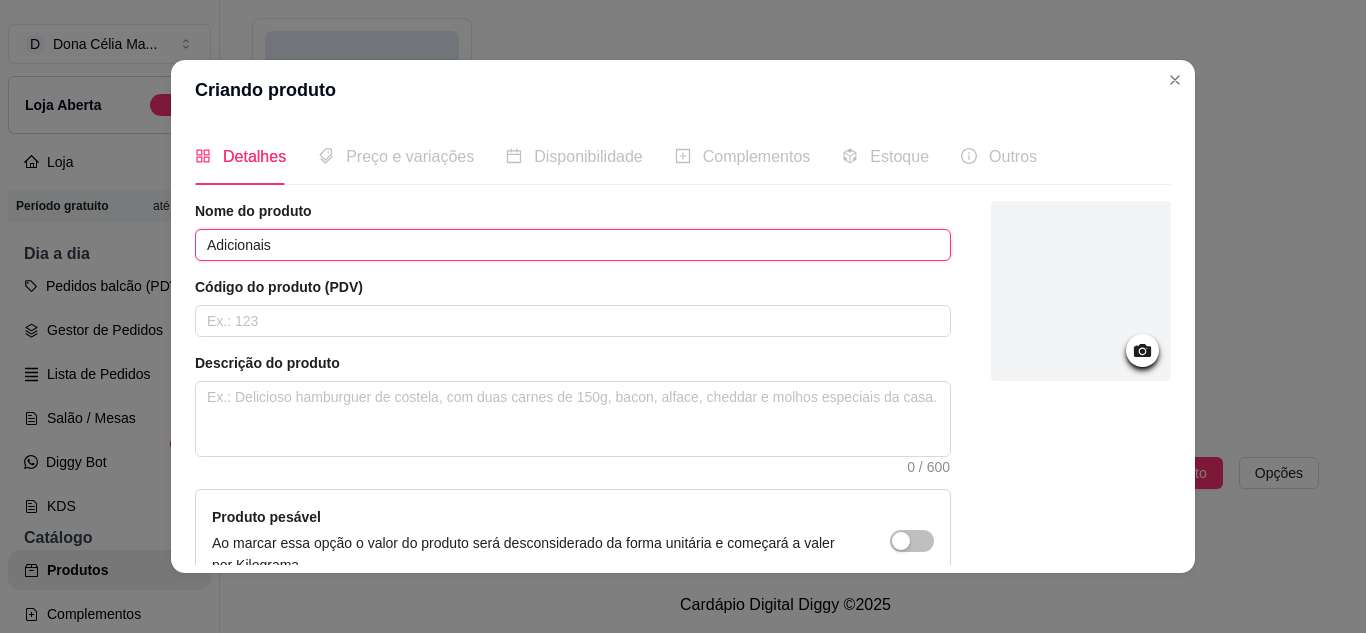 type on "Adicionais" 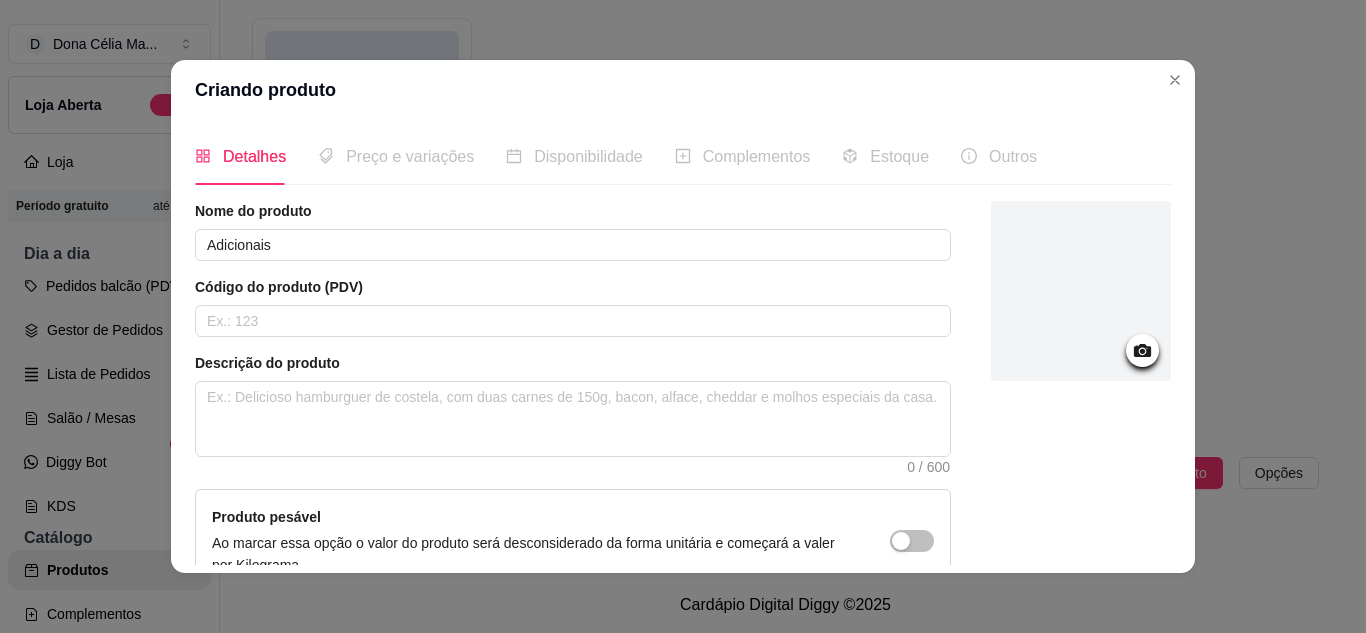 click on "Disponibilidade" at bounding box center (588, 156) 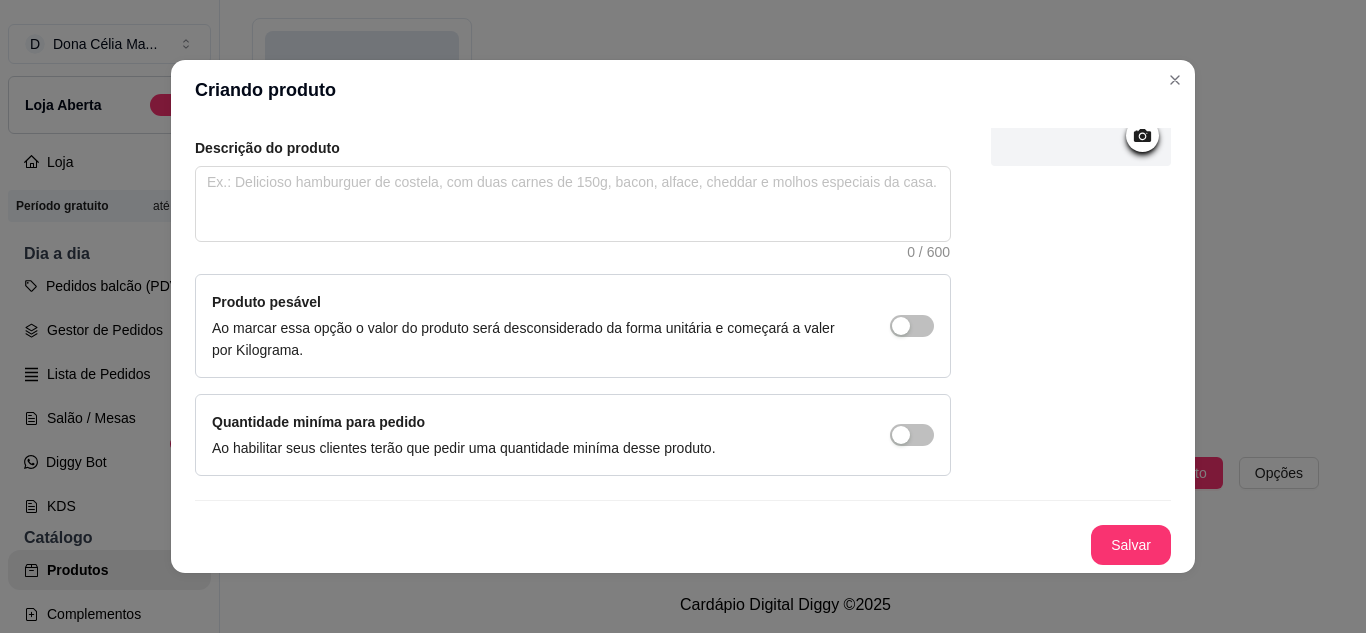scroll, scrollTop: 4, scrollLeft: 0, axis: vertical 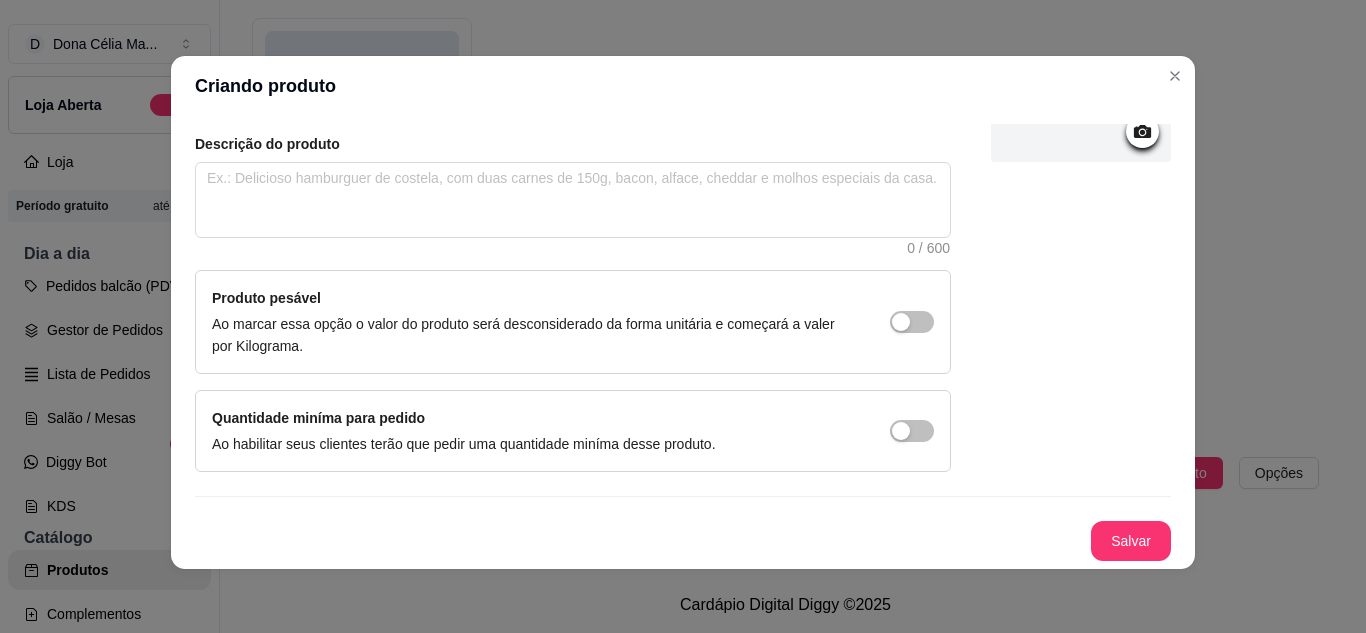 click on "Nome do produto Adicionais Código do produto (PDV) Descrição do produto 0 / 600 Produto pesável Ao marcar essa opção o valor do produto será desconsiderado da forma unitária e começará a valer por Kilograma. Quantidade miníma para pedido Ao habilitar seus clientes terão que pedir uma quantidade miníma desse produto. Salvar" at bounding box center (683, 271) 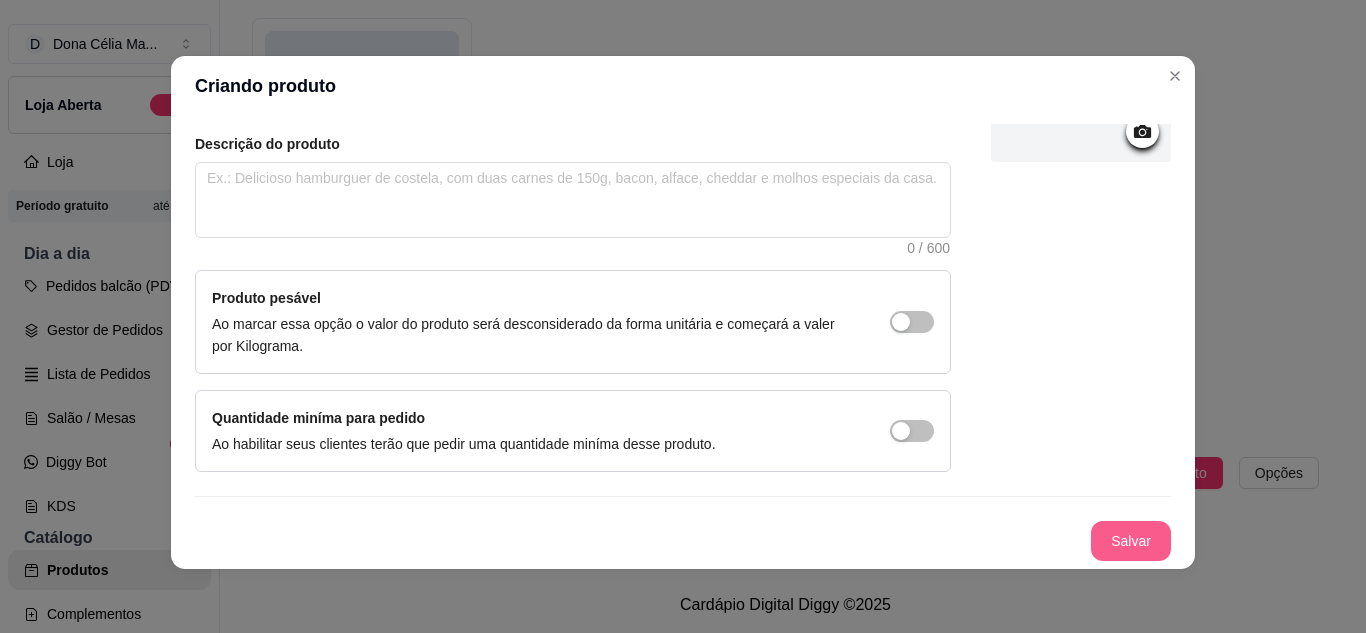 click on "Salvar" at bounding box center (1131, 541) 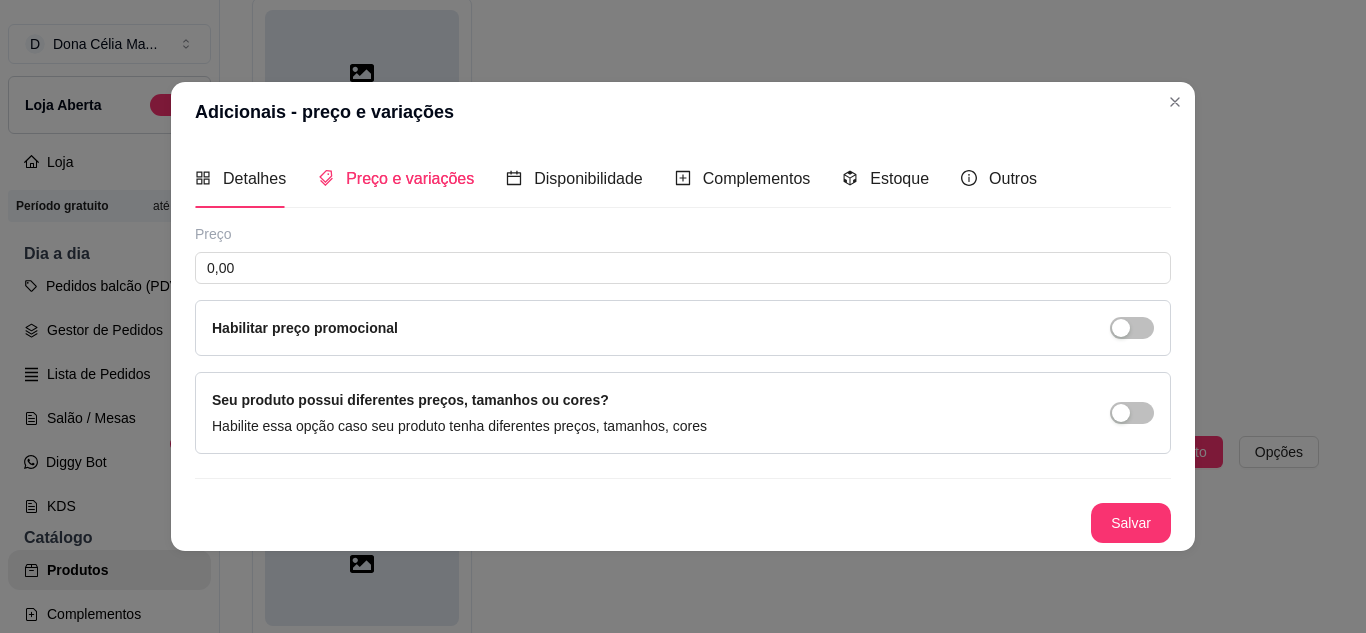 scroll, scrollTop: 0, scrollLeft: 0, axis: both 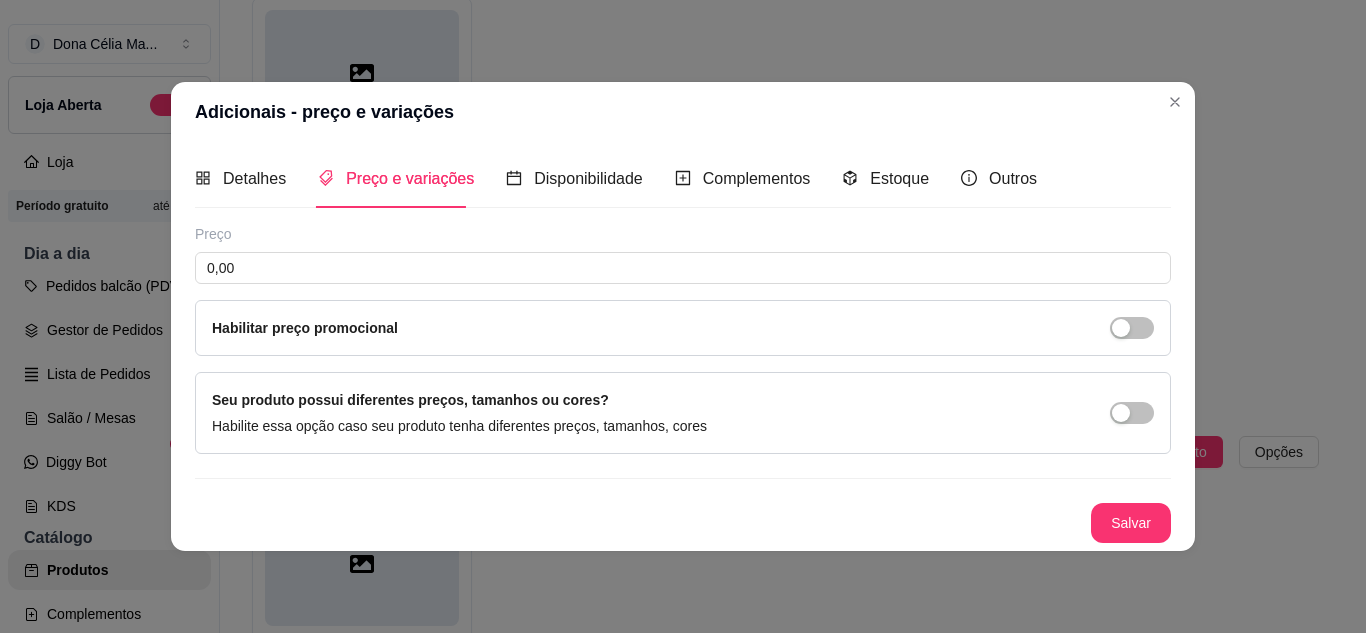 click on "Detalhes Preço e variações Disponibilidade Complementos Estoque Outros" at bounding box center (616, 178) 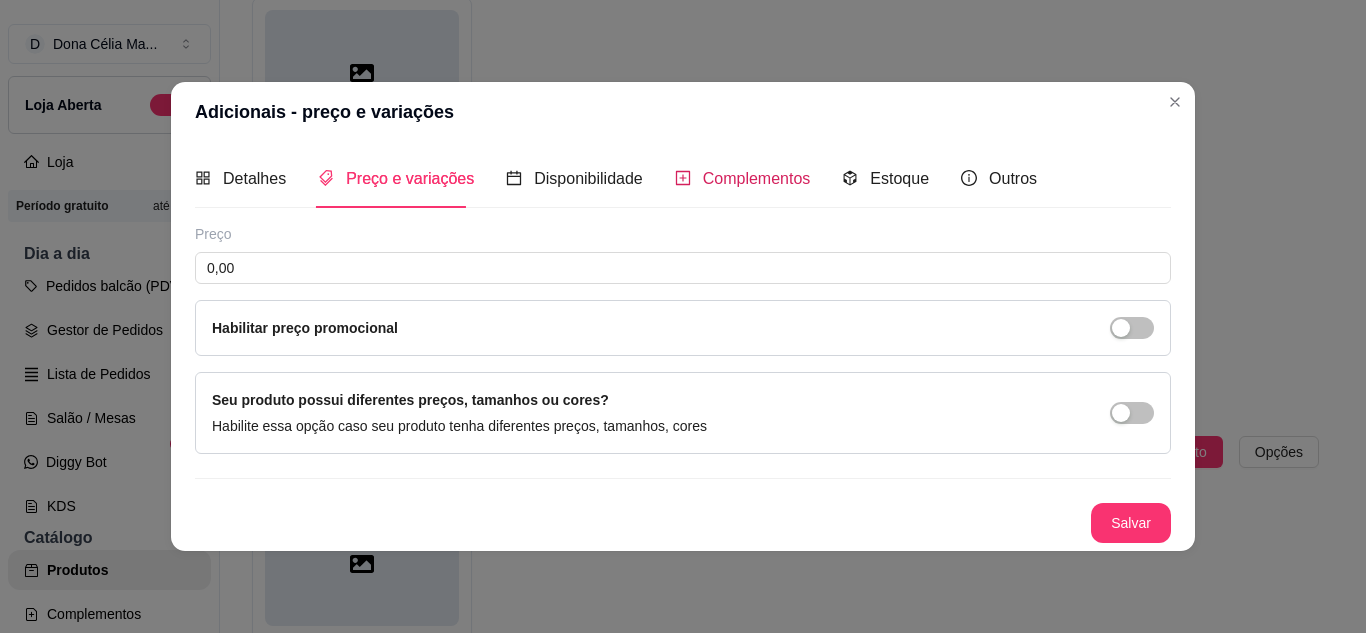 click on "Complementos" at bounding box center (743, 178) 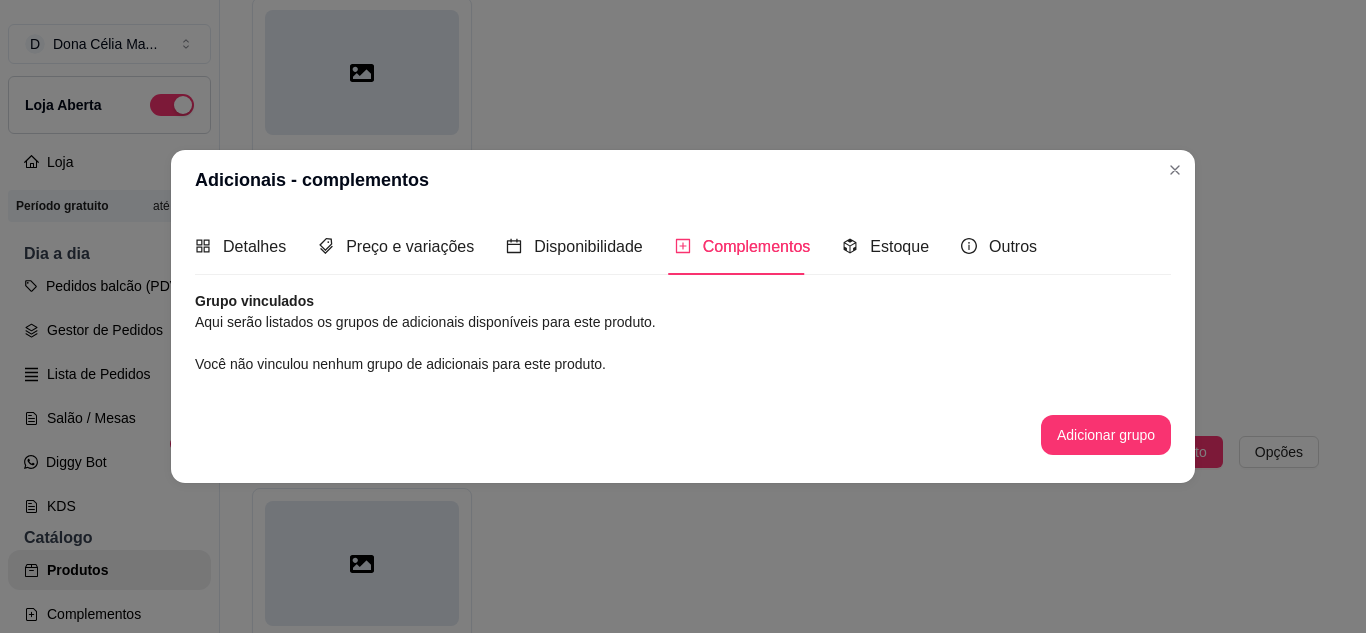 click on "Adicionar grupo" at bounding box center [1106, 435] 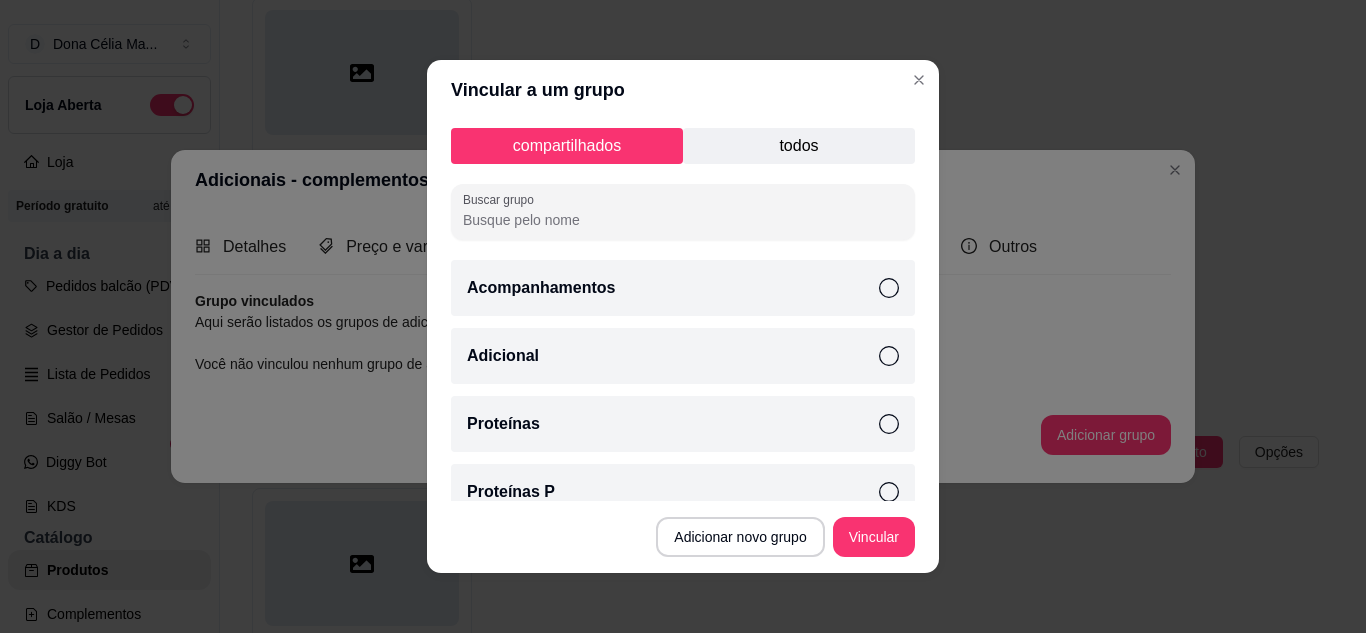 click on "todos" at bounding box center (799, 146) 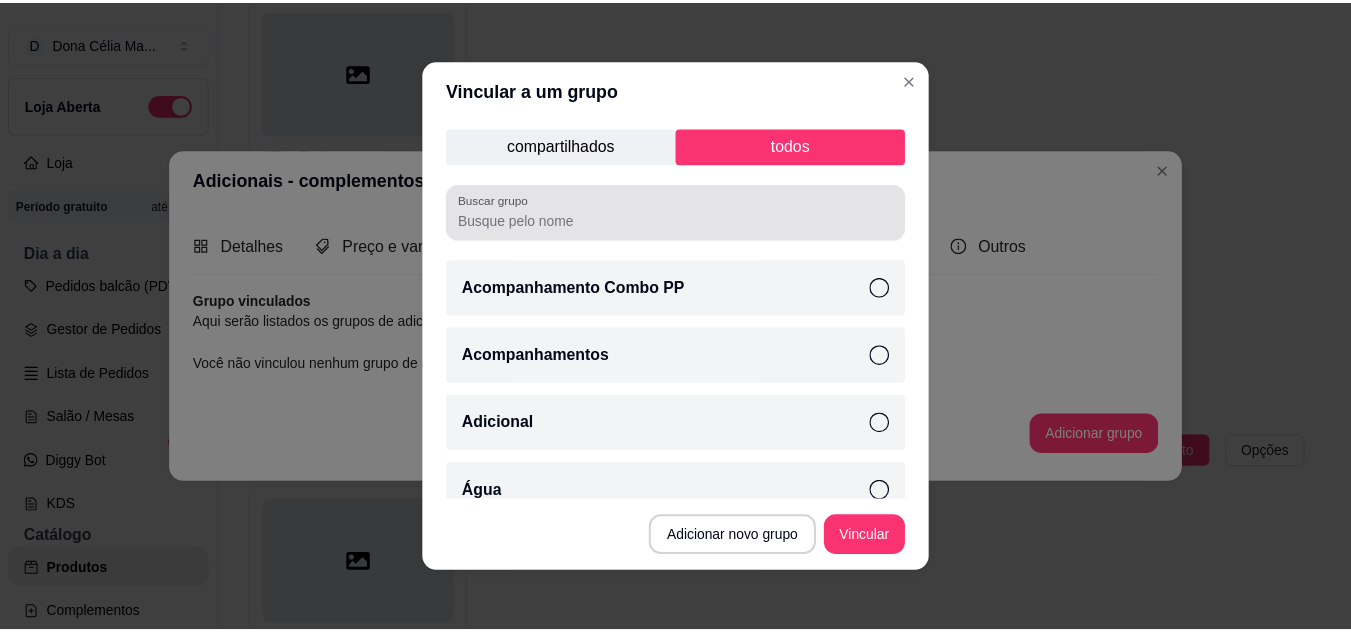 scroll, scrollTop: 100, scrollLeft: 0, axis: vertical 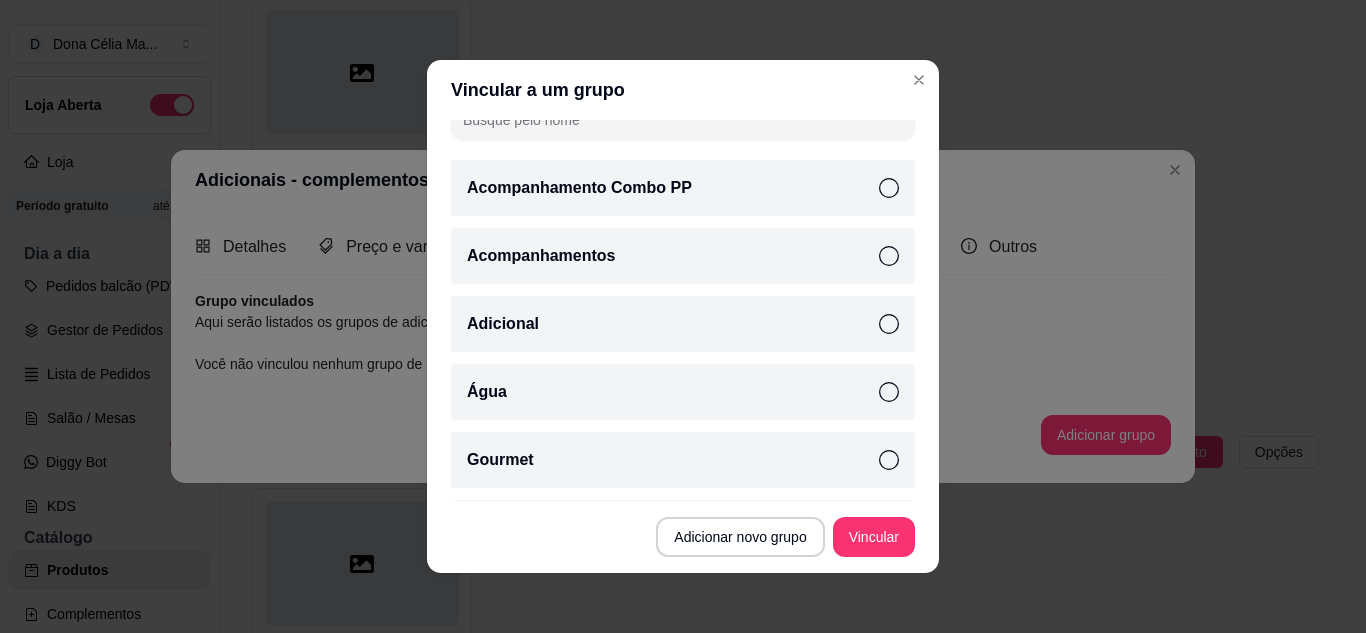 click on "Adicional" at bounding box center (683, 324) 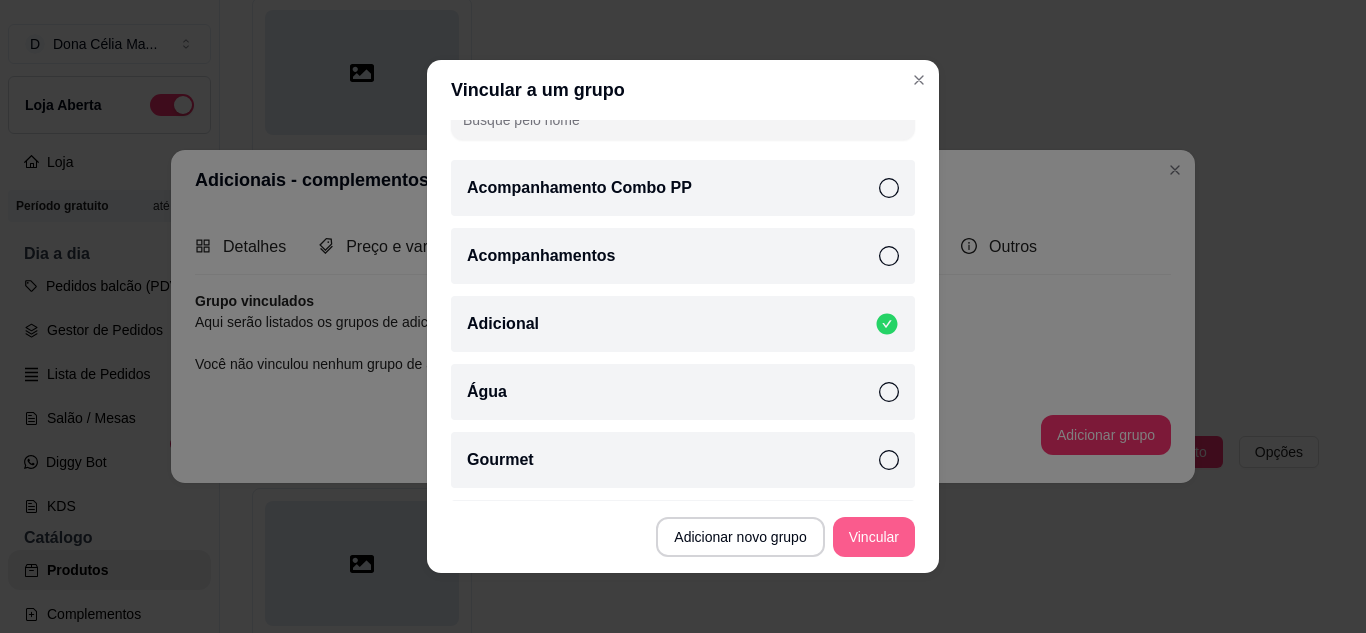 click on "Vincular" at bounding box center (874, 537) 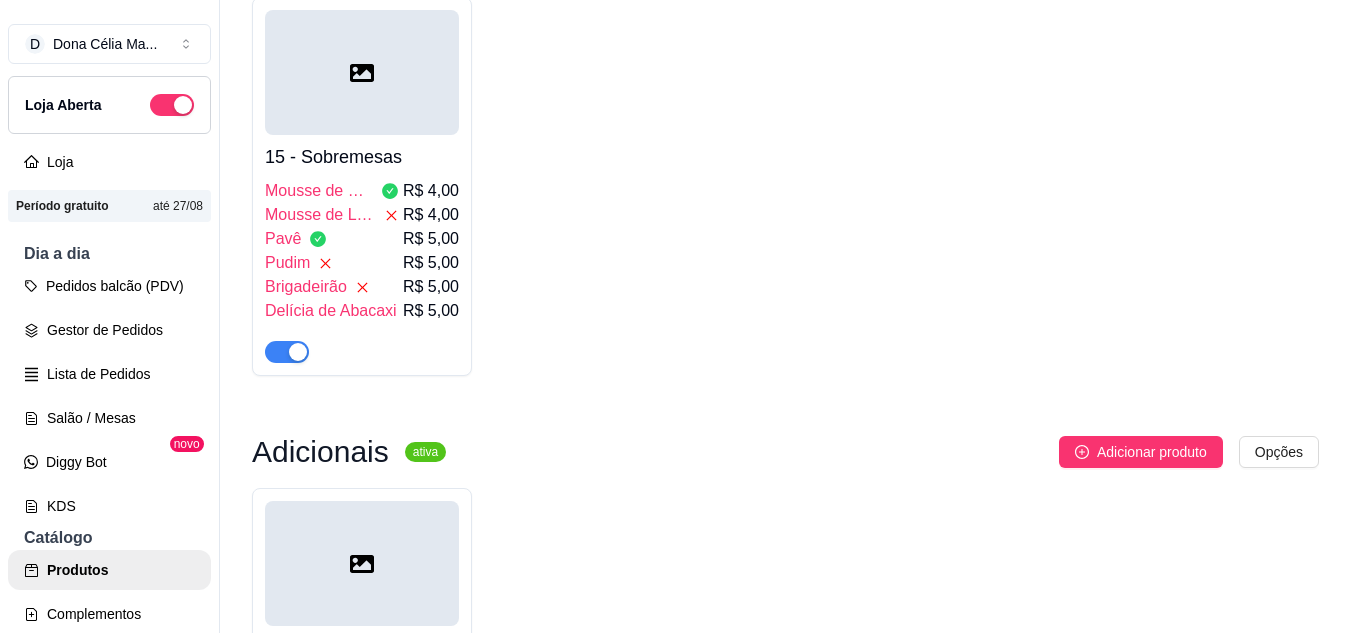 scroll, scrollTop: 2582, scrollLeft: 0, axis: vertical 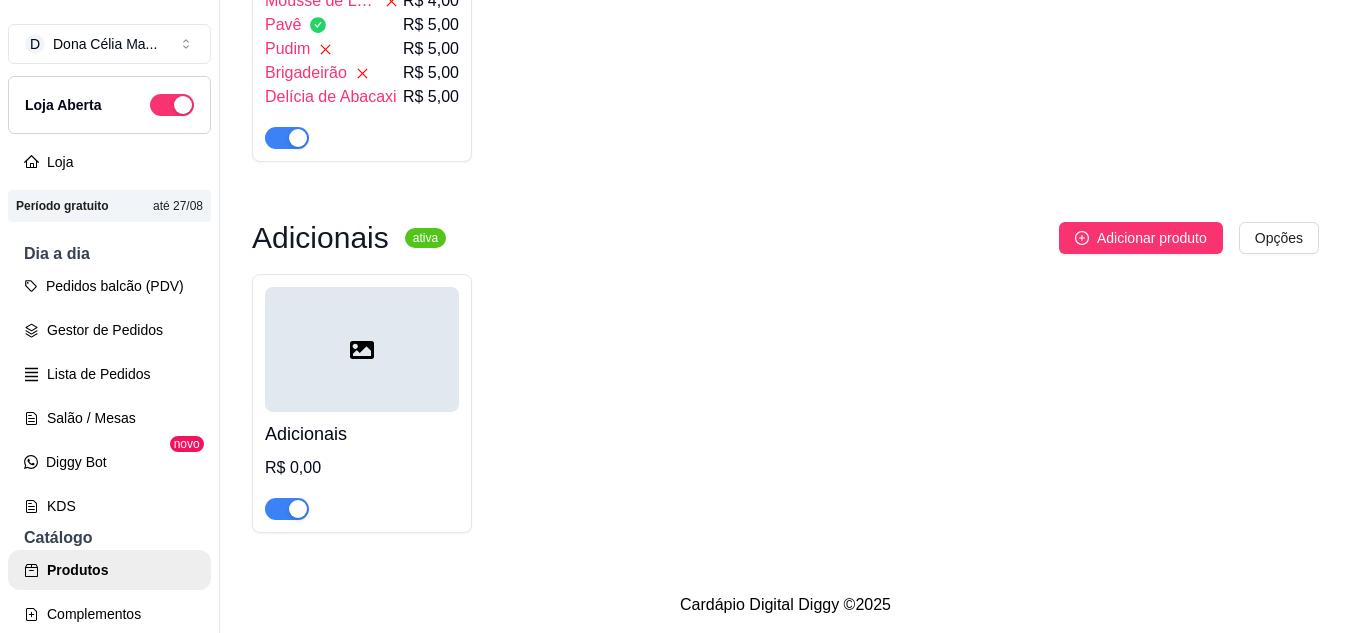 click at bounding box center [362, 349] 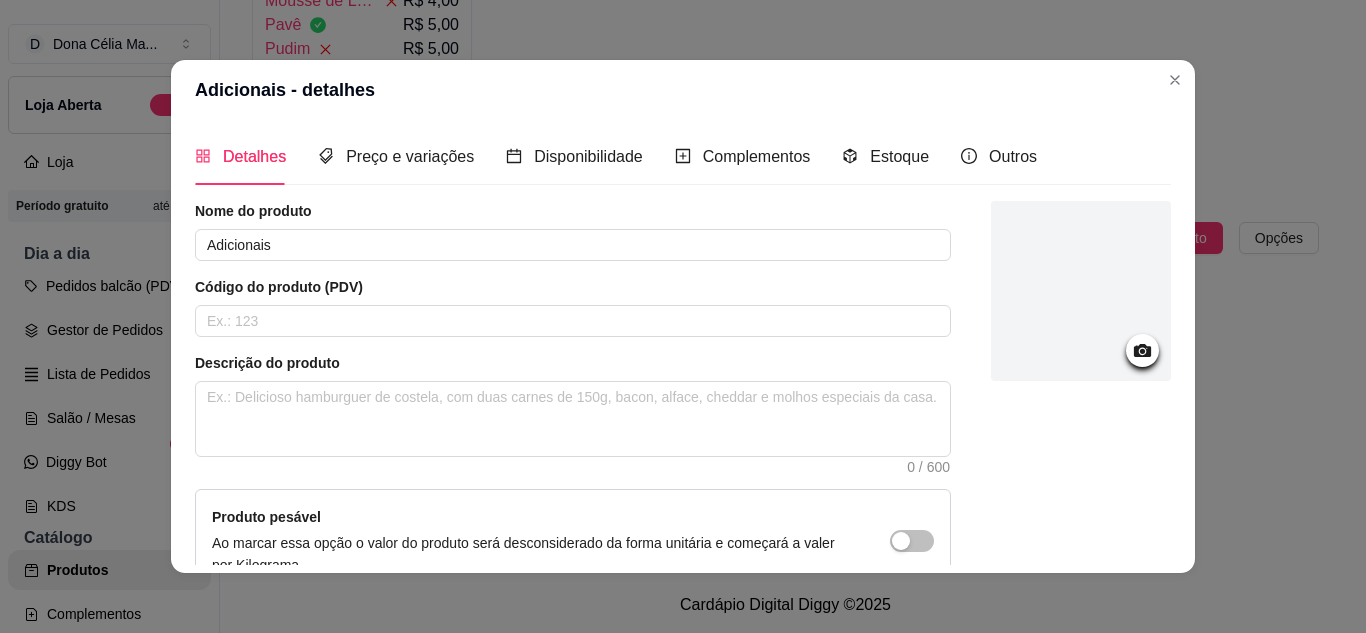 click on "Adicionais - detalhes" at bounding box center (683, 90) 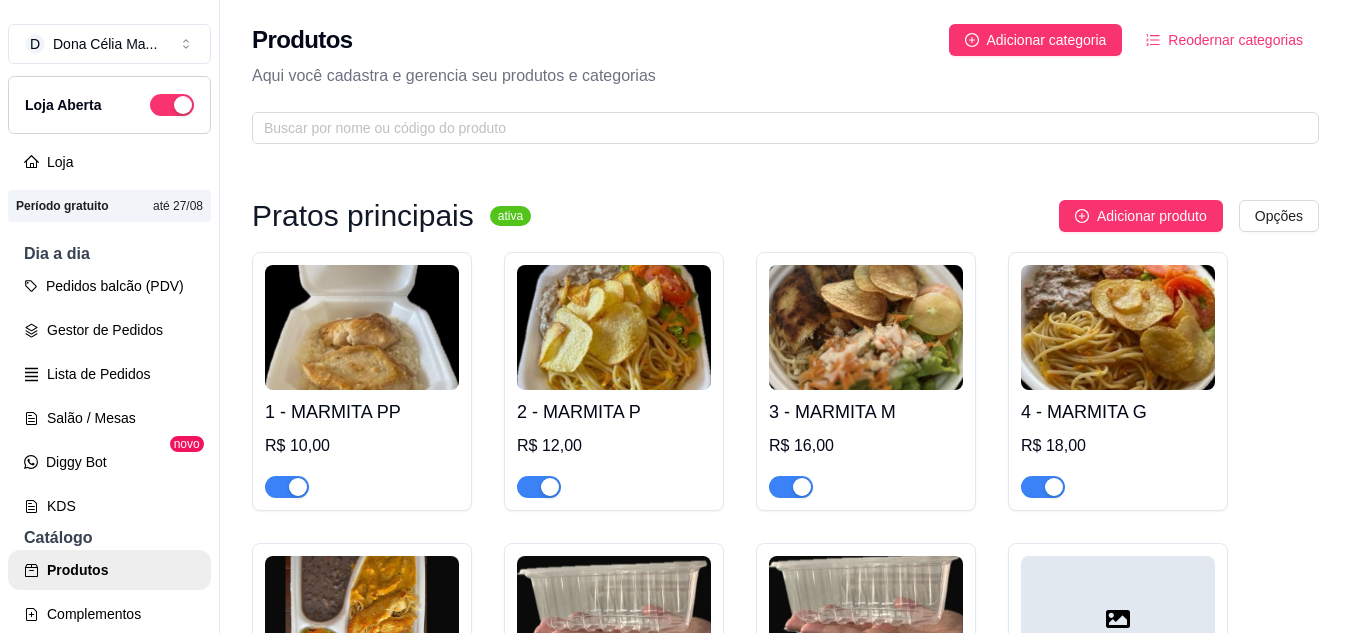 scroll, scrollTop: 0, scrollLeft: 0, axis: both 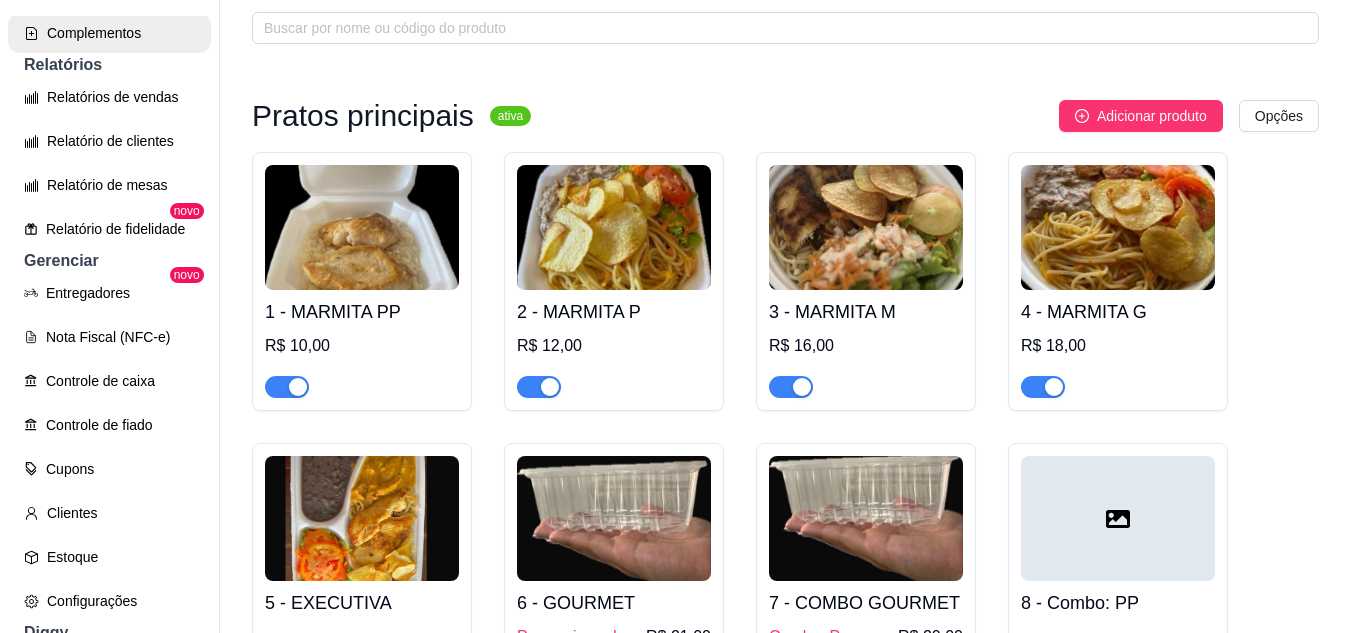 click on "Complementos" at bounding box center (109, 33) 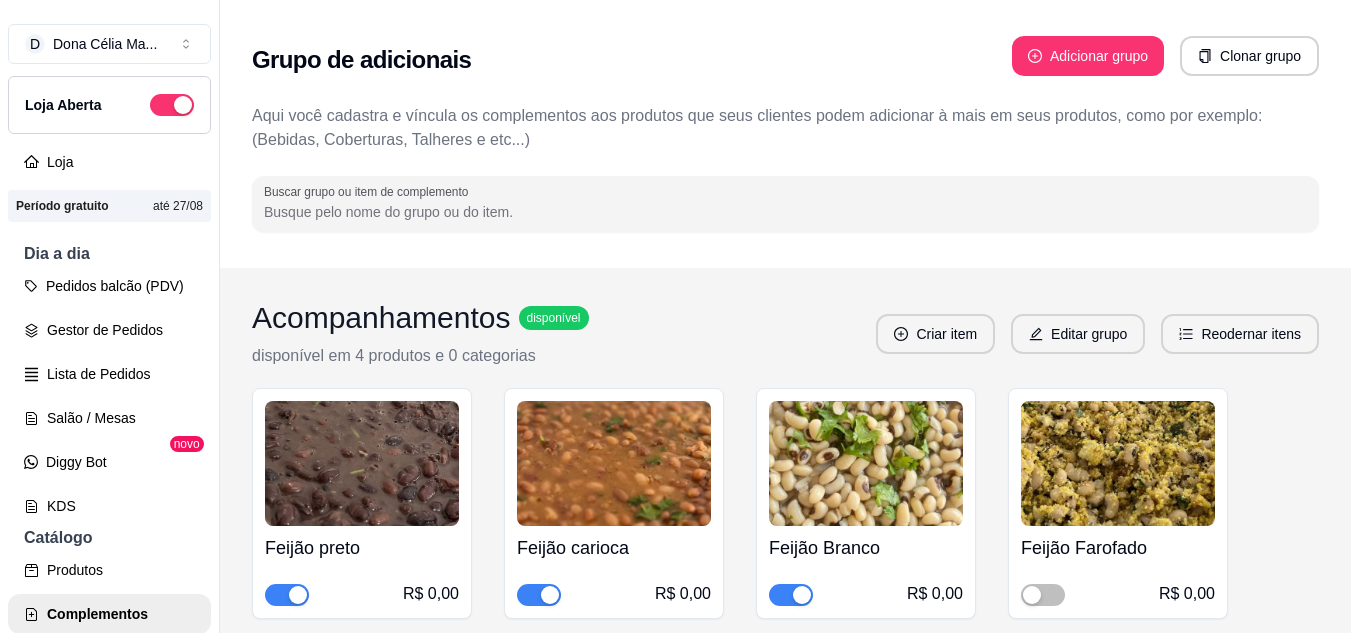 scroll, scrollTop: 32, scrollLeft: 0, axis: vertical 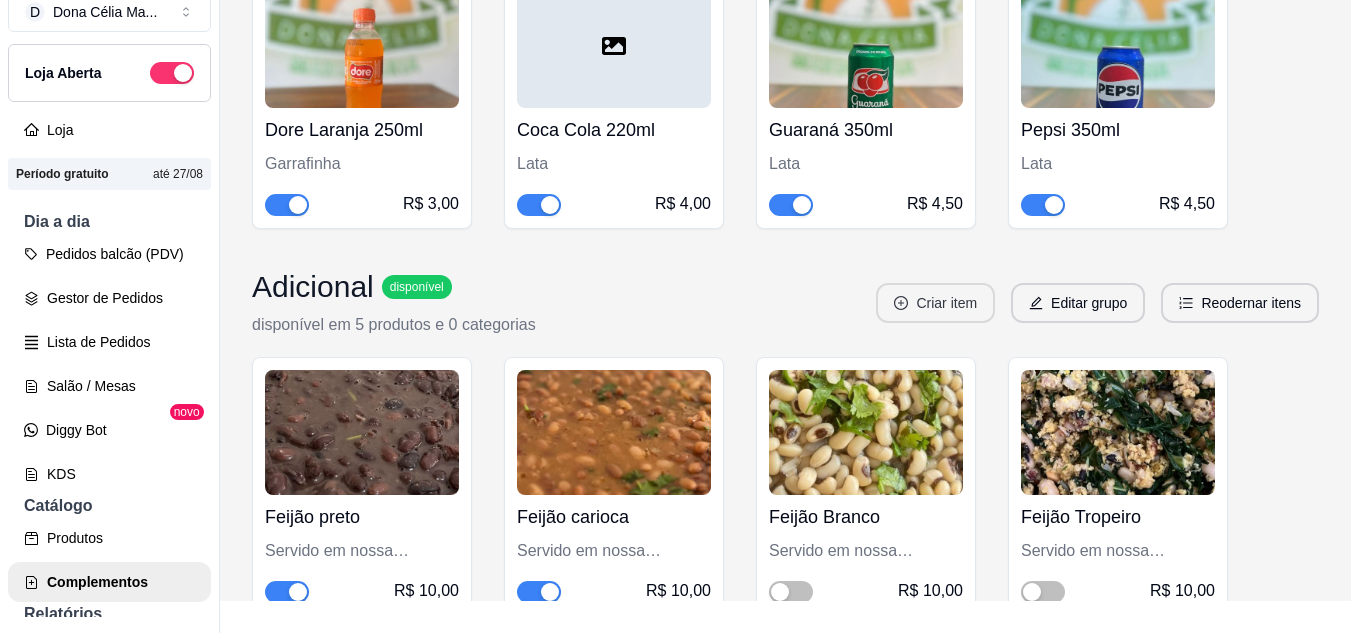 click on "Criar item" at bounding box center [935, 303] 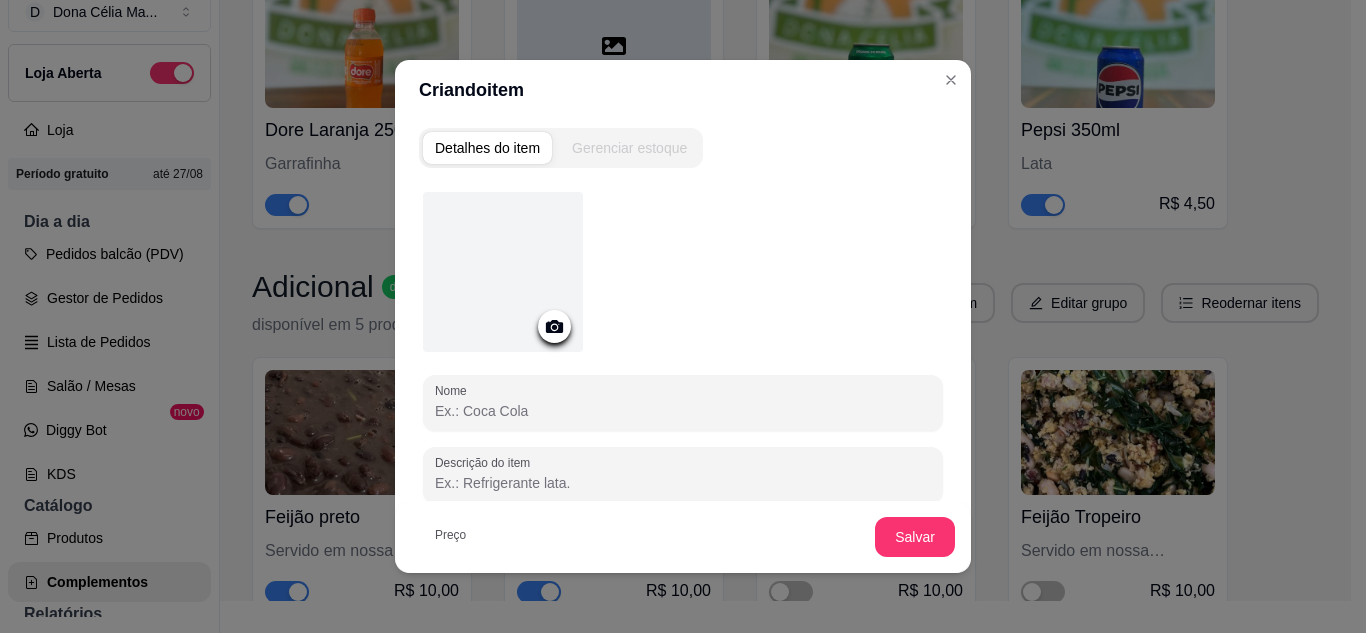 click on "Nome Descrição do item Preço 0,00 Pode repetir esse item Habilitado: o cliente poderá selecionar até o máximo configurado na quantidade do grupo." at bounding box center (683, 446) 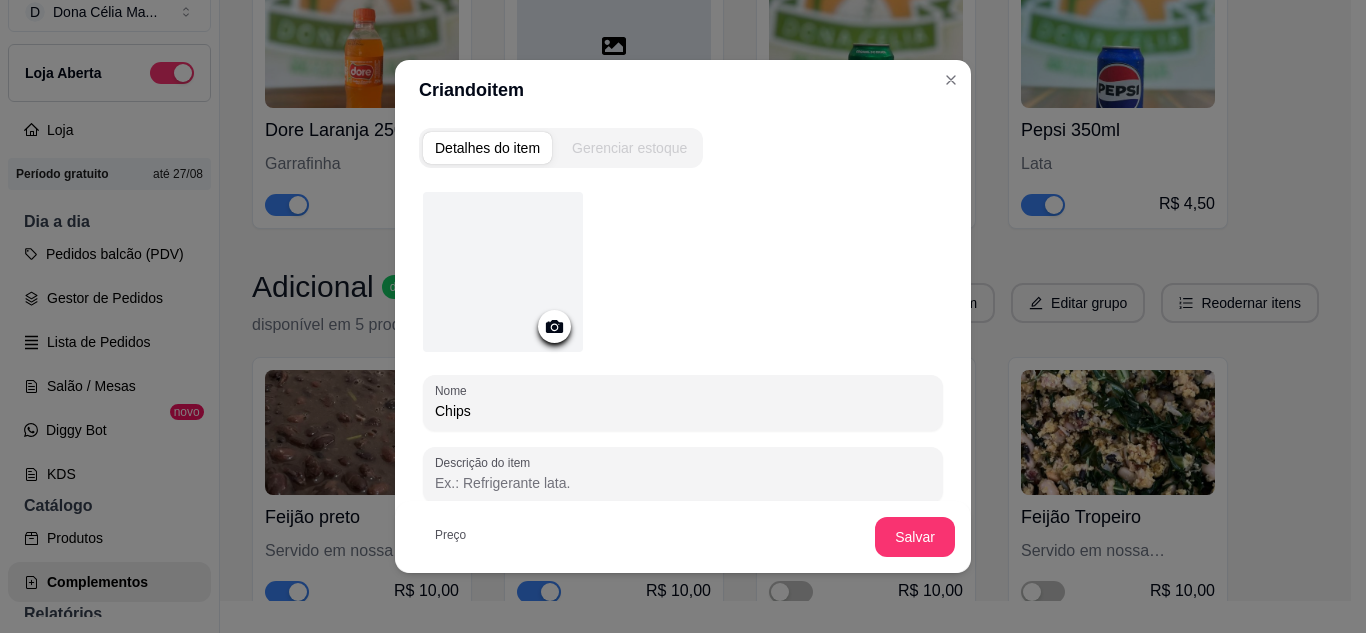 type on "Chips" 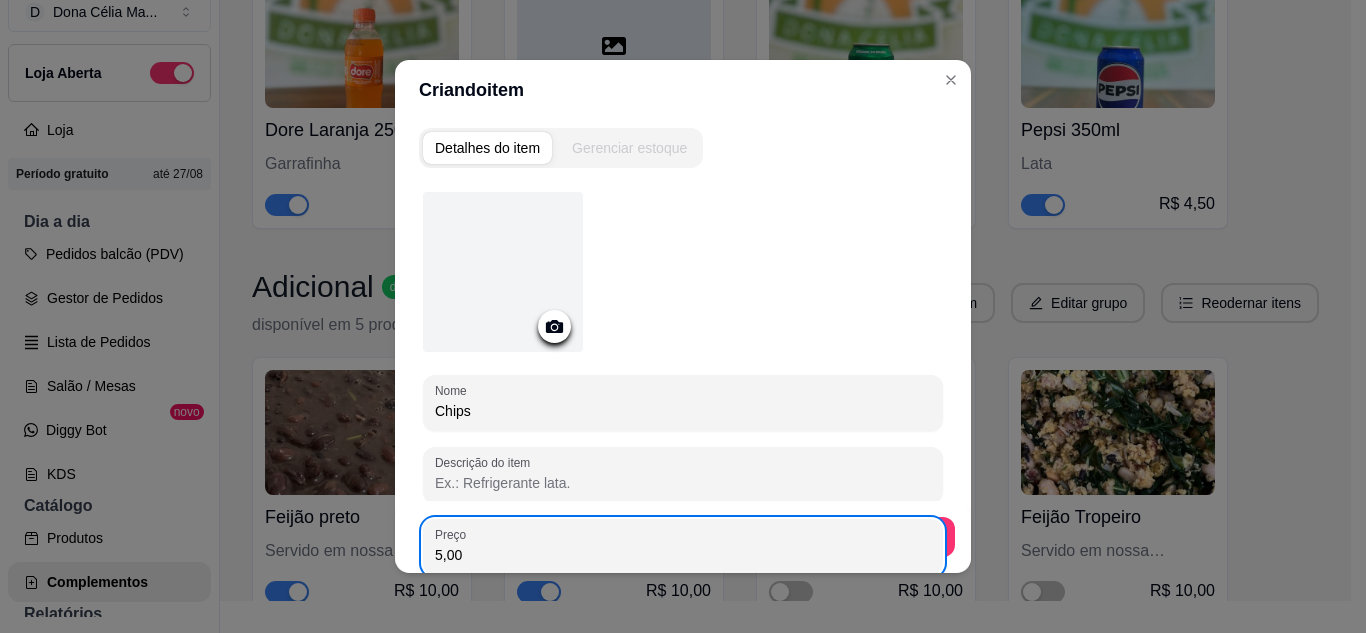type on "5,00" 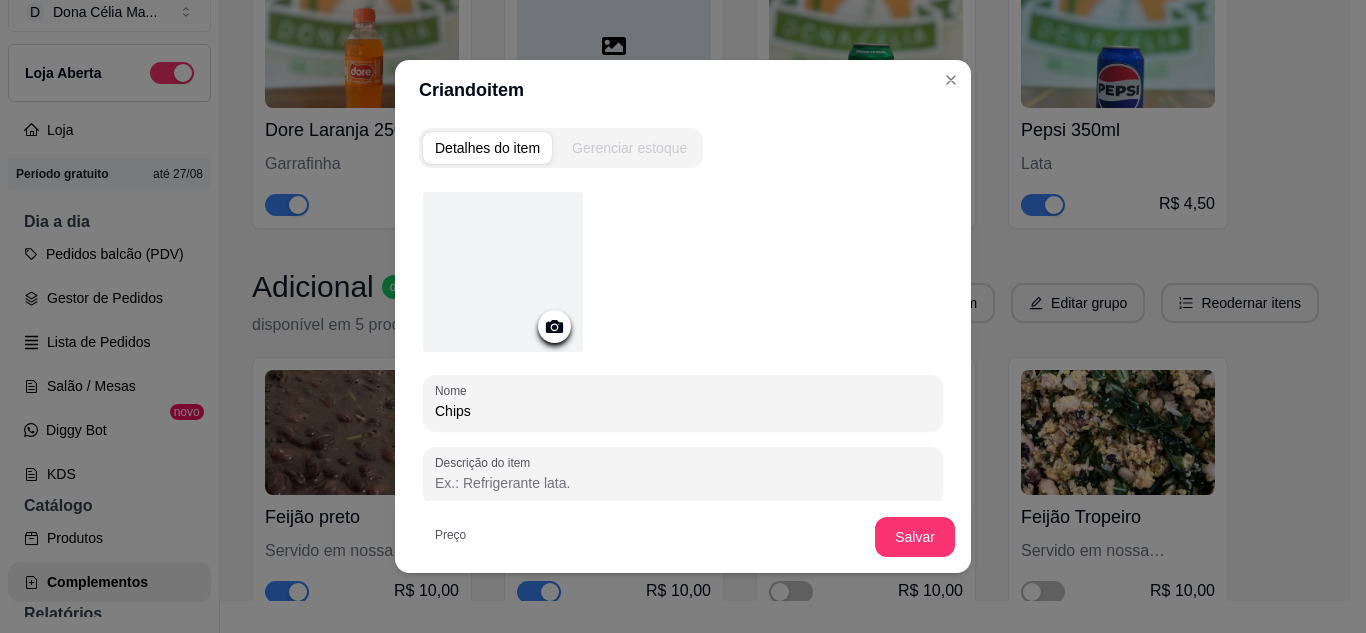 click on "Salvar" at bounding box center (915, 537) 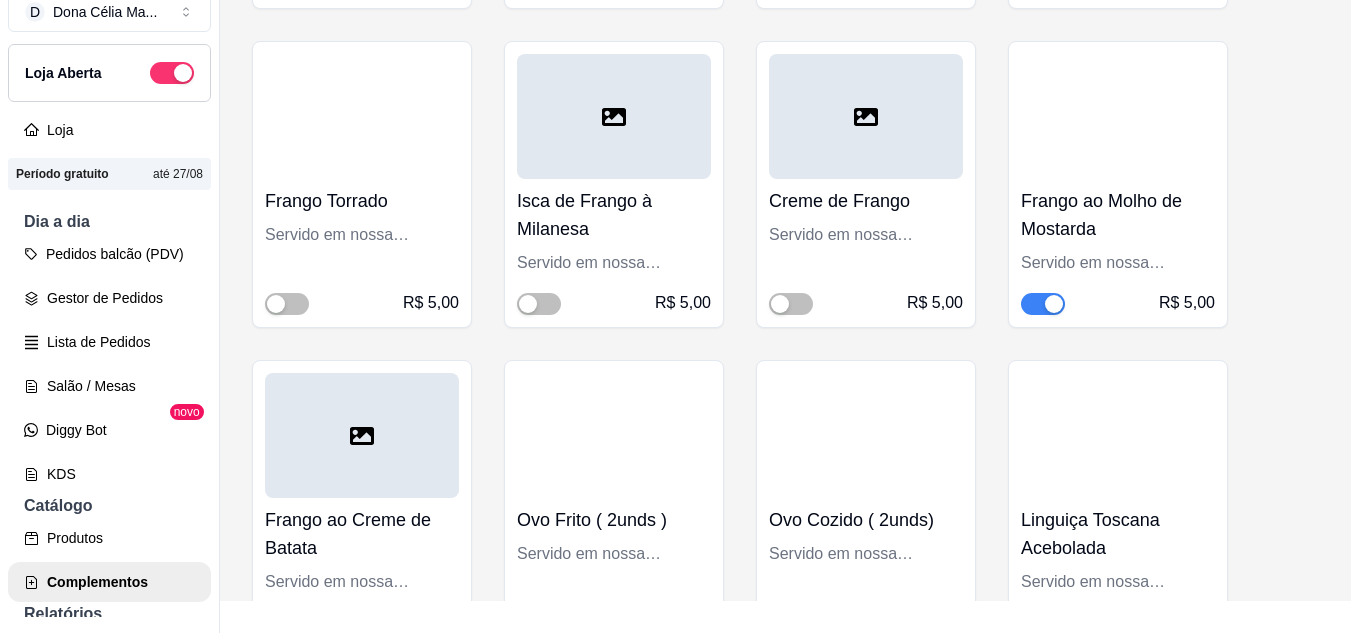 scroll, scrollTop: 9900, scrollLeft: 0, axis: vertical 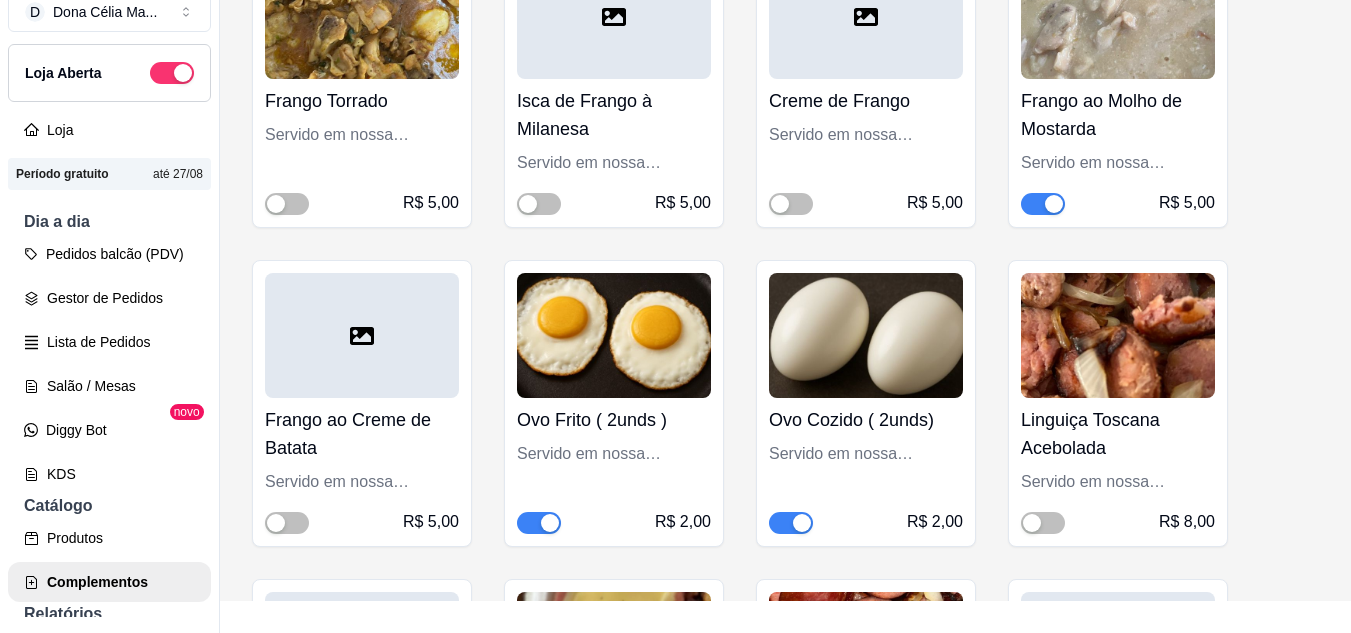 click at bounding box center [866, 335] 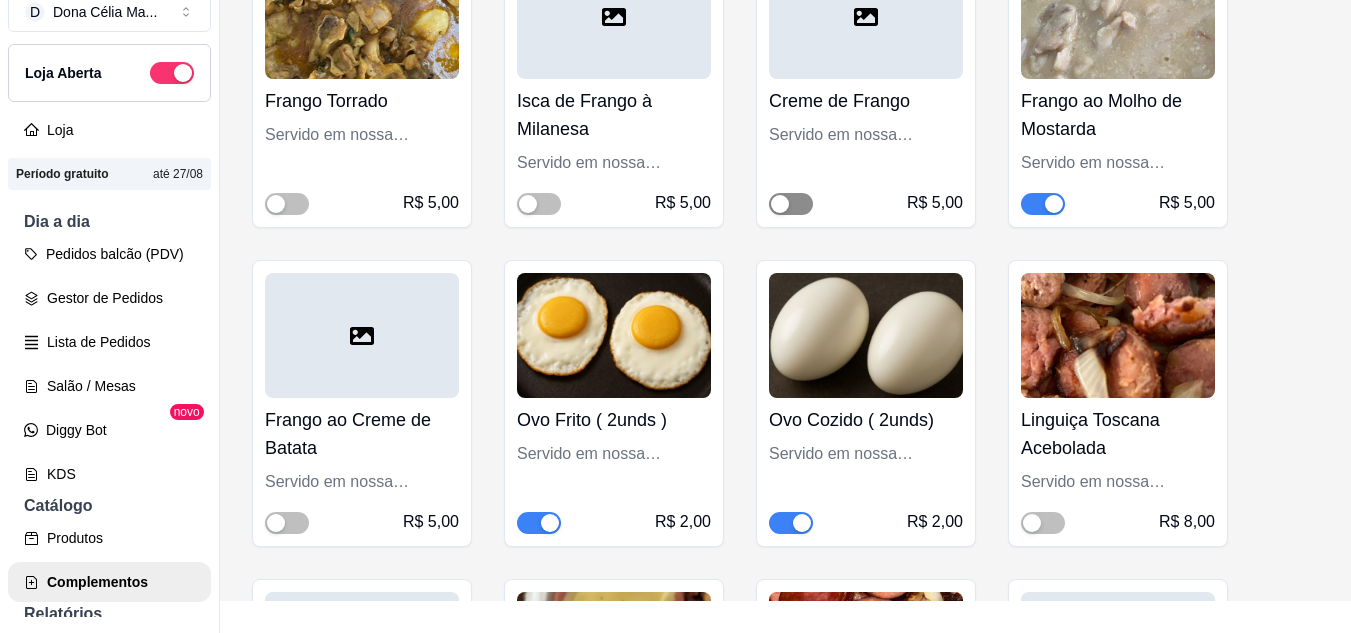 click at bounding box center [780, 204] 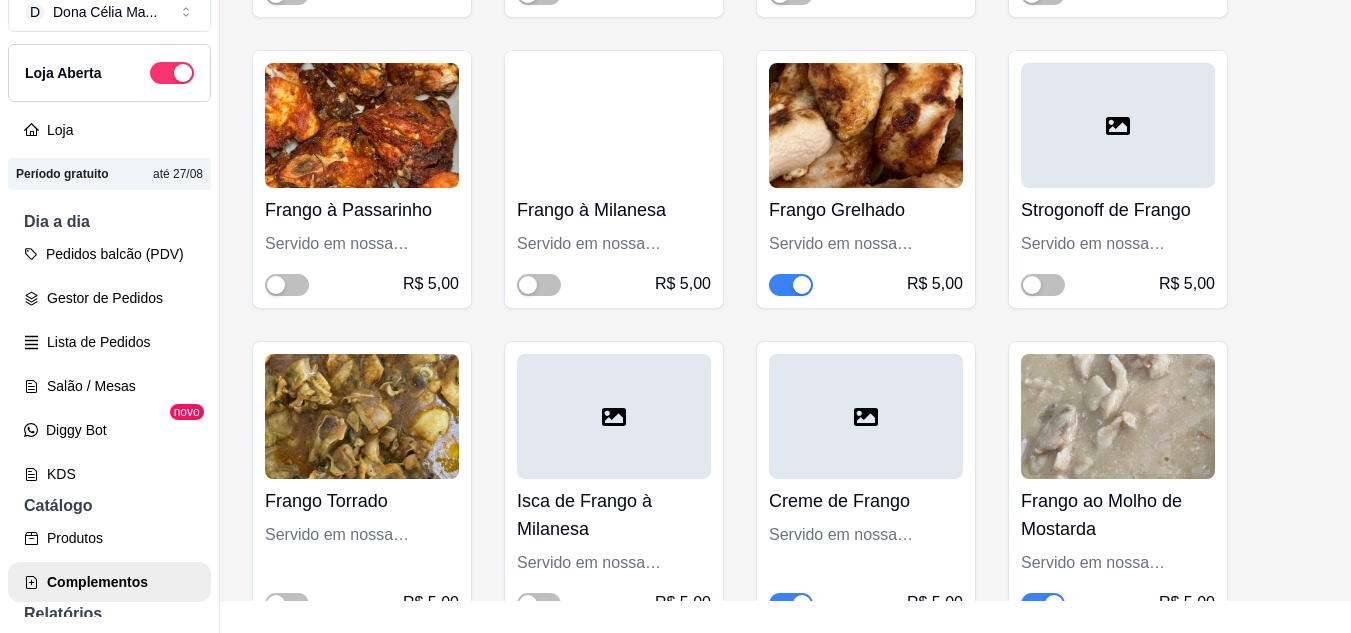 scroll, scrollTop: 9400, scrollLeft: 0, axis: vertical 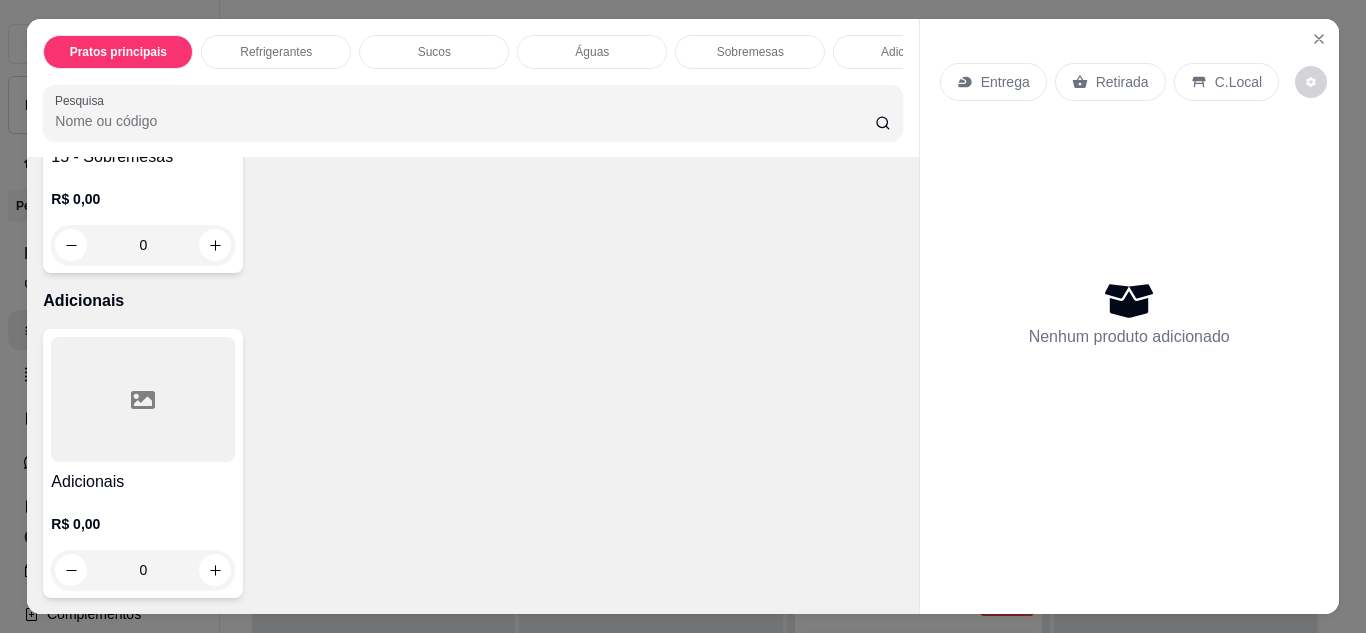 click at bounding box center [143, 399] 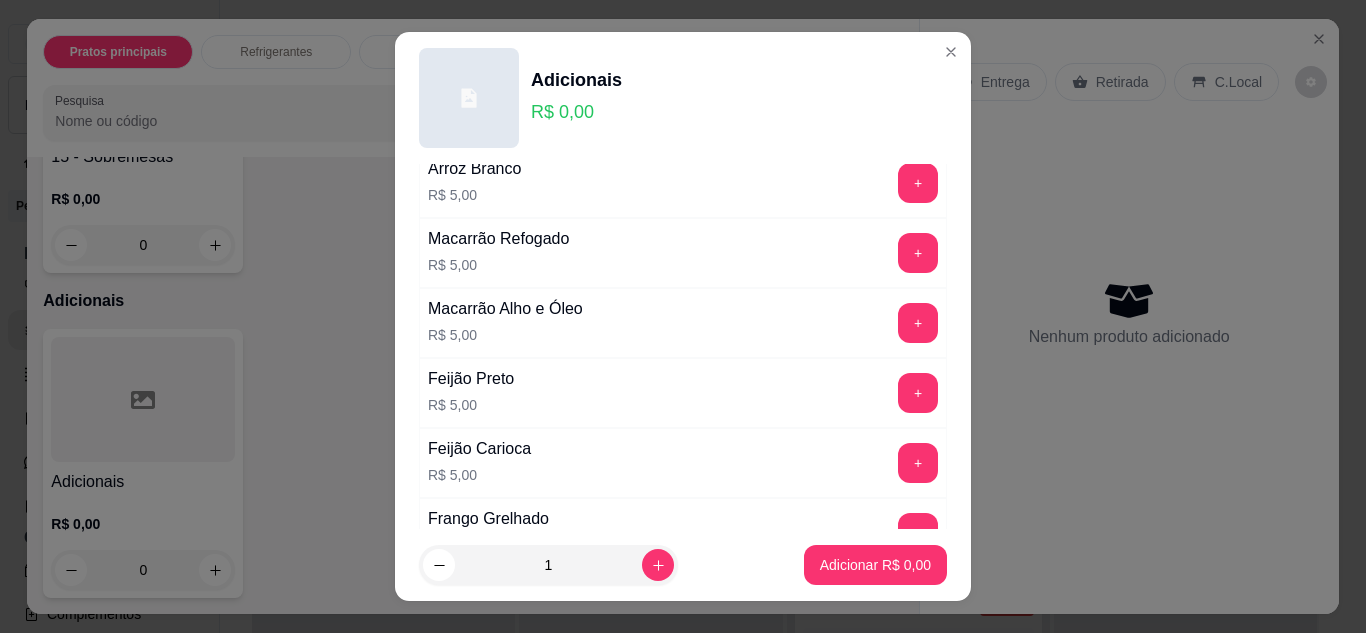 scroll, scrollTop: 700, scrollLeft: 0, axis: vertical 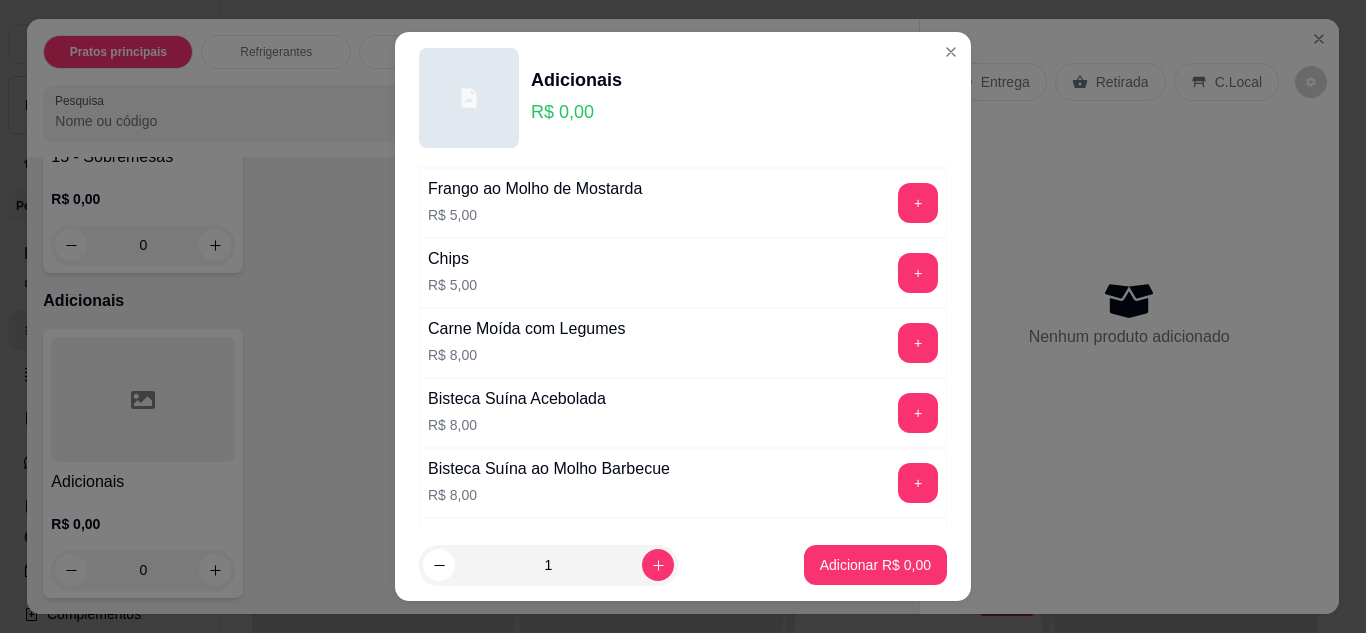 click on "+" at bounding box center (918, 273) 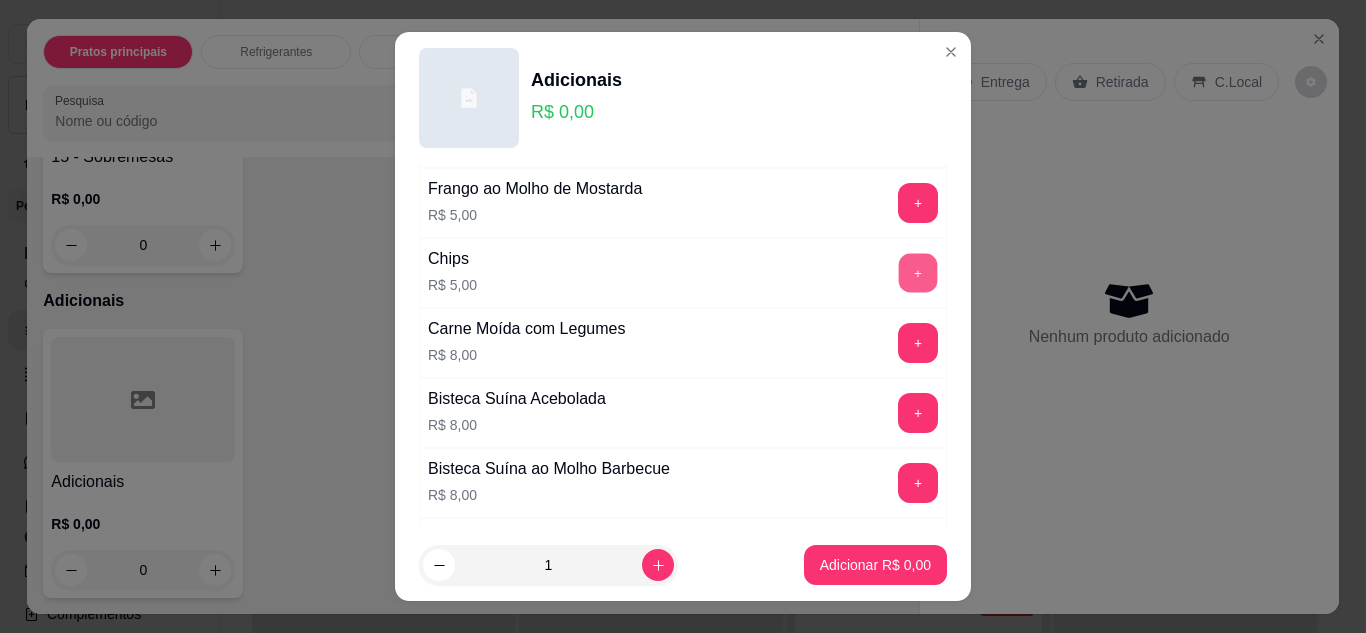 click on "+" at bounding box center (918, 272) 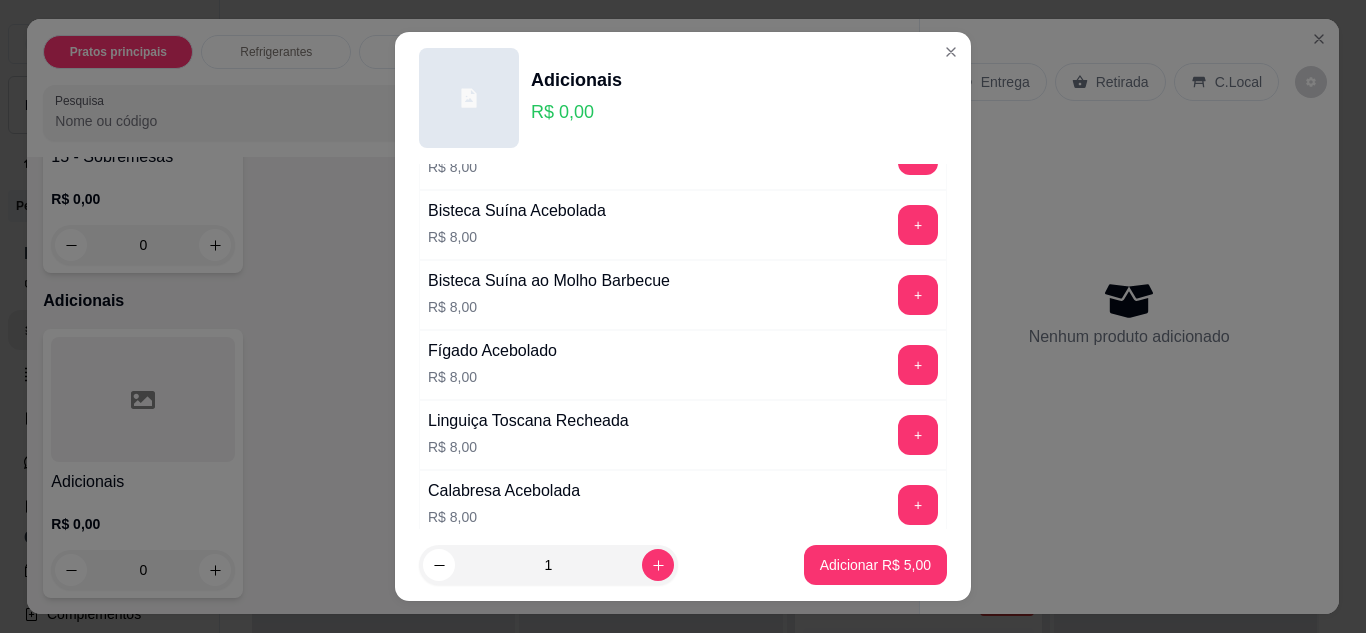 scroll, scrollTop: 788, scrollLeft: 0, axis: vertical 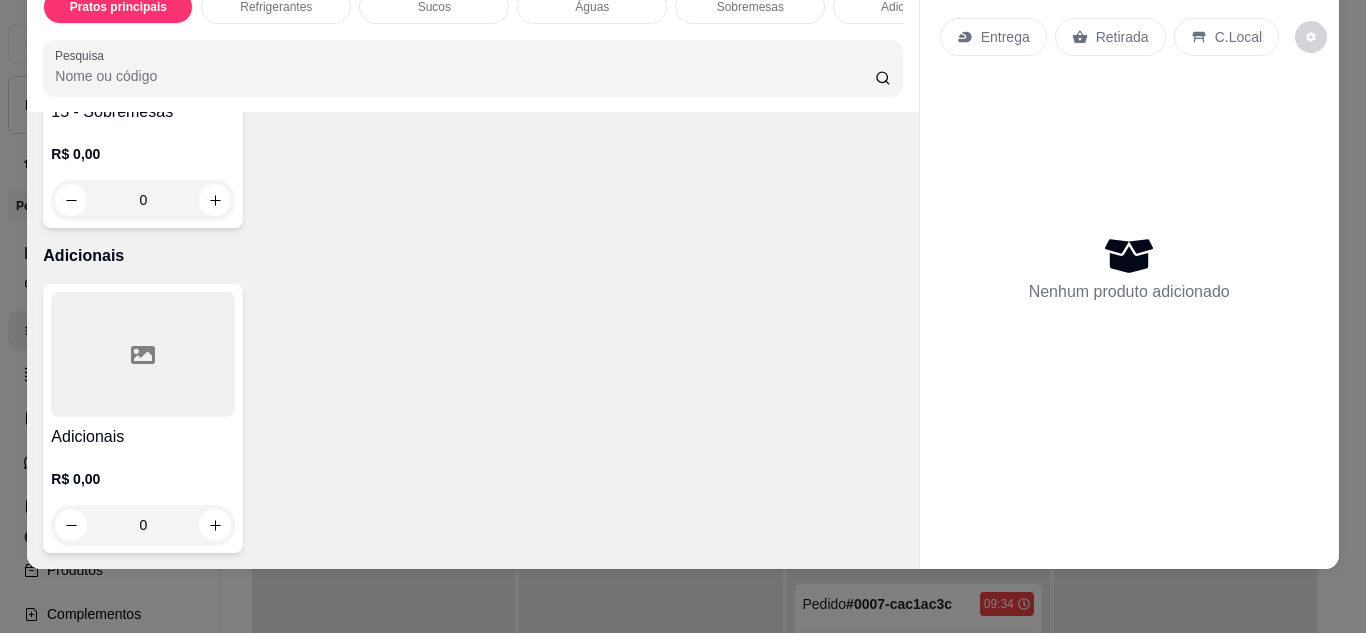 click at bounding box center [143, 354] 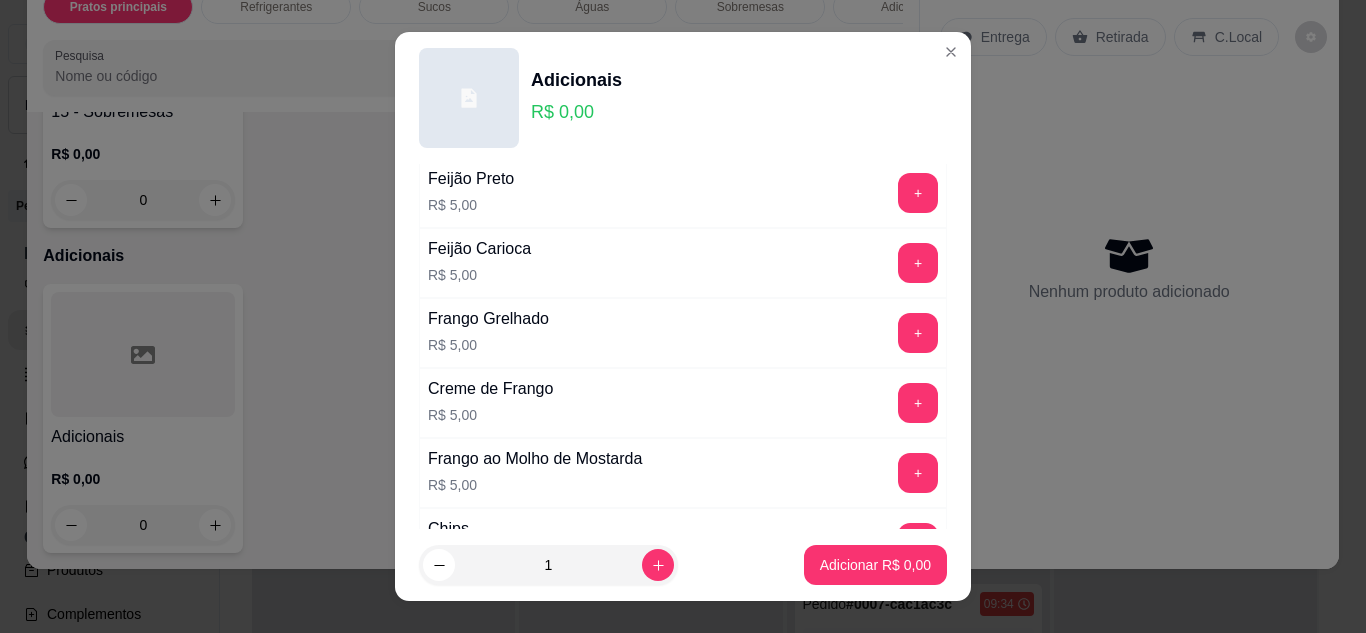 scroll, scrollTop: 600, scrollLeft: 0, axis: vertical 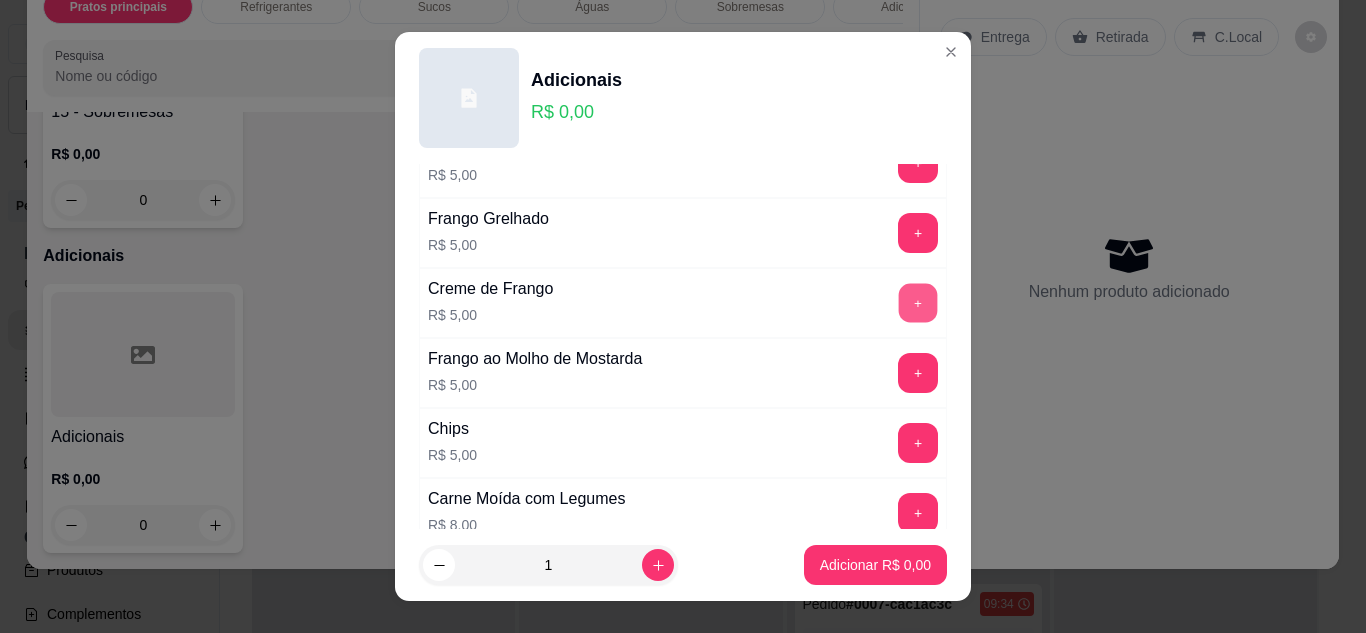 click on "+" at bounding box center [918, 302] 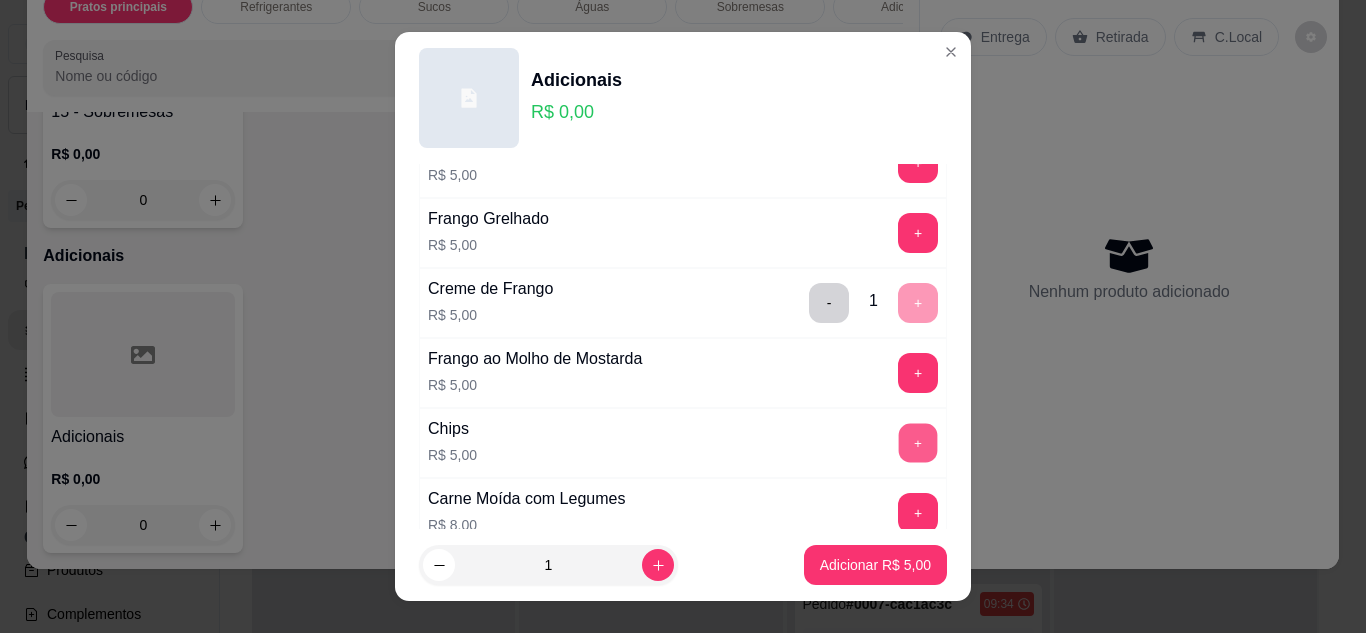 click on "+" at bounding box center [918, 442] 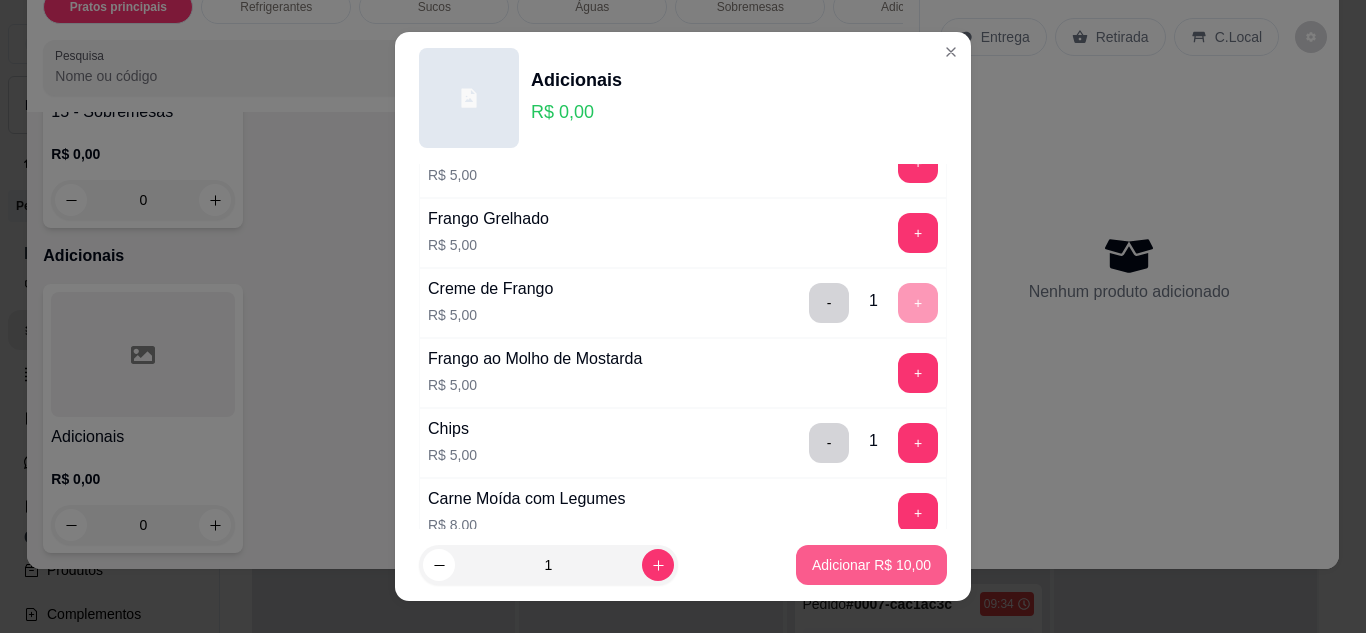 click on "Adicionar   R$ 10,00" at bounding box center [871, 565] 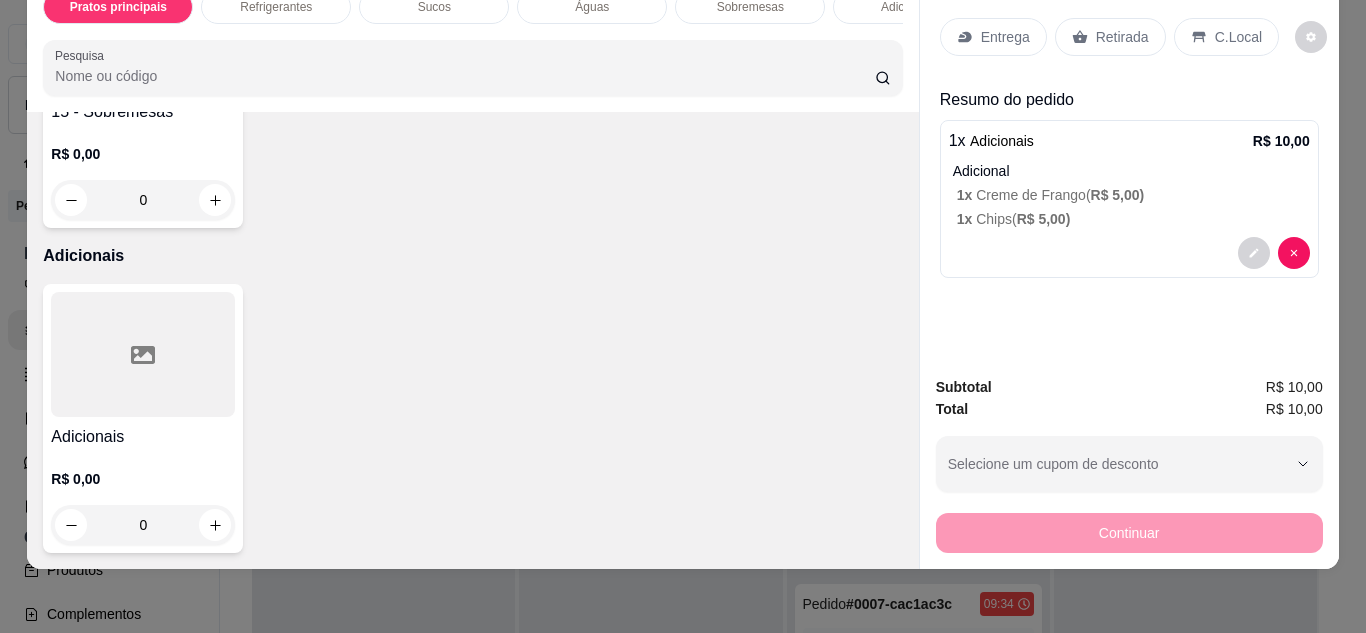 scroll, scrollTop: 0, scrollLeft: 0, axis: both 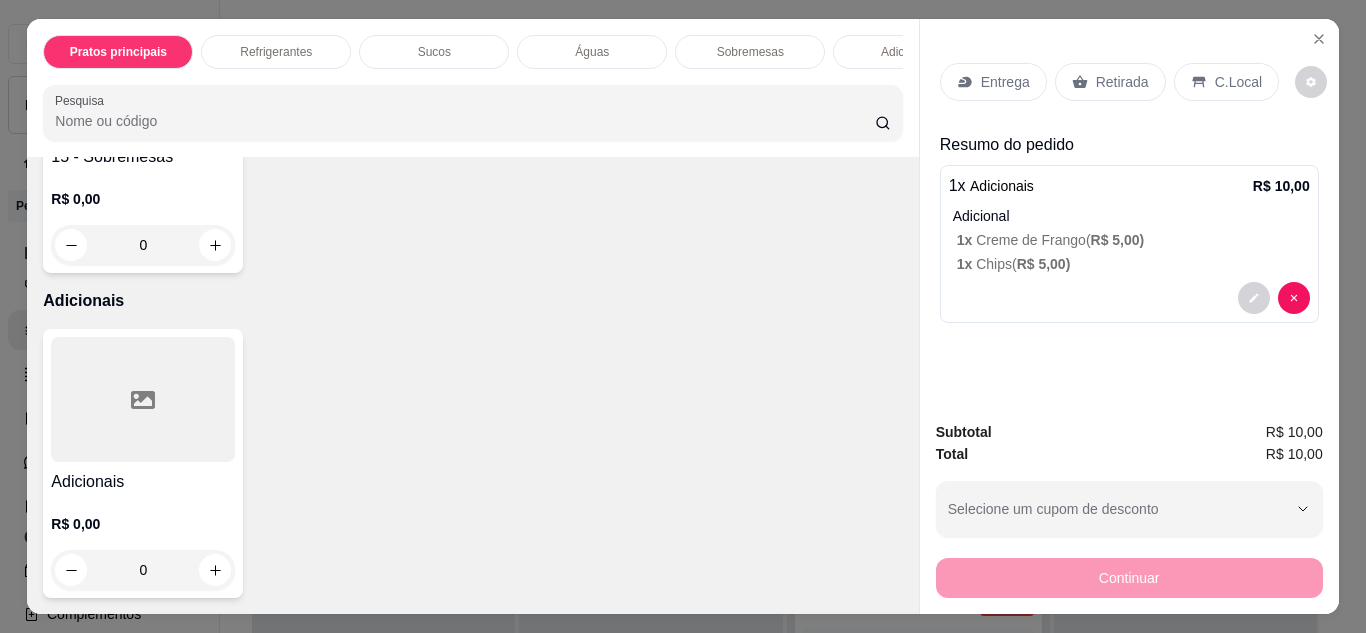 click on "Entrega" at bounding box center (993, 82) 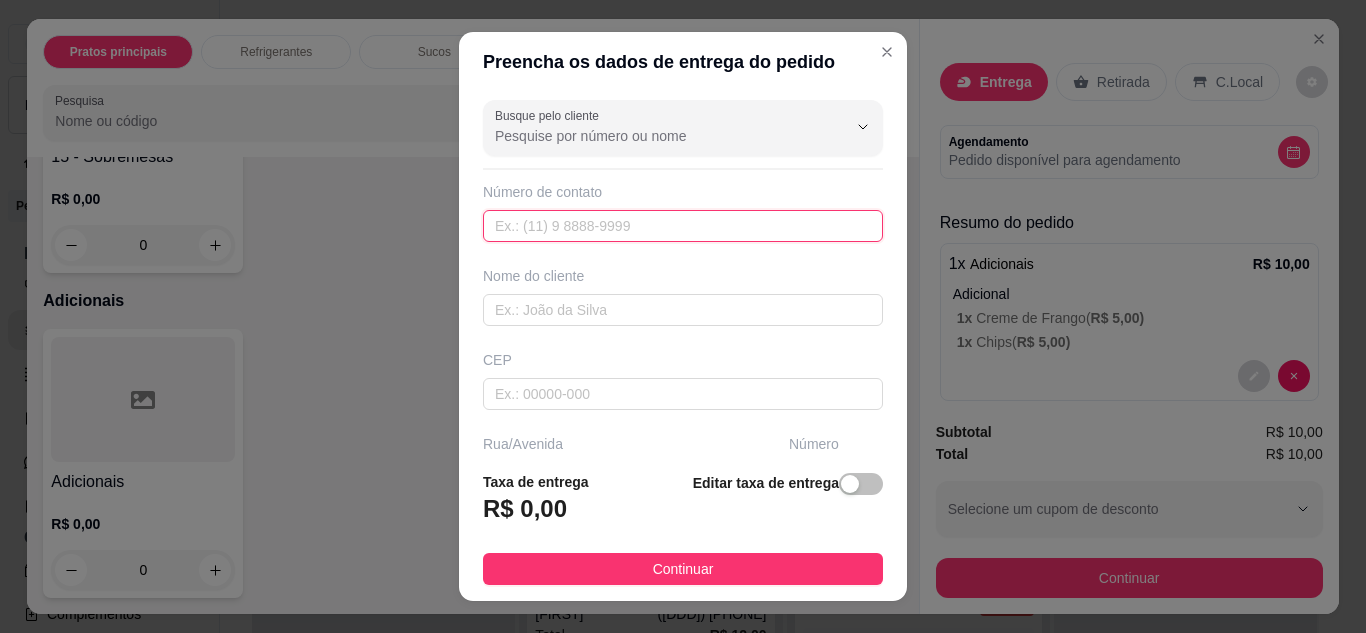 click at bounding box center [683, 226] 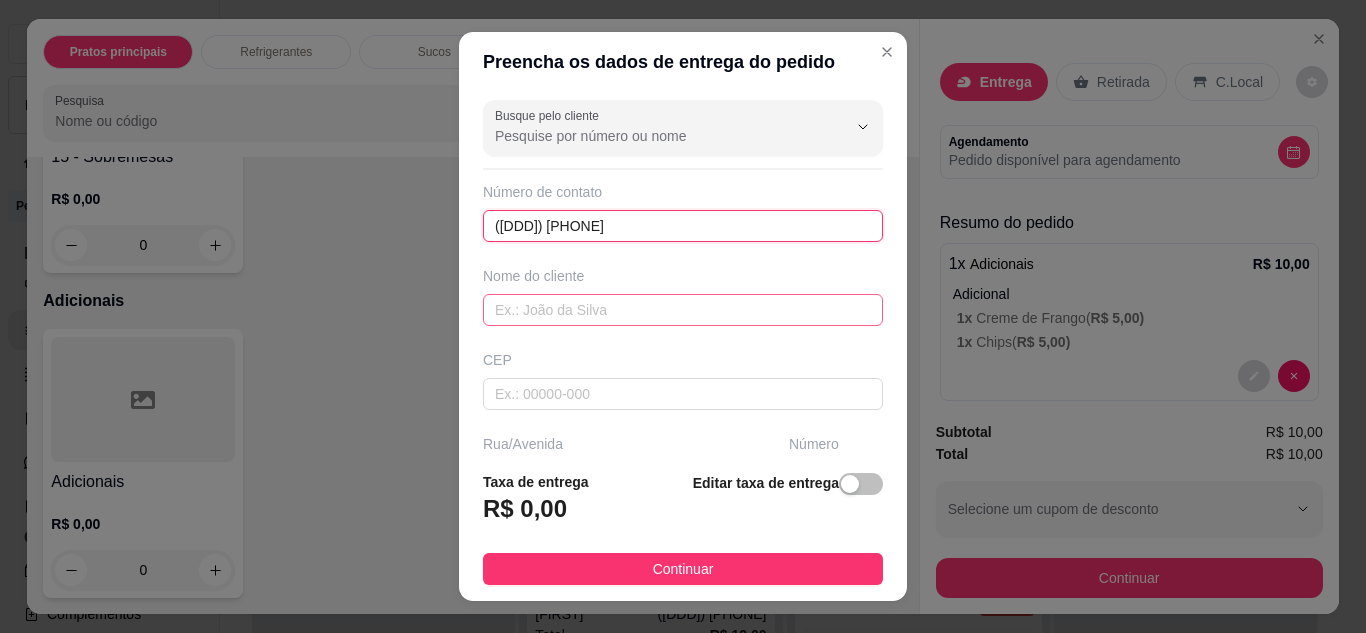 type on "([DDD]) [PHONE]" 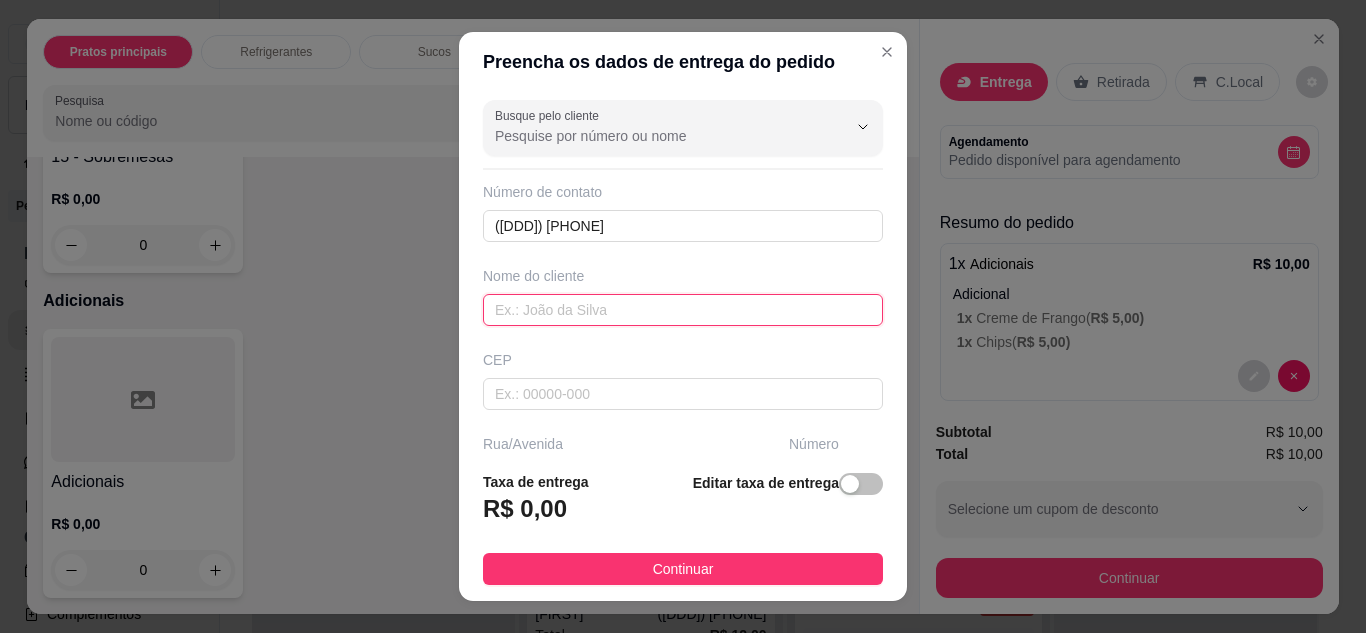 click at bounding box center (683, 310) 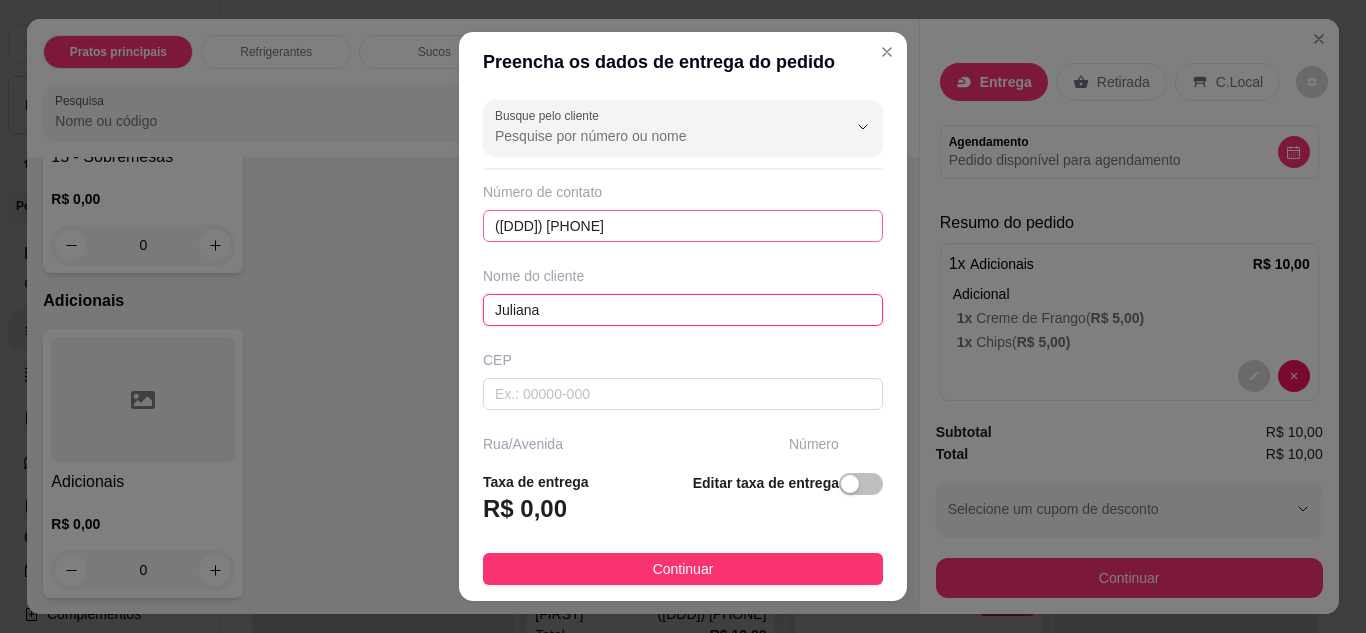 type on "Juliana" 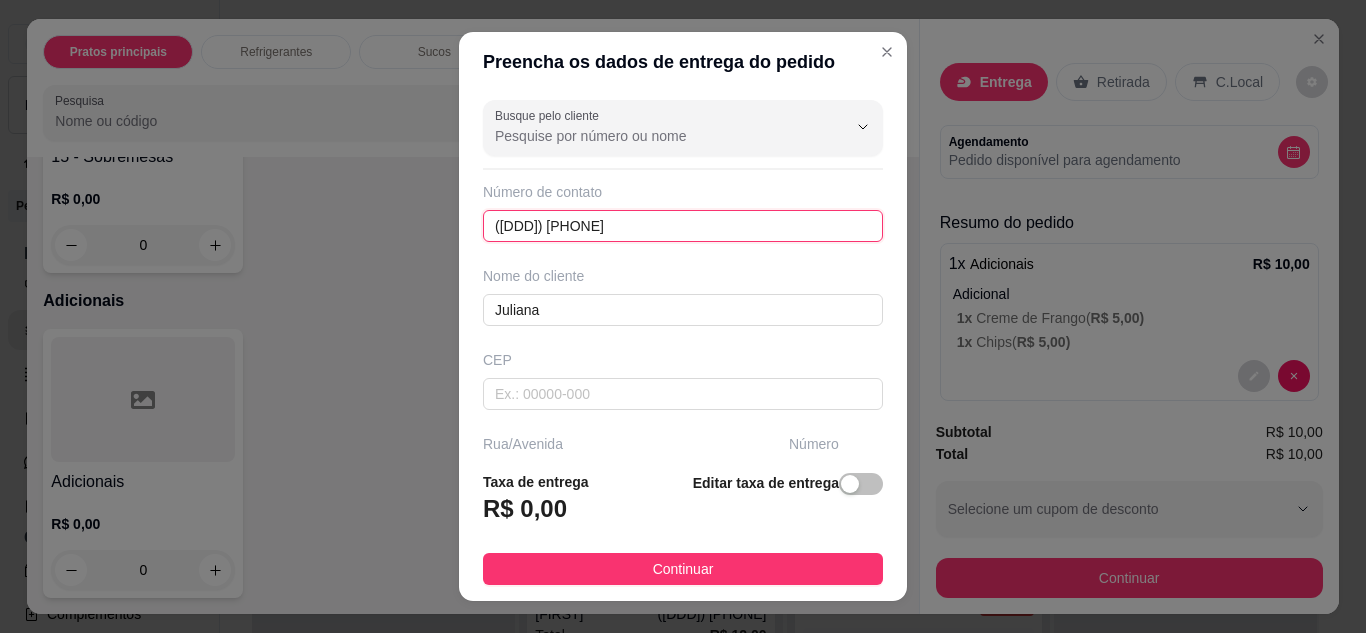 click on "([DDD]) [PHONE]" at bounding box center [683, 226] 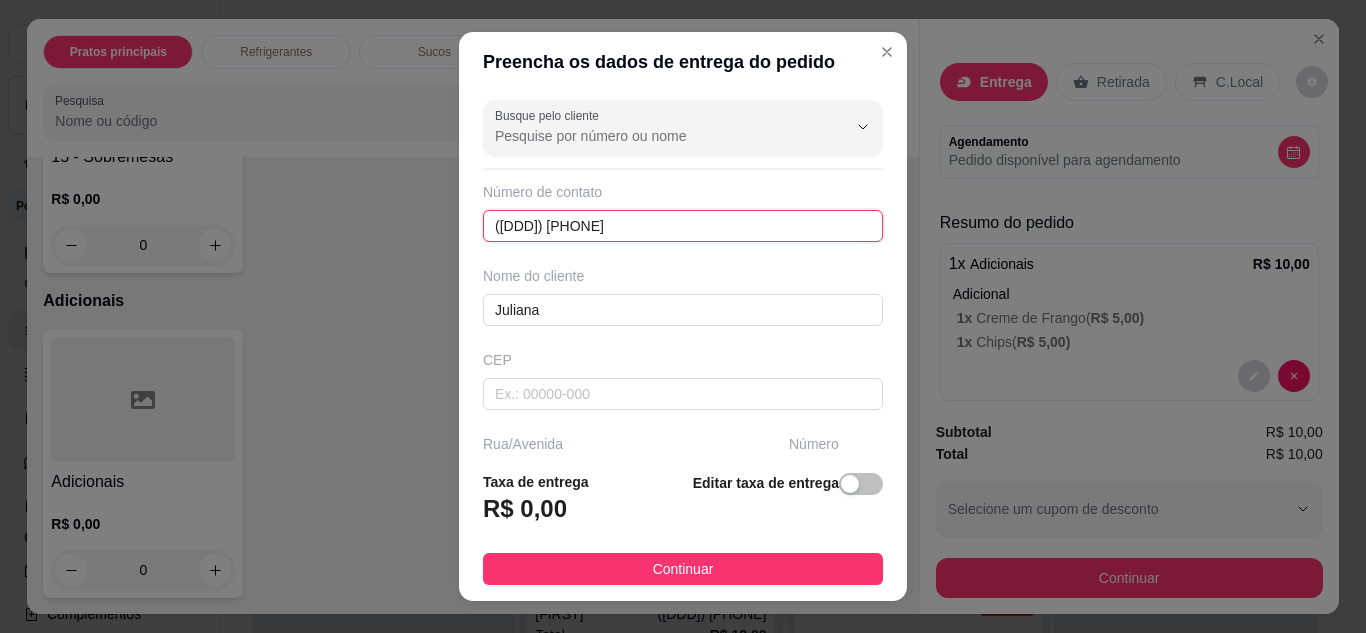 type on "([DDD]) [PHONE]" 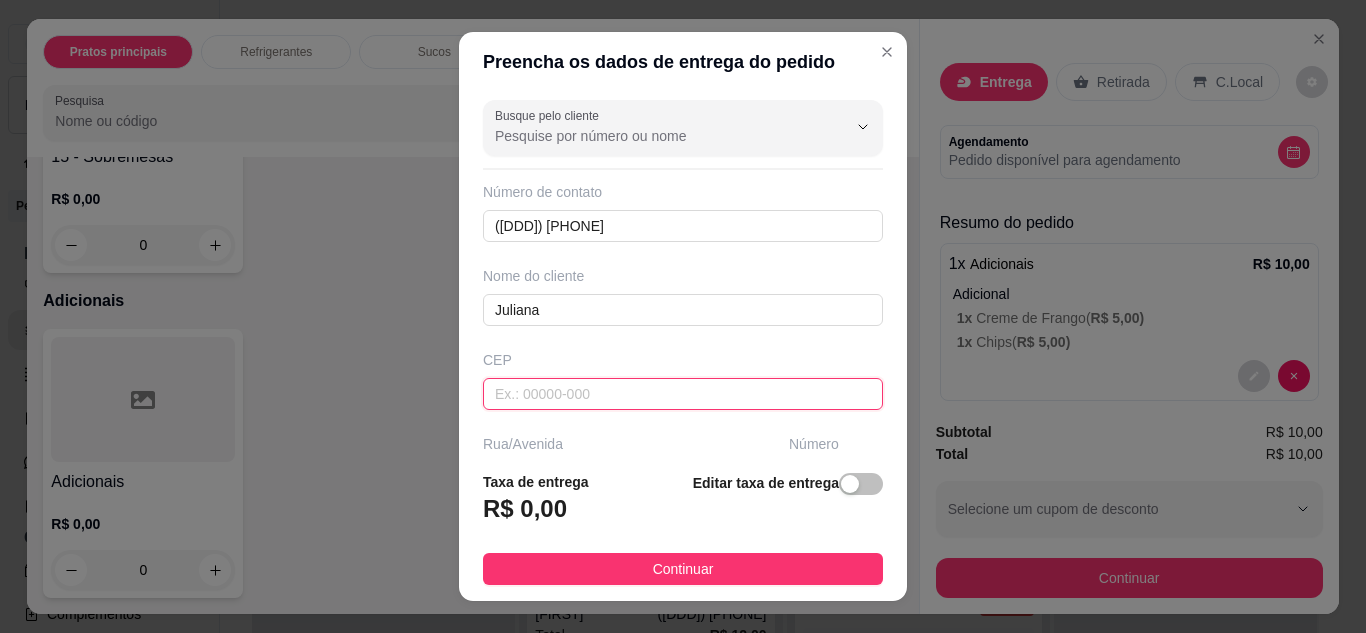 click at bounding box center [683, 394] 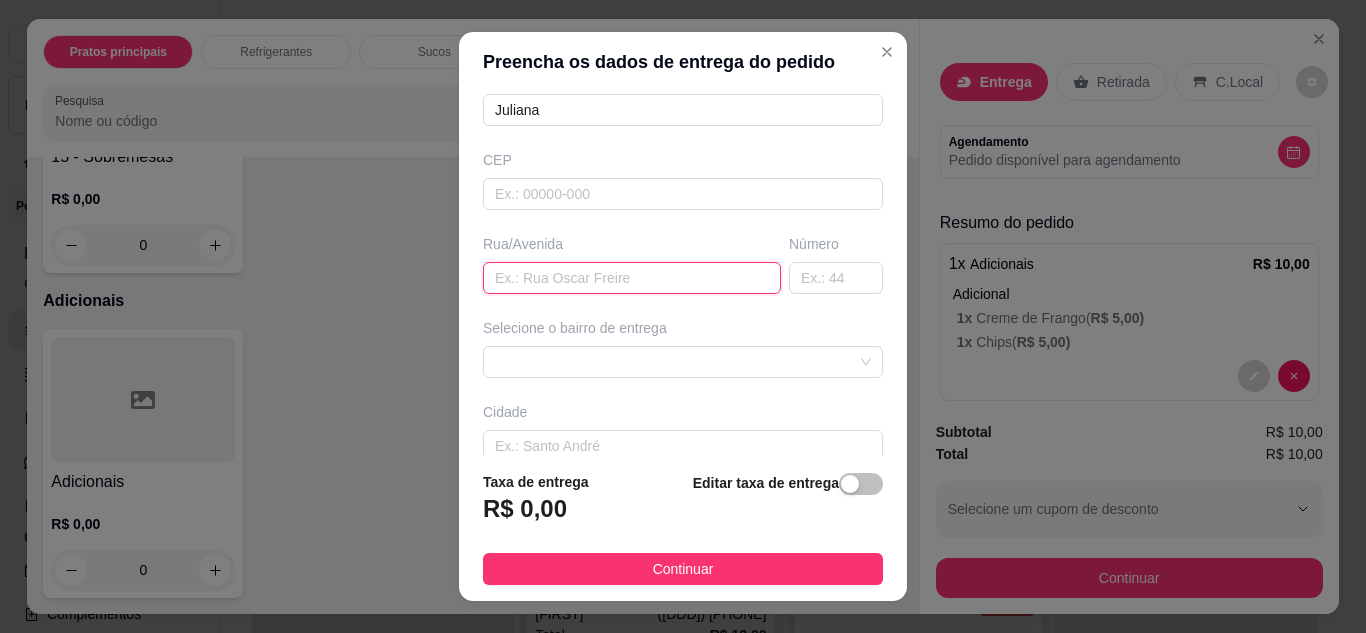 click at bounding box center (632, 278) 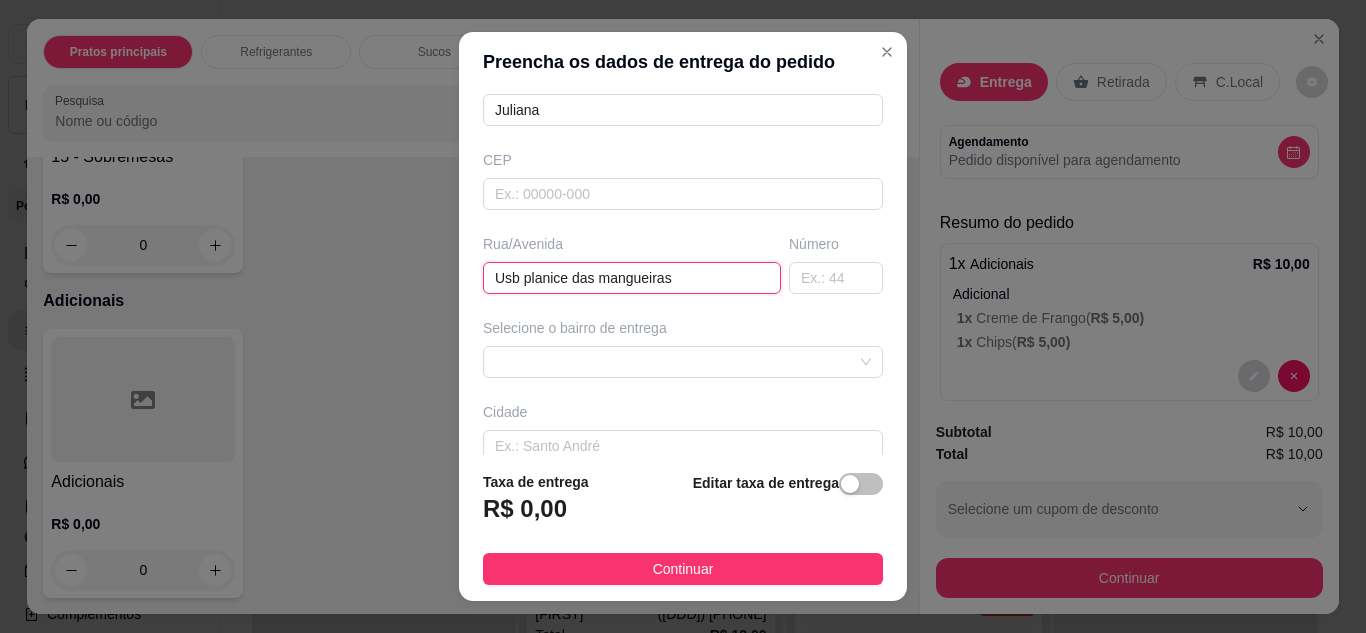 scroll, scrollTop: 300, scrollLeft: 0, axis: vertical 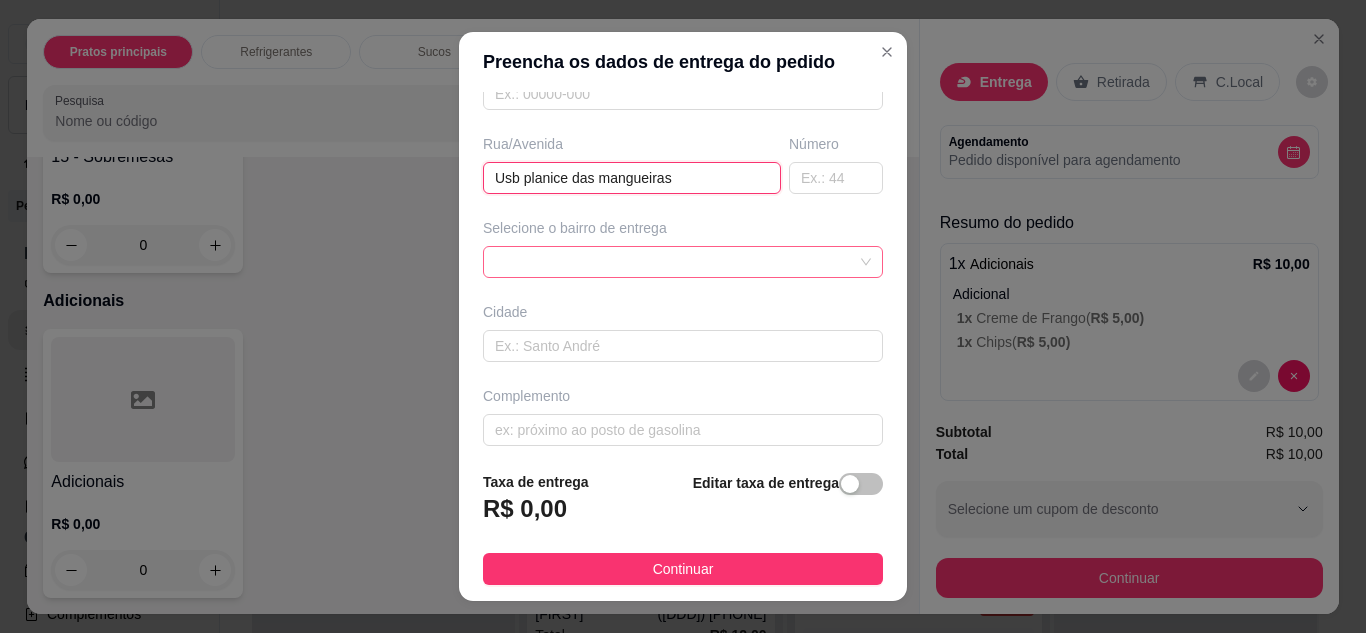 click at bounding box center [683, 262] 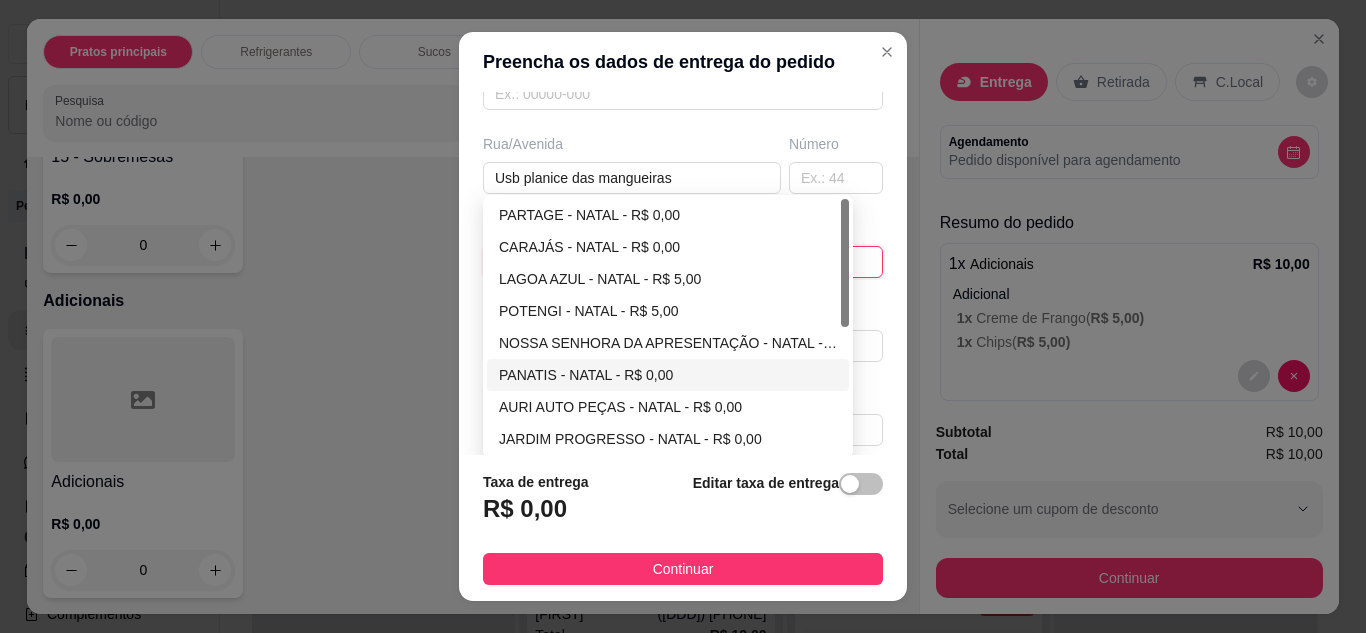 click on "NOSSA SENHORA DA APRESENTAÇÃO - NATAL -  R$ 0,00" at bounding box center [668, 343] 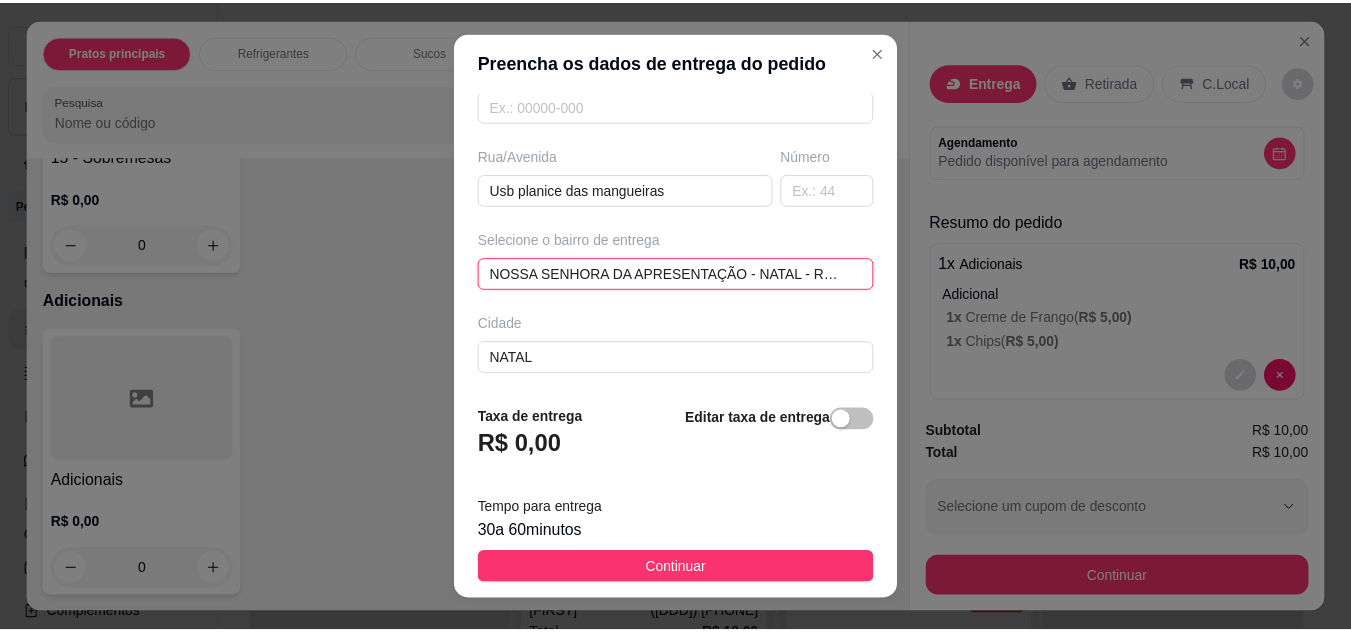 scroll, scrollTop: 374, scrollLeft: 0, axis: vertical 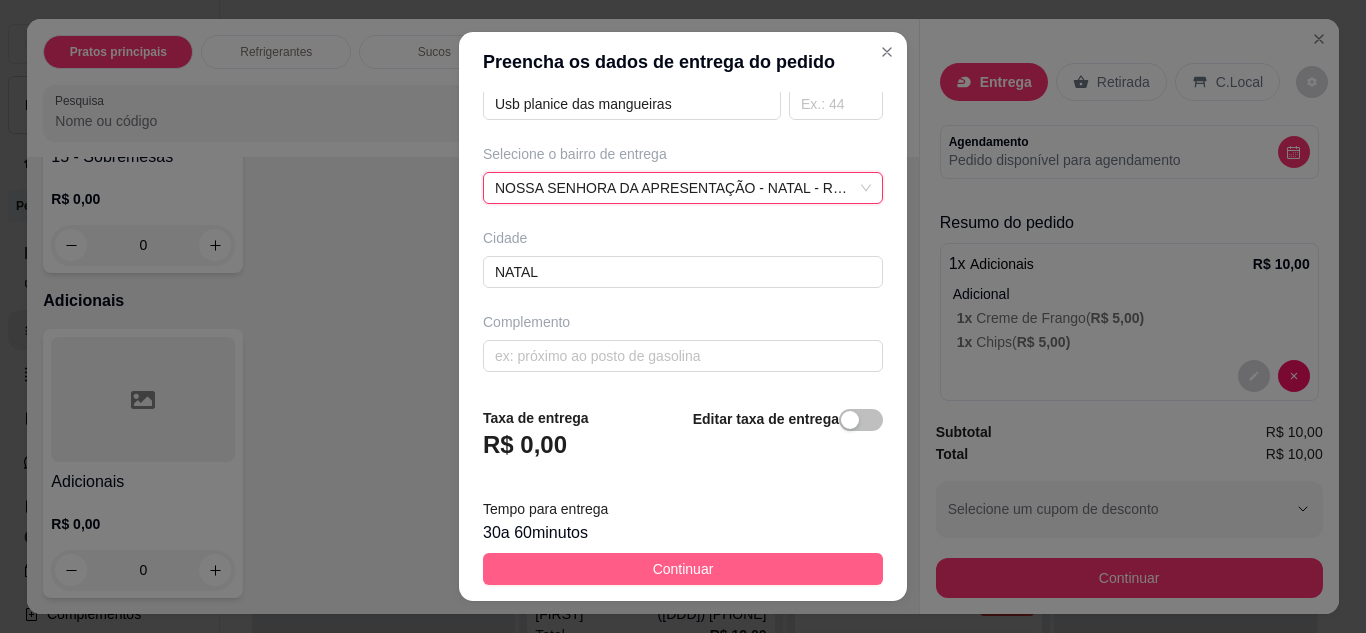 click on "Continuar" at bounding box center [683, 569] 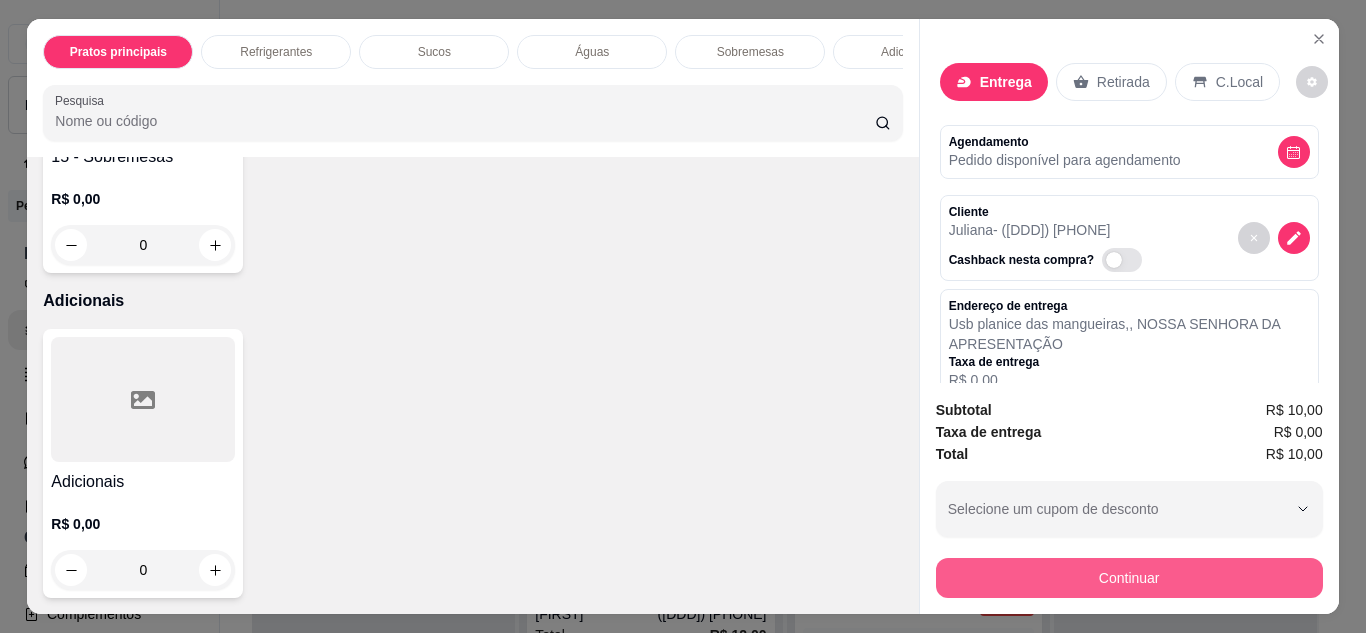 click on "Continuar" at bounding box center [1129, 578] 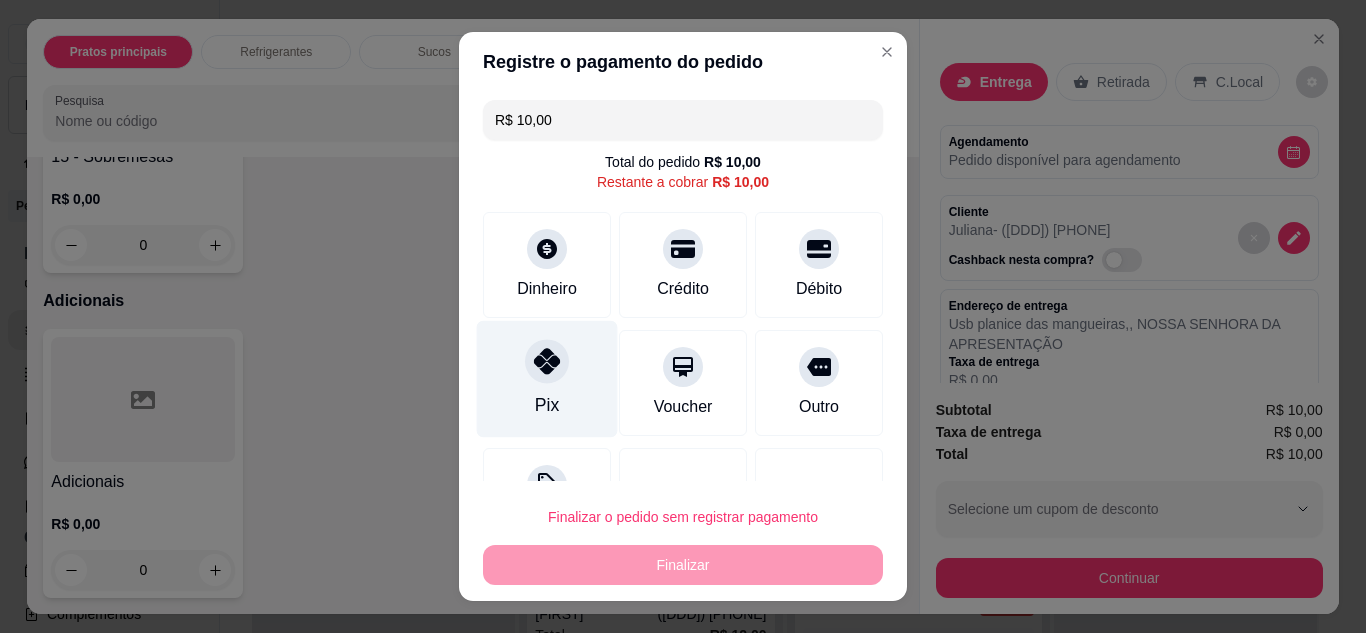 click on "Pix" at bounding box center [547, 378] 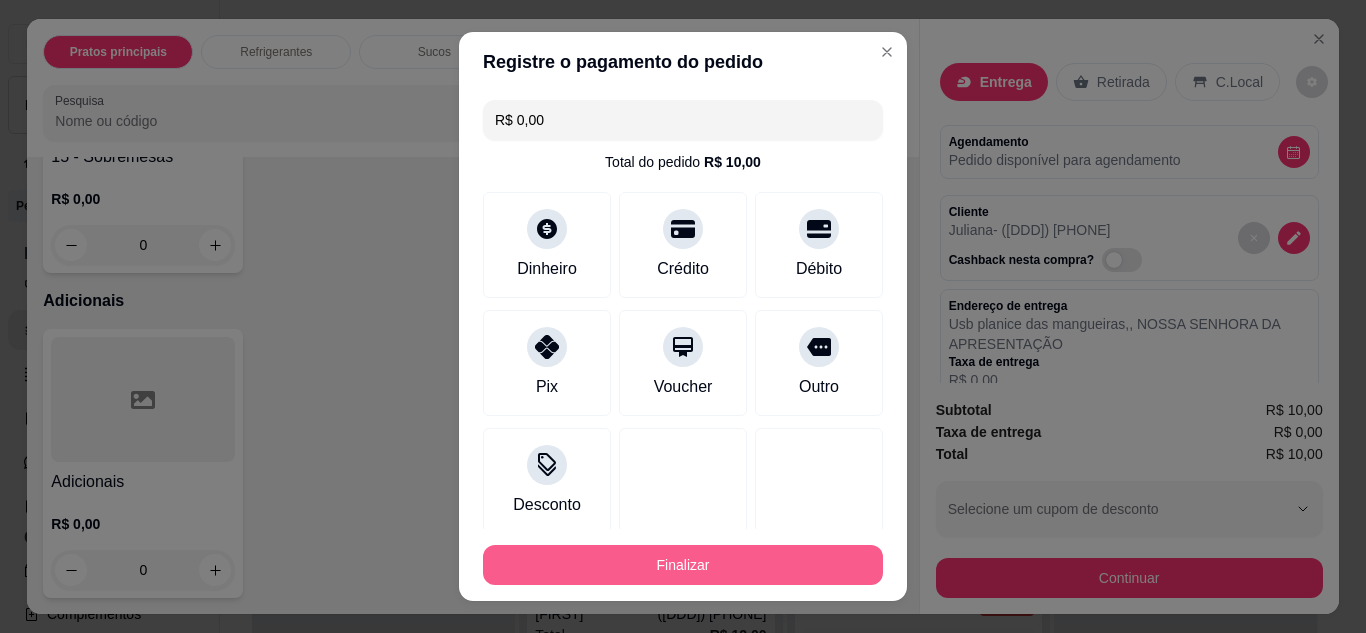 click on "Finalizar" at bounding box center [683, 565] 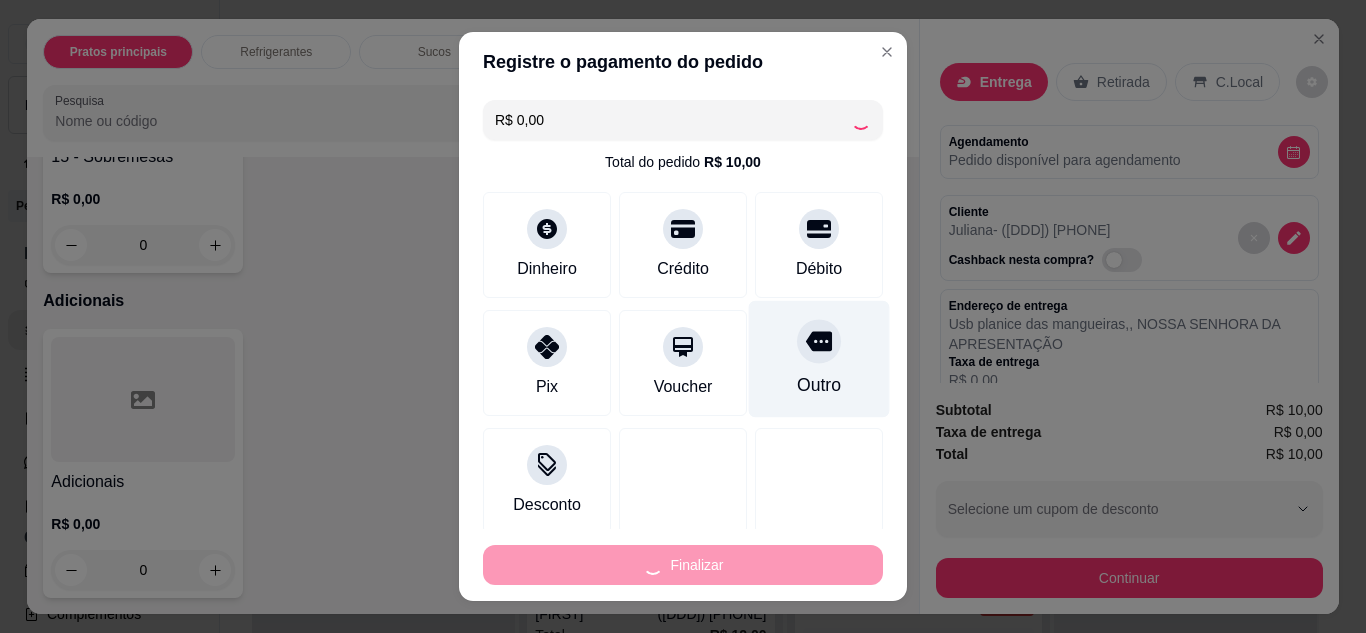 type on "-R$ 10,00" 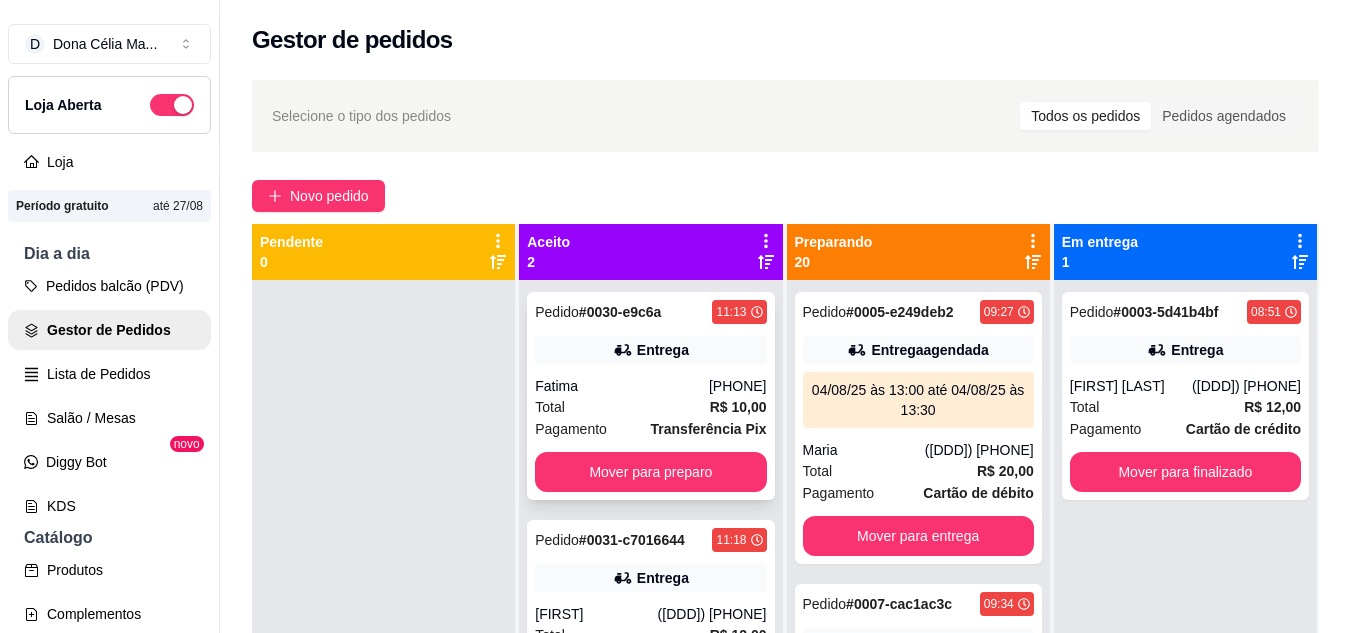 scroll, scrollTop: 56, scrollLeft: 0, axis: vertical 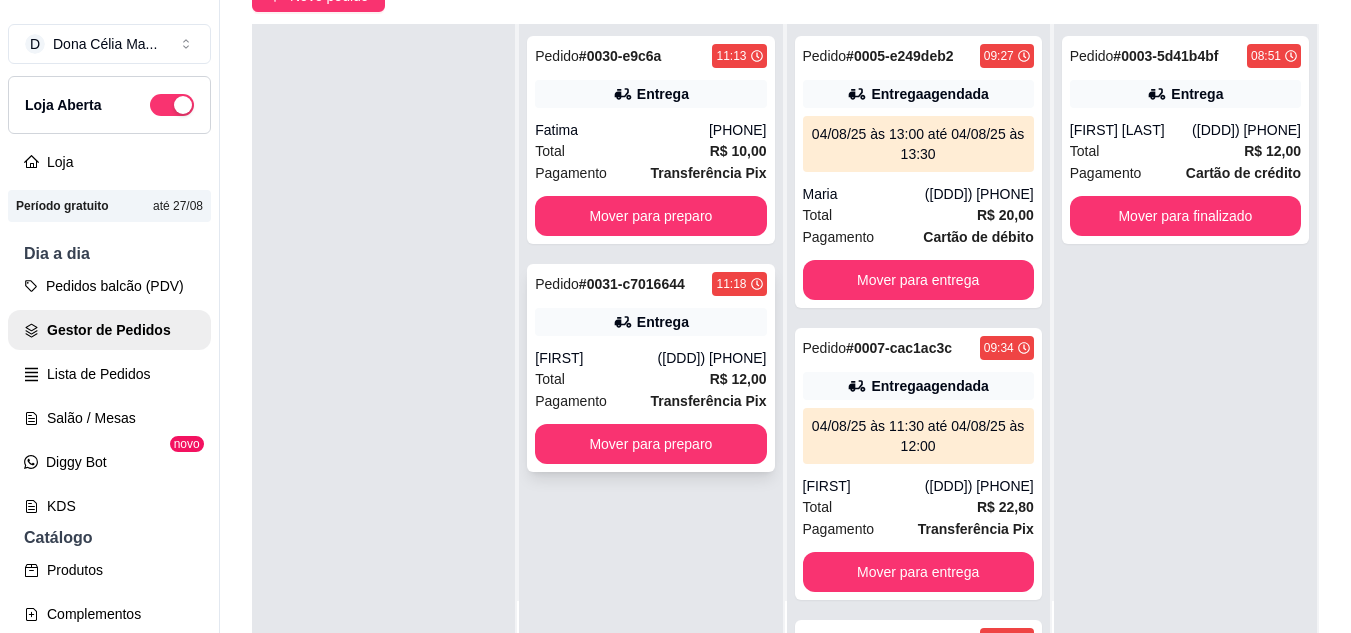 click on "[FIRST]" at bounding box center [596, 358] 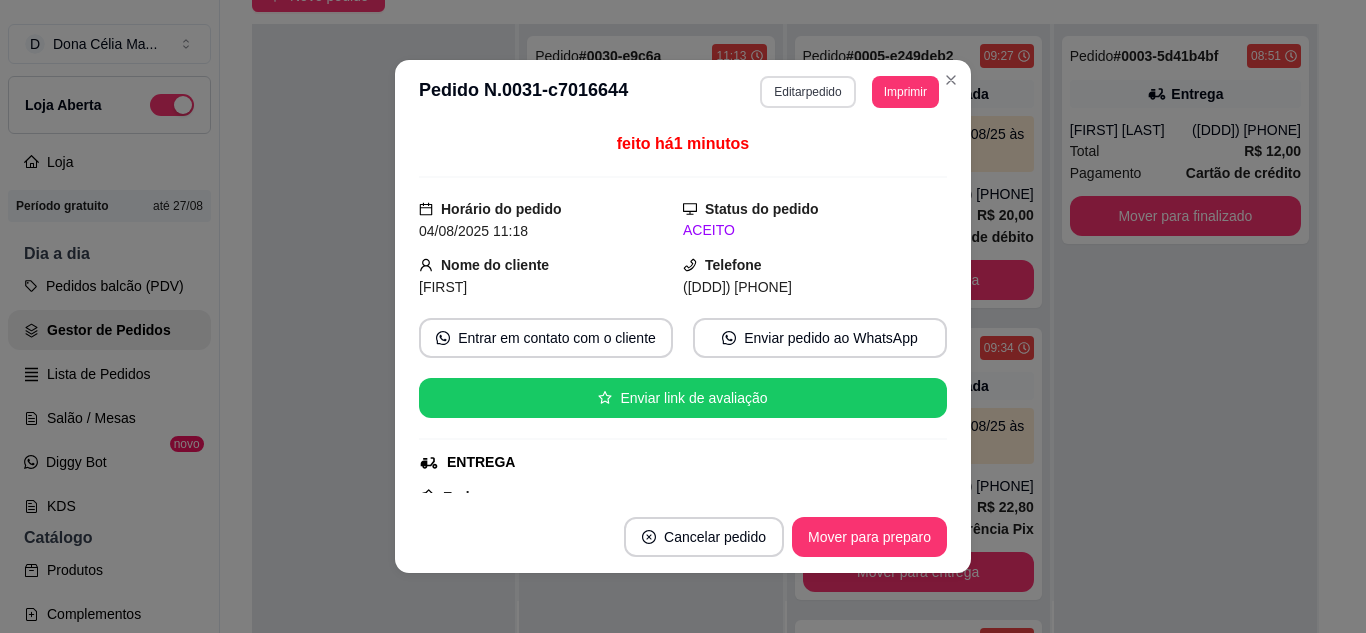 click on "Editar  pedido" at bounding box center [807, 92] 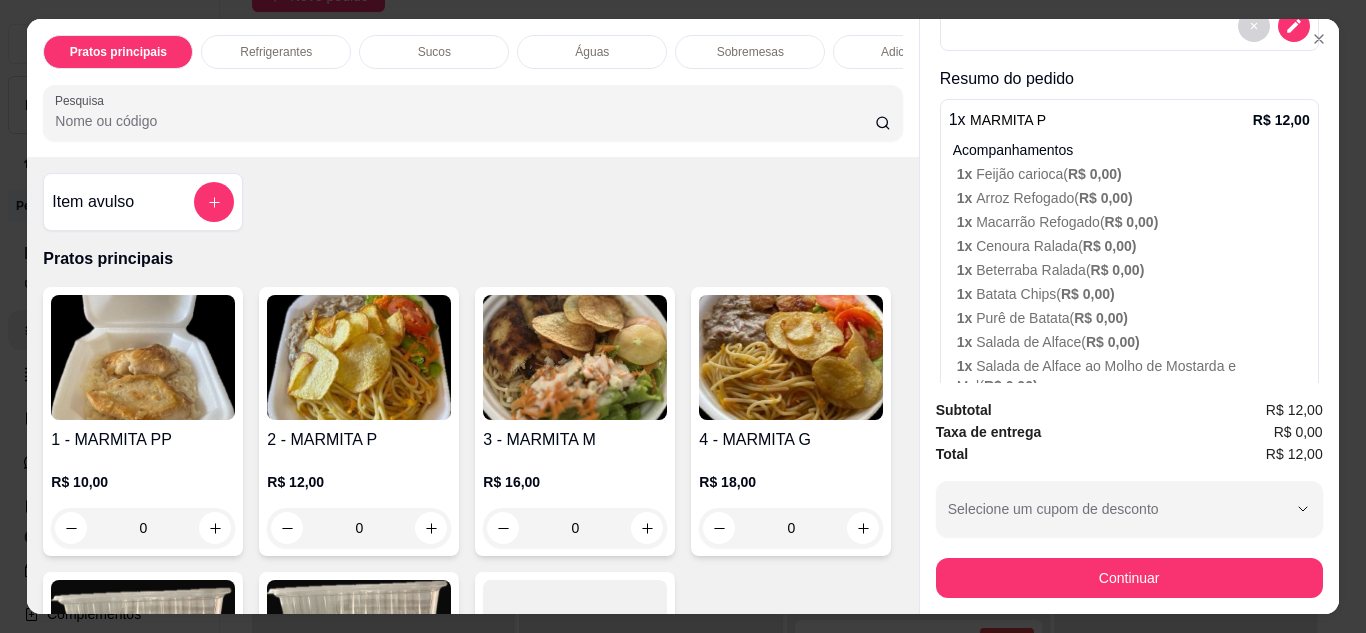 scroll, scrollTop: 542, scrollLeft: 0, axis: vertical 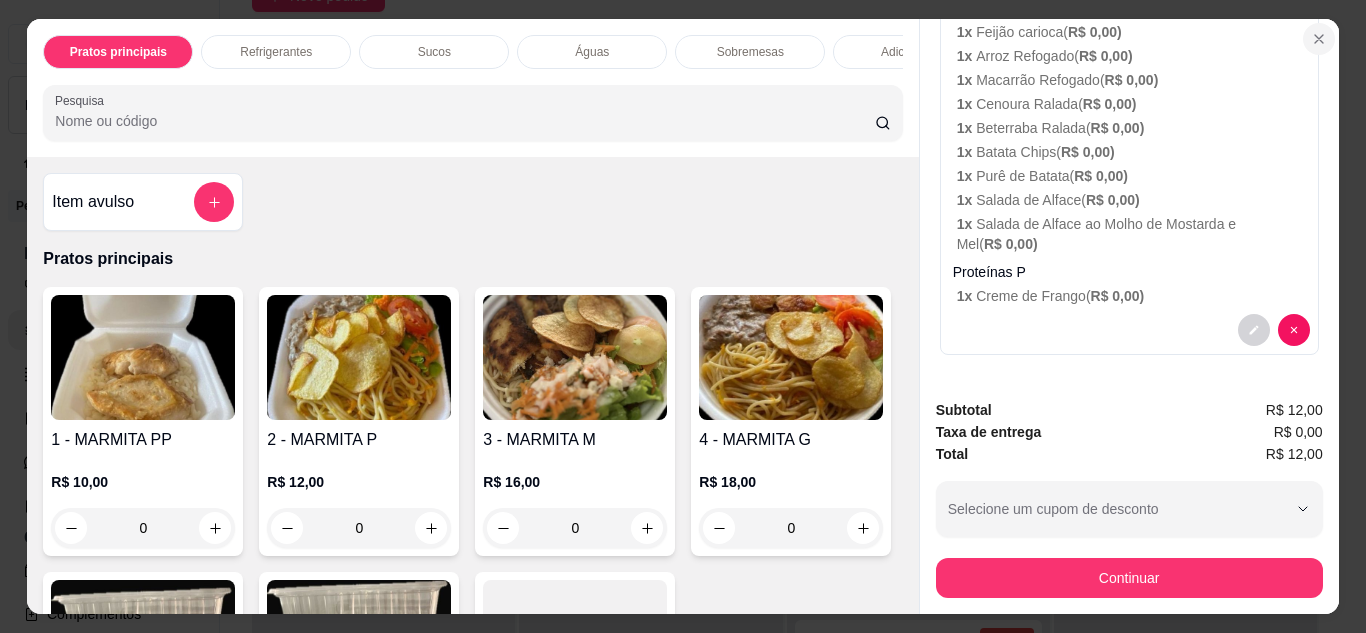 click 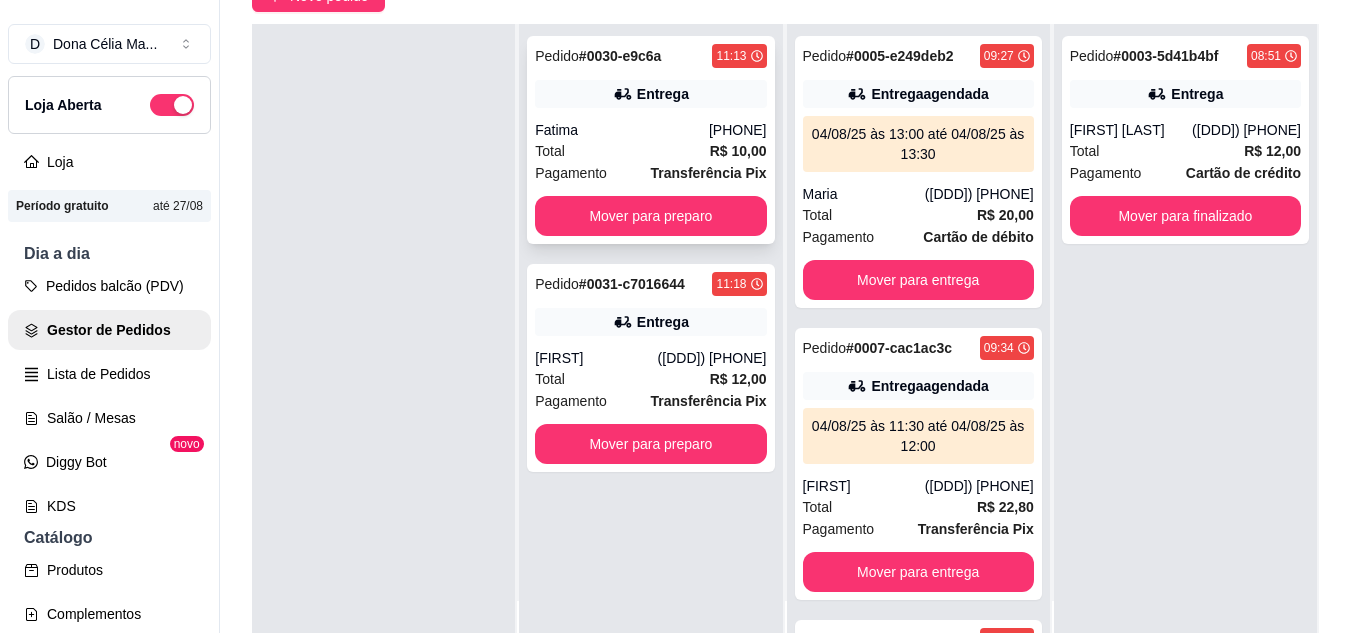 click on "Fatima" at bounding box center [622, 130] 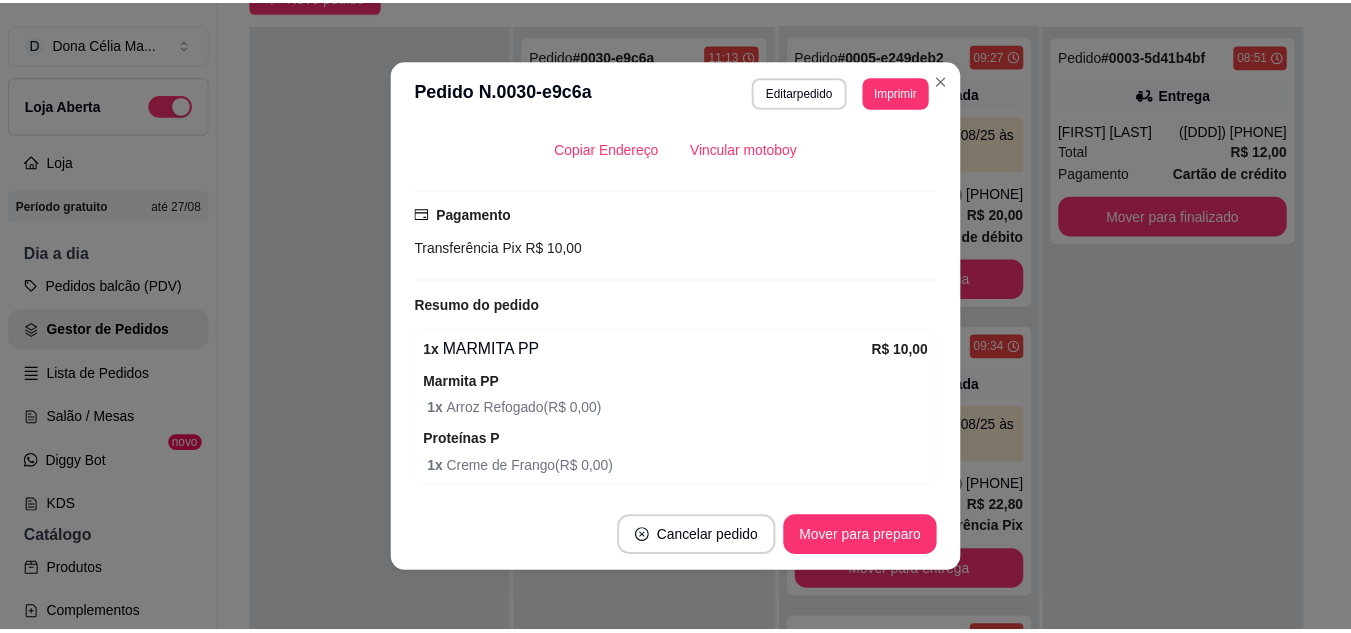 scroll, scrollTop: 472, scrollLeft: 0, axis: vertical 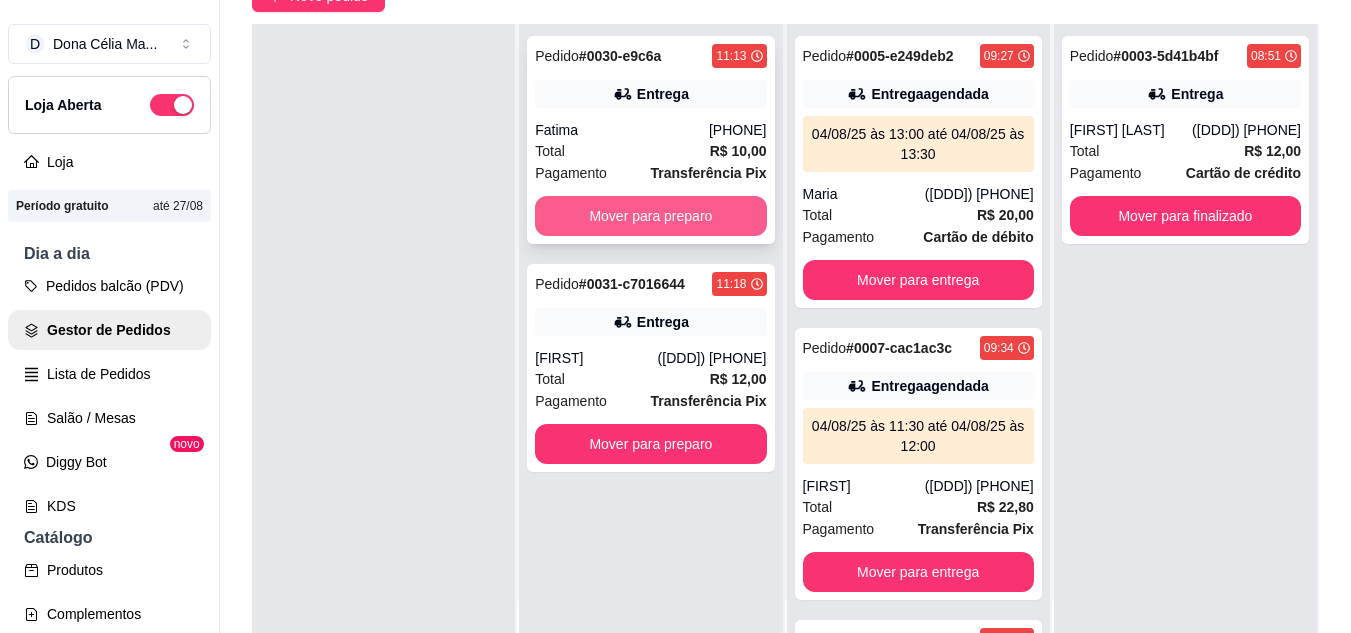 click on "Mover para preparo" at bounding box center [650, 216] 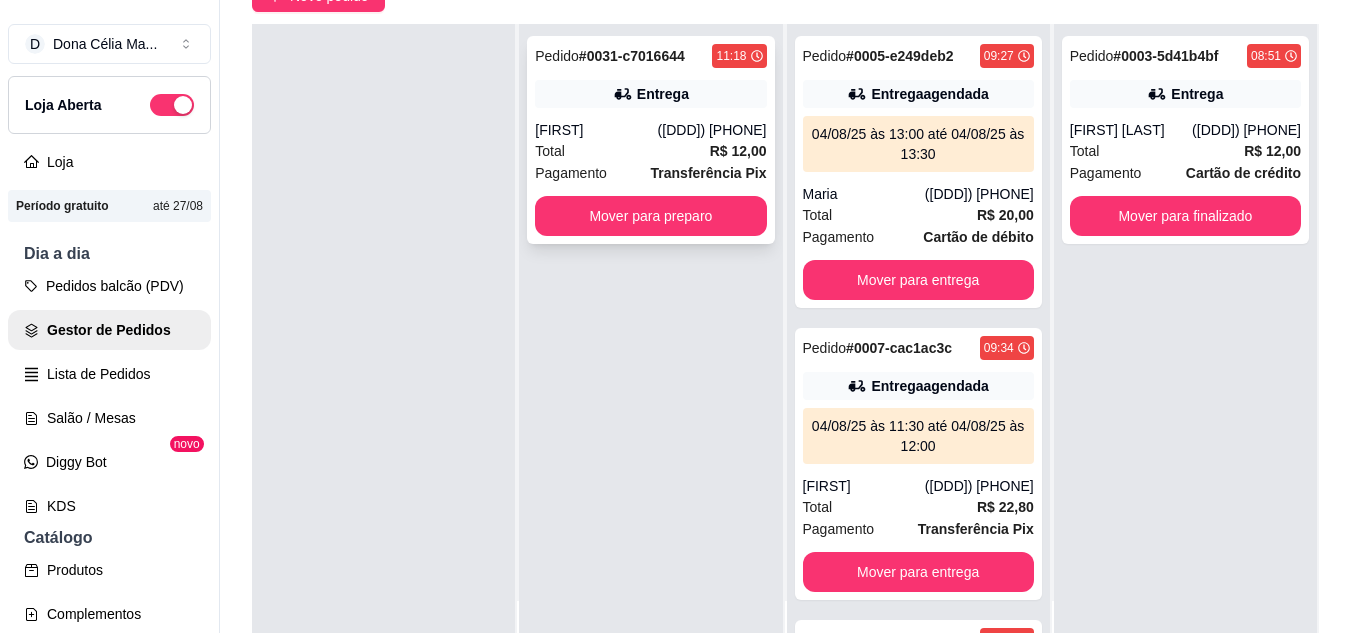 click on "Mover para preparo" at bounding box center (650, 216) 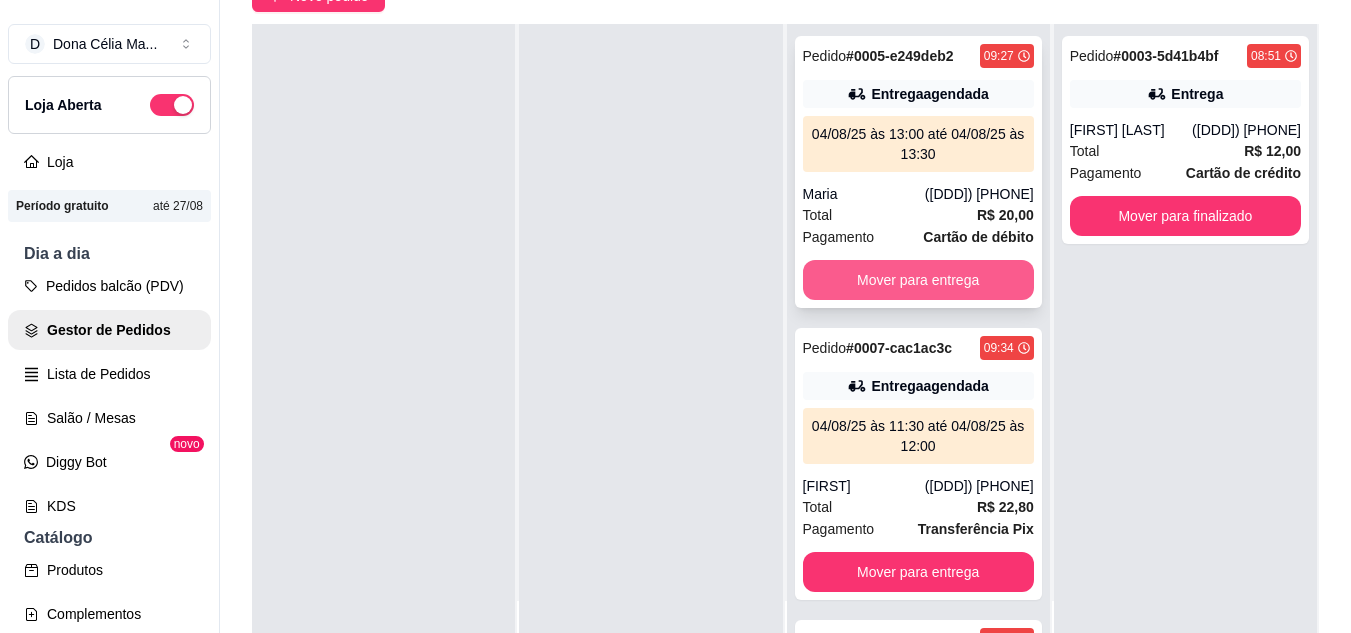 scroll, scrollTop: 0, scrollLeft: 0, axis: both 